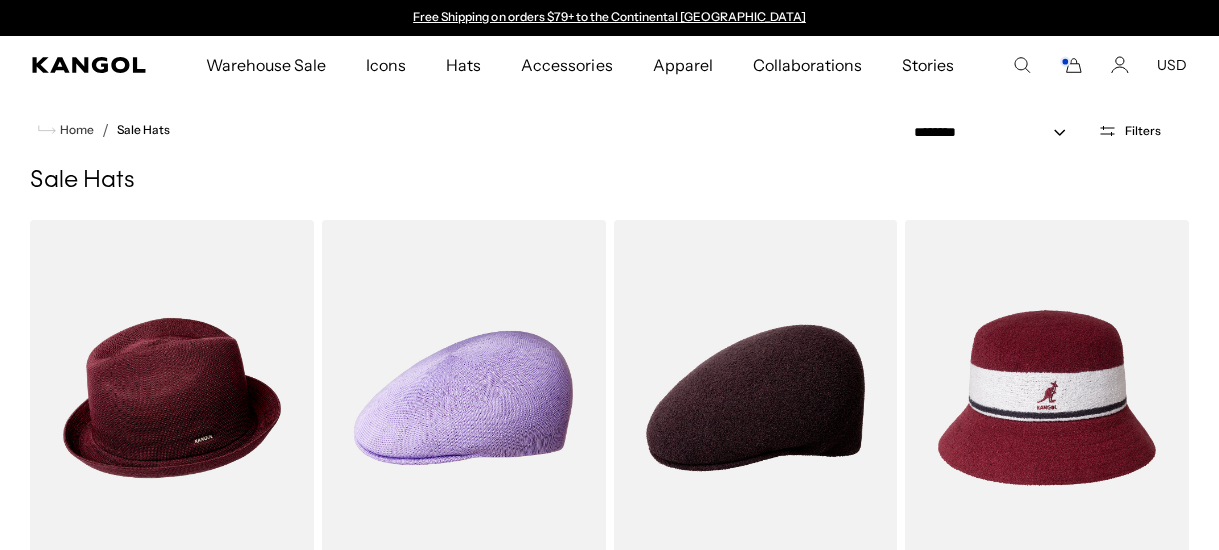 scroll, scrollTop: 0, scrollLeft: 0, axis: both 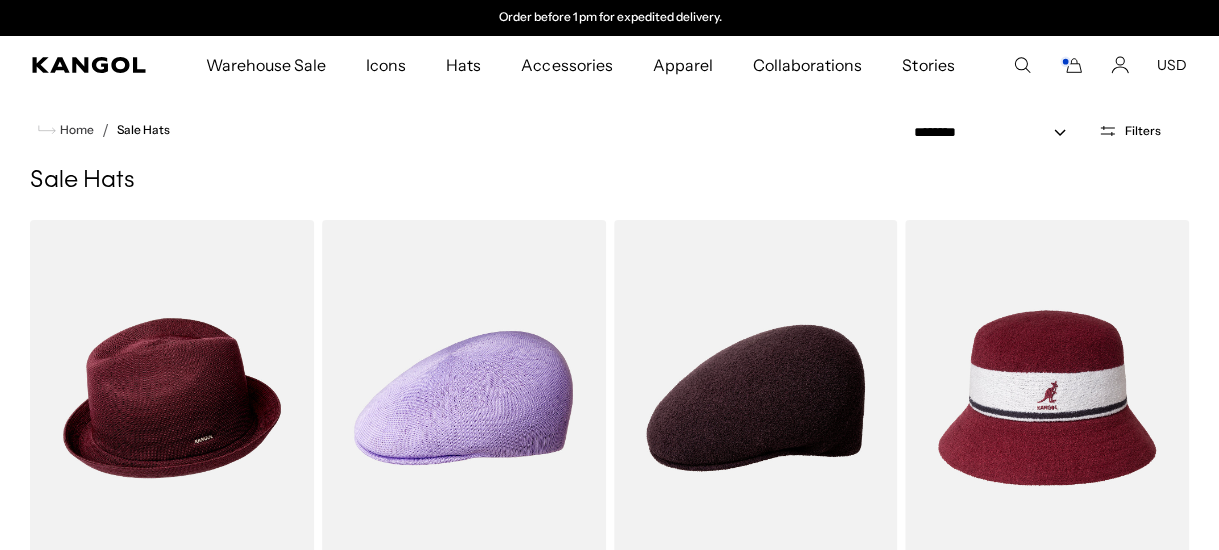 click 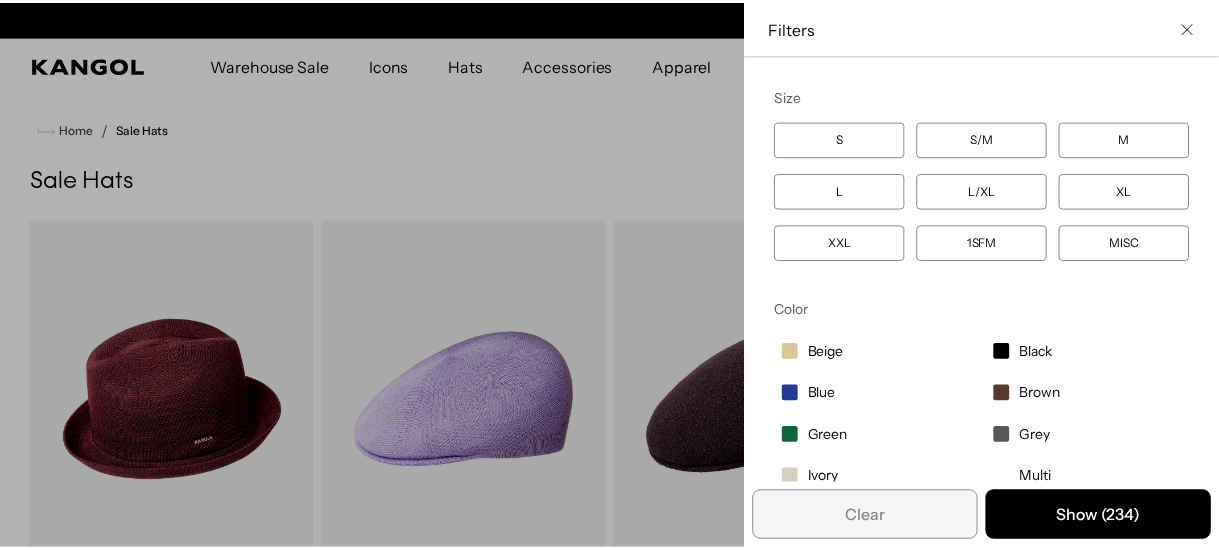 scroll, scrollTop: 0, scrollLeft: 0, axis: both 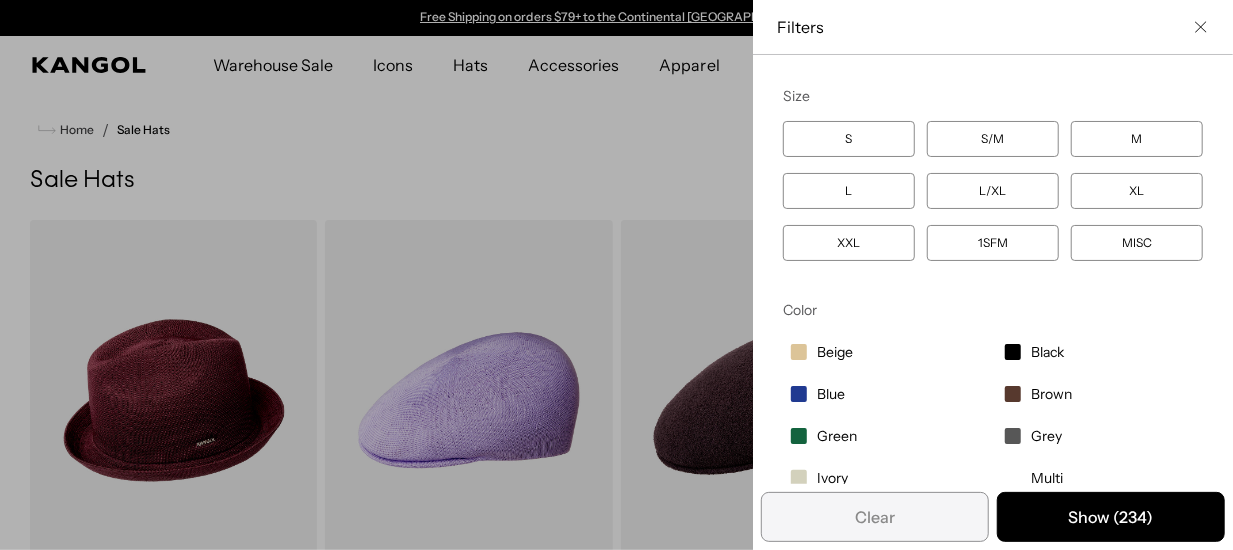 click at bounding box center [616, 275] 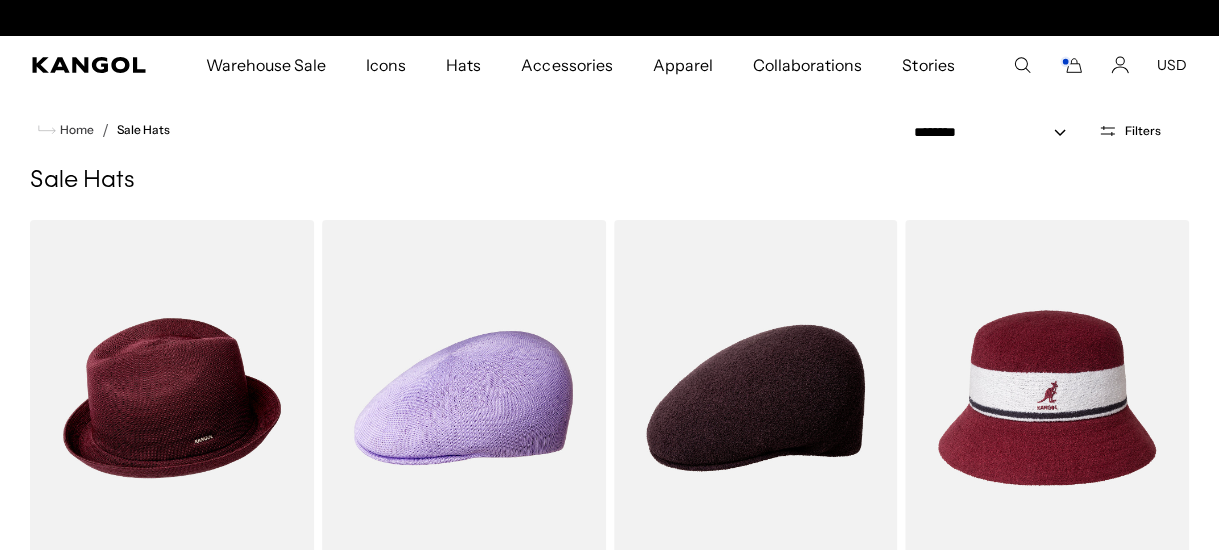 scroll, scrollTop: 0, scrollLeft: 411, axis: horizontal 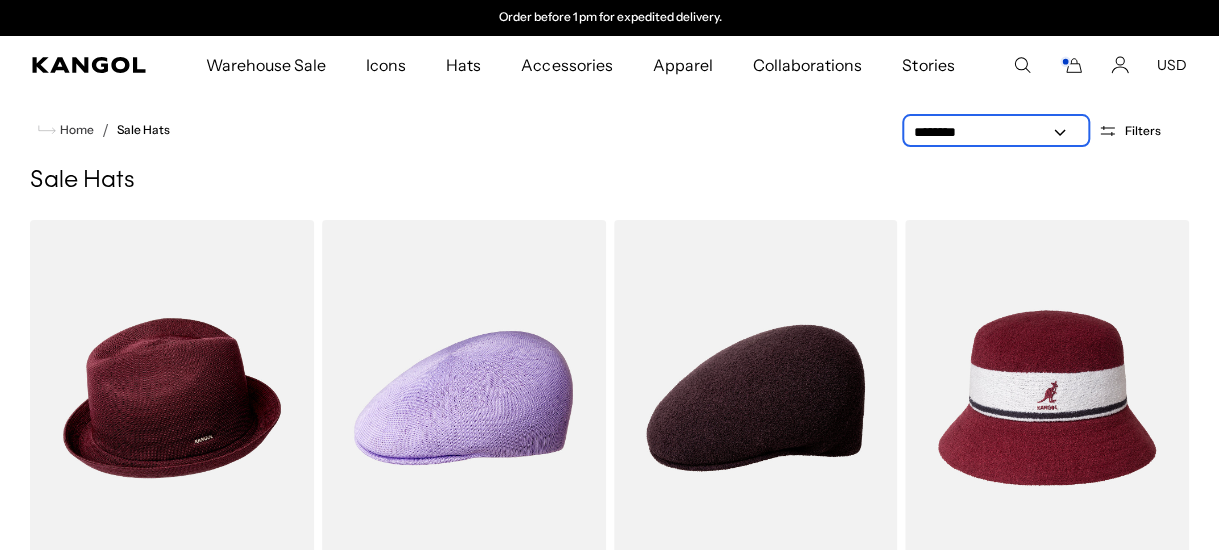 click on "**********" at bounding box center [996, 132] 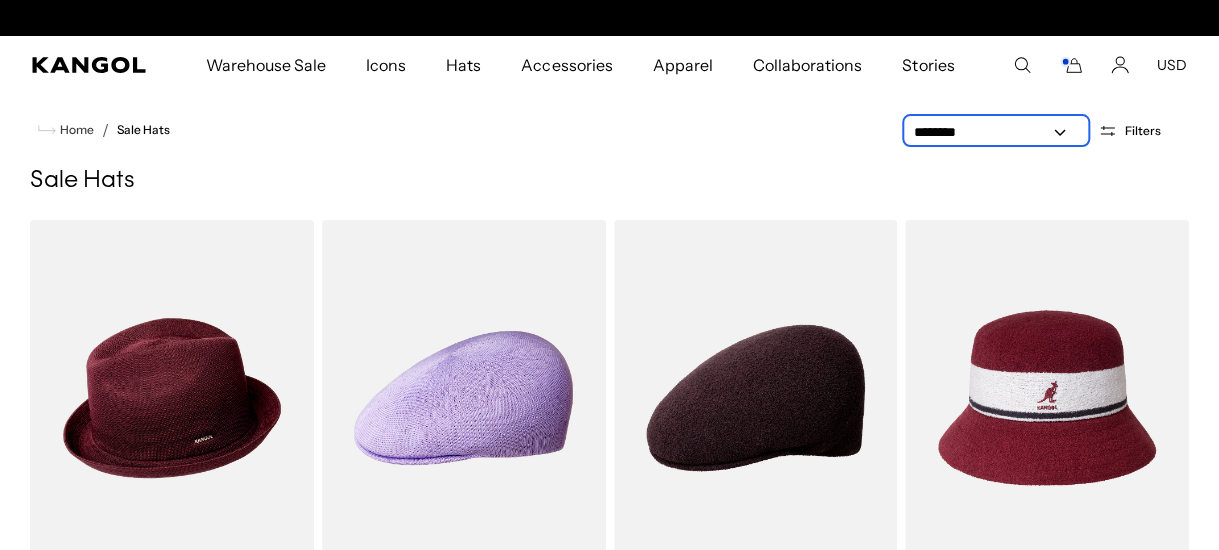 scroll, scrollTop: 0, scrollLeft: 0, axis: both 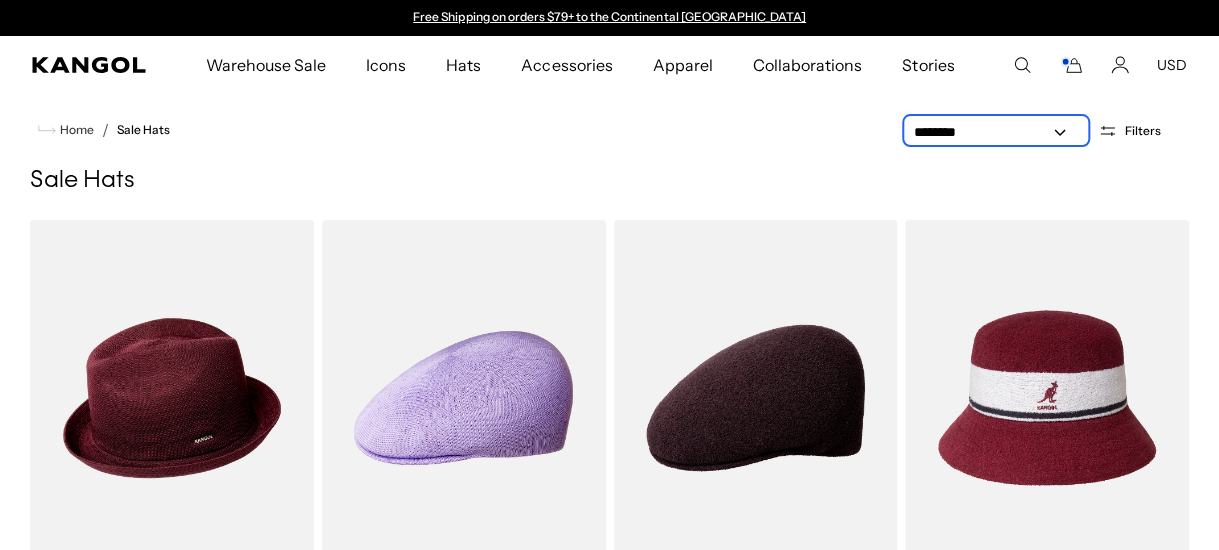 select on "*****" 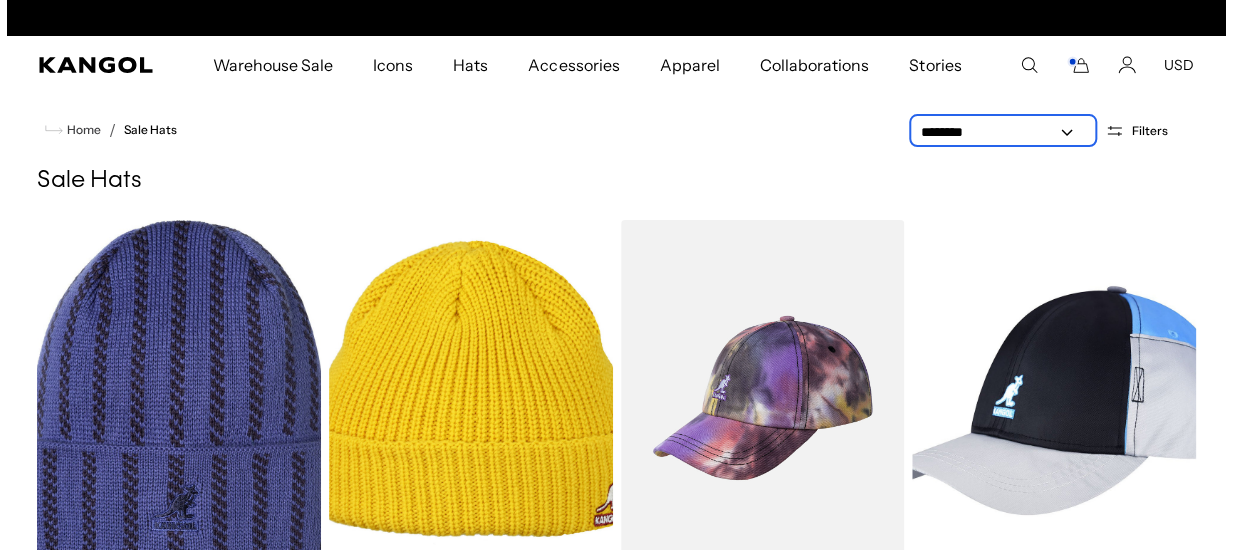 scroll, scrollTop: 0, scrollLeft: 0, axis: both 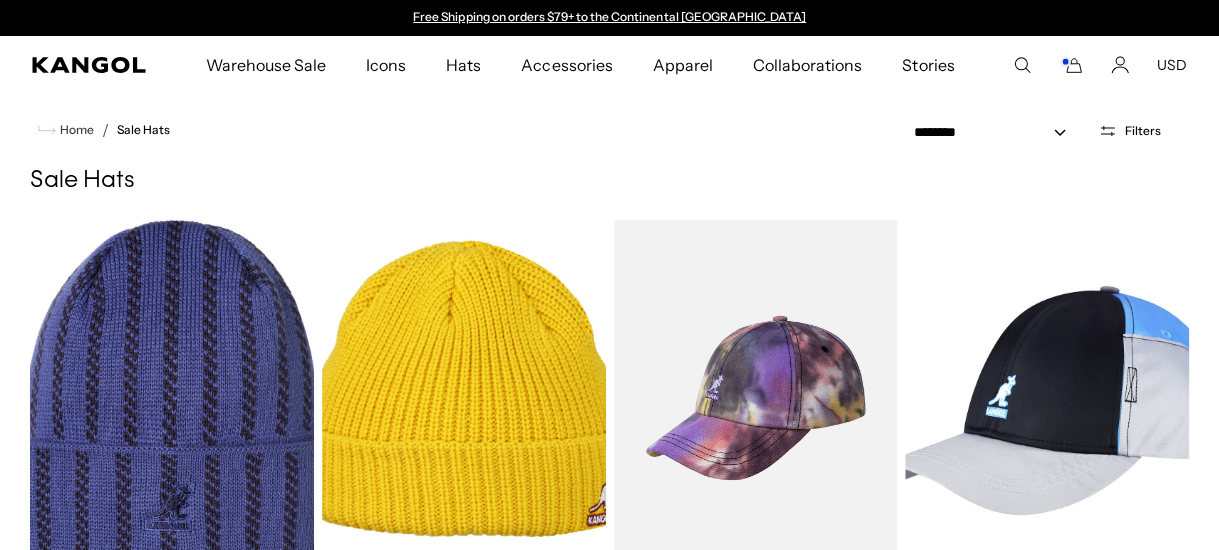 click 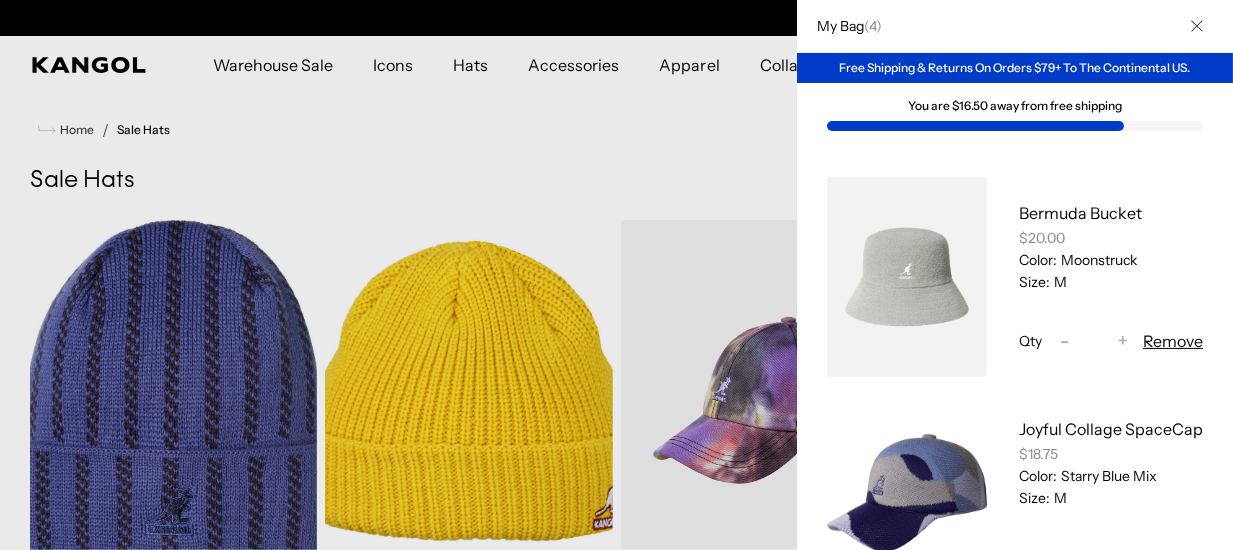 scroll, scrollTop: 258, scrollLeft: 0, axis: vertical 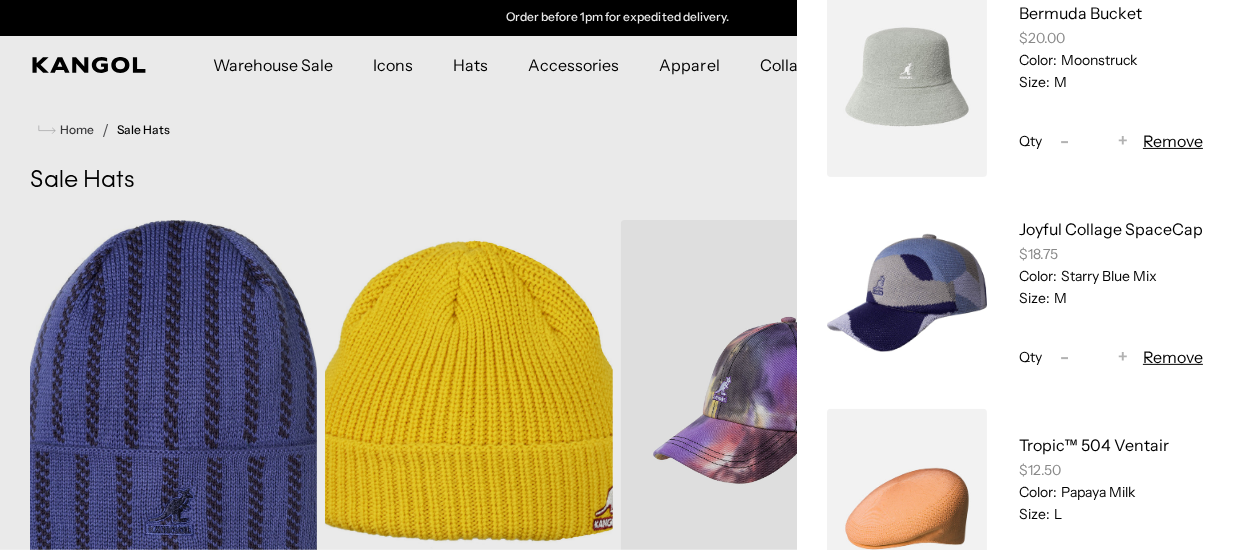 click at bounding box center [616, 275] 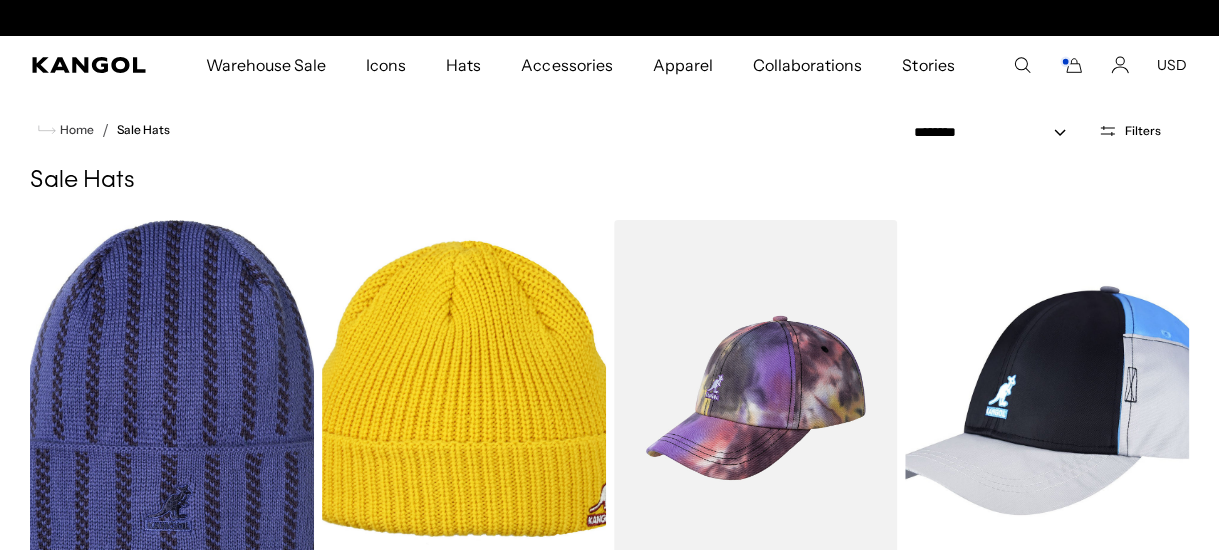 scroll, scrollTop: 0, scrollLeft: 0, axis: both 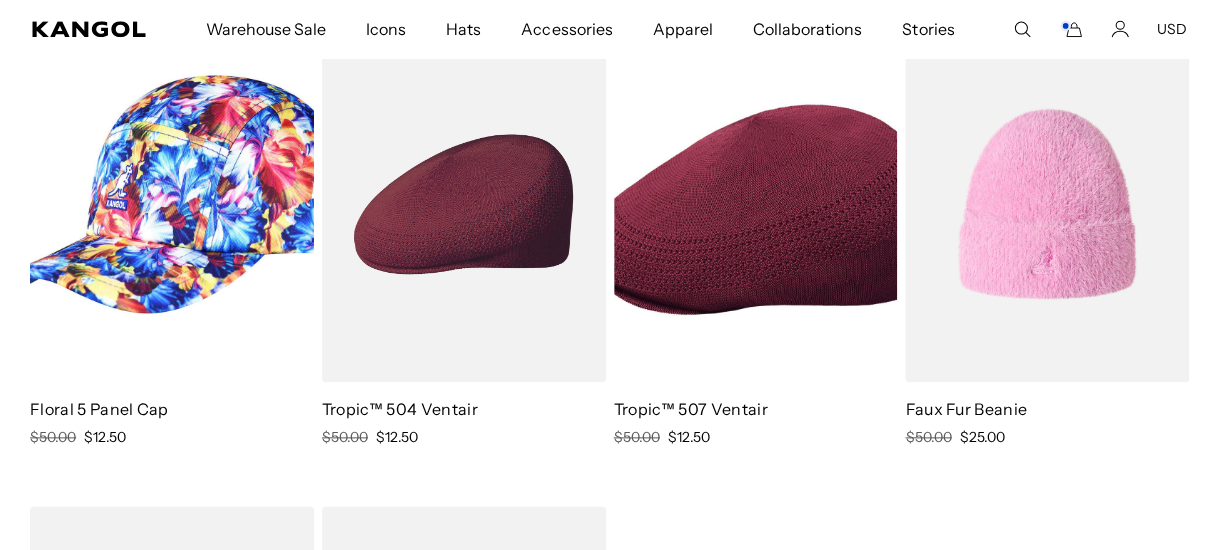click at bounding box center (464, 204) 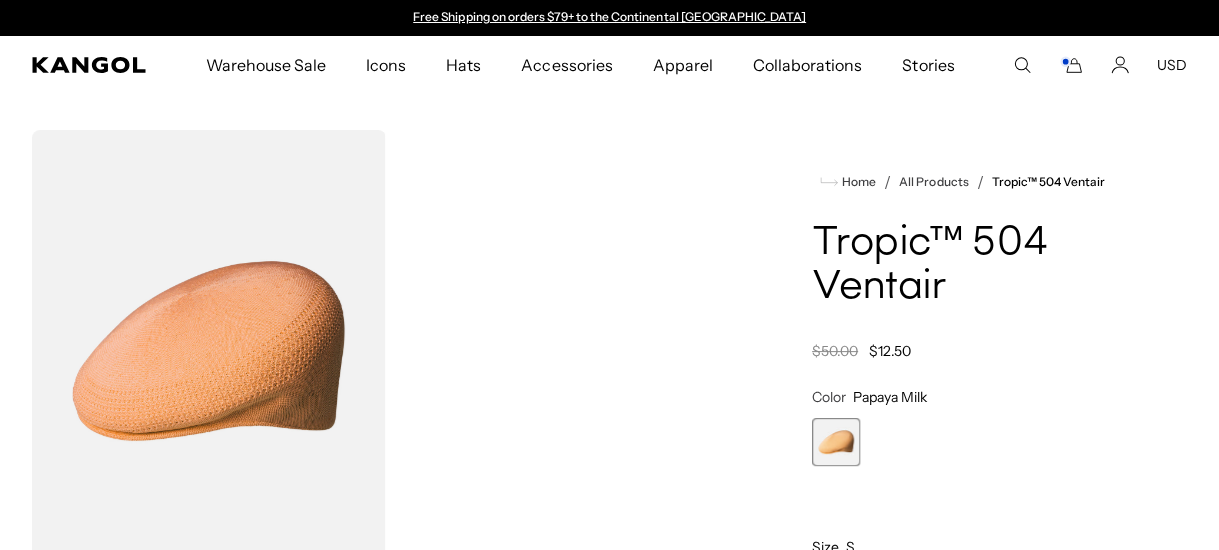 scroll, scrollTop: 0, scrollLeft: 0, axis: both 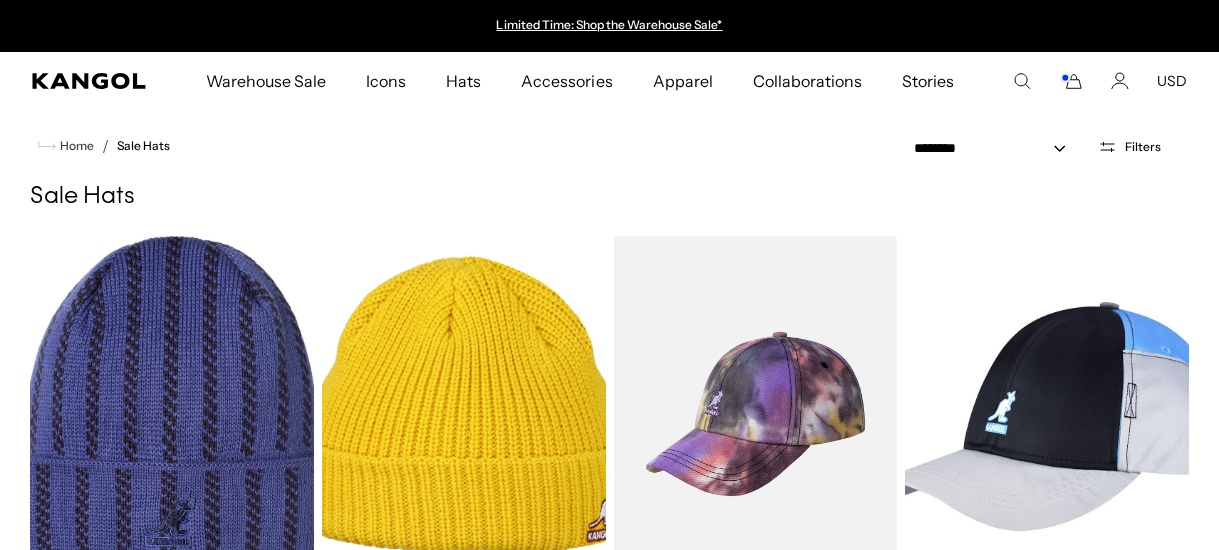 select on "*****" 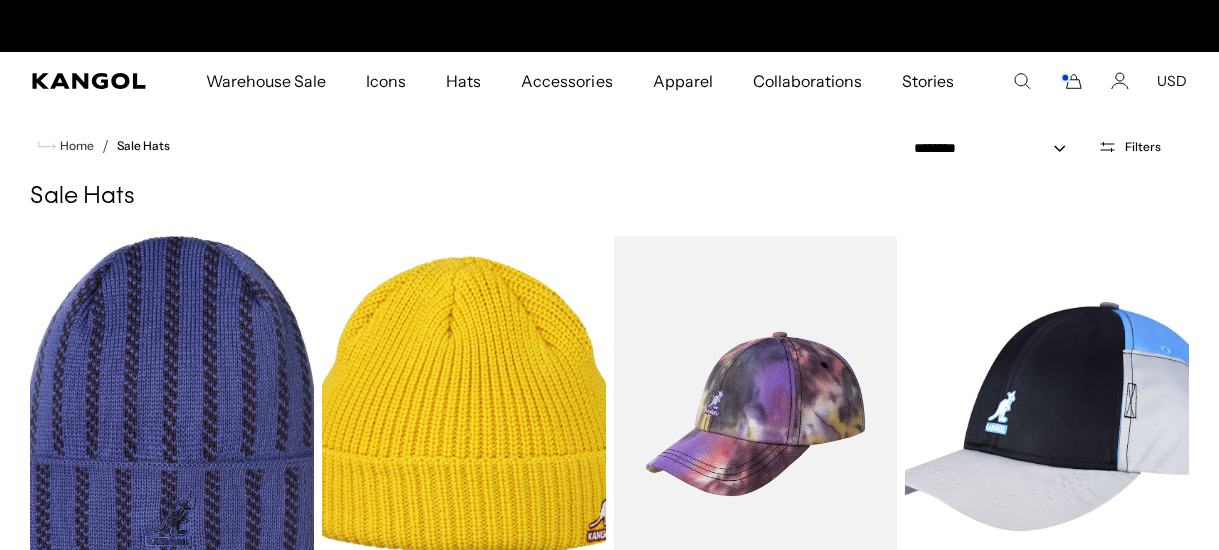 scroll, scrollTop: 700, scrollLeft: 0, axis: vertical 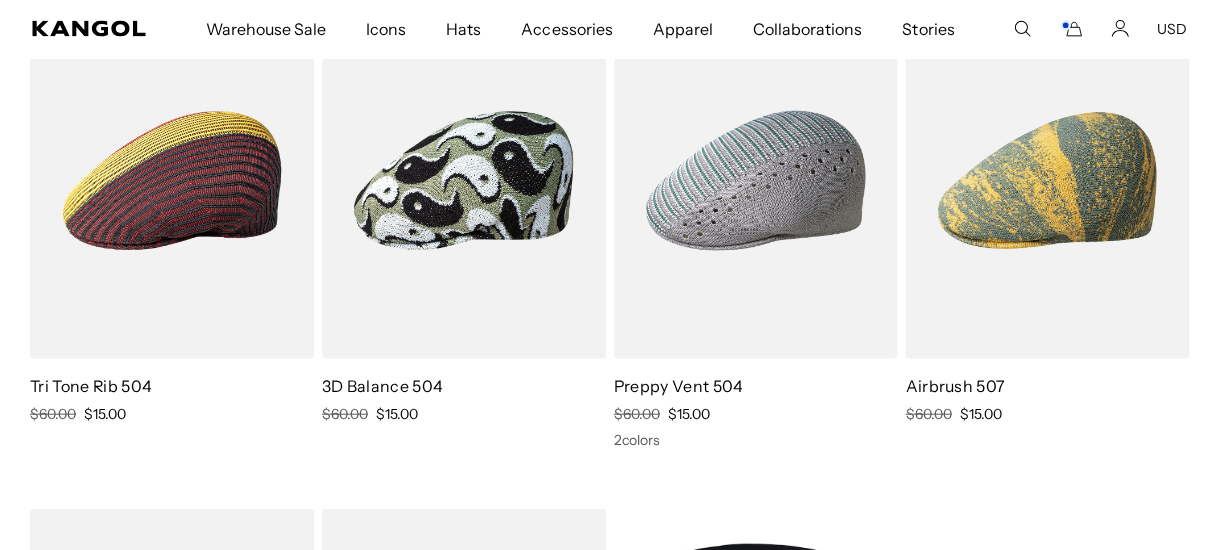 click at bounding box center (172, 181) 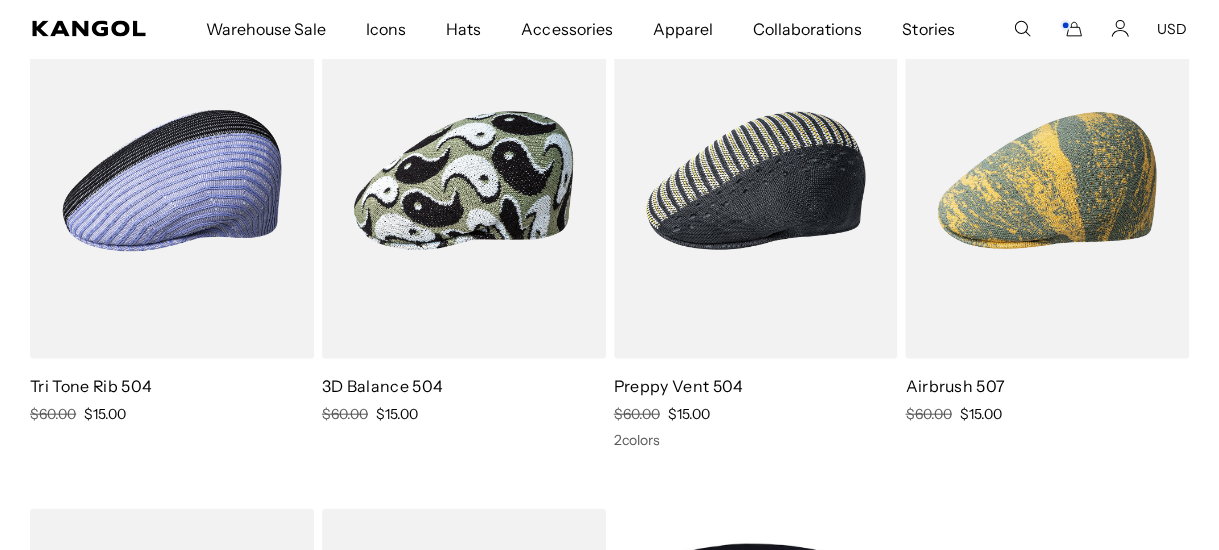 scroll, scrollTop: 0, scrollLeft: 0, axis: both 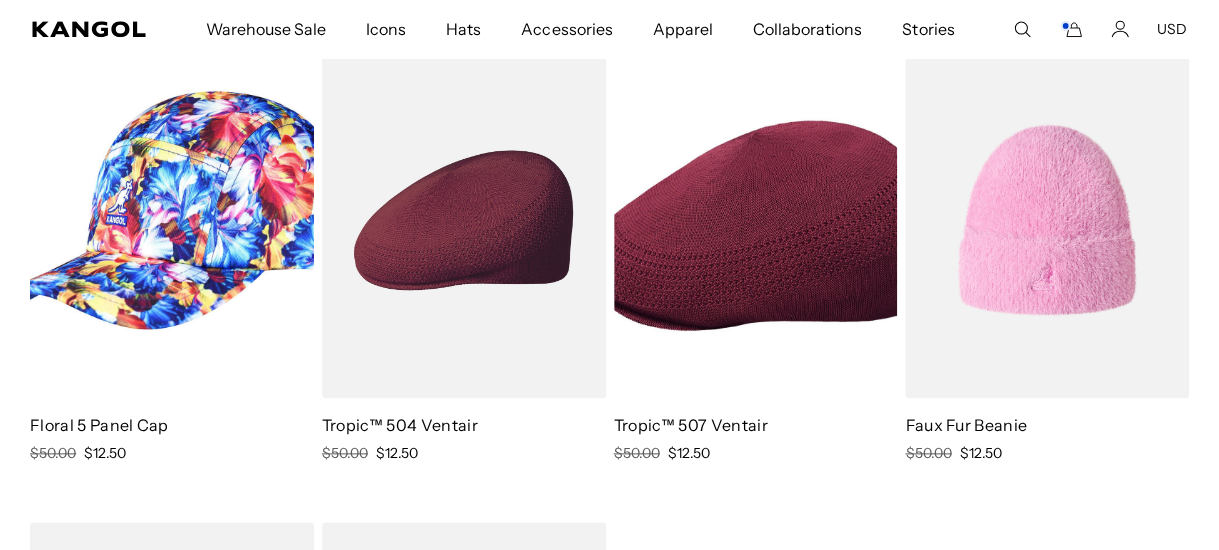 click at bounding box center (464, 220) 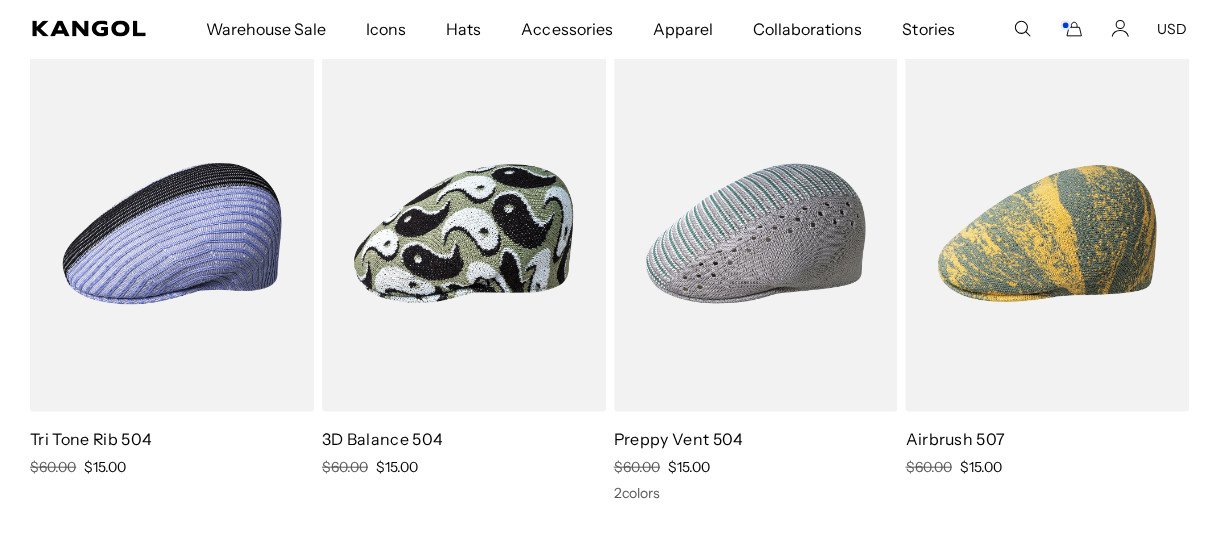 scroll, scrollTop: 1700, scrollLeft: 0, axis: vertical 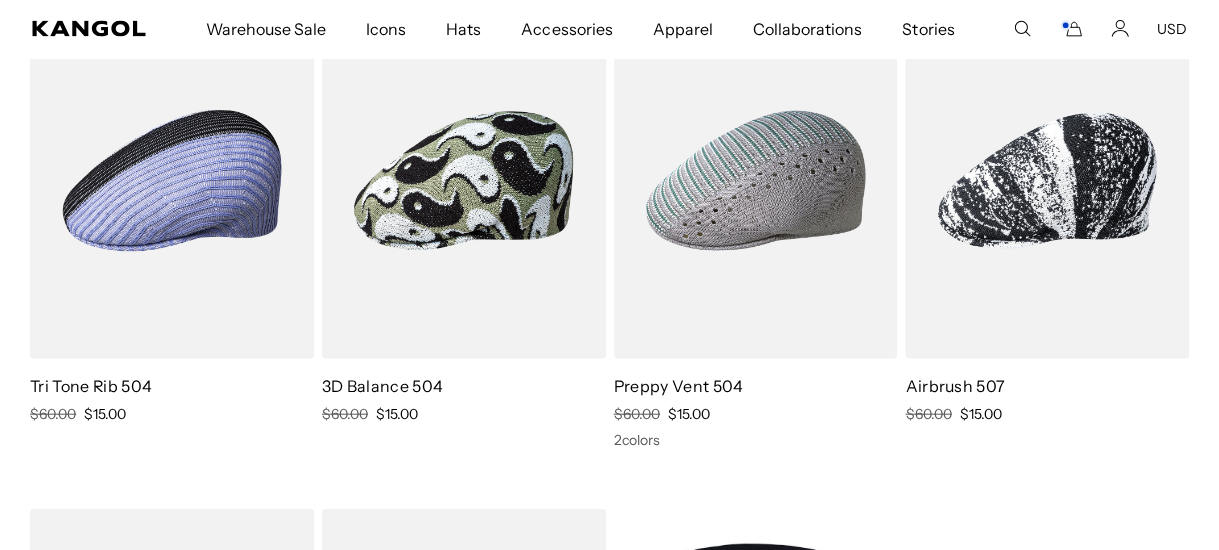 click at bounding box center (1047, 181) 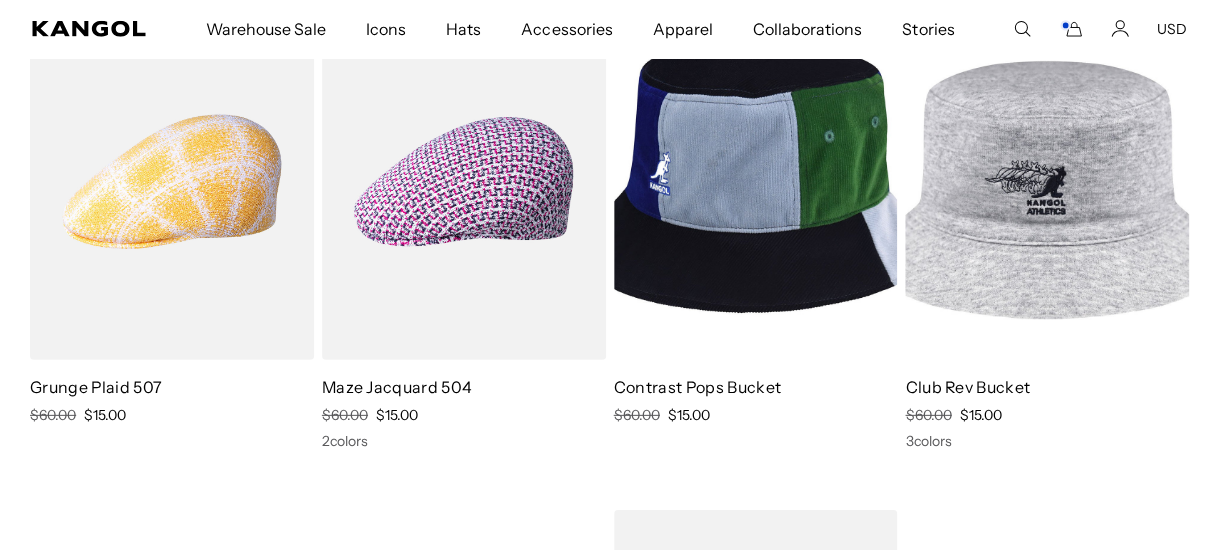 scroll, scrollTop: 2008, scrollLeft: 0, axis: vertical 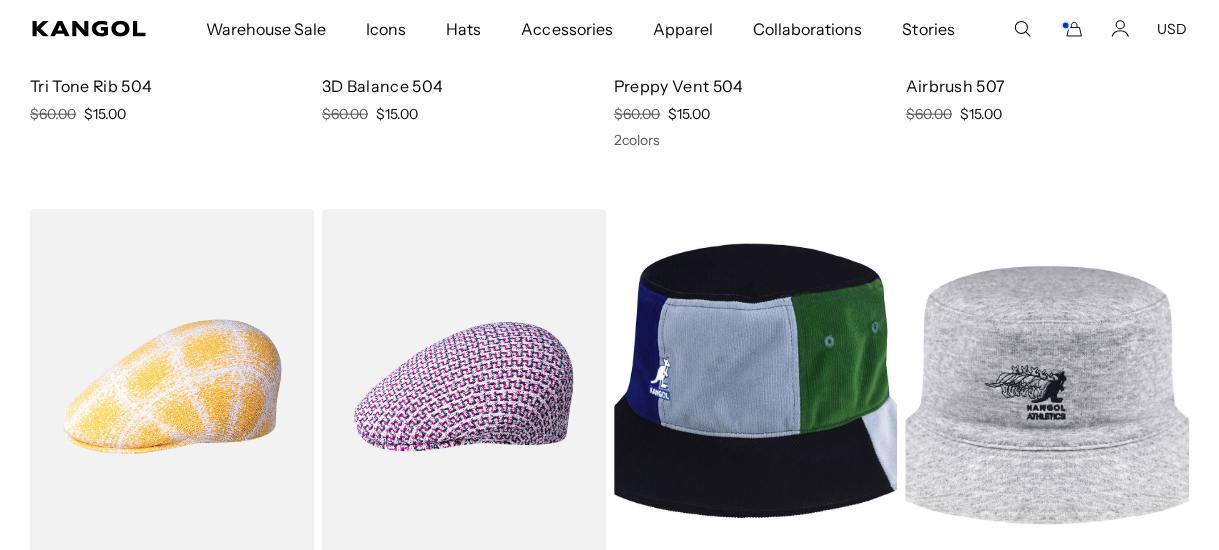 click at bounding box center (172, 387) 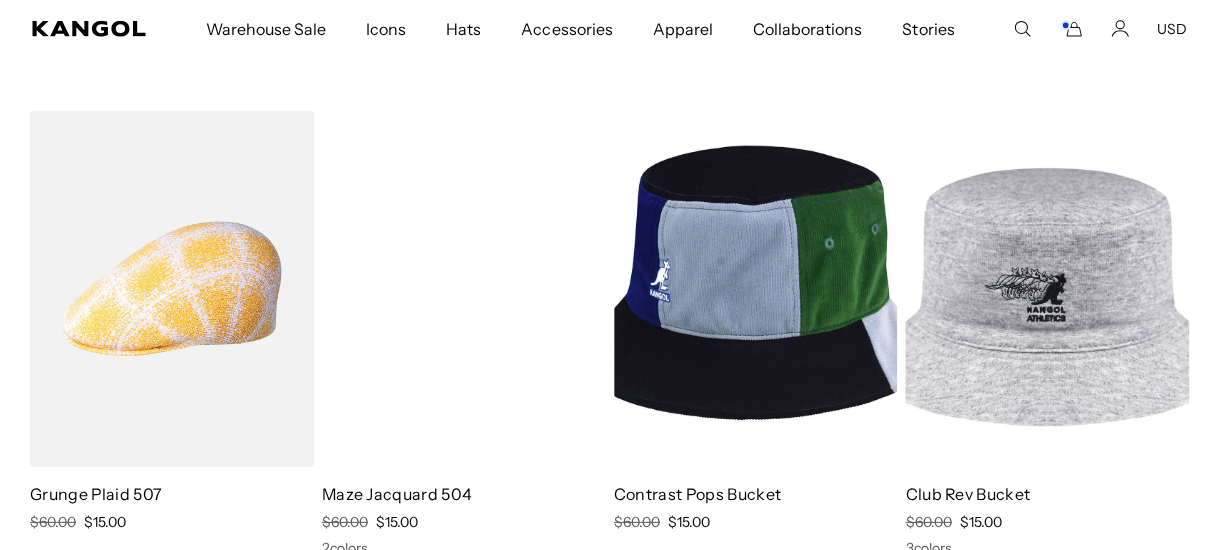 scroll, scrollTop: 2200, scrollLeft: 0, axis: vertical 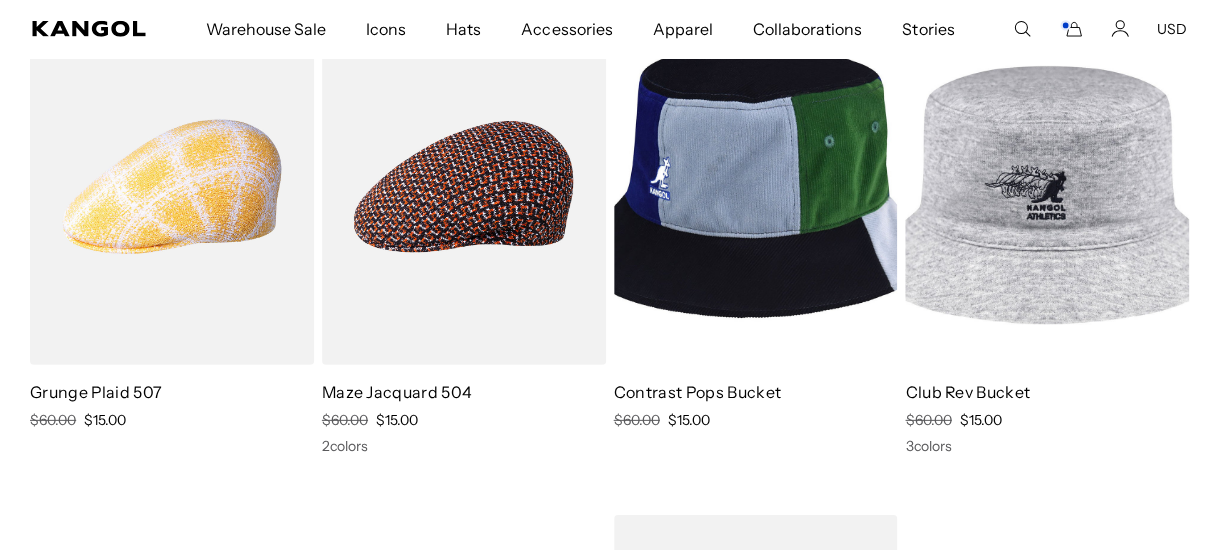 click at bounding box center [464, 187] 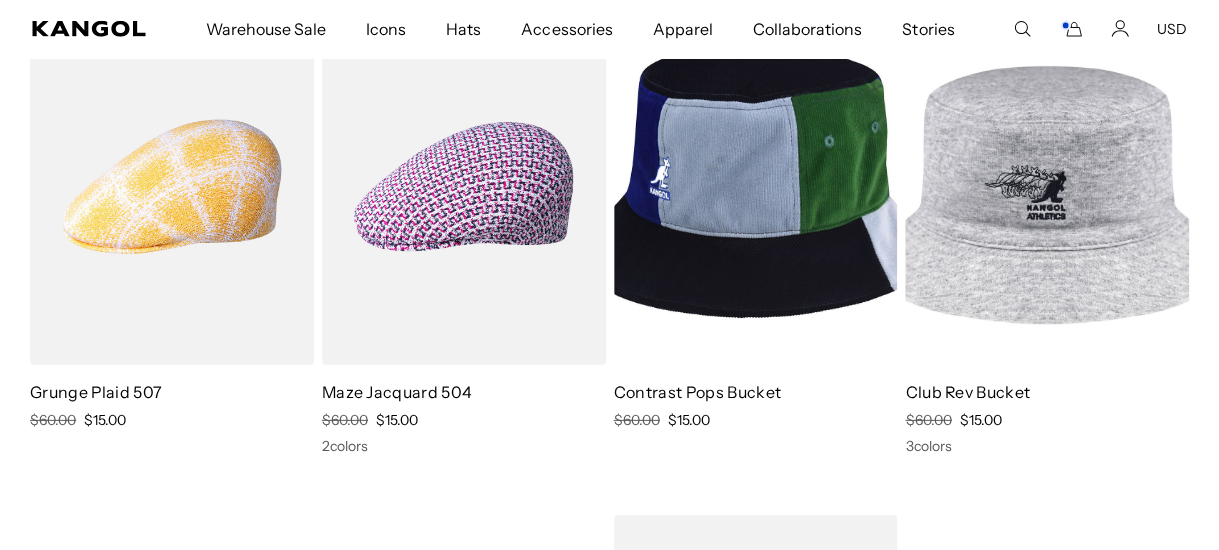 scroll, scrollTop: 0, scrollLeft: 411, axis: horizontal 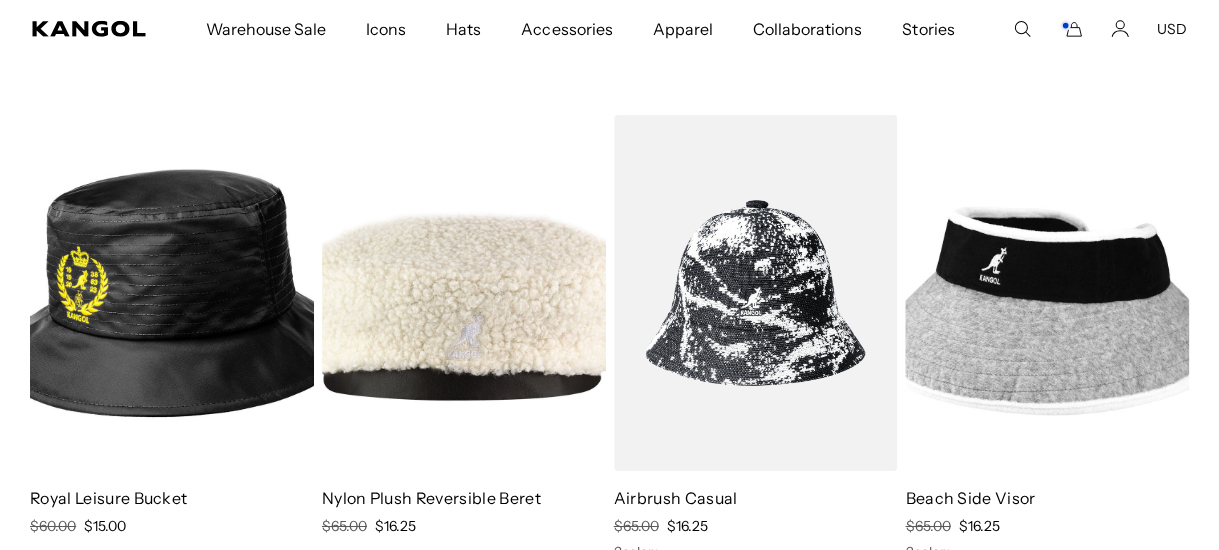 click at bounding box center [172, 293] 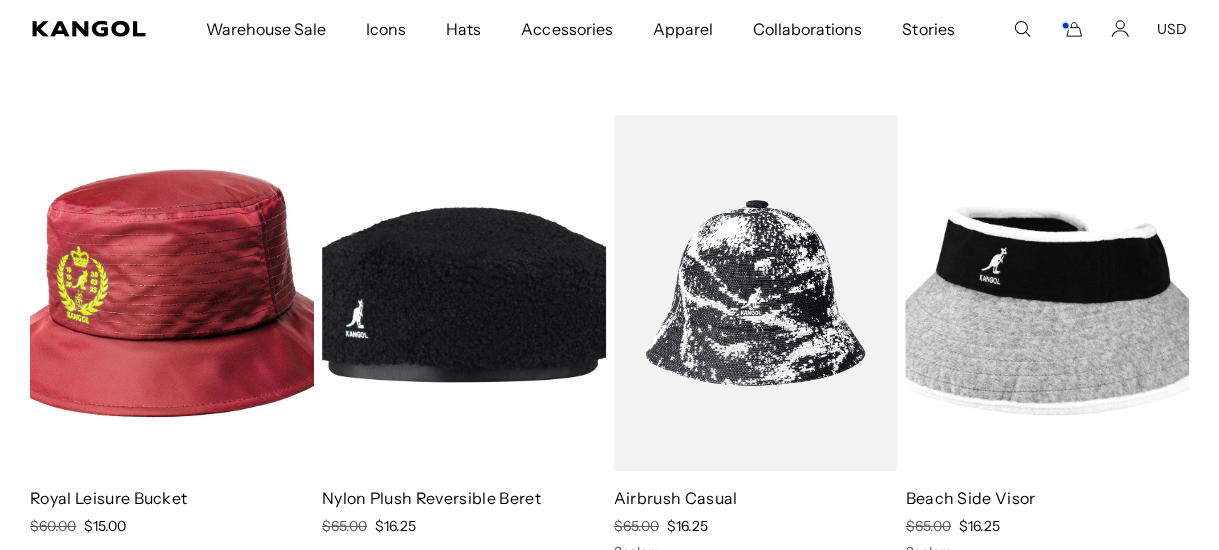 scroll, scrollTop: 0, scrollLeft: 0, axis: both 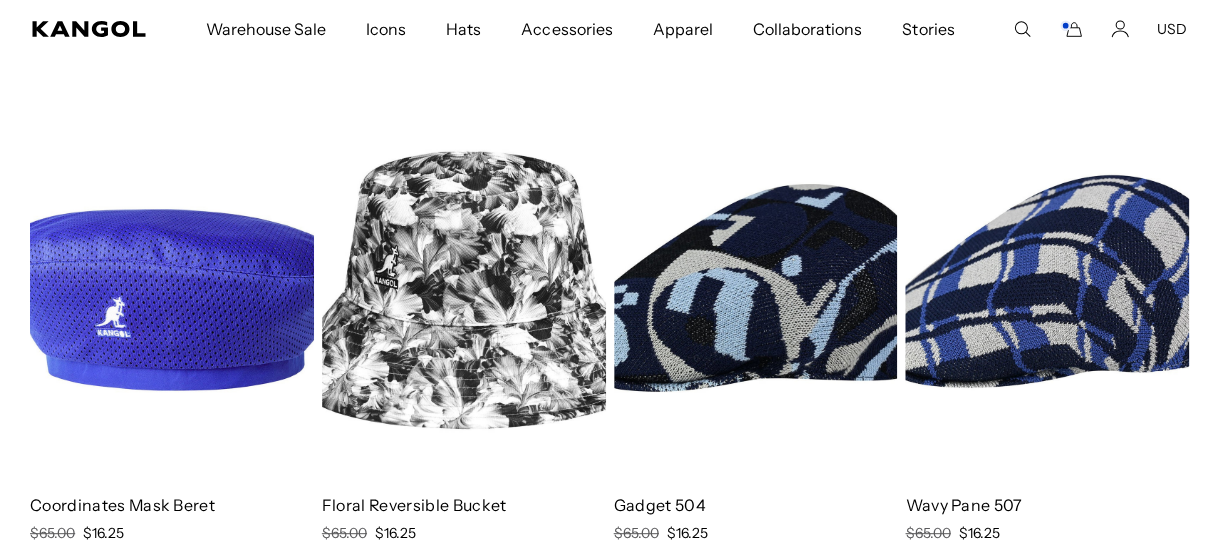 click at bounding box center (756, 299) 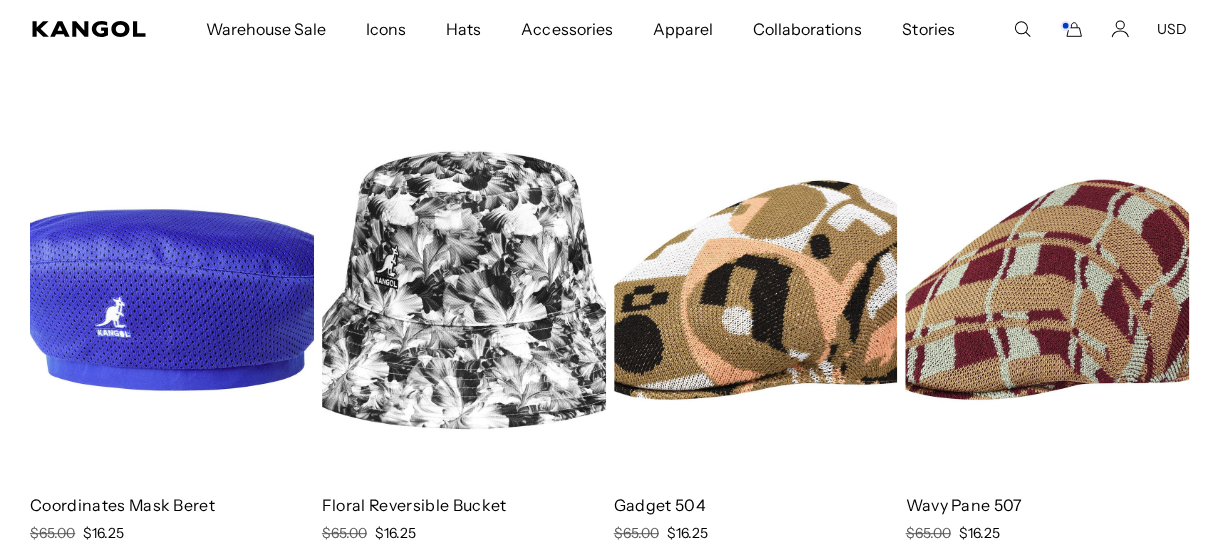 click at bounding box center [1047, 299] 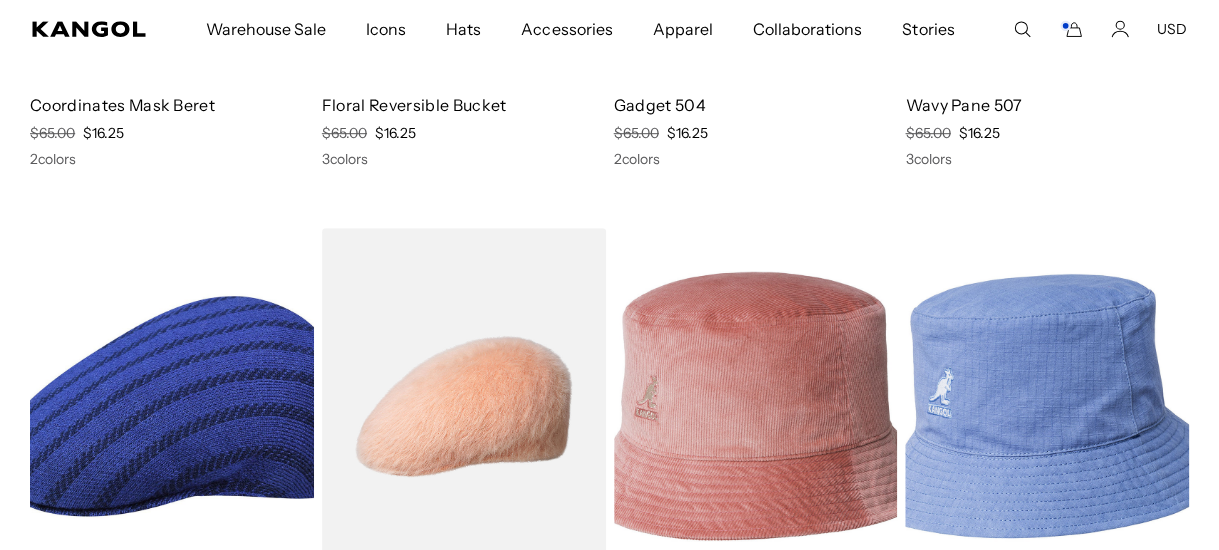 scroll, scrollTop: 3700, scrollLeft: 0, axis: vertical 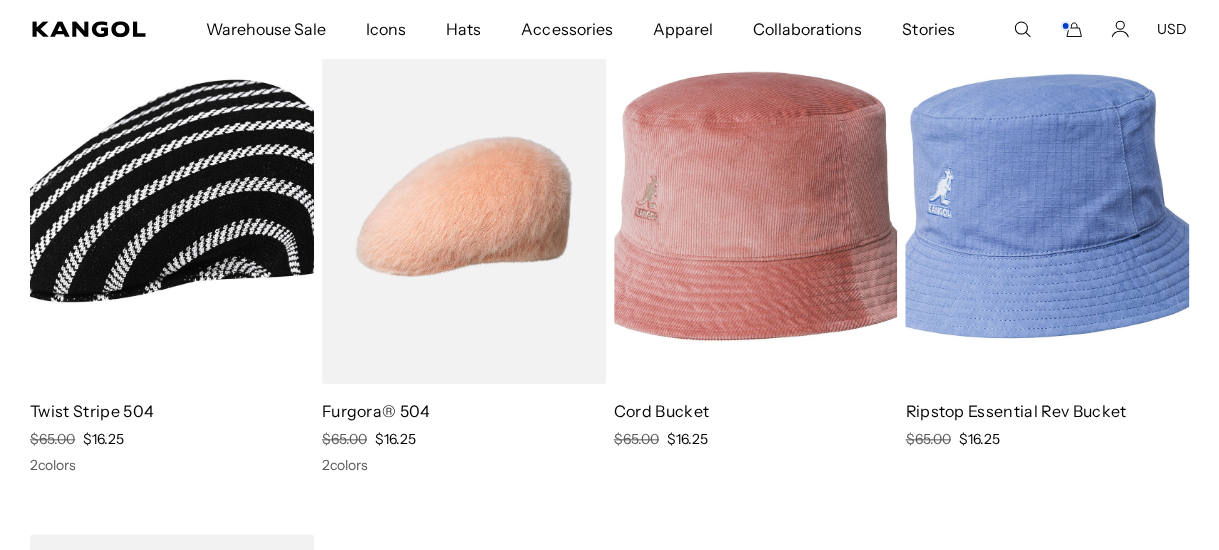 click at bounding box center (172, 206) 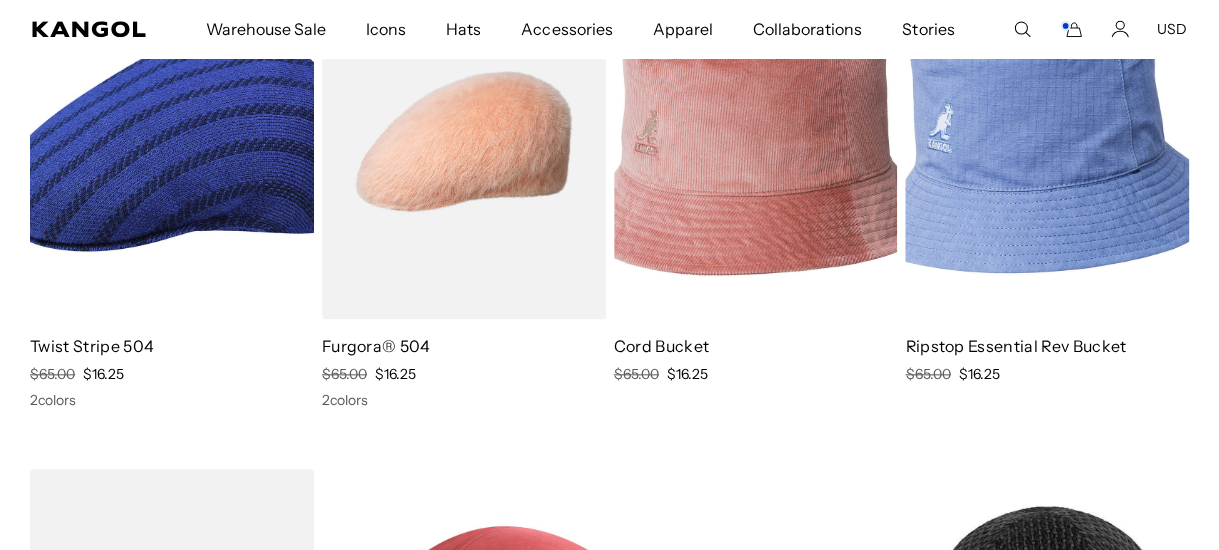 scroll, scrollTop: 3900, scrollLeft: 0, axis: vertical 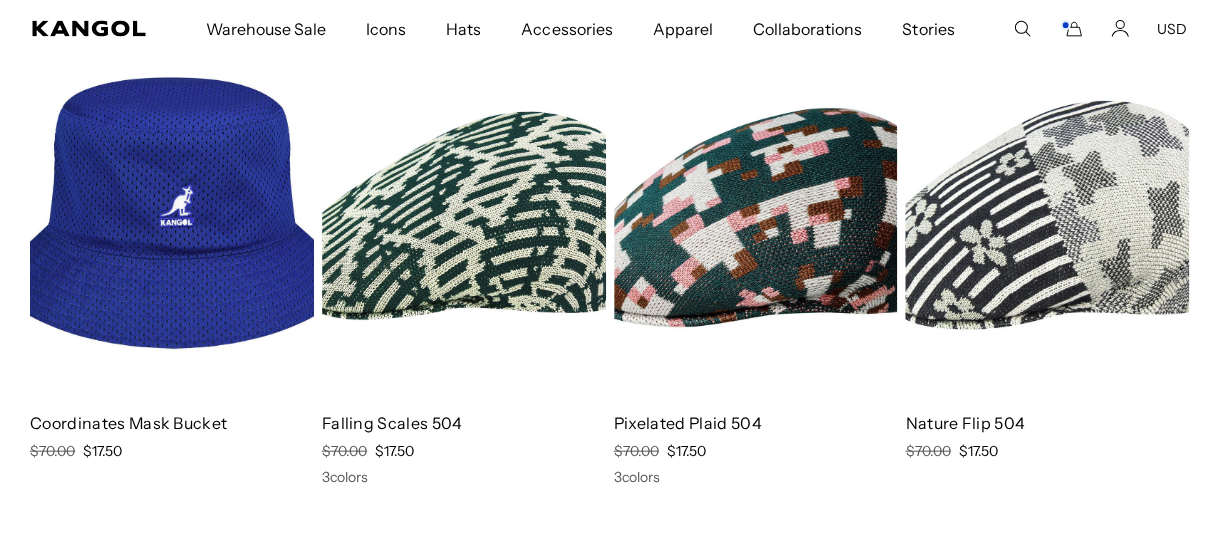 click at bounding box center (464, 218) 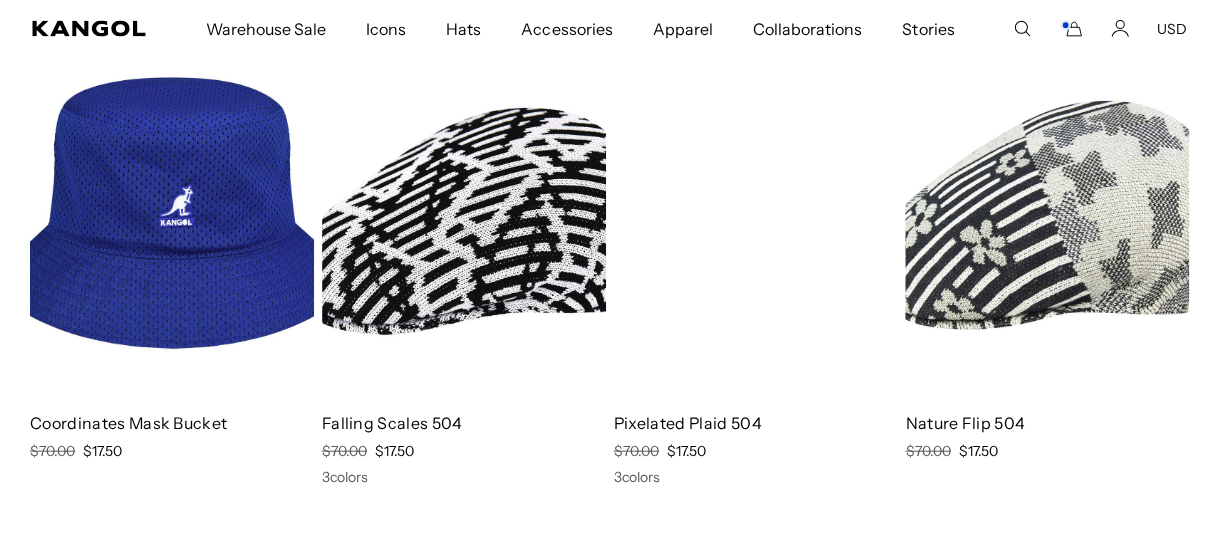 scroll, scrollTop: 0, scrollLeft: 411, axis: horizontal 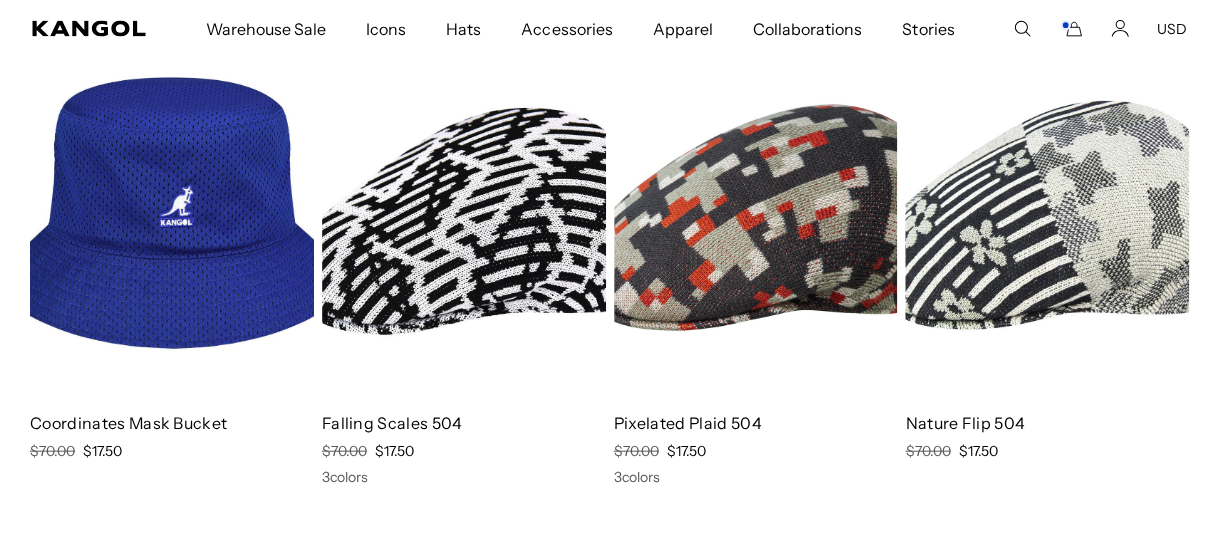 click at bounding box center (756, 218) 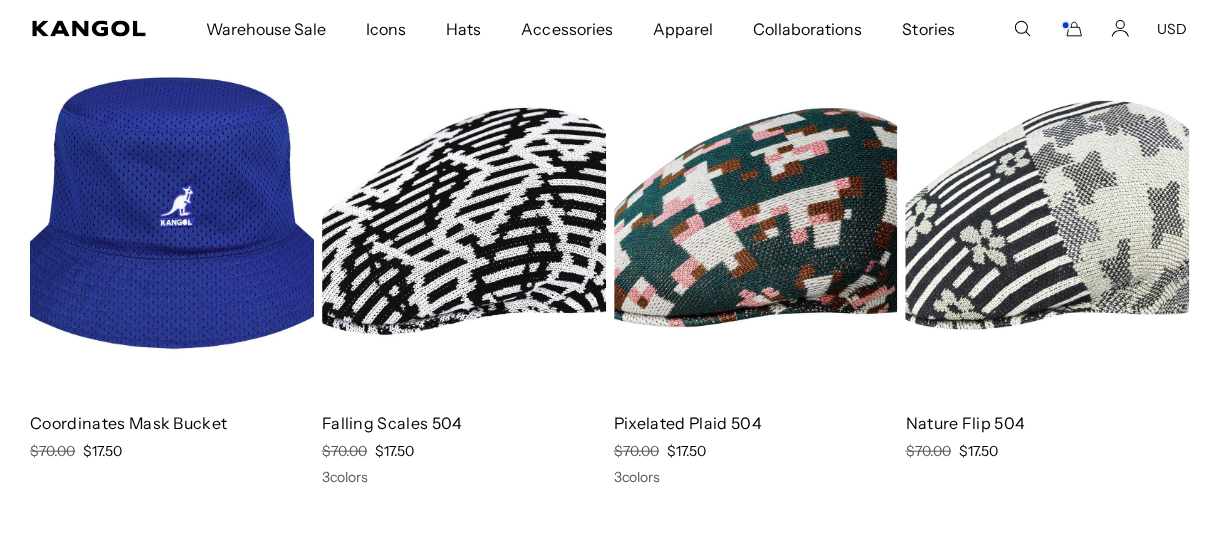 scroll, scrollTop: 0, scrollLeft: 0, axis: both 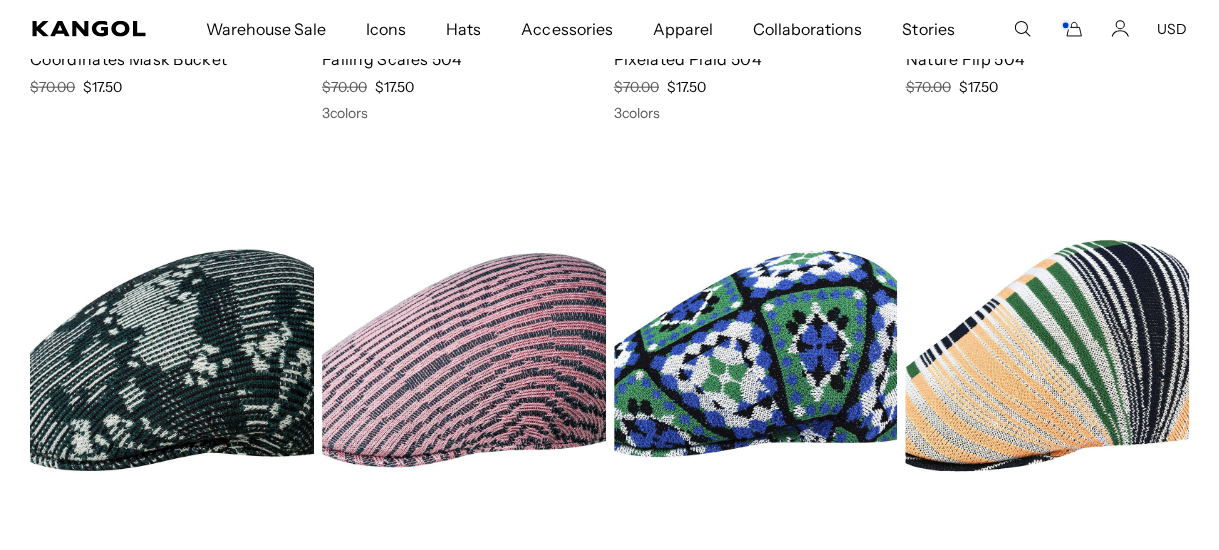 click at bounding box center (172, 360) 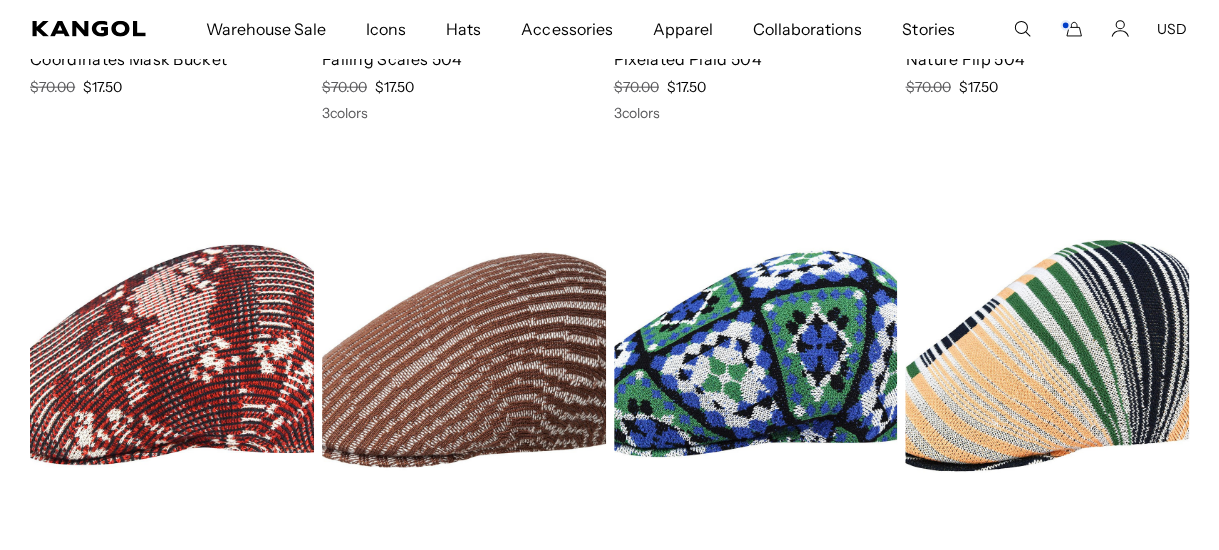 click at bounding box center (464, 360) 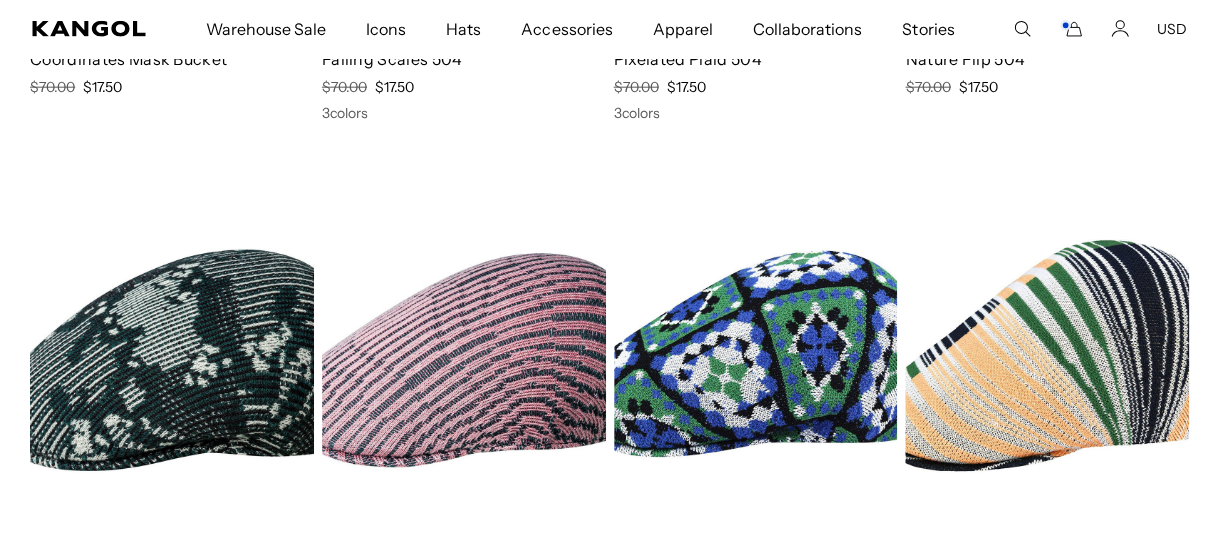 scroll, scrollTop: 0, scrollLeft: 411, axis: horizontal 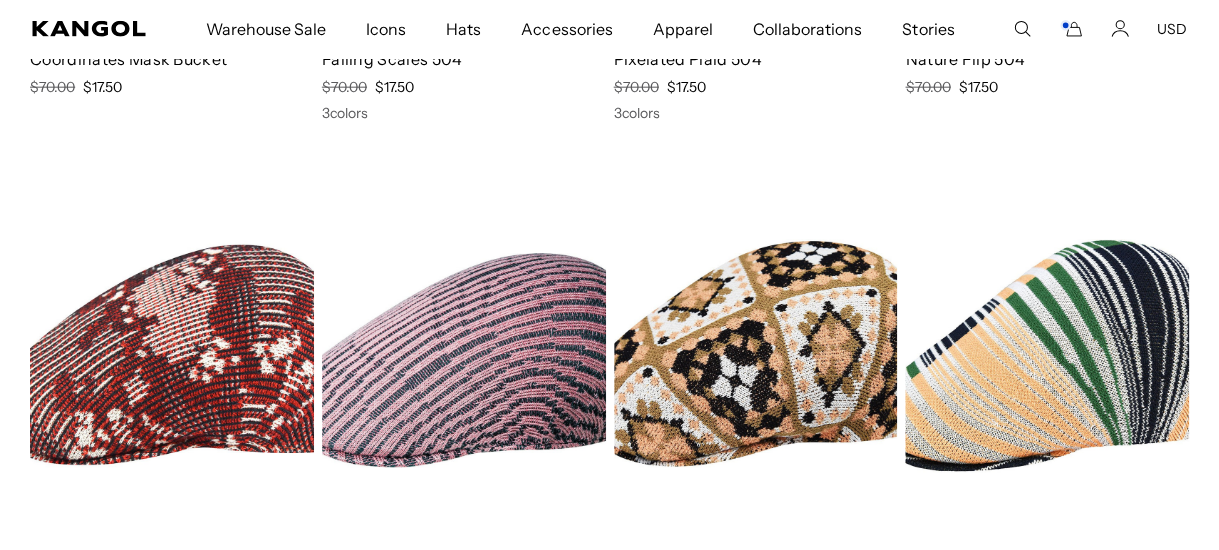click at bounding box center [756, 360] 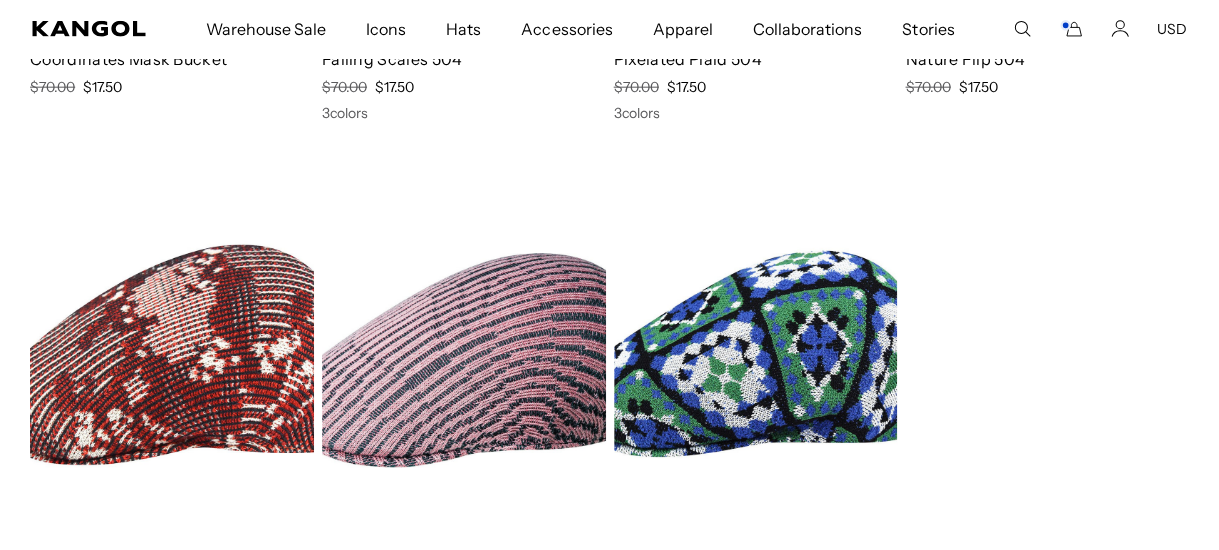scroll, scrollTop: 0, scrollLeft: 411, axis: horizontal 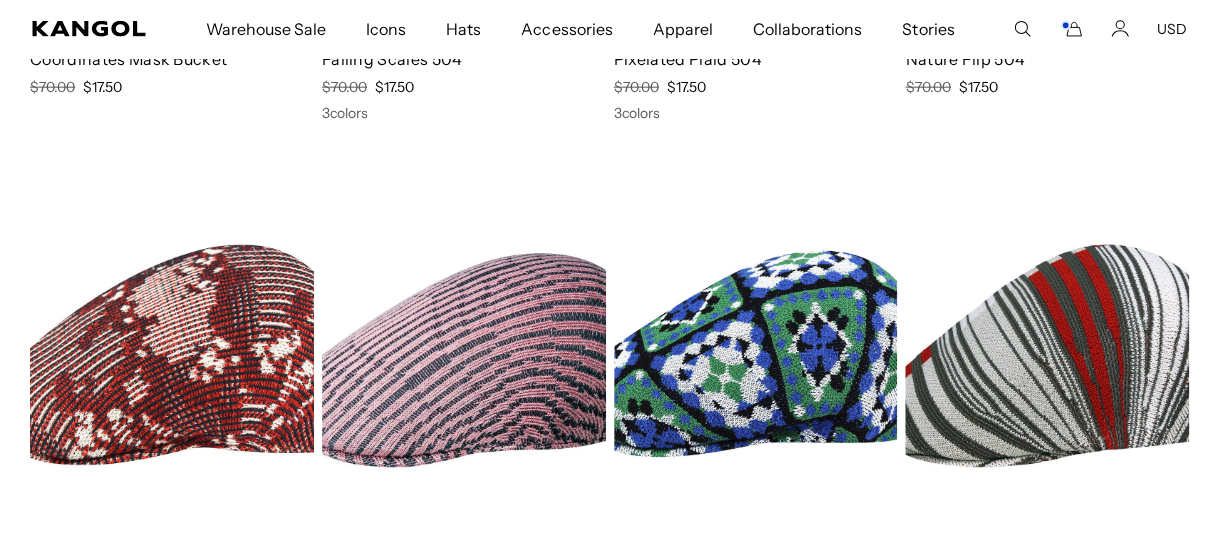click at bounding box center (1047, 360) 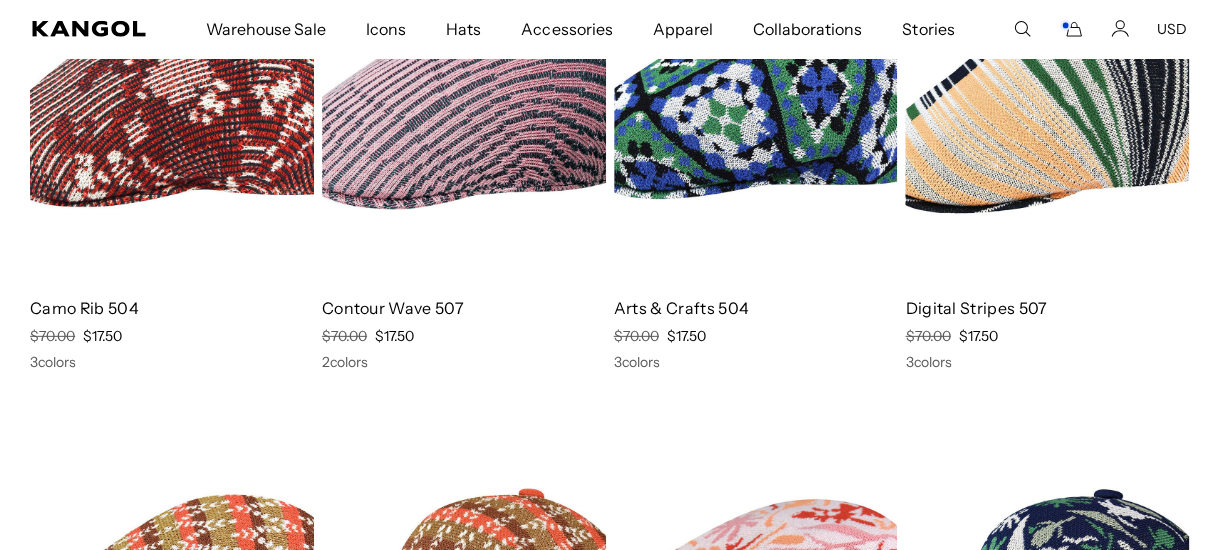 scroll, scrollTop: 5464, scrollLeft: 0, axis: vertical 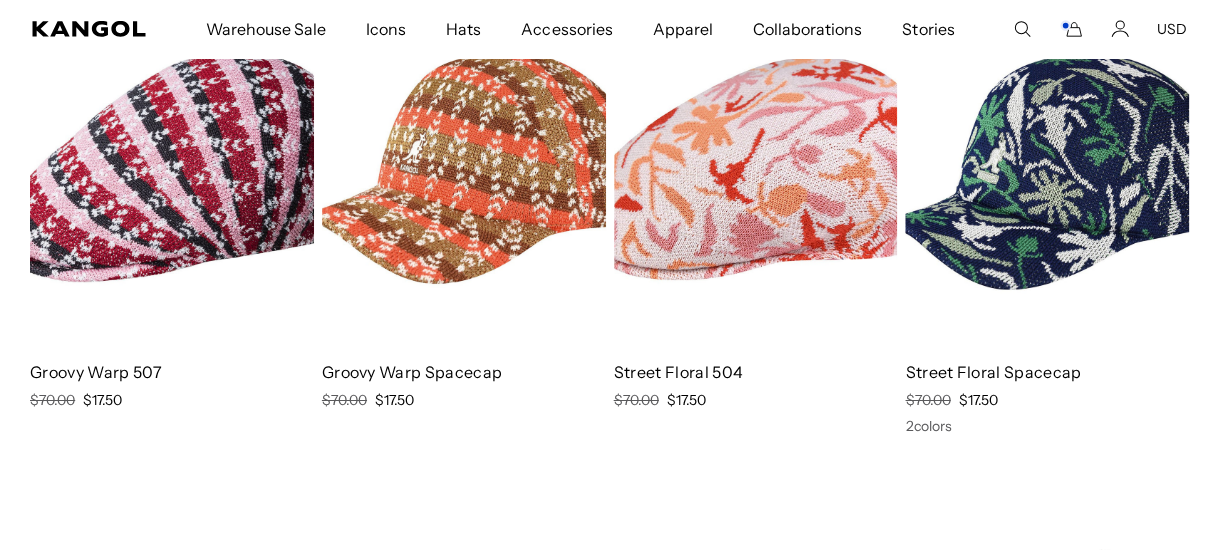 click at bounding box center [172, 167] 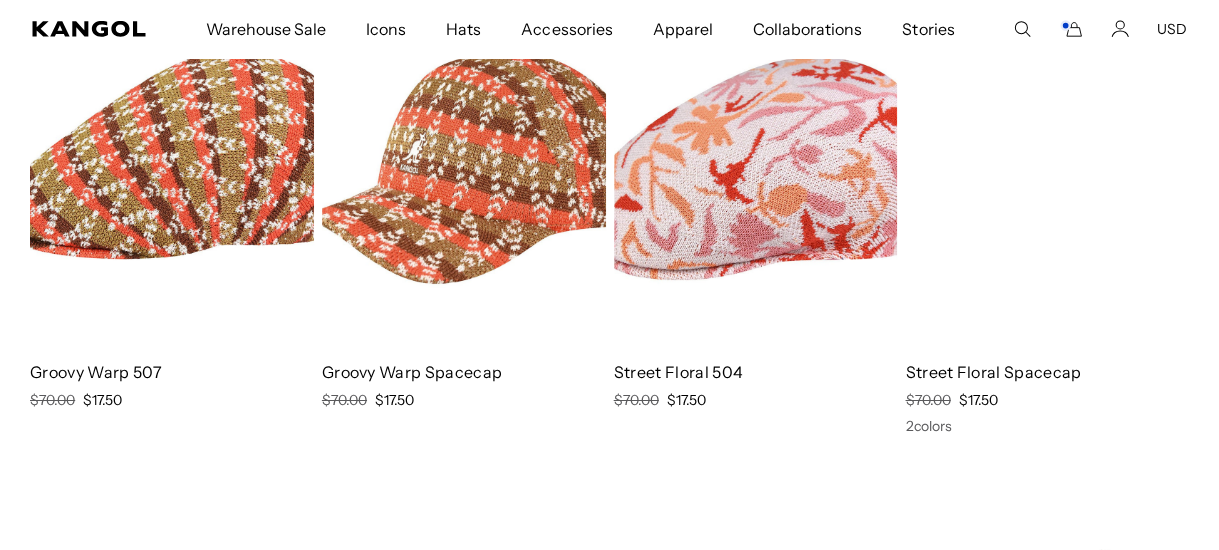 scroll, scrollTop: 0, scrollLeft: 411, axis: horizontal 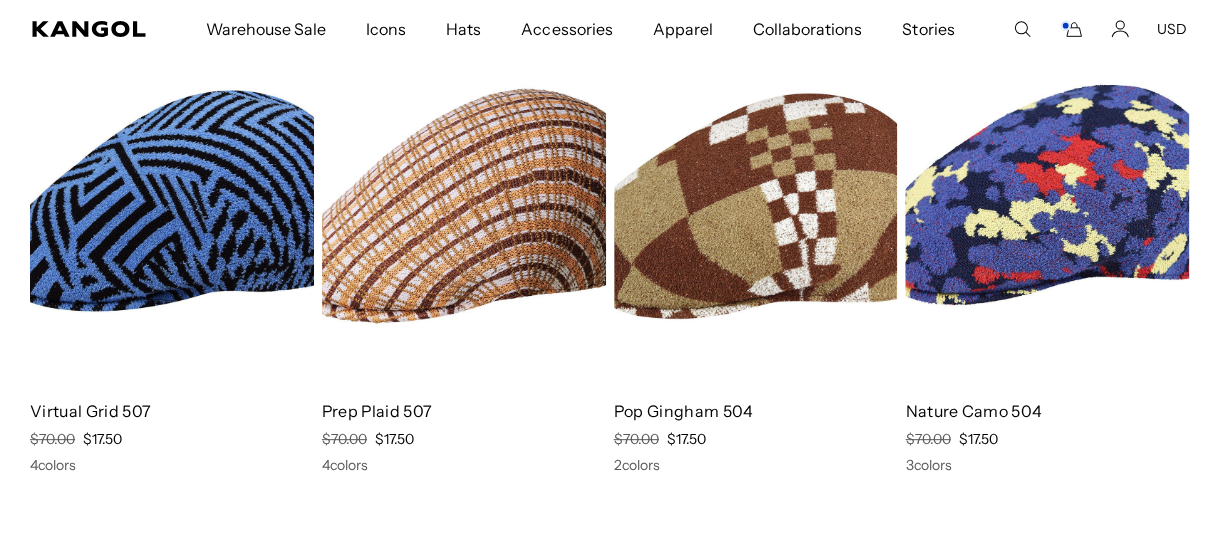 click at bounding box center (172, 206) 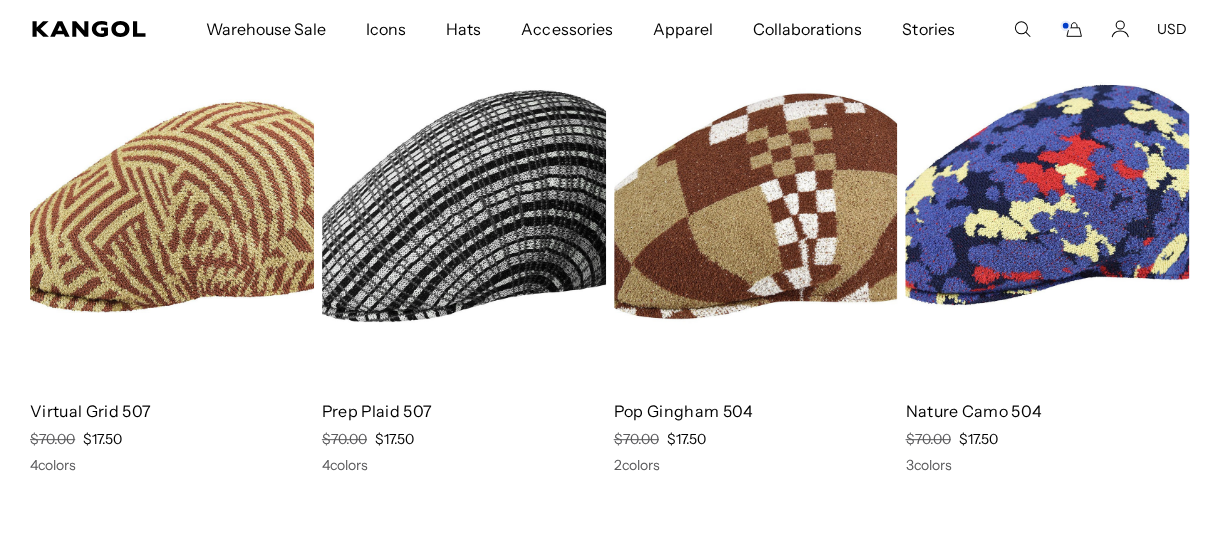 click at bounding box center (464, 206) 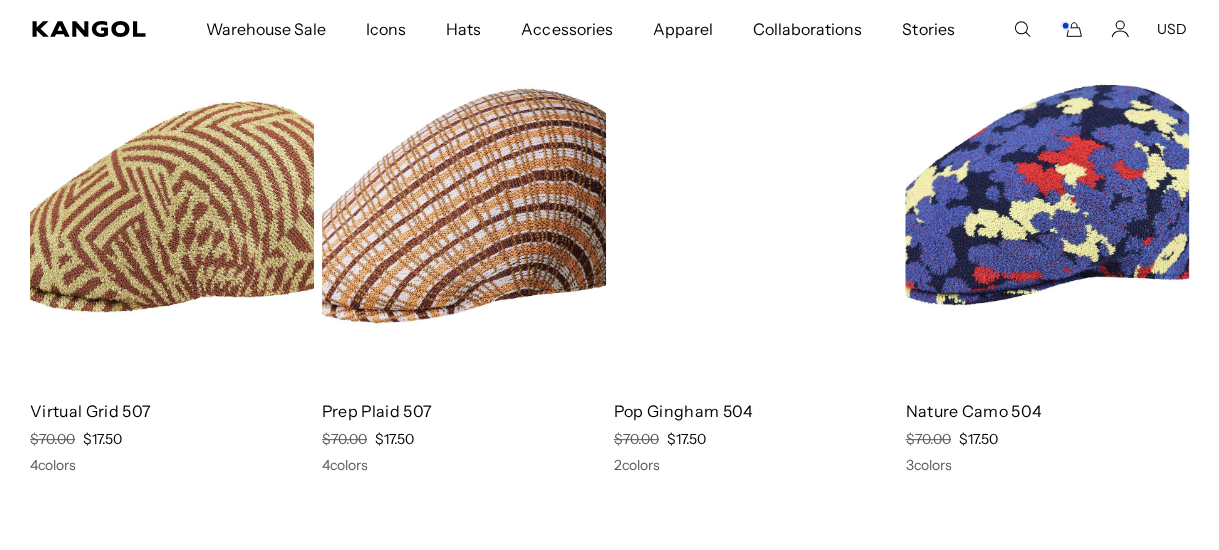 scroll, scrollTop: 0, scrollLeft: 411, axis: horizontal 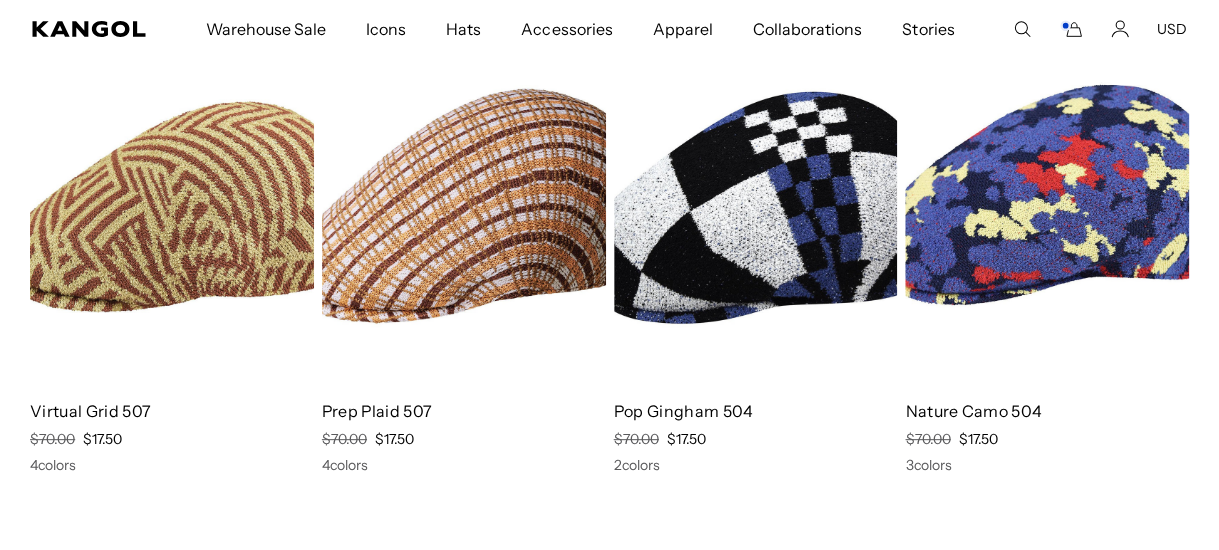 click at bounding box center [756, 206] 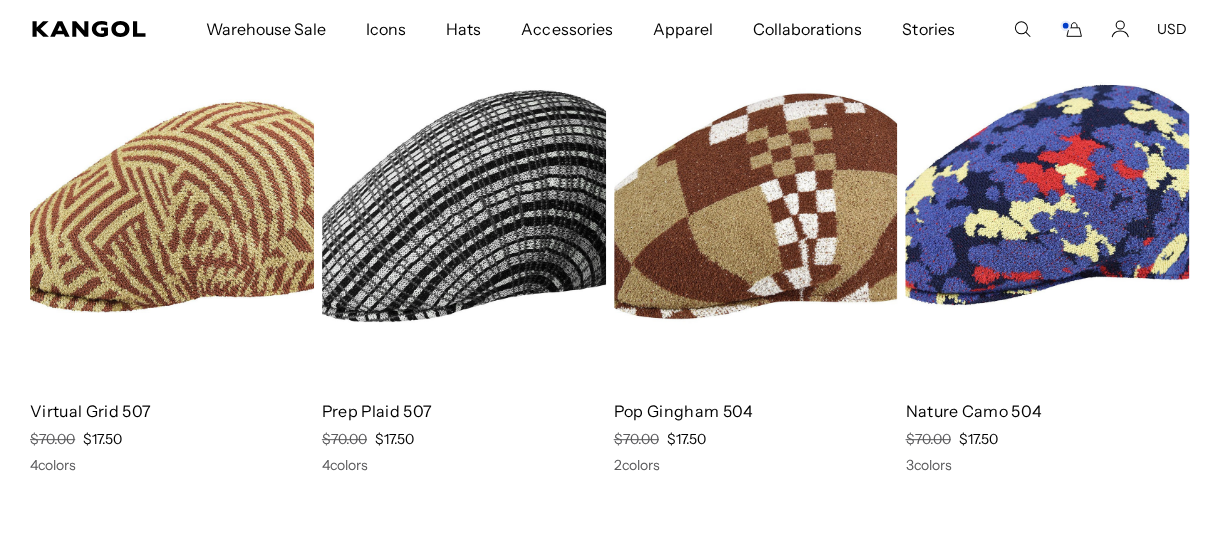 scroll, scrollTop: 0, scrollLeft: 0, axis: both 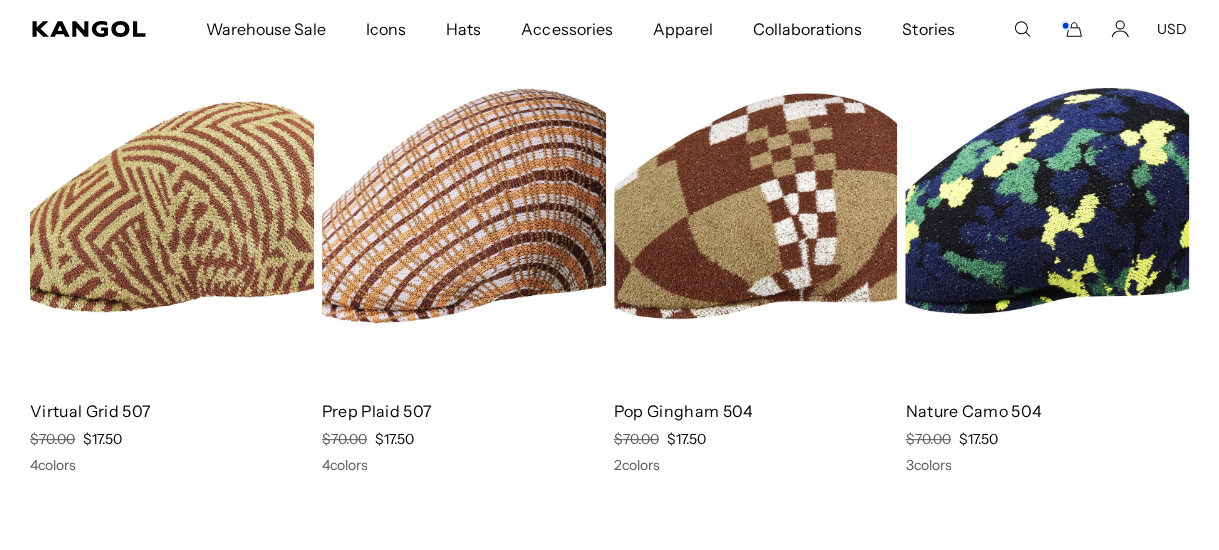 click at bounding box center (1047, 206) 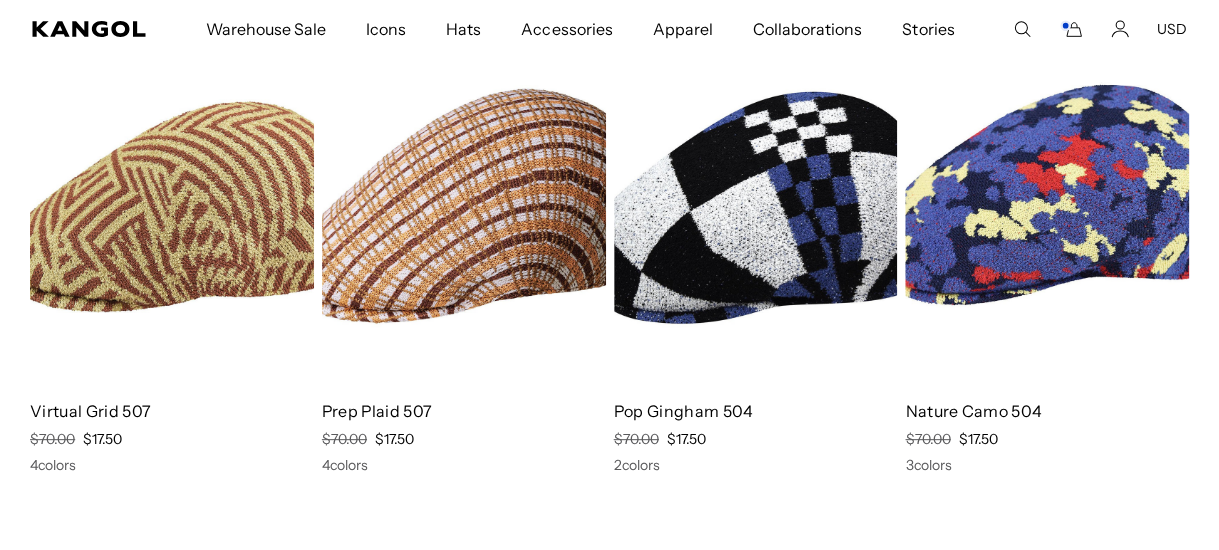 scroll, scrollTop: 0, scrollLeft: 411, axis: horizontal 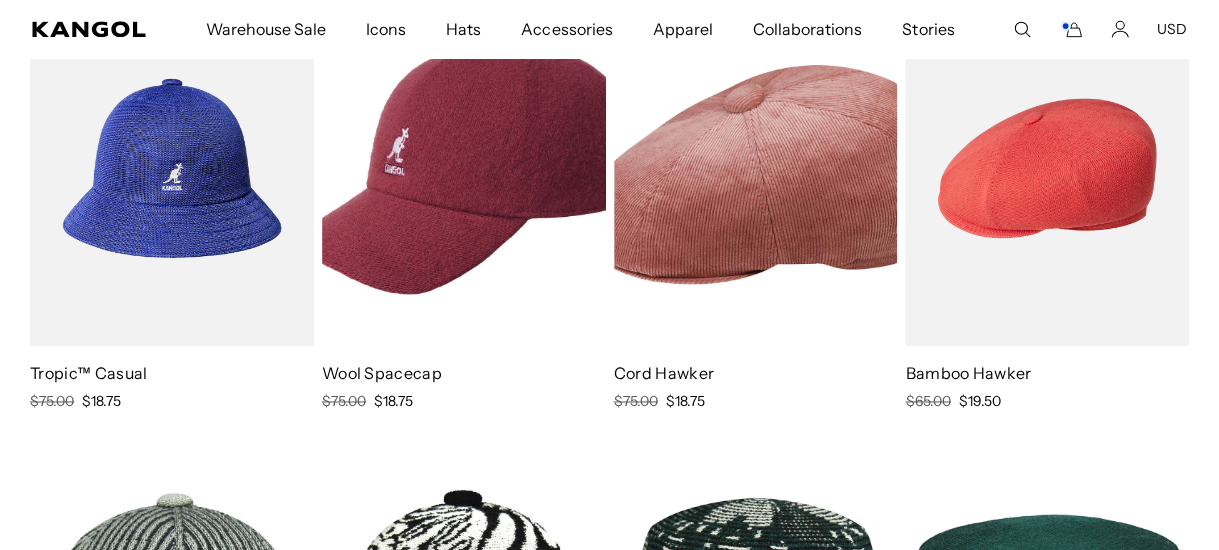 click at bounding box center [1047, 168] 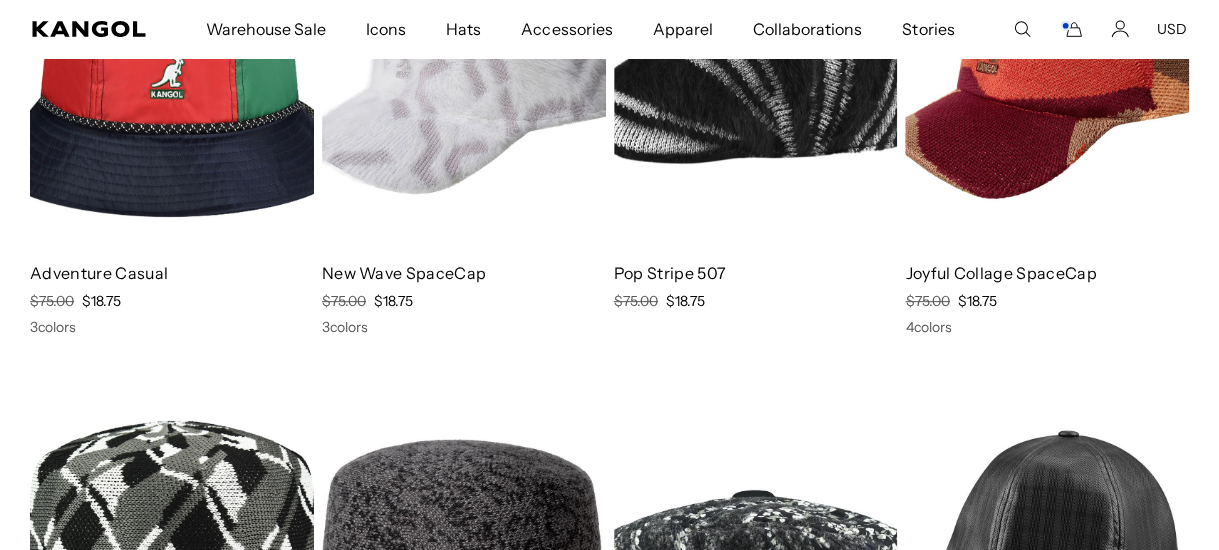 scroll, scrollTop: 8880, scrollLeft: 0, axis: vertical 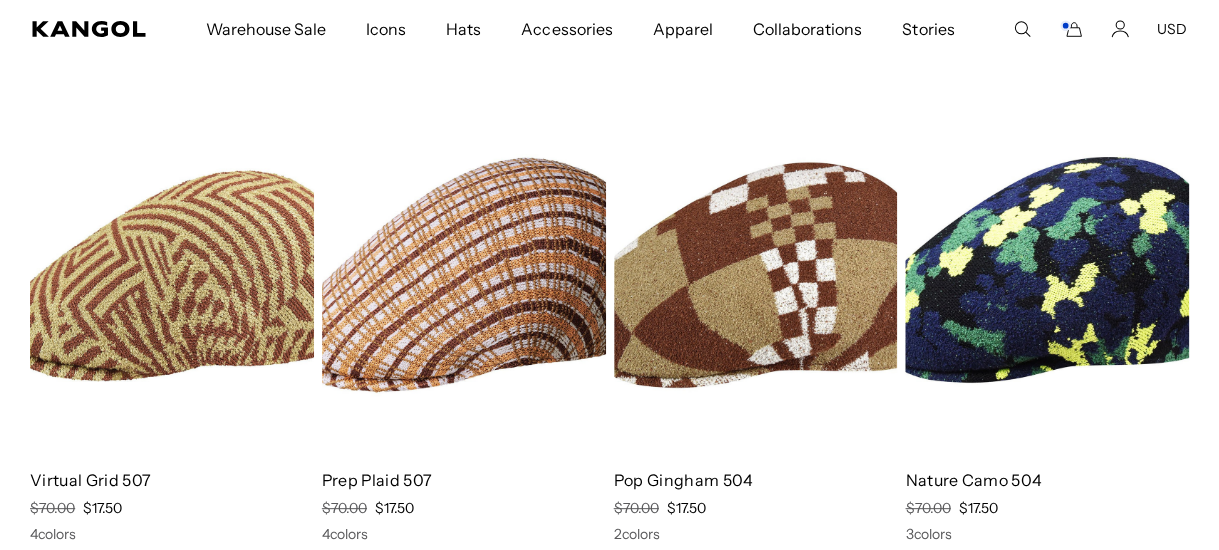 click at bounding box center (1047, 275) 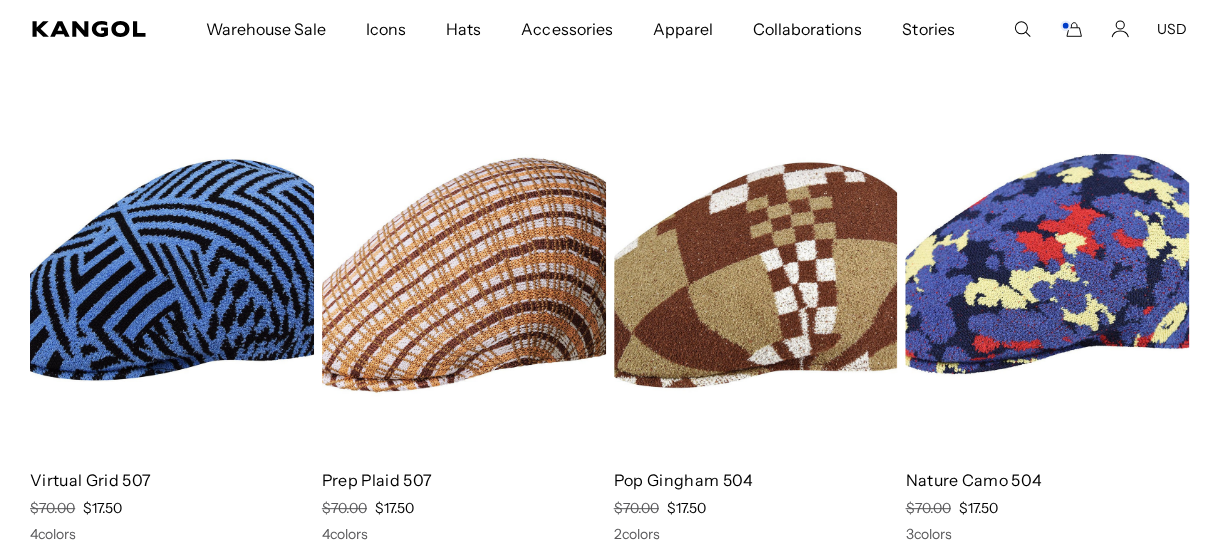 scroll, scrollTop: 0, scrollLeft: 411, axis: horizontal 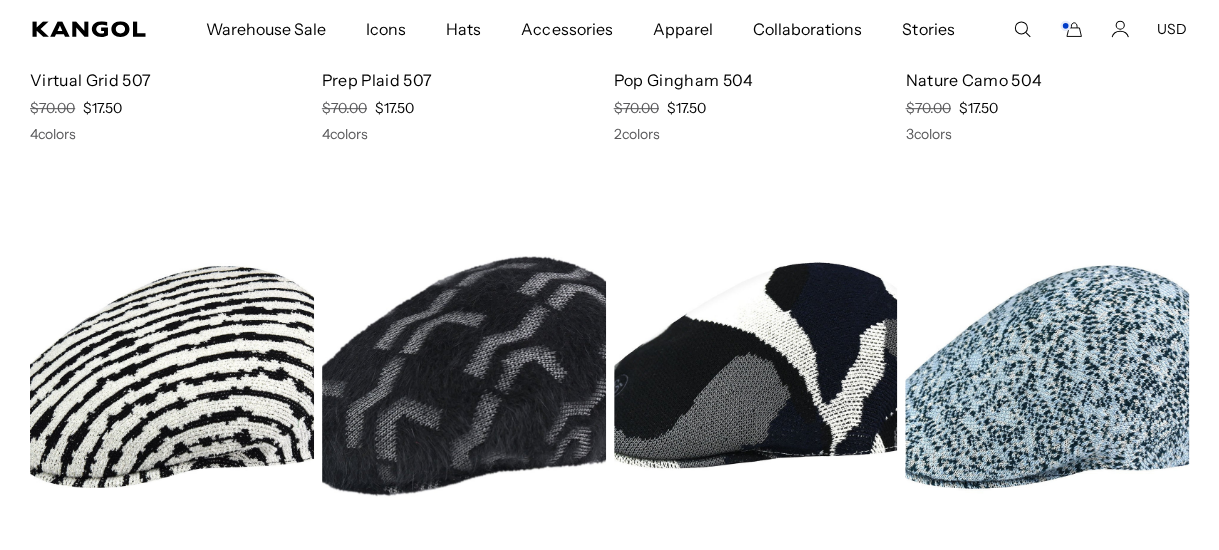 click at bounding box center [1047, 381] 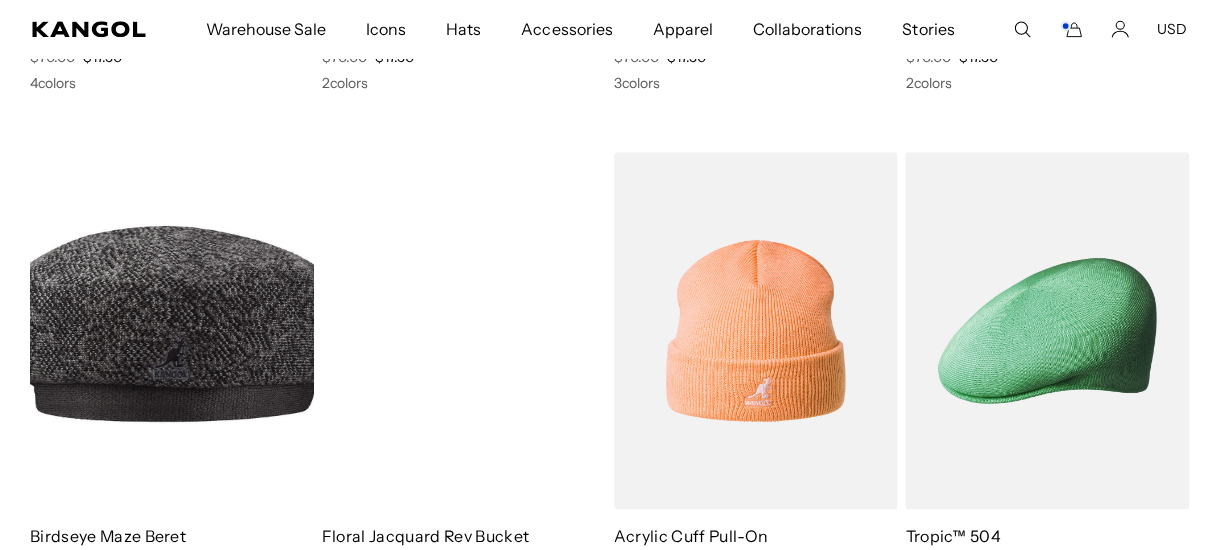 scroll, scrollTop: 7162, scrollLeft: 0, axis: vertical 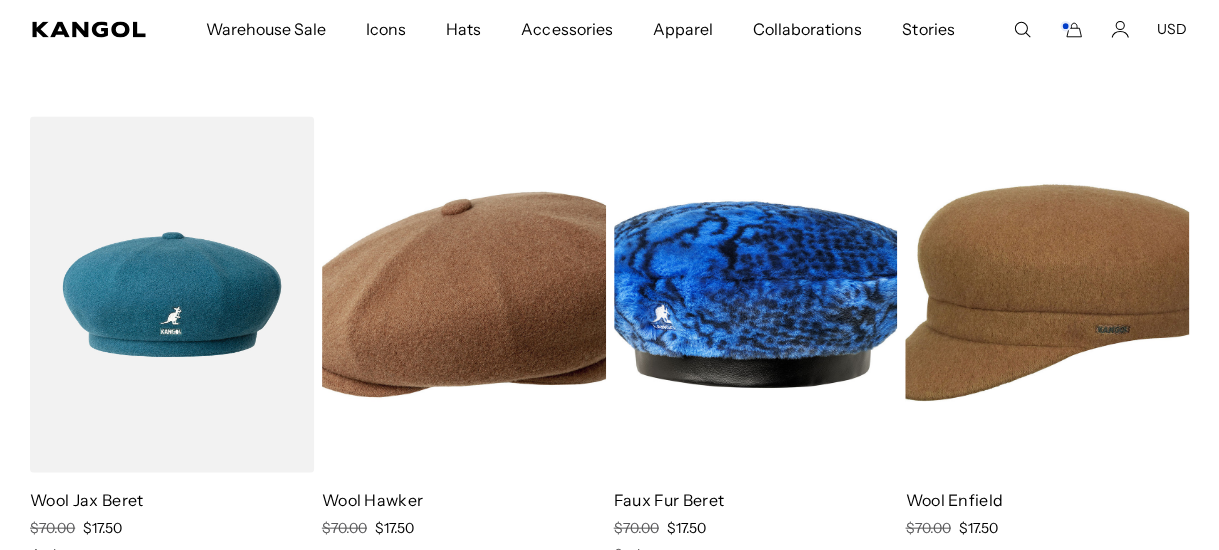 click at bounding box center (464, 294) 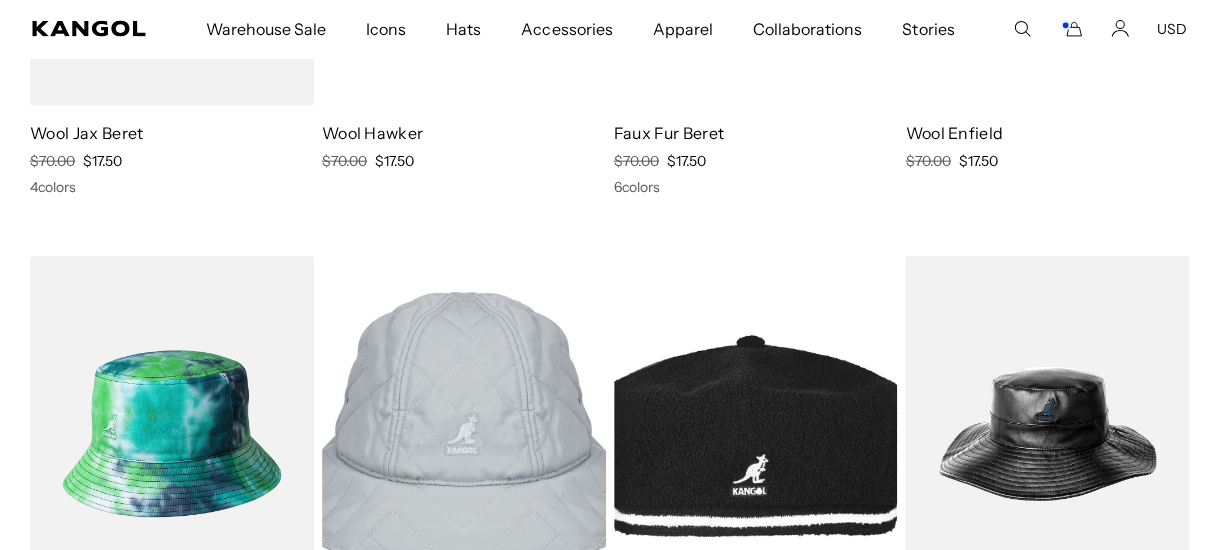 scroll, scrollTop: 8062, scrollLeft: 0, axis: vertical 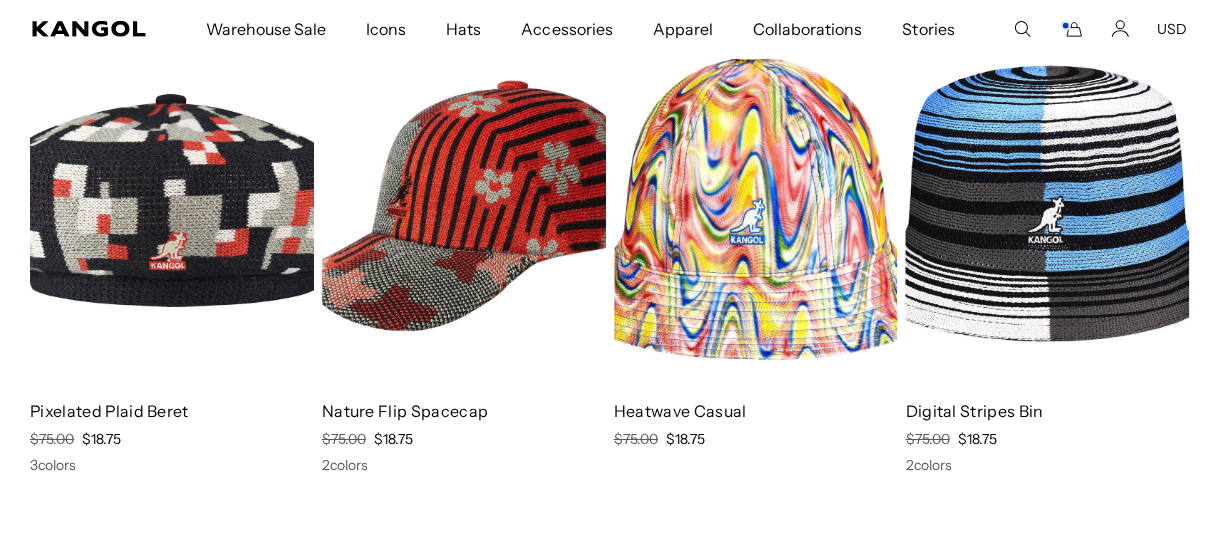 click at bounding box center (1047, 206) 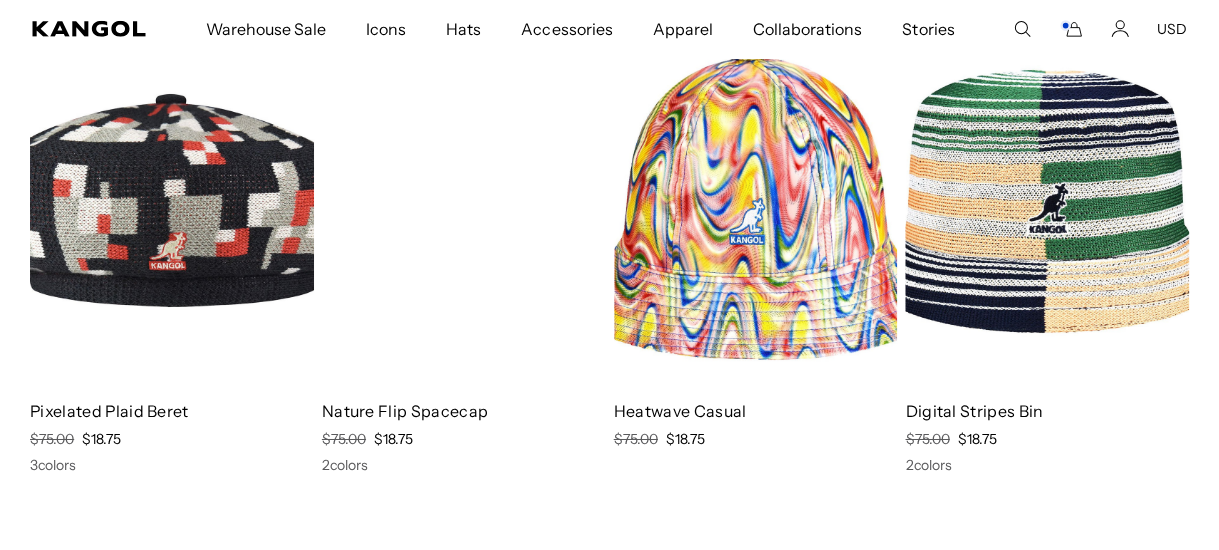 scroll, scrollTop: 0, scrollLeft: 0, axis: both 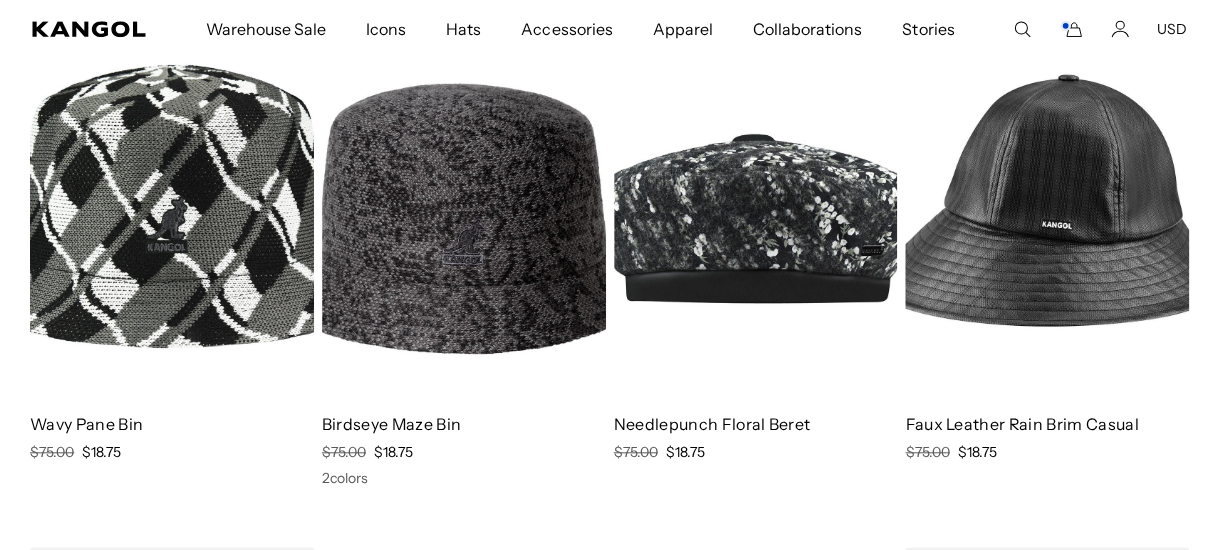 click at bounding box center [172, 218] 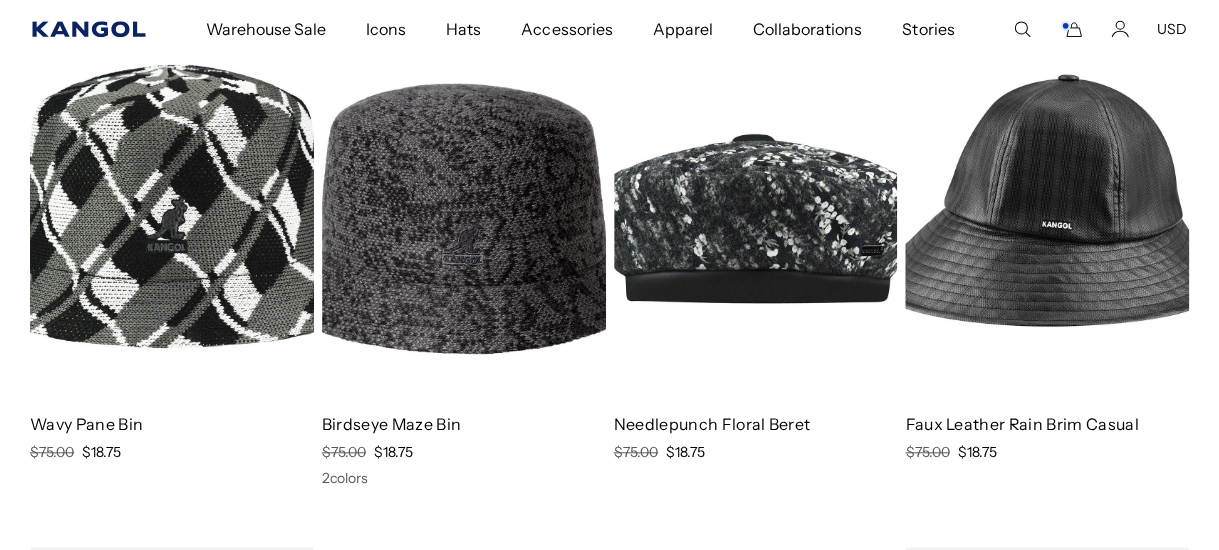 scroll, scrollTop: 0, scrollLeft: 0, axis: both 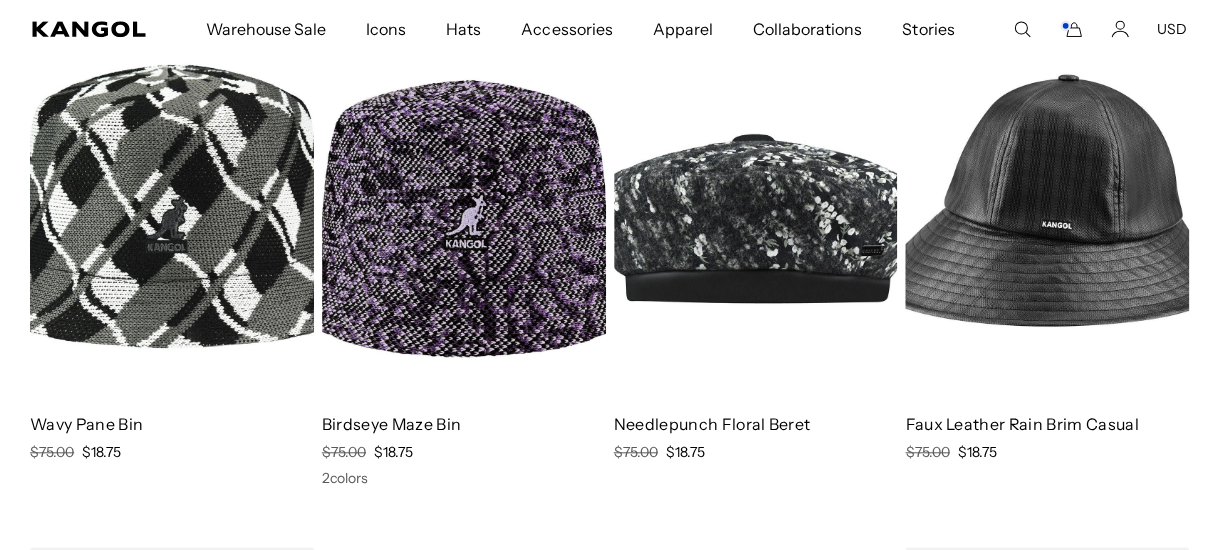 click at bounding box center [464, 218] 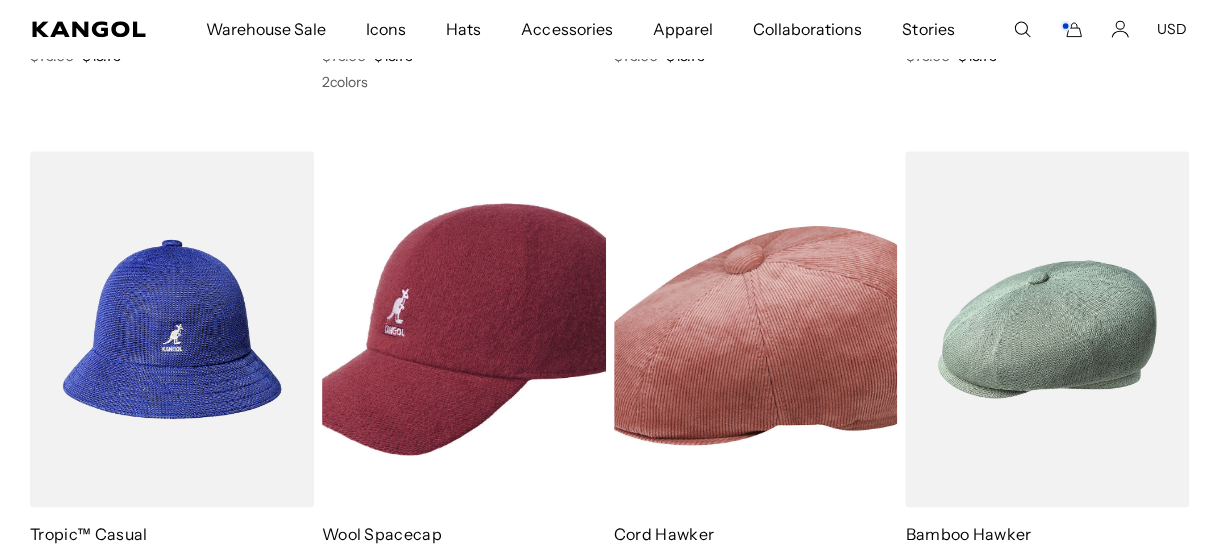 scroll, scrollTop: 10262, scrollLeft: 0, axis: vertical 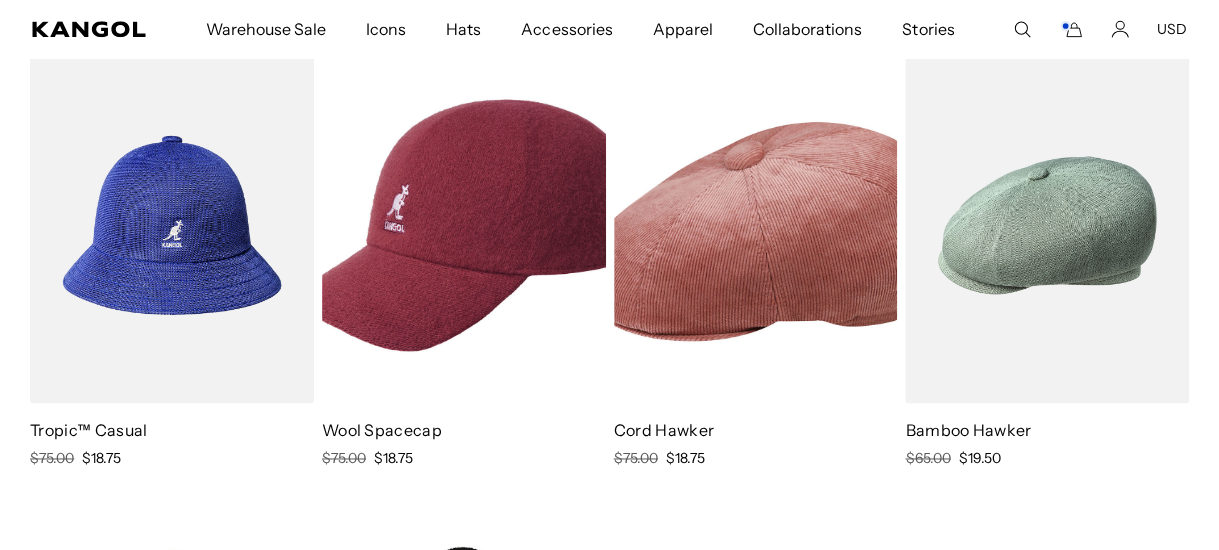 click at bounding box center (172, 225) 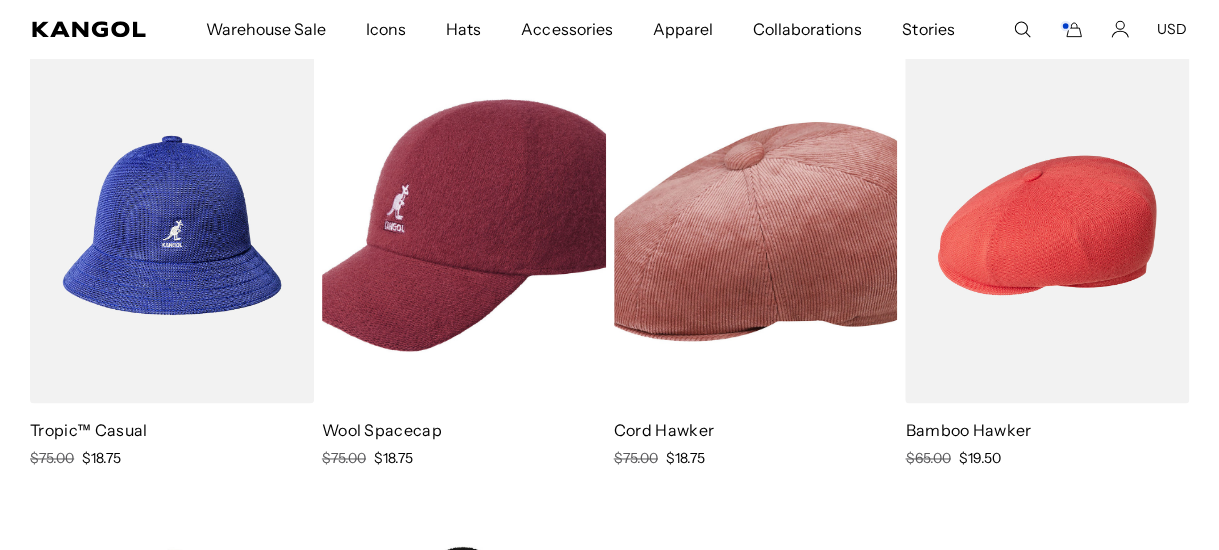 scroll, scrollTop: 0, scrollLeft: 411, axis: horizontal 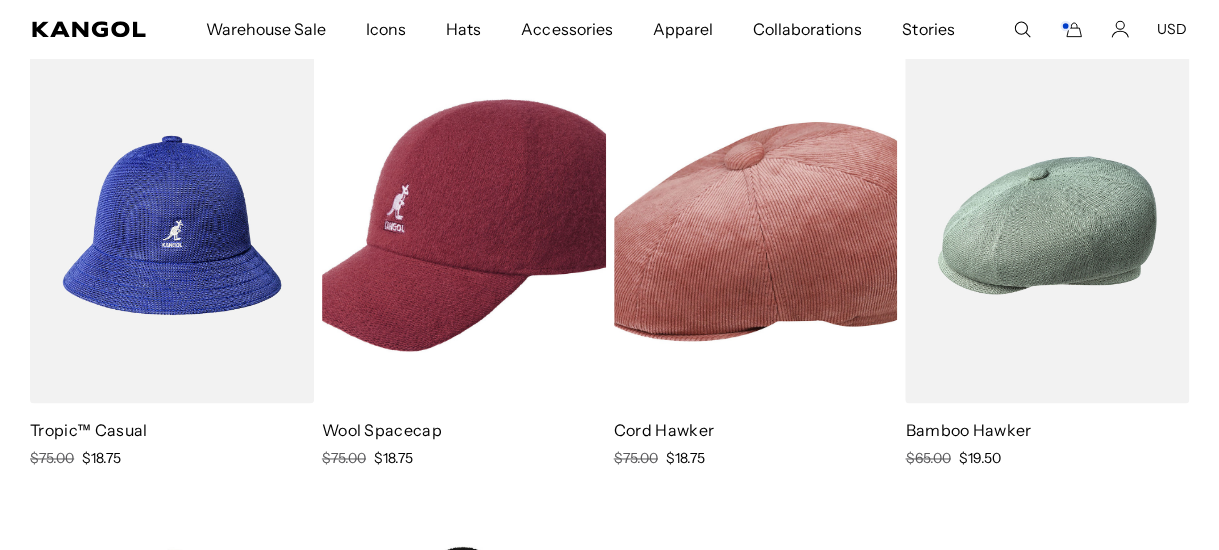 click at bounding box center (756, 225) 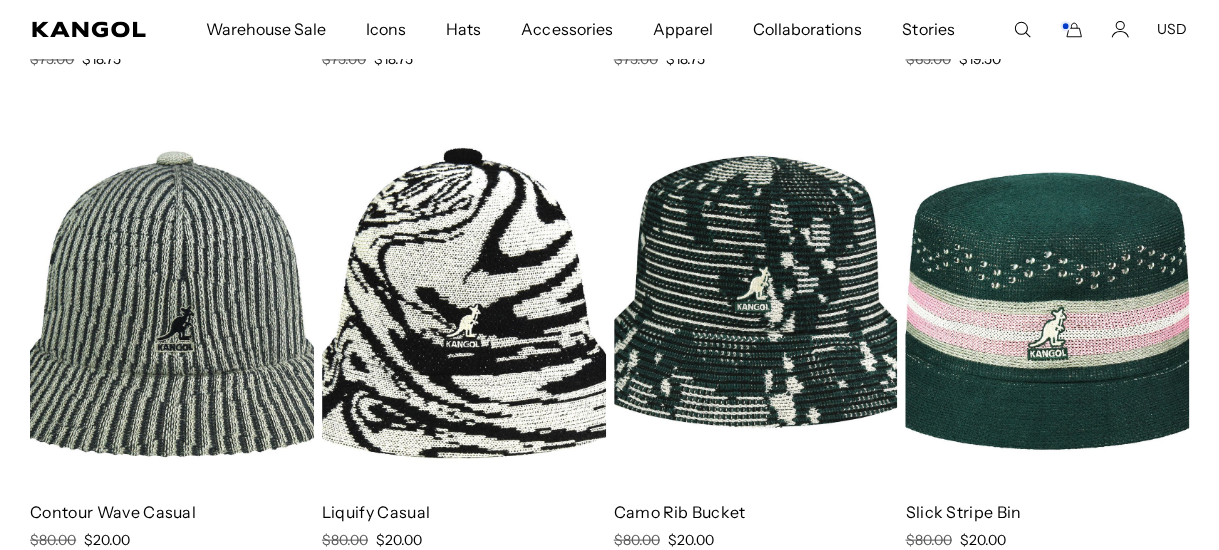 scroll, scrollTop: 10662, scrollLeft: 0, axis: vertical 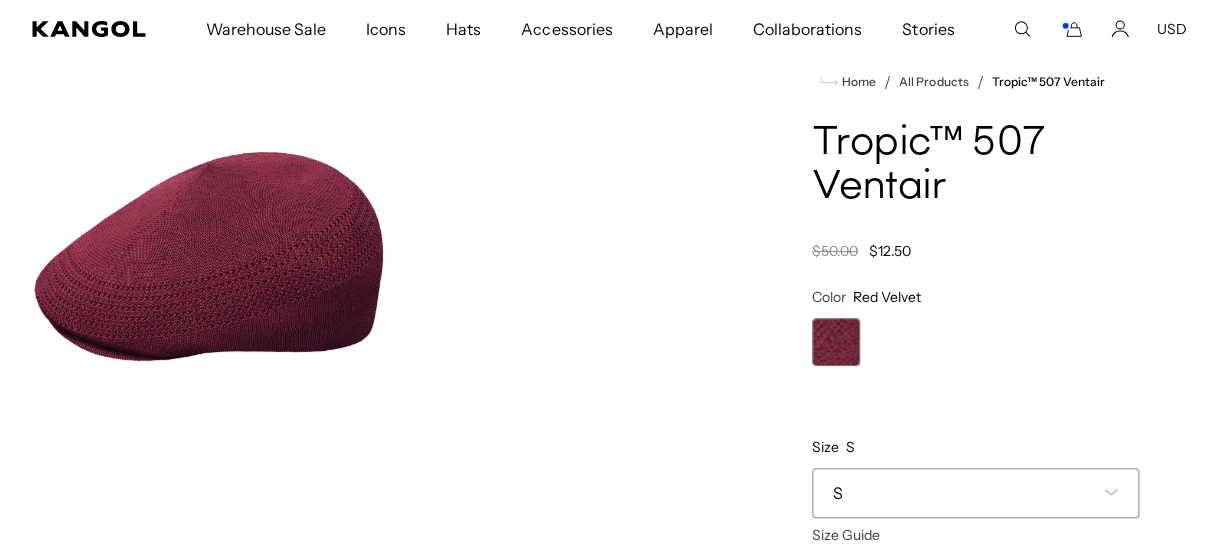 click at bounding box center (209, 251) 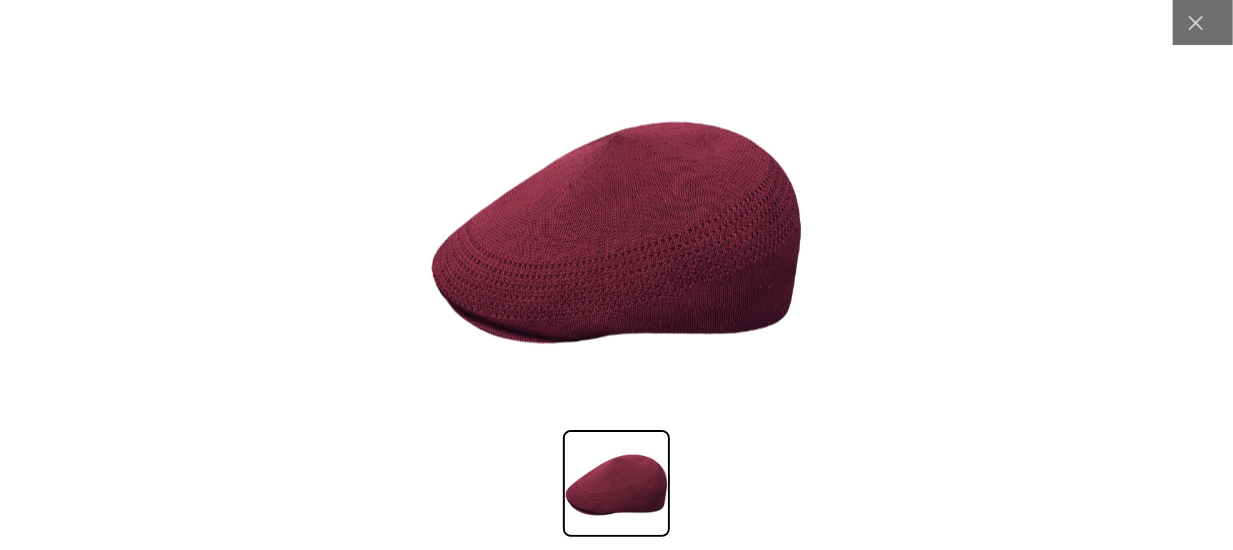 click at bounding box center (616, 226) 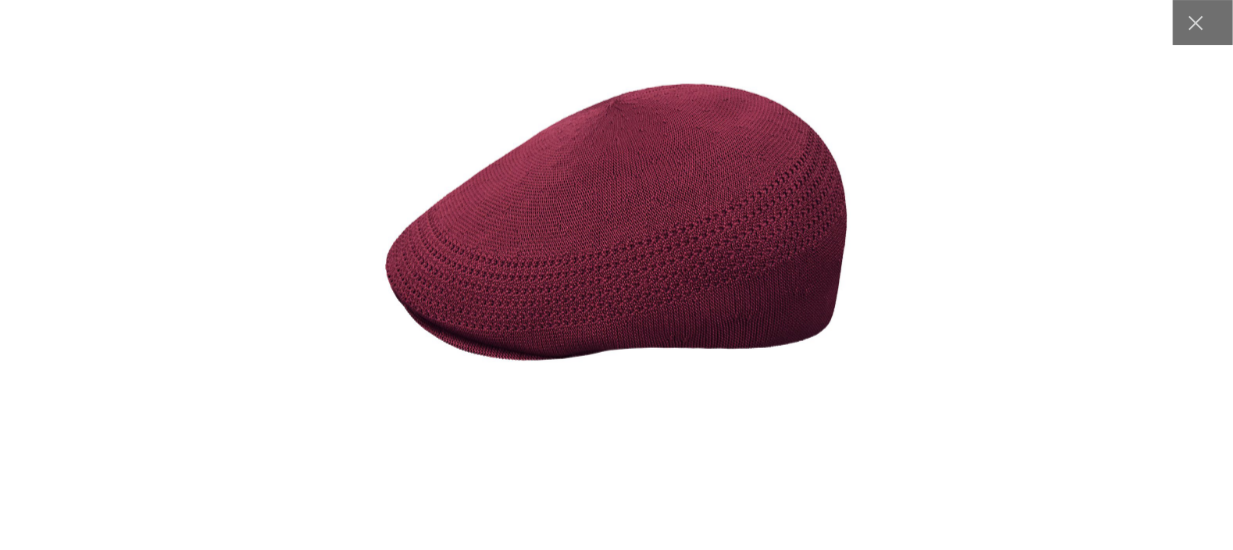 click at bounding box center (616, 214) 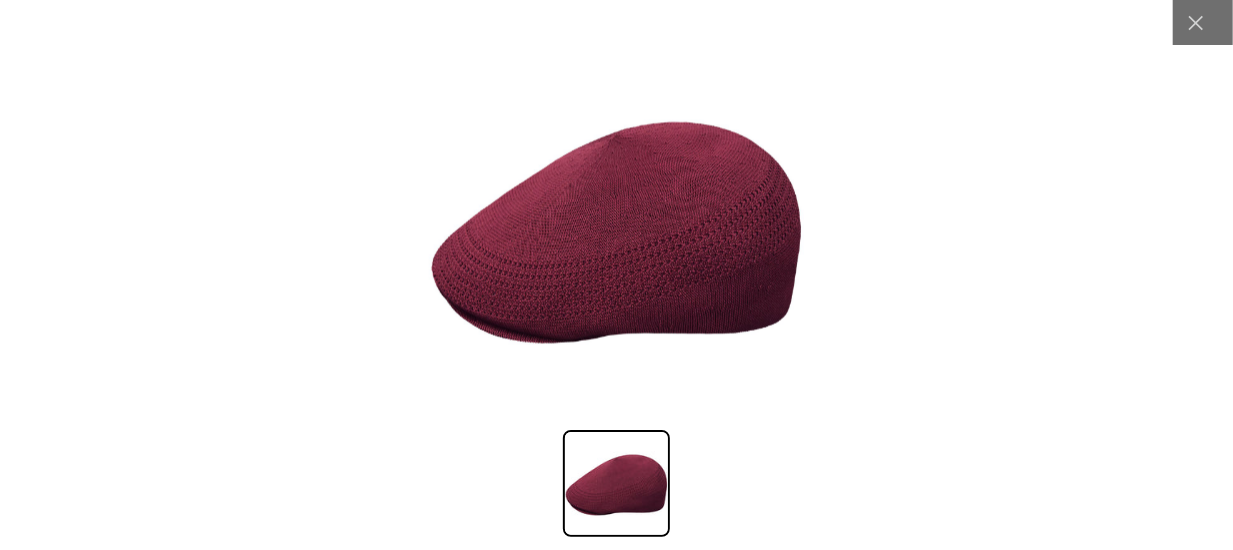 scroll, scrollTop: 0, scrollLeft: 411, axis: horizontal 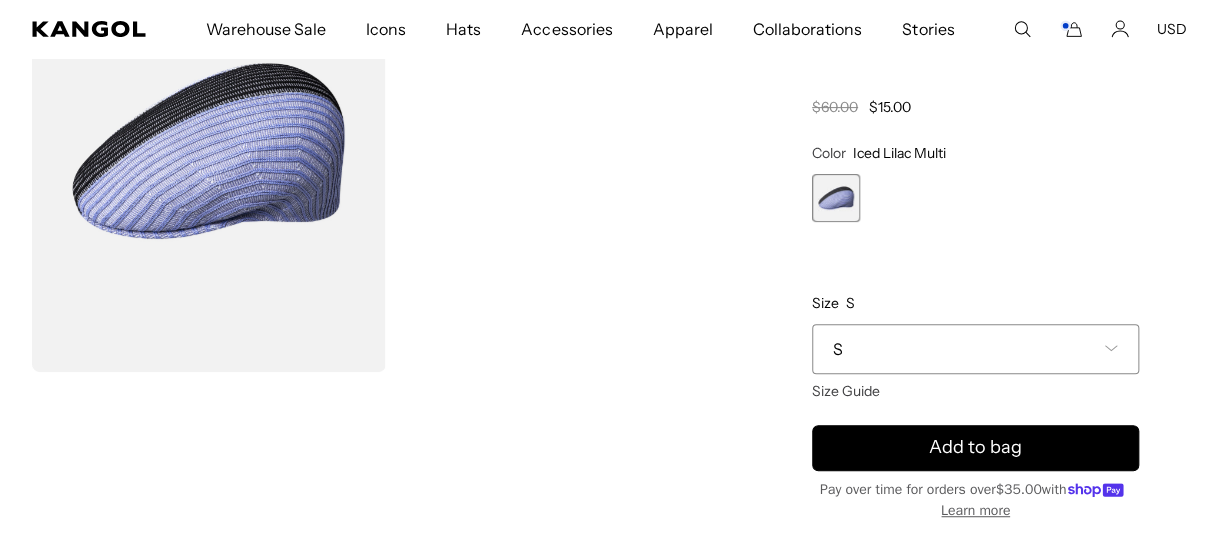 click on "S" at bounding box center [975, 349] 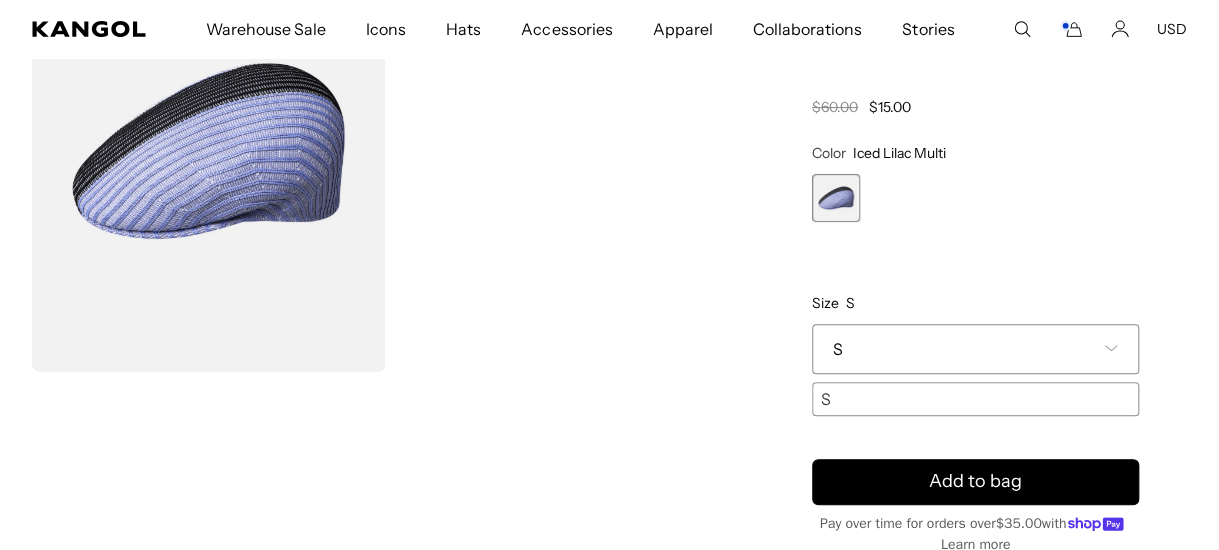 scroll, scrollTop: 0, scrollLeft: 411, axis: horizontal 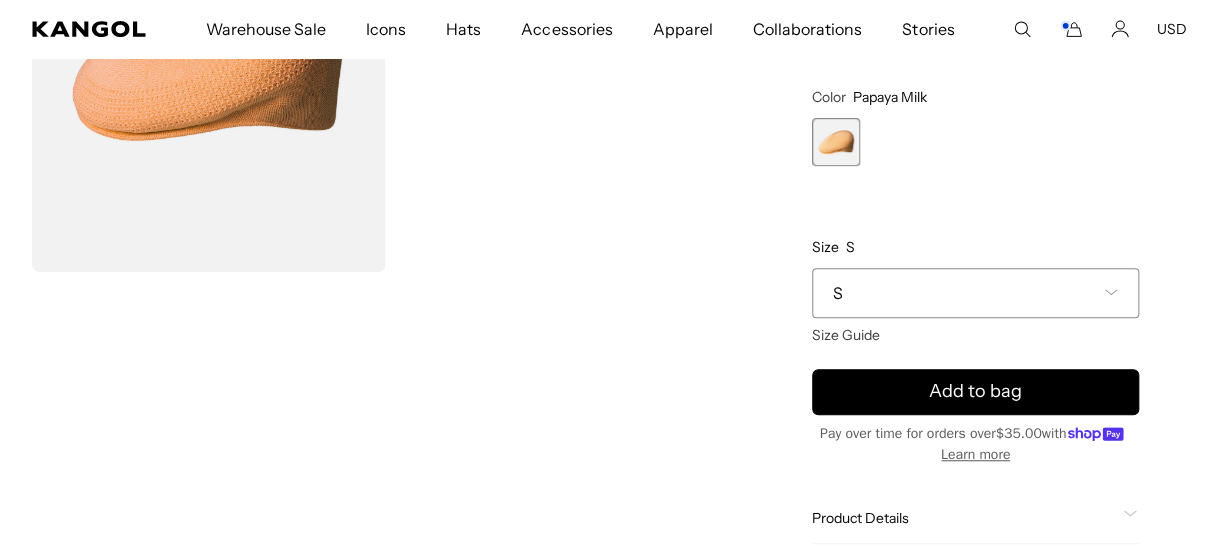 click on "S" at bounding box center [975, 293] 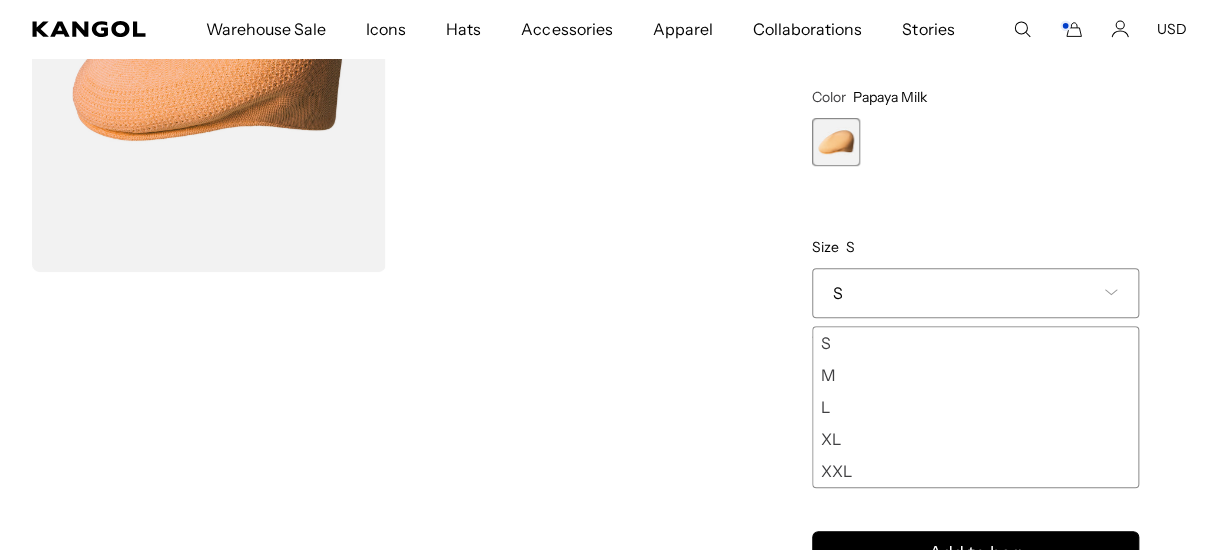 scroll, scrollTop: 0, scrollLeft: 411, axis: horizontal 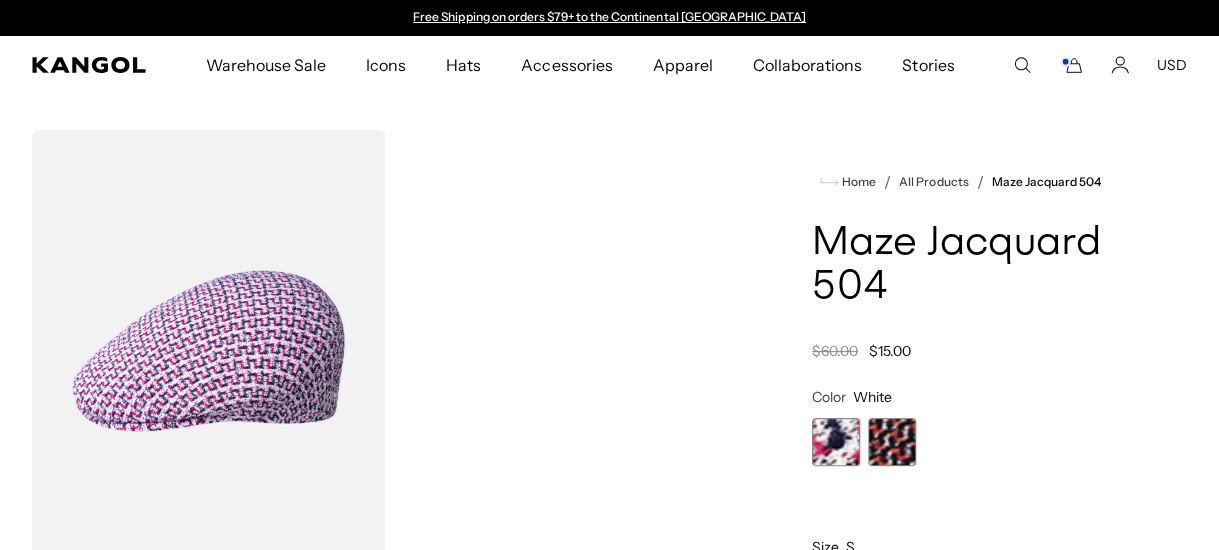 click at bounding box center [836, 442] 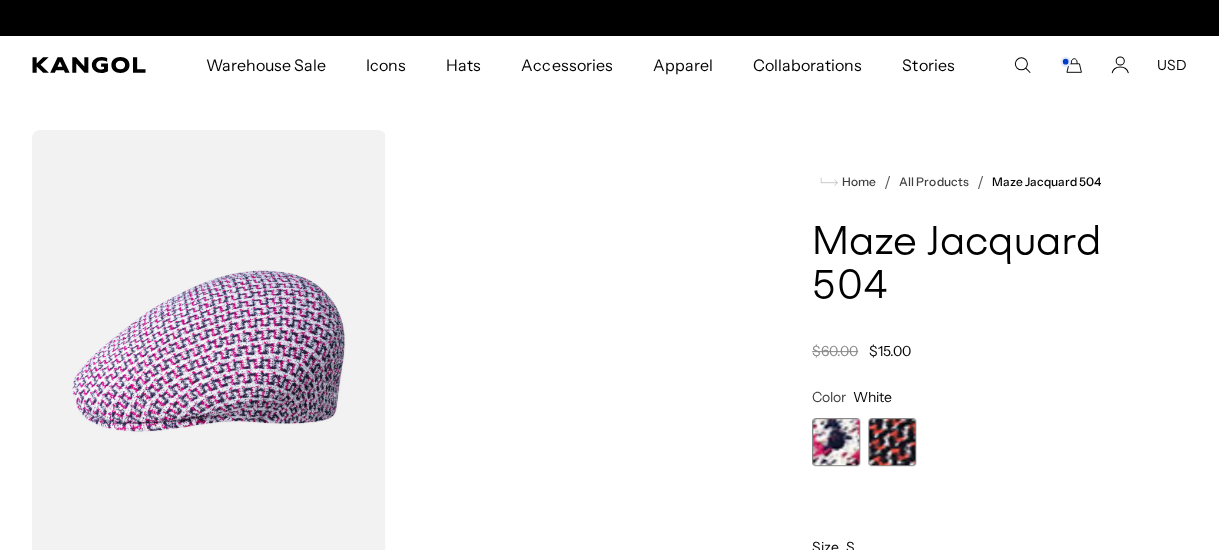 scroll, scrollTop: 0, scrollLeft: 411, axis: horizontal 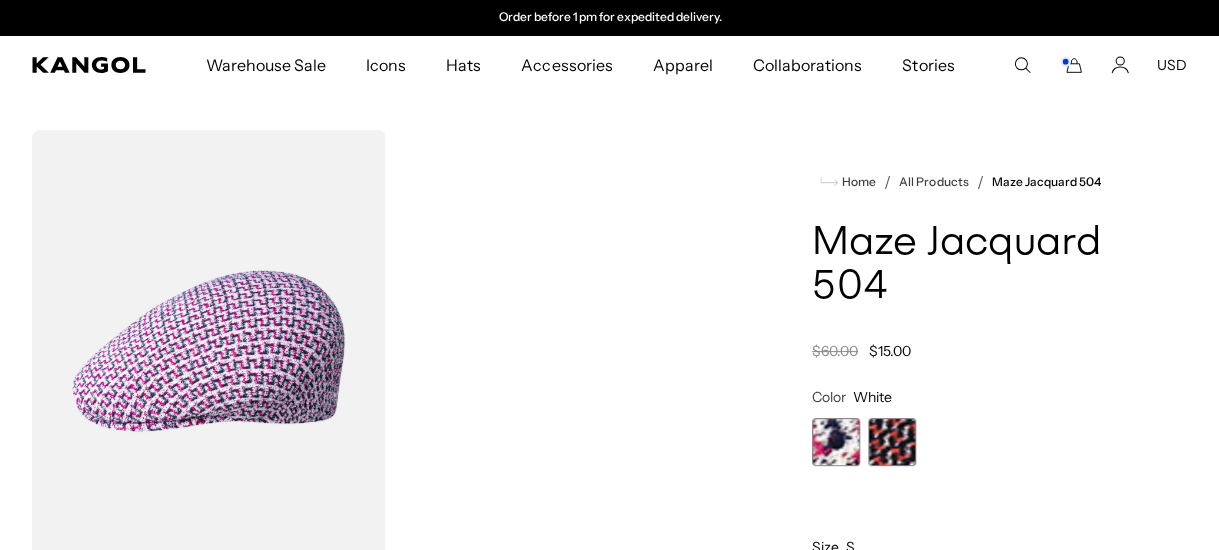 click at bounding box center [892, 442] 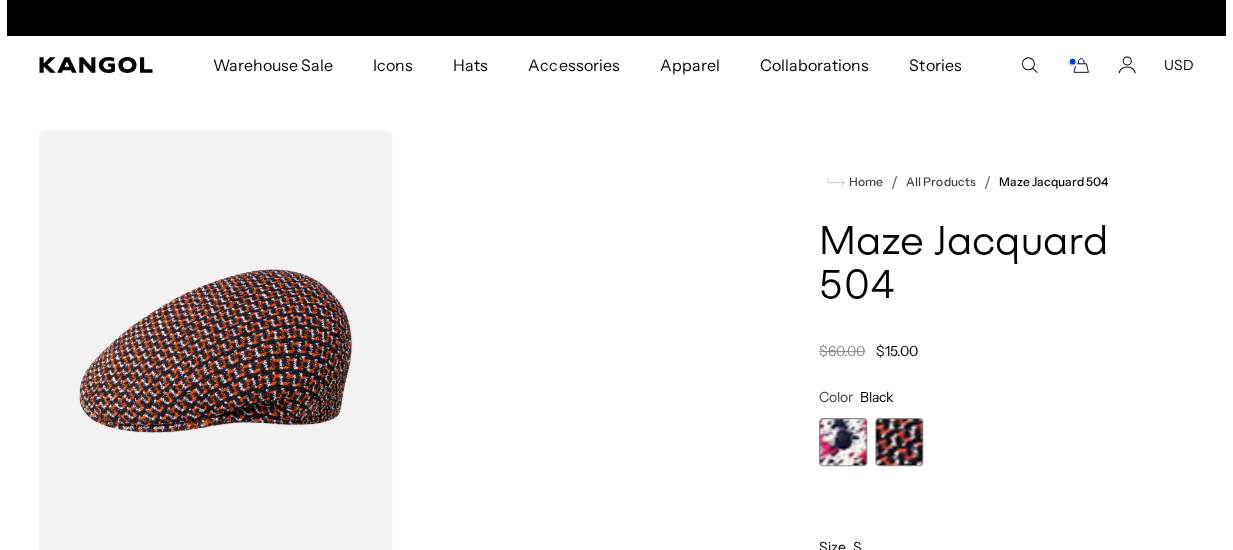 scroll, scrollTop: 0, scrollLeft: 0, axis: both 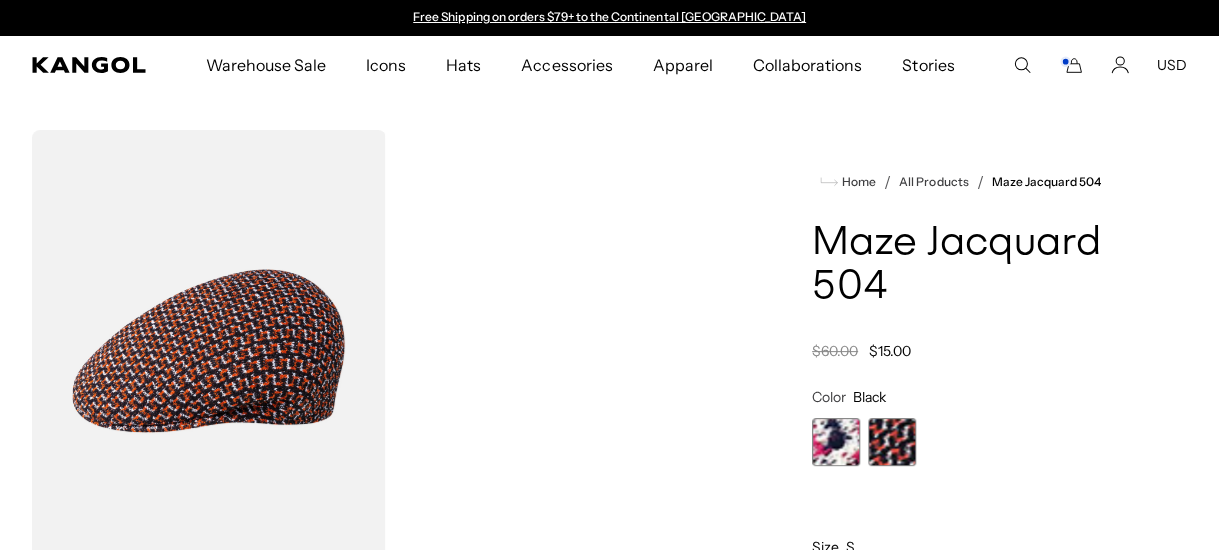 click at bounding box center (209, 351) 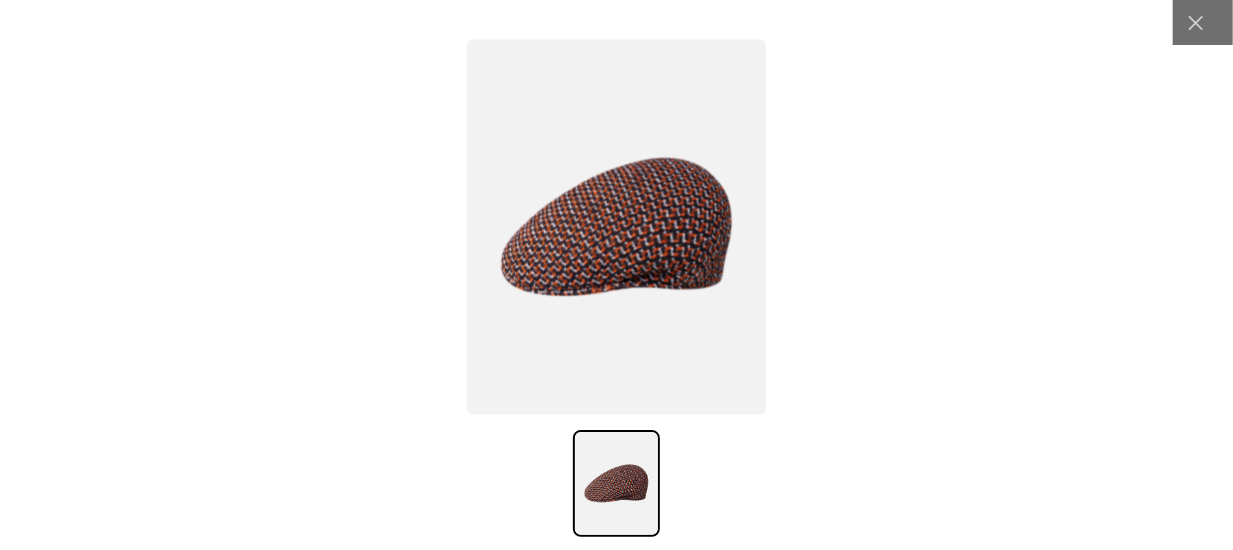 click at bounding box center [616, 226] 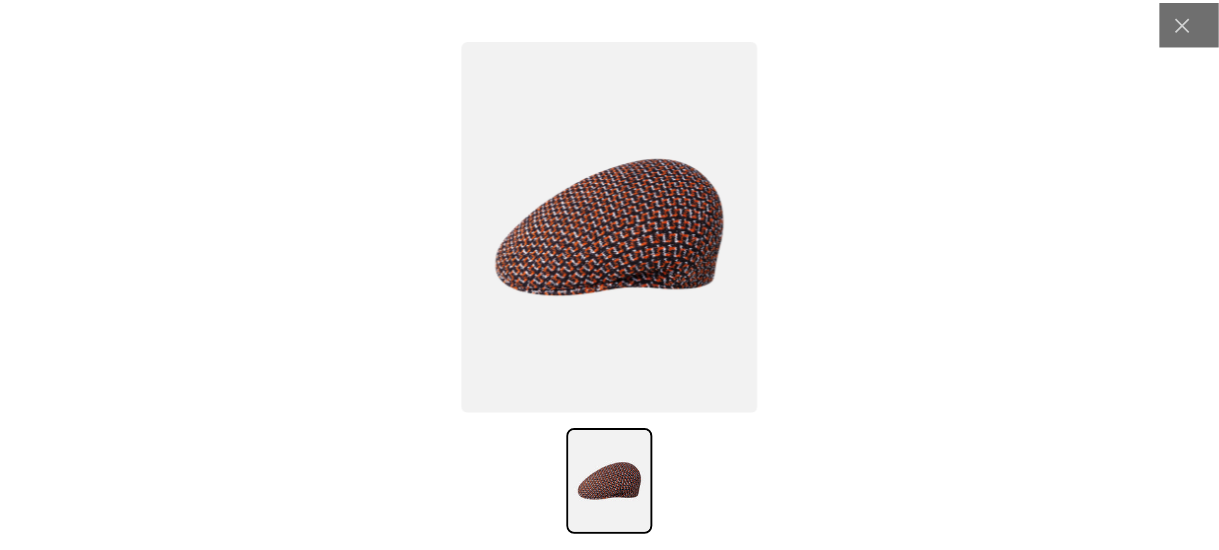 scroll, scrollTop: 0, scrollLeft: 0, axis: both 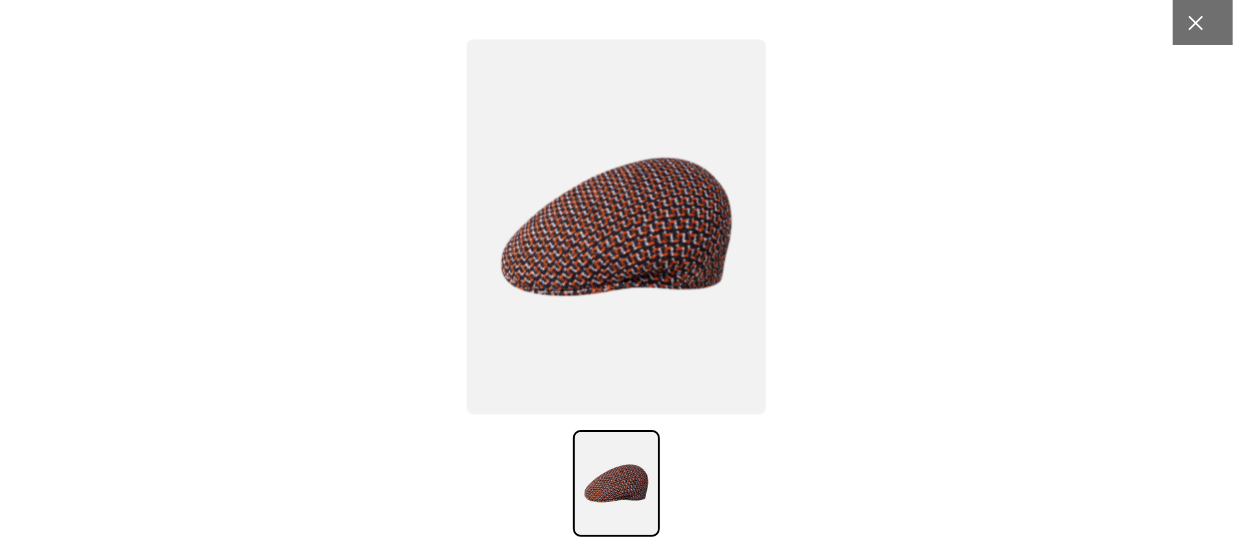 click 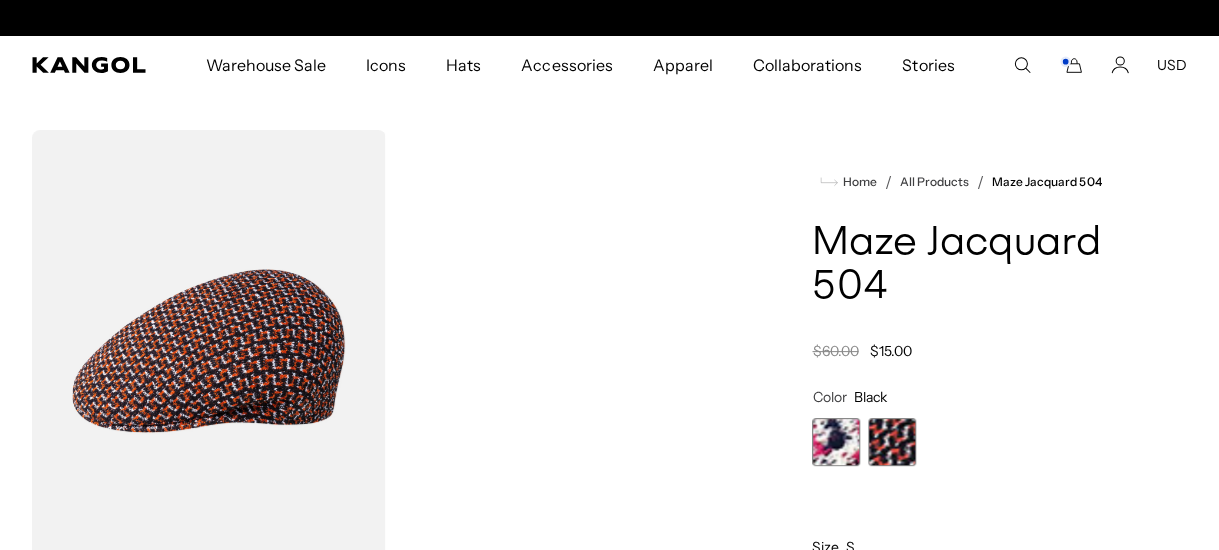 scroll, scrollTop: 0, scrollLeft: 411, axis: horizontal 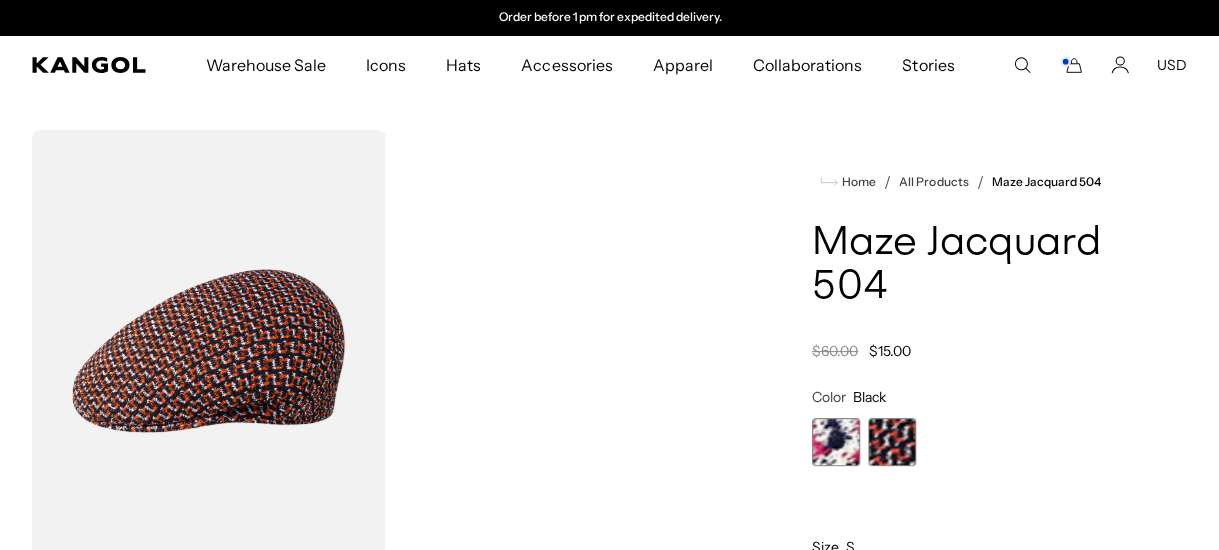click at bounding box center (892, 442) 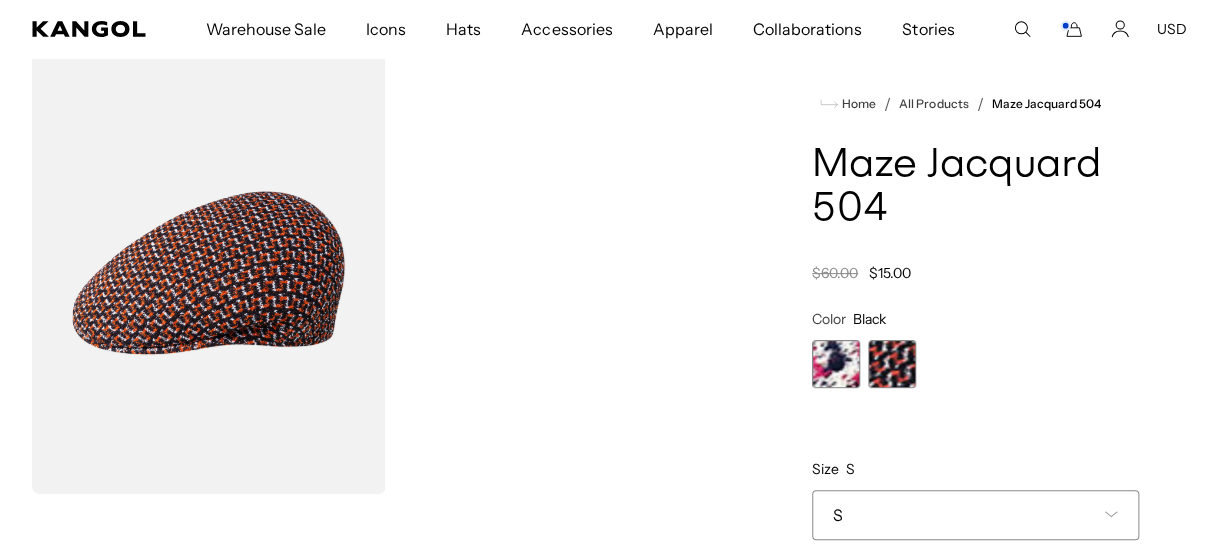 scroll, scrollTop: 300, scrollLeft: 0, axis: vertical 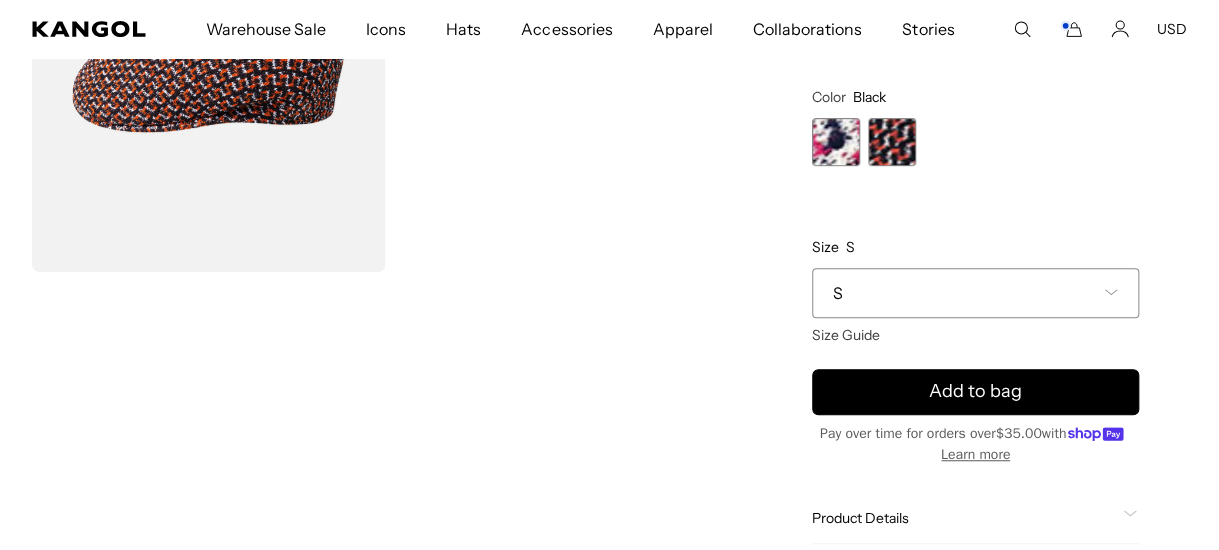 click on "S" at bounding box center [975, 293] 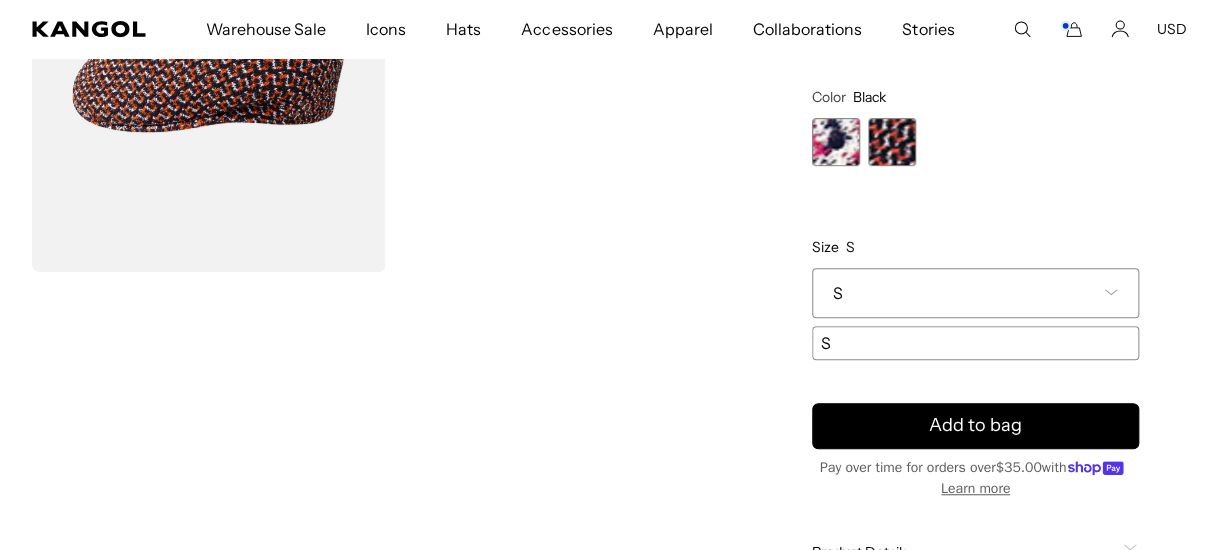 scroll, scrollTop: 0, scrollLeft: 0, axis: both 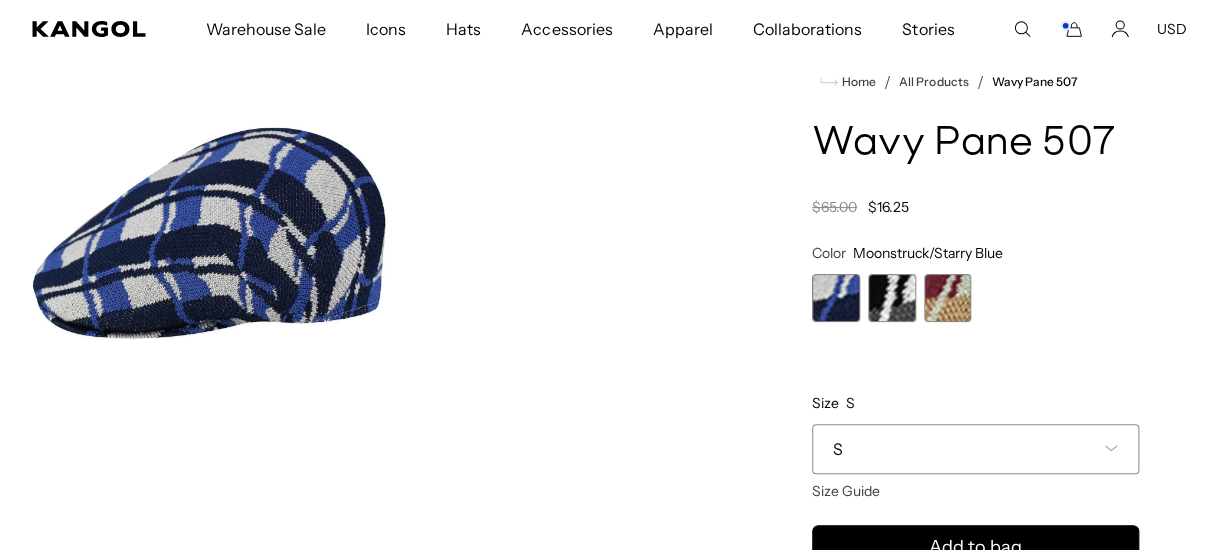 click at bounding box center [836, 298] 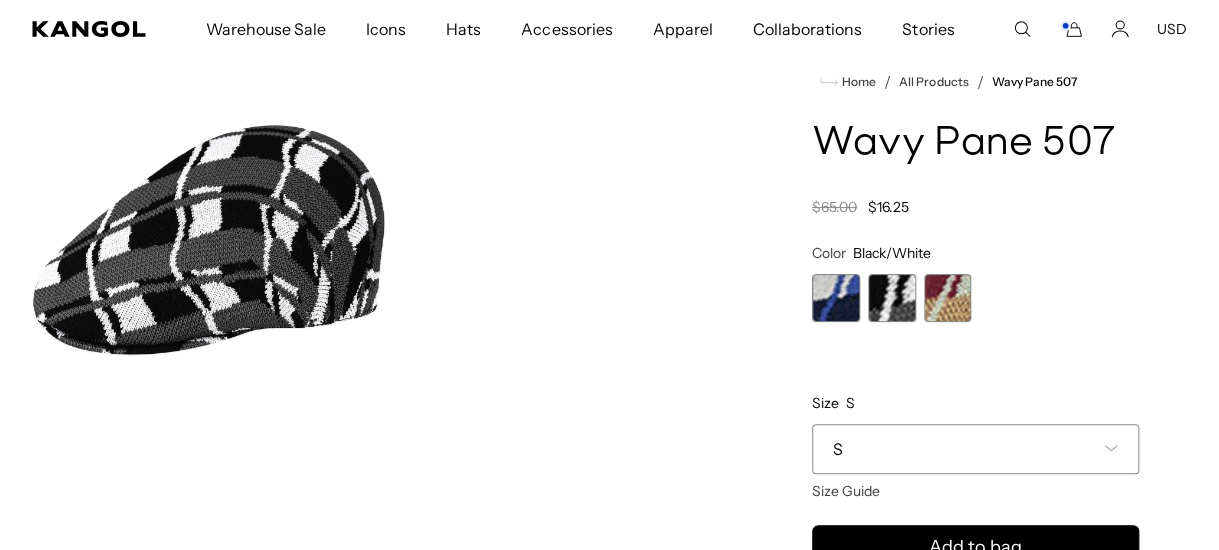 click at bounding box center (948, 298) 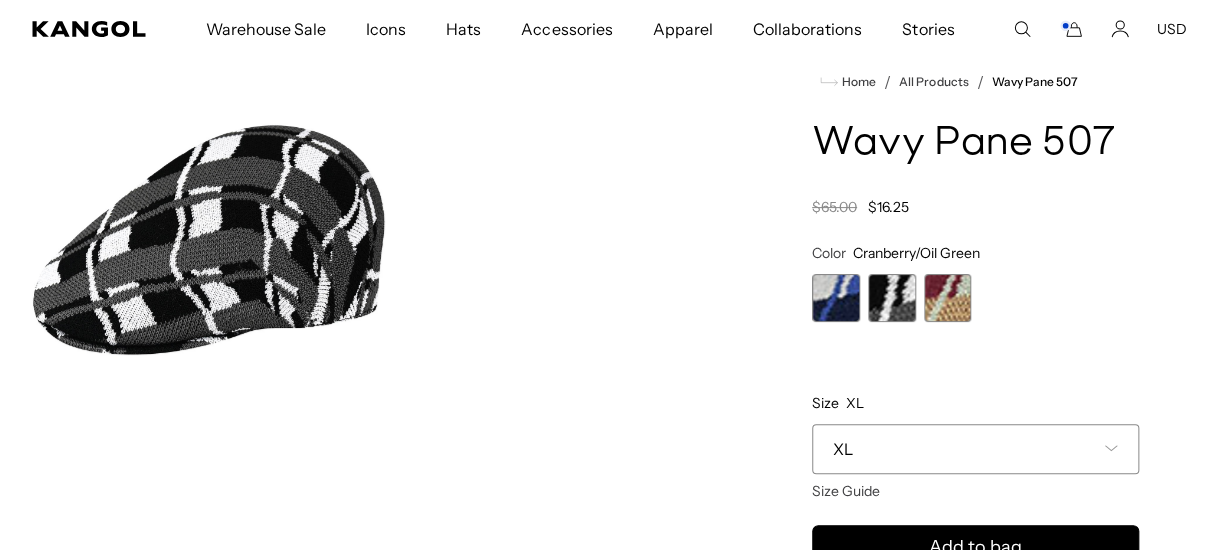 scroll, scrollTop: 0, scrollLeft: 0, axis: both 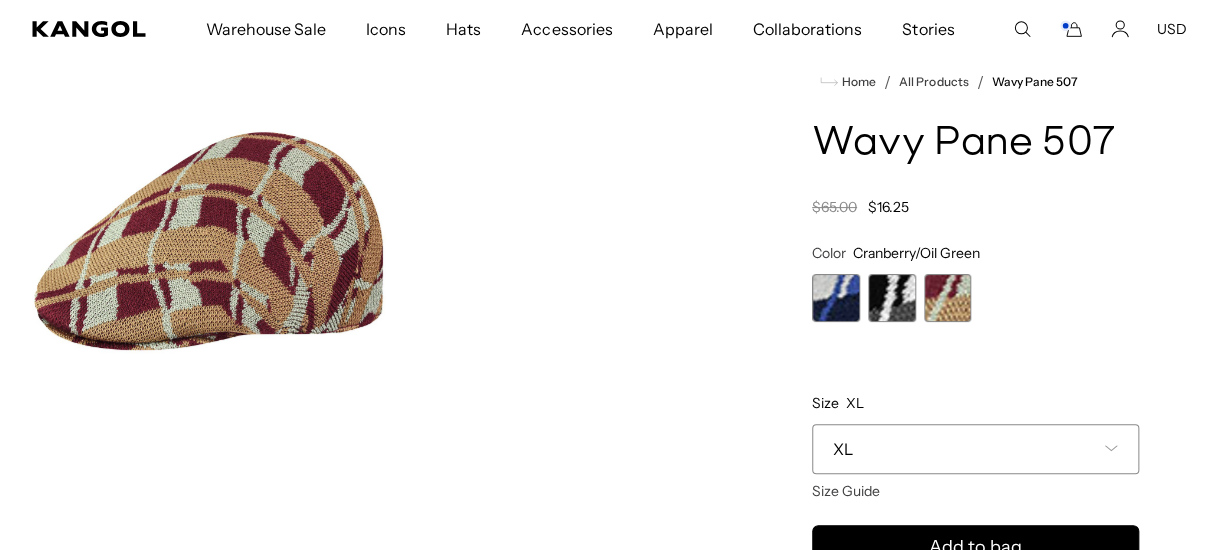 click on "XL" at bounding box center [975, 449] 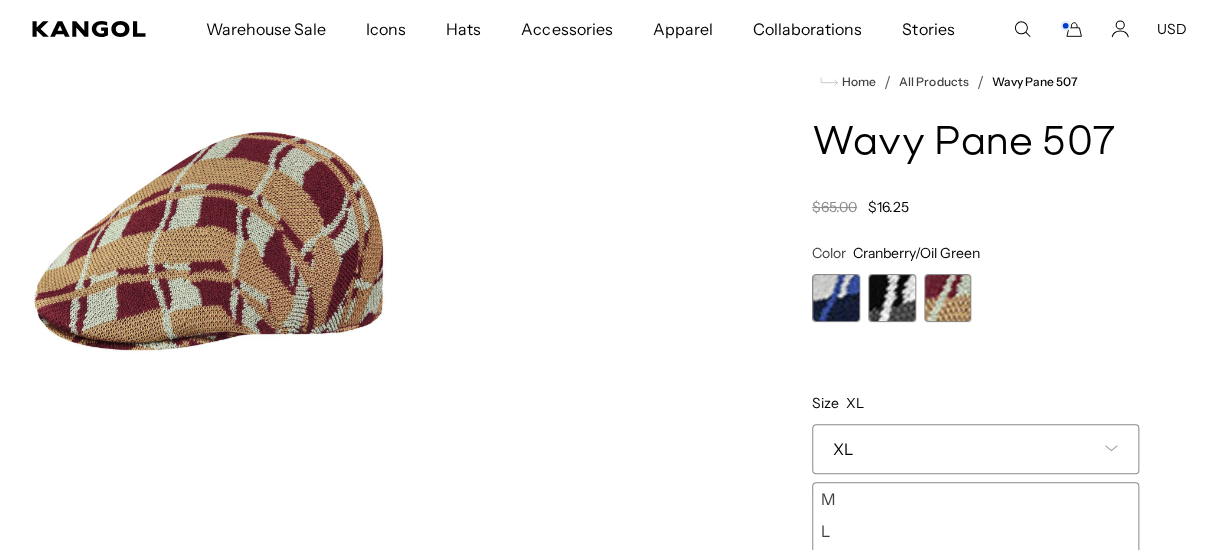 scroll, scrollTop: 0, scrollLeft: 411, axis: horizontal 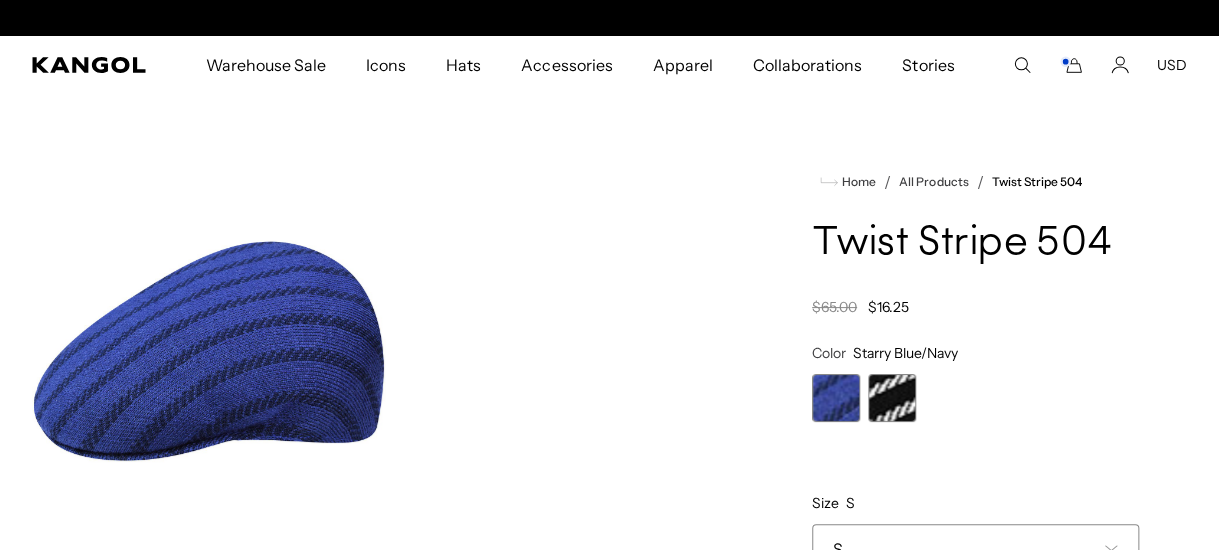 click at bounding box center (892, 398) 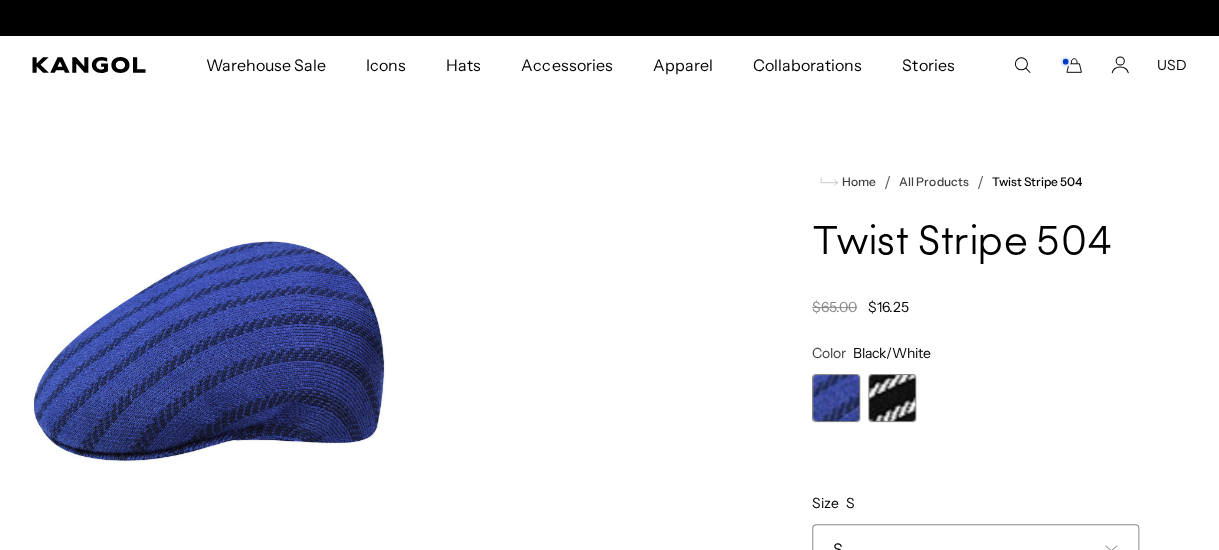 scroll, scrollTop: 0, scrollLeft: 411, axis: horizontal 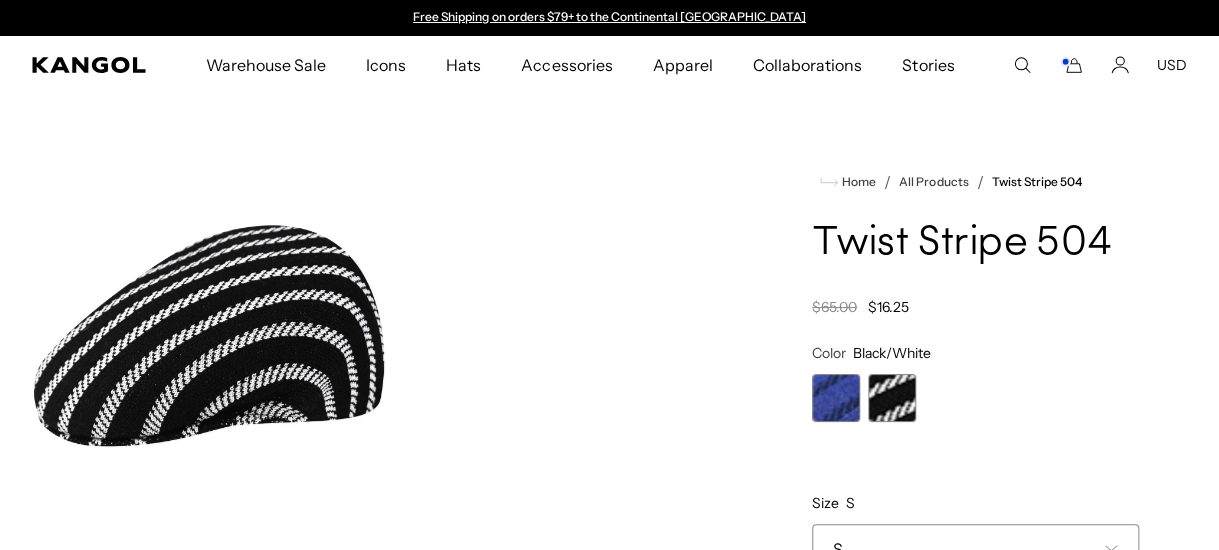 click at bounding box center (209, 351) 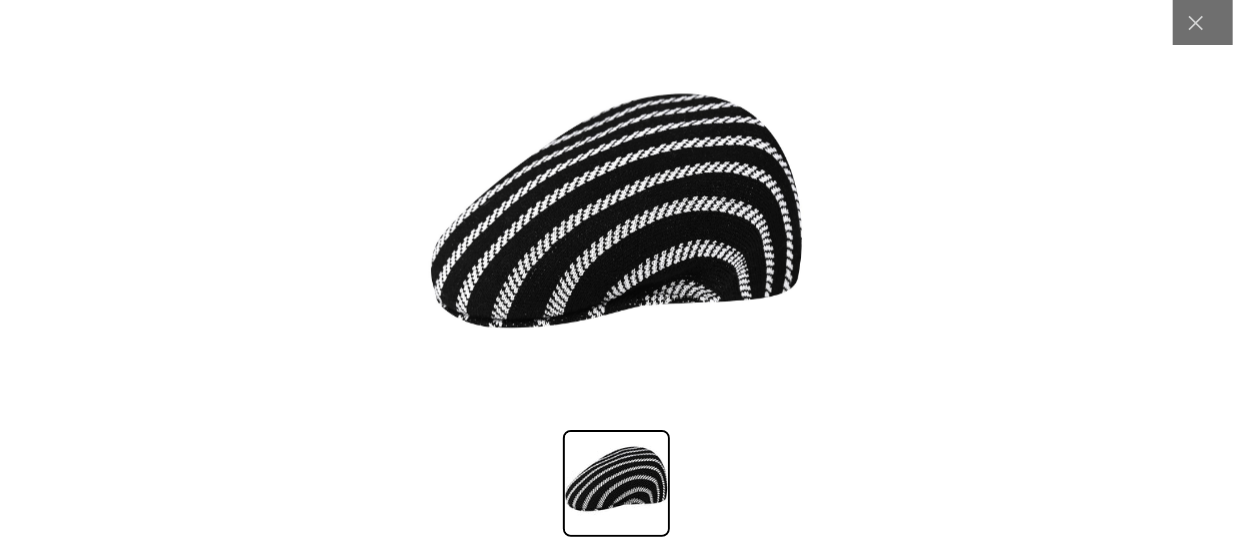 click at bounding box center [616, 226] 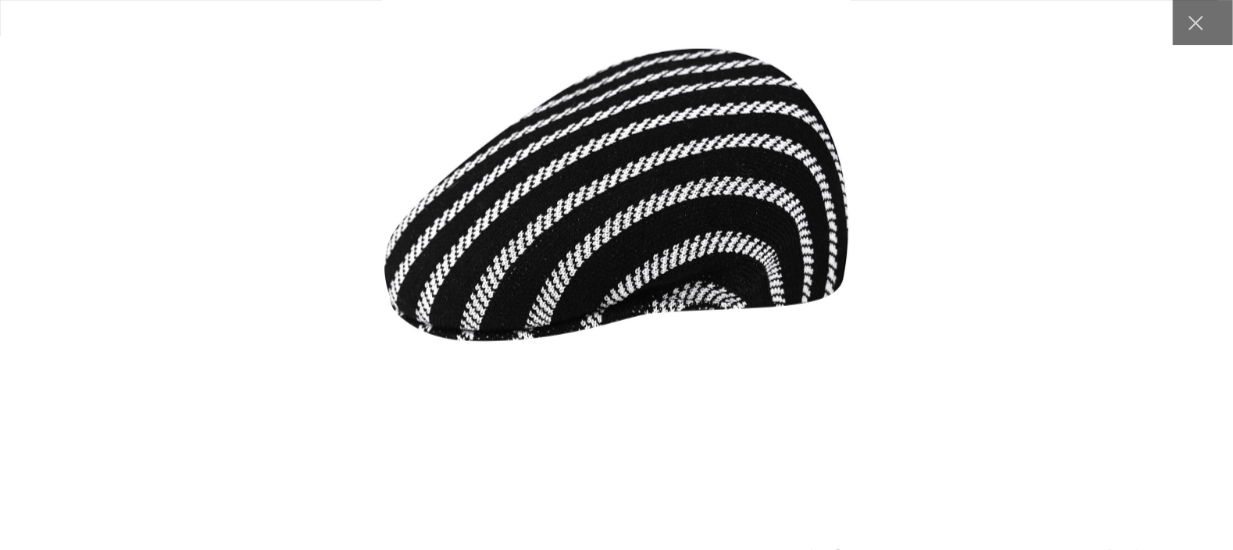 scroll, scrollTop: 0, scrollLeft: 411, axis: horizontal 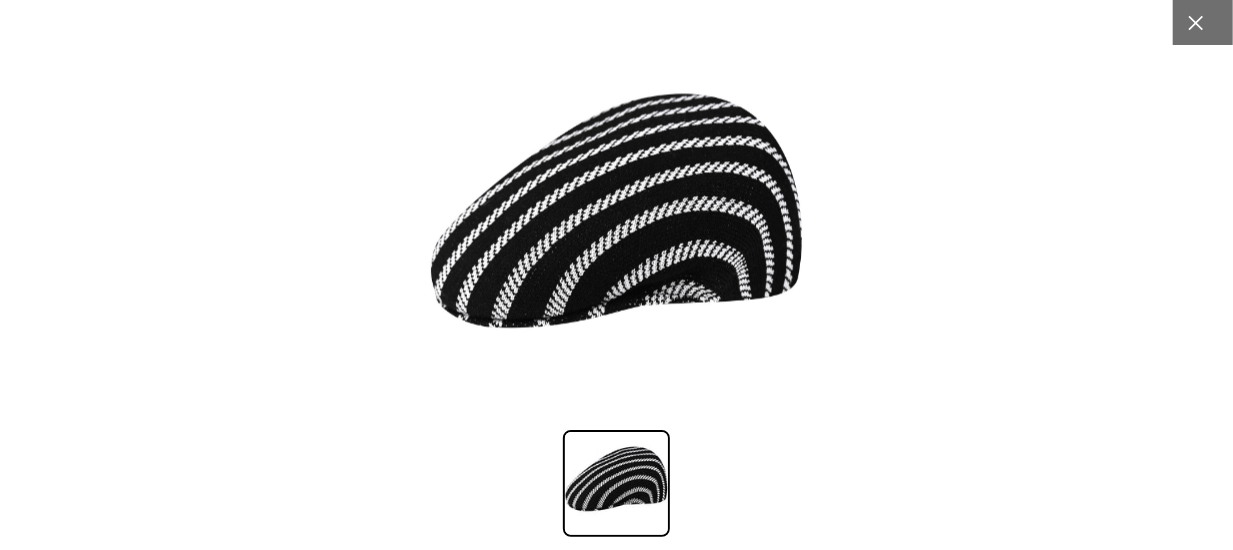 click 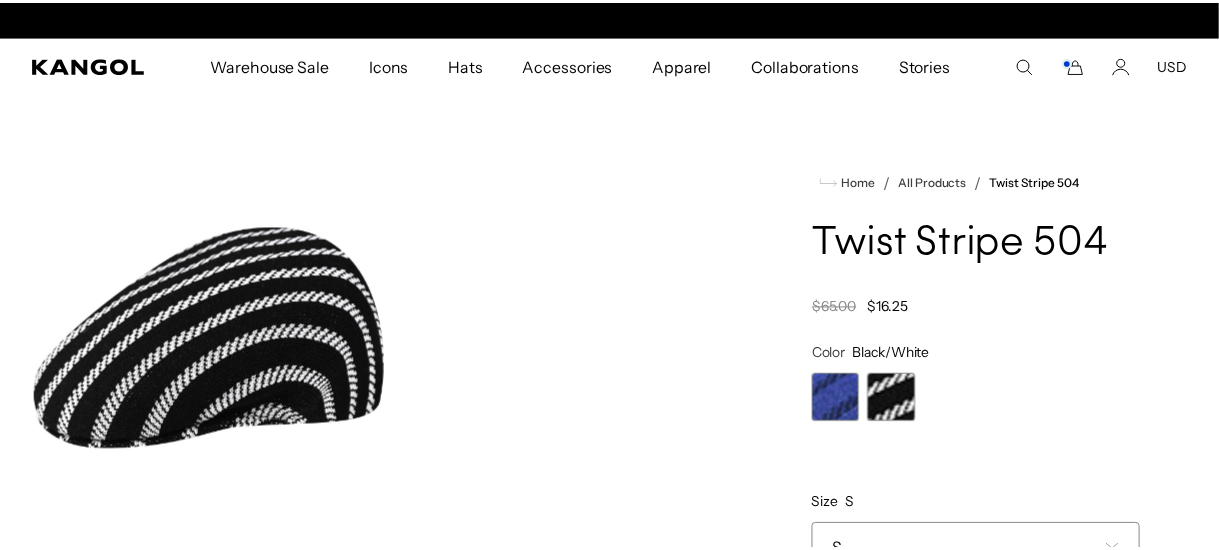 scroll, scrollTop: 0, scrollLeft: 0, axis: both 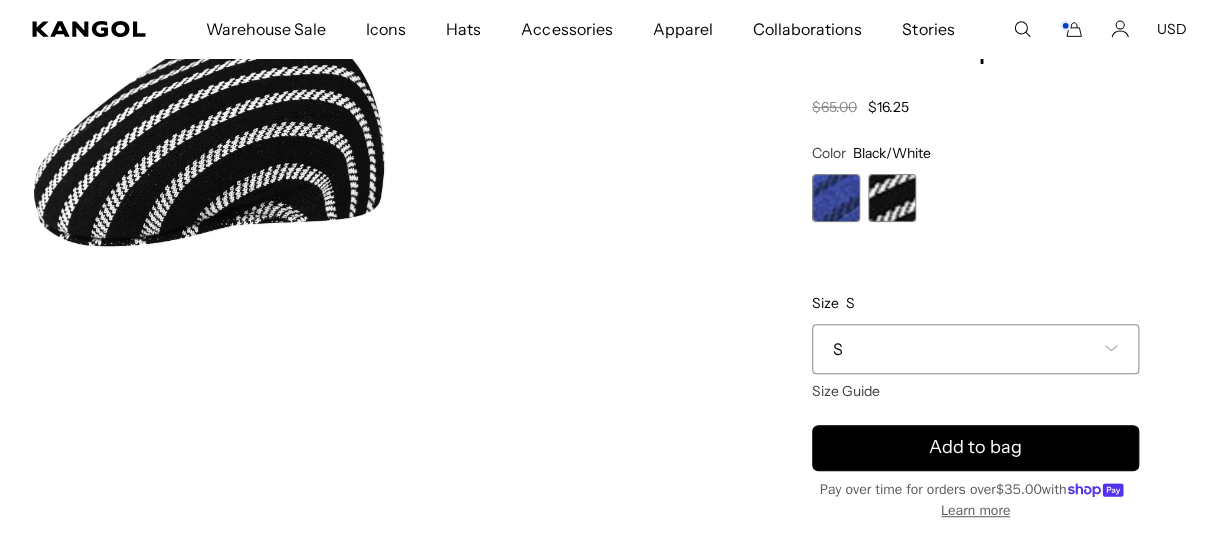 click on "S" at bounding box center (975, 349) 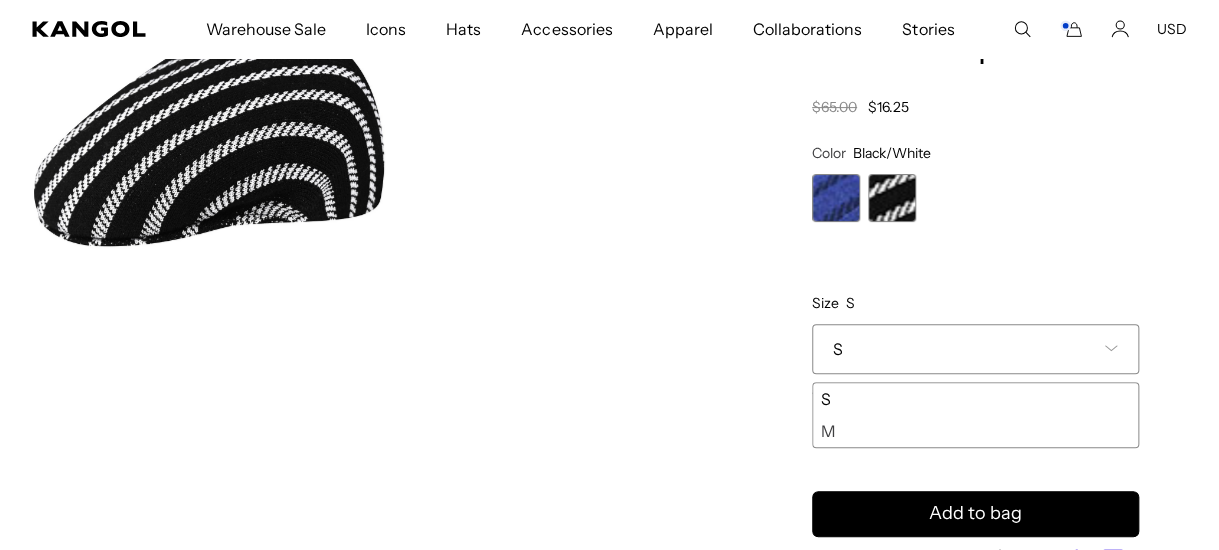 scroll, scrollTop: 0, scrollLeft: 411, axis: horizontal 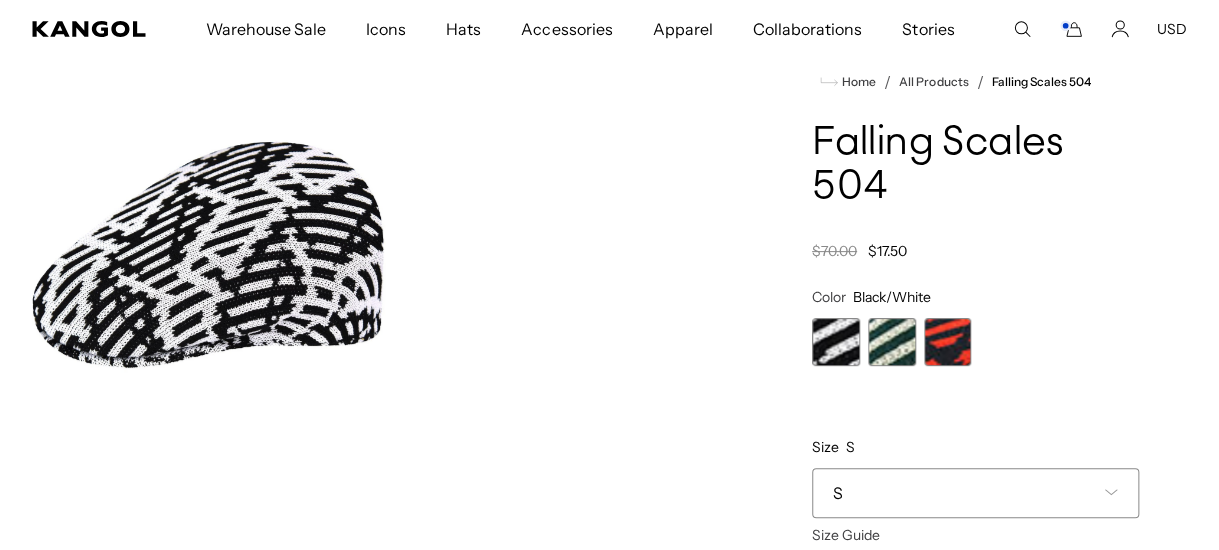 click on "S" at bounding box center (975, 493) 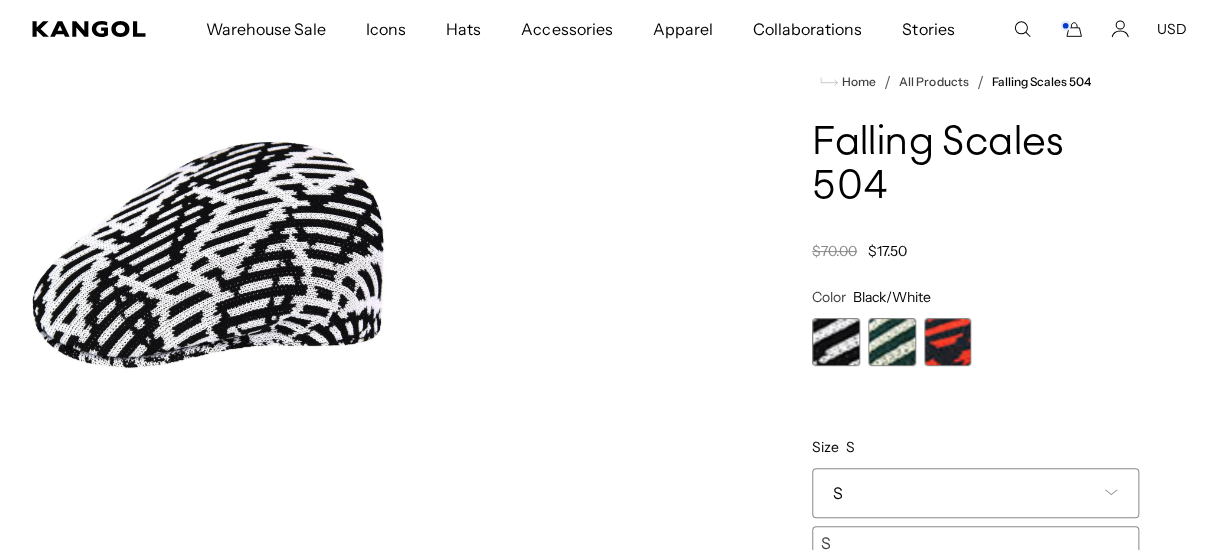 scroll, scrollTop: 0, scrollLeft: 411, axis: horizontal 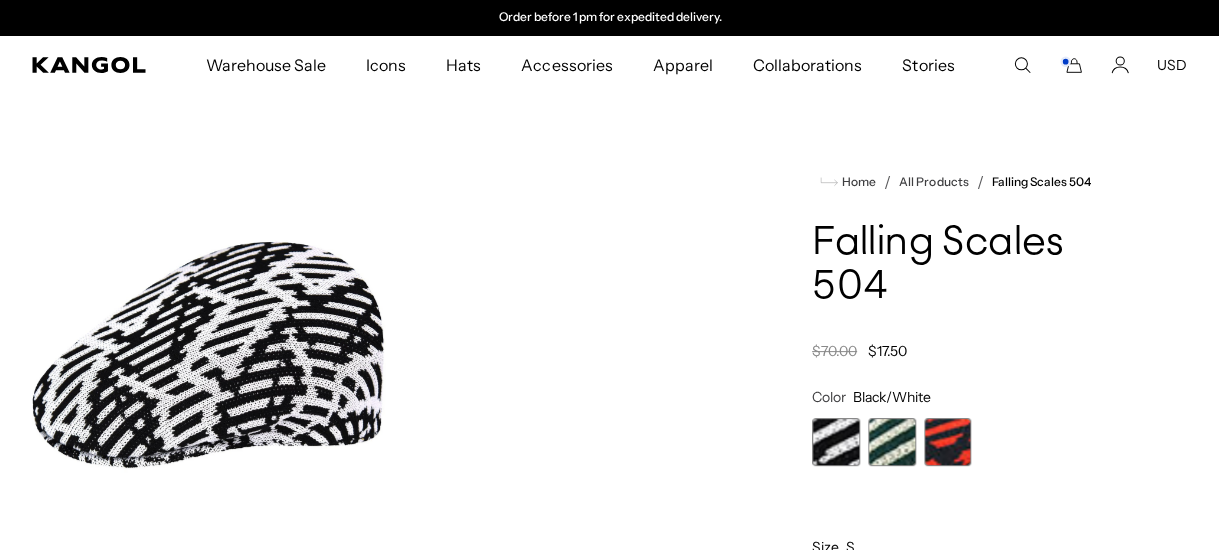click at bounding box center (892, 442) 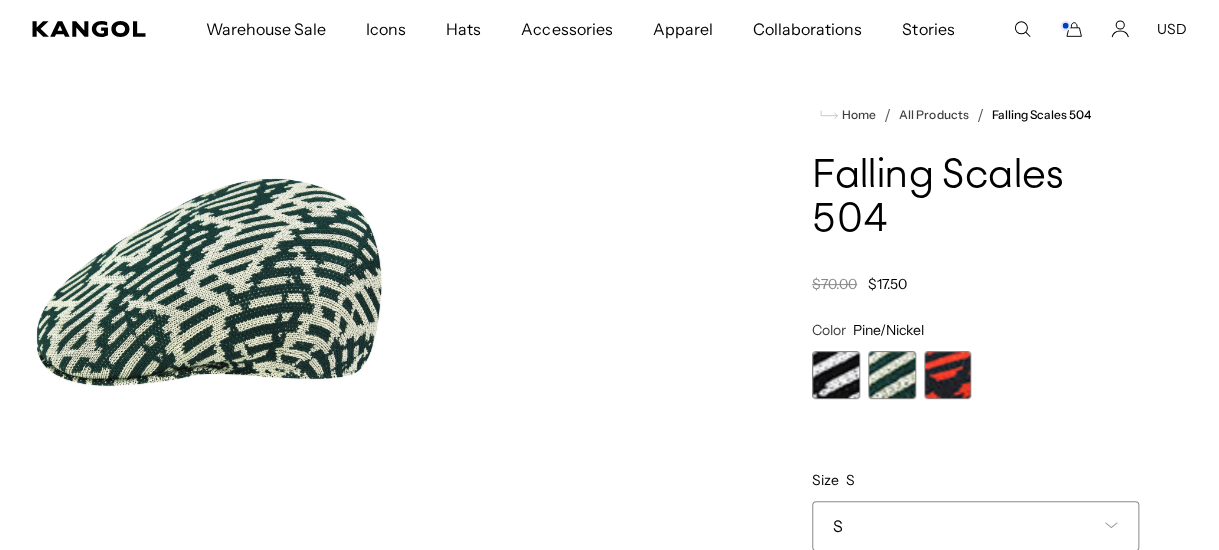 scroll, scrollTop: 200, scrollLeft: 0, axis: vertical 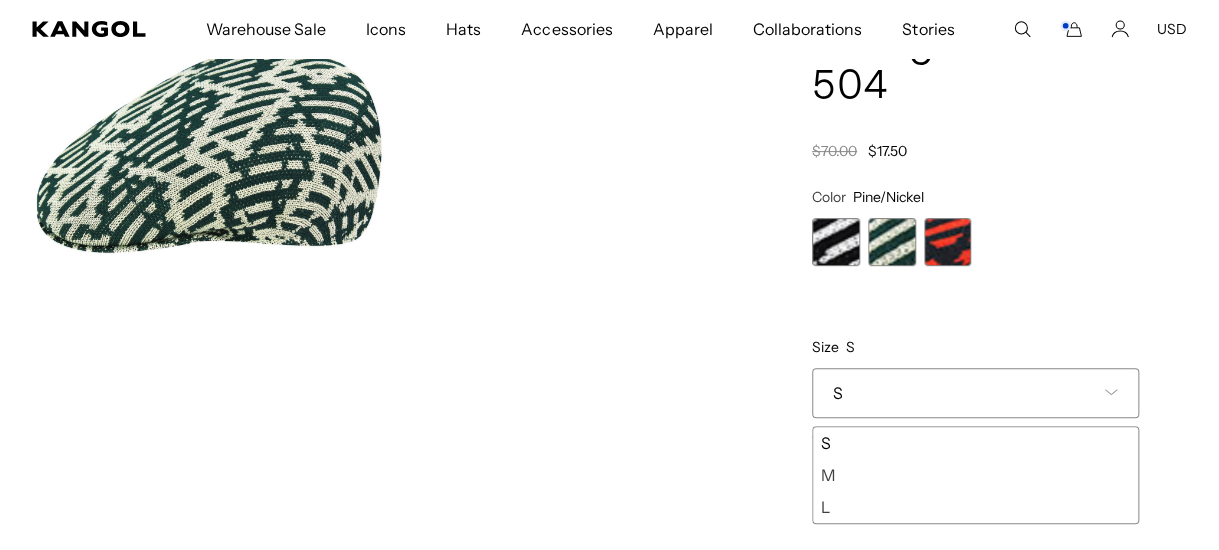 click at bounding box center [948, 242] 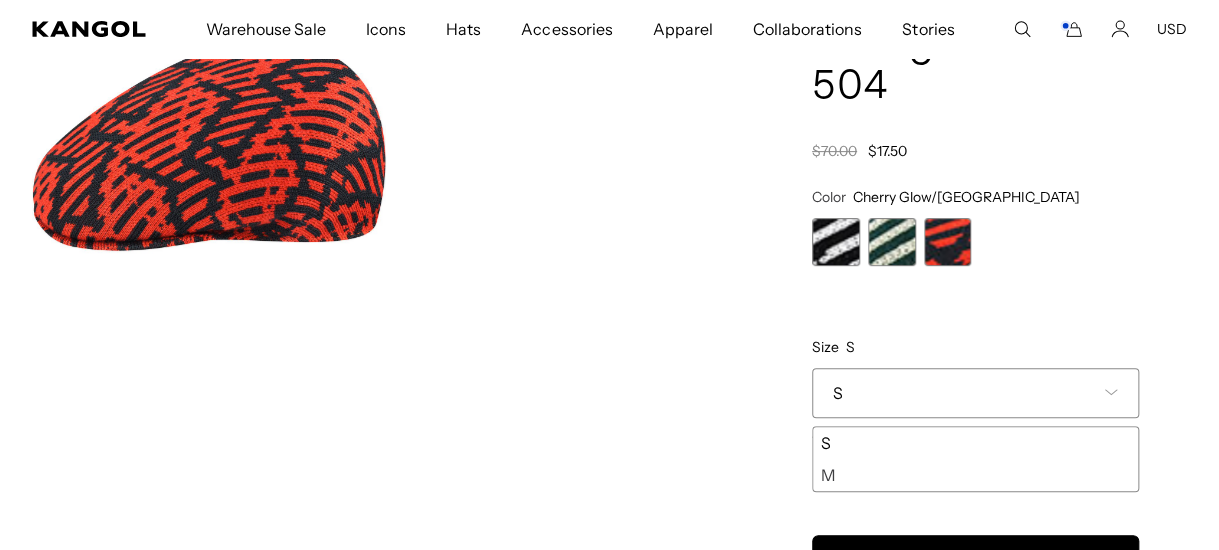 scroll, scrollTop: 0, scrollLeft: 0, axis: both 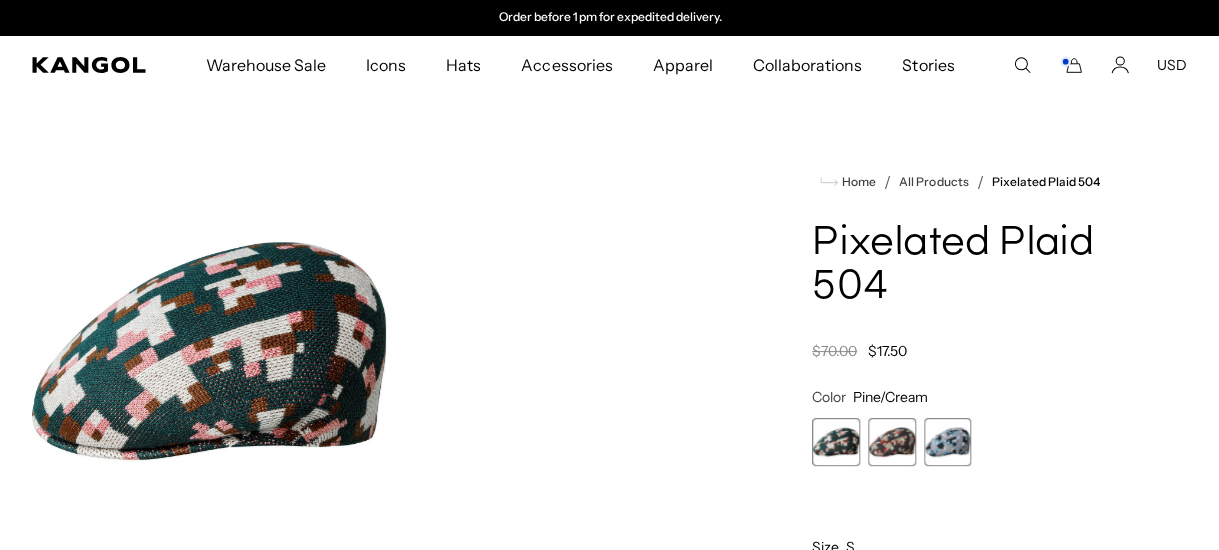 click at bounding box center (836, 442) 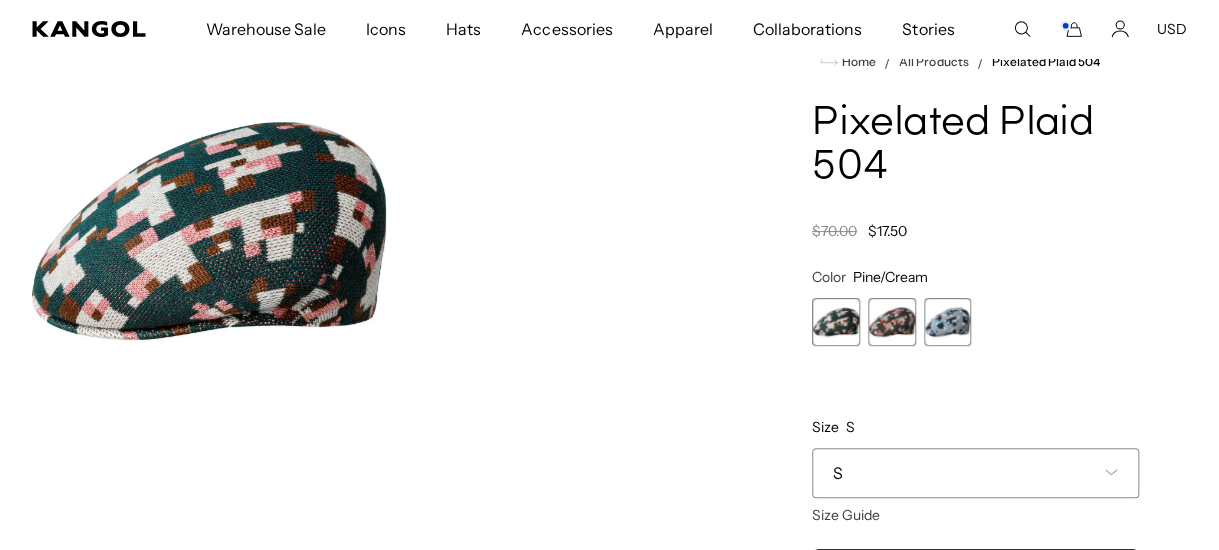 scroll, scrollTop: 200, scrollLeft: 0, axis: vertical 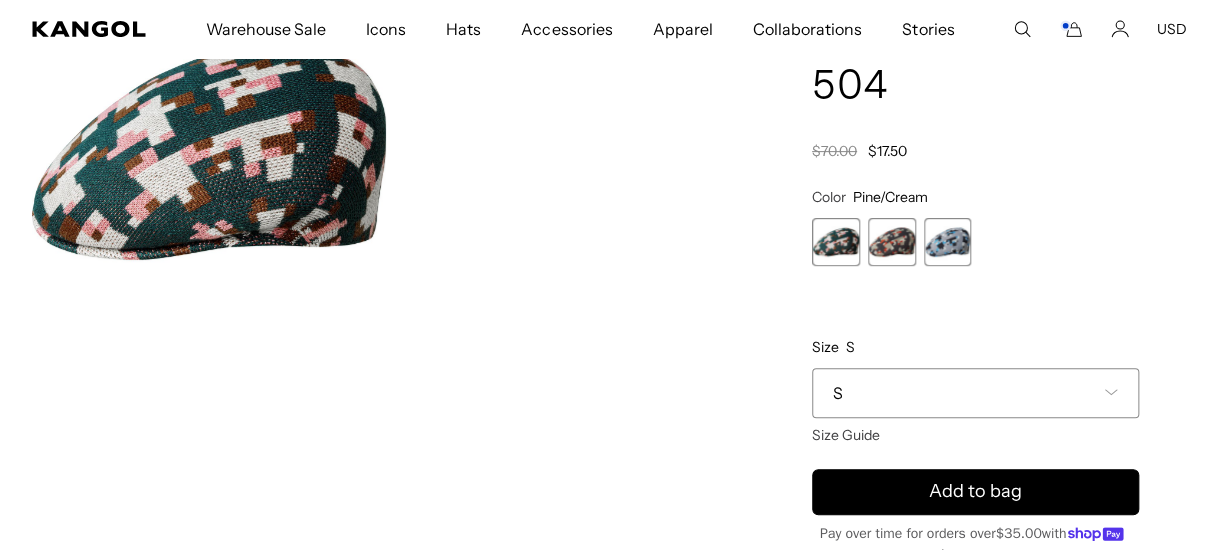 click on "S" at bounding box center [975, 393] 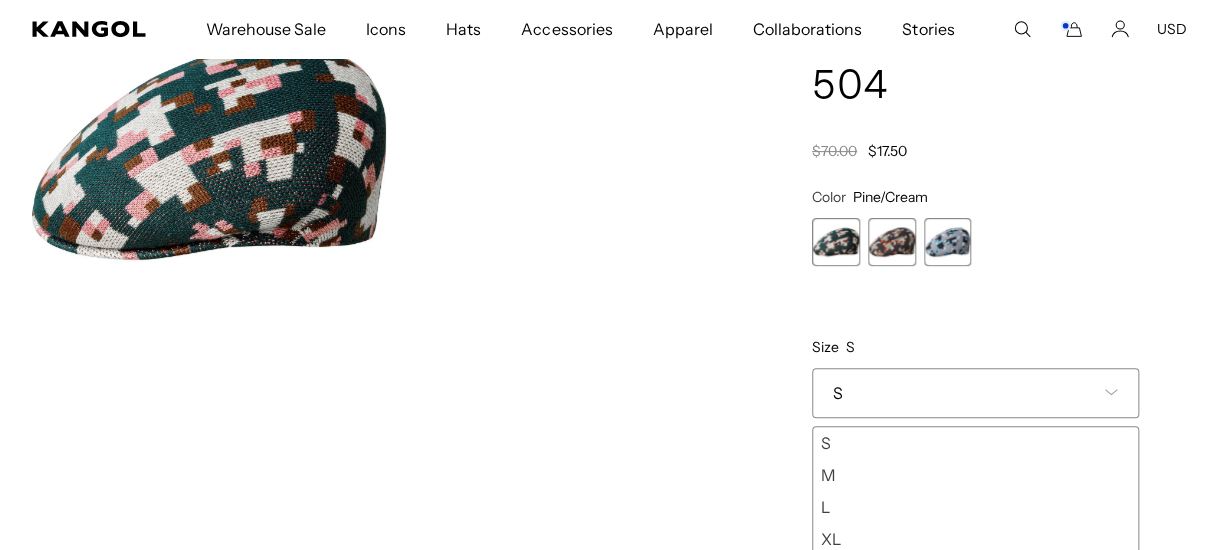 scroll, scrollTop: 0, scrollLeft: 0, axis: both 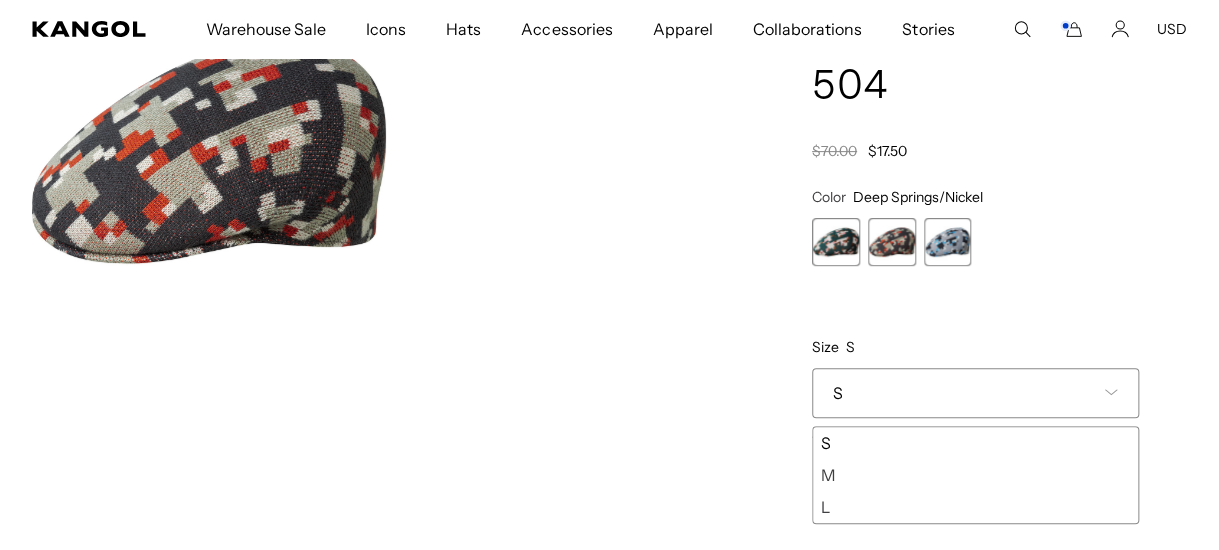 click at bounding box center [948, 242] 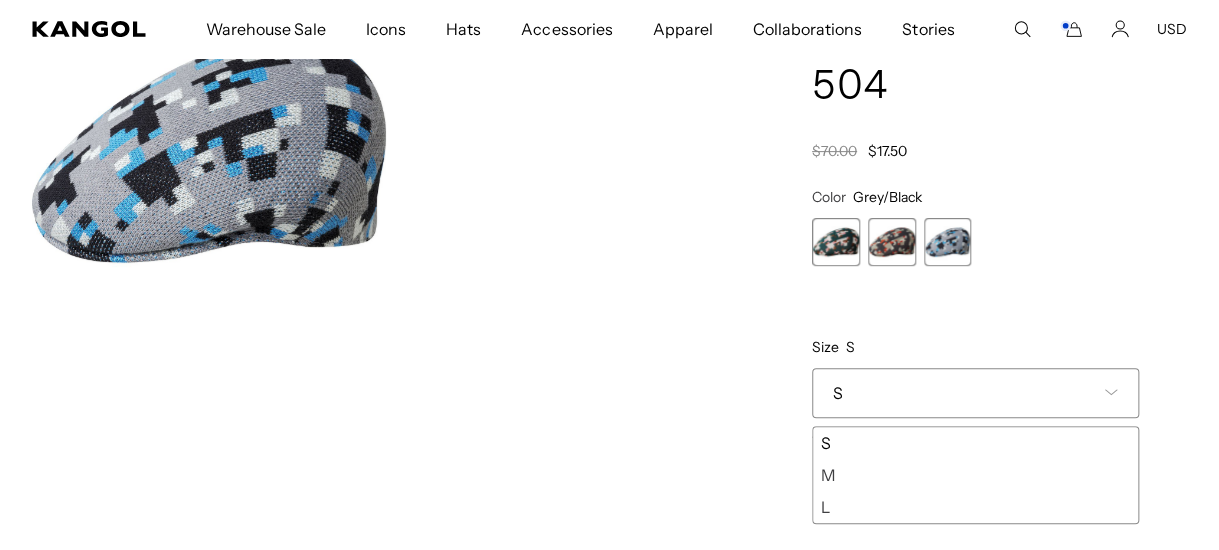 scroll, scrollTop: 0, scrollLeft: 0, axis: both 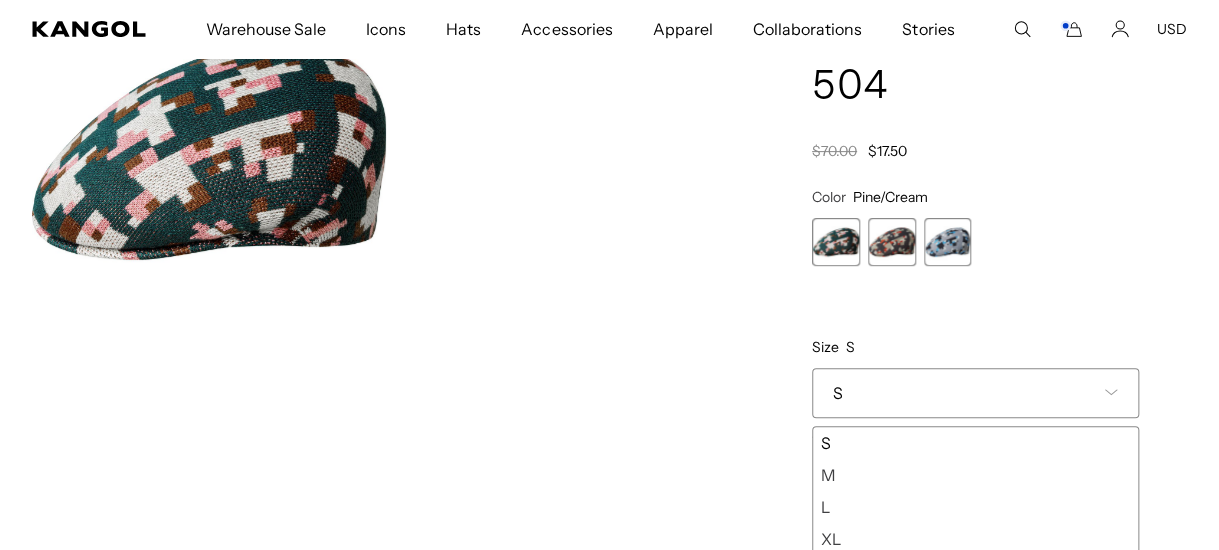 click at bounding box center (948, 242) 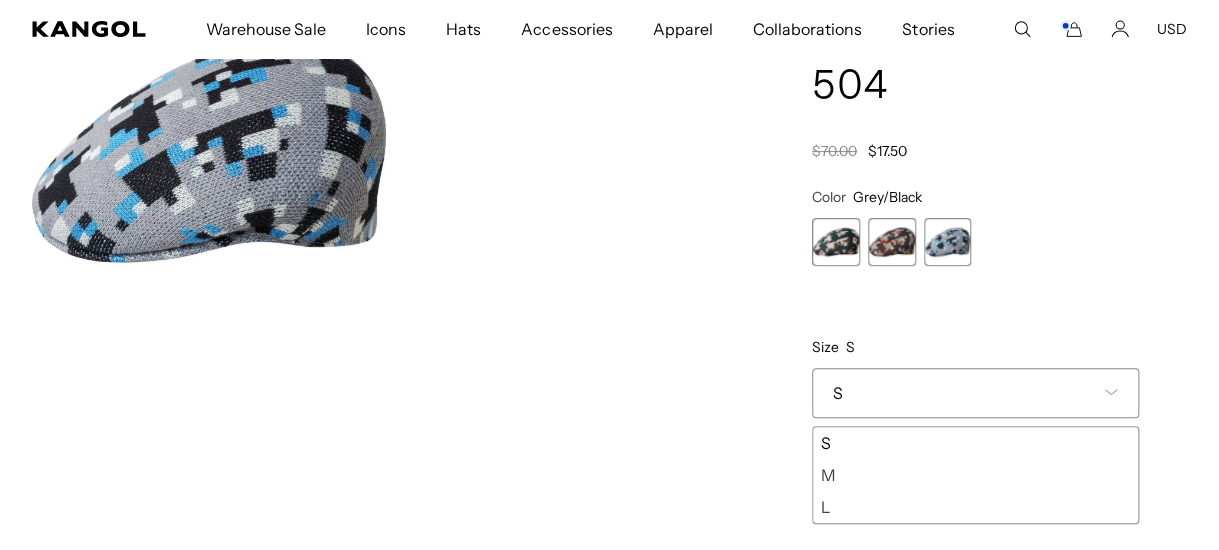 click at bounding box center (948, 242) 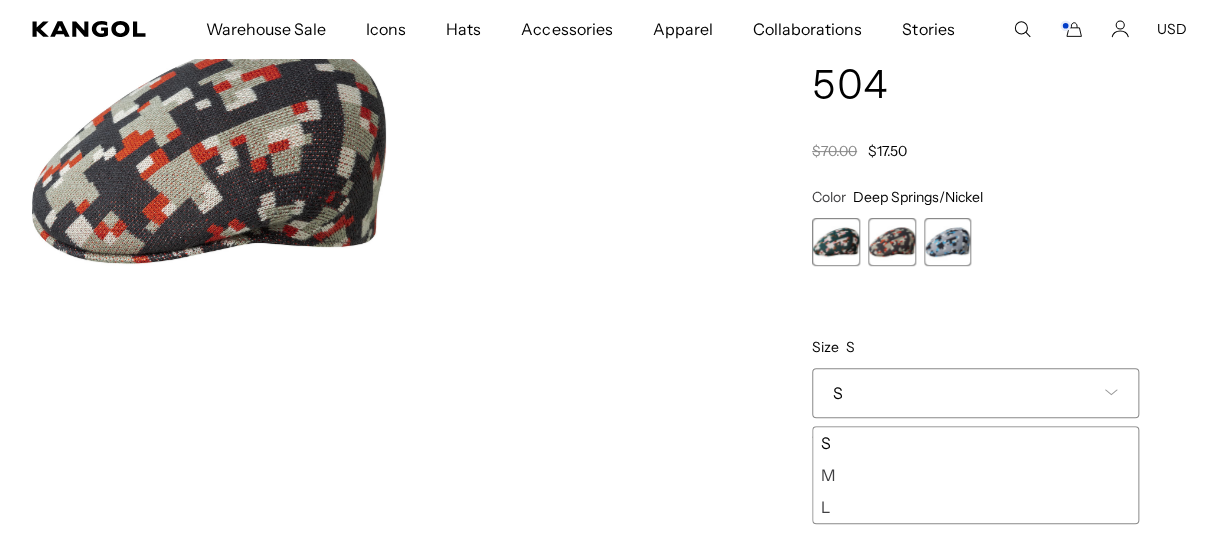 scroll, scrollTop: 0, scrollLeft: 411, axis: horizontal 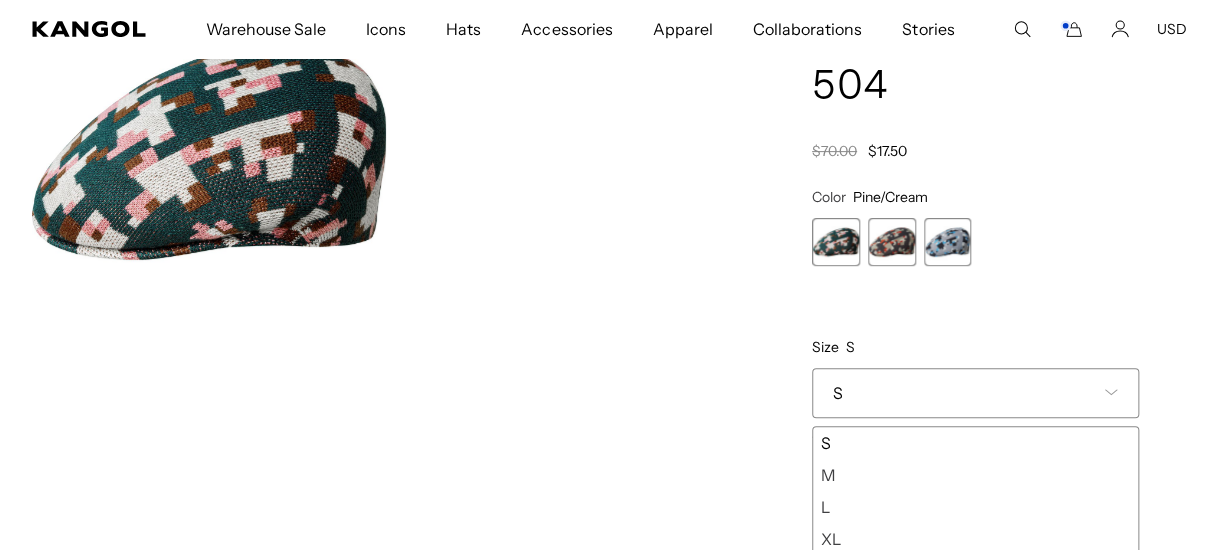 click at bounding box center [209, 151] 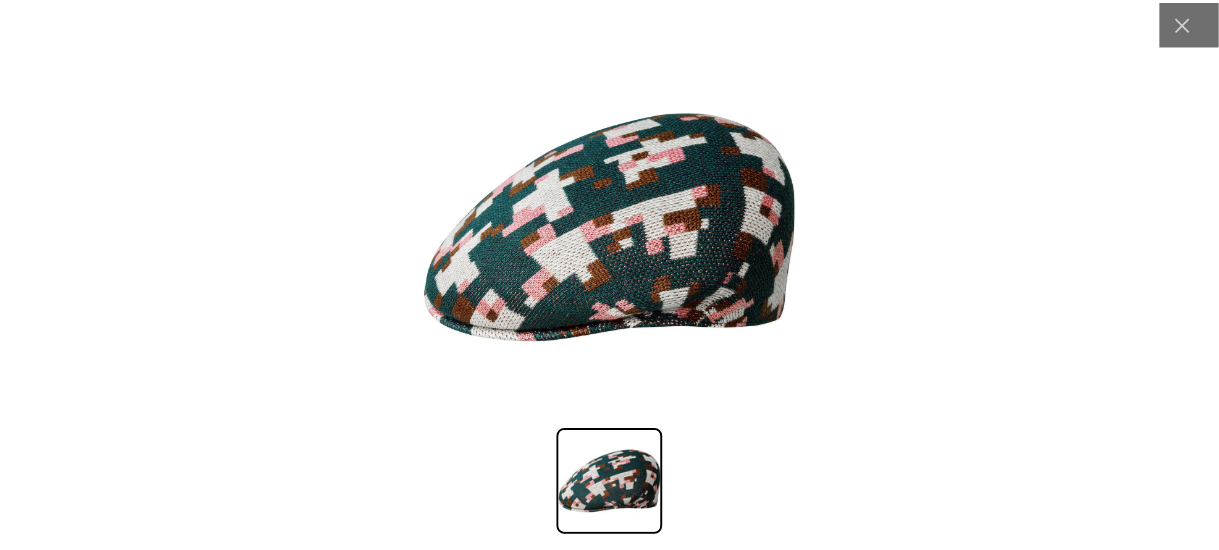 scroll, scrollTop: 0, scrollLeft: 0, axis: both 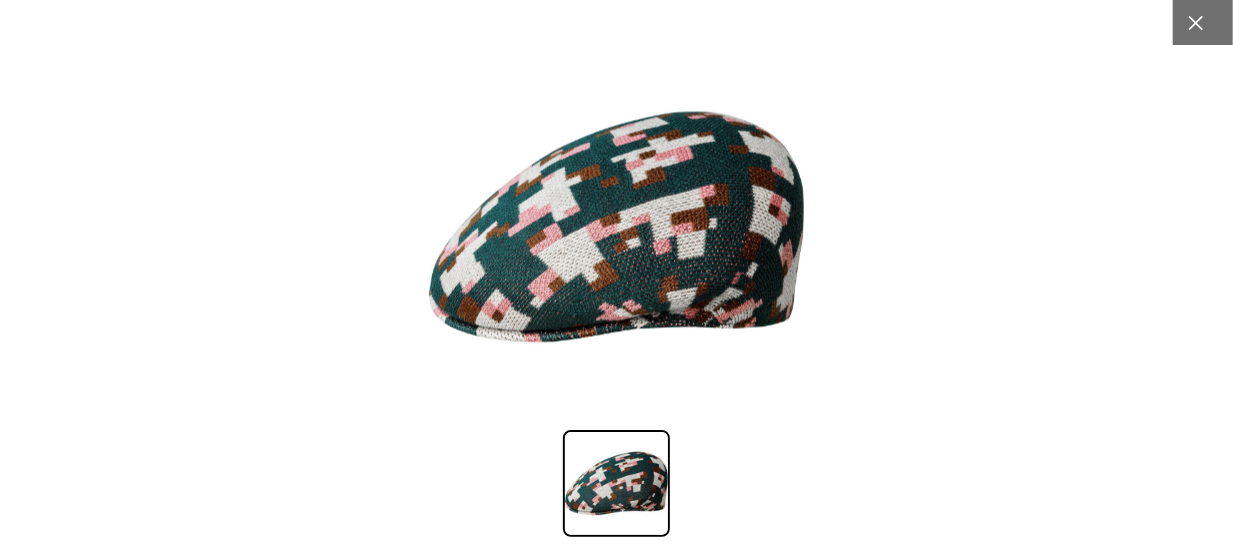click 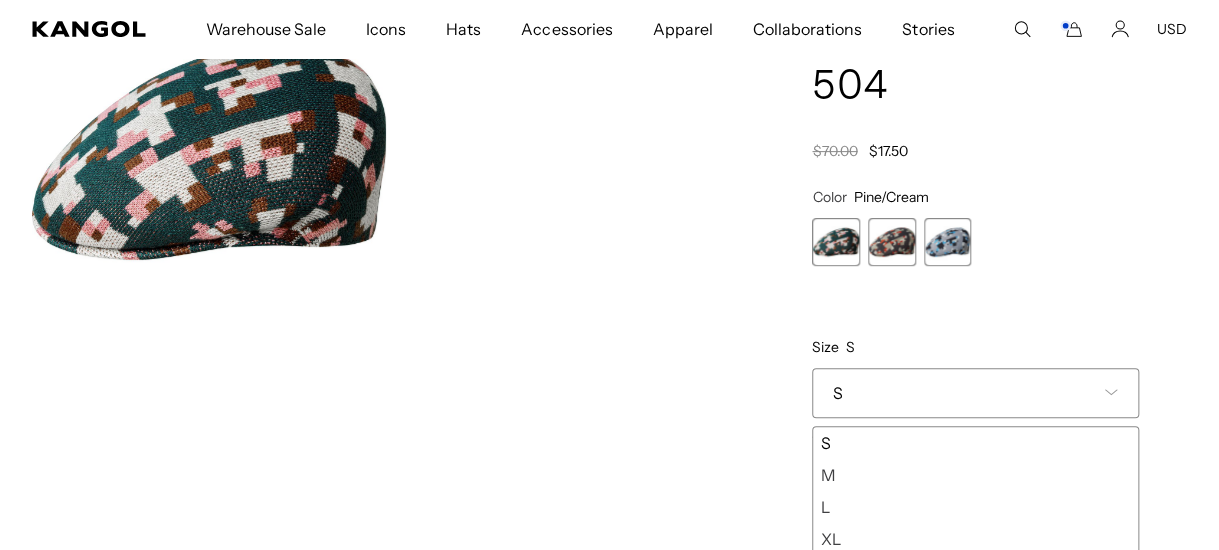 scroll, scrollTop: 0, scrollLeft: 411, axis: horizontal 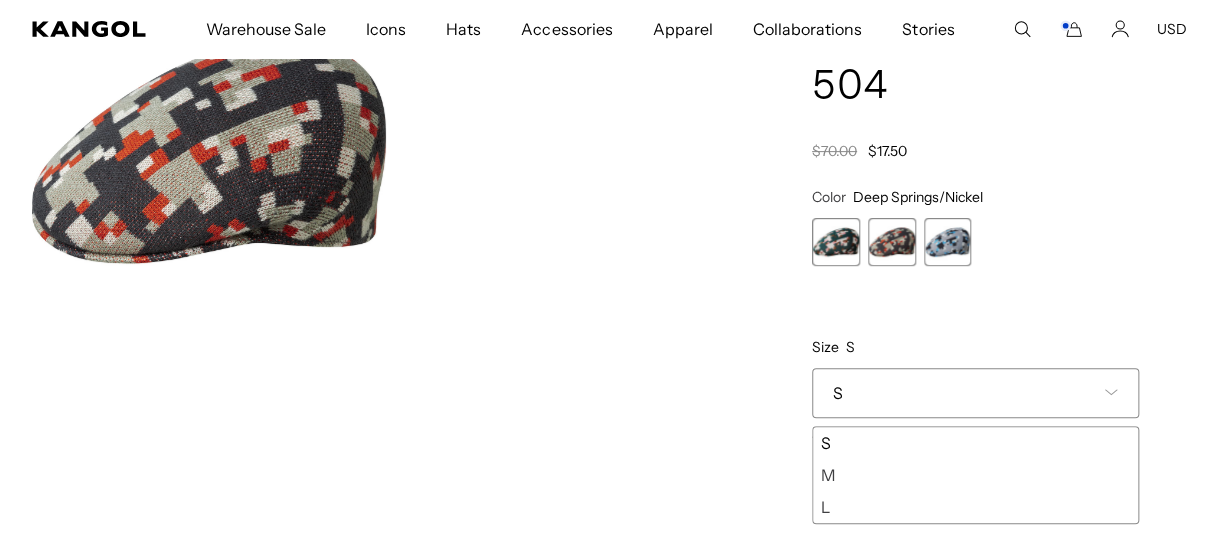 click at bounding box center (209, 151) 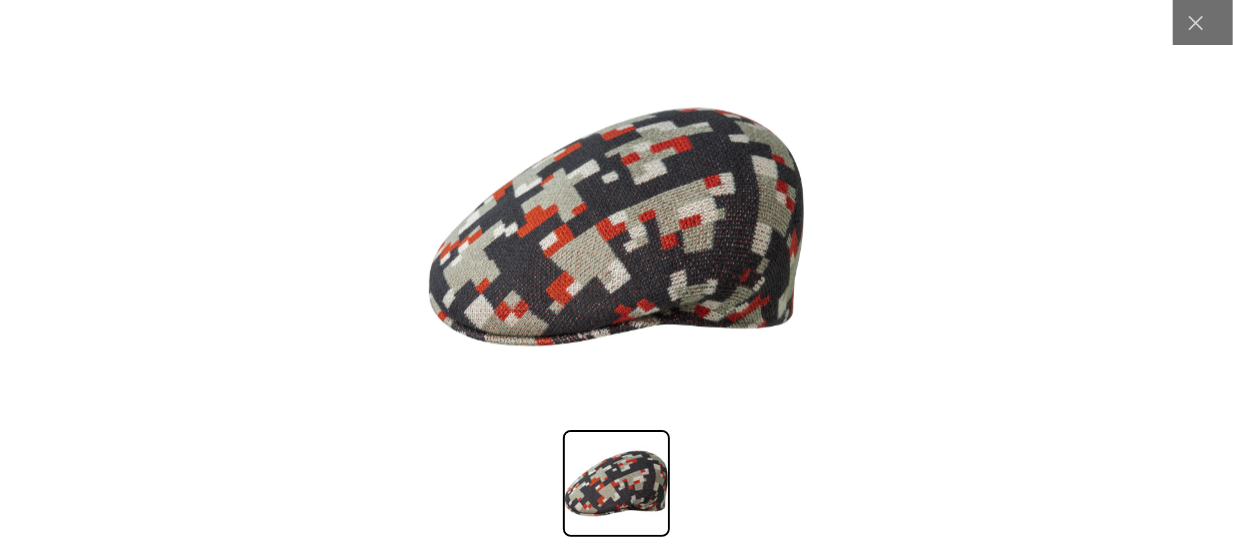 scroll, scrollTop: 0, scrollLeft: 411, axis: horizontal 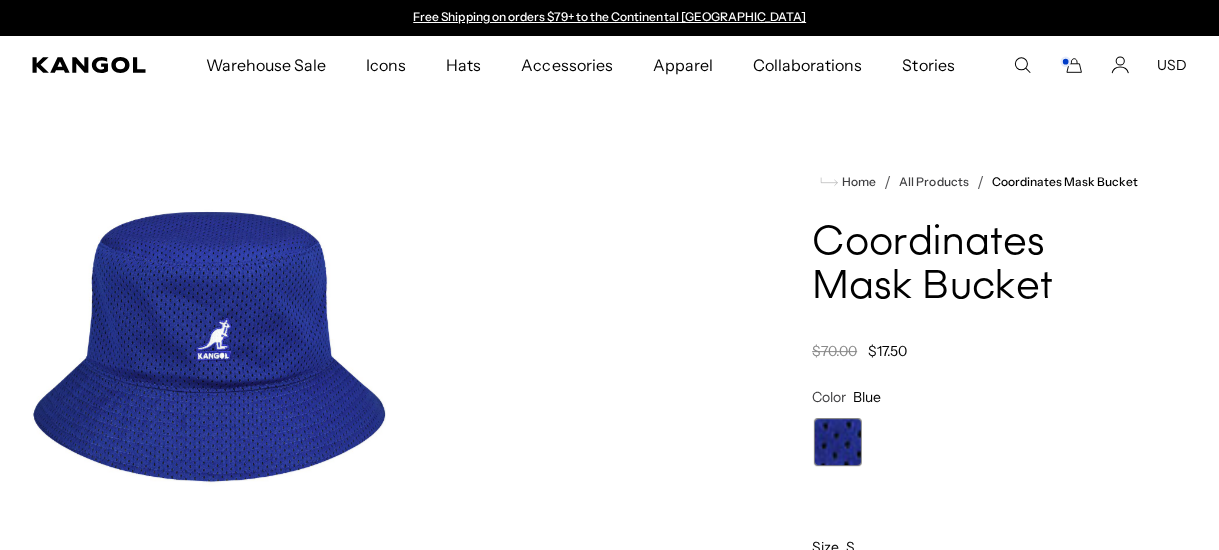 click at bounding box center [837, 442] 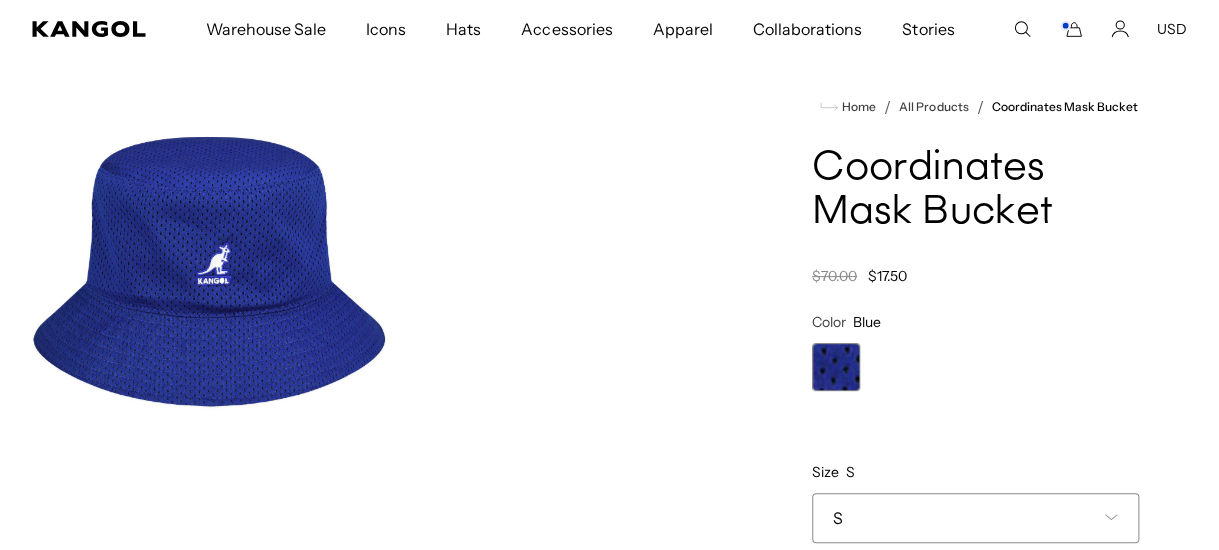 scroll, scrollTop: 300, scrollLeft: 0, axis: vertical 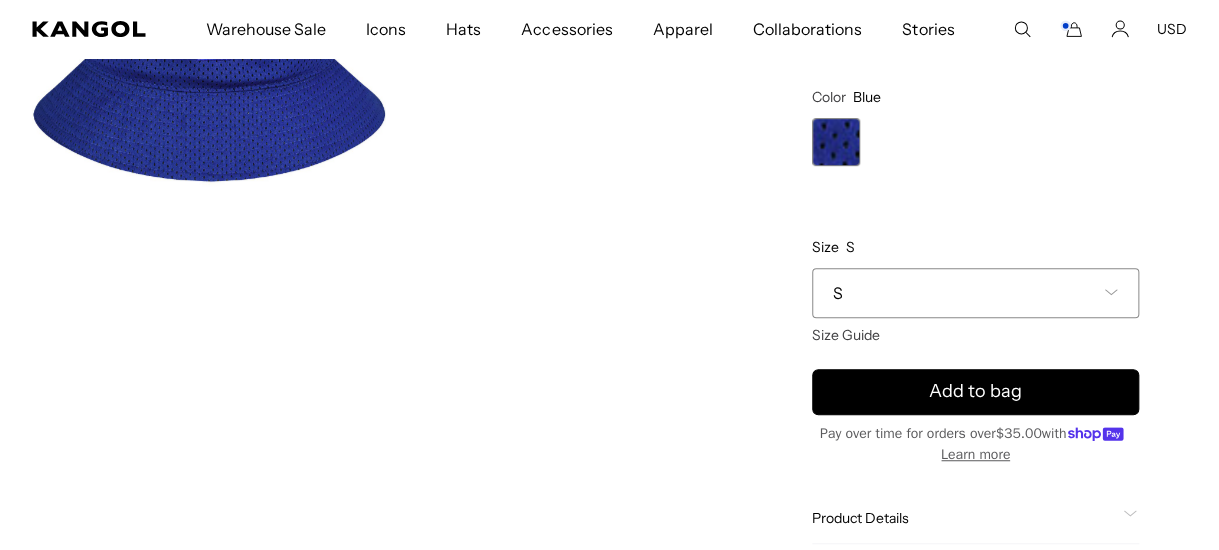 click on "S" at bounding box center (975, 293) 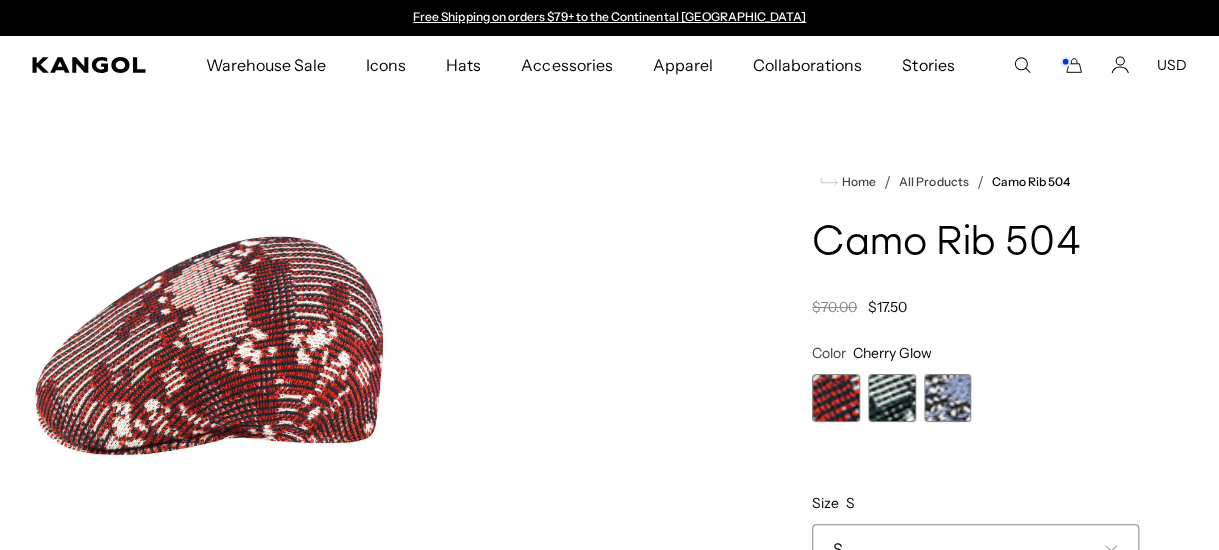 scroll, scrollTop: 100, scrollLeft: 0, axis: vertical 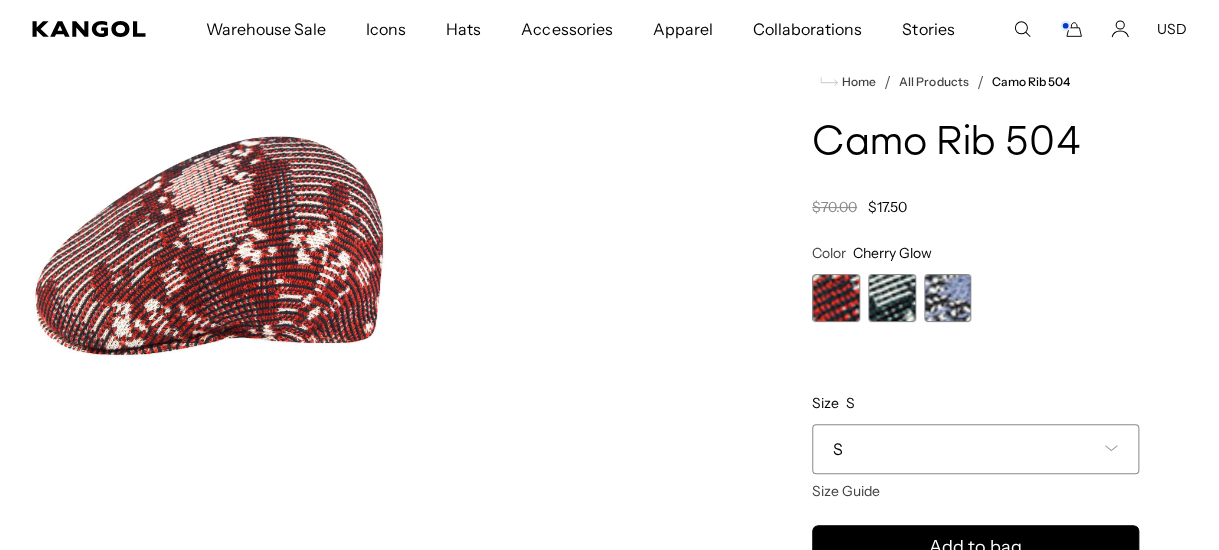 click at bounding box center [836, 298] 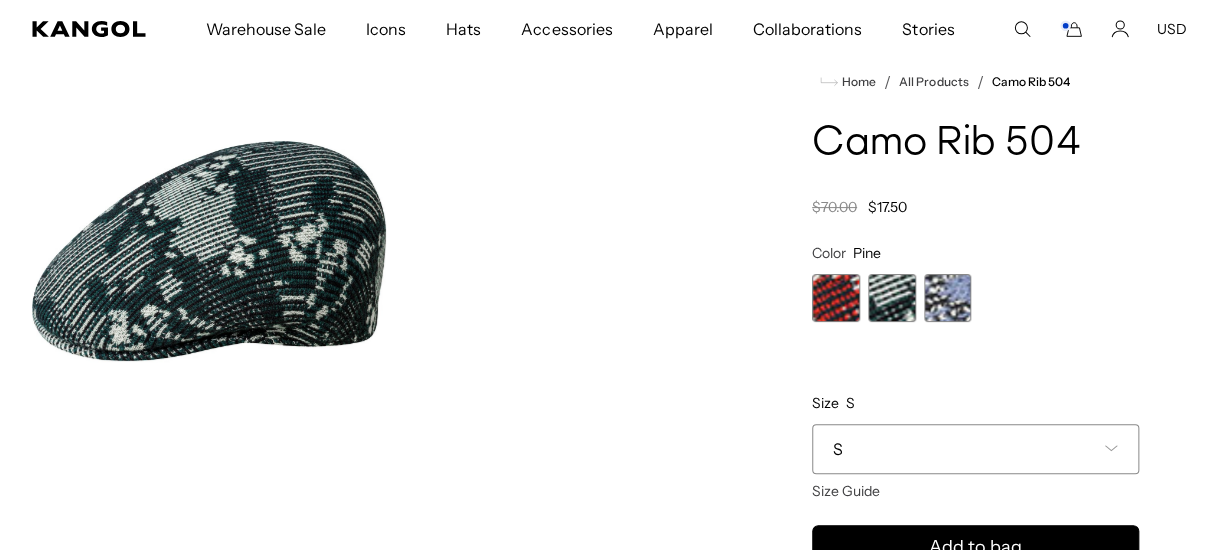 scroll, scrollTop: 0, scrollLeft: 0, axis: both 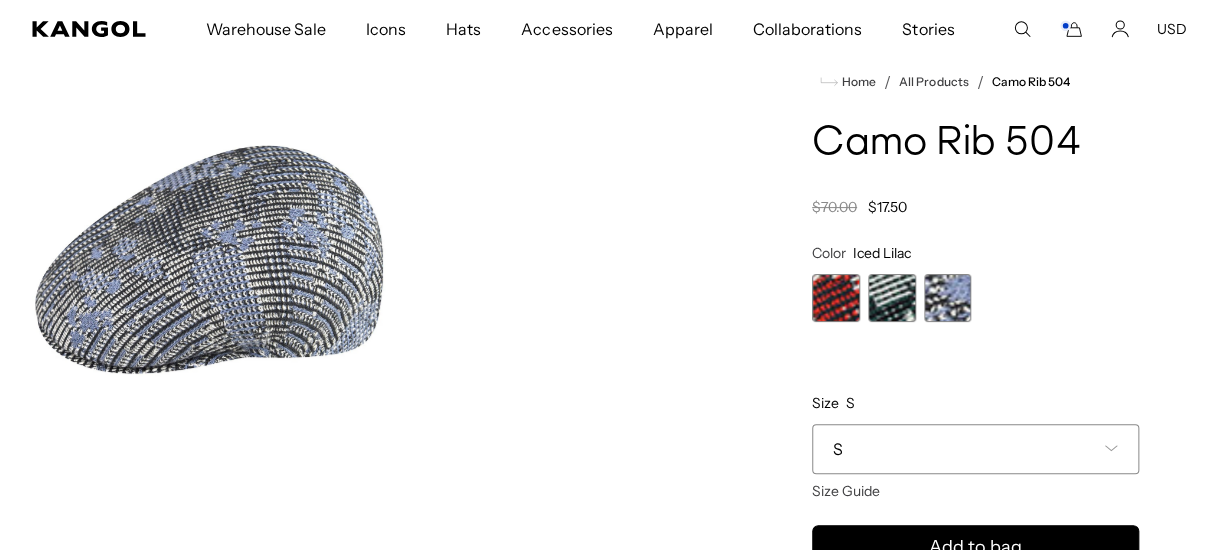 click at bounding box center (948, 298) 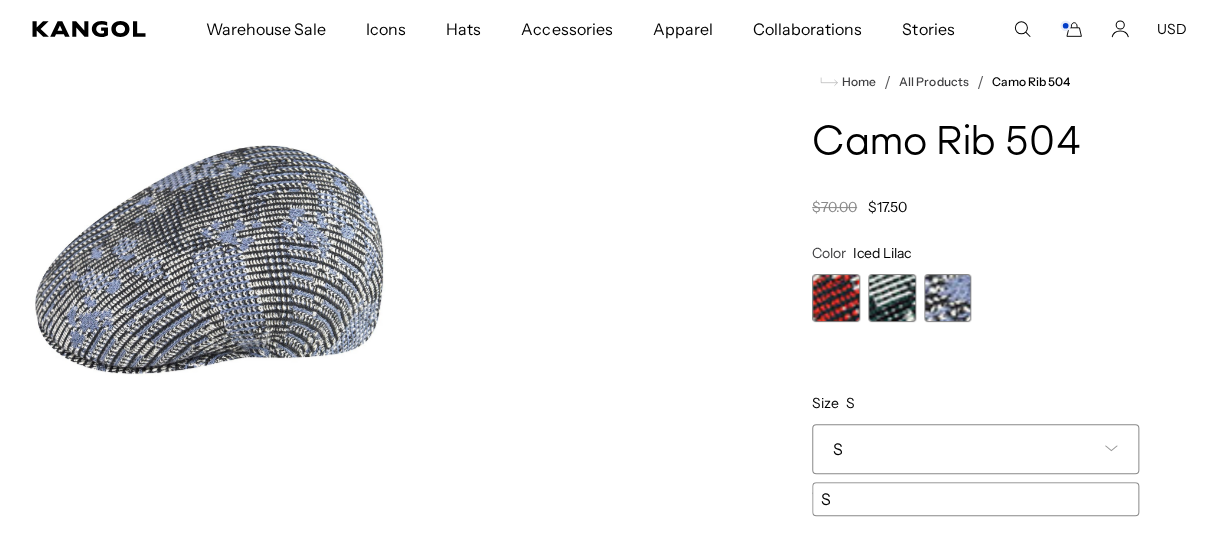 click at bounding box center [892, 298] 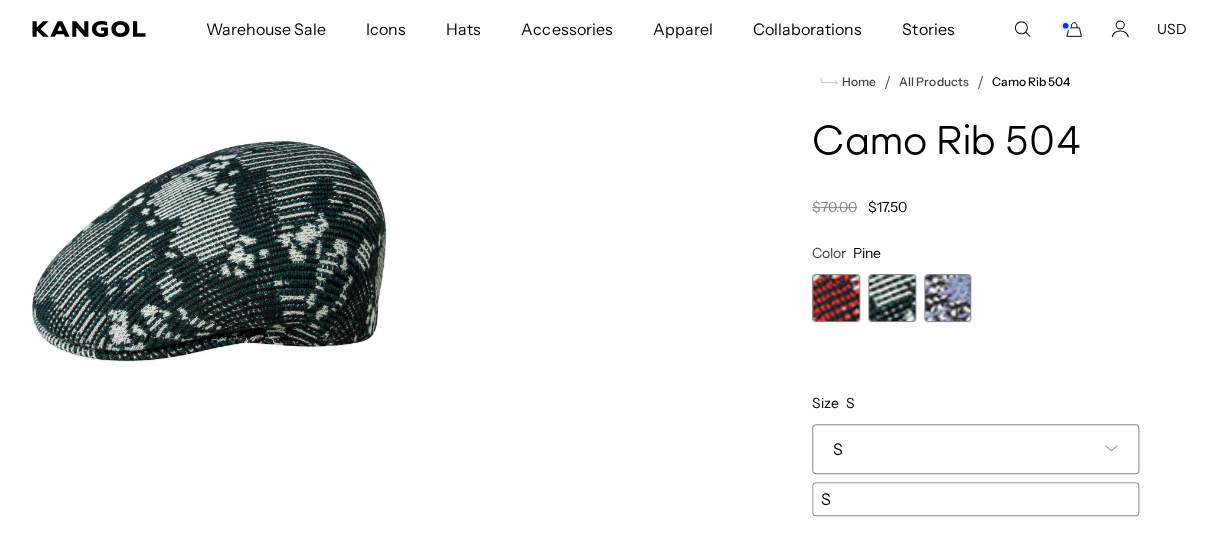 scroll, scrollTop: 0, scrollLeft: 411, axis: horizontal 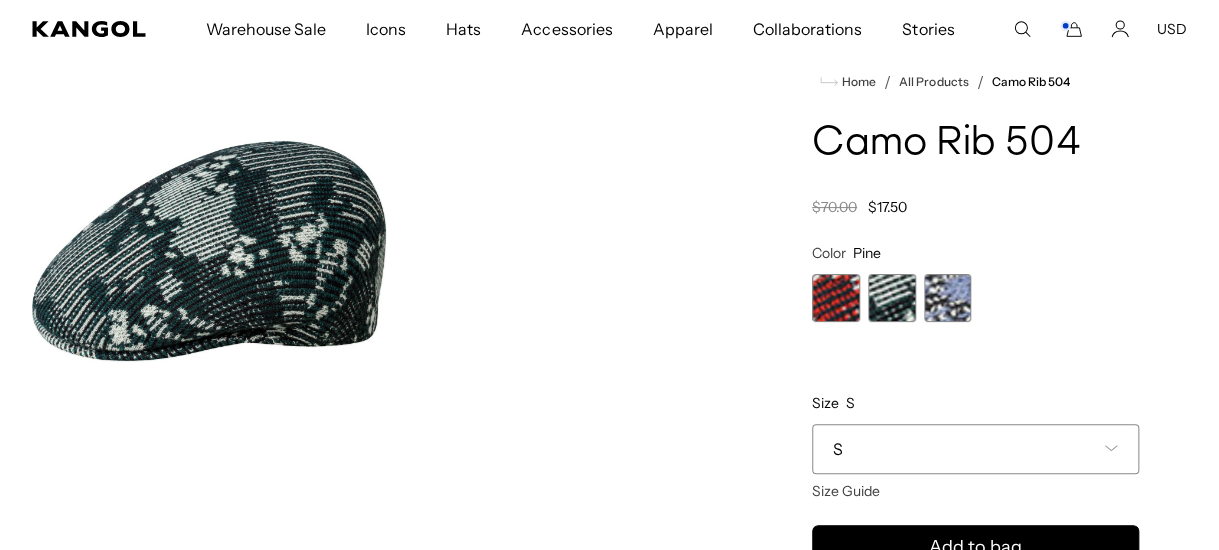 click at bounding box center (836, 298) 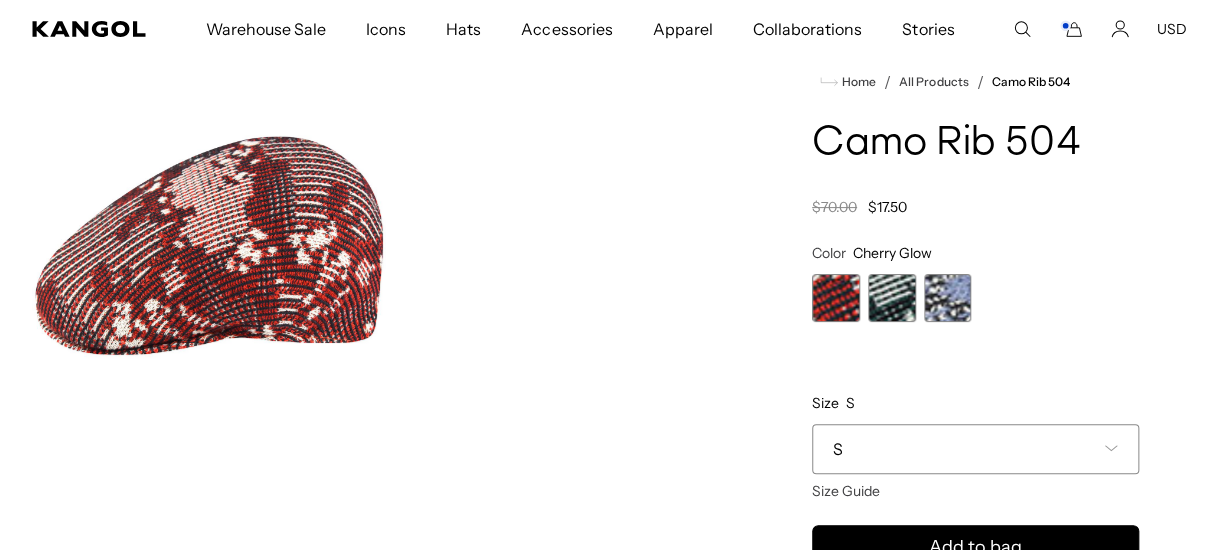scroll, scrollTop: 0, scrollLeft: 0, axis: both 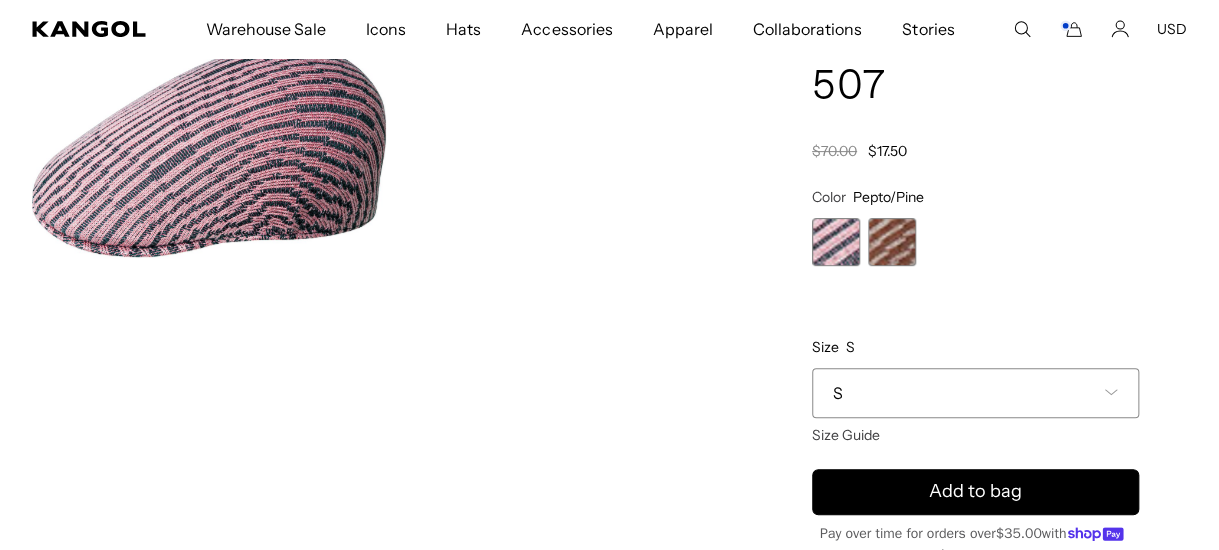 click at bounding box center [836, 242] 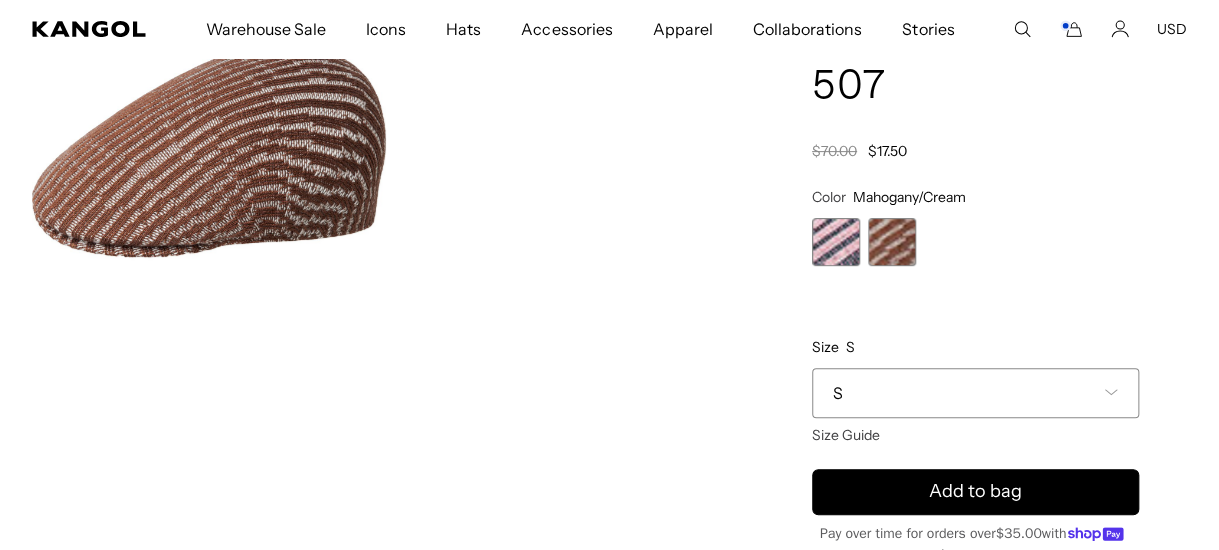 click on "S" at bounding box center (975, 393) 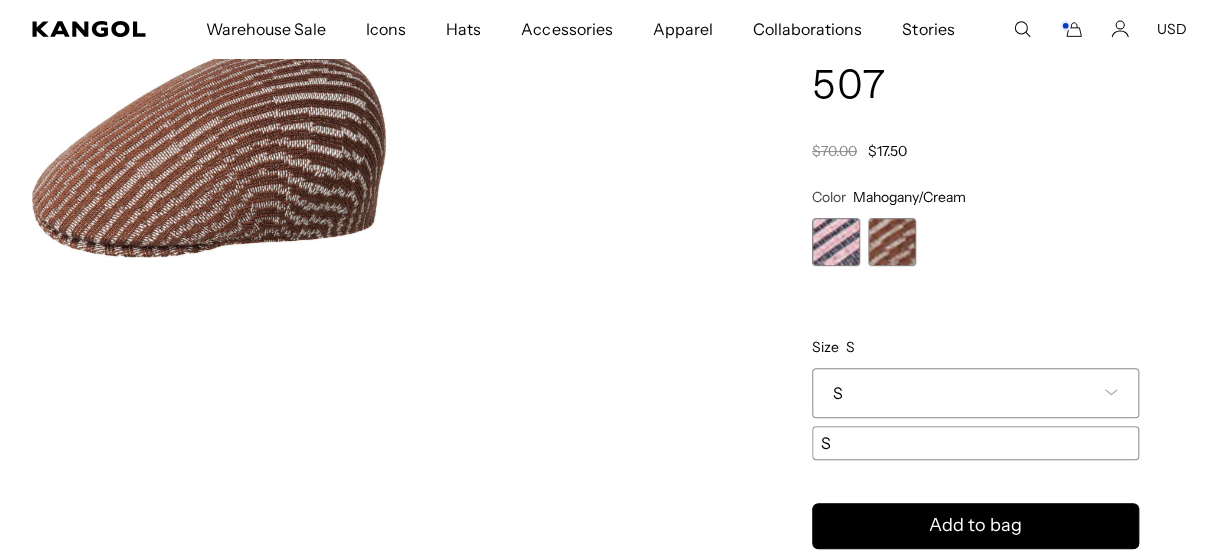 scroll, scrollTop: 0, scrollLeft: 0, axis: both 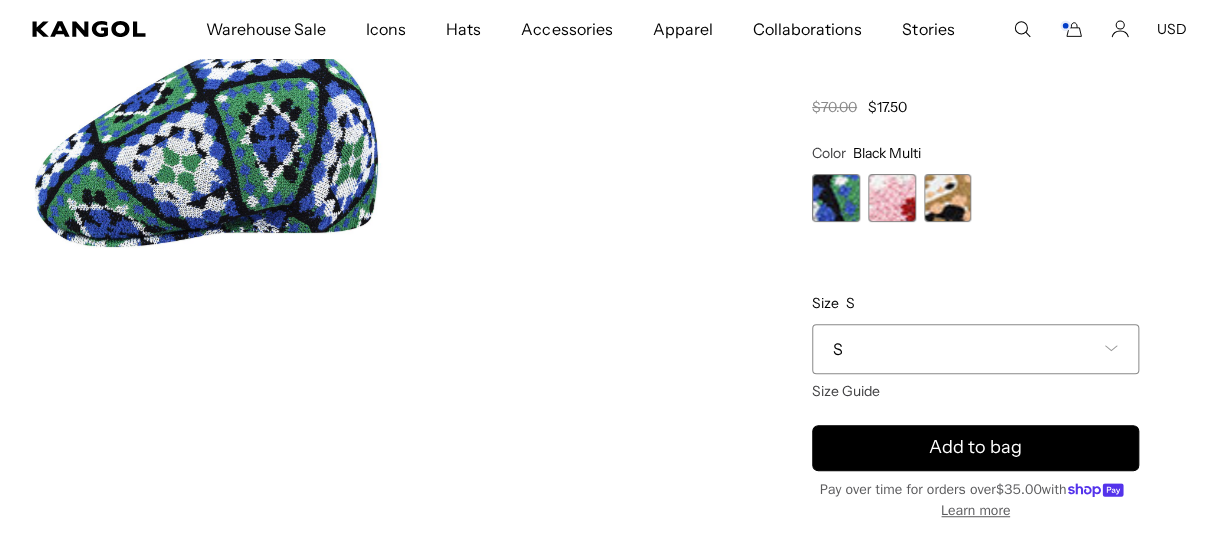 click at bounding box center (836, 198) 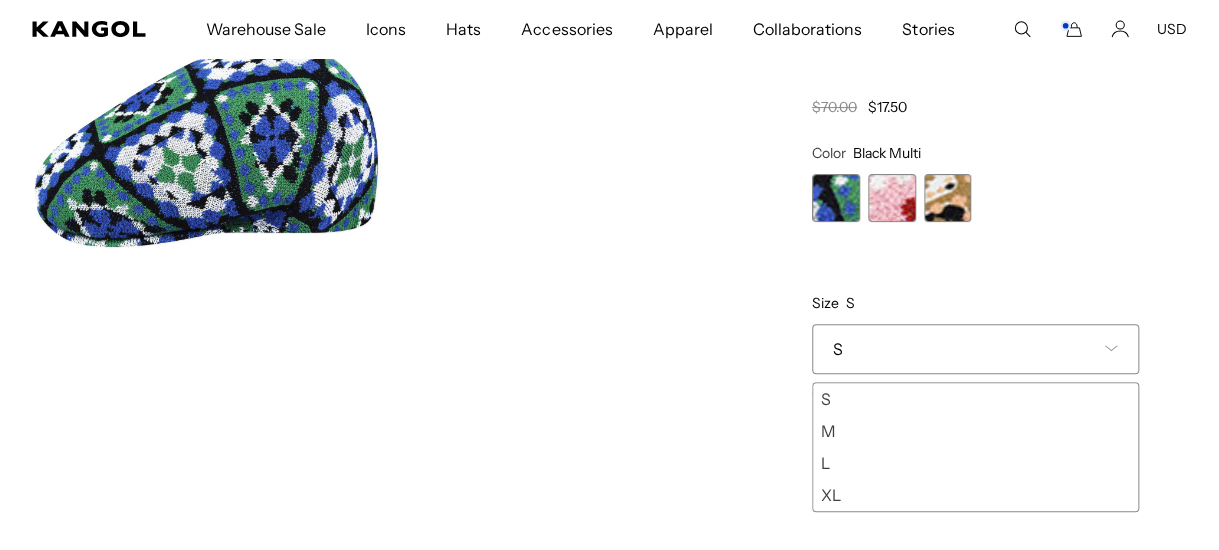 scroll, scrollTop: 0, scrollLeft: 0, axis: both 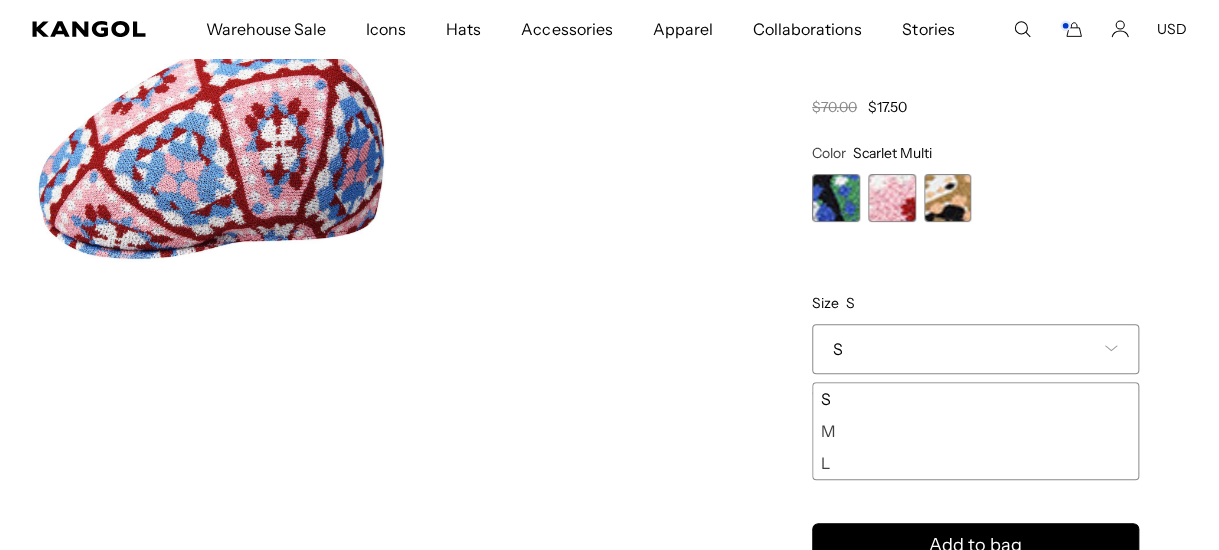 click at bounding box center [948, 198] 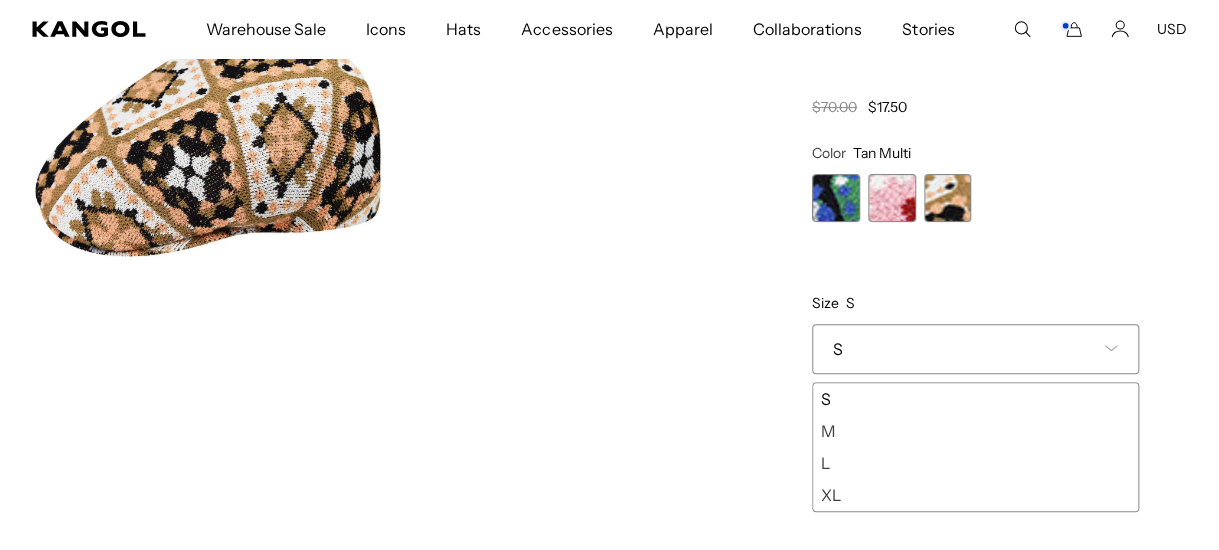 scroll, scrollTop: 0, scrollLeft: 0, axis: both 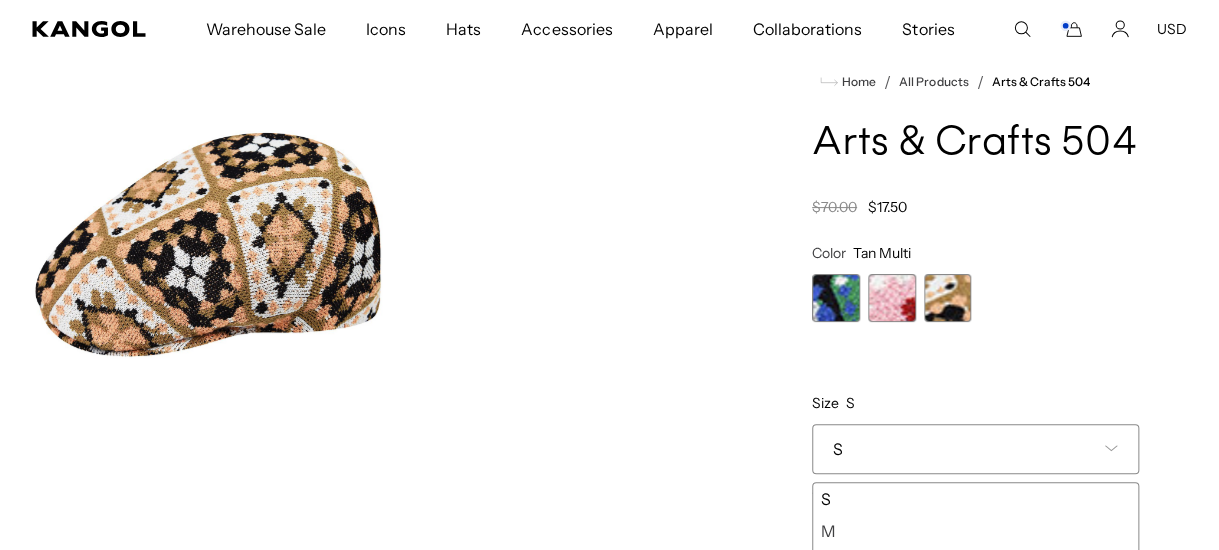 click at bounding box center (836, 298) 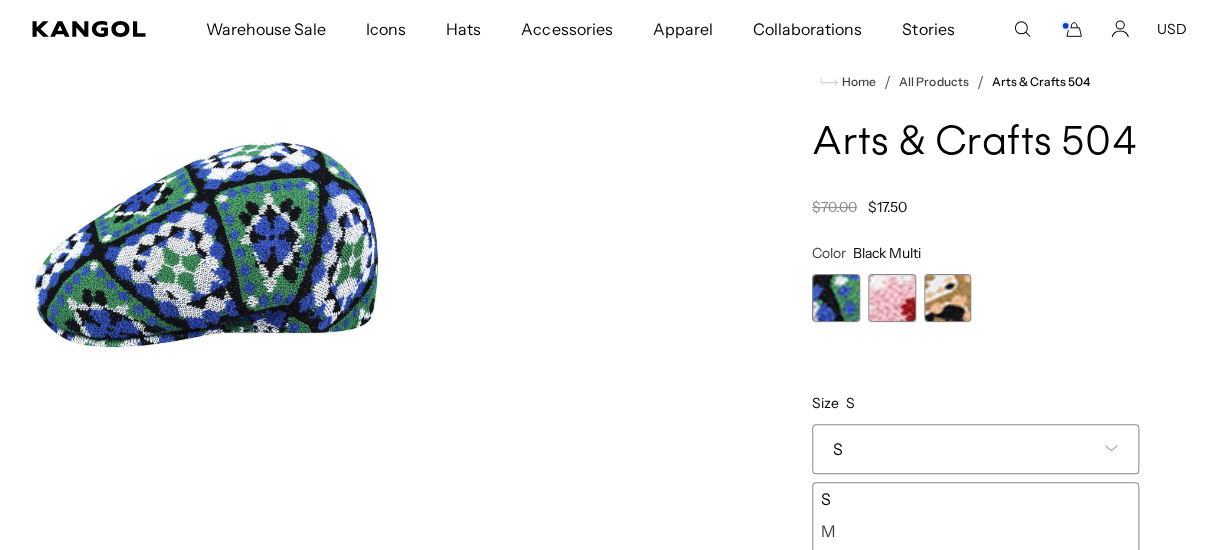 scroll, scrollTop: 0, scrollLeft: 0, axis: both 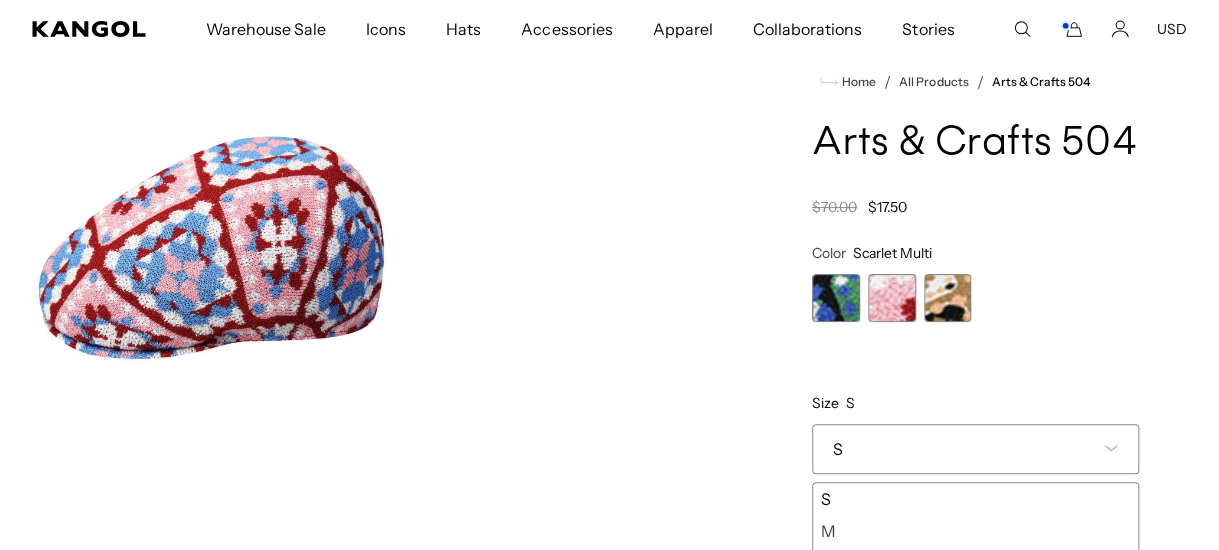 click at bounding box center (948, 298) 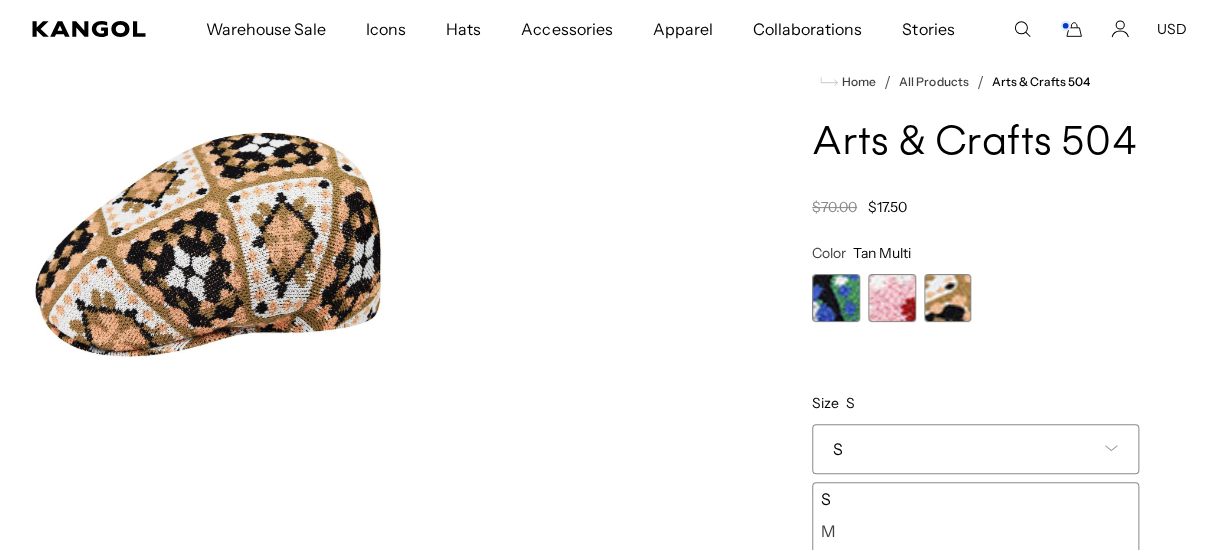 scroll, scrollTop: 0, scrollLeft: 0, axis: both 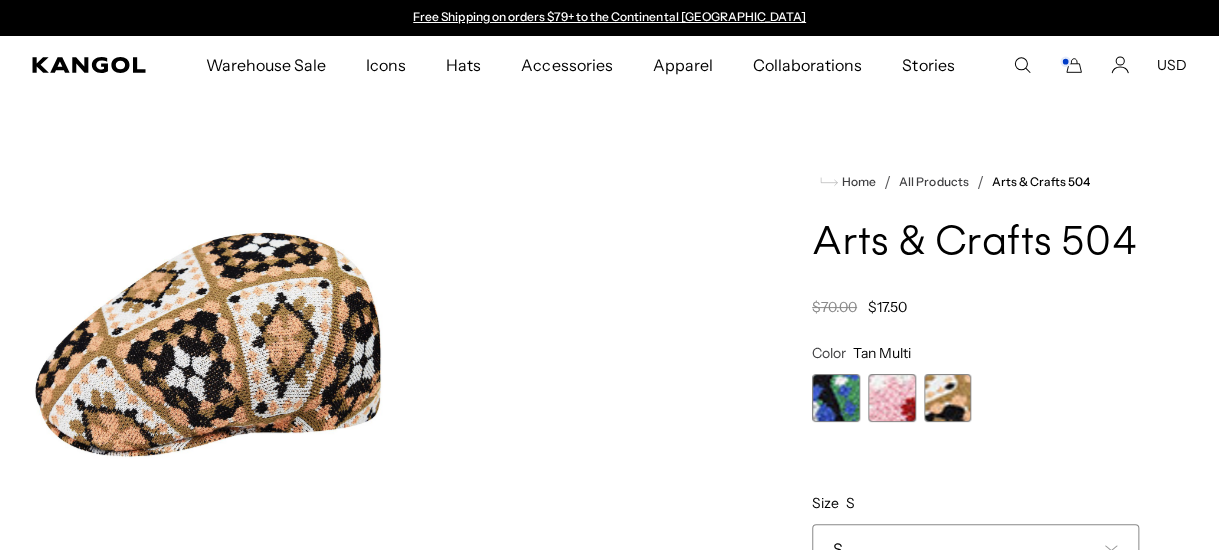 click at bounding box center [209, 351] 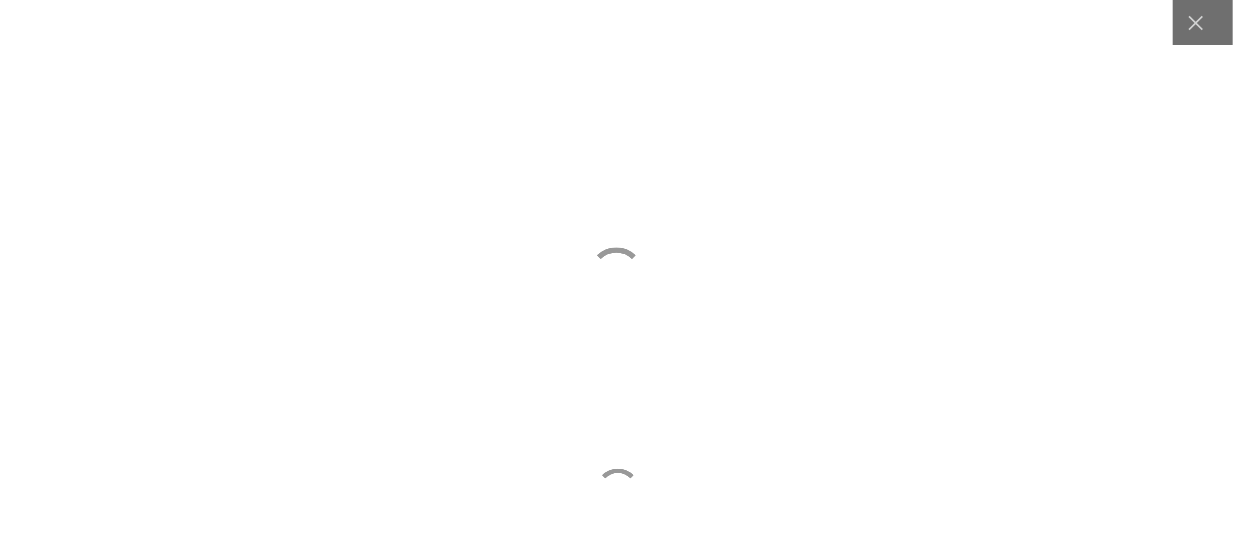 scroll, scrollTop: 0, scrollLeft: 411, axis: horizontal 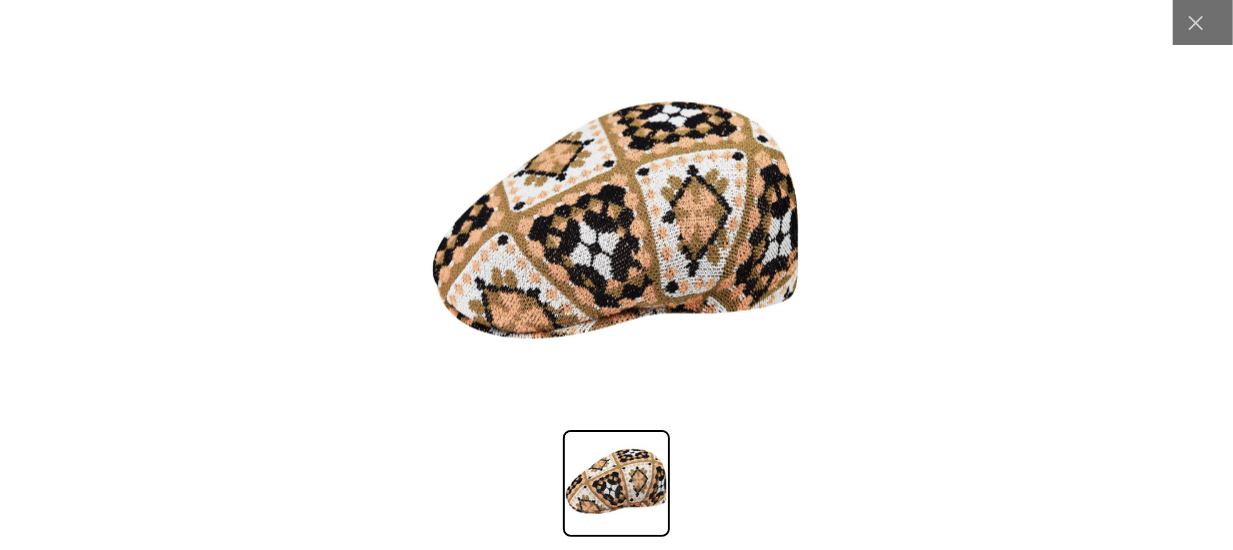 click at bounding box center (616, 226) 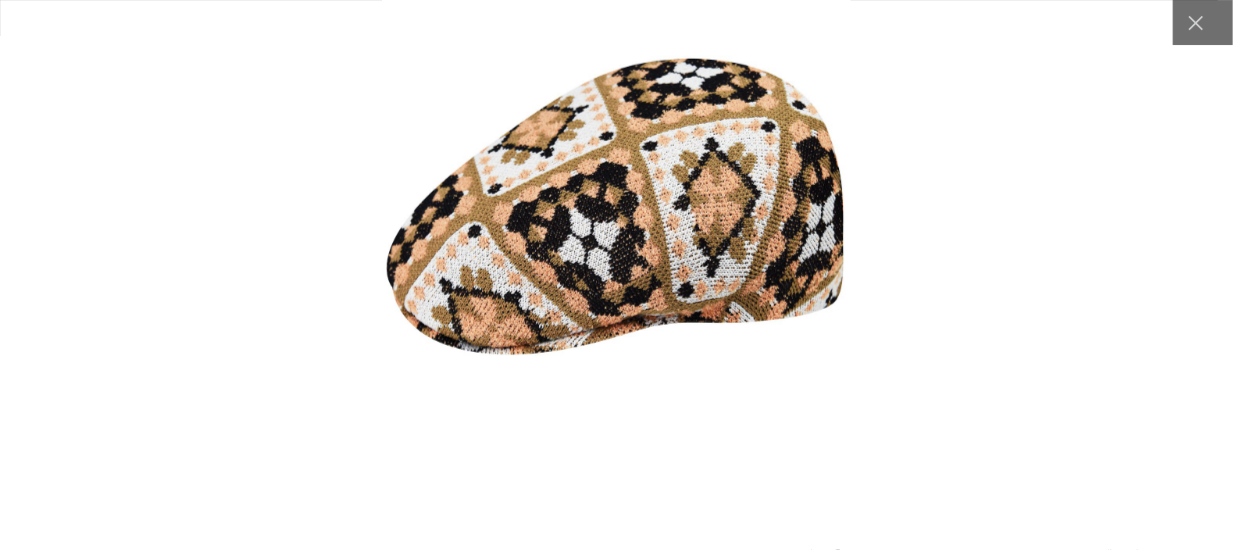 click at bounding box center [616, 214] 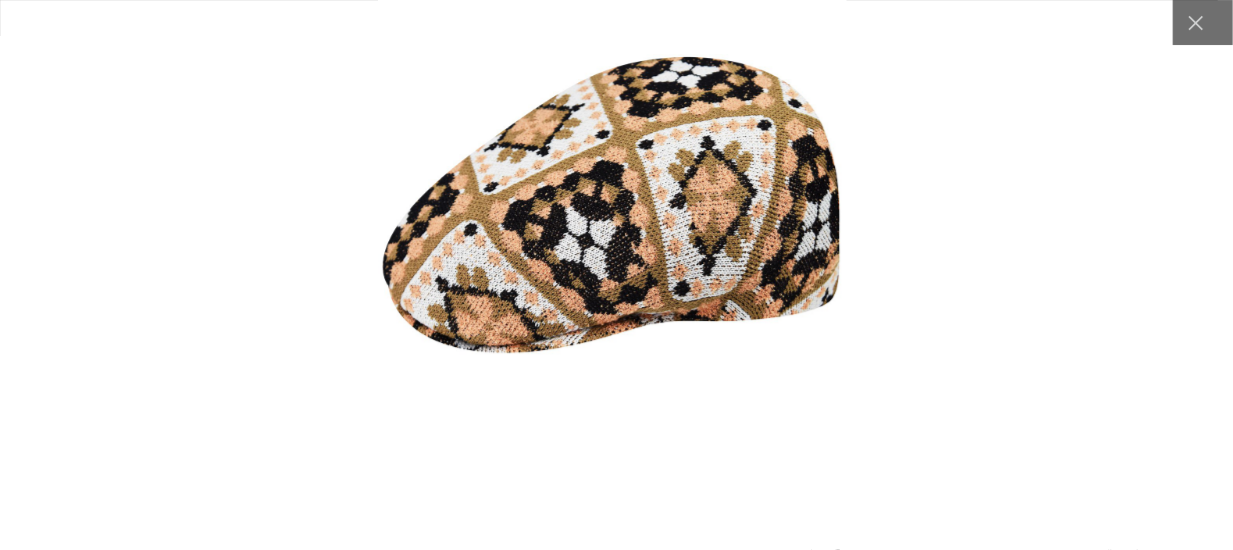 scroll, scrollTop: 0, scrollLeft: 411, axis: horizontal 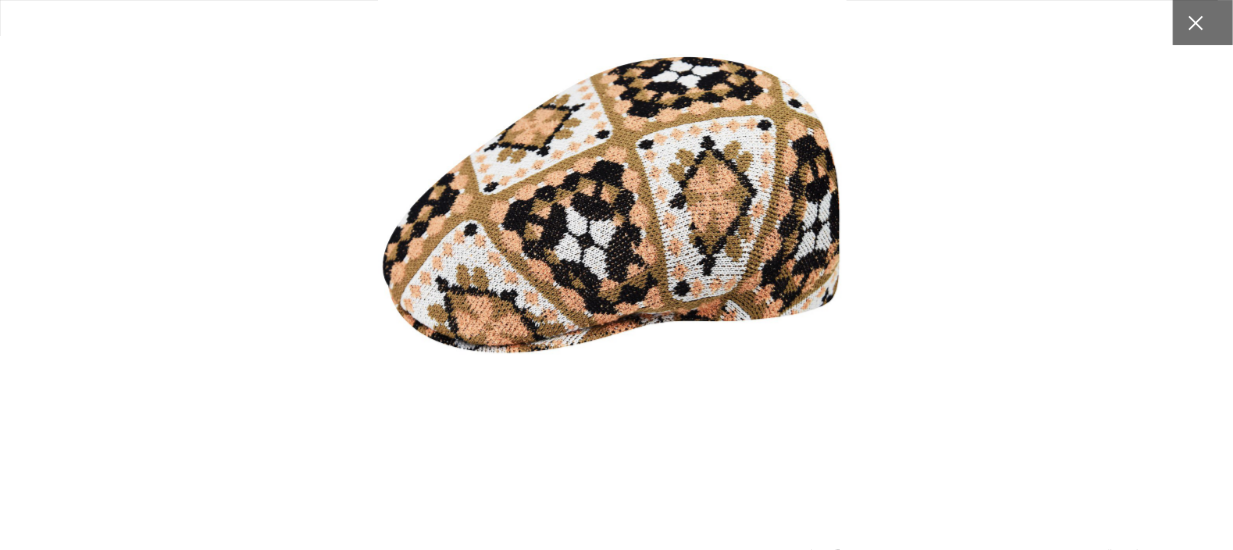 click 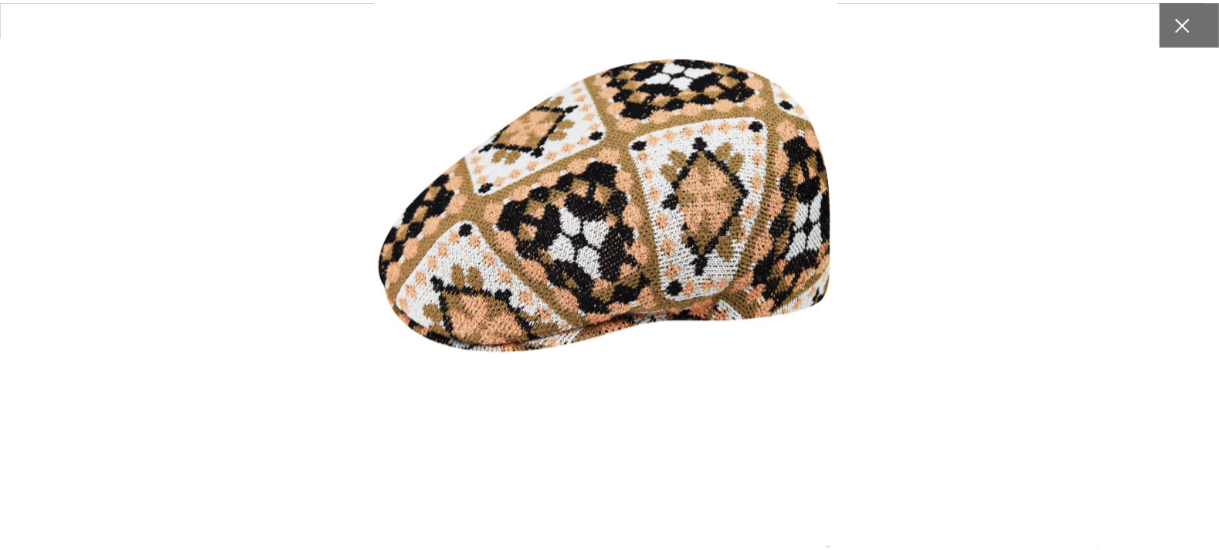 scroll, scrollTop: 0, scrollLeft: 0, axis: both 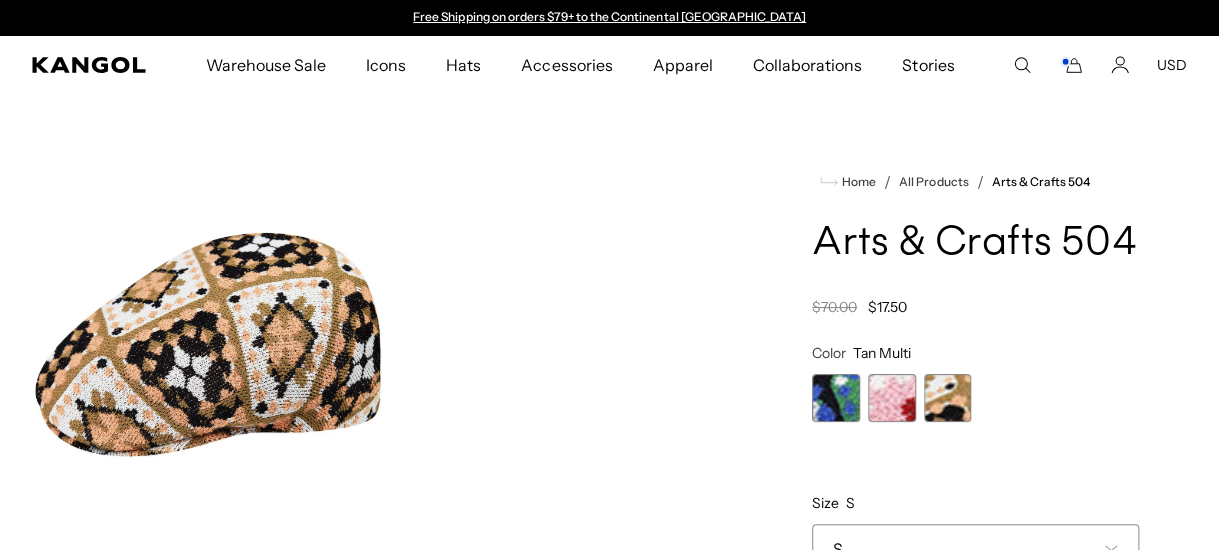 click at bounding box center (836, 398) 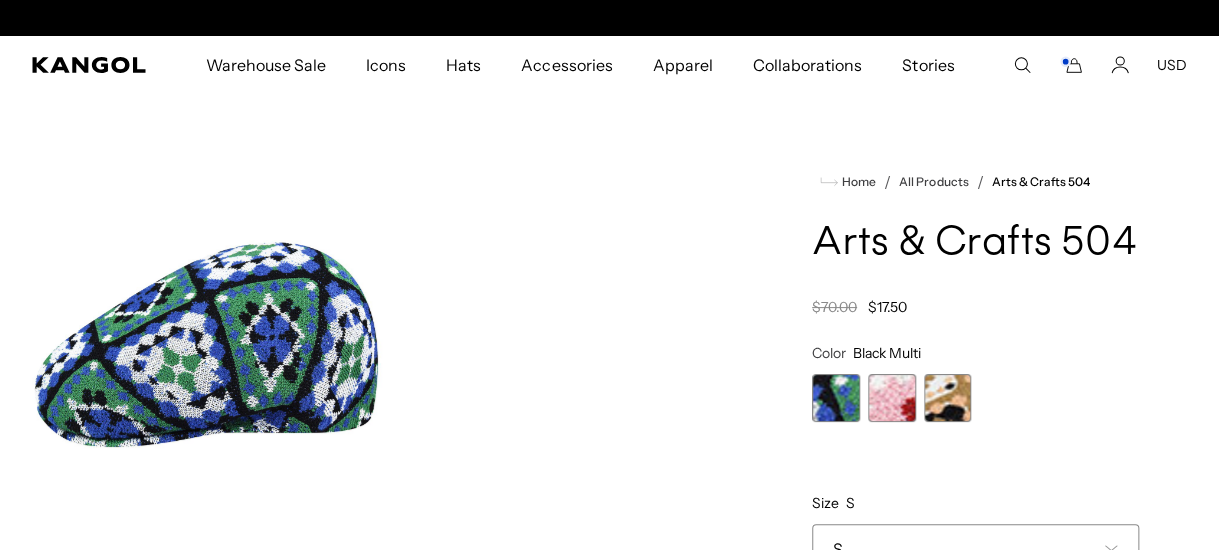 scroll, scrollTop: 0, scrollLeft: 411, axis: horizontal 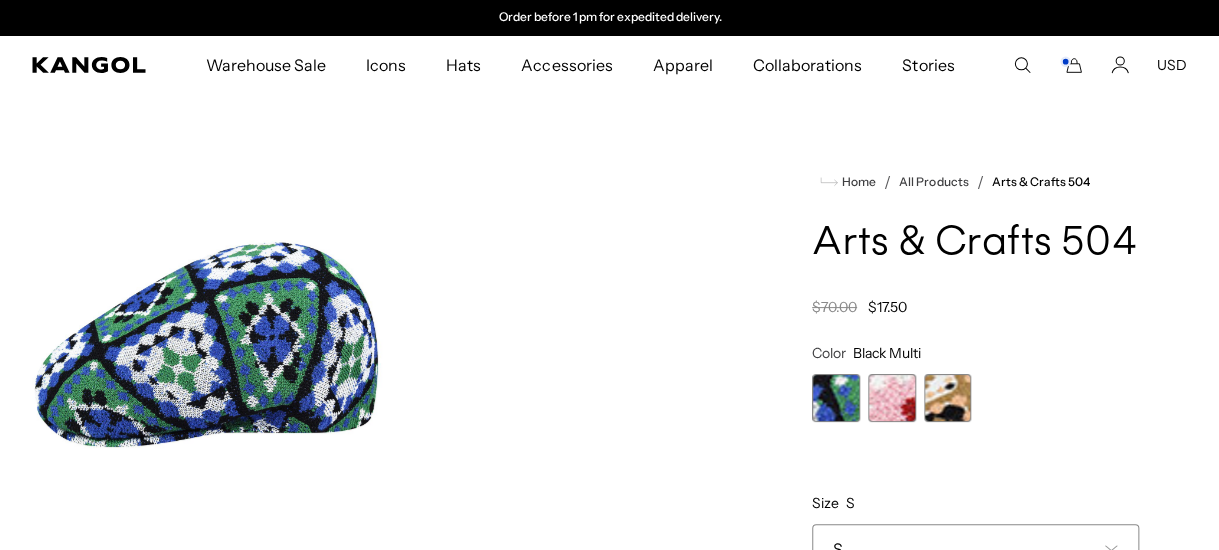 click at bounding box center [948, 398] 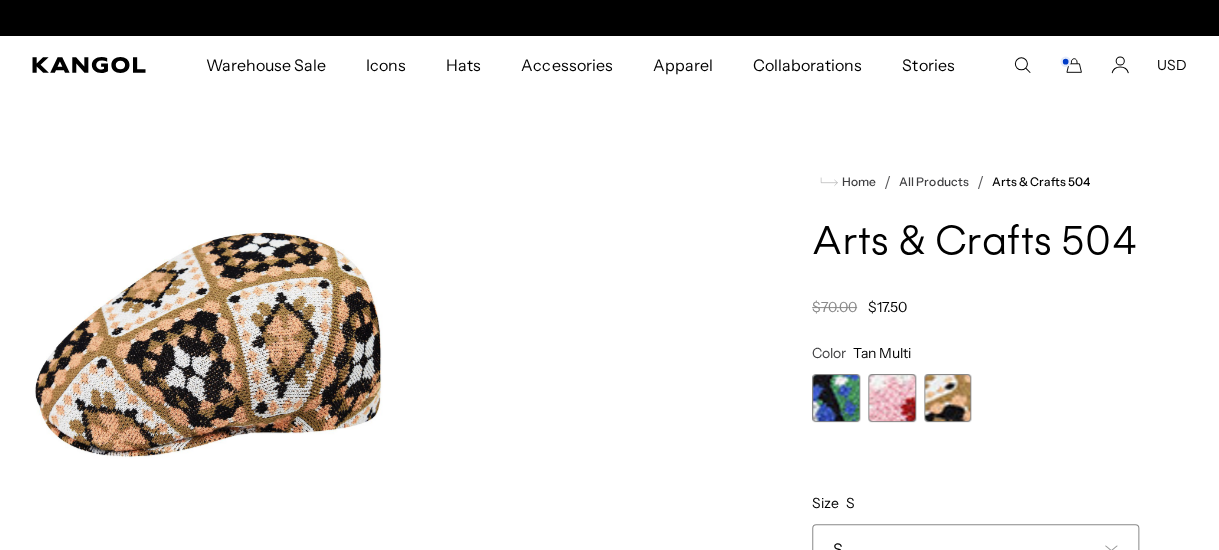 scroll, scrollTop: 0, scrollLeft: 0, axis: both 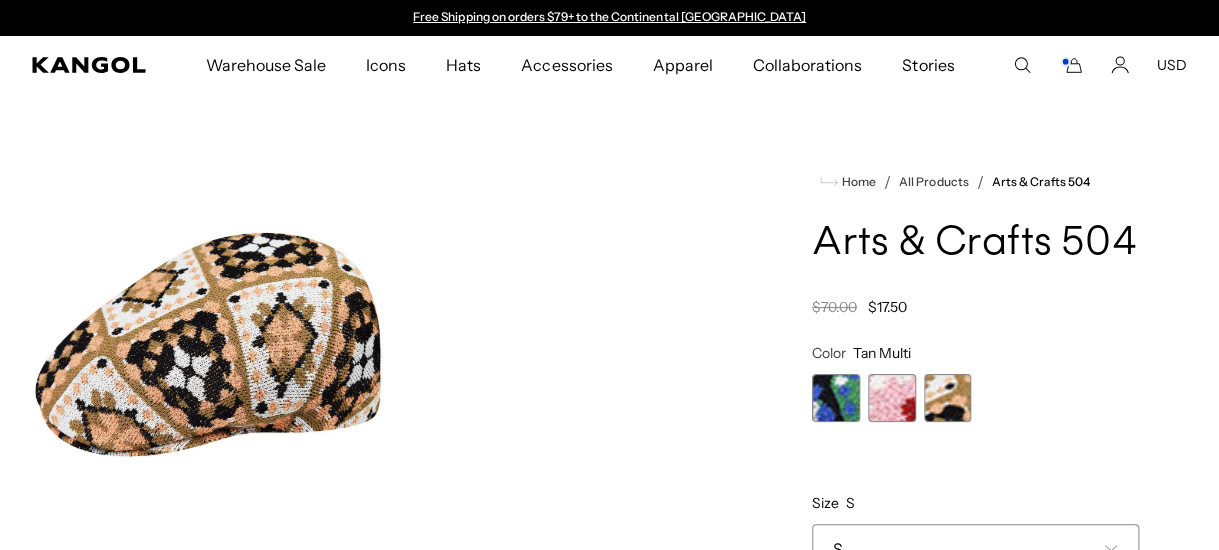 click at bounding box center [948, 398] 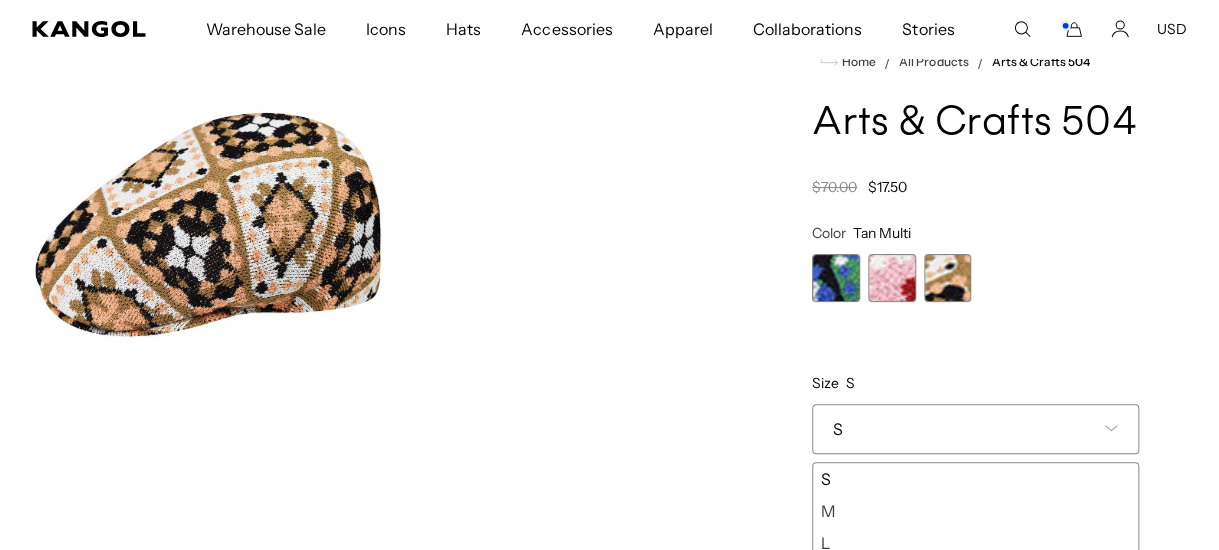 scroll, scrollTop: 200, scrollLeft: 0, axis: vertical 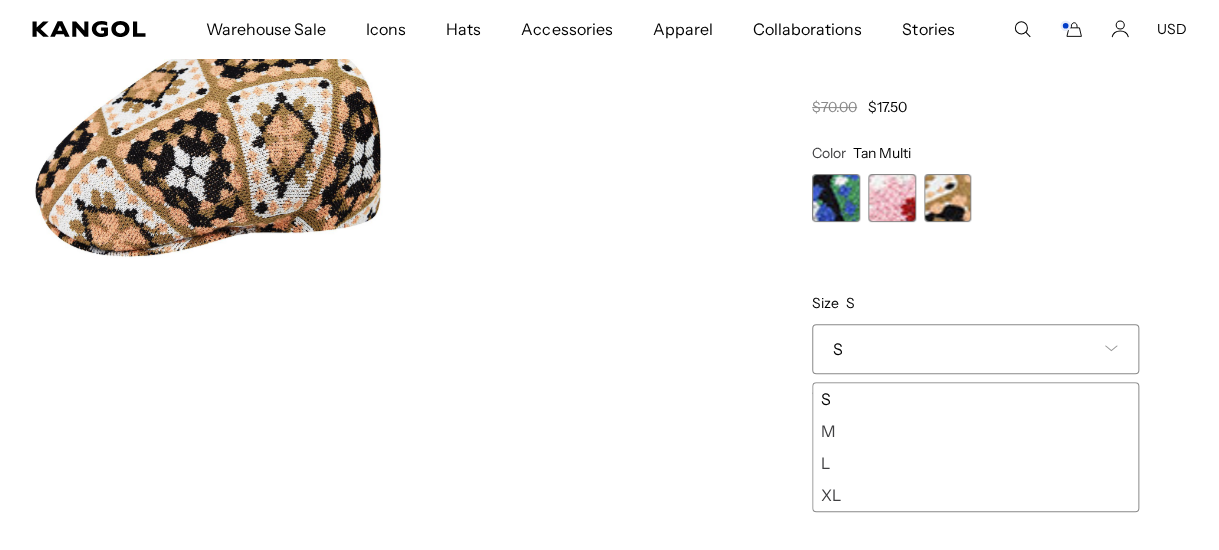click at bounding box center [836, 198] 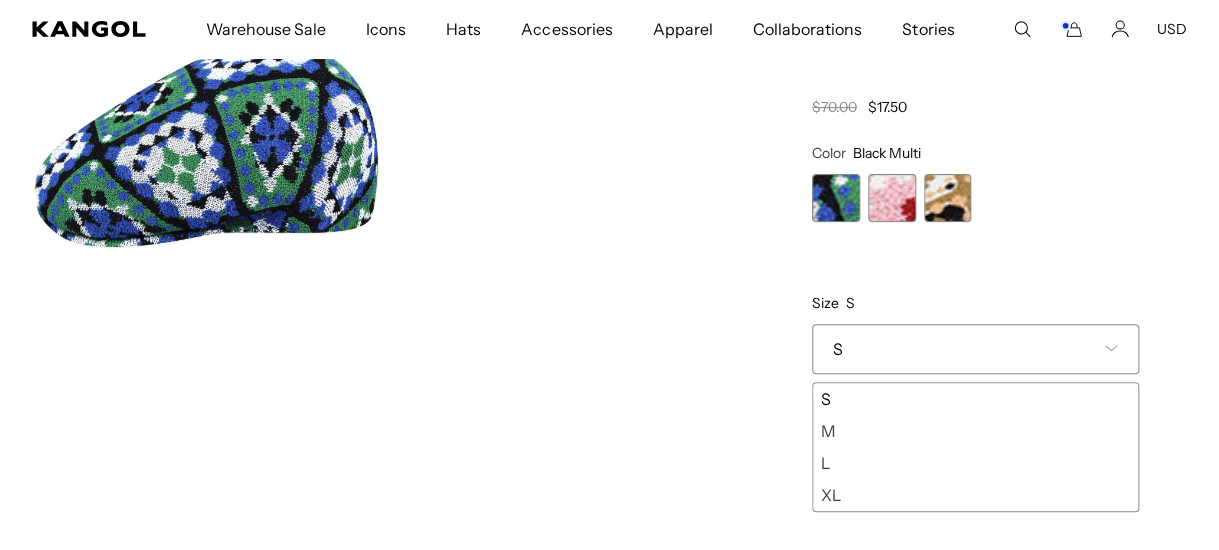 scroll, scrollTop: 0, scrollLeft: 411, axis: horizontal 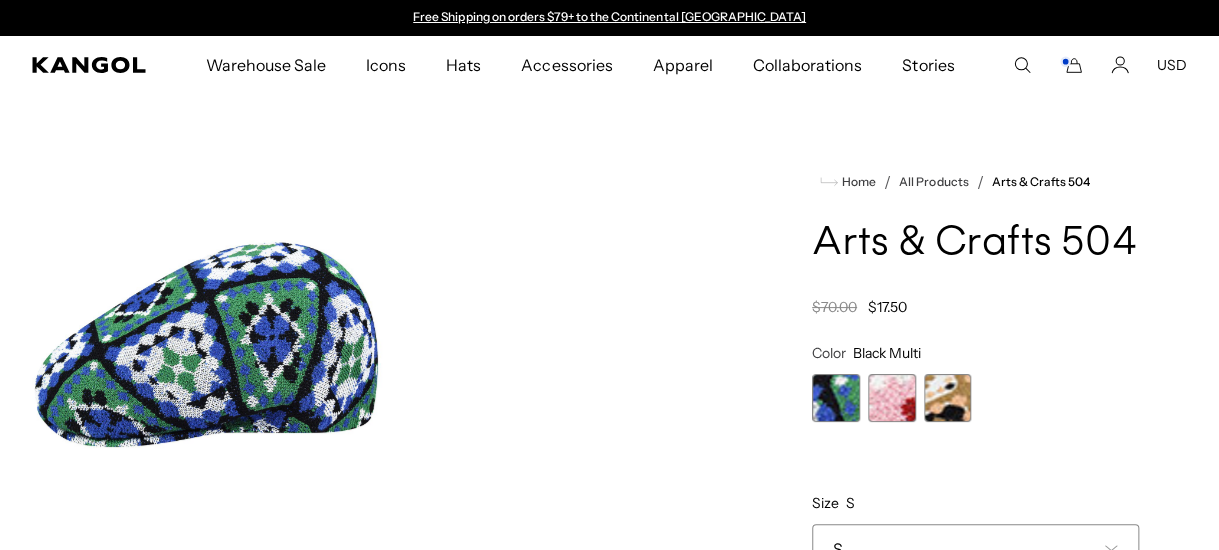 click at bounding box center [948, 398] 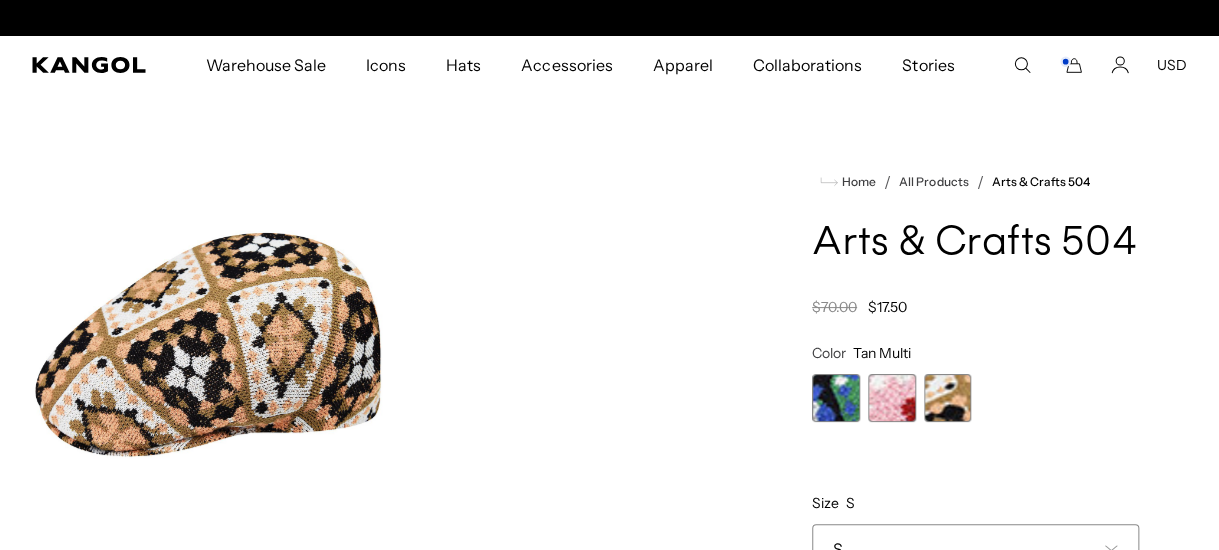 scroll, scrollTop: 0, scrollLeft: 411, axis: horizontal 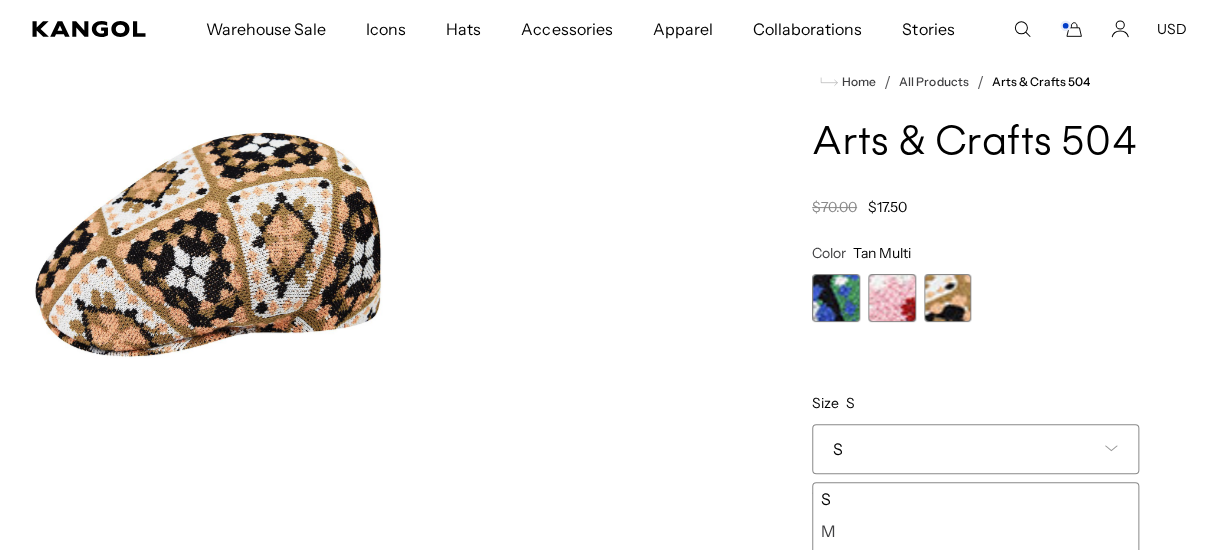 click at bounding box center [836, 298] 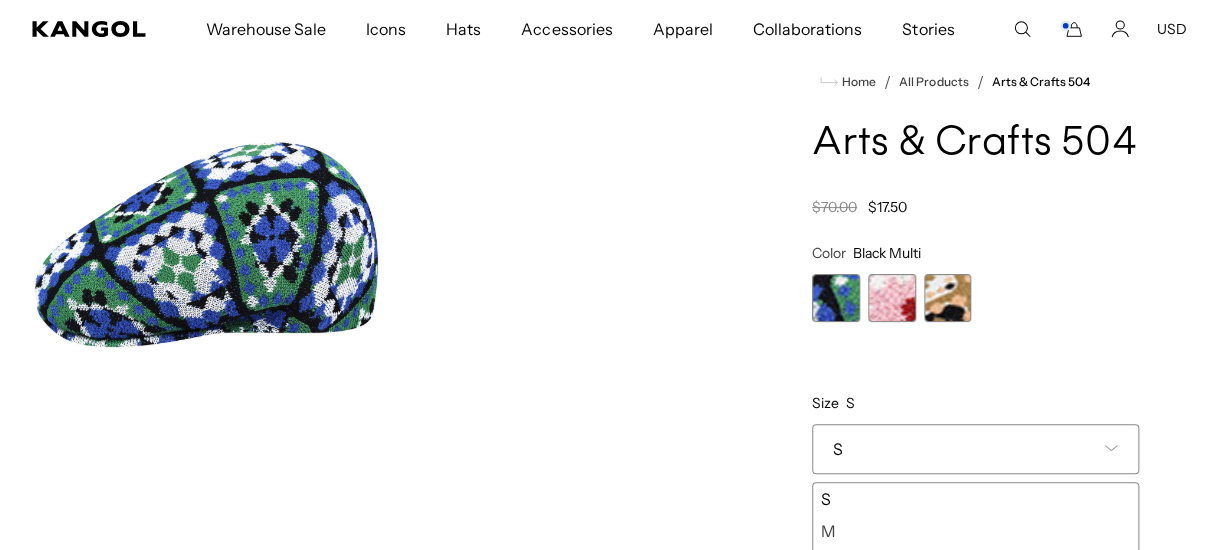 scroll, scrollTop: 0, scrollLeft: 0, axis: both 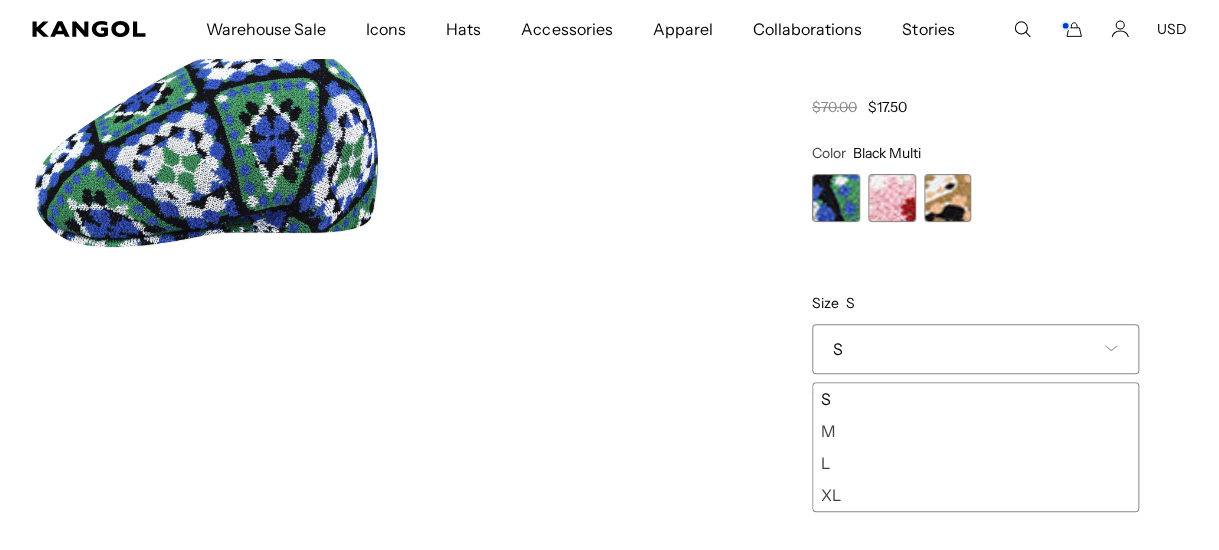 click on "S M L XL" at bounding box center (975, 447) 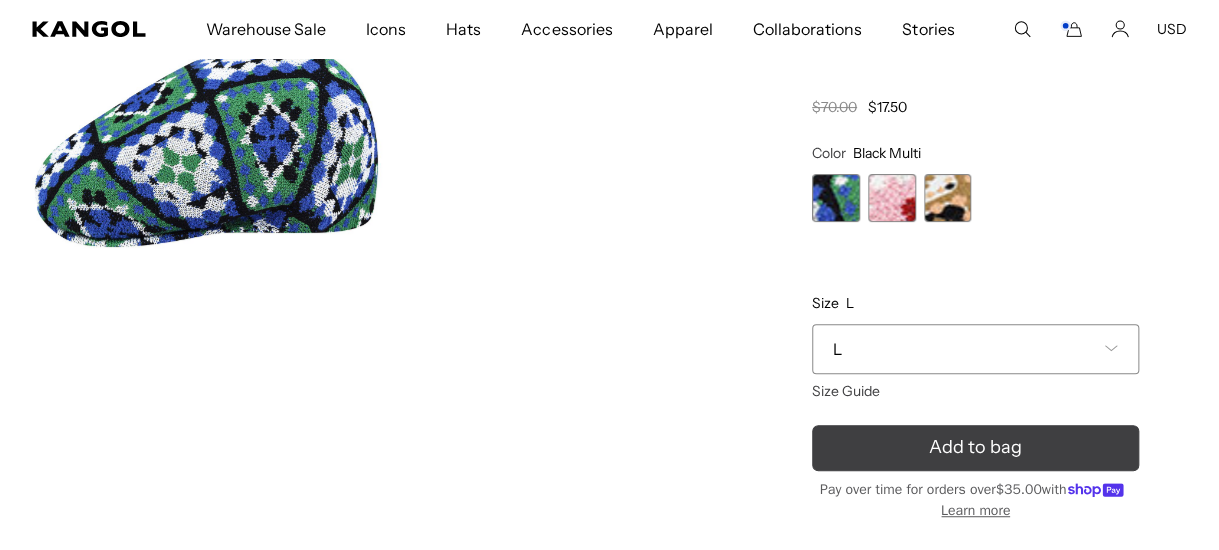 click 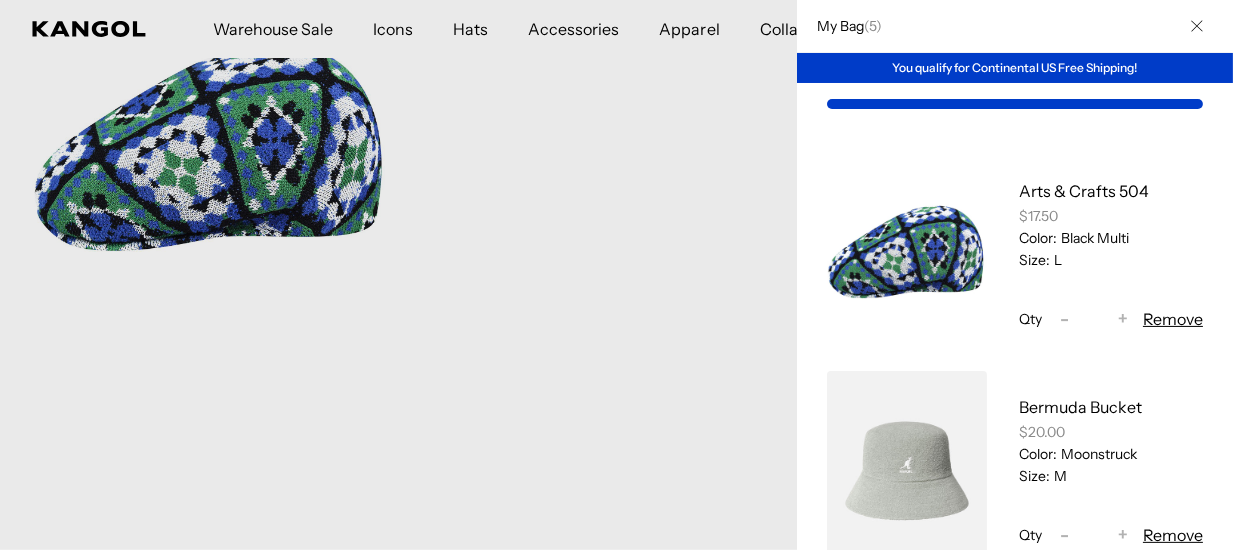 click at bounding box center (1197, 26) 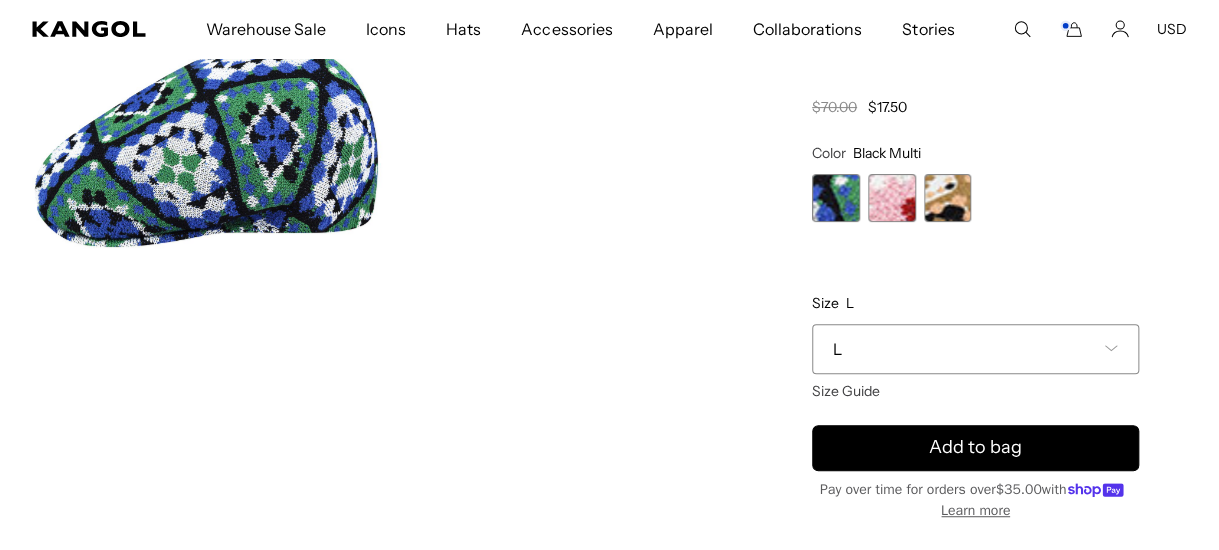 scroll, scrollTop: 0, scrollLeft: 411, axis: horizontal 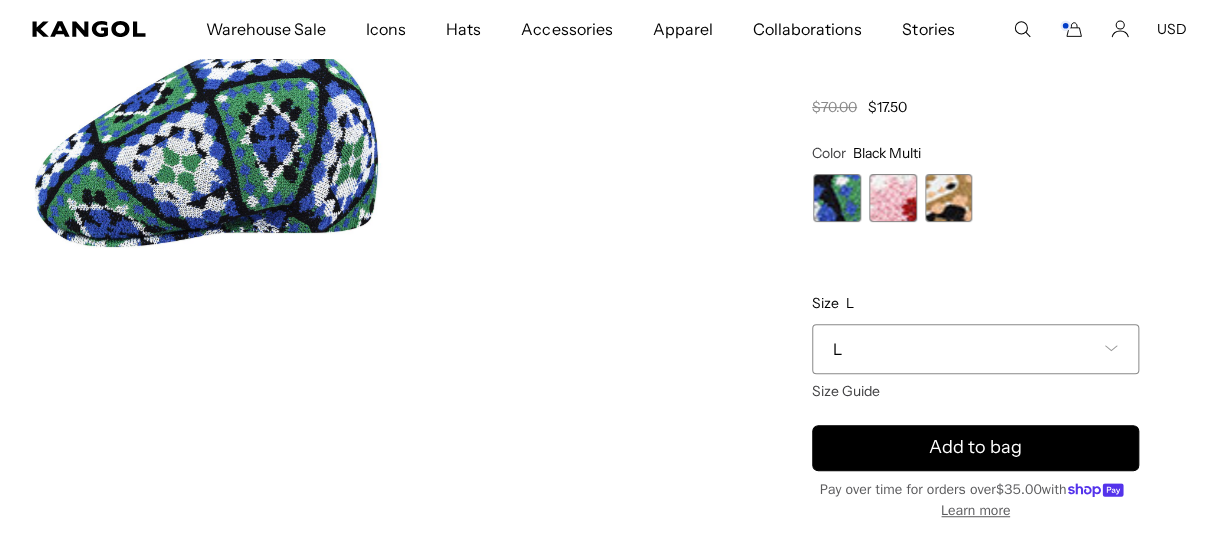 click at bounding box center (893, 198) 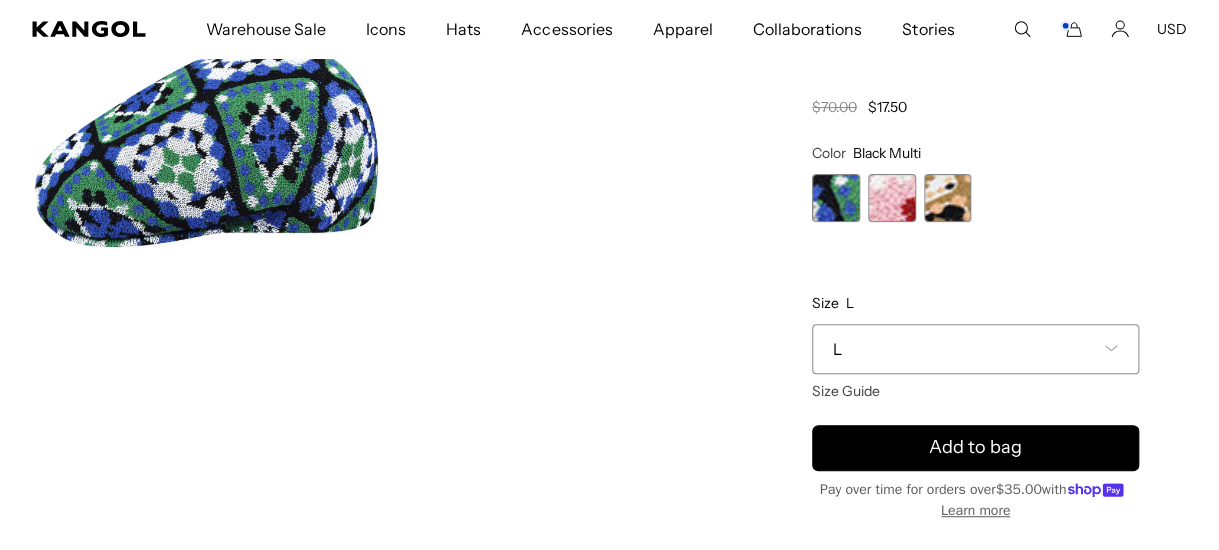 click at bounding box center (892, 198) 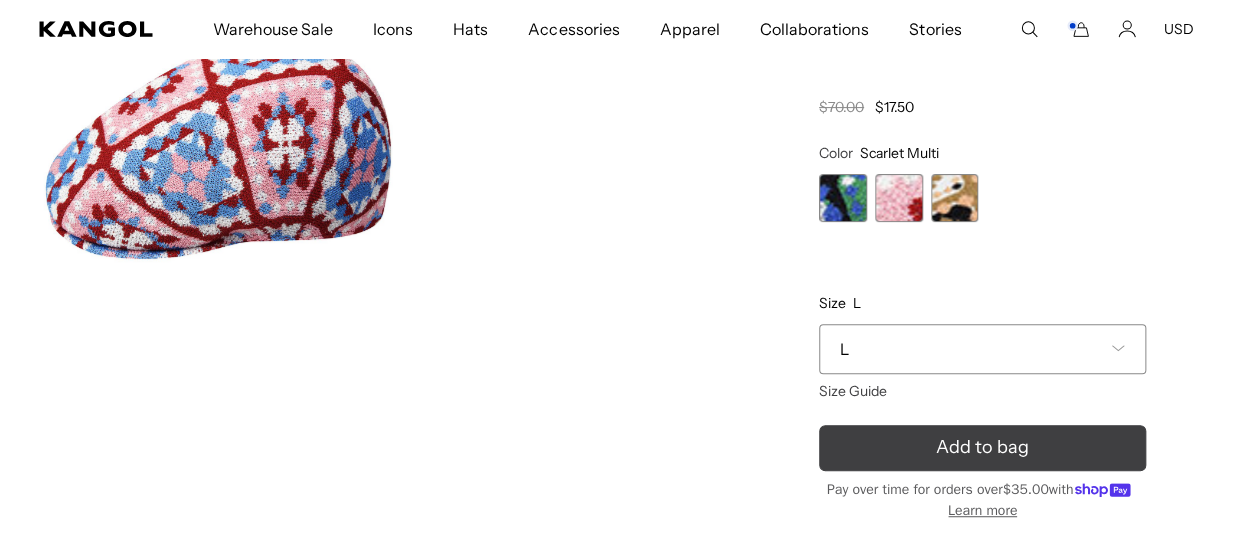 scroll, scrollTop: 0, scrollLeft: 411, axis: horizontal 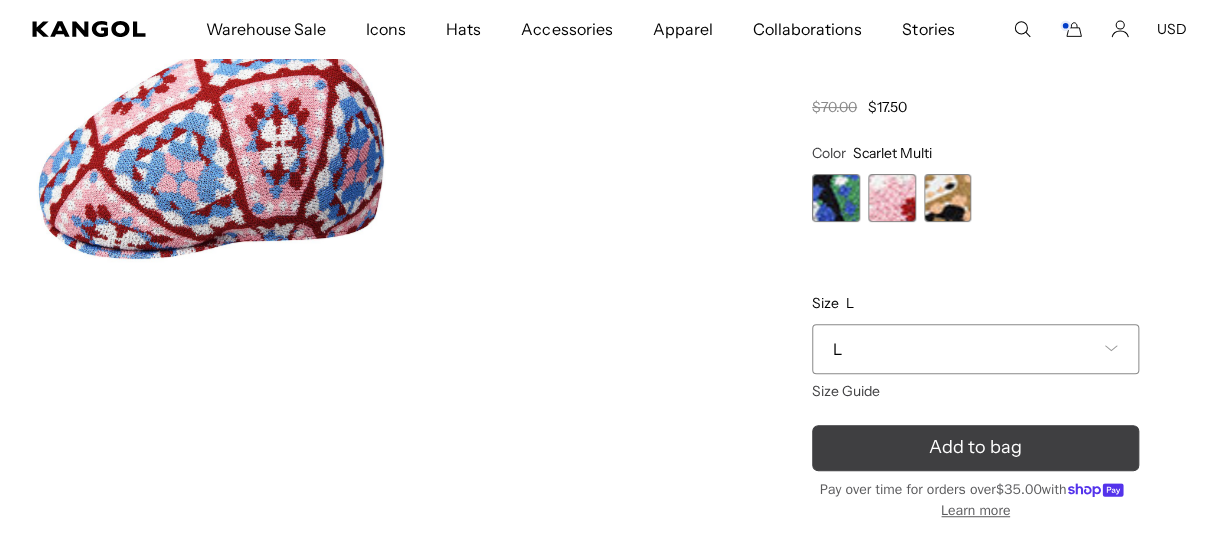 click on "Add to bag" at bounding box center [975, 447] 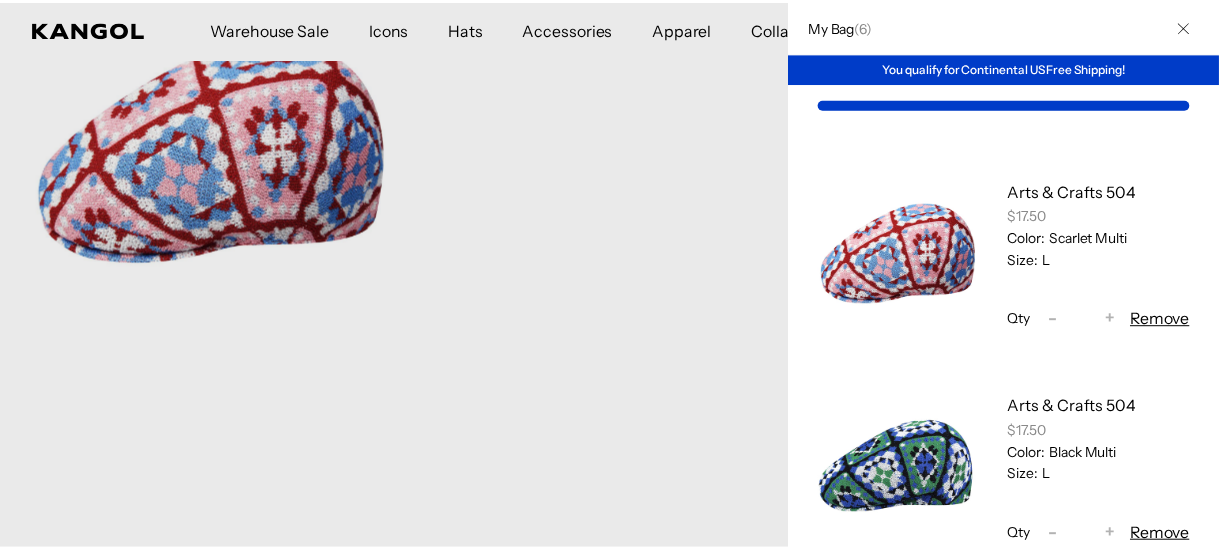 scroll, scrollTop: 0, scrollLeft: 0, axis: both 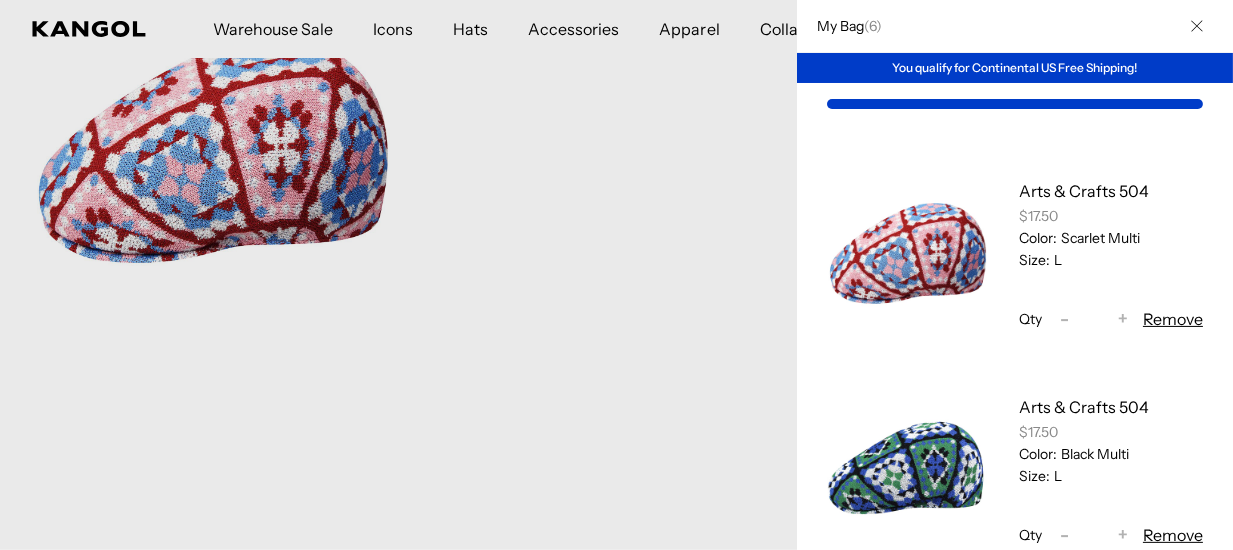 click 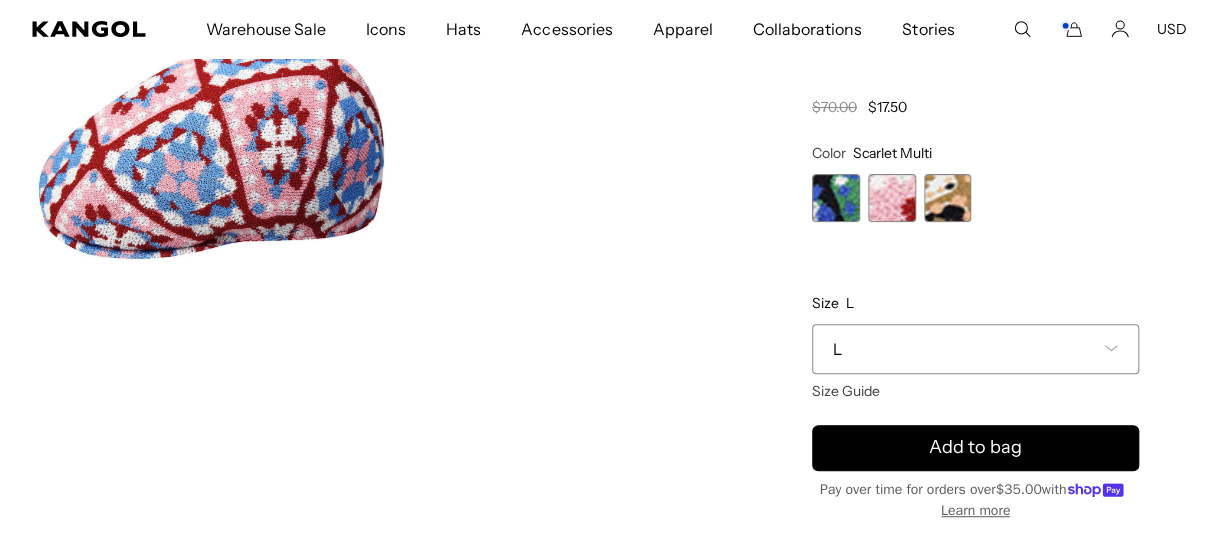 scroll, scrollTop: 0, scrollLeft: 411, axis: horizontal 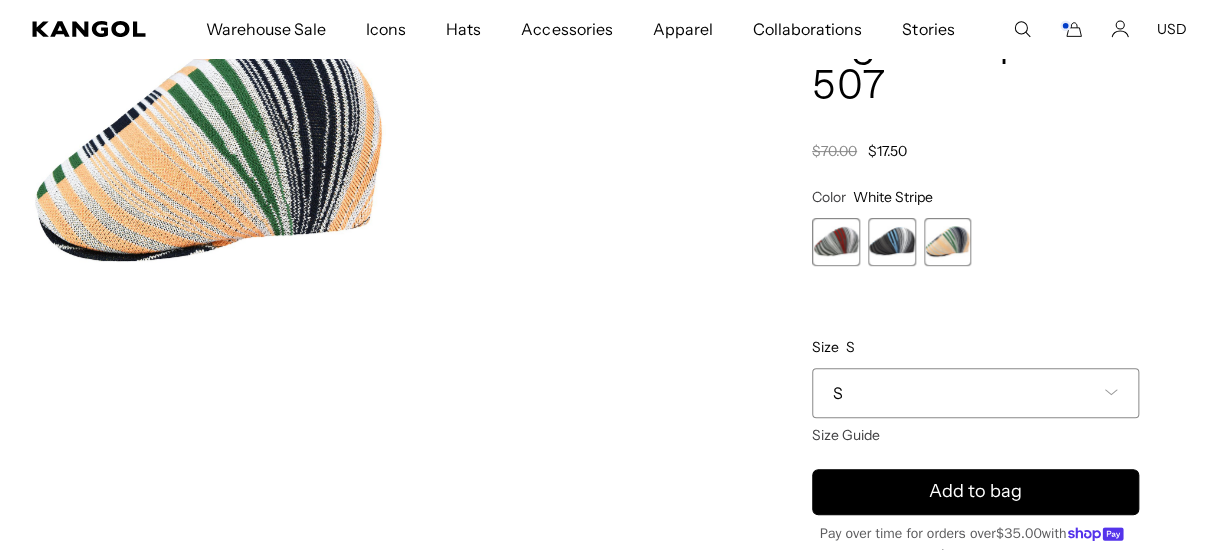 click on "S" at bounding box center (838, 393) 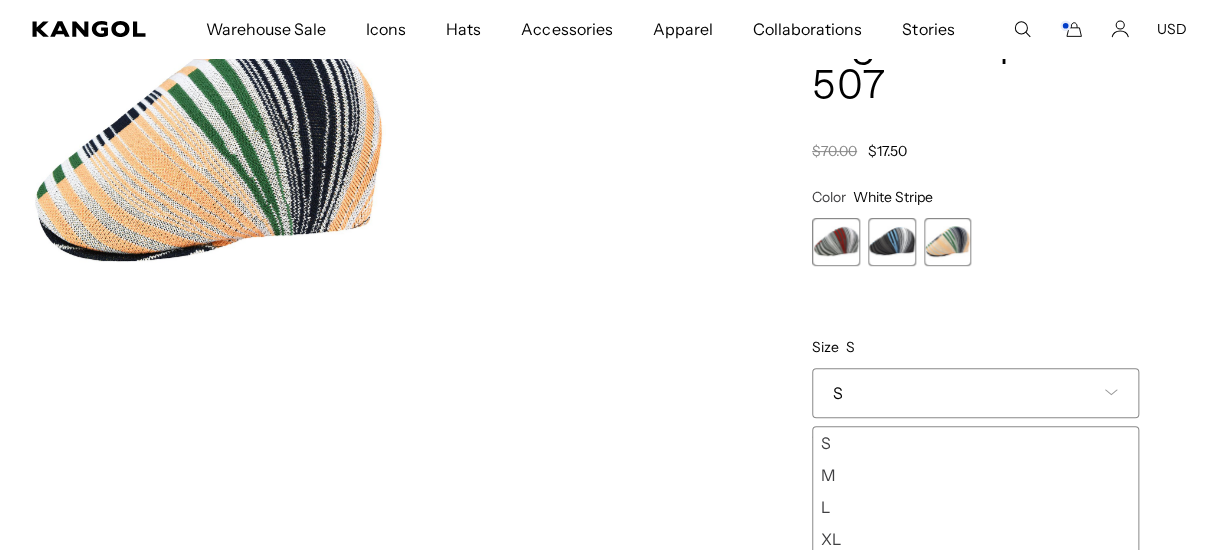 scroll, scrollTop: 0, scrollLeft: 0, axis: both 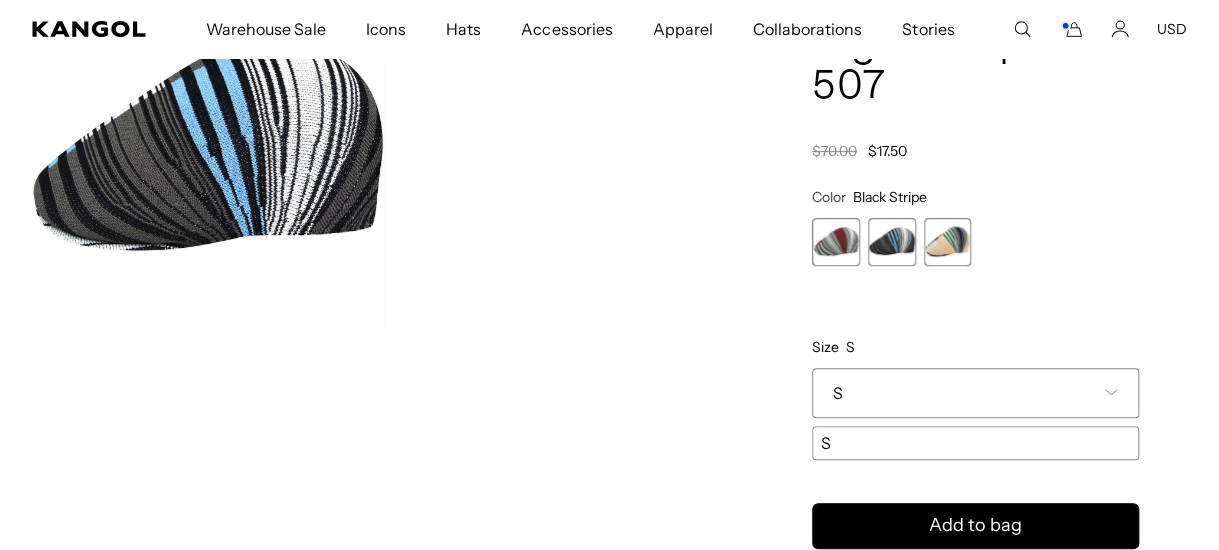 click at bounding box center (836, 242) 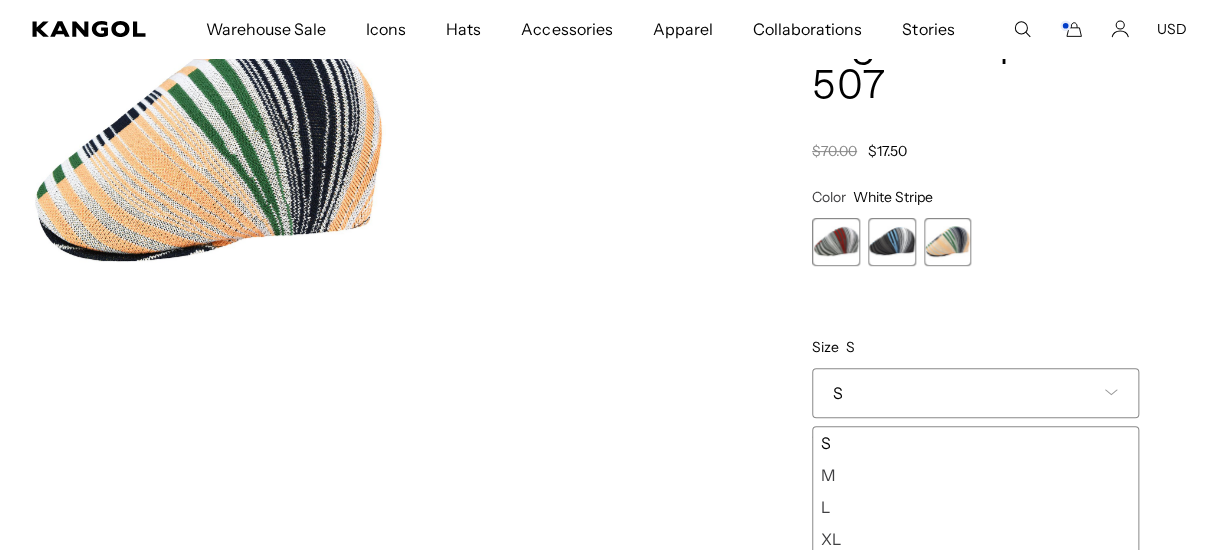 scroll, scrollTop: 0, scrollLeft: 0, axis: both 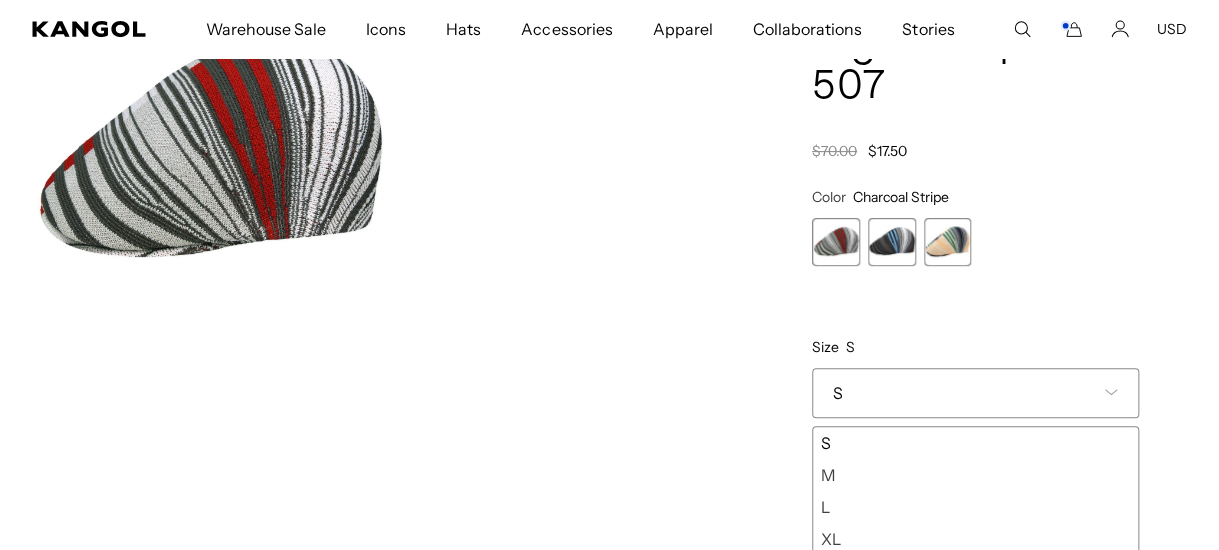 click at bounding box center (836, 242) 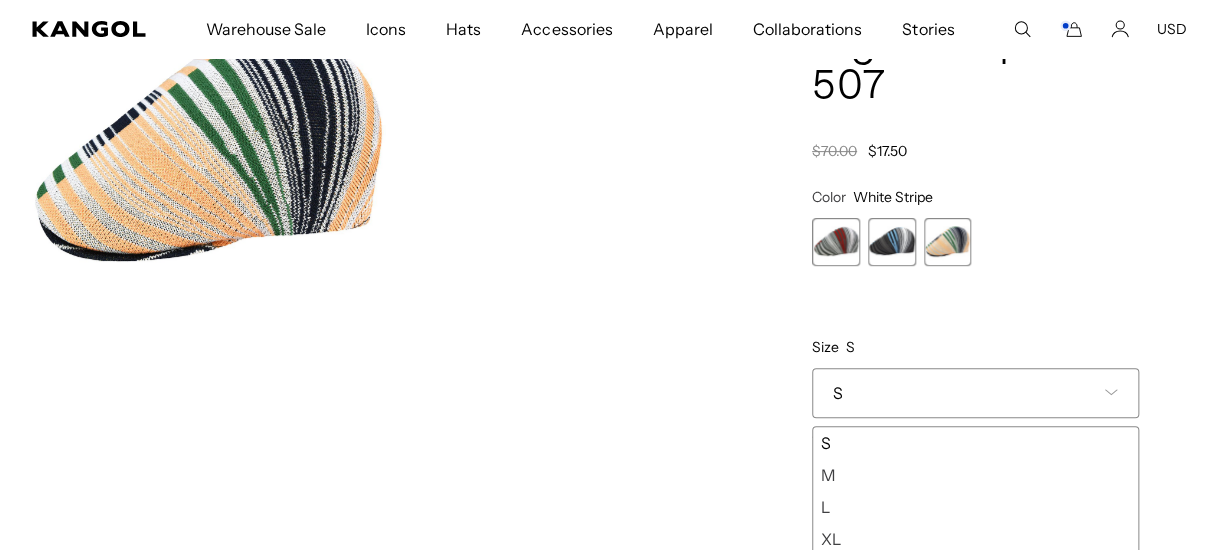 click at bounding box center (836, 242) 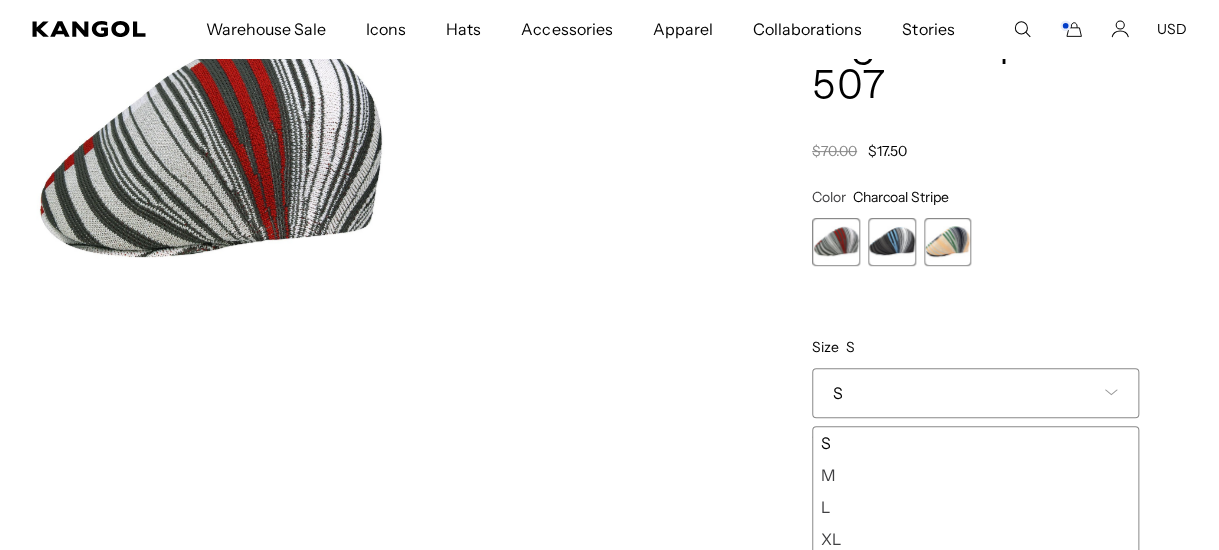 scroll, scrollTop: 0, scrollLeft: 0, axis: both 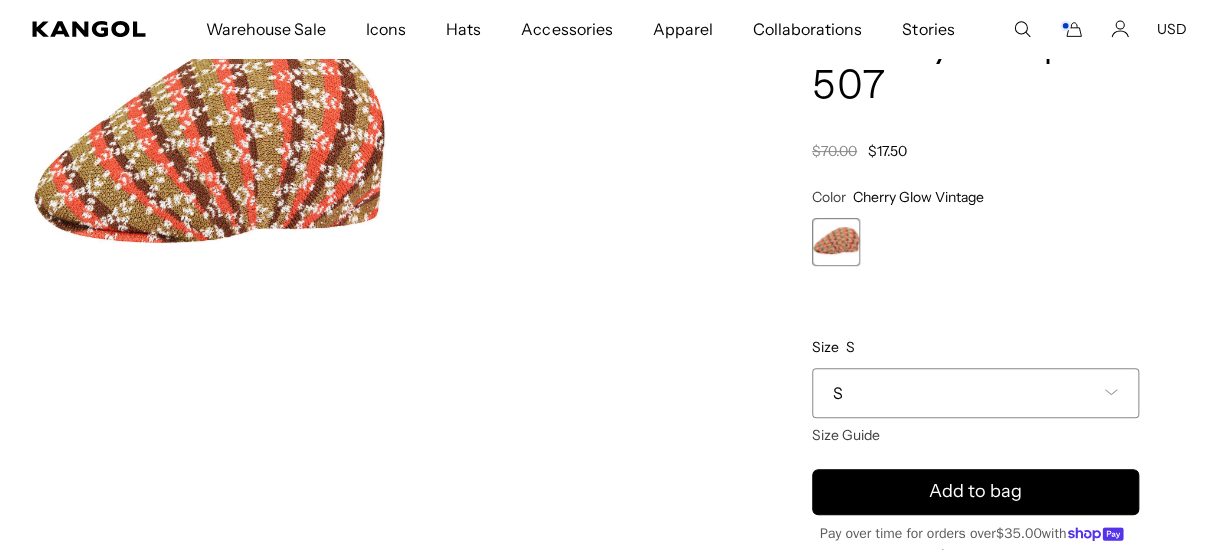 click on "S" at bounding box center (838, 393) 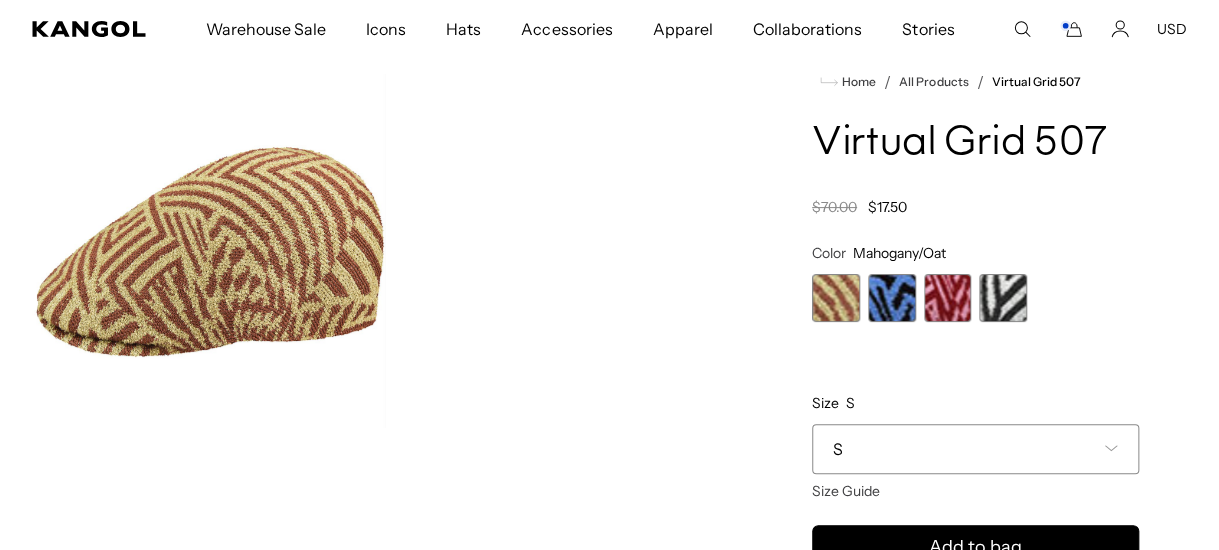 scroll, scrollTop: 0, scrollLeft: 0, axis: both 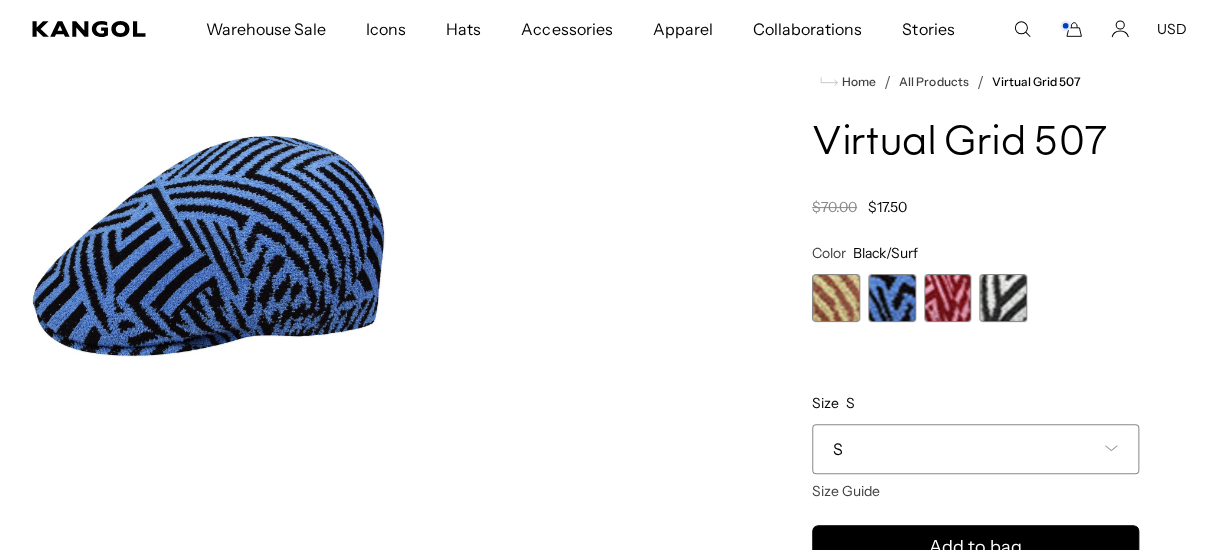 click at bounding box center [948, 298] 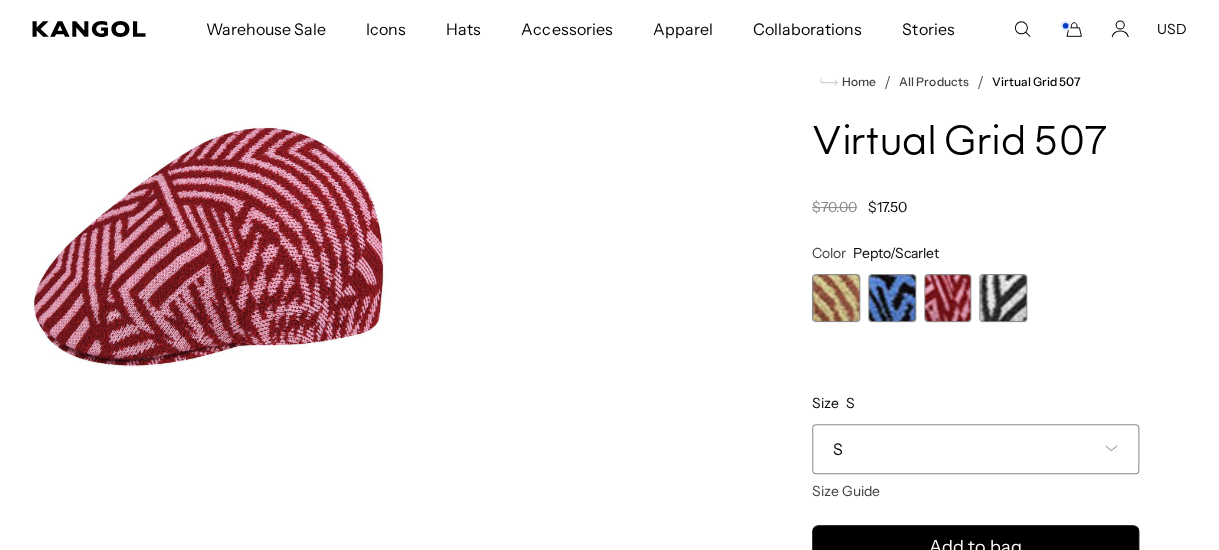 scroll, scrollTop: 0, scrollLeft: 0, axis: both 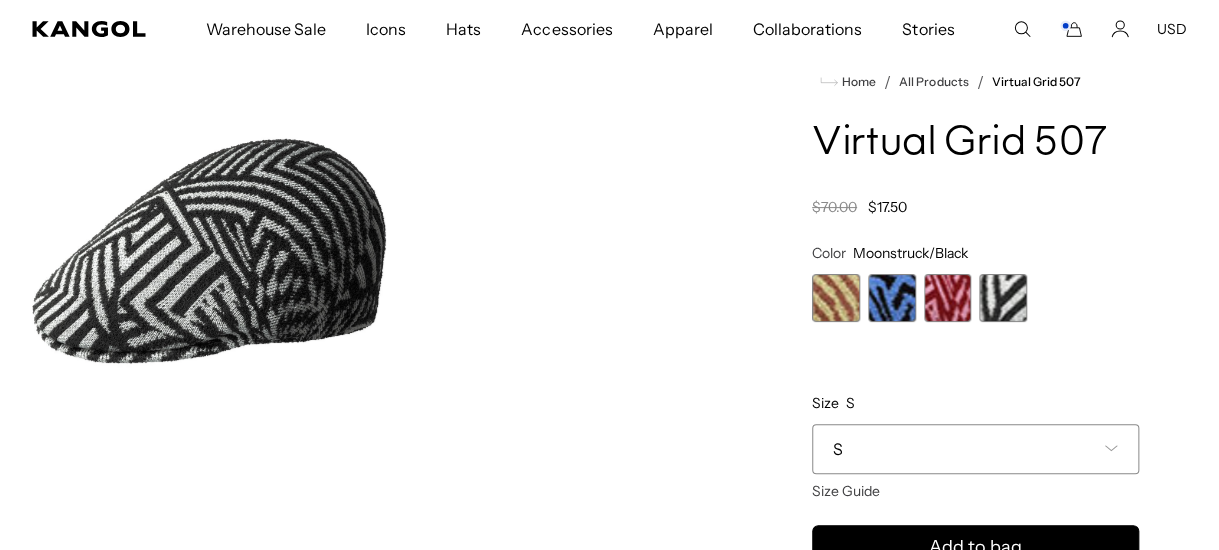 click on "S" at bounding box center [975, 449] 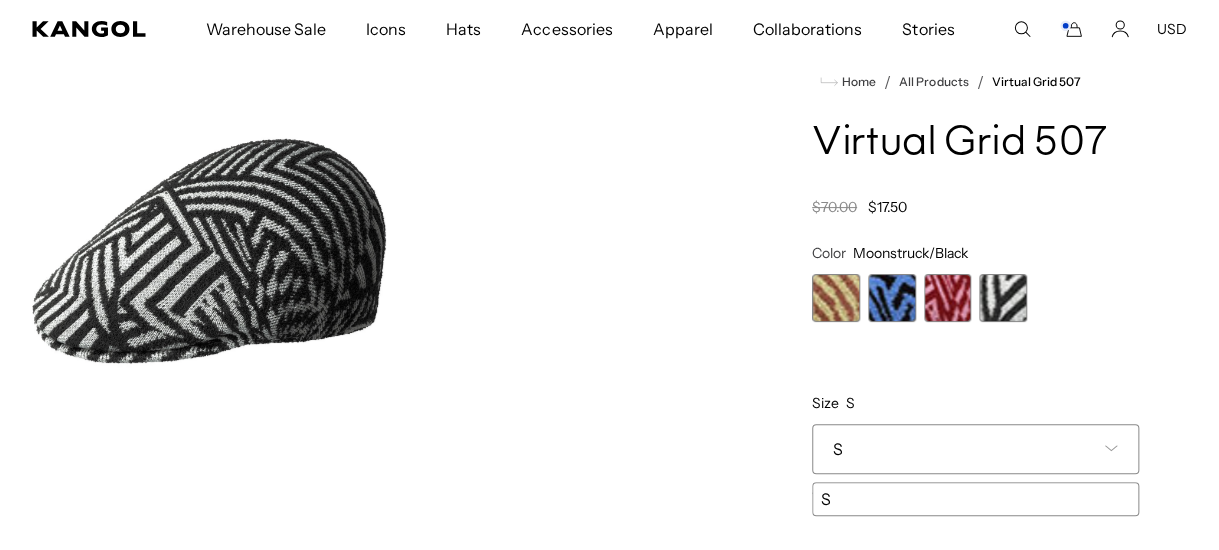 scroll, scrollTop: 0, scrollLeft: 0, axis: both 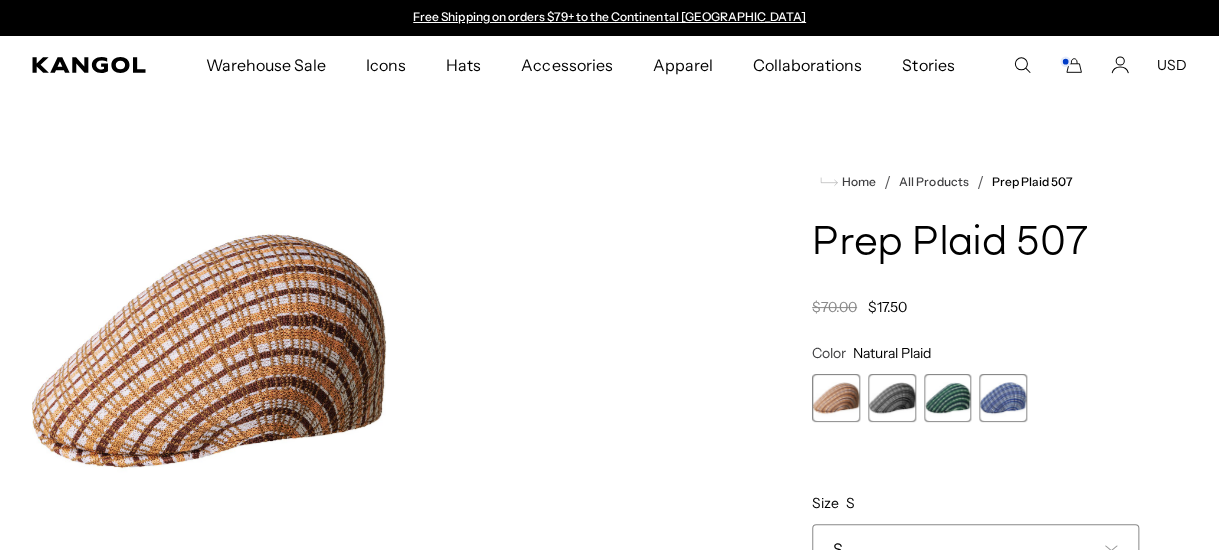 click at bounding box center (836, 398) 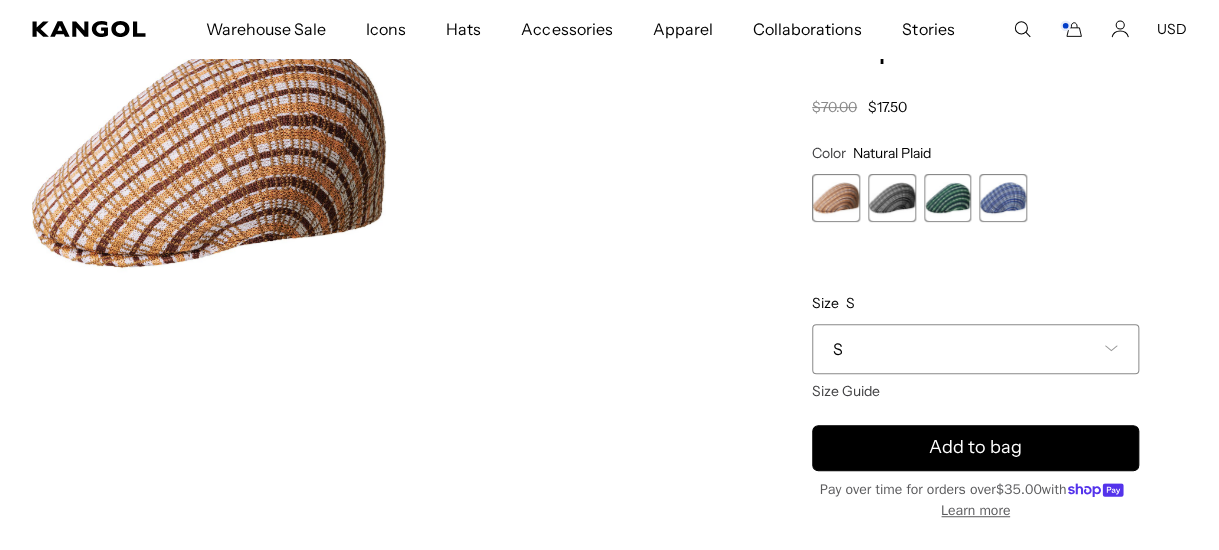scroll, scrollTop: 0, scrollLeft: 411, axis: horizontal 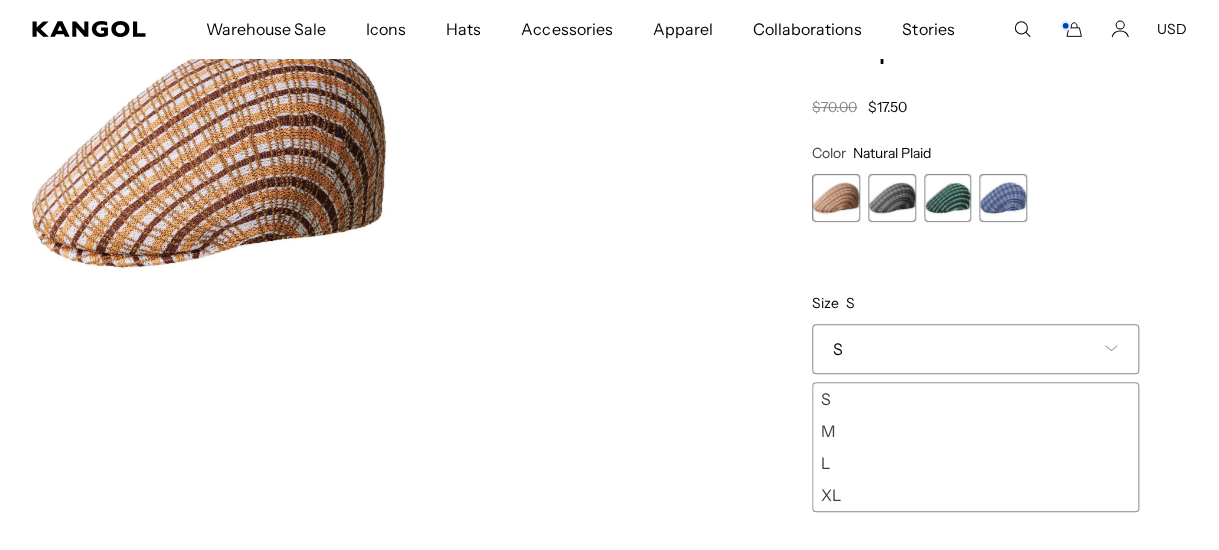 click on "L" at bounding box center (975, 463) 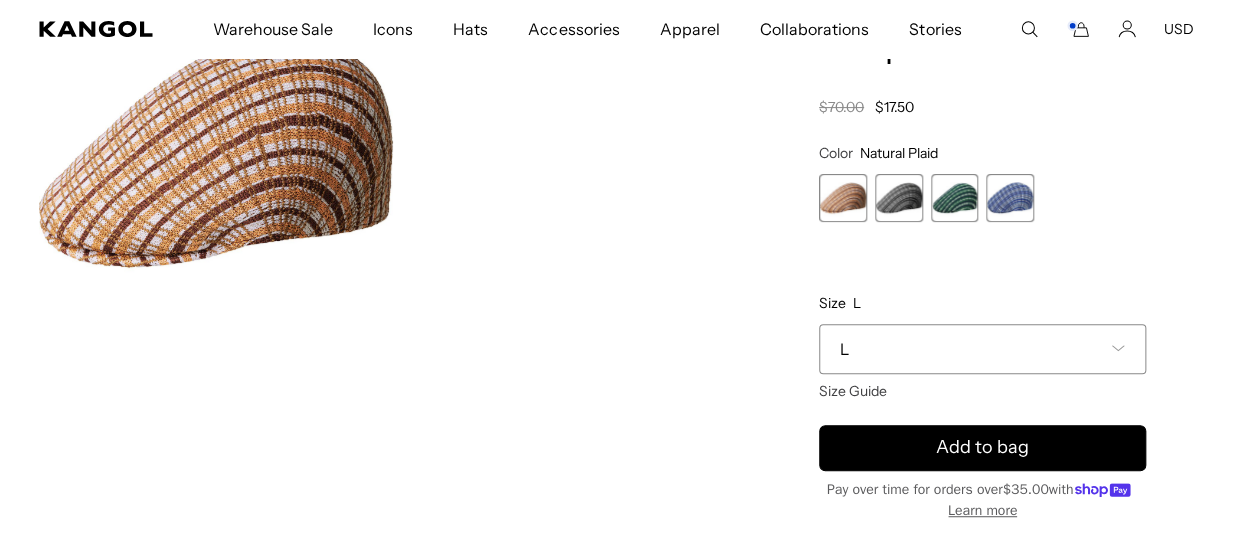 scroll, scrollTop: 0, scrollLeft: 0, axis: both 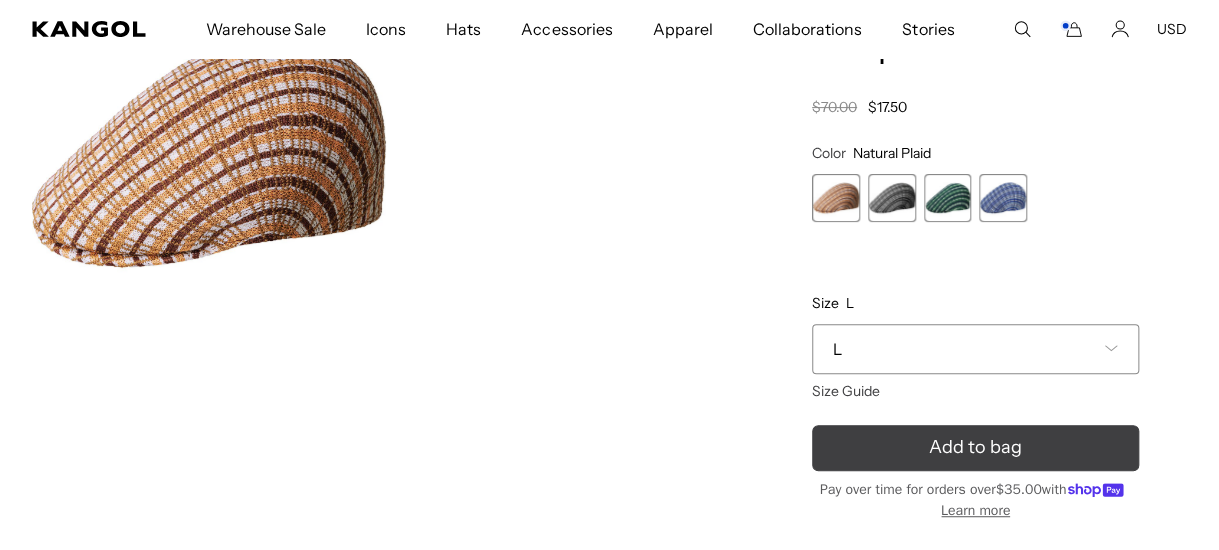 drag, startPoint x: 1013, startPoint y: 441, endPoint x: 1023, endPoint y: 440, distance: 10.049875 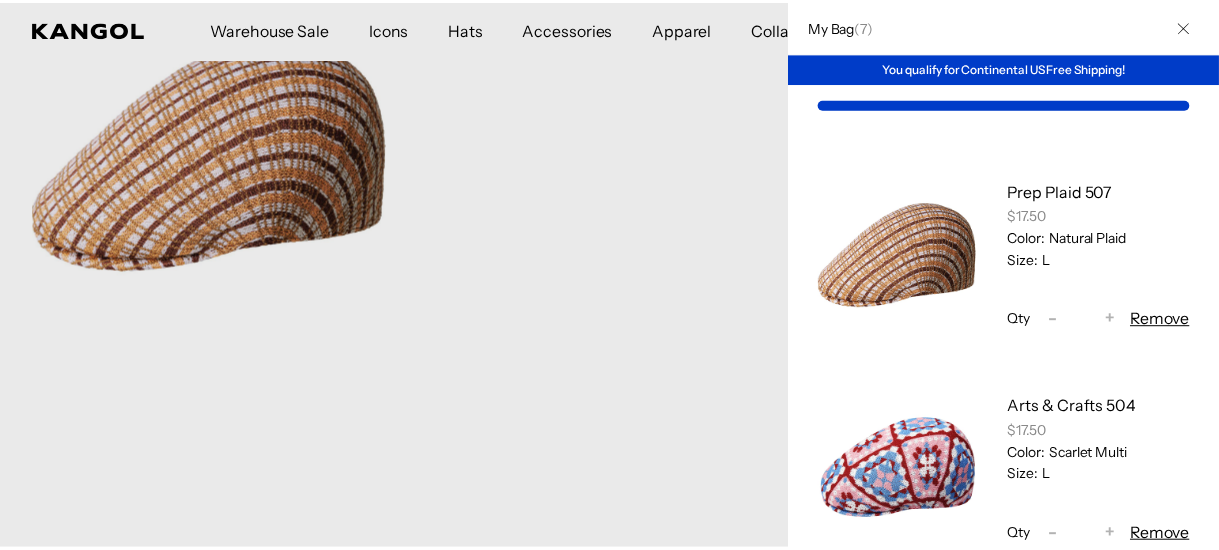 scroll, scrollTop: 0, scrollLeft: 411, axis: horizontal 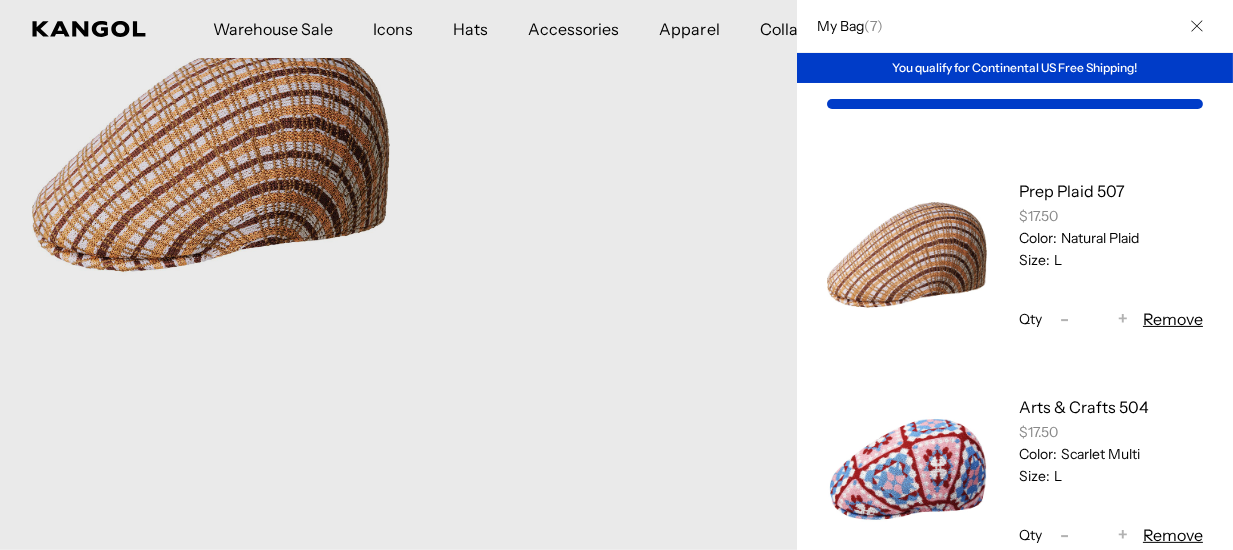 click 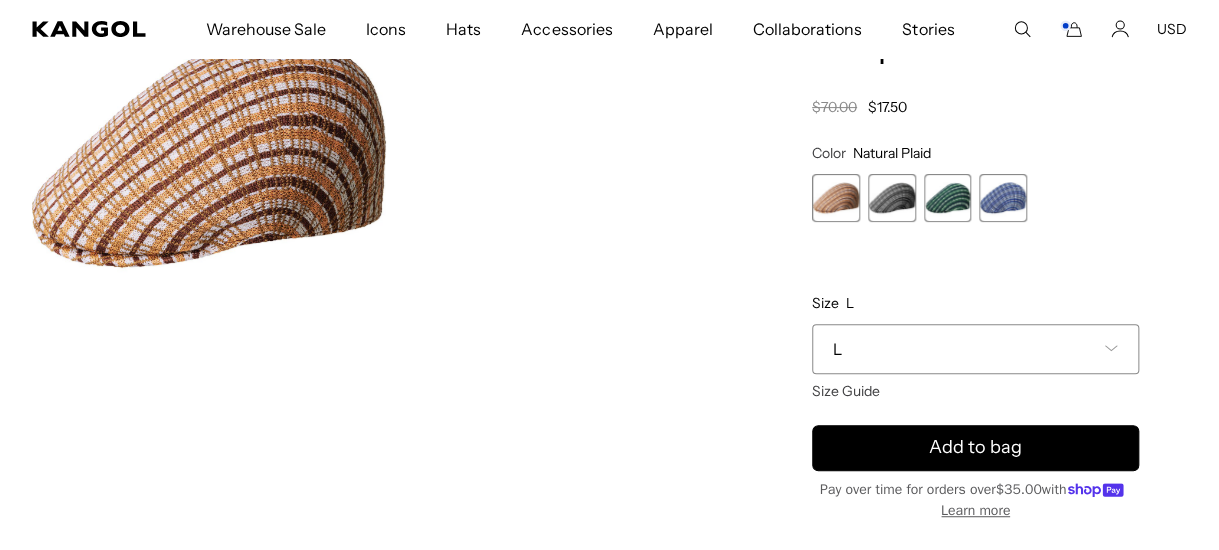 click at bounding box center (892, 198) 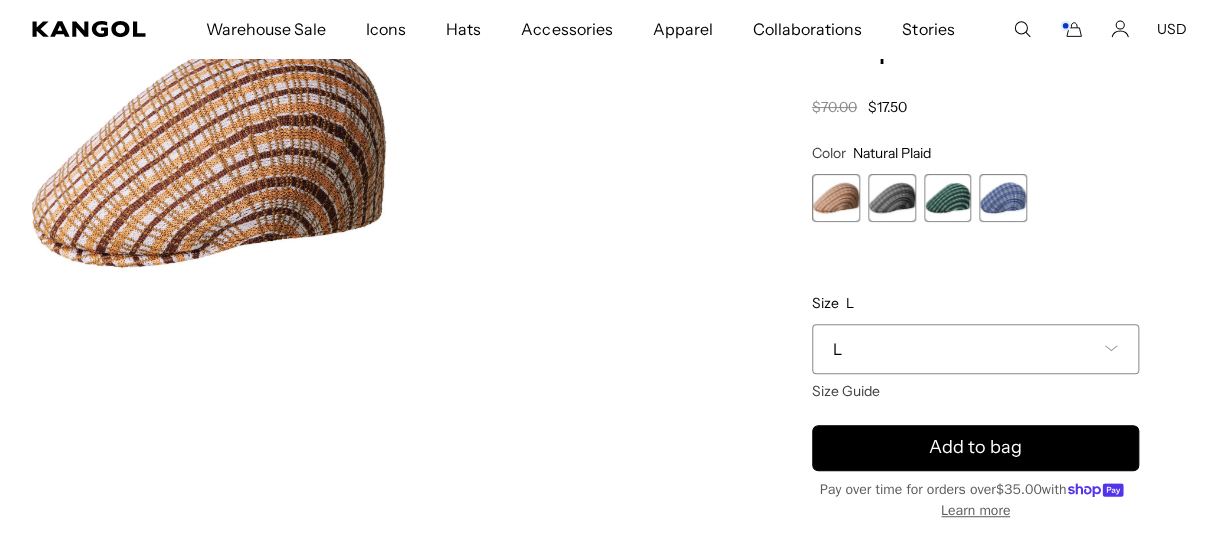 click at bounding box center (892, 198) 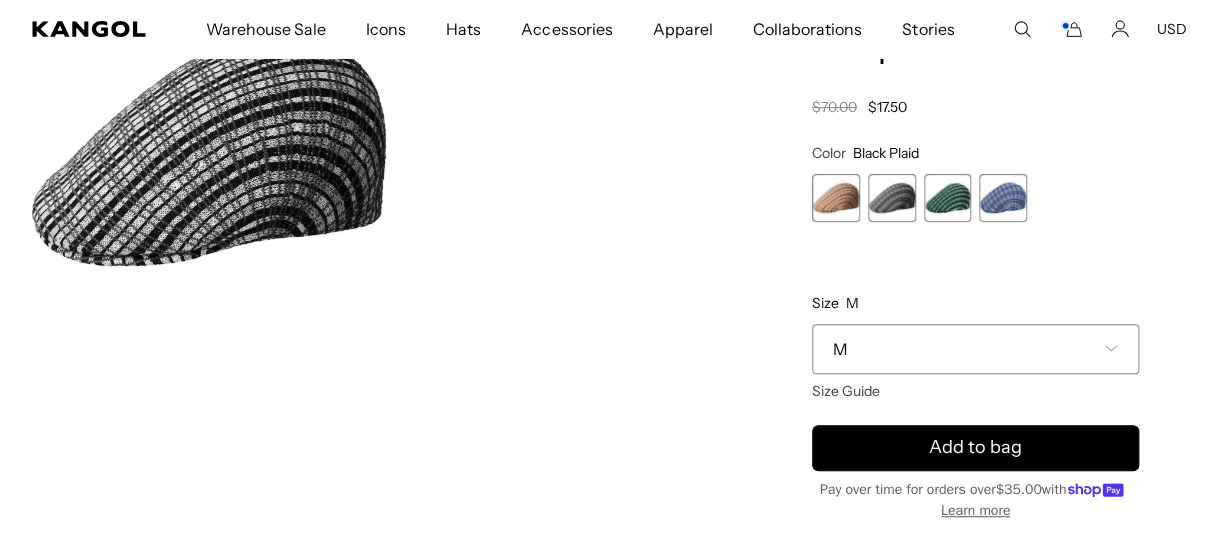 click at bounding box center (948, 198) 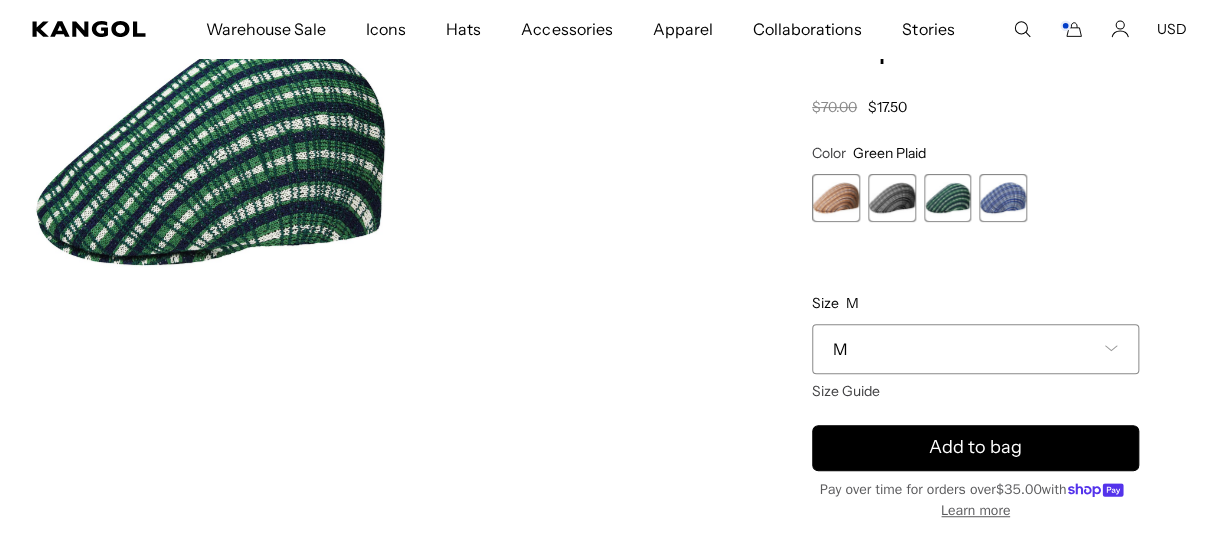 scroll, scrollTop: 0, scrollLeft: 0, axis: both 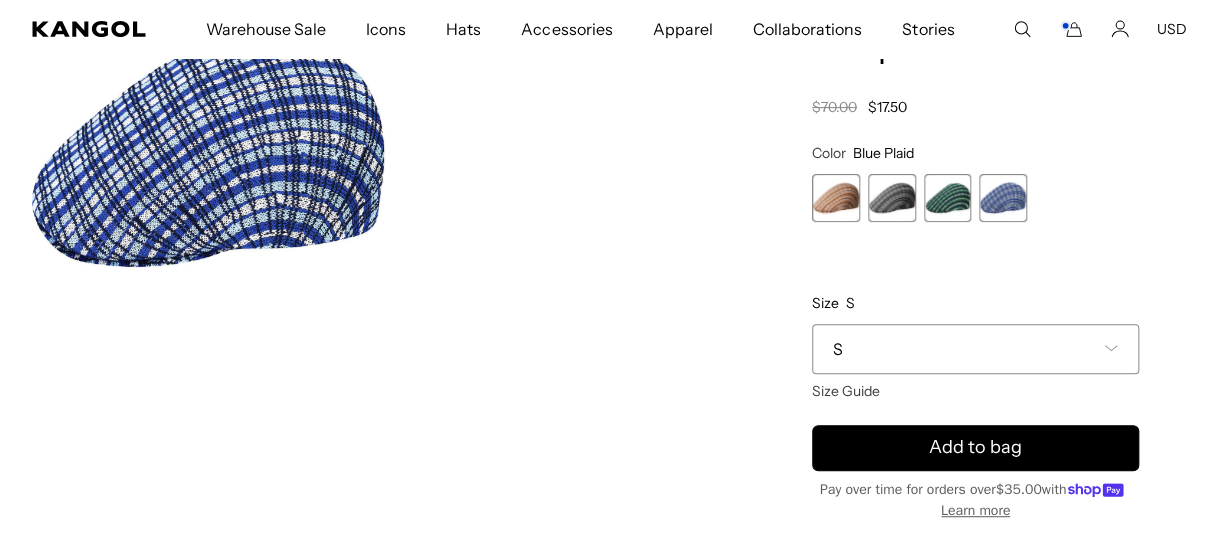 click on "Home
/
All Products
/
Prep Plaid 507
Prep Plaid 507
Regular price
$17.50
Regular price
$70.00
Sale price
$17.50
Color
Blue Plaid
Previous
Next
Natural Plaid
Variant sold out or unavailable
Black Plaid
Variant sold out or unavailable" at bounding box center [975, 344] 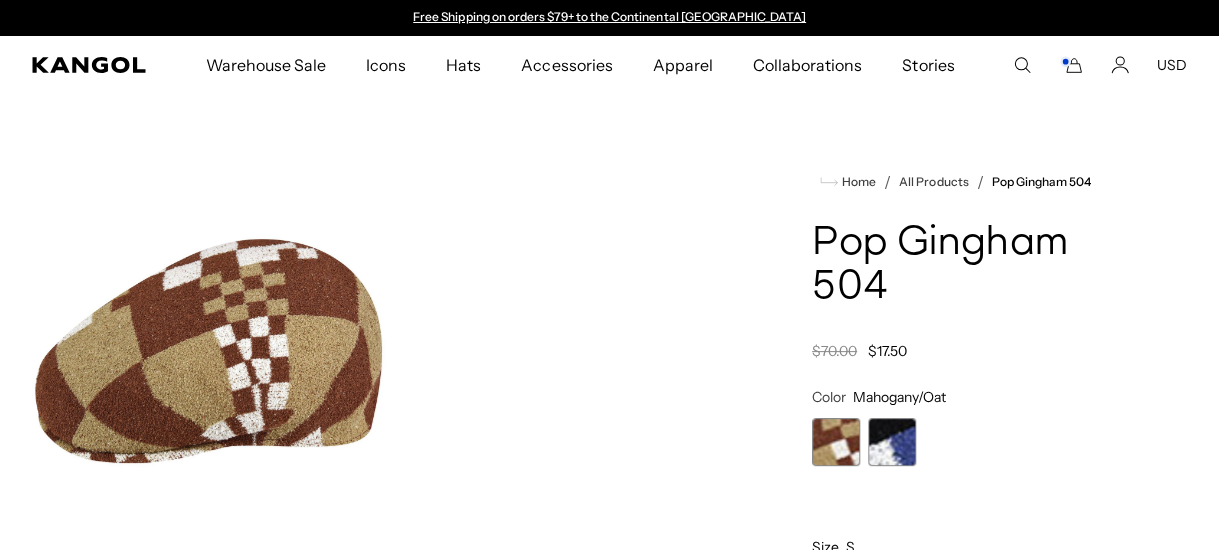 scroll, scrollTop: 0, scrollLeft: 0, axis: both 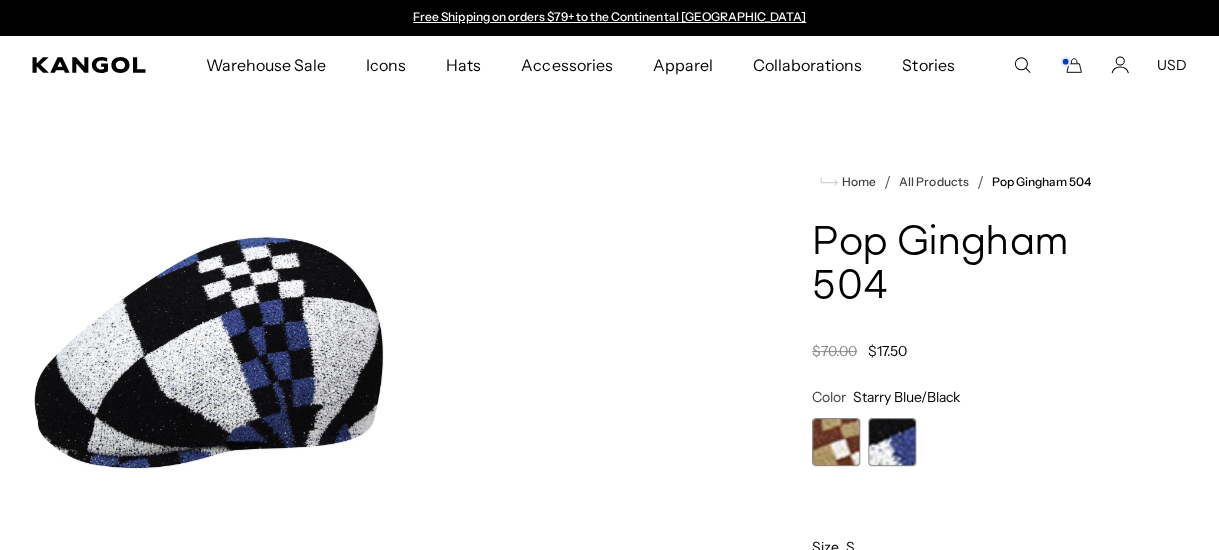 click at bounding box center (836, 442) 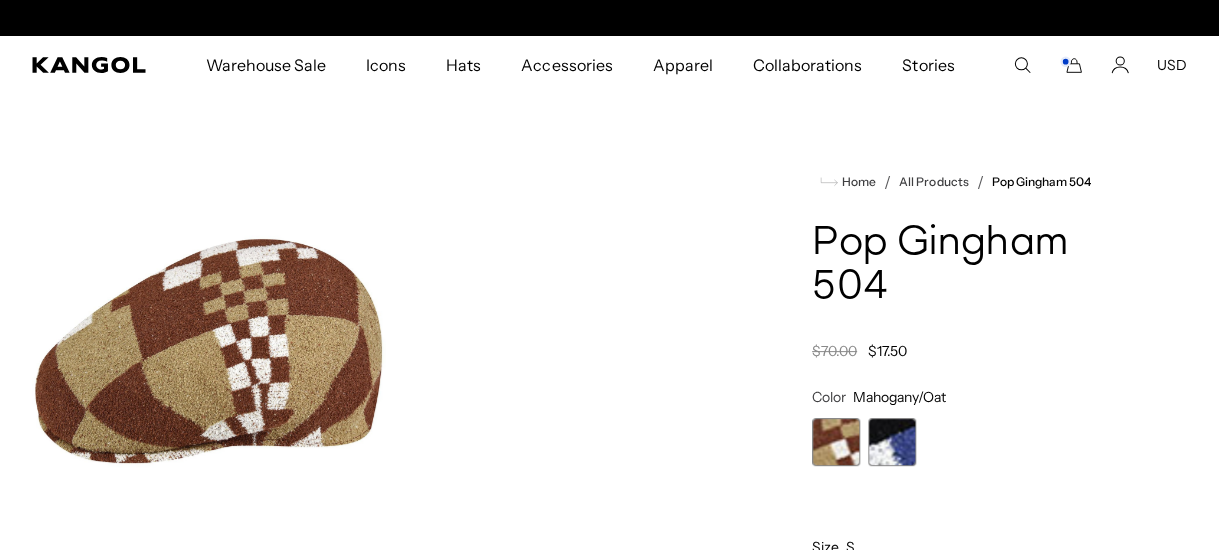 scroll, scrollTop: 0, scrollLeft: 411, axis: horizontal 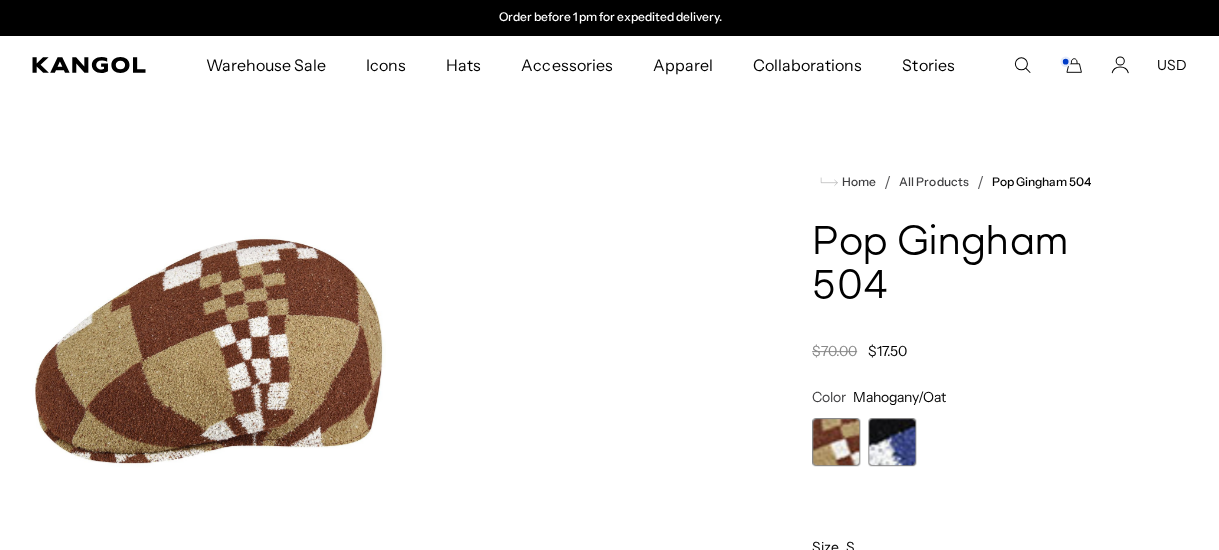 click at bounding box center [892, 442] 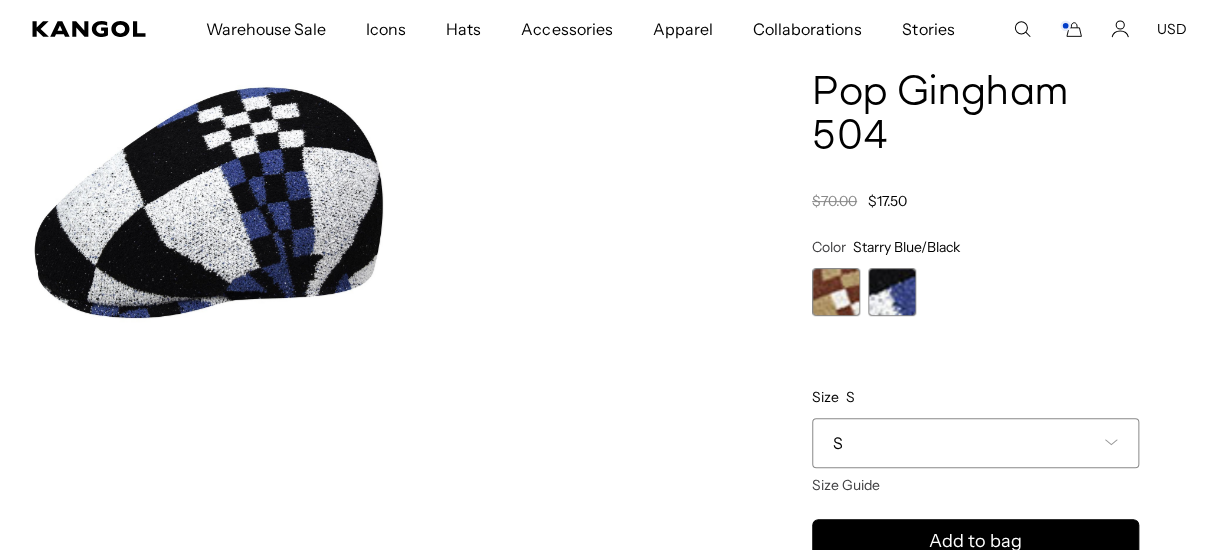 scroll, scrollTop: 400, scrollLeft: 0, axis: vertical 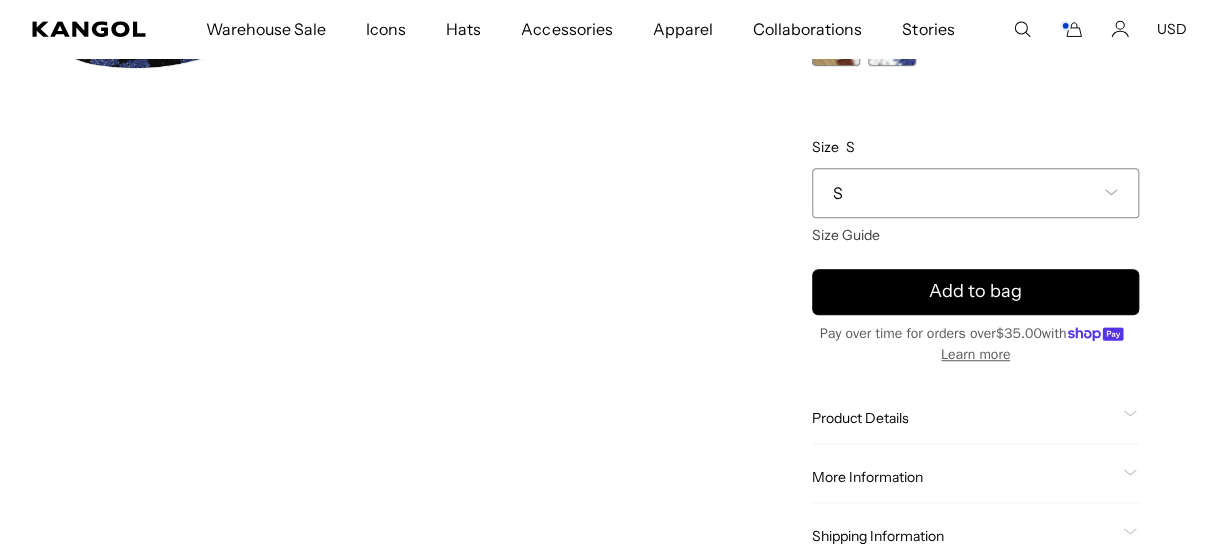 click on "S" at bounding box center (975, 193) 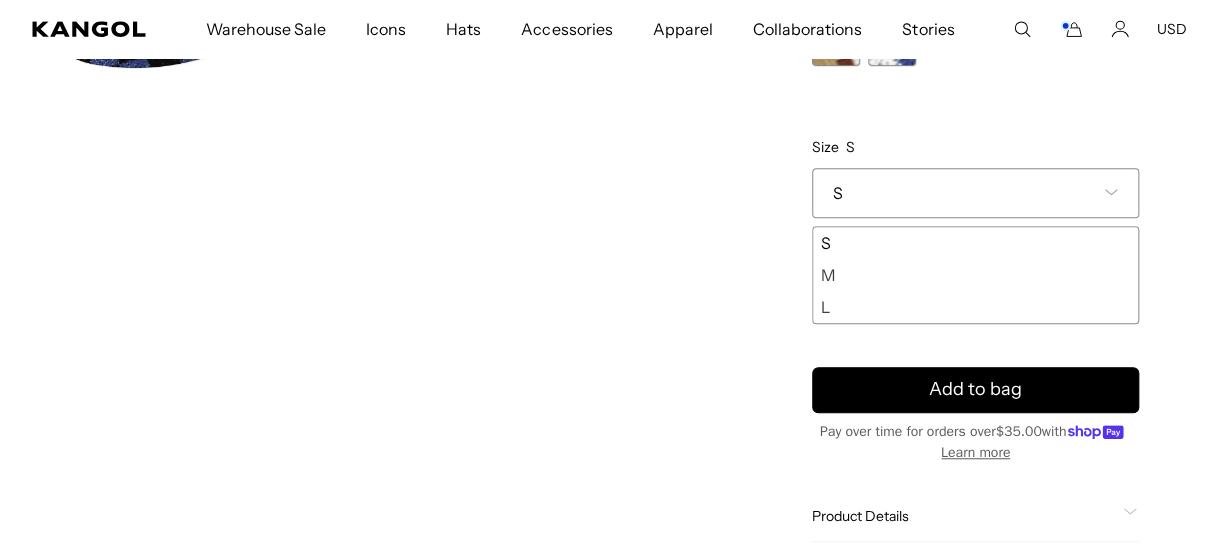 click on "L" at bounding box center (975, 307) 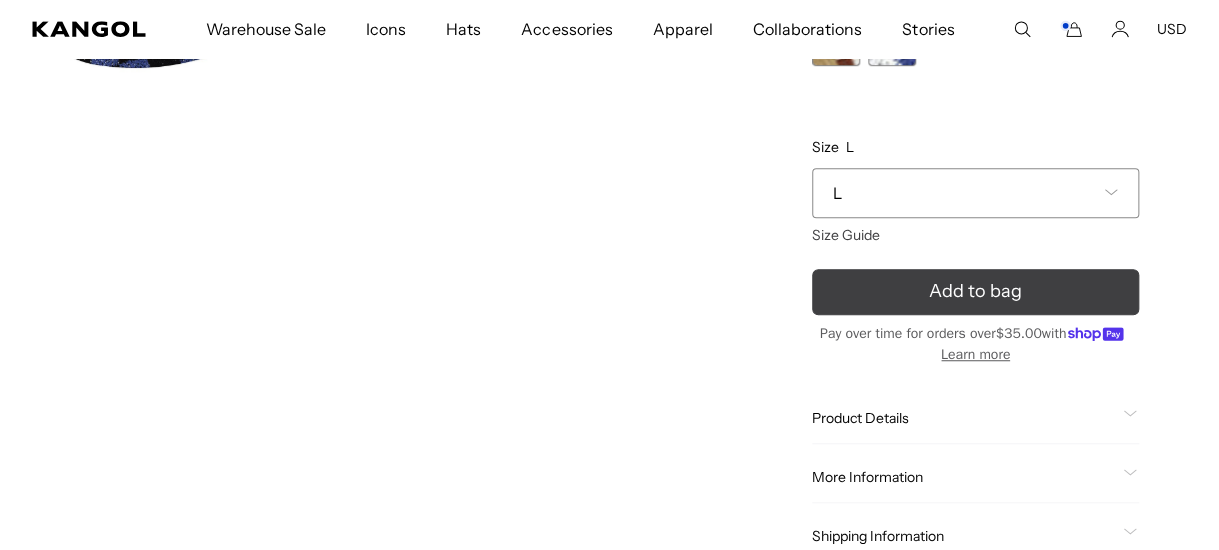 drag, startPoint x: 972, startPoint y: 294, endPoint x: 955, endPoint y: 304, distance: 19.723083 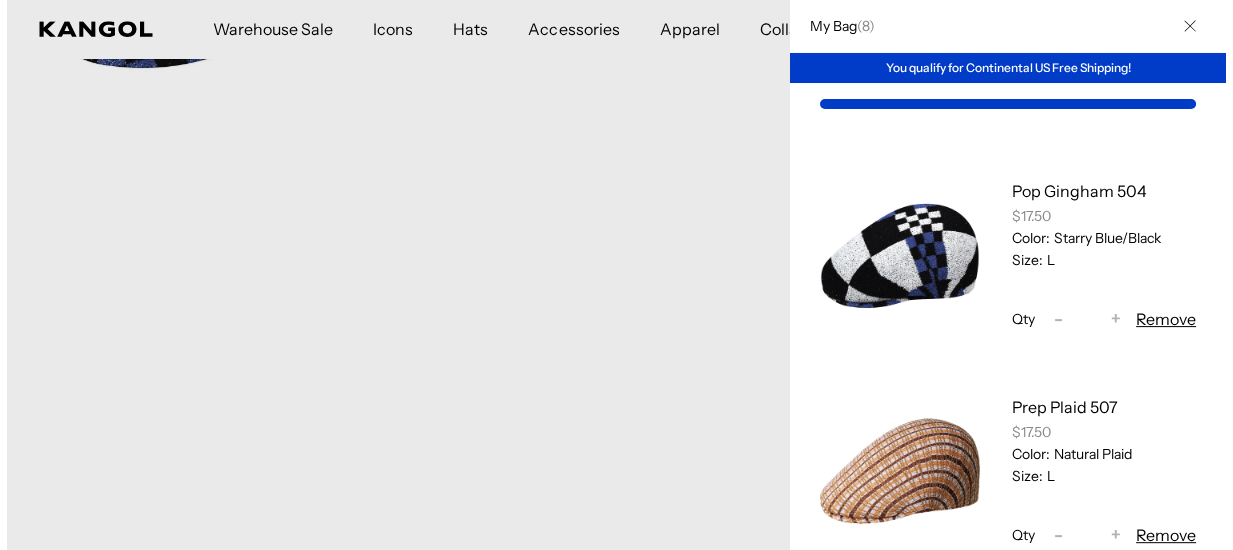 scroll, scrollTop: 0, scrollLeft: 411, axis: horizontal 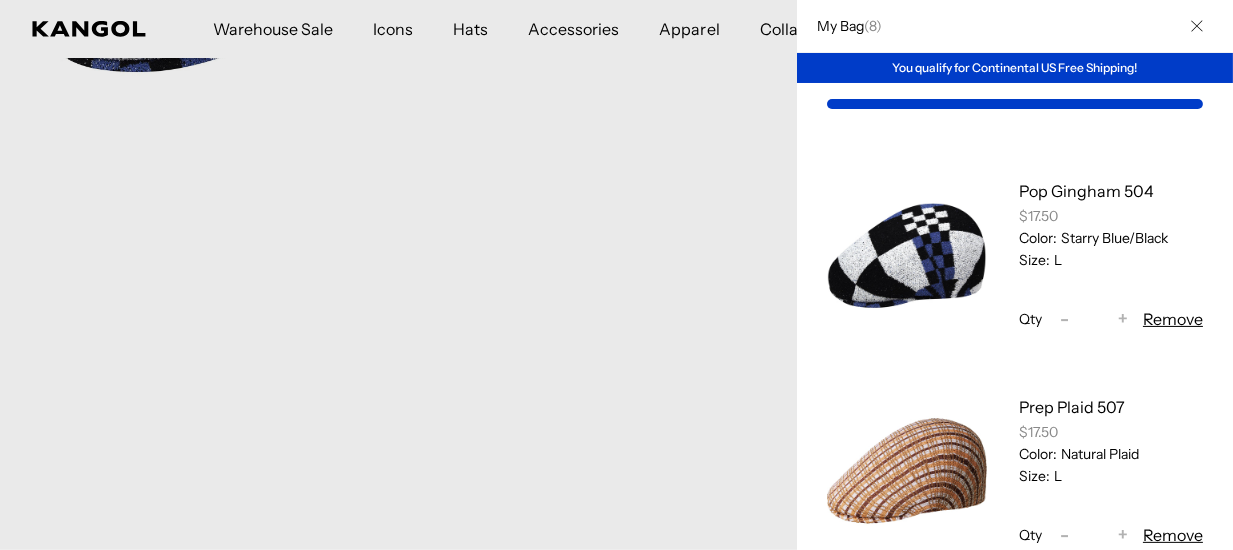 drag, startPoint x: 1188, startPoint y: 26, endPoint x: 1204, endPoint y: 23, distance: 16.27882 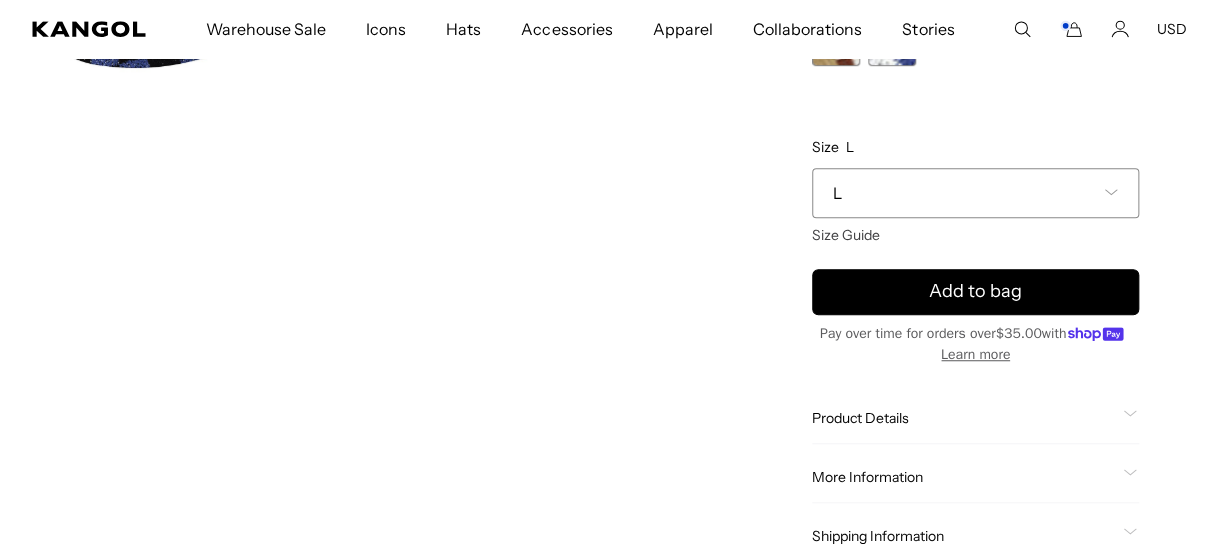 scroll, scrollTop: 0, scrollLeft: 0, axis: both 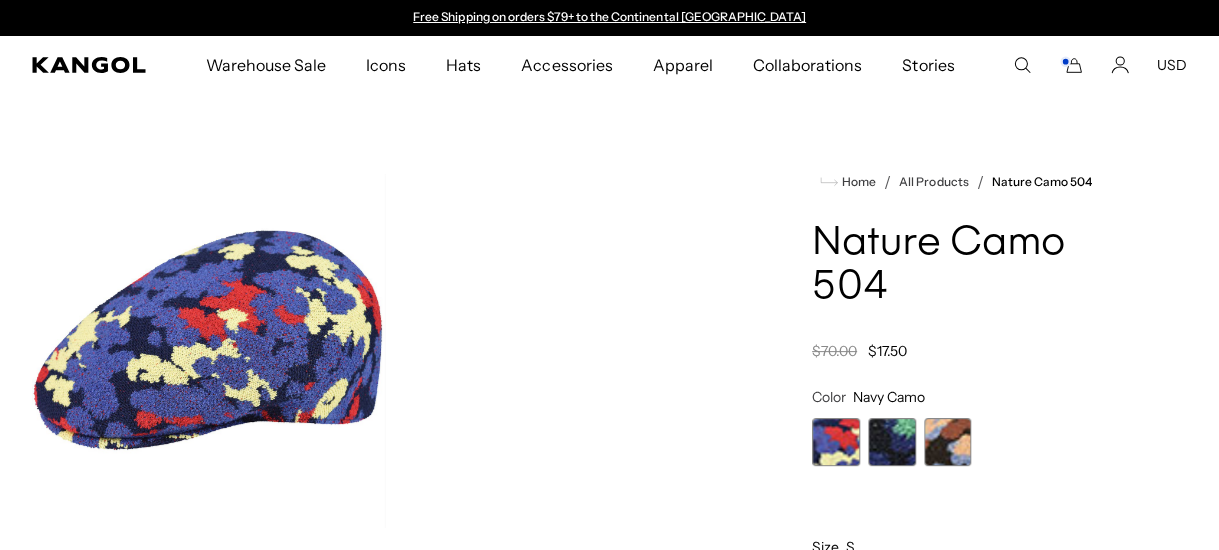 click at bounding box center [892, 442] 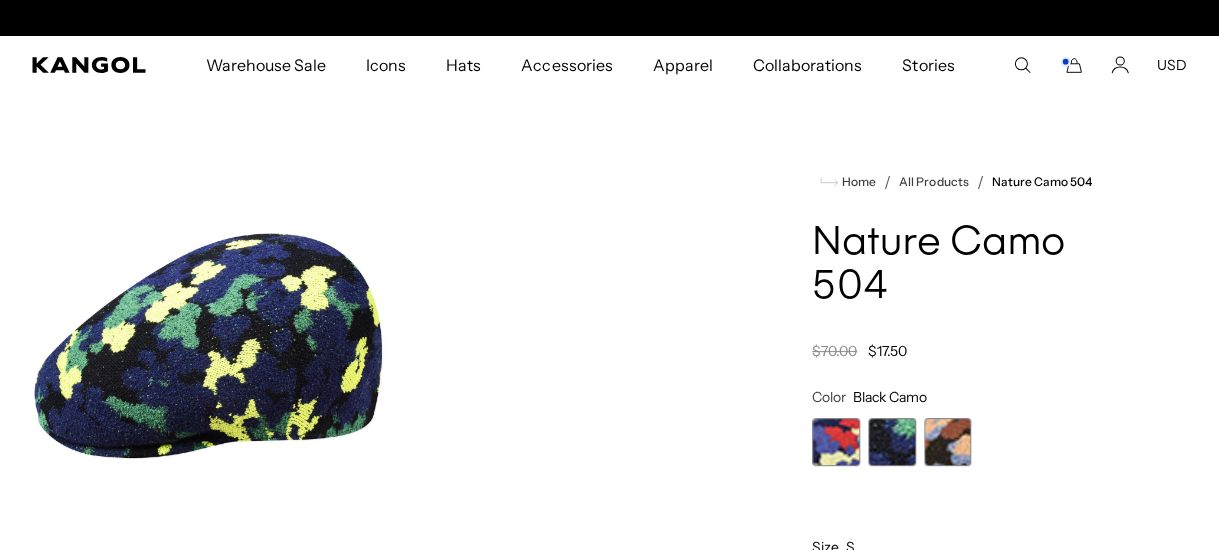 scroll, scrollTop: 0, scrollLeft: 411, axis: horizontal 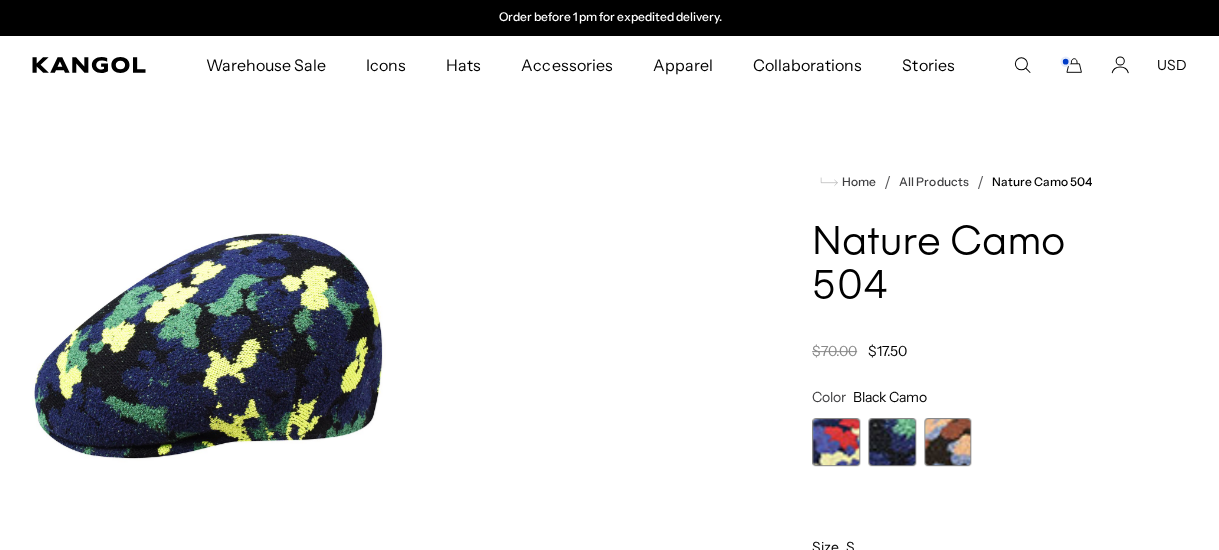click at bounding box center (948, 442) 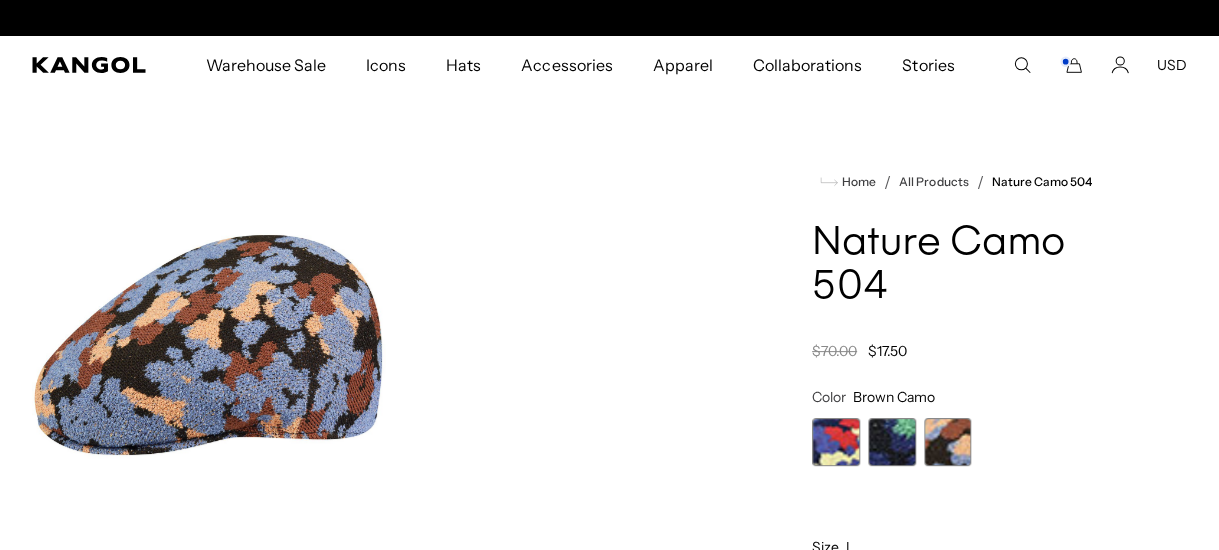 scroll, scrollTop: 0, scrollLeft: 411, axis: horizontal 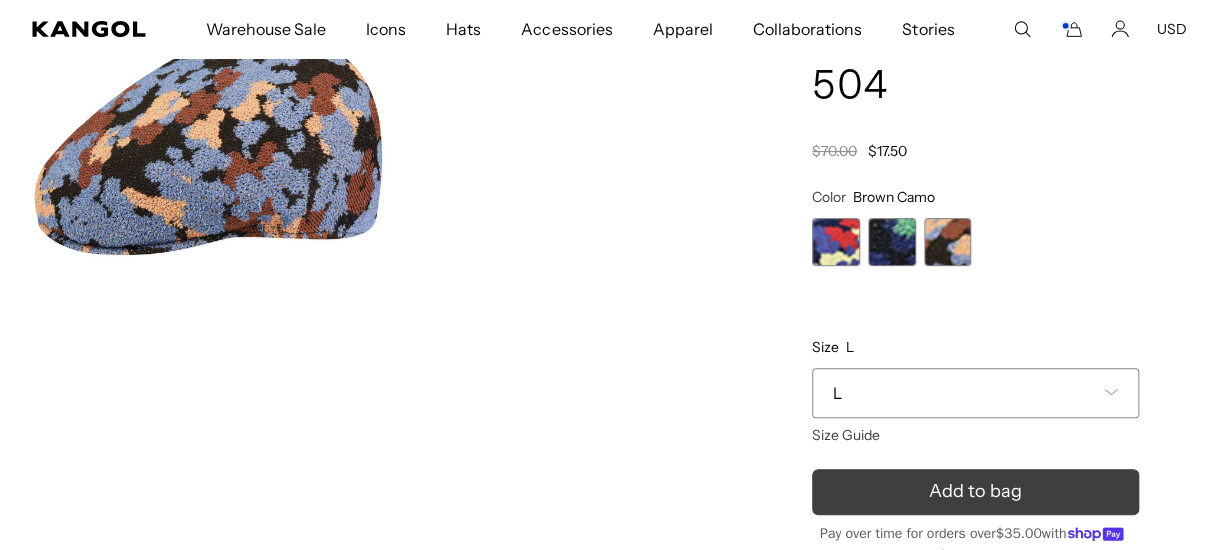 click on "Add to bag" at bounding box center (975, 492) 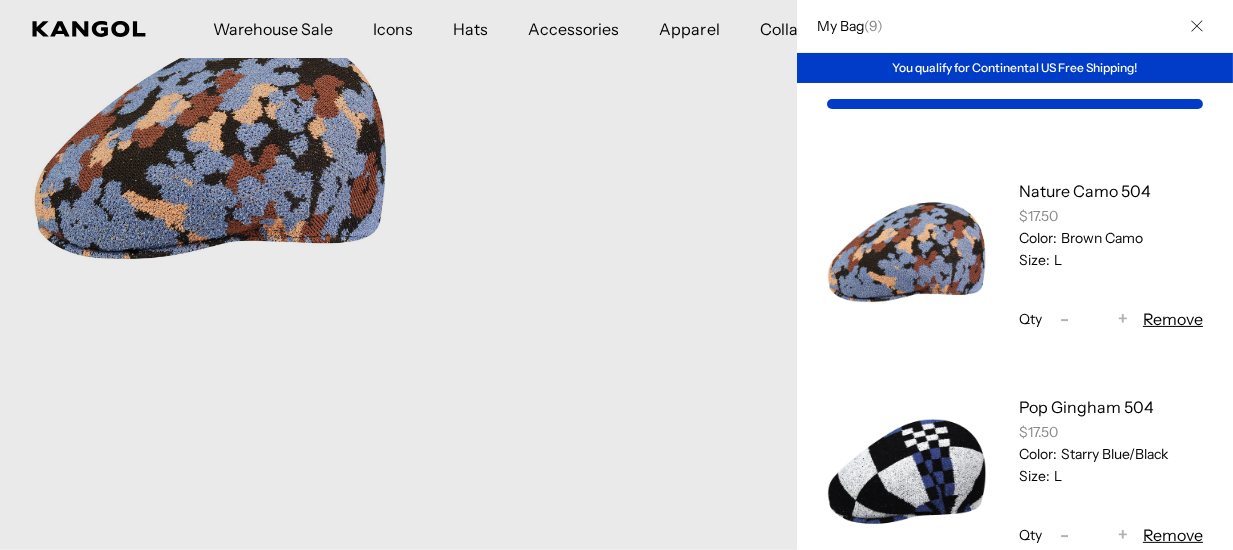 scroll, scrollTop: 0, scrollLeft: 411, axis: horizontal 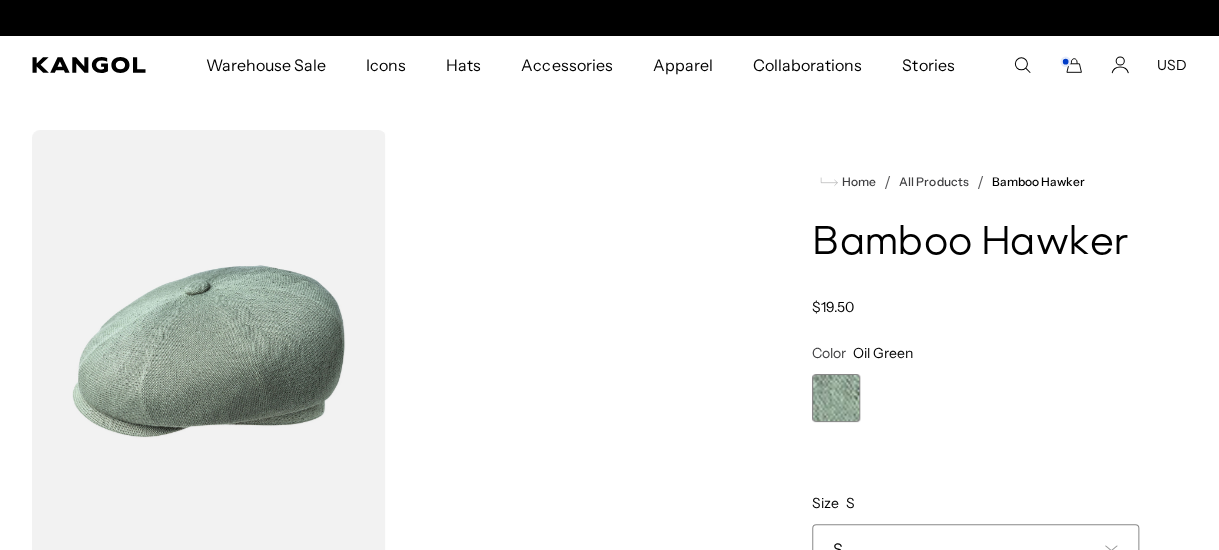 click at bounding box center [836, 398] 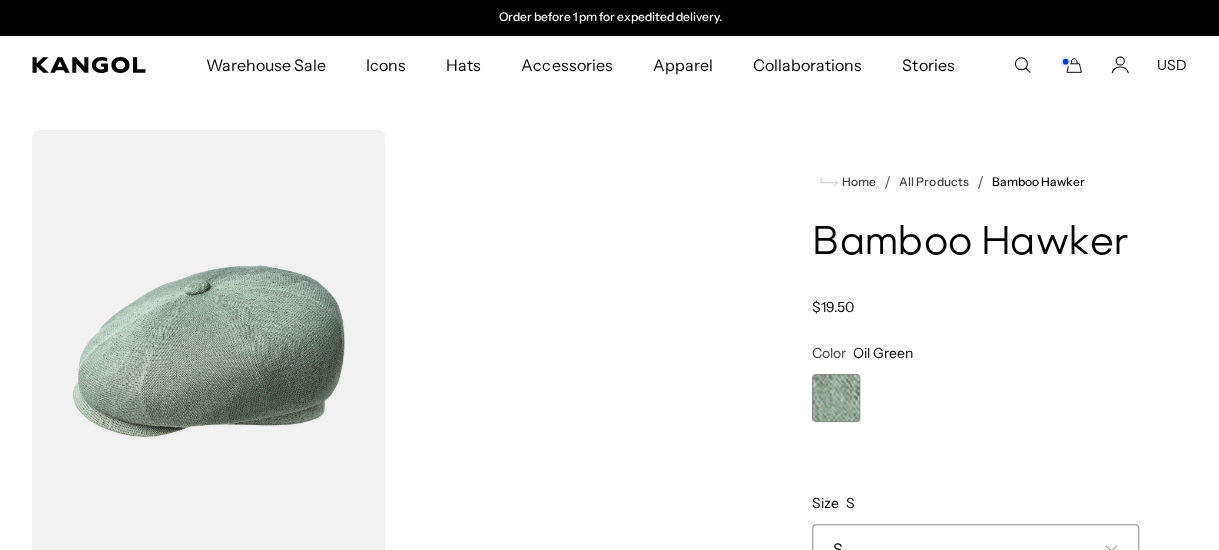 scroll, scrollTop: 100, scrollLeft: 0, axis: vertical 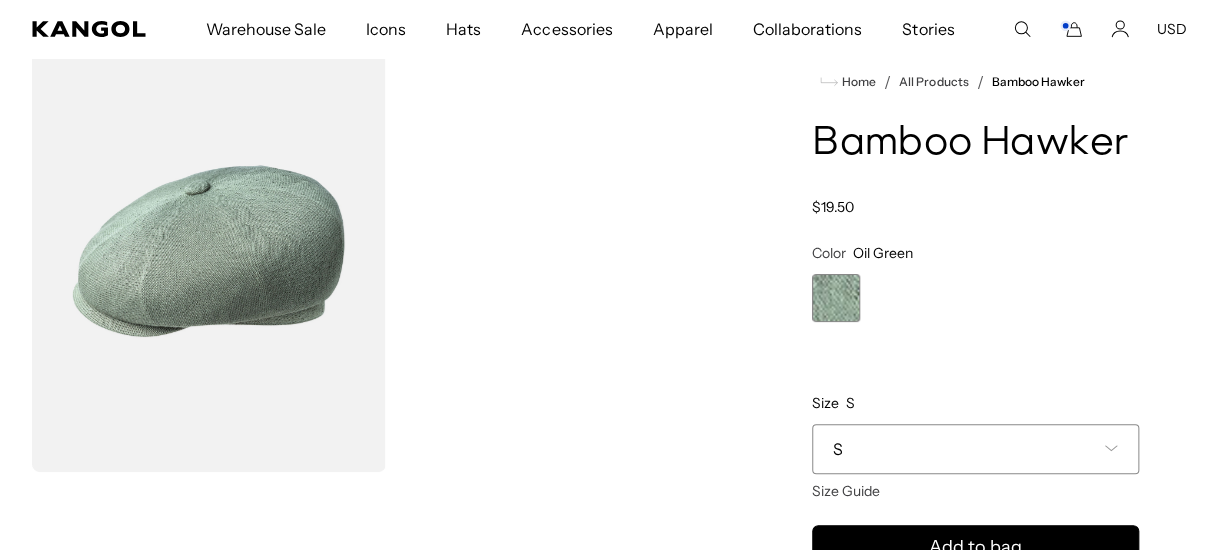 click on "S" at bounding box center [975, 449] 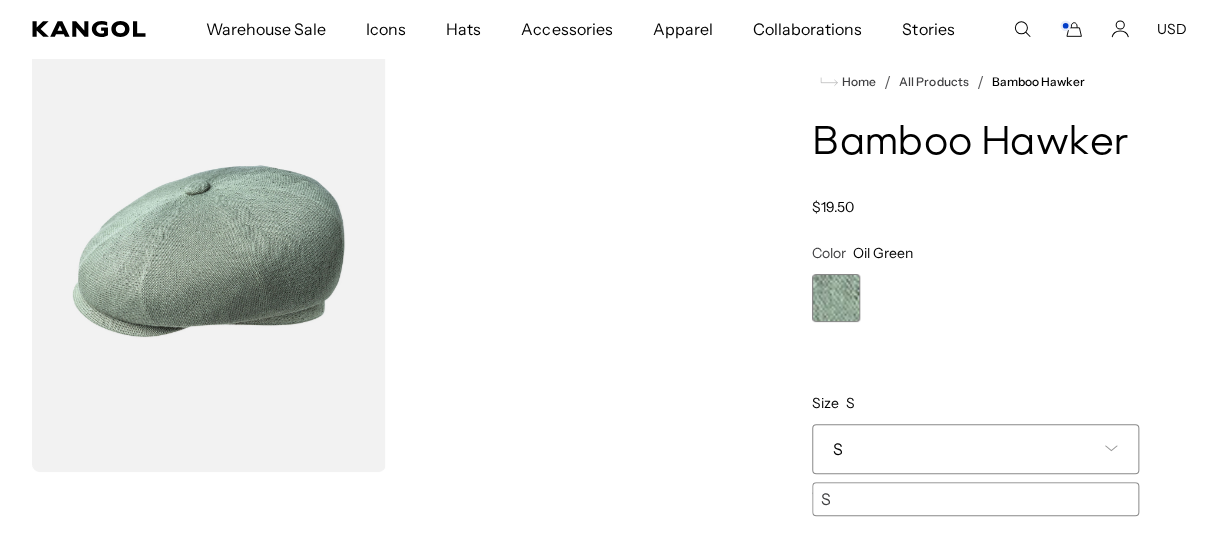 scroll, scrollTop: 0, scrollLeft: 0, axis: both 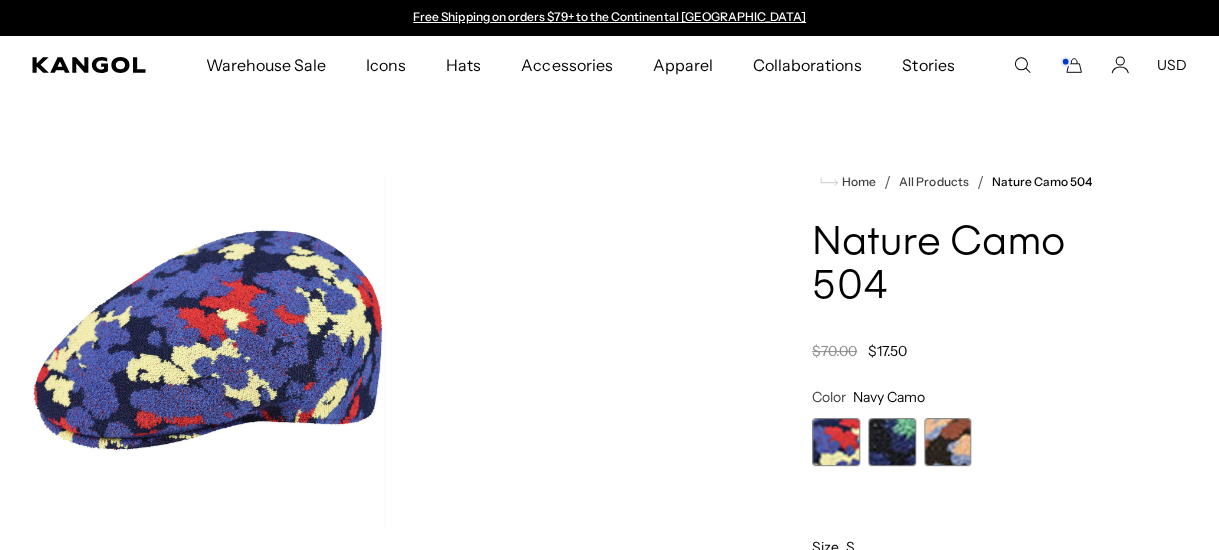 drag, startPoint x: 941, startPoint y: 443, endPoint x: 952, endPoint y: 442, distance: 11.045361 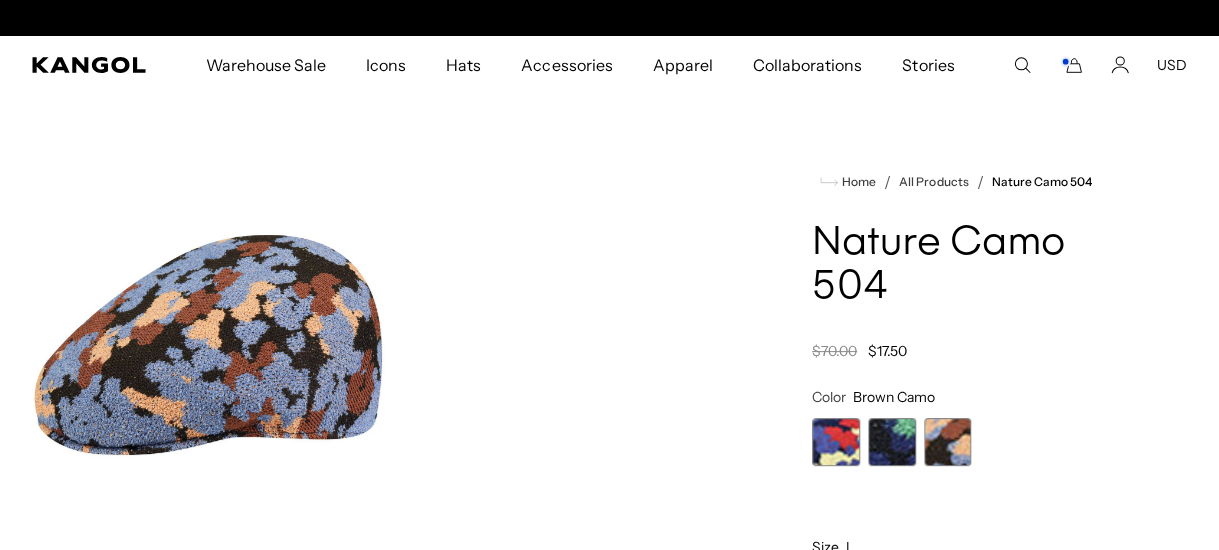 scroll, scrollTop: 0, scrollLeft: 411, axis: horizontal 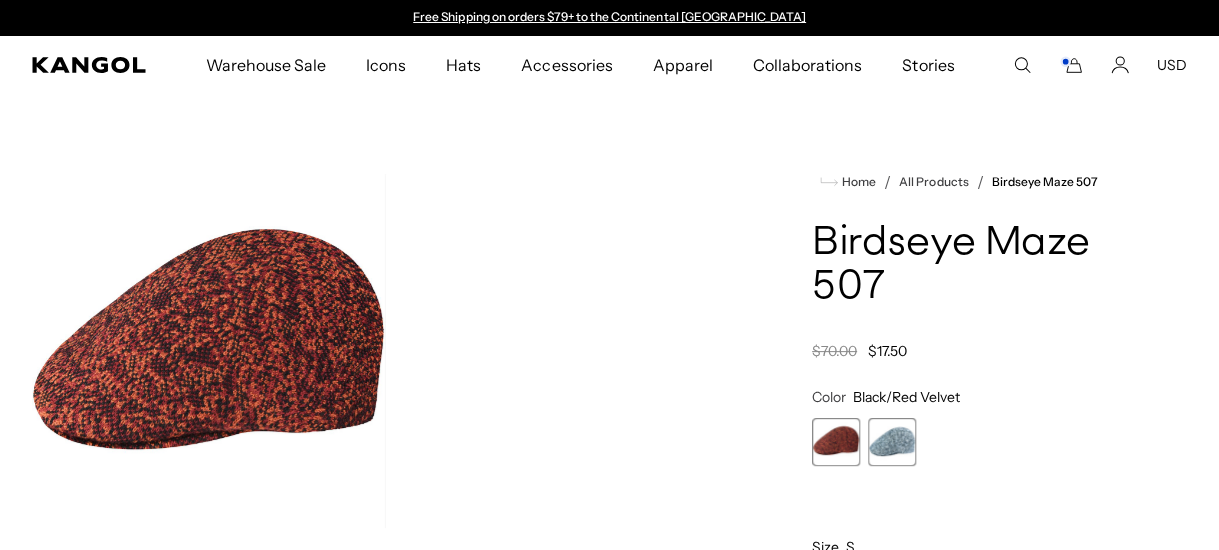 click at bounding box center [892, 442] 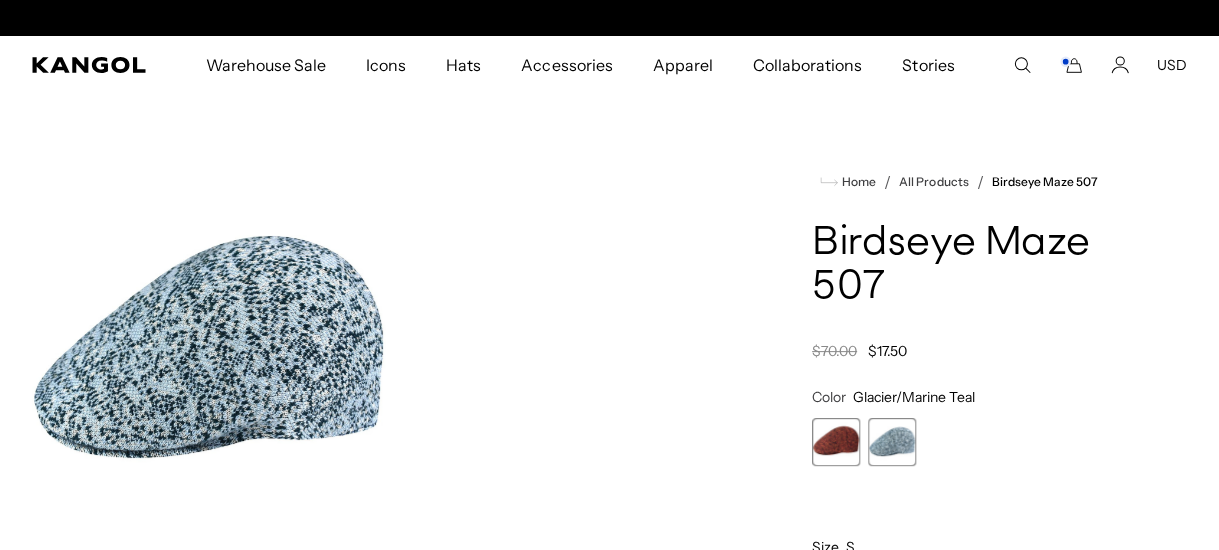scroll, scrollTop: 0, scrollLeft: 411, axis: horizontal 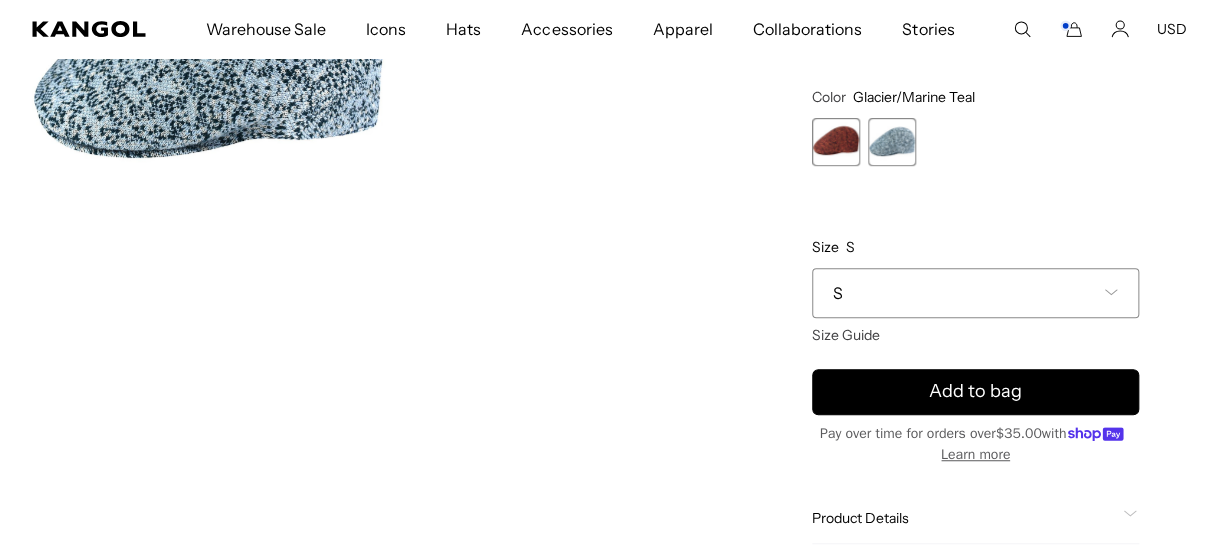 click on "S" at bounding box center [975, 293] 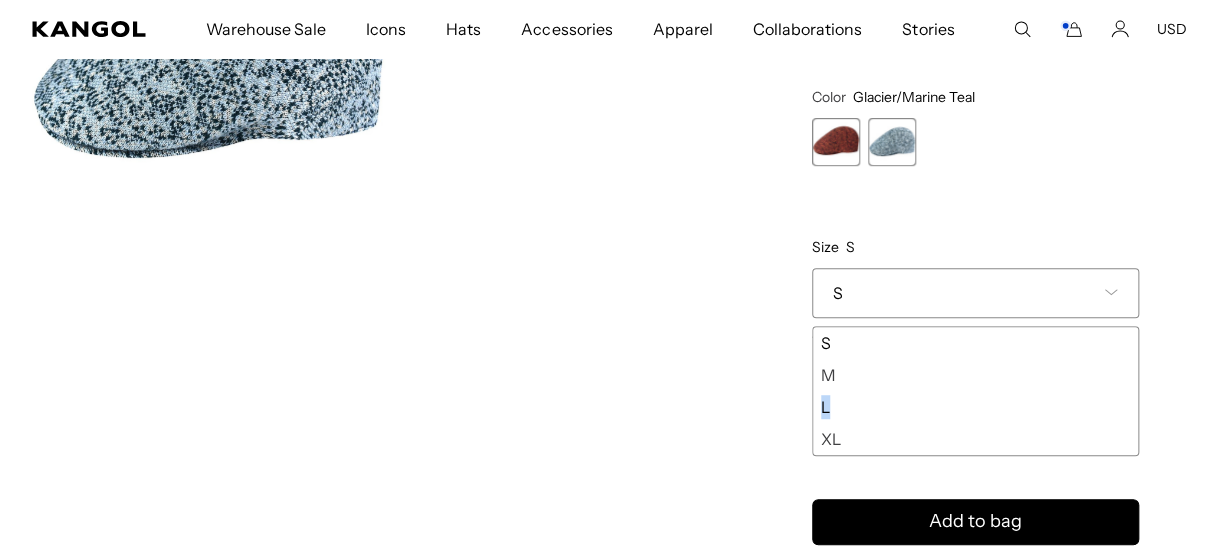 click on "L" at bounding box center (975, 407) 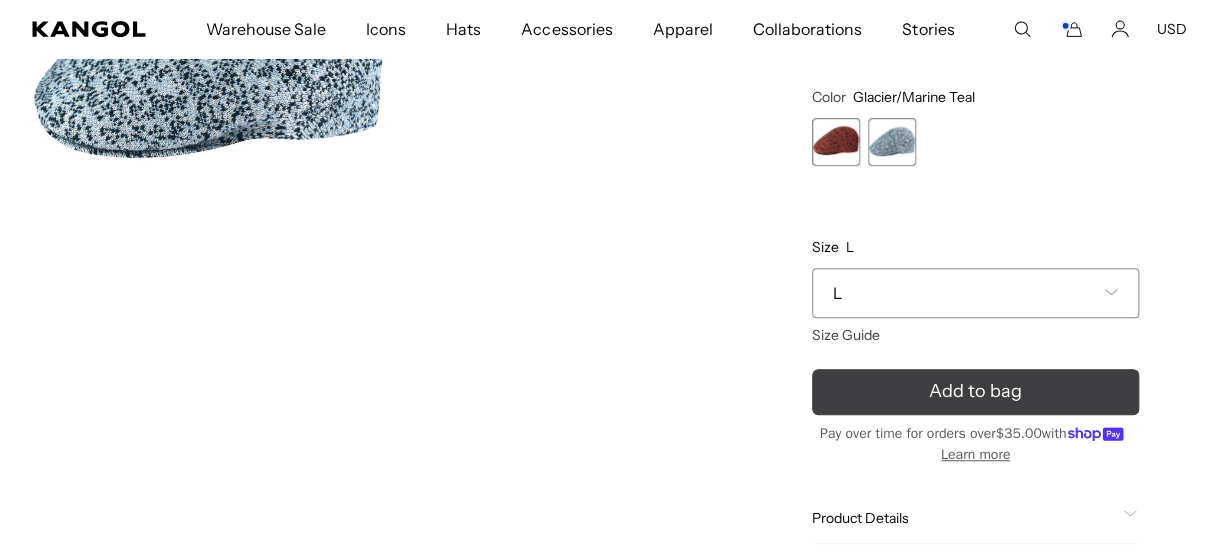 click on "Add to bag" at bounding box center [975, 392] 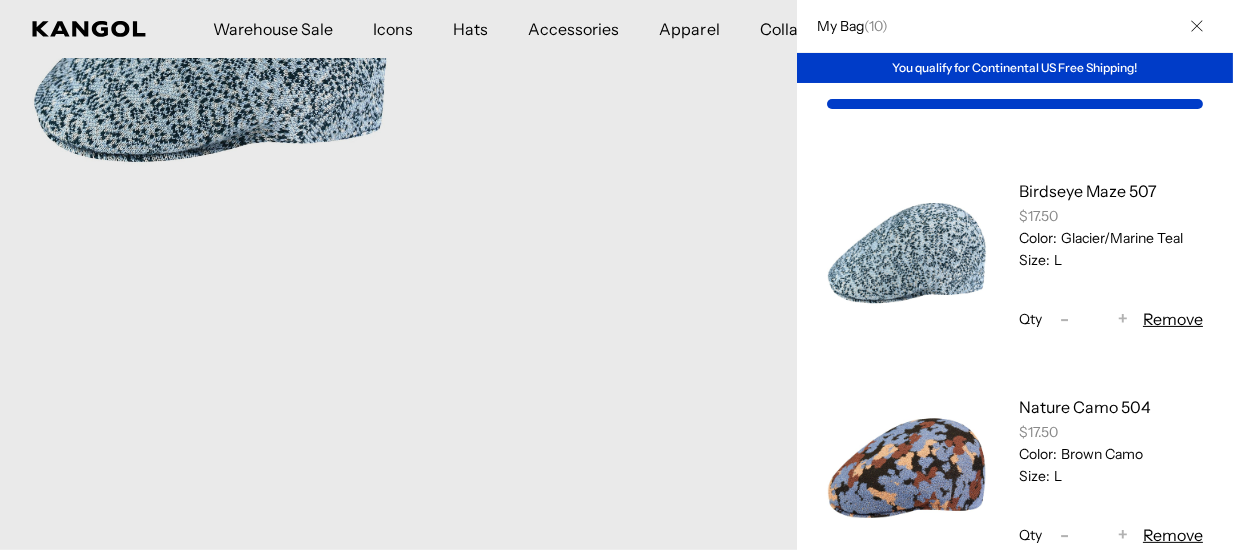 click at bounding box center (1197, 26) 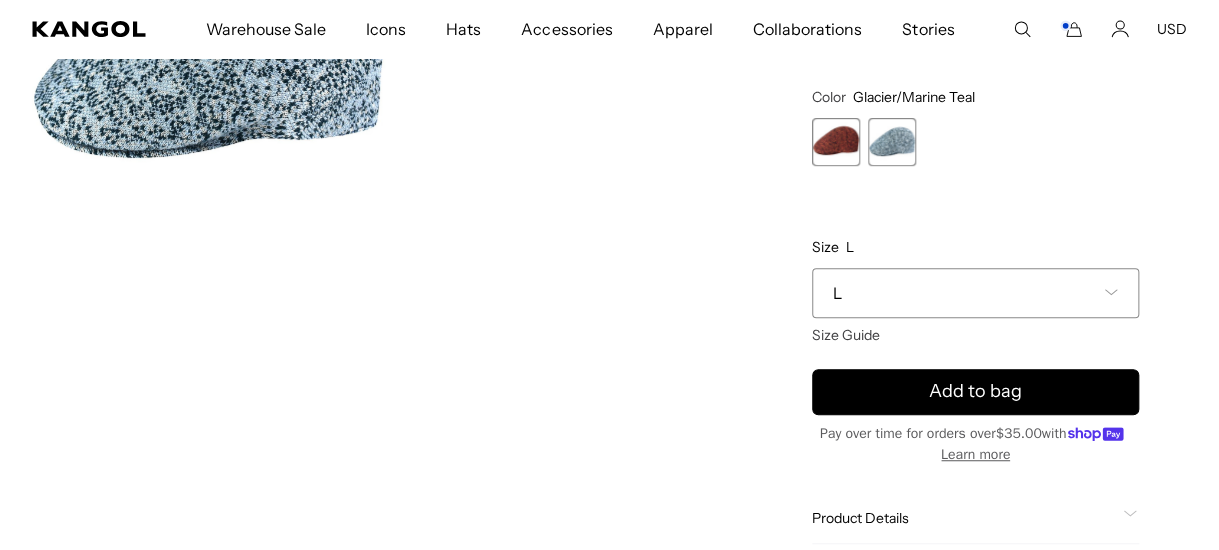 scroll, scrollTop: 0, scrollLeft: 0, axis: both 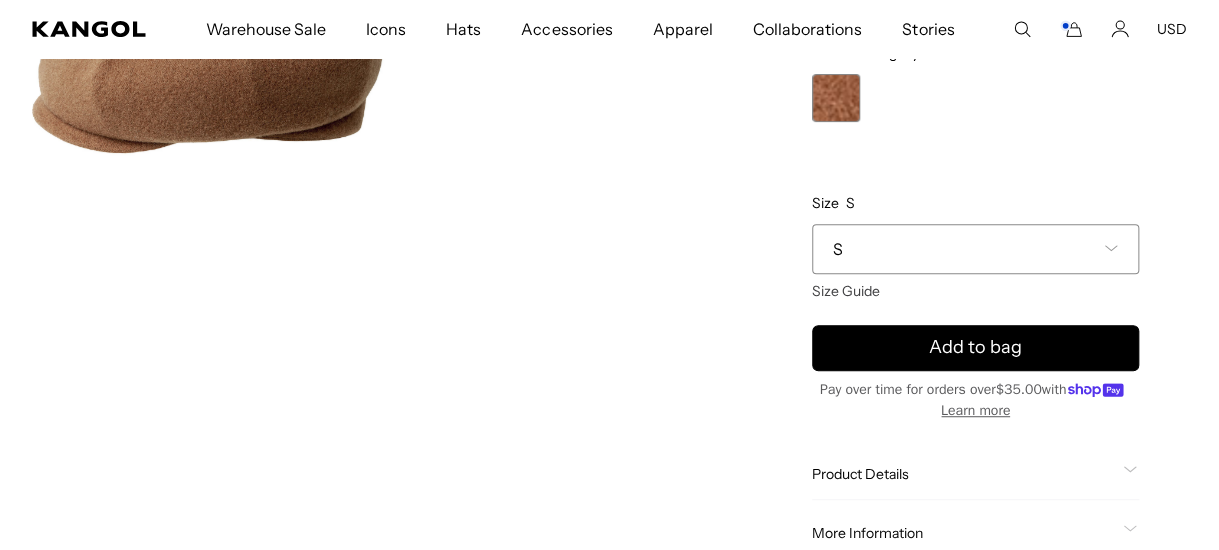 click on "S" at bounding box center (975, 249) 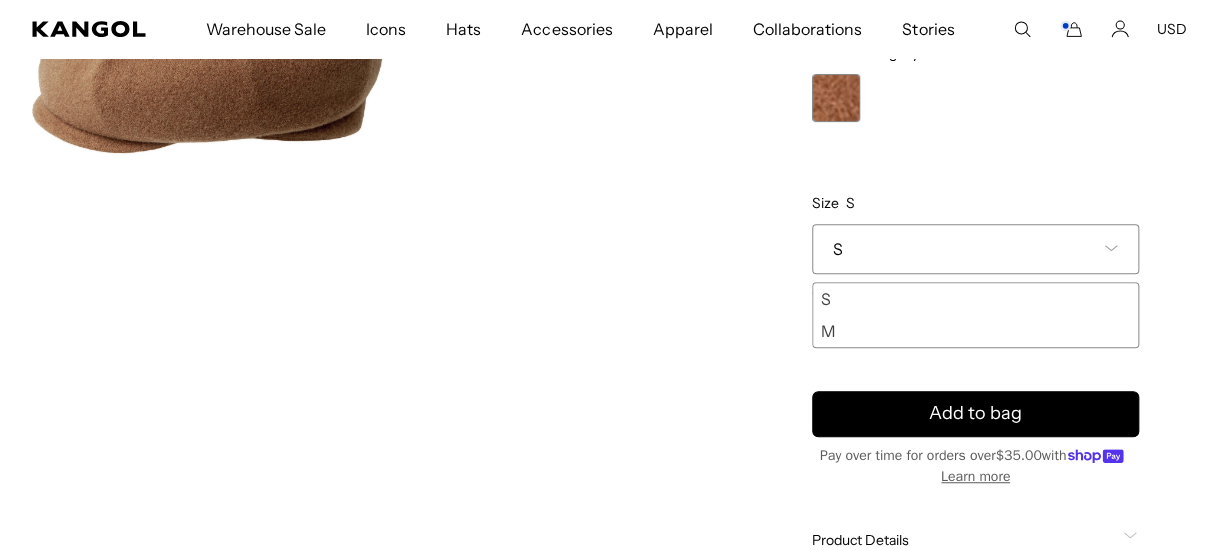 scroll, scrollTop: 0, scrollLeft: 411, axis: horizontal 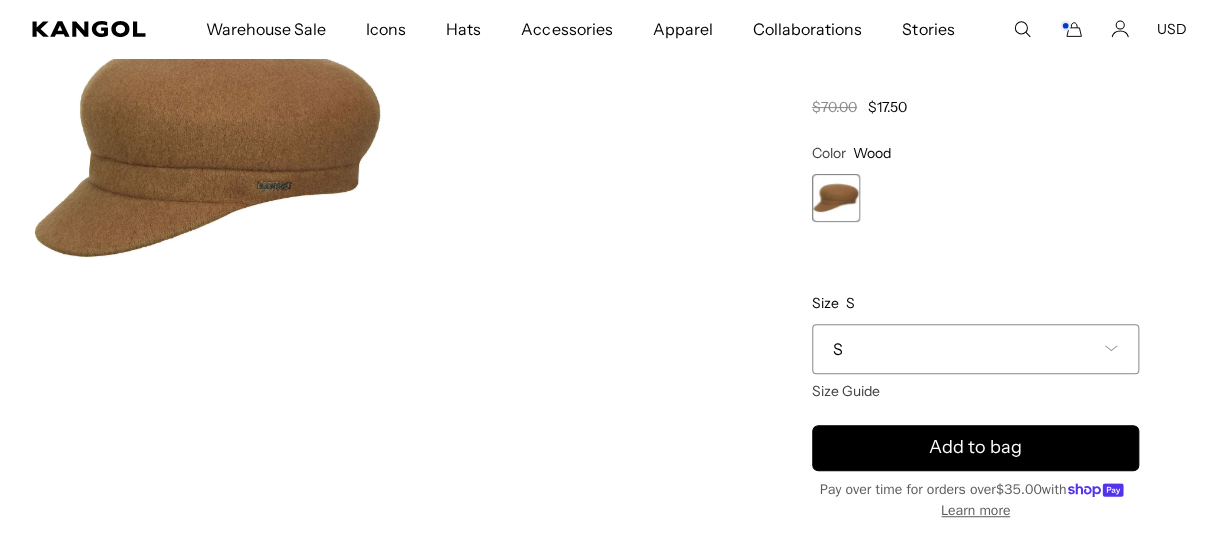 click on "S" at bounding box center [975, 349] 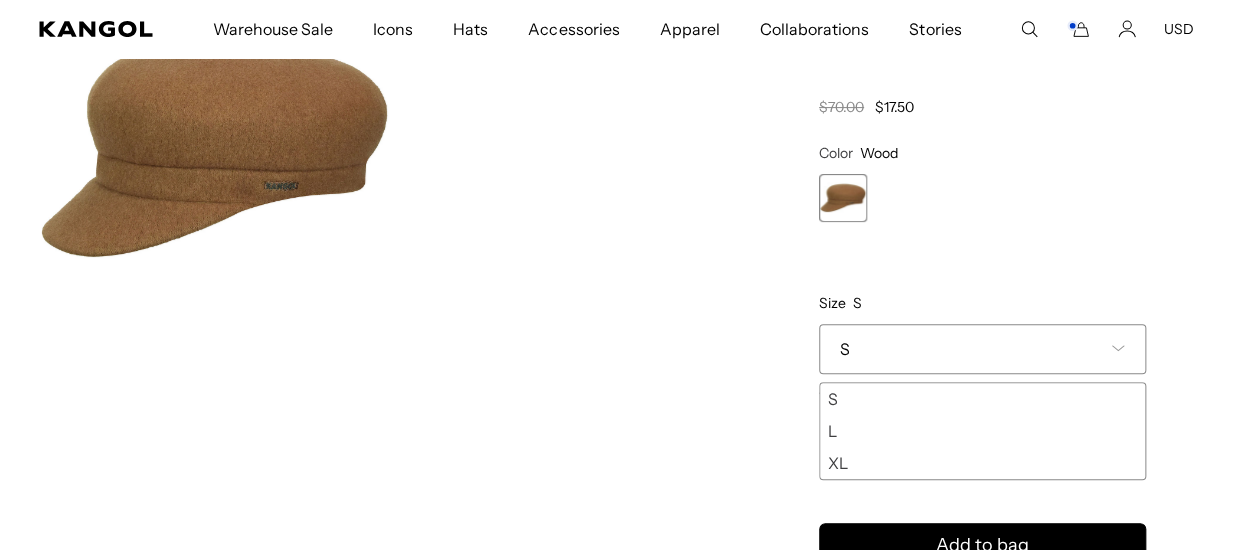 scroll, scrollTop: 0, scrollLeft: 411, axis: horizontal 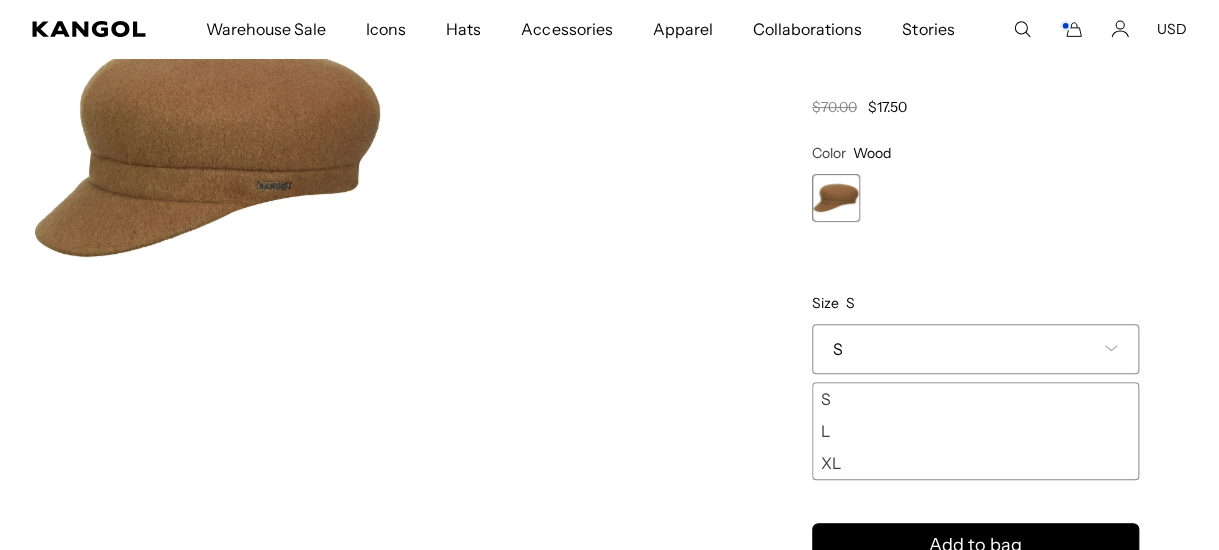 click on "L" at bounding box center (975, 431) 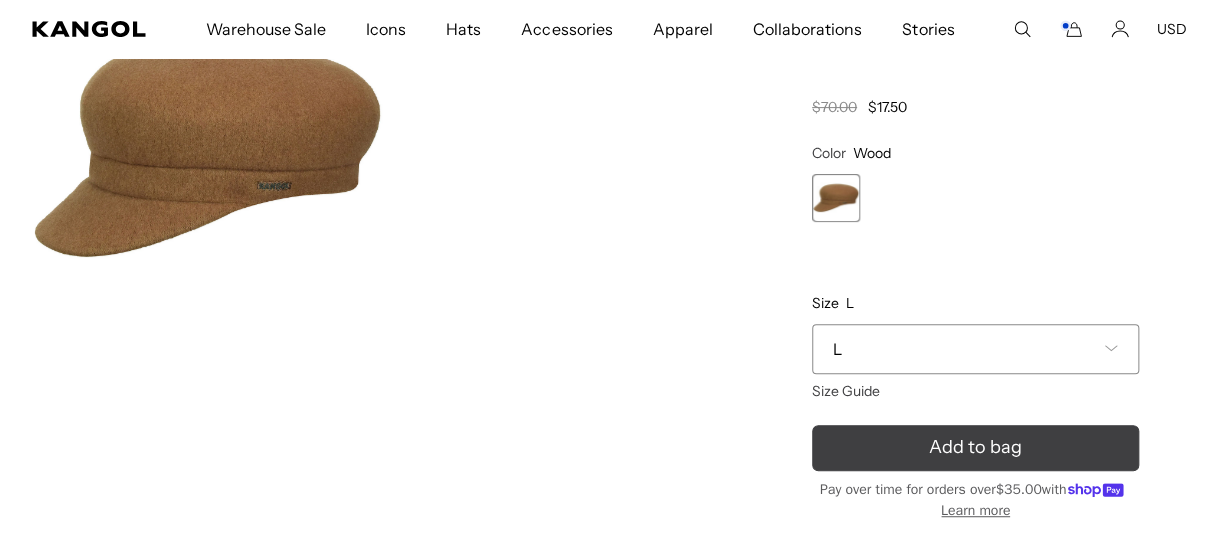 click on "Add to bag" at bounding box center (975, 447) 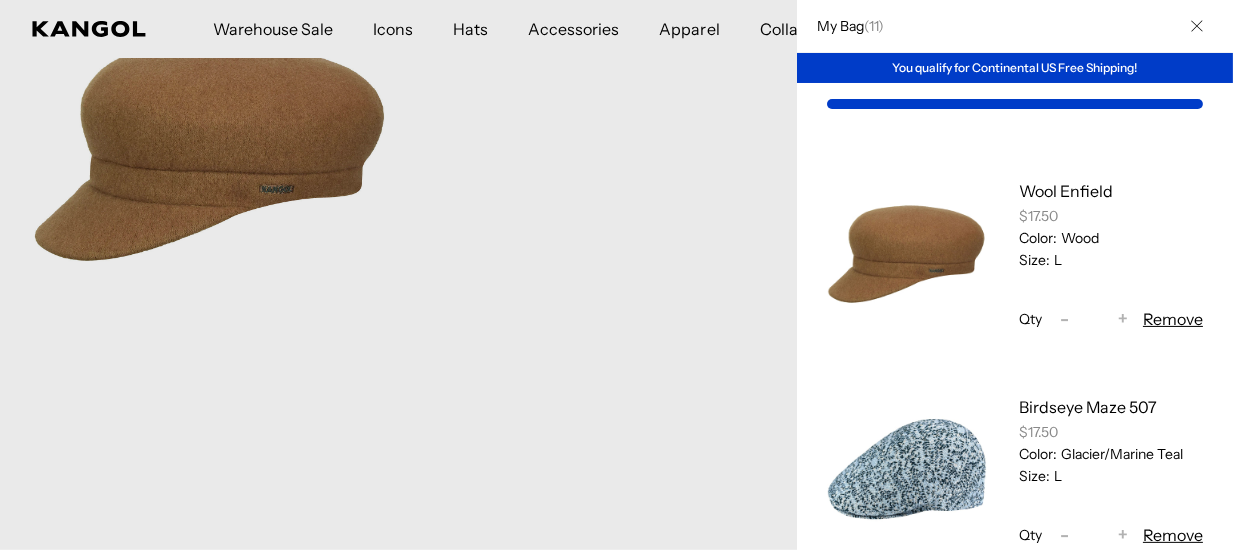 scroll, scrollTop: 0, scrollLeft: 411, axis: horizontal 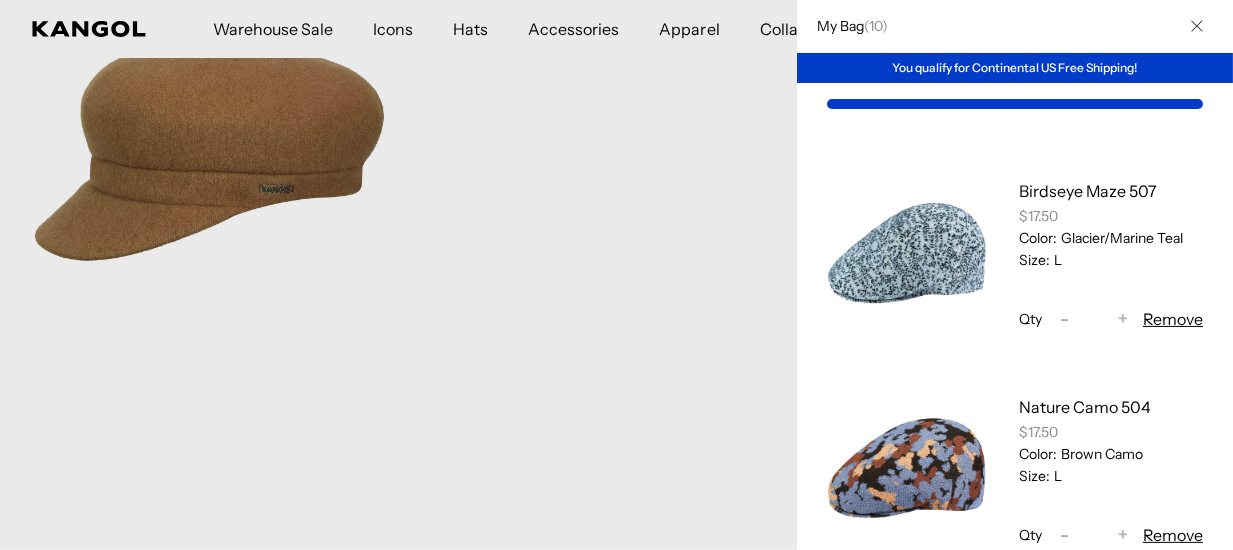 click at bounding box center (1197, 26) 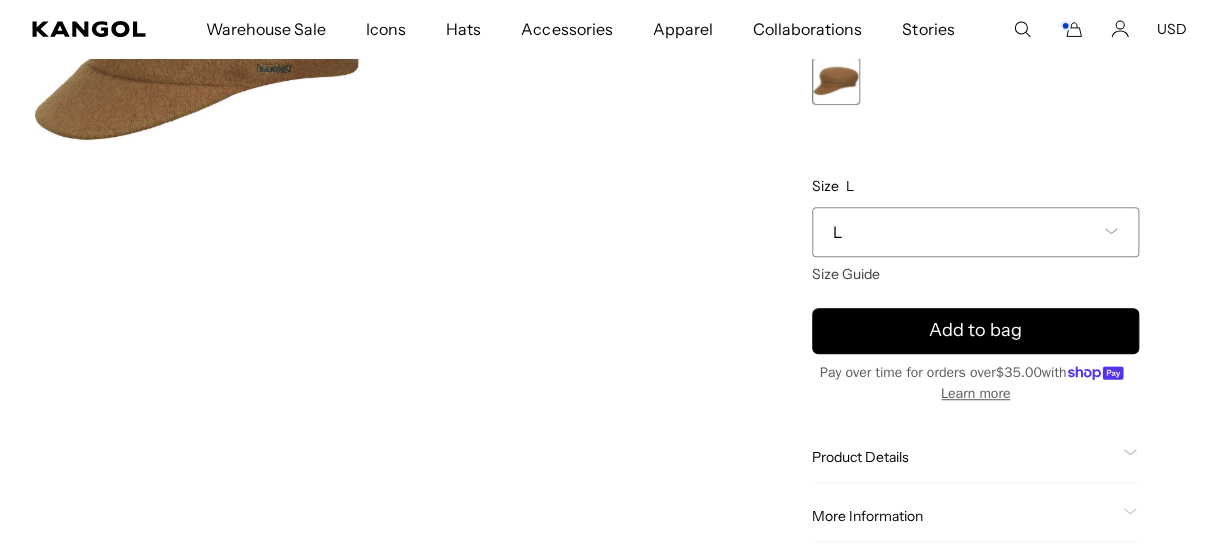 scroll, scrollTop: 400, scrollLeft: 0, axis: vertical 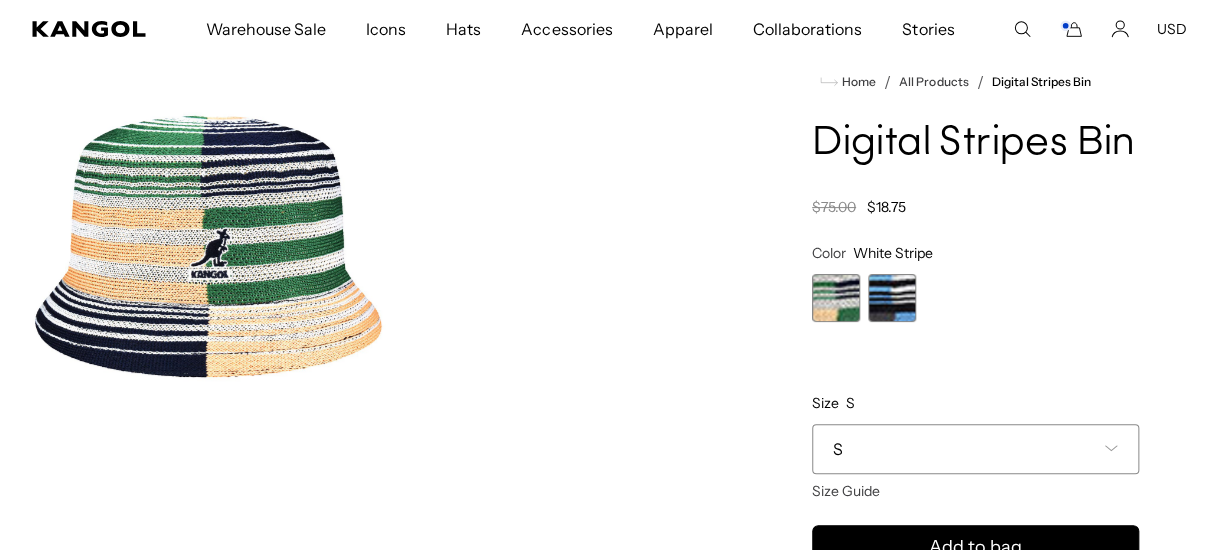 click at bounding box center (836, 298) 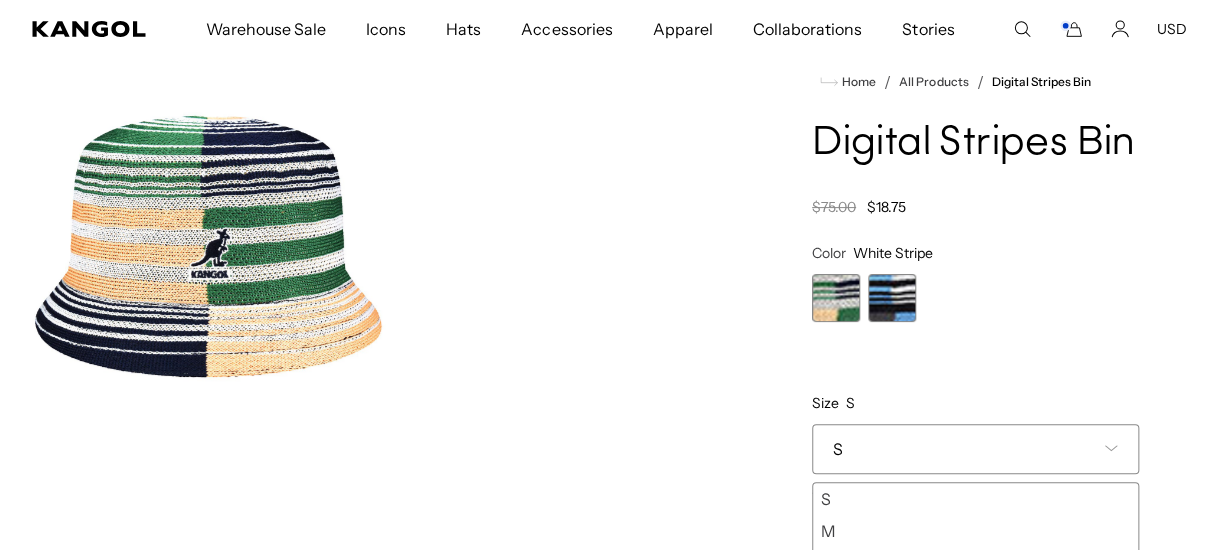 scroll, scrollTop: 0, scrollLeft: 411, axis: horizontal 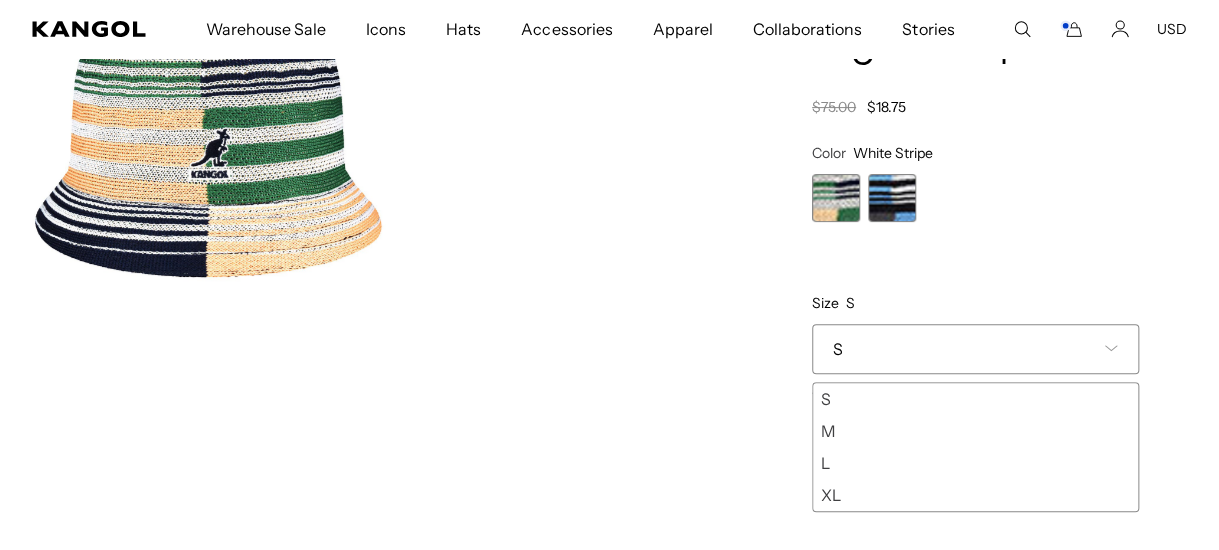 click at bounding box center [892, 198] 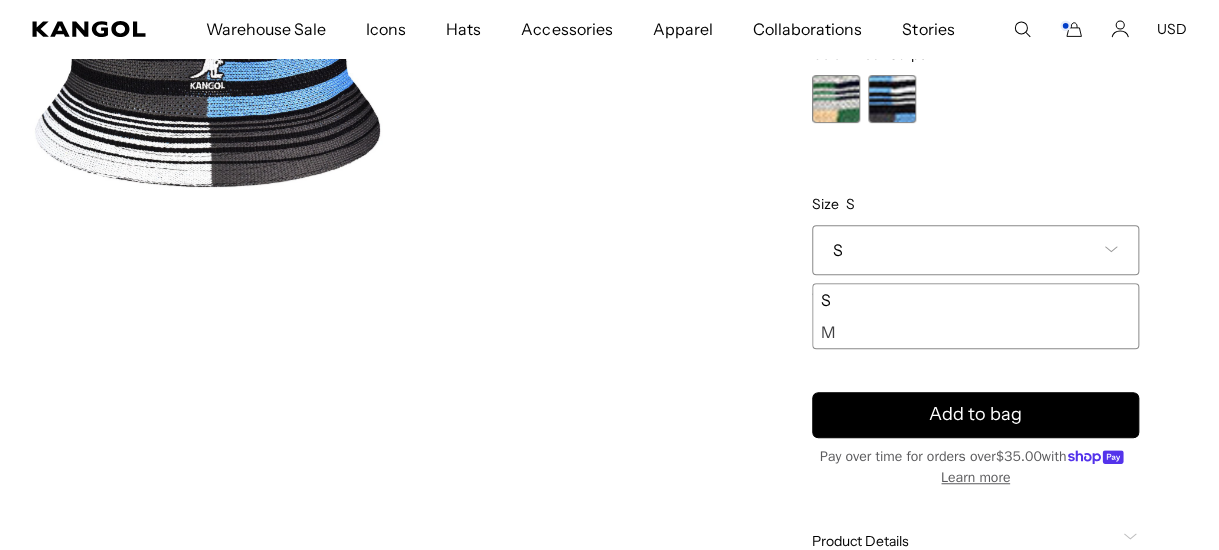 scroll, scrollTop: 300, scrollLeft: 0, axis: vertical 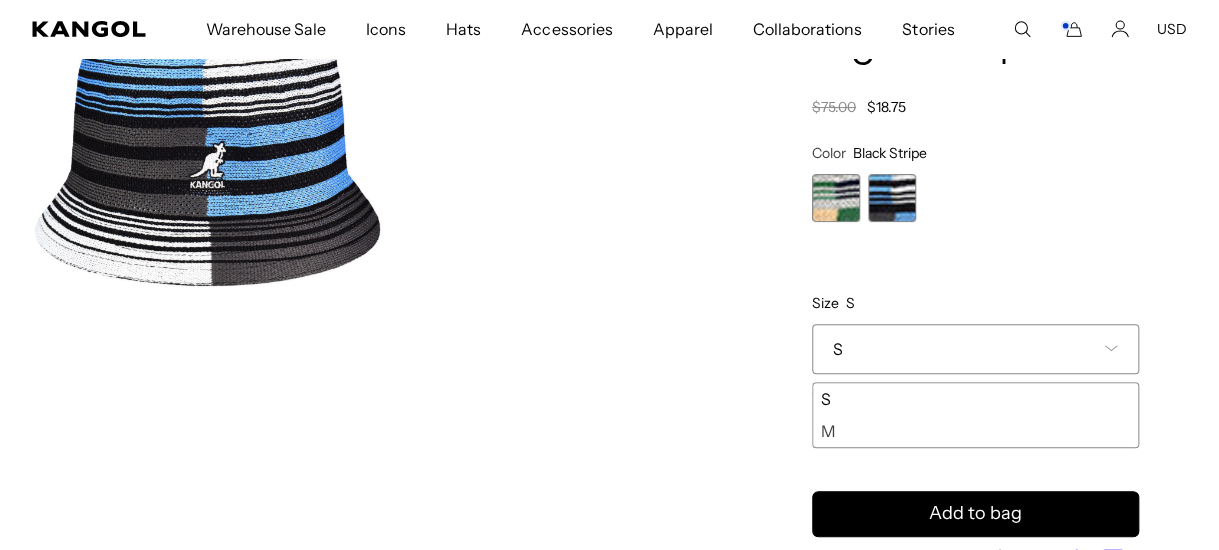 click at bounding box center (836, 198) 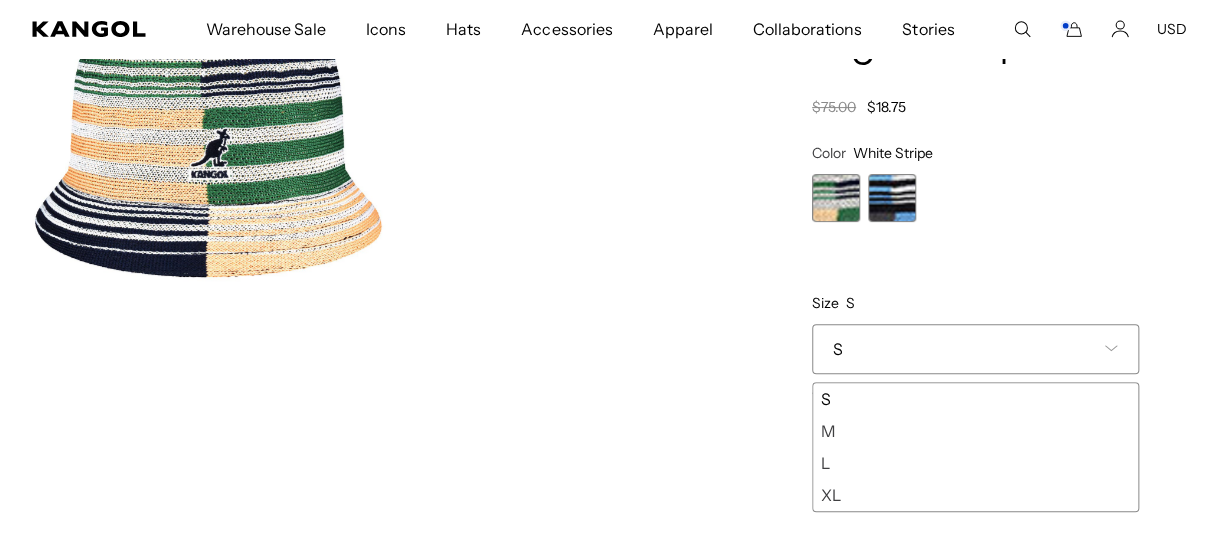 scroll, scrollTop: 0, scrollLeft: 411, axis: horizontal 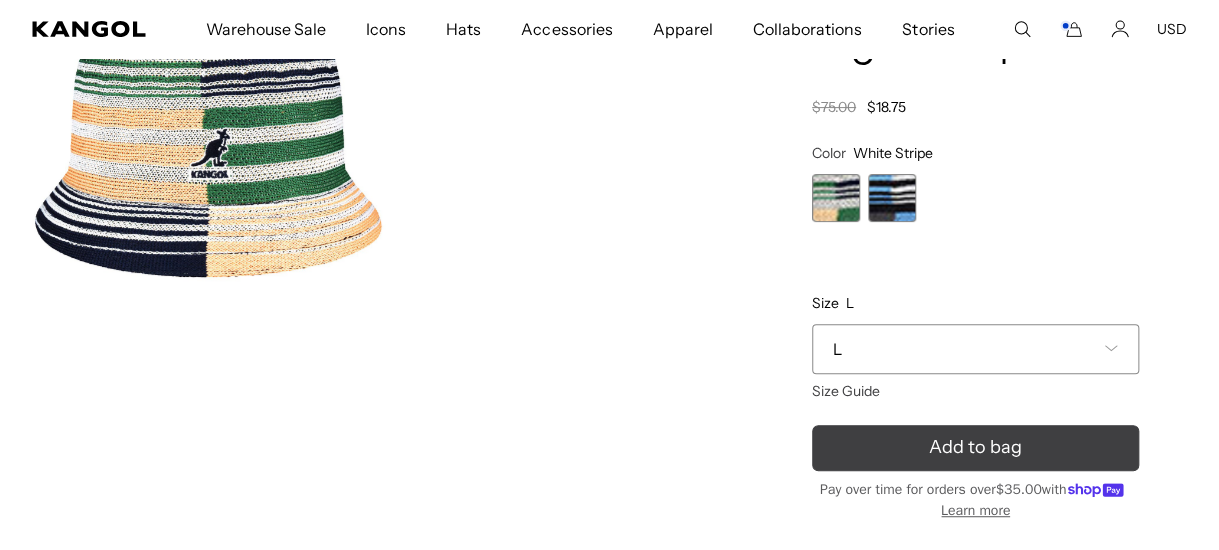 click on "Add to bag" at bounding box center (975, 448) 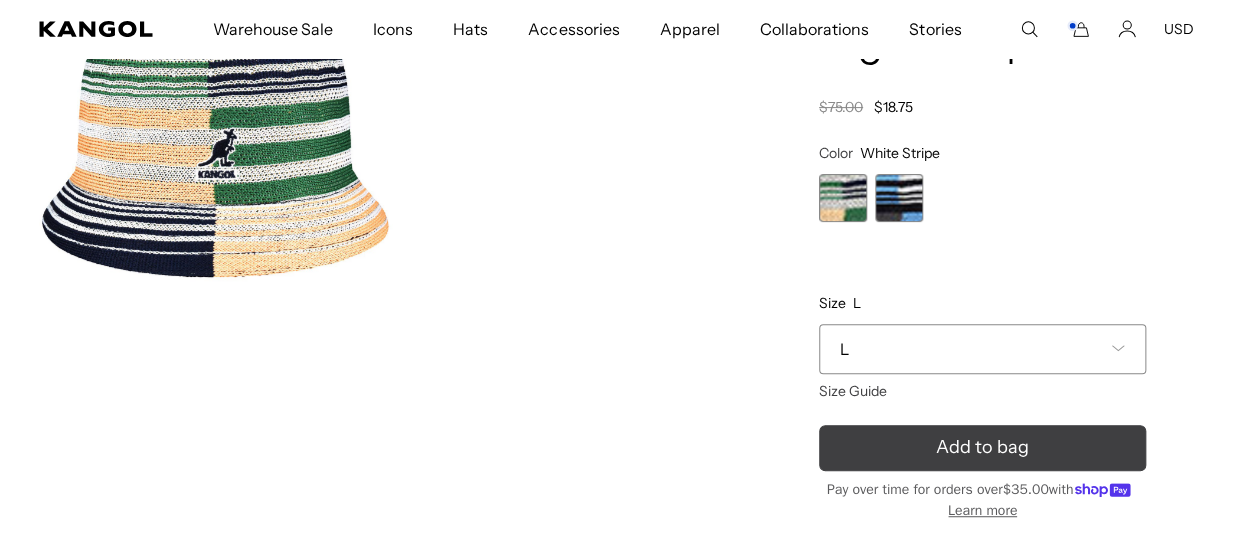 scroll, scrollTop: 0, scrollLeft: 411, axis: horizontal 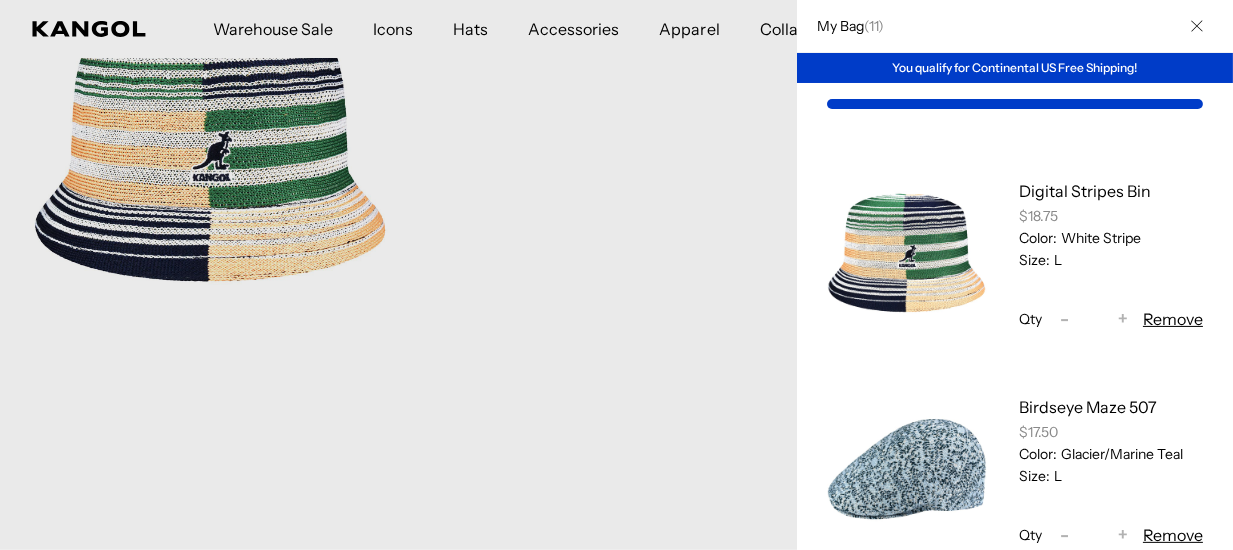 click 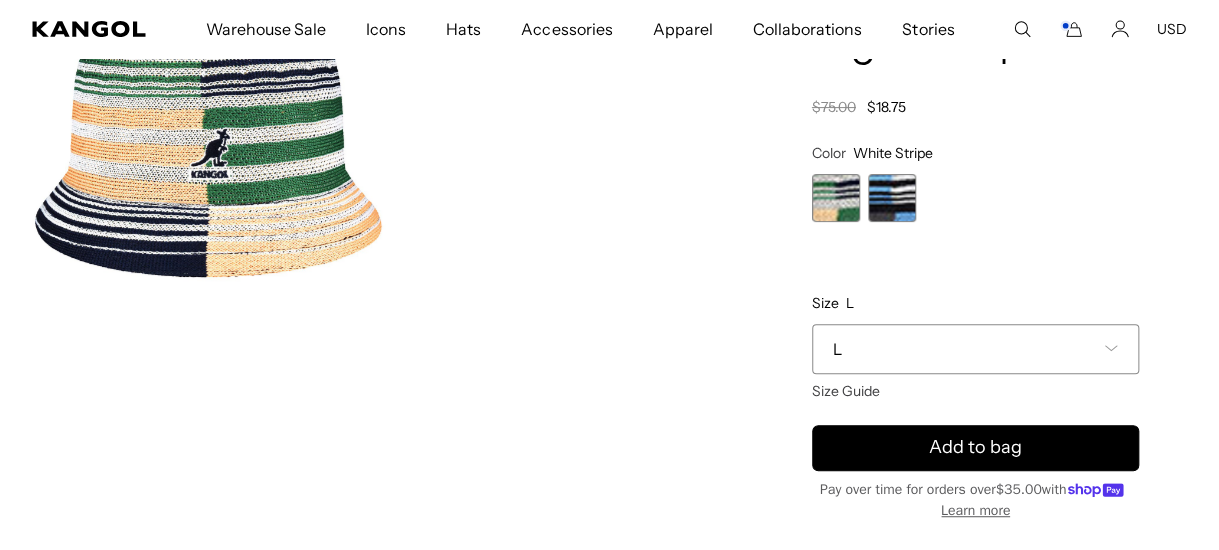 scroll, scrollTop: 0, scrollLeft: 411, axis: horizontal 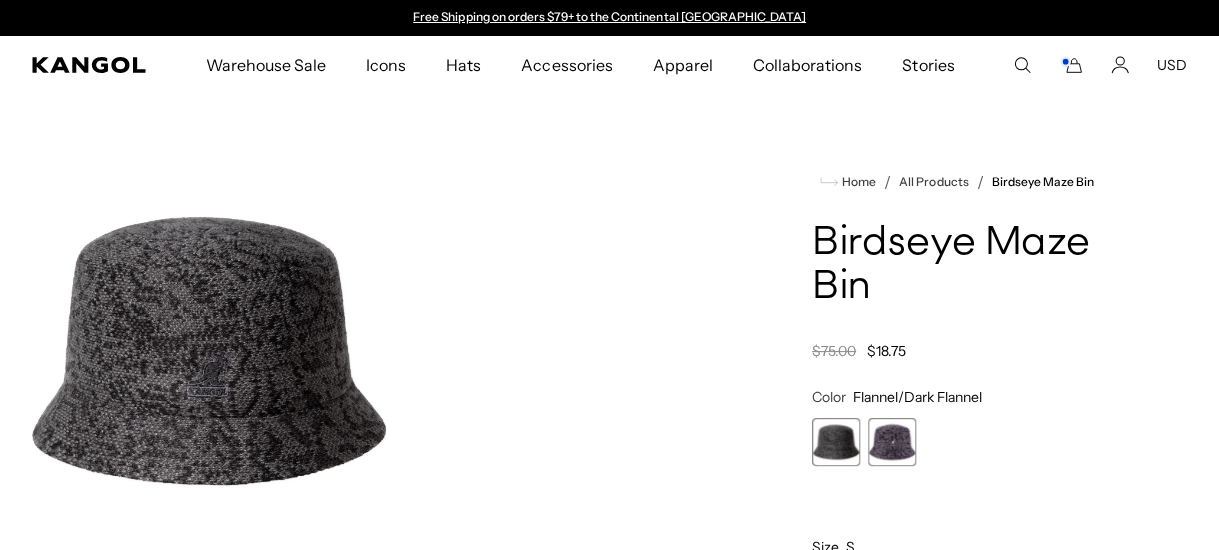 click at bounding box center (836, 442) 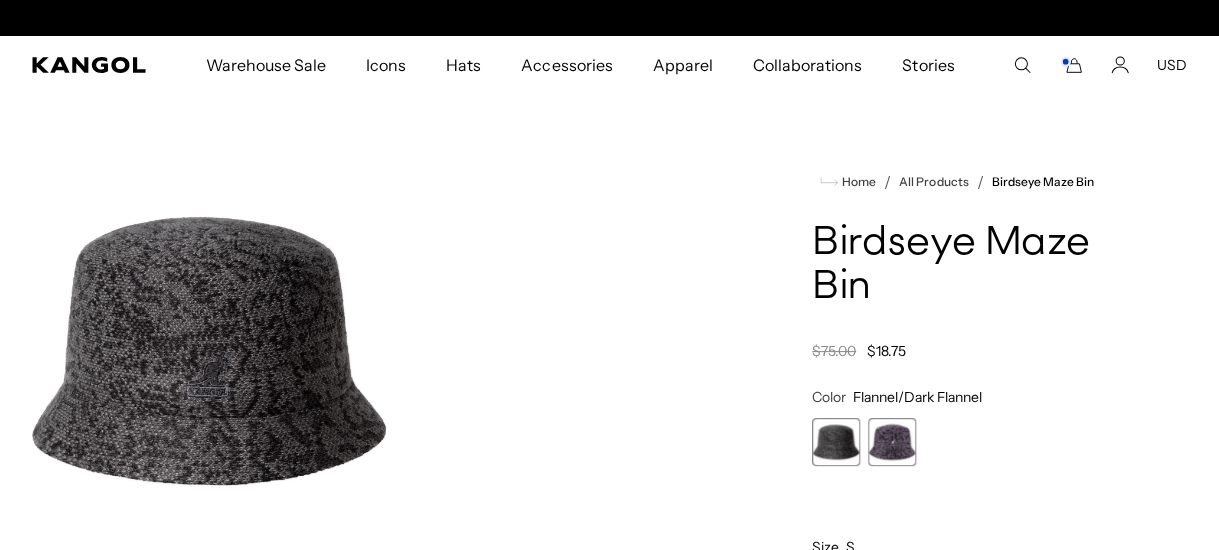 scroll, scrollTop: 0, scrollLeft: 411, axis: horizontal 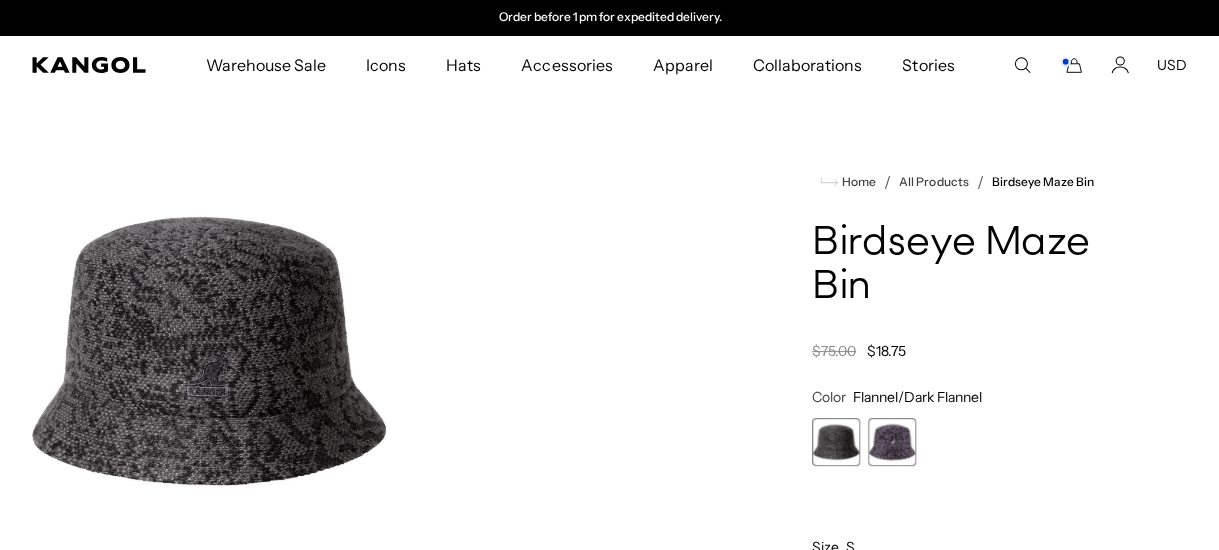 click at bounding box center (892, 442) 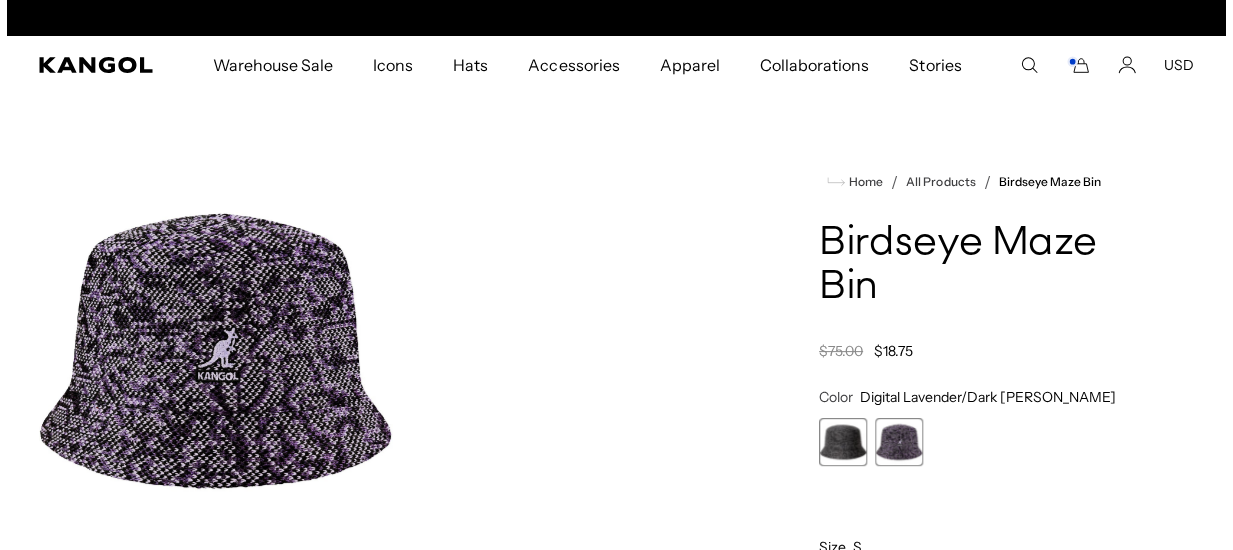 scroll, scrollTop: 0, scrollLeft: 0, axis: both 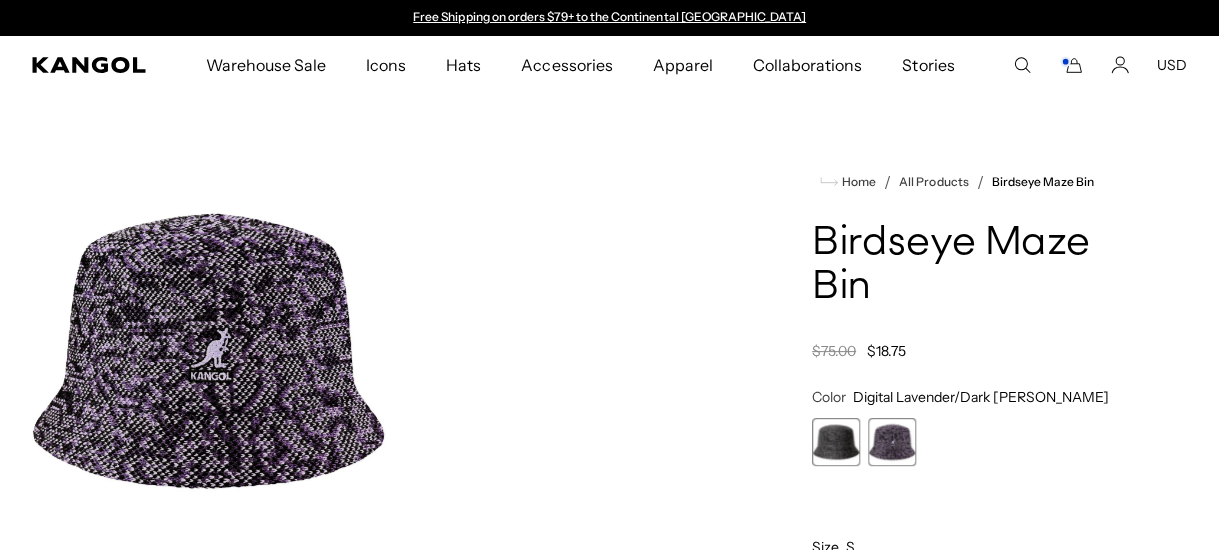click at bounding box center (209, 351) 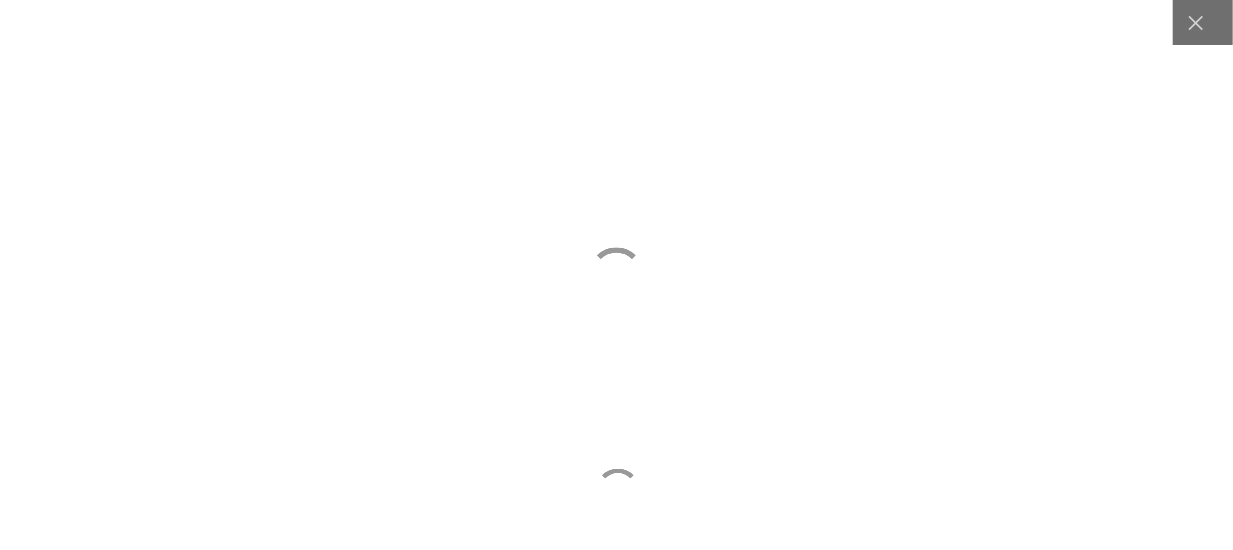 scroll, scrollTop: 0, scrollLeft: 411, axis: horizontal 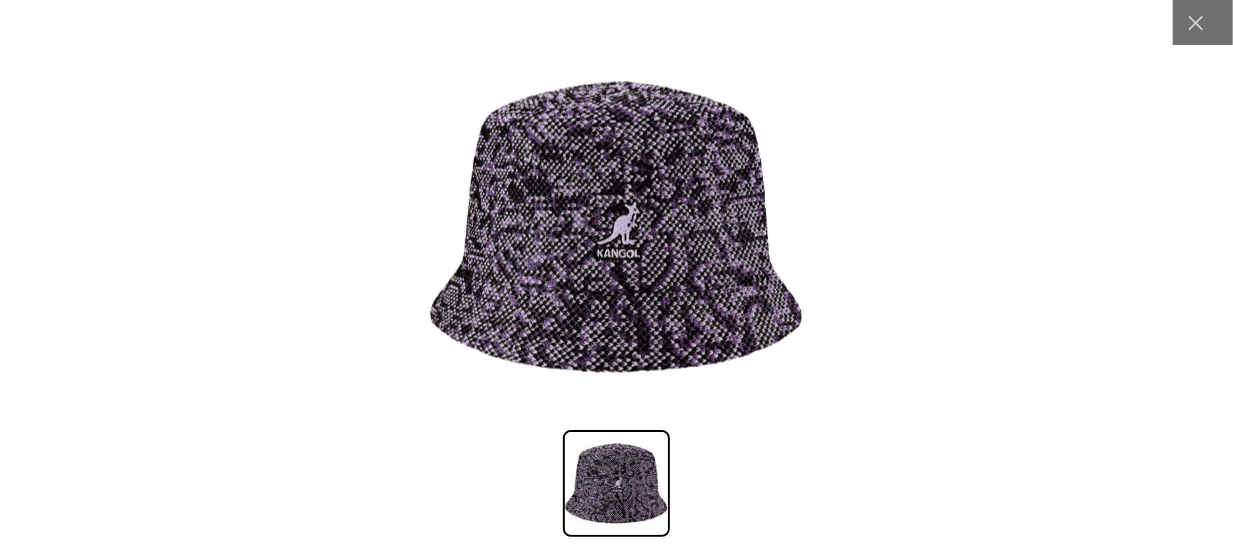 click at bounding box center [616, 226] 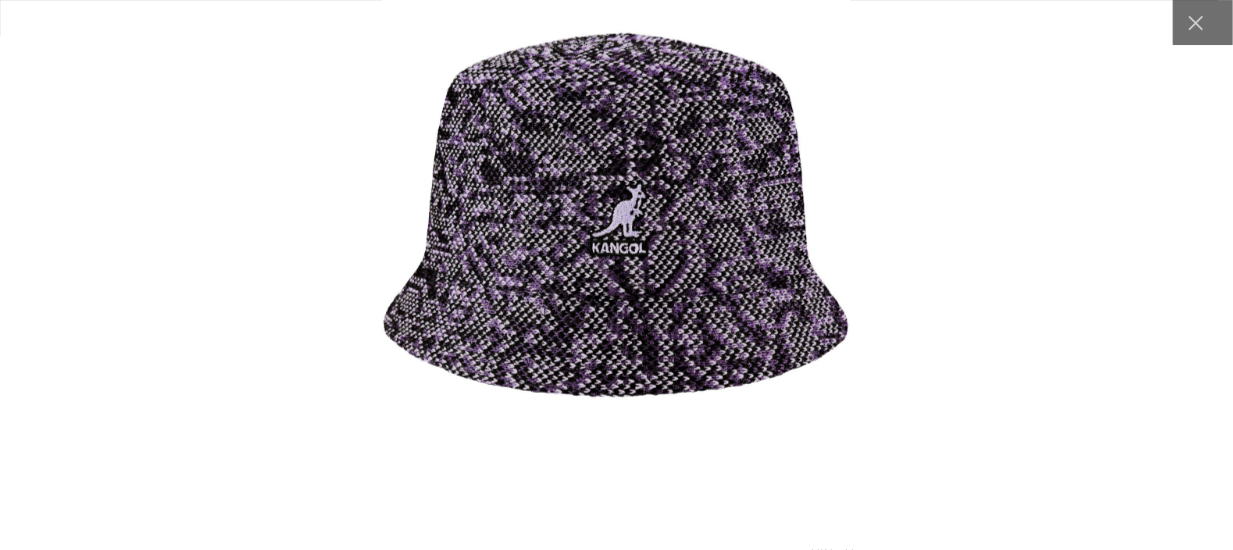 scroll, scrollTop: 0, scrollLeft: 0, axis: both 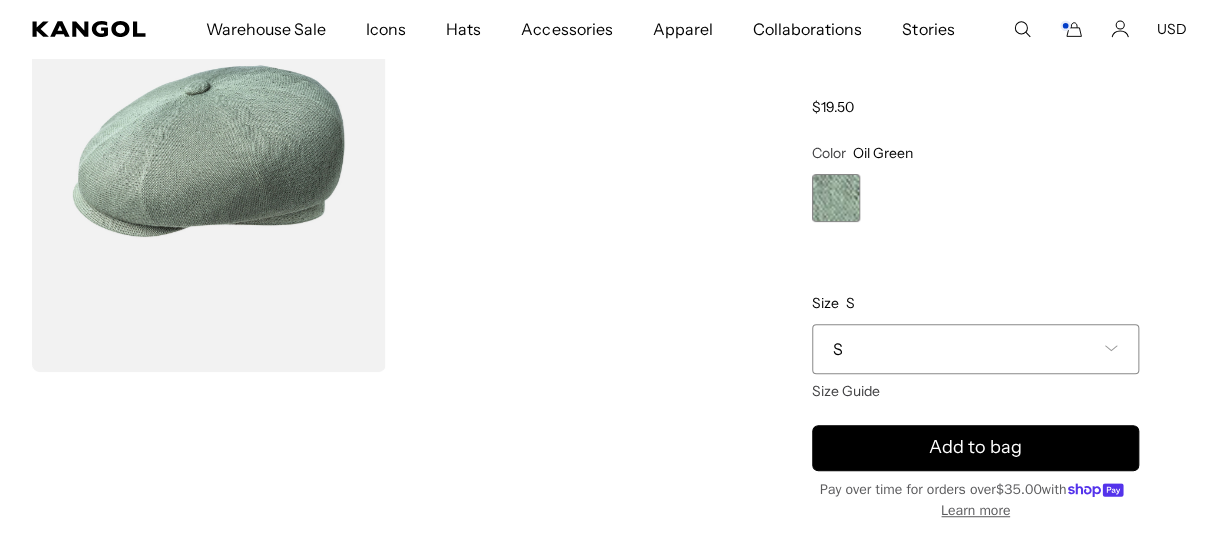 click on "S" at bounding box center [975, 349] 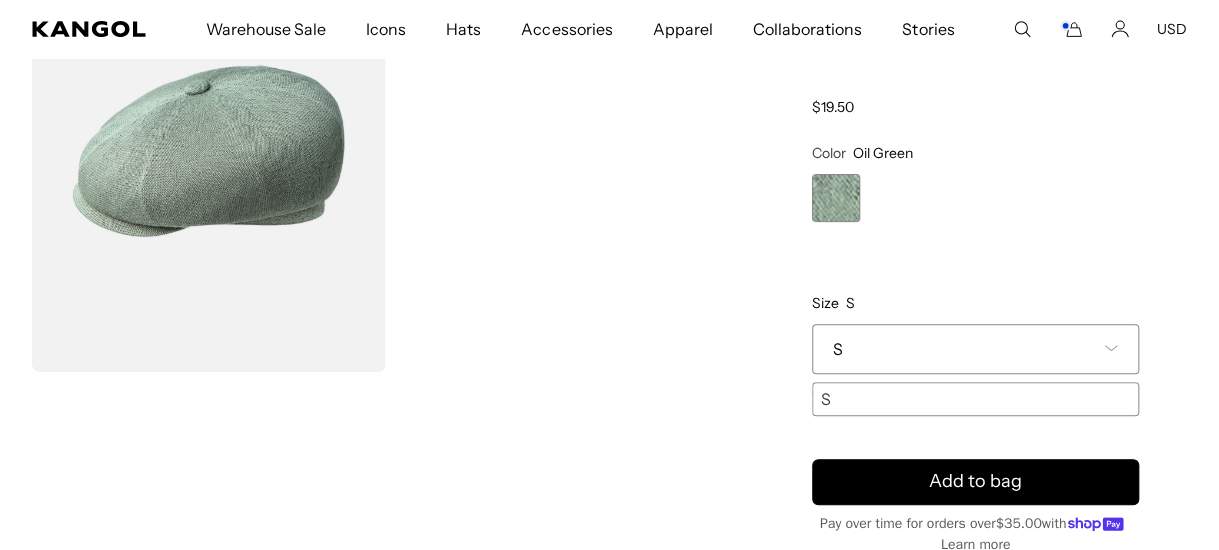 scroll, scrollTop: 0, scrollLeft: 411, axis: horizontal 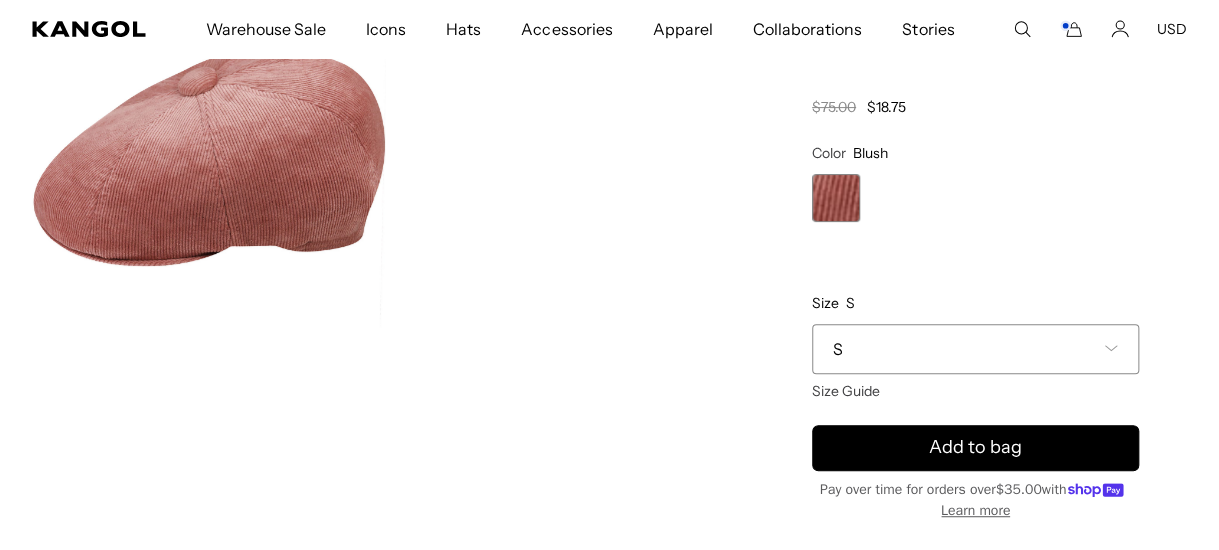 click on "S" at bounding box center [975, 349] 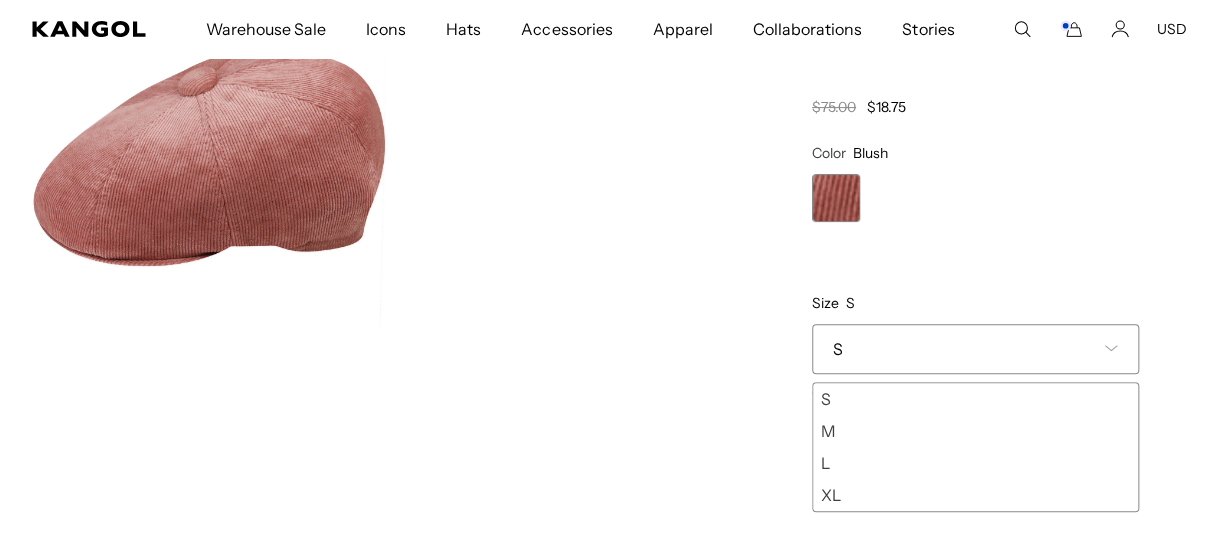 scroll, scrollTop: 0, scrollLeft: 0, axis: both 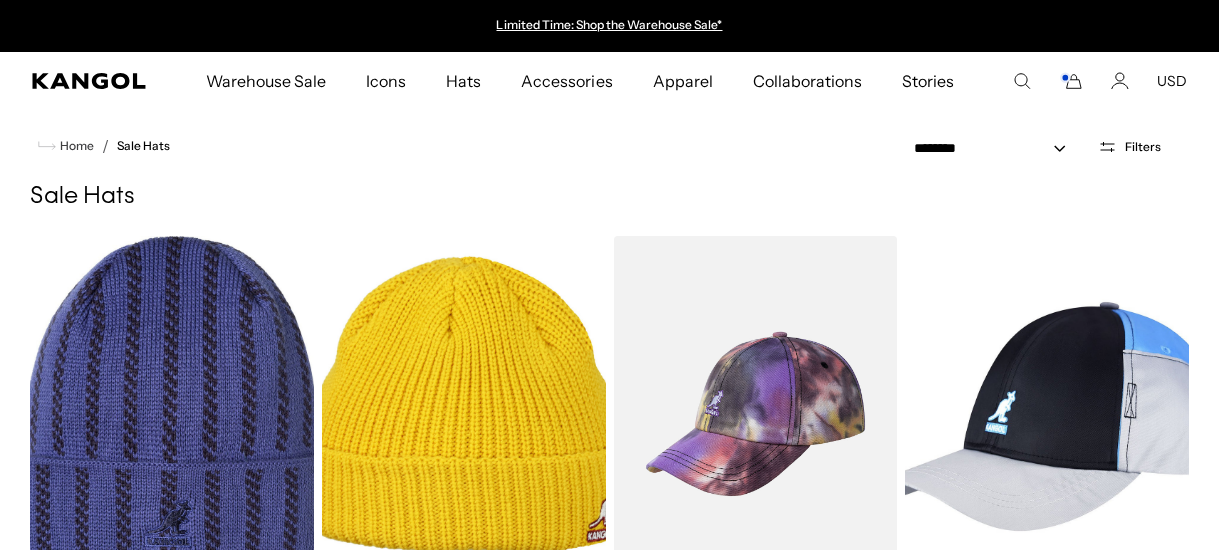 select on "*****" 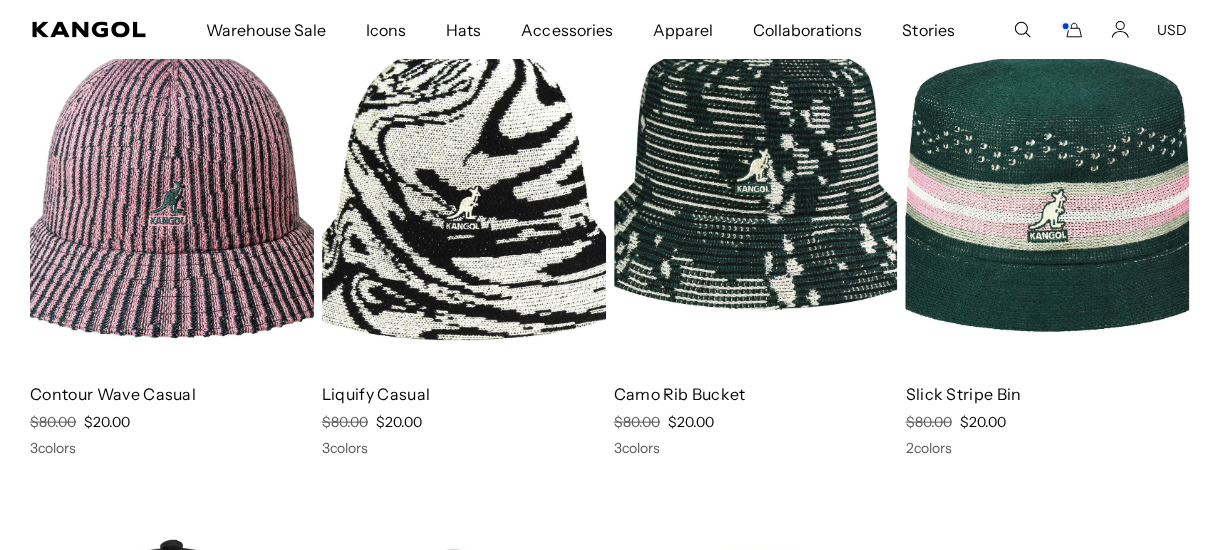 scroll, scrollTop: 10858, scrollLeft: 0, axis: vertical 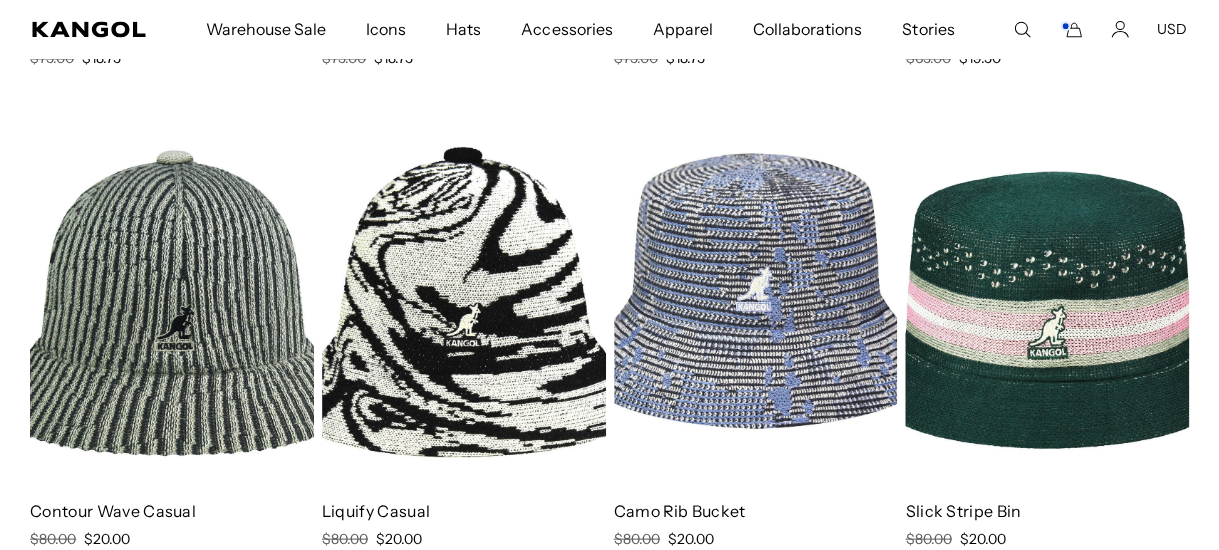 click at bounding box center [756, 305] 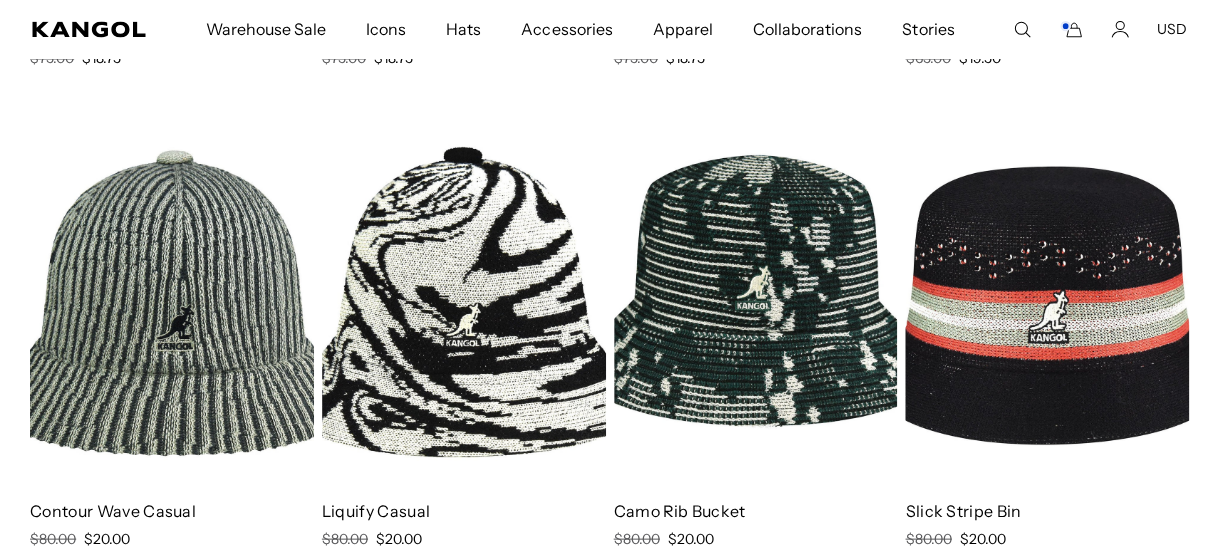 scroll, scrollTop: 0, scrollLeft: 411, axis: horizontal 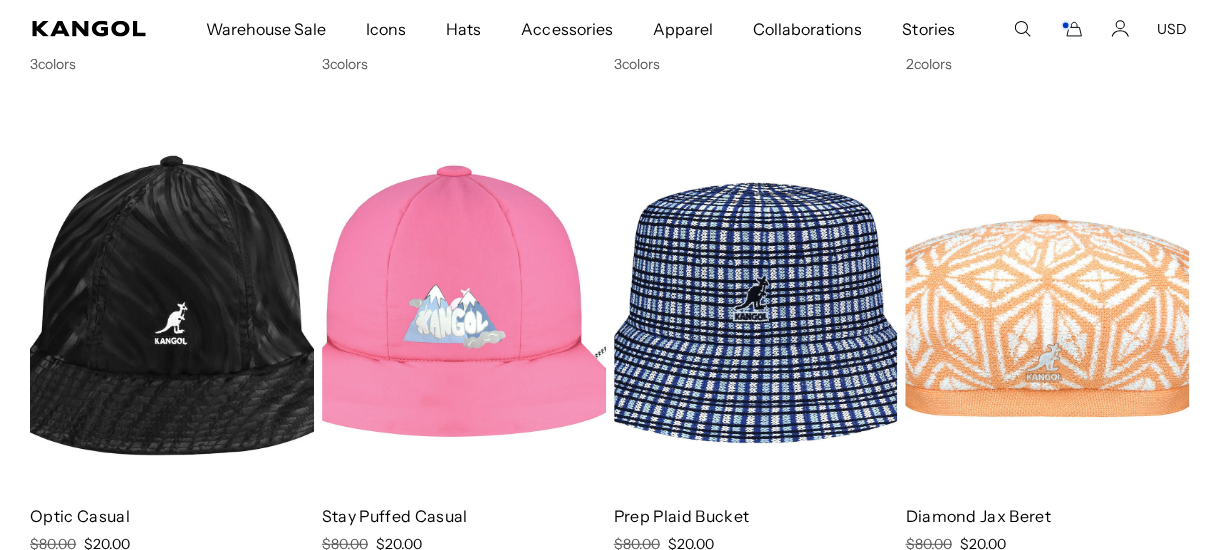 click at bounding box center [756, 311] 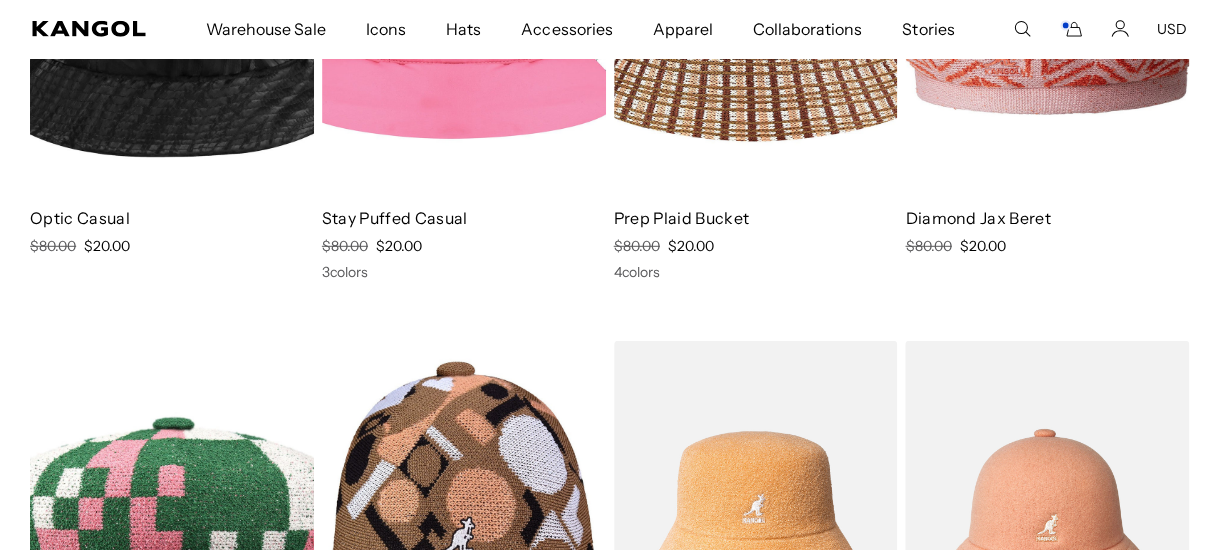 scroll, scrollTop: 11462, scrollLeft: 0, axis: vertical 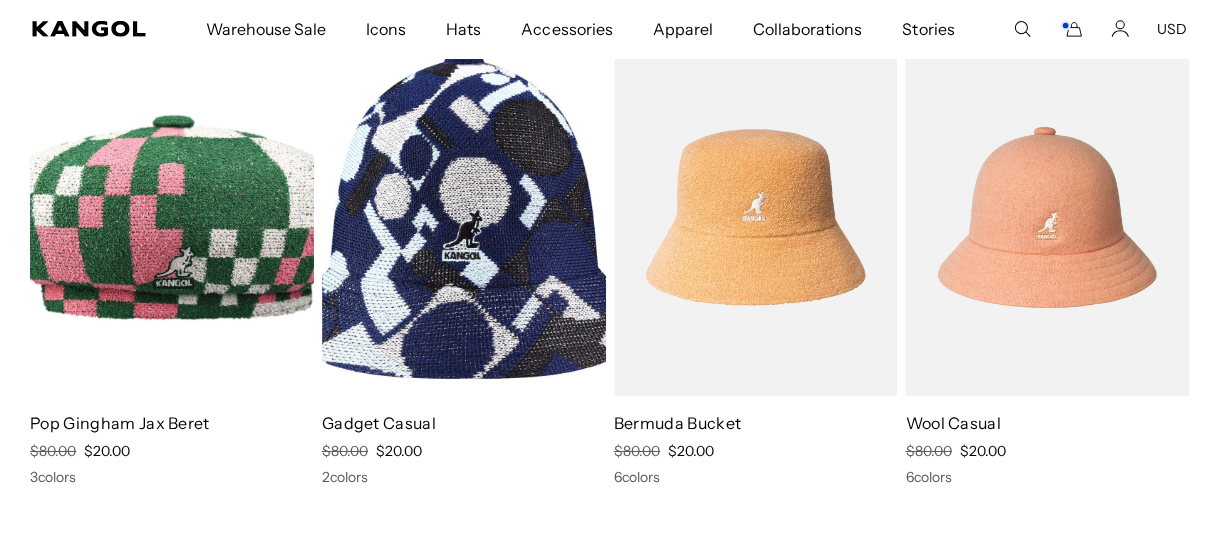 click at bounding box center (464, 217) 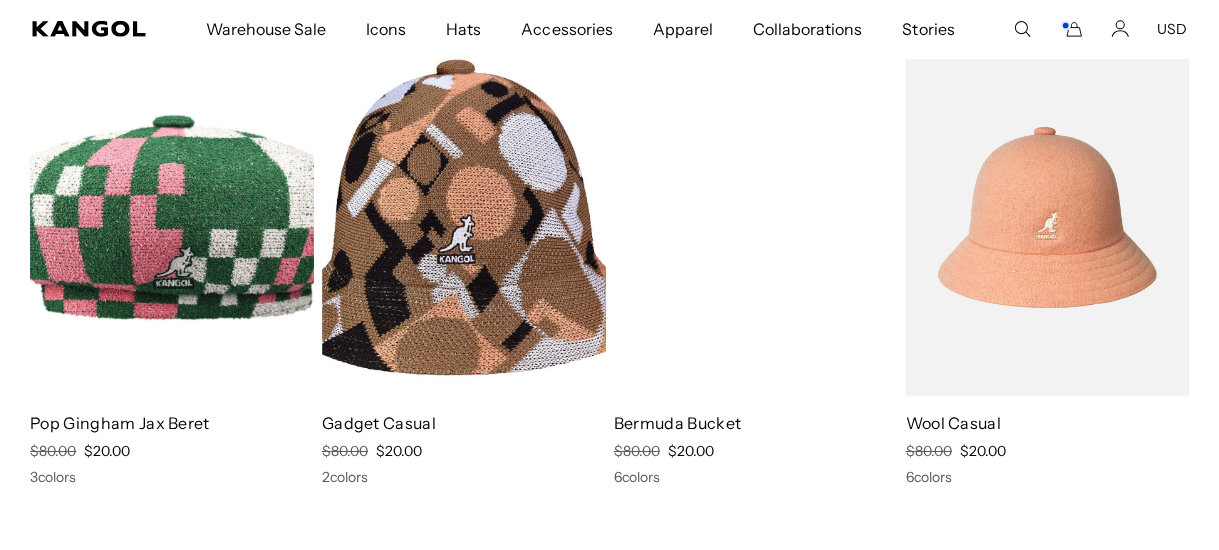 scroll, scrollTop: 0, scrollLeft: 0, axis: both 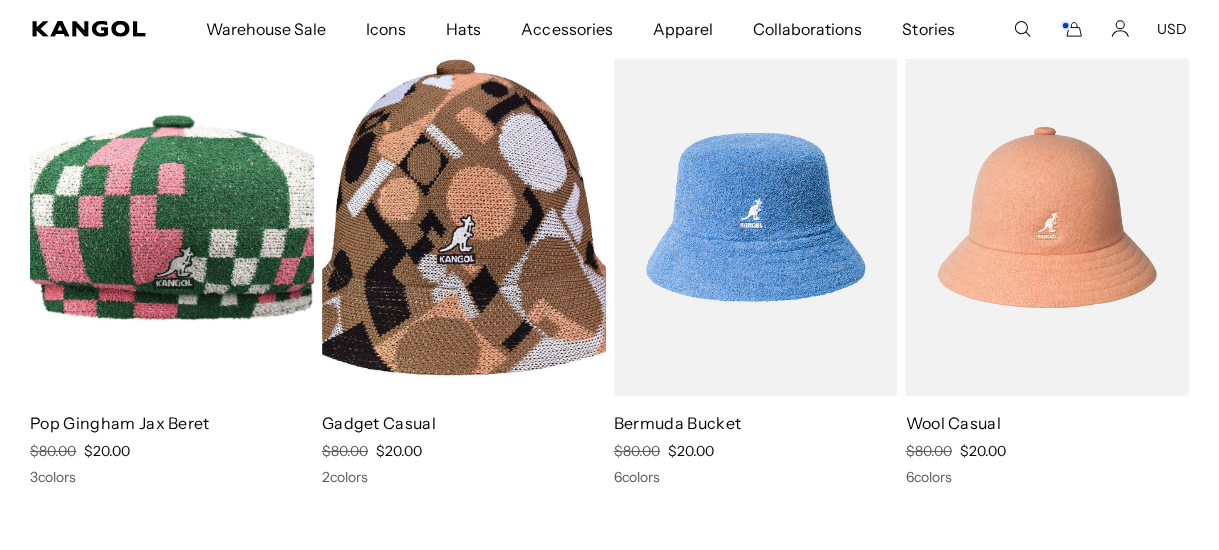 click at bounding box center (756, 217) 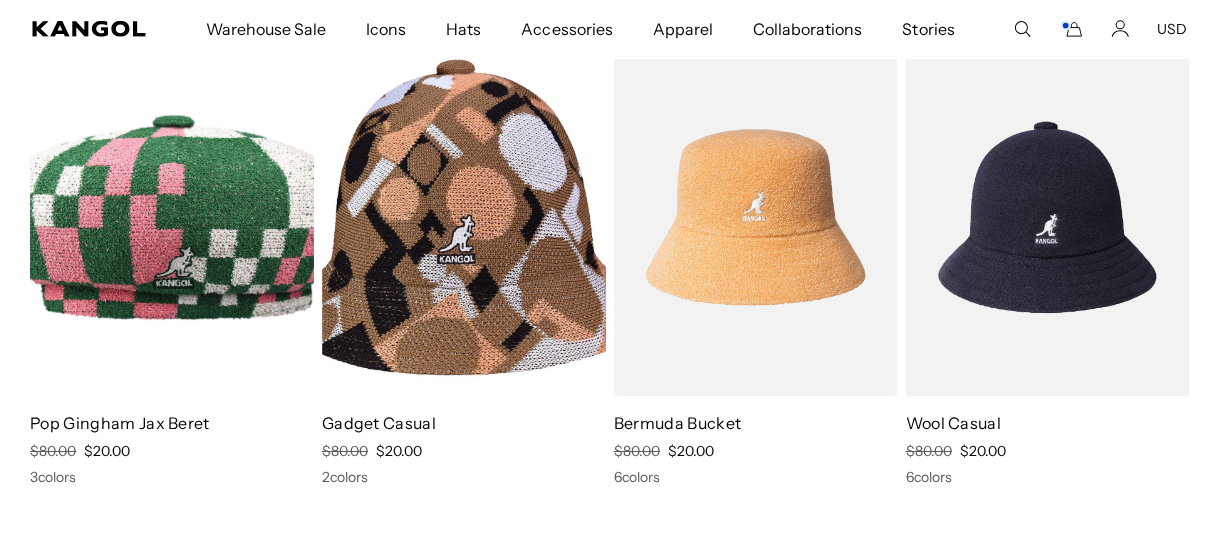 scroll, scrollTop: 0, scrollLeft: 411, axis: horizontal 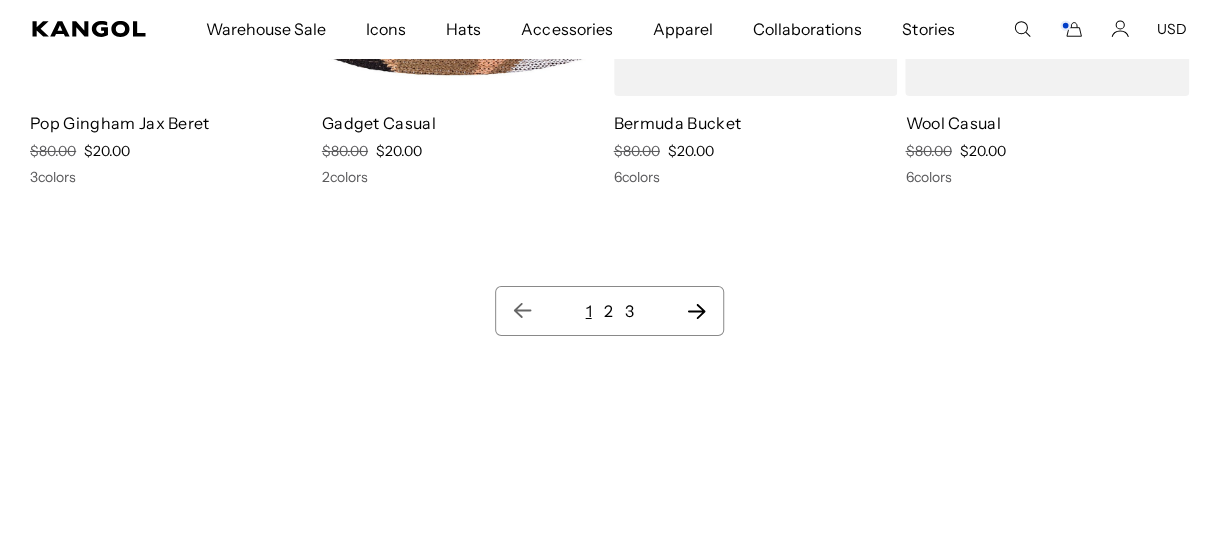 click 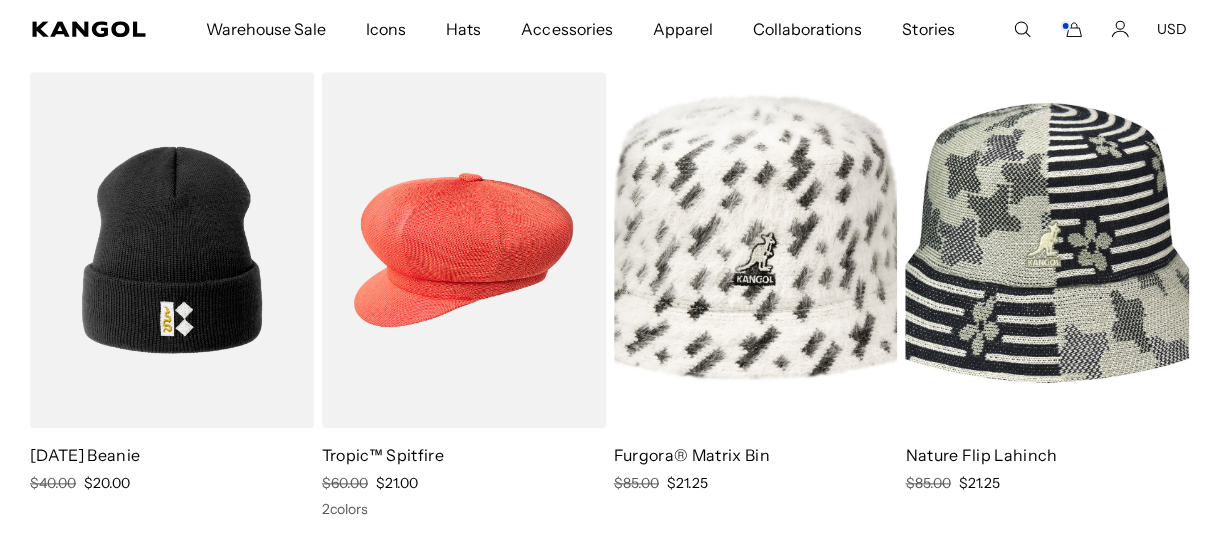 scroll, scrollTop: 0, scrollLeft: 0, axis: both 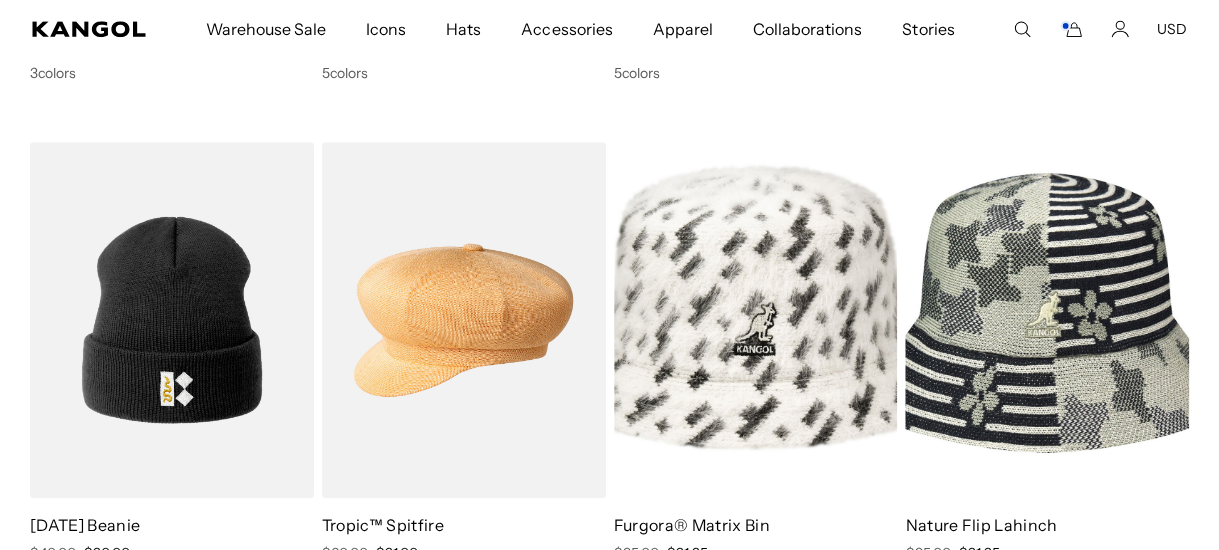 click at bounding box center (464, 320) 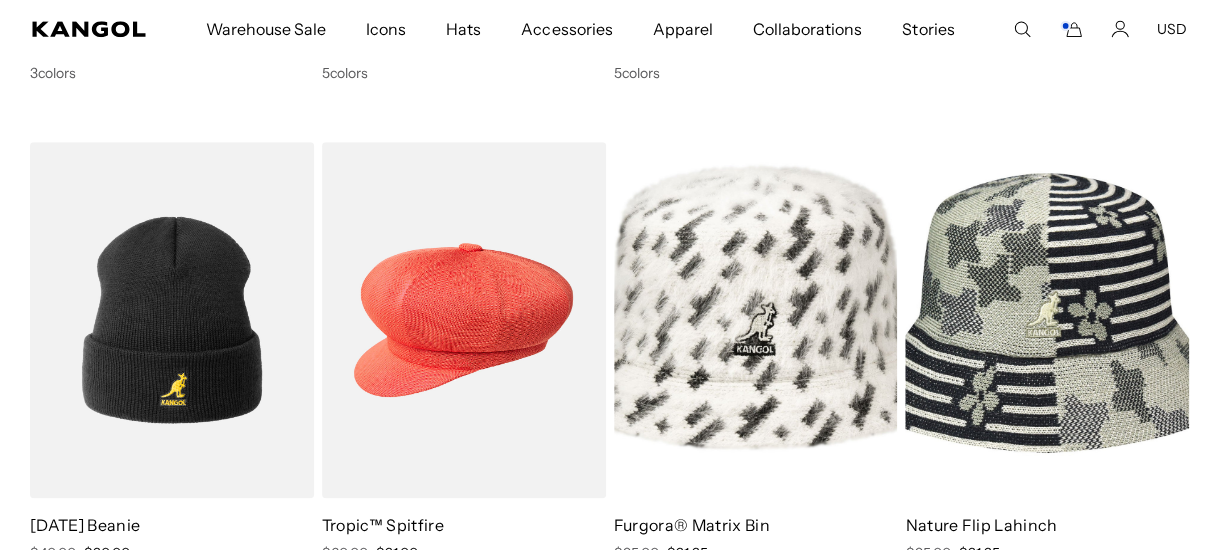 scroll, scrollTop: 0, scrollLeft: 411, axis: horizontal 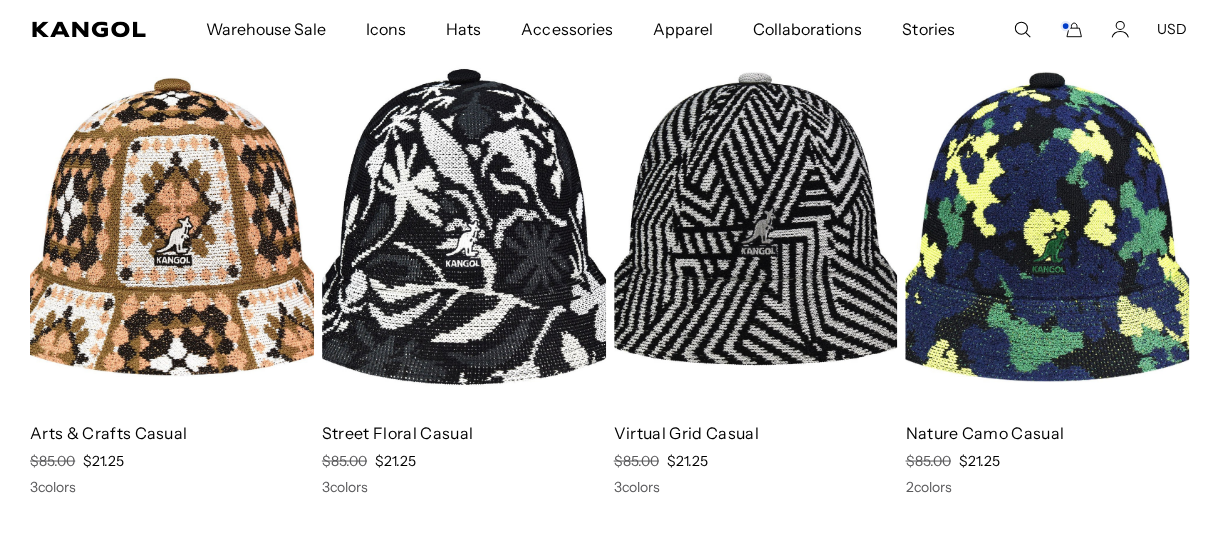 click at bounding box center [172, 226] 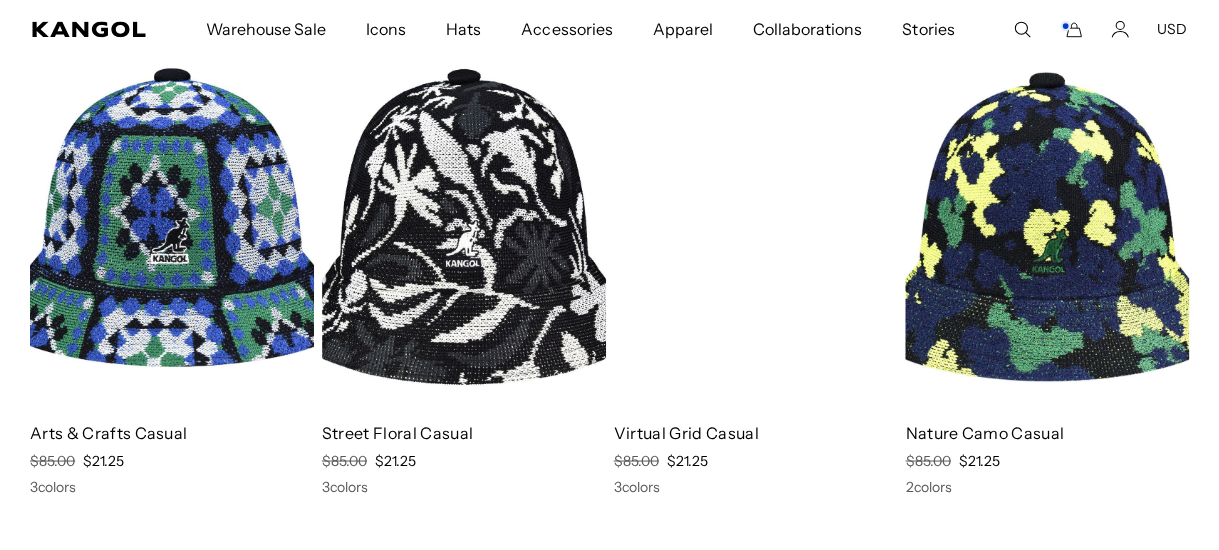 scroll, scrollTop: 0, scrollLeft: 0, axis: both 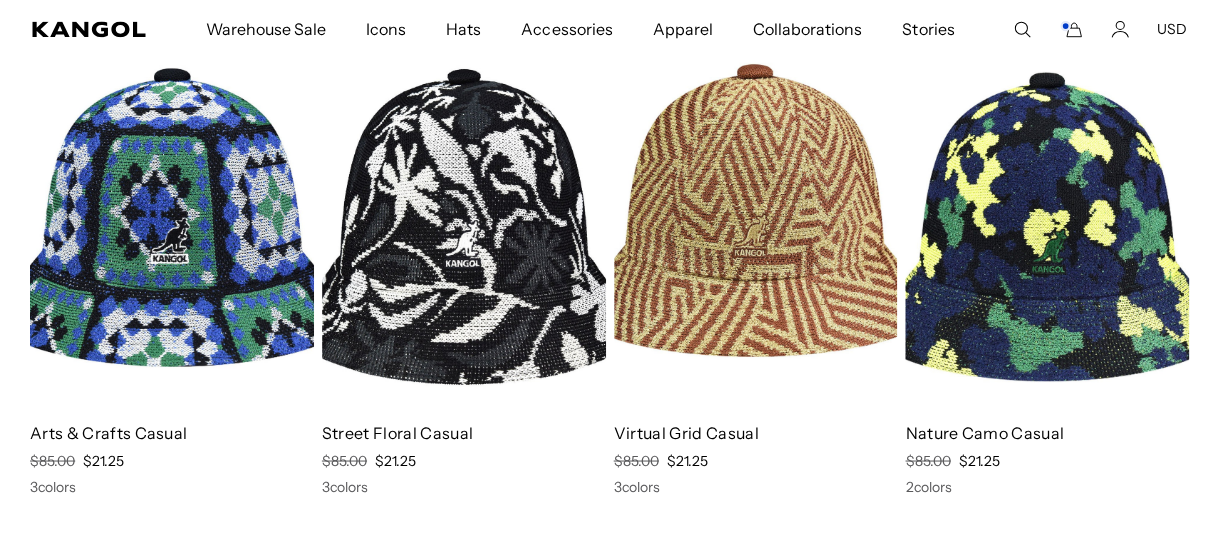 click at bounding box center (756, 226) 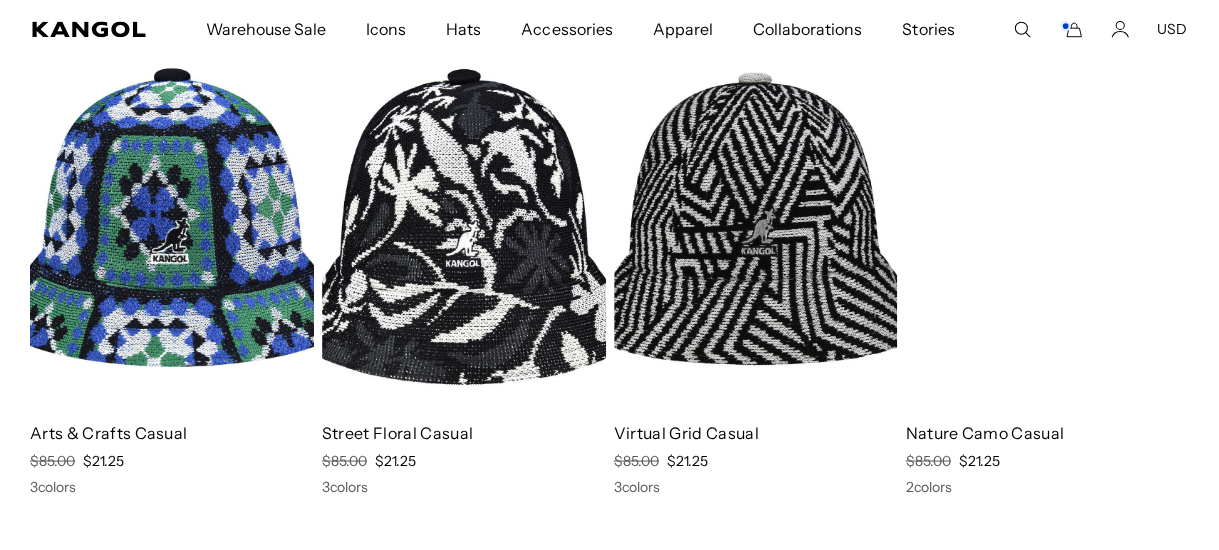 scroll, scrollTop: 0, scrollLeft: 0, axis: both 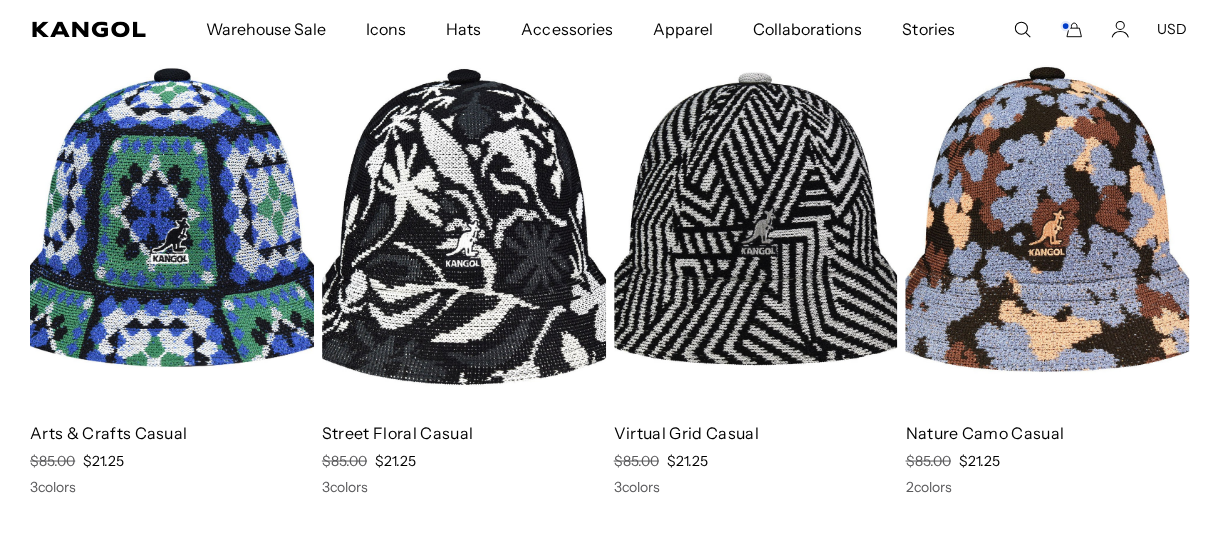 click at bounding box center [1047, 226] 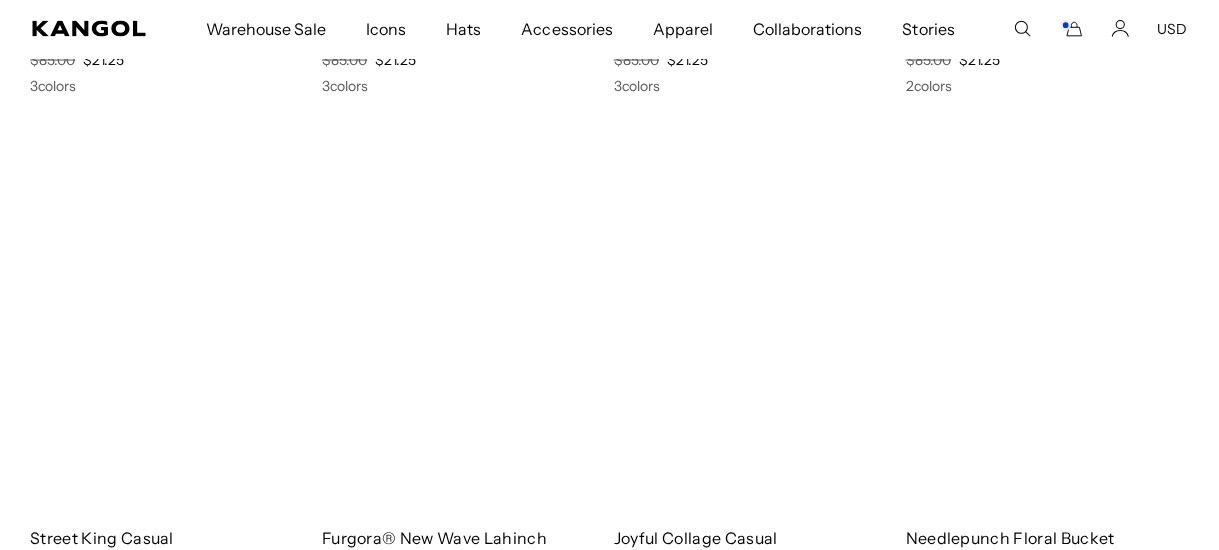 scroll, scrollTop: 1711, scrollLeft: 0, axis: vertical 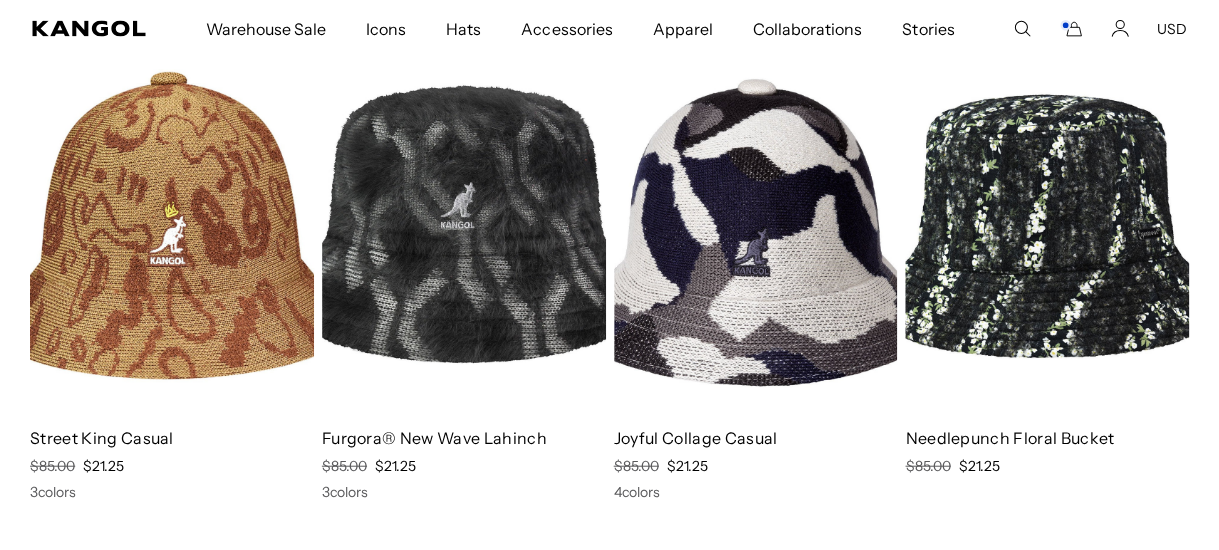 click at bounding box center [172, 233] 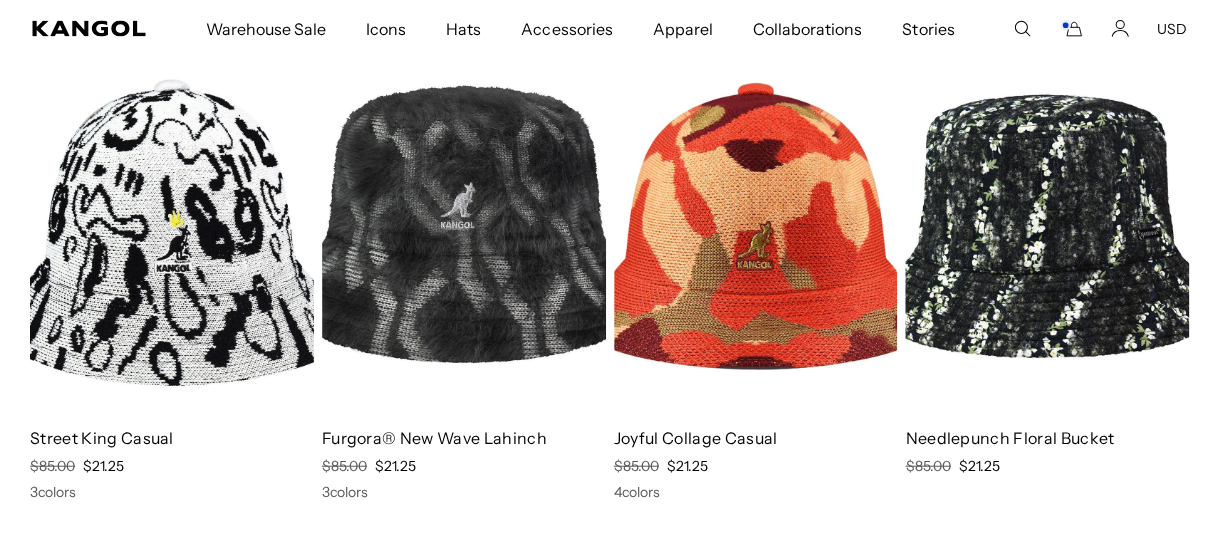 scroll, scrollTop: 0, scrollLeft: 0, axis: both 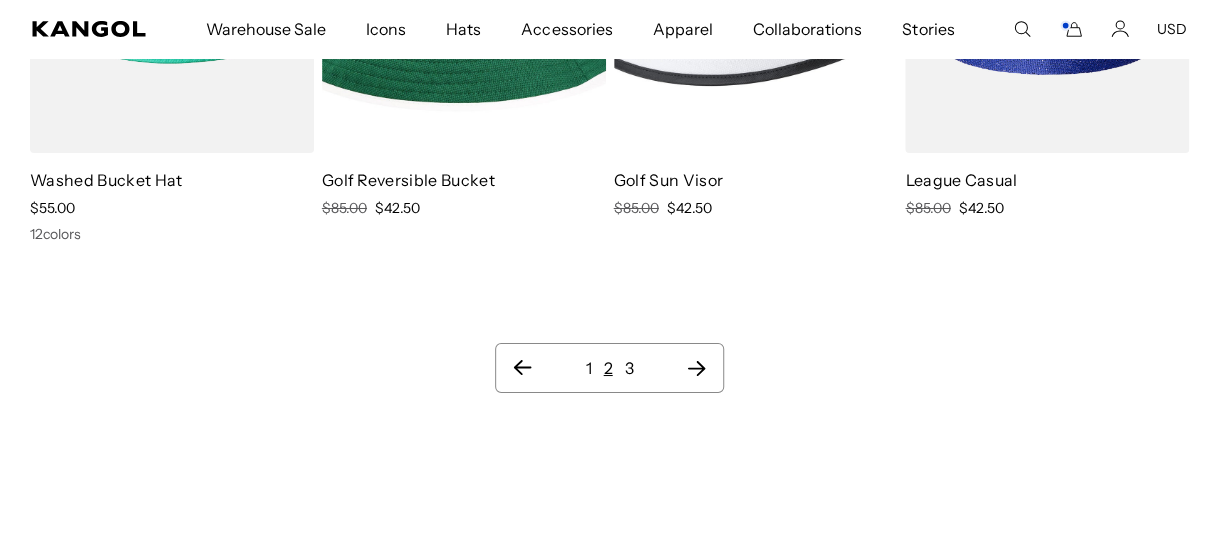 click on "1" at bounding box center (588, 368) 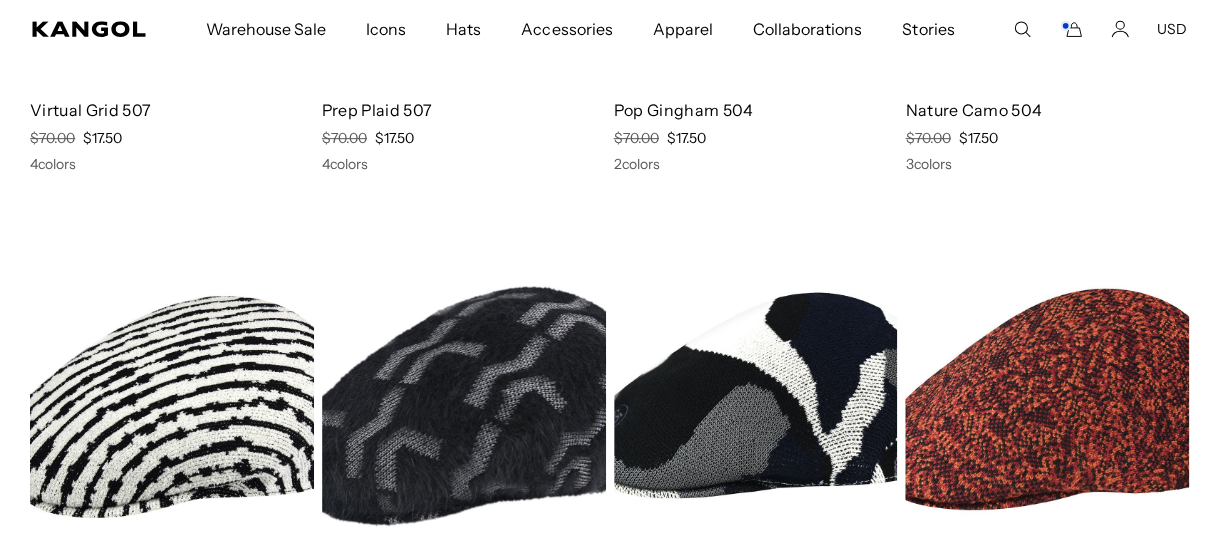 scroll, scrollTop: 0, scrollLeft: 0, axis: both 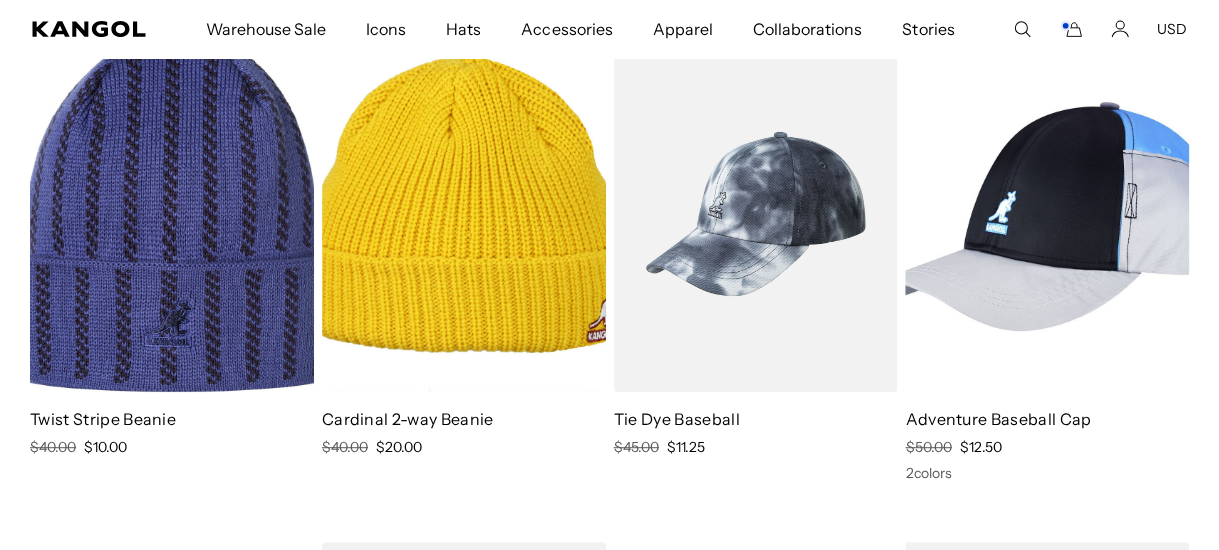 click at bounding box center (756, 214) 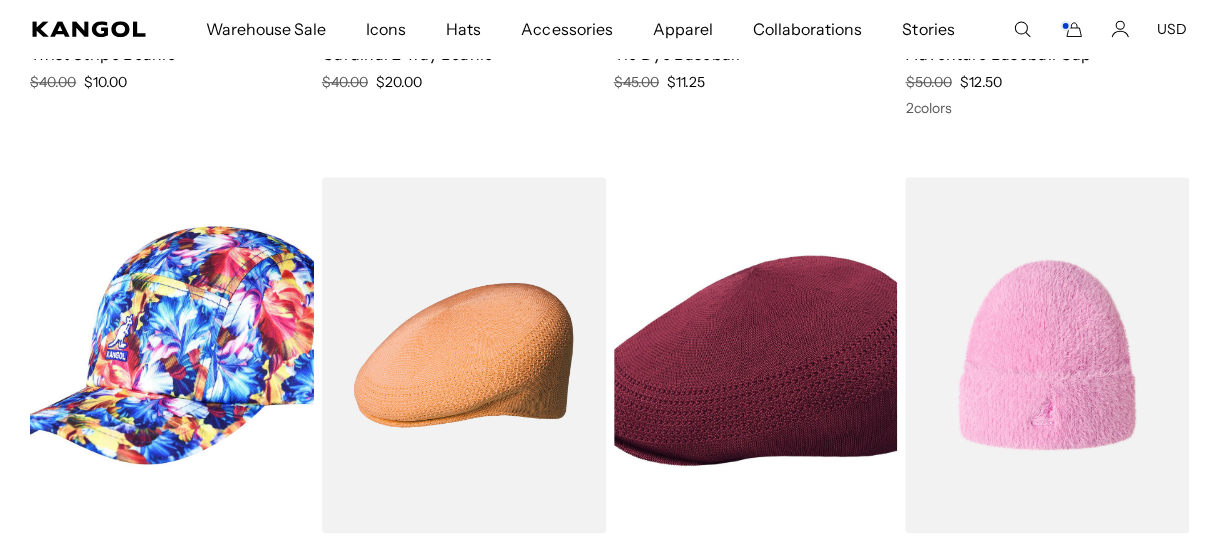 scroll, scrollTop: 600, scrollLeft: 0, axis: vertical 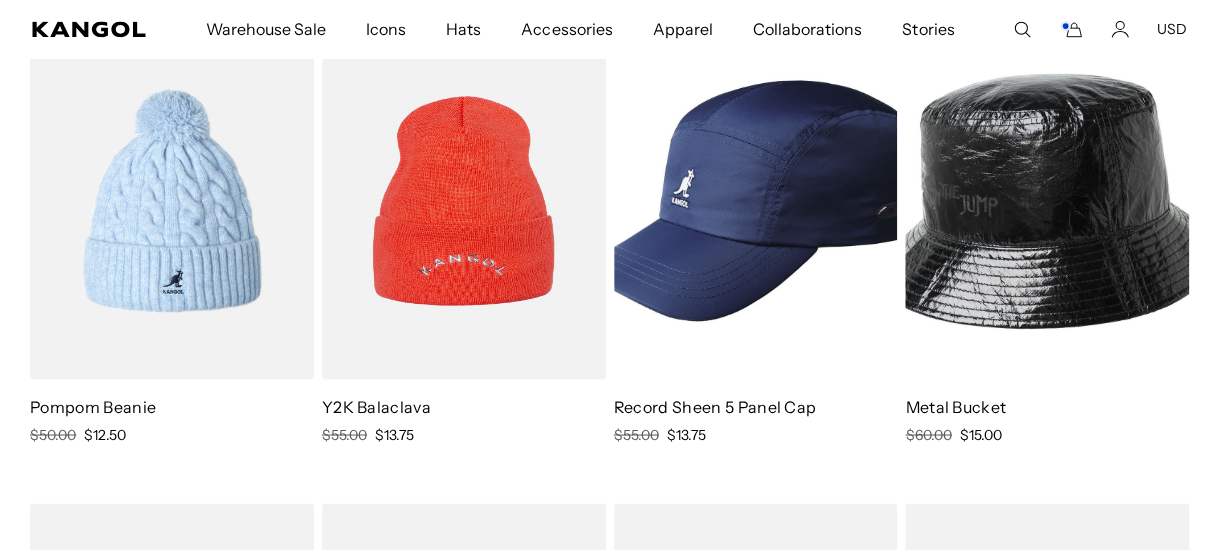 click at bounding box center (756, 200) 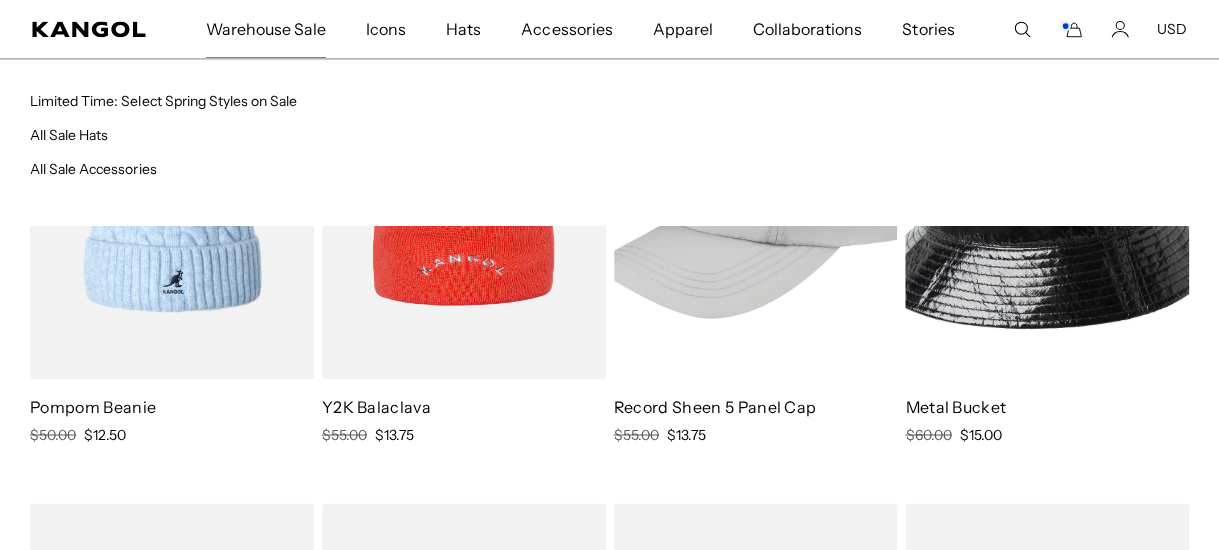 scroll, scrollTop: 0, scrollLeft: 411, axis: horizontal 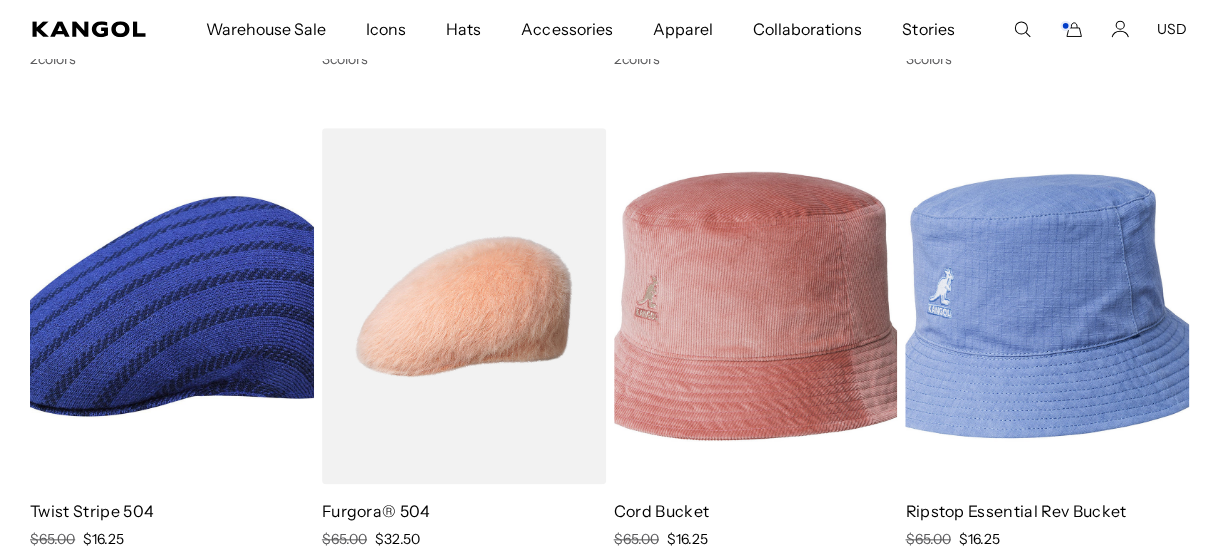 click at bounding box center (1047, 306) 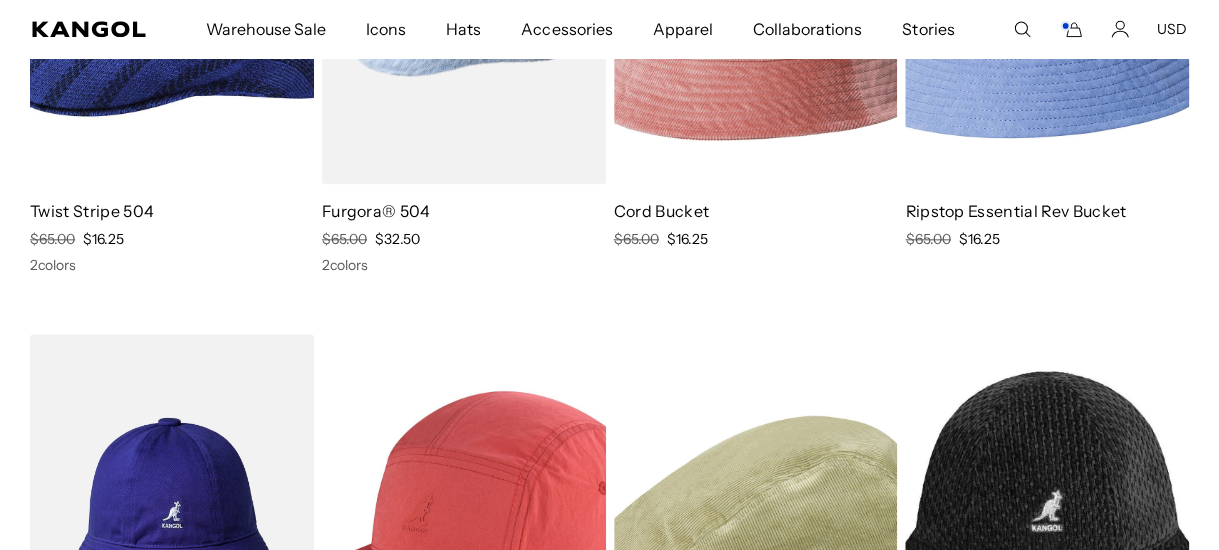 scroll, scrollTop: 4200, scrollLeft: 0, axis: vertical 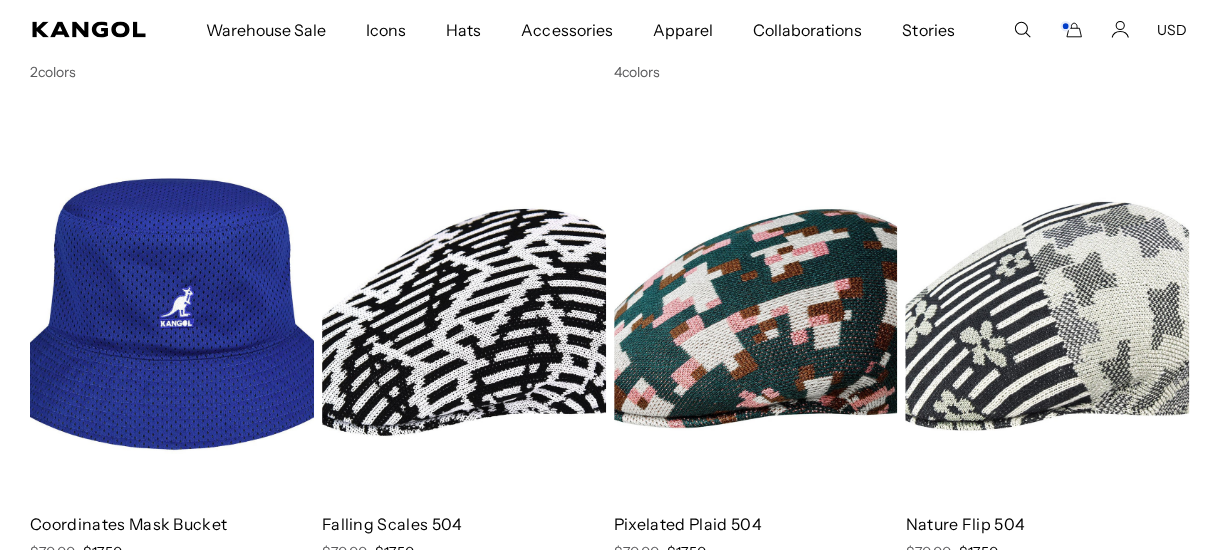 click at bounding box center [172, 318] 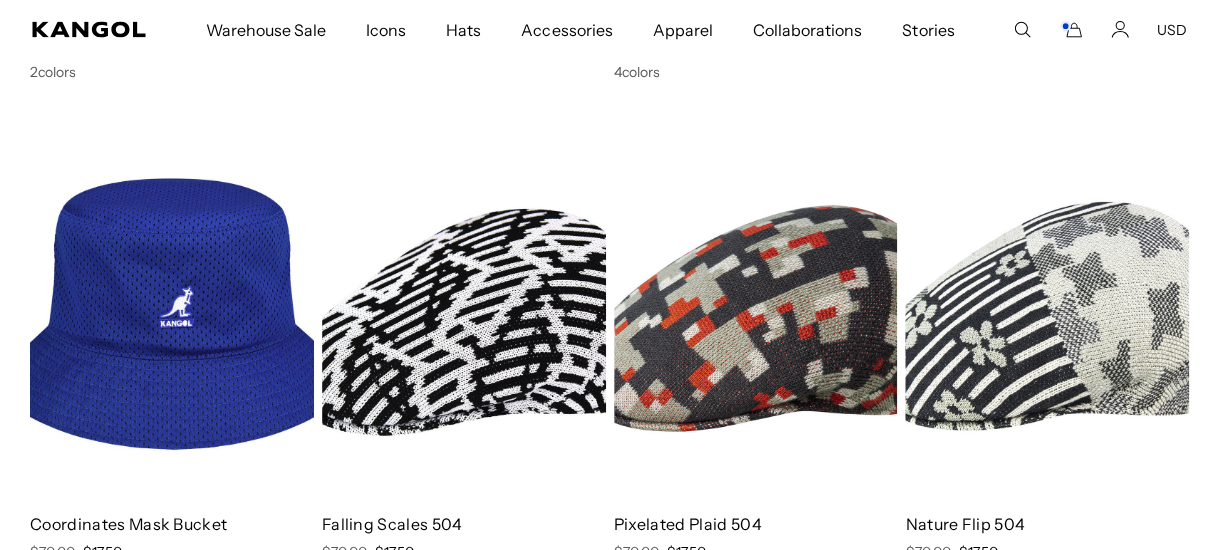scroll, scrollTop: 0, scrollLeft: 0, axis: both 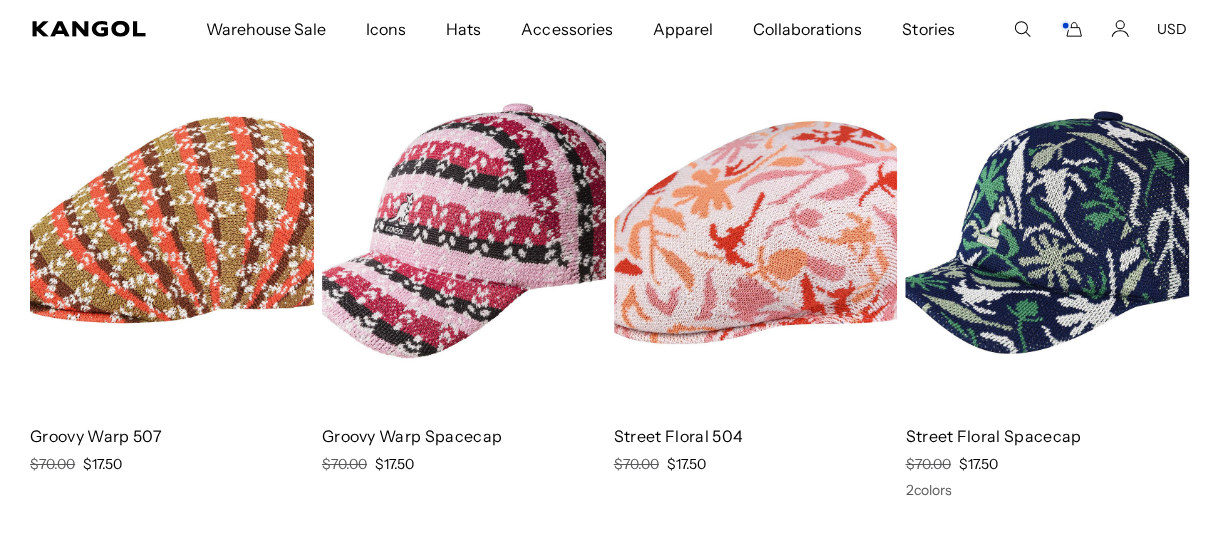 click at bounding box center (464, 231) 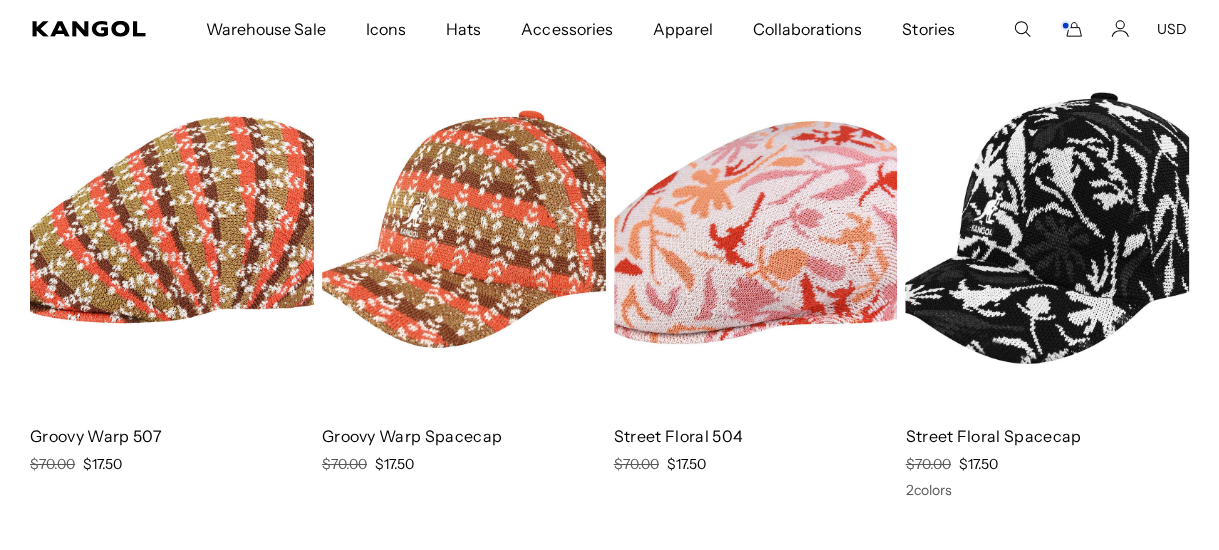 click at bounding box center (1047, 231) 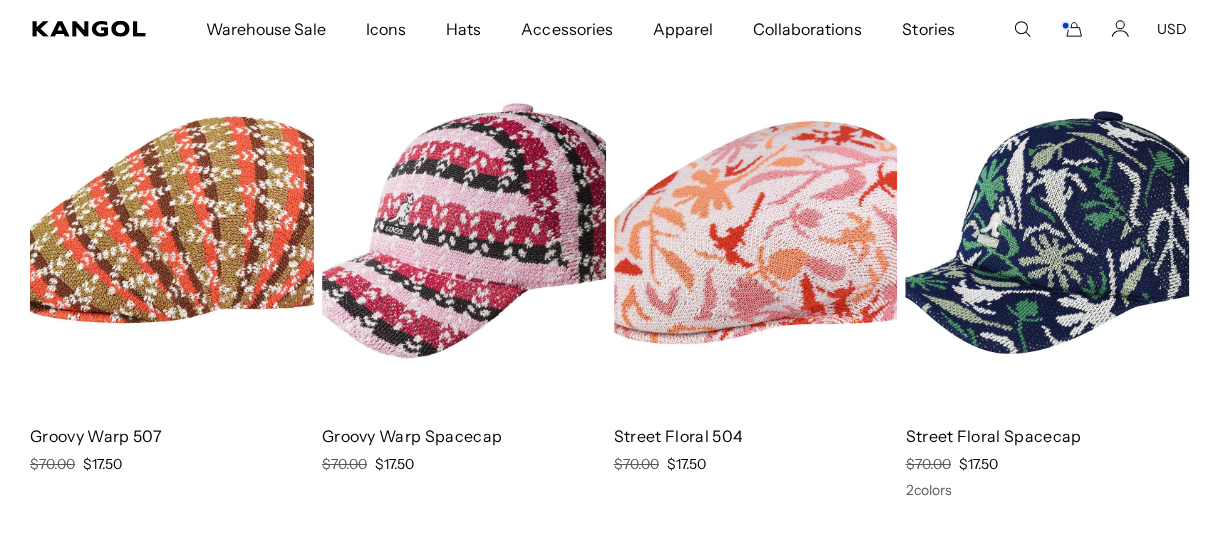 scroll, scrollTop: 0, scrollLeft: 0, axis: both 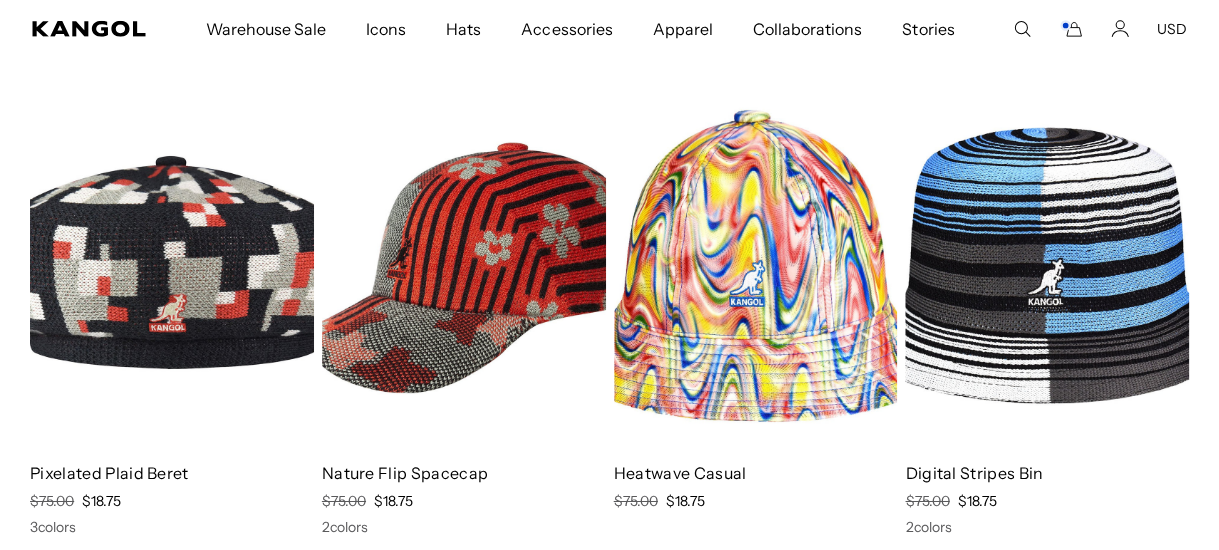 click at bounding box center [1047, 268] 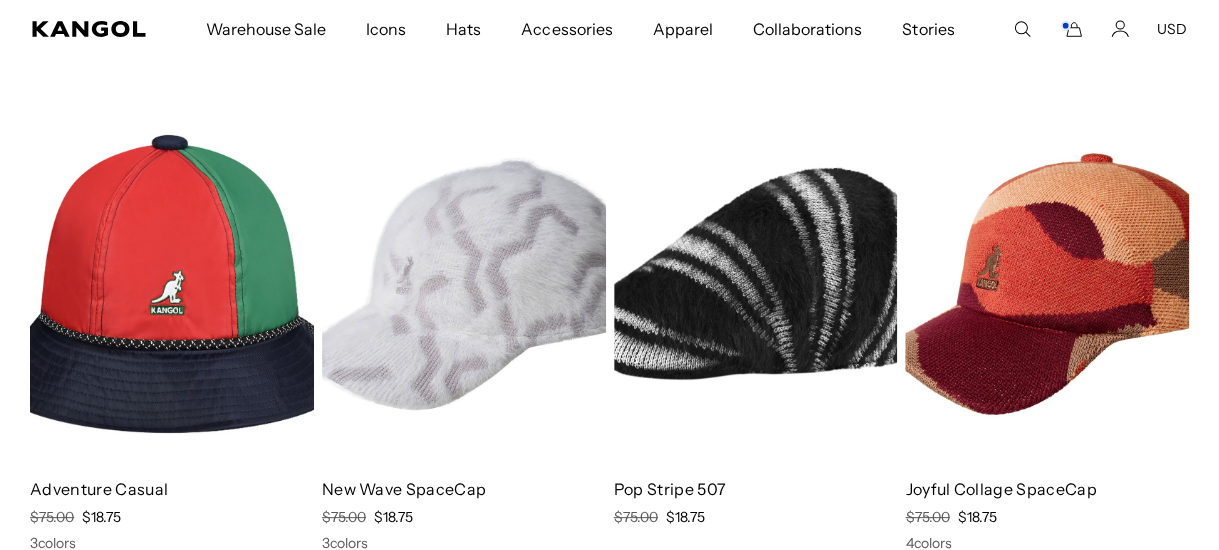 scroll, scrollTop: 9200, scrollLeft: 0, axis: vertical 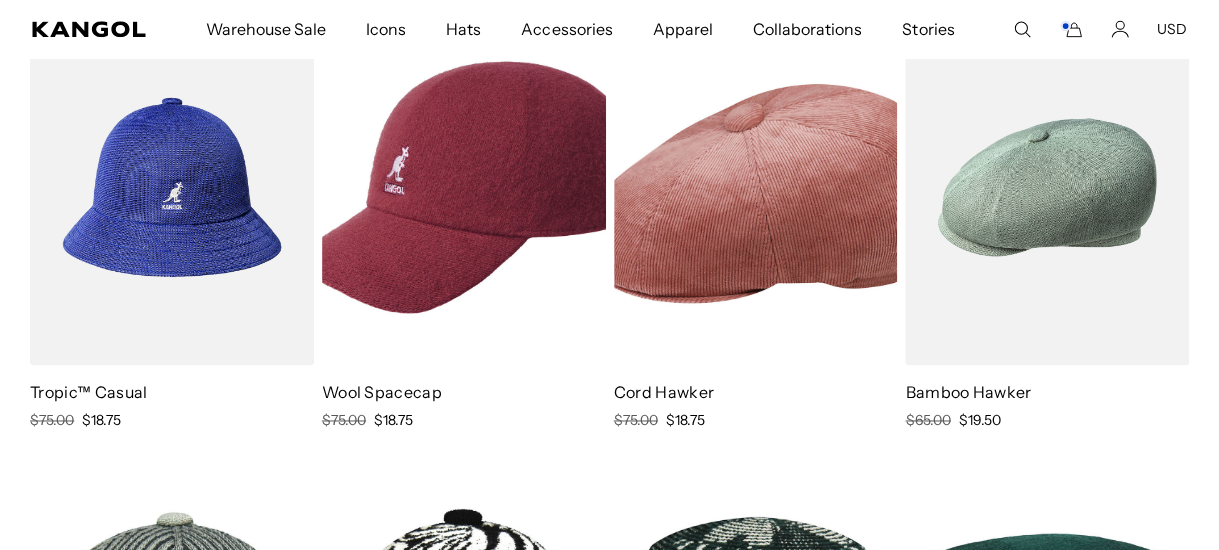 click at bounding box center [172, 187] 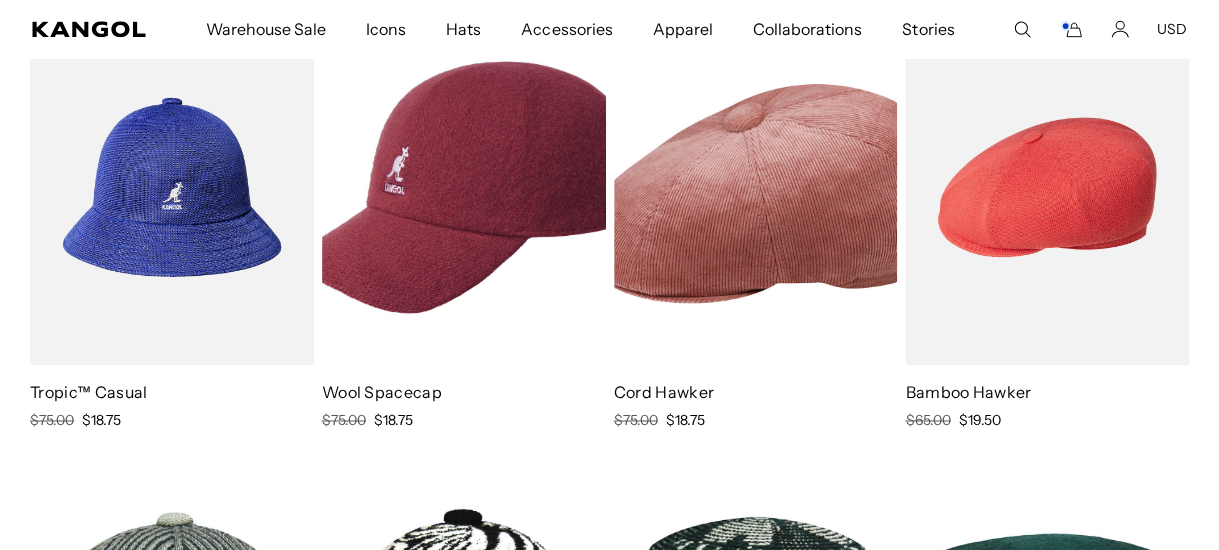 scroll, scrollTop: 0, scrollLeft: 0, axis: both 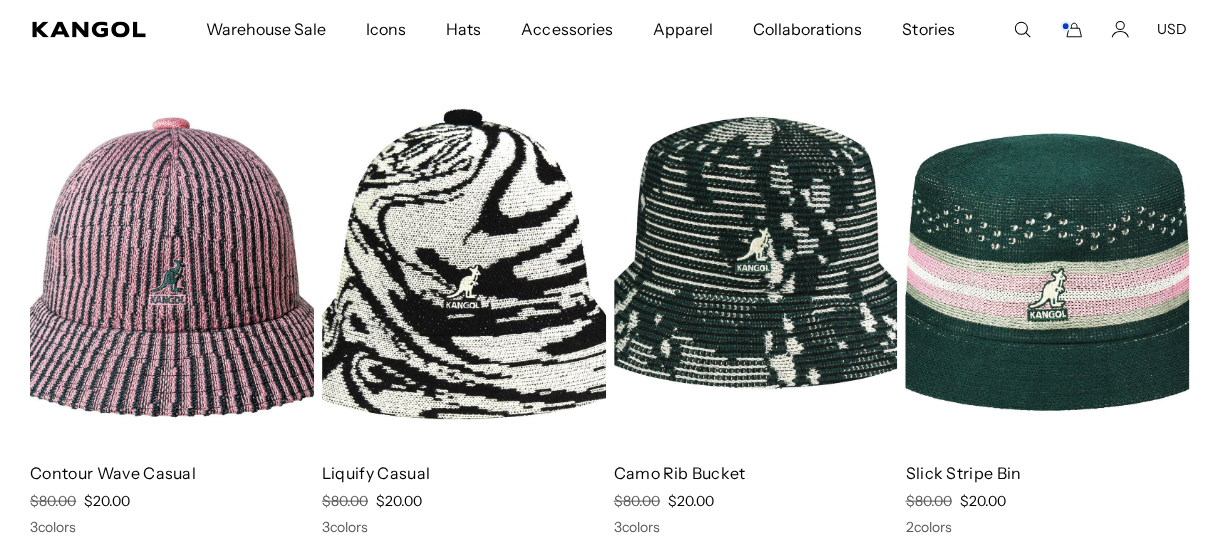click at bounding box center (172, 267) 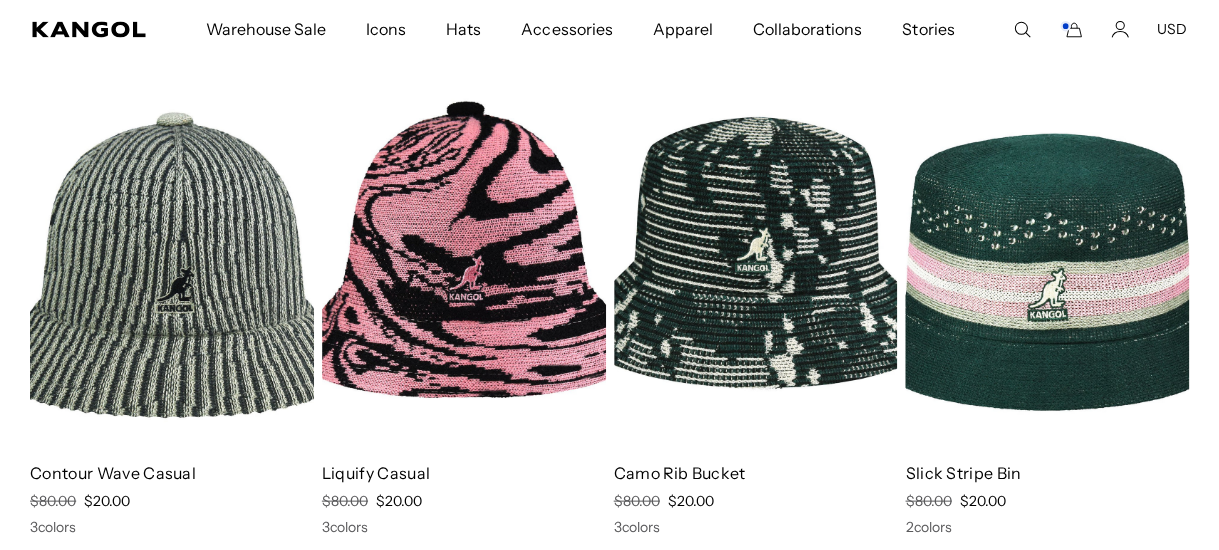 scroll, scrollTop: 0, scrollLeft: 411, axis: horizontal 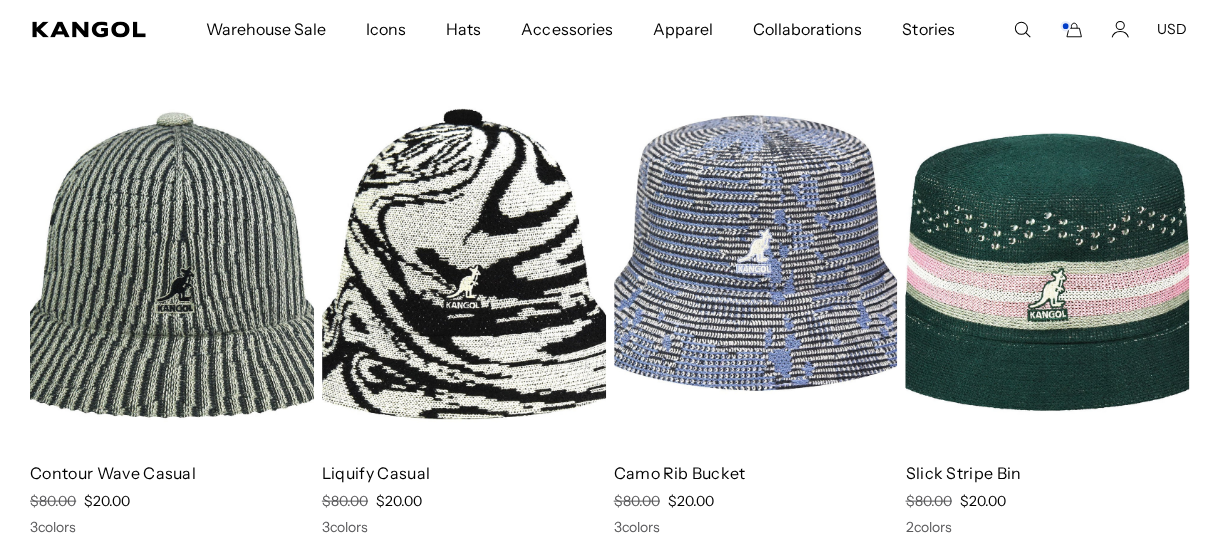 click at bounding box center [756, 267] 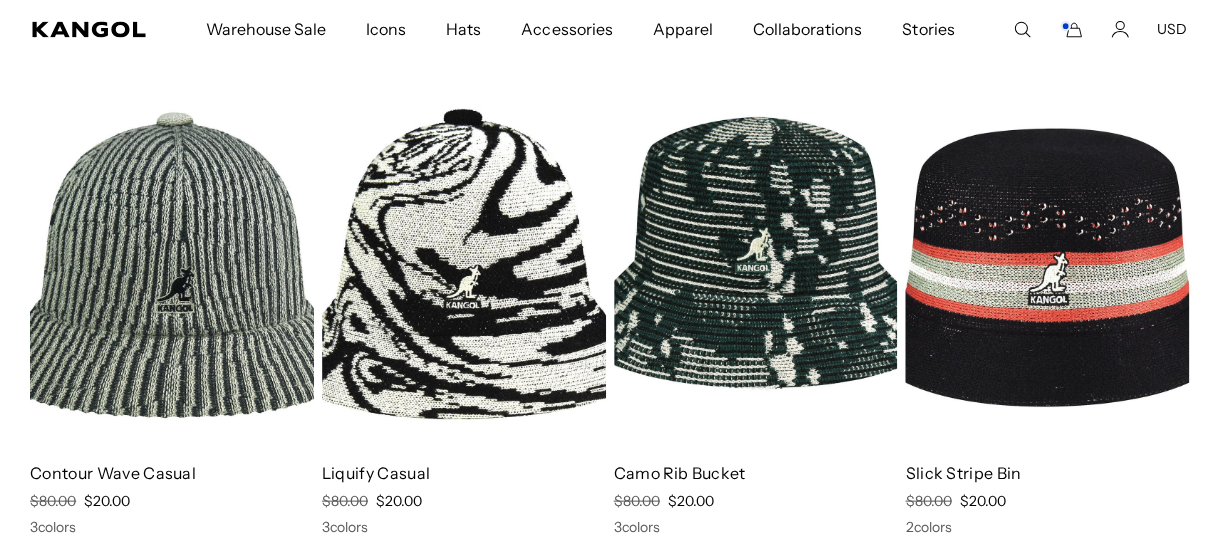 click at bounding box center (1047, 267) 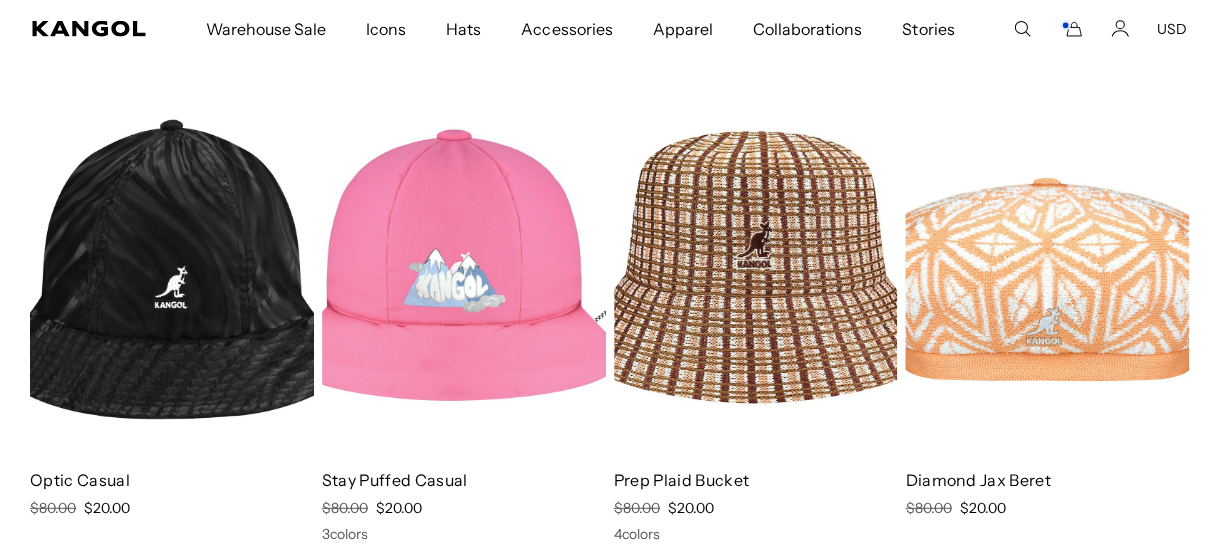 scroll, scrollTop: 11200, scrollLeft: 0, axis: vertical 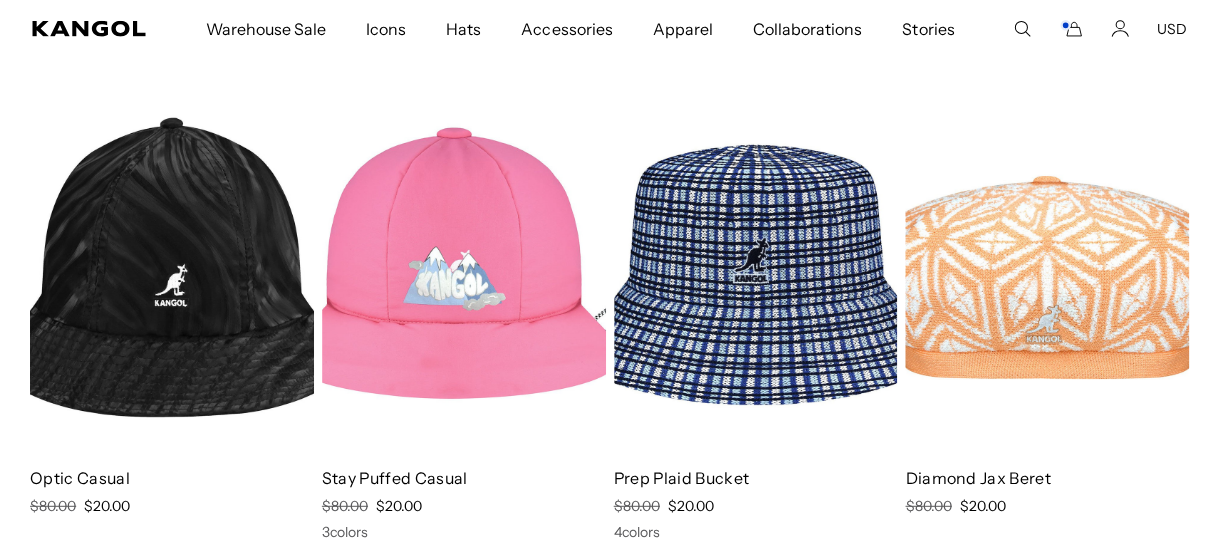 click at bounding box center [756, 273] 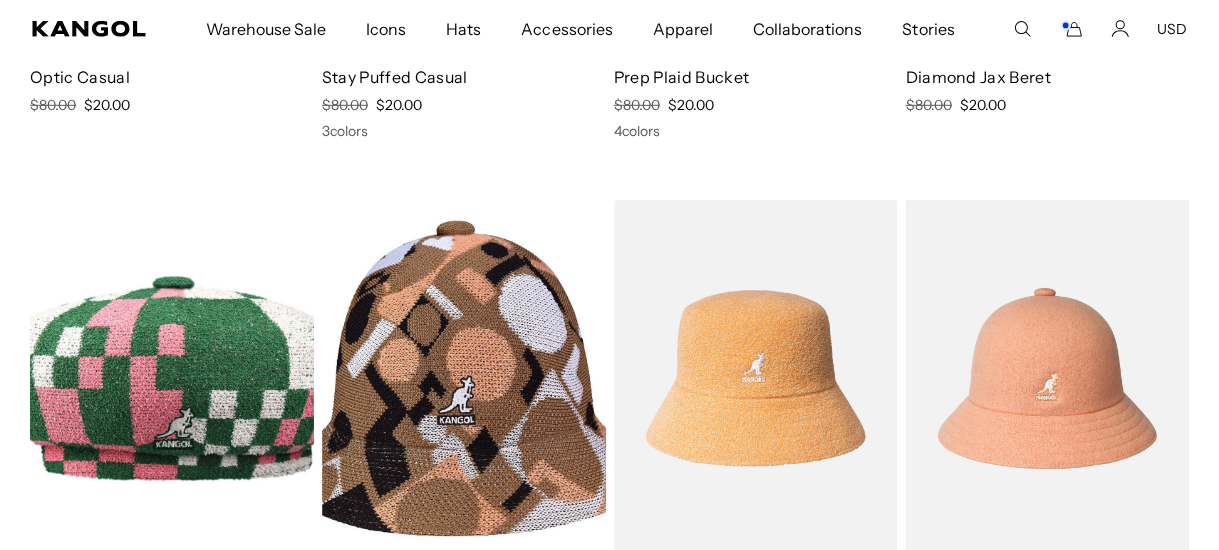 scroll, scrollTop: 11600, scrollLeft: 0, axis: vertical 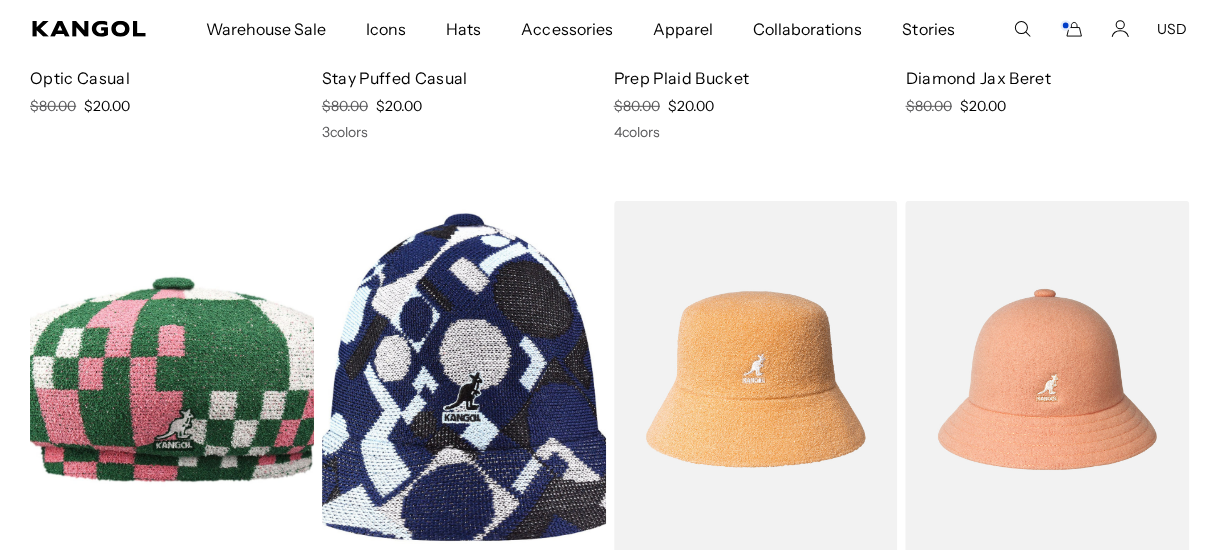 click at bounding box center [464, 379] 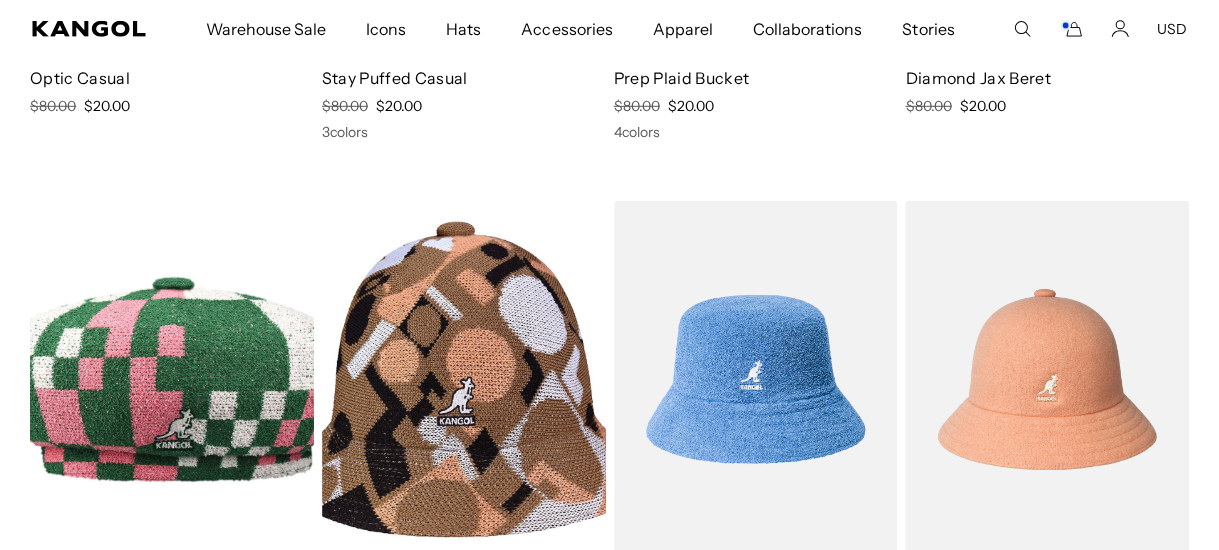 click at bounding box center [756, 379] 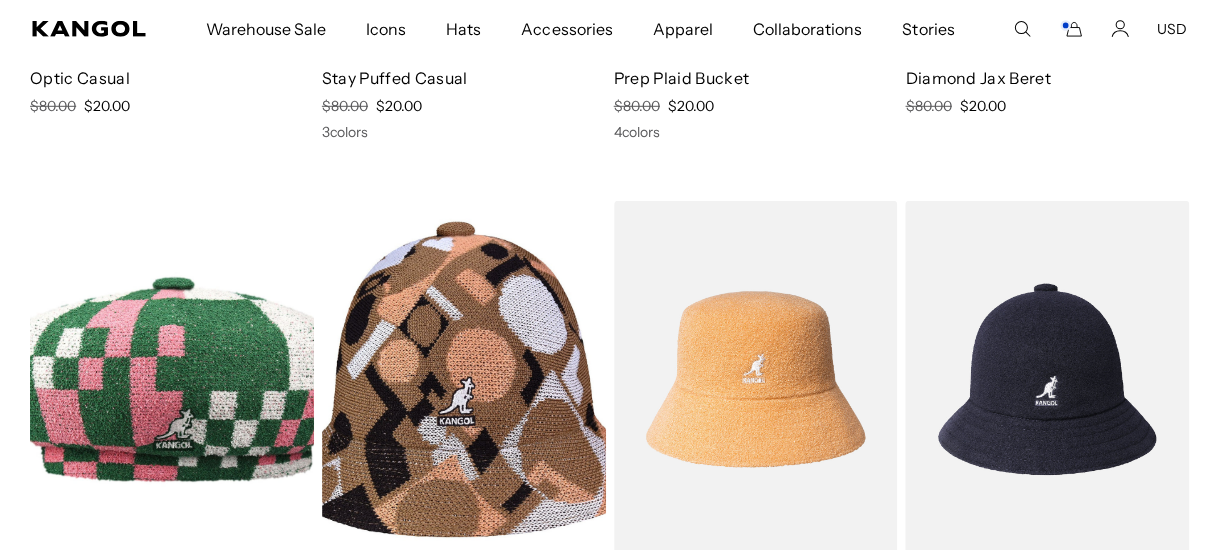 scroll, scrollTop: 0, scrollLeft: 411, axis: horizontal 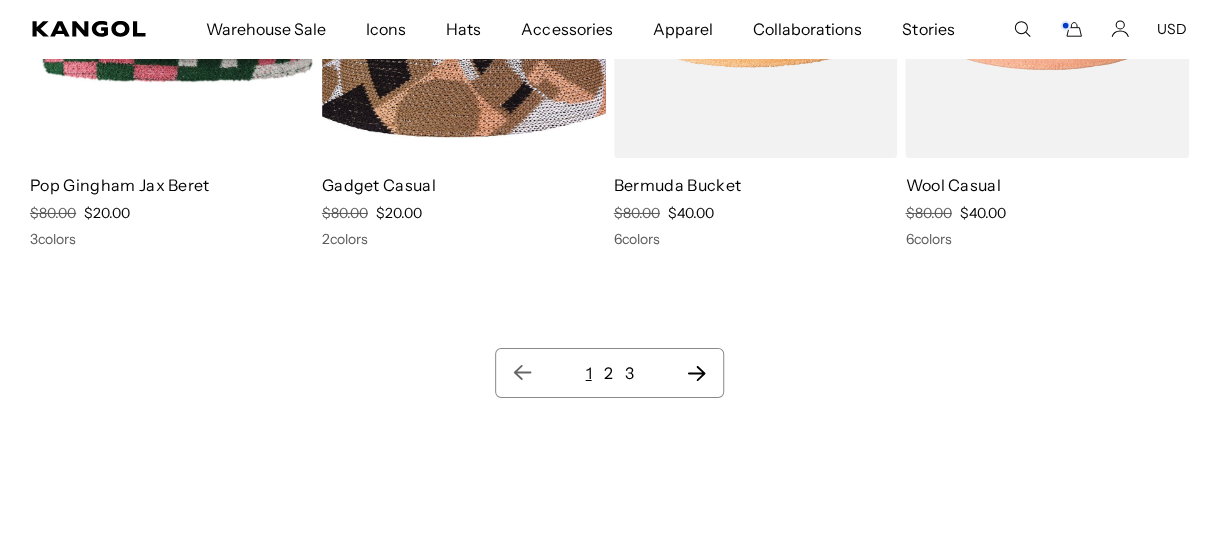 click 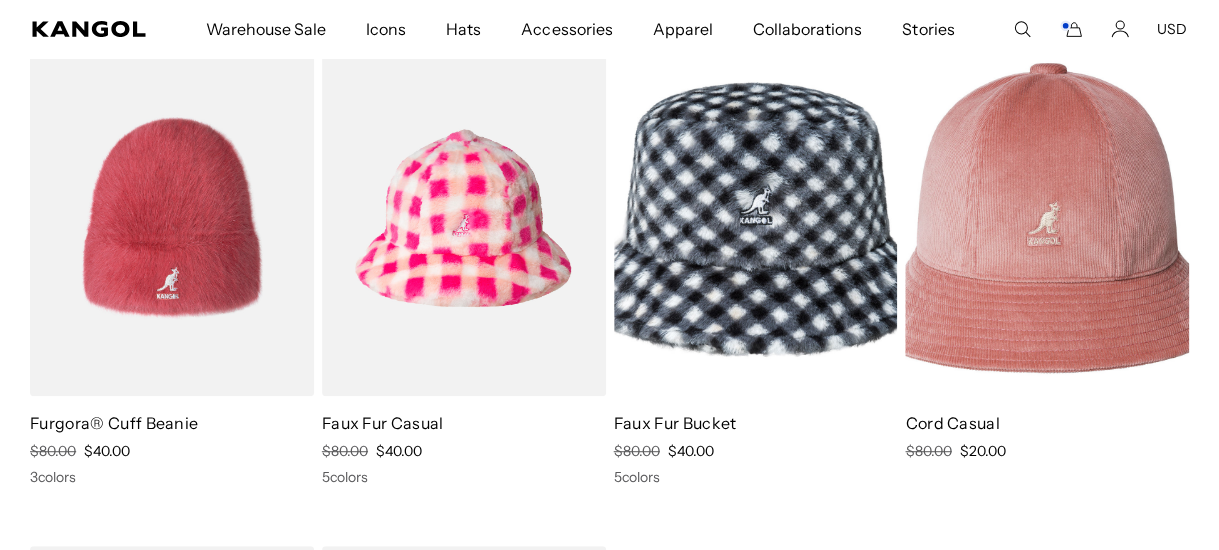 scroll, scrollTop: 200, scrollLeft: 0, axis: vertical 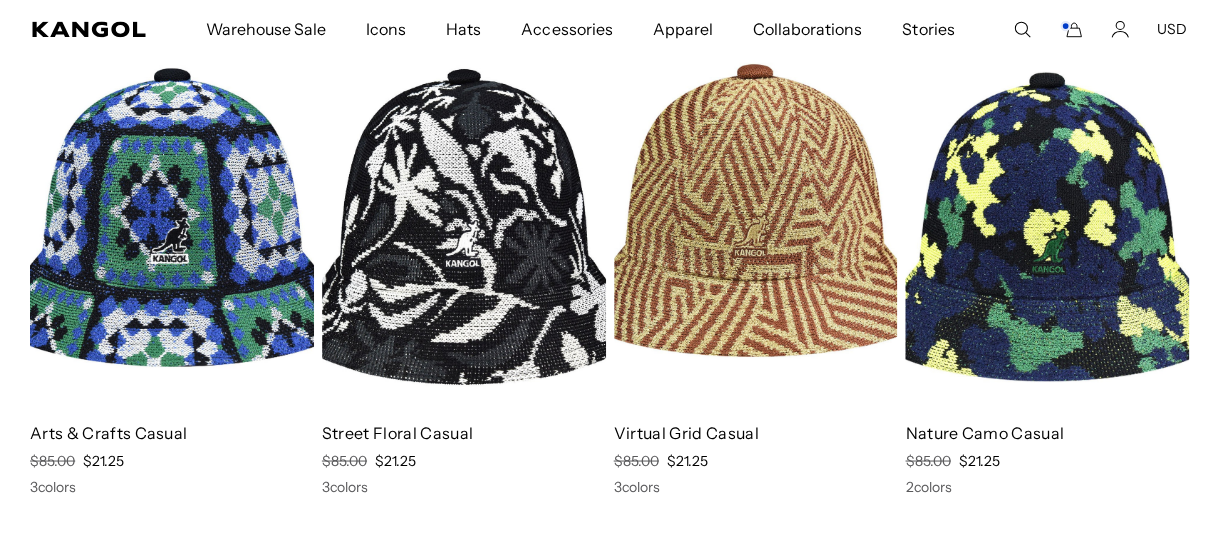 click at bounding box center (756, 226) 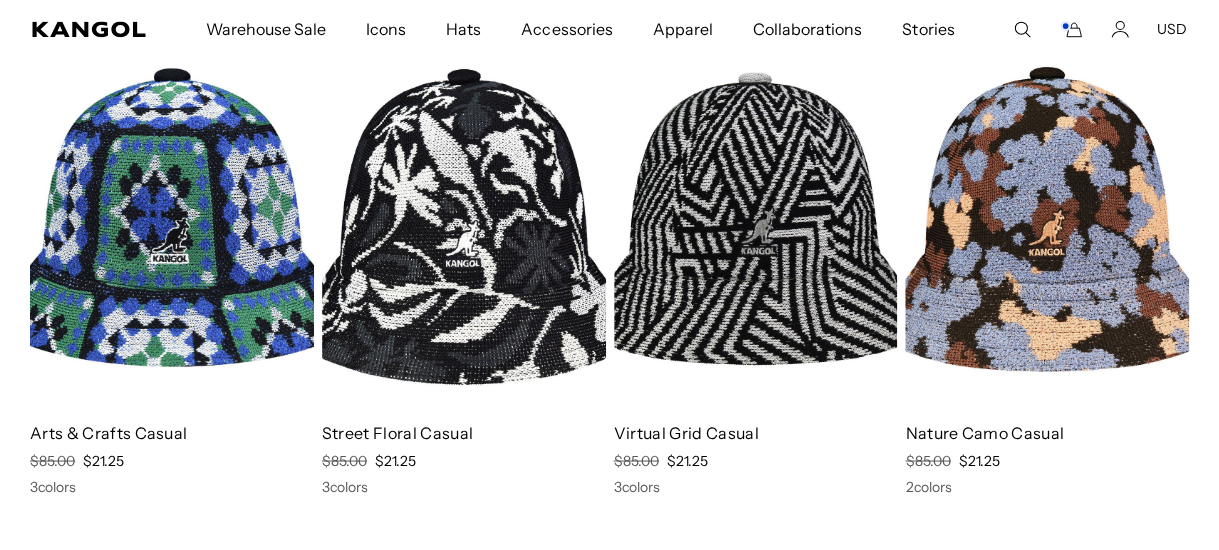 click at bounding box center (1047, 226) 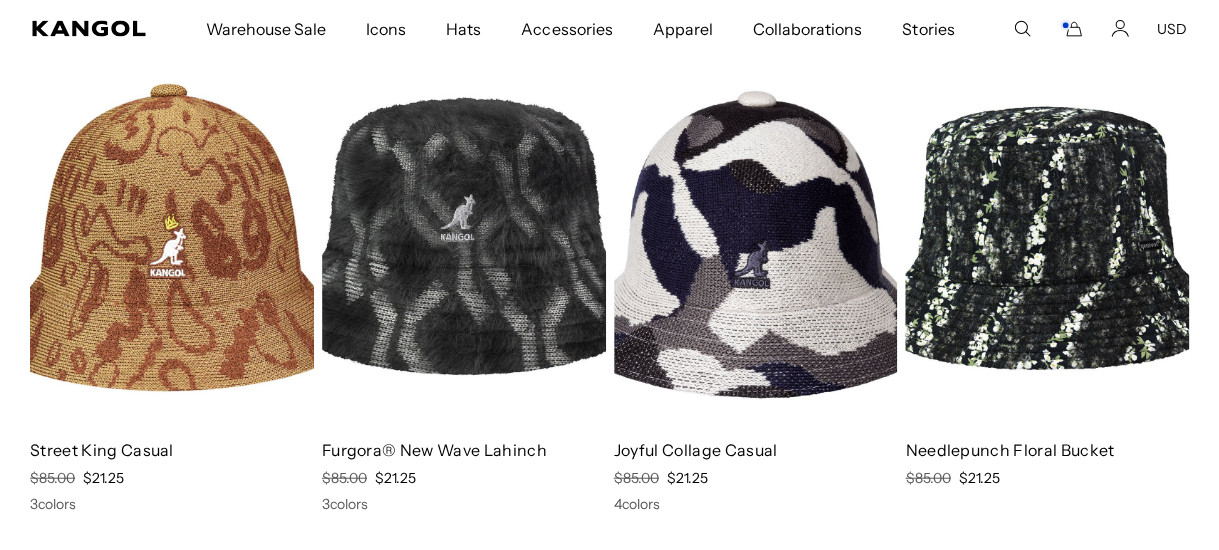 scroll, scrollTop: 1700, scrollLeft: 0, axis: vertical 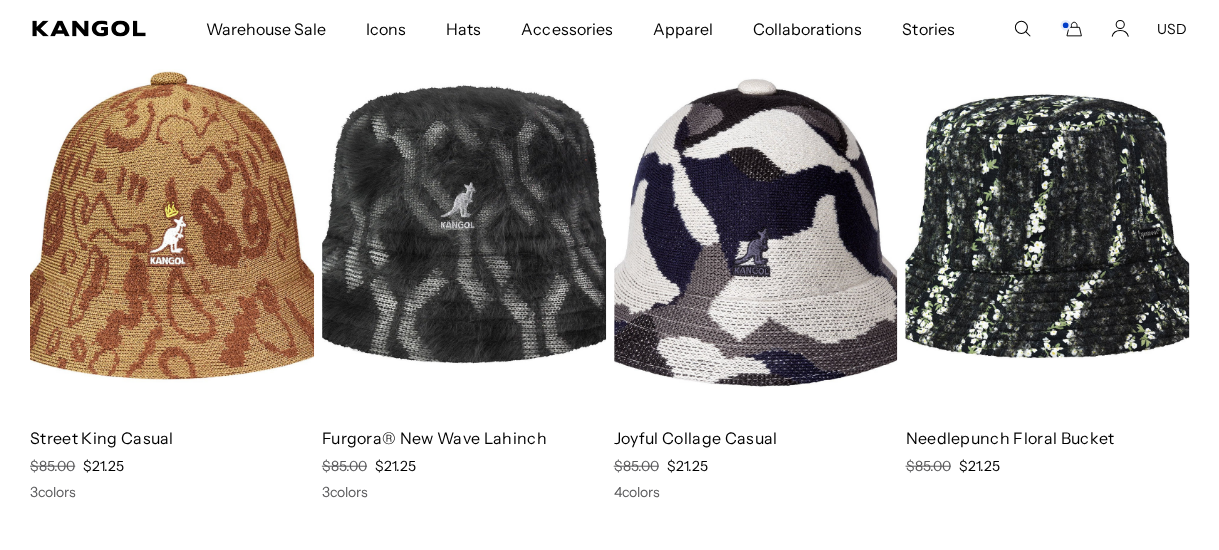 click at bounding box center (172, 233) 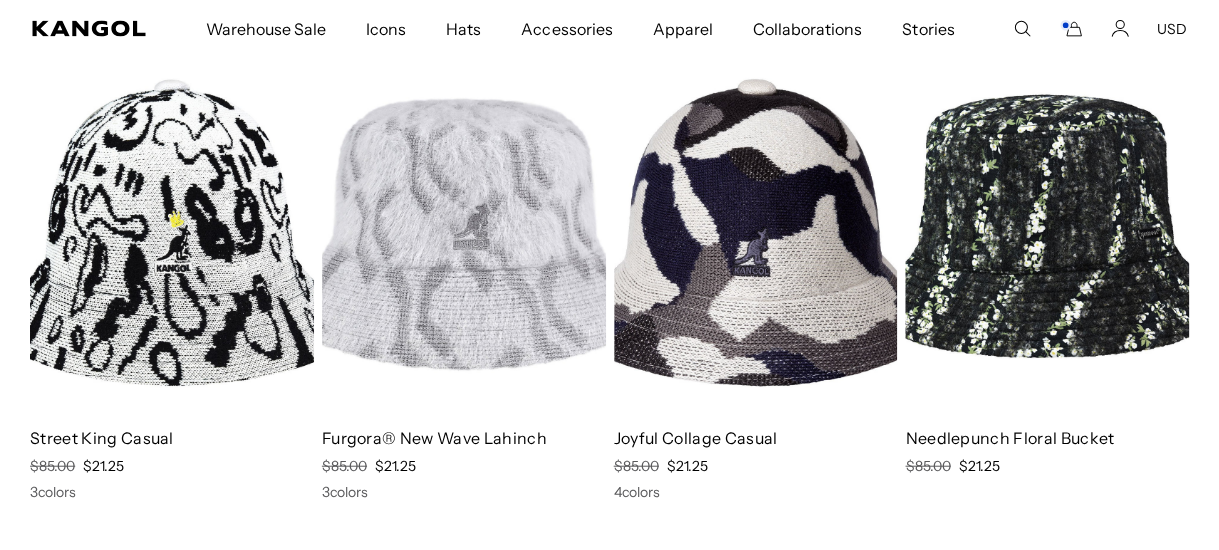 scroll, scrollTop: 0, scrollLeft: 0, axis: both 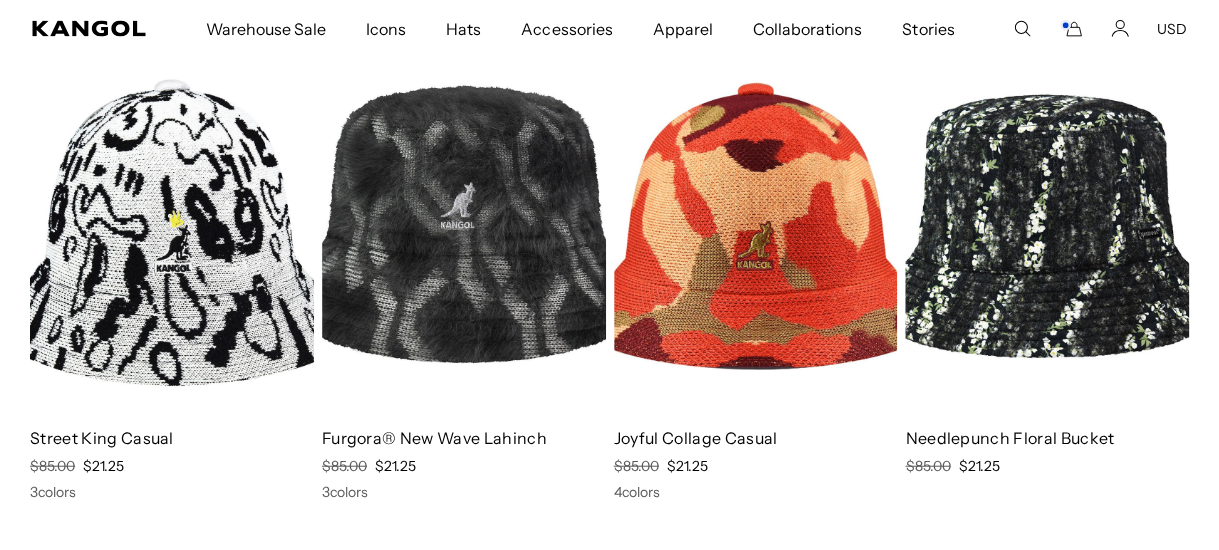 click at bounding box center (756, 233) 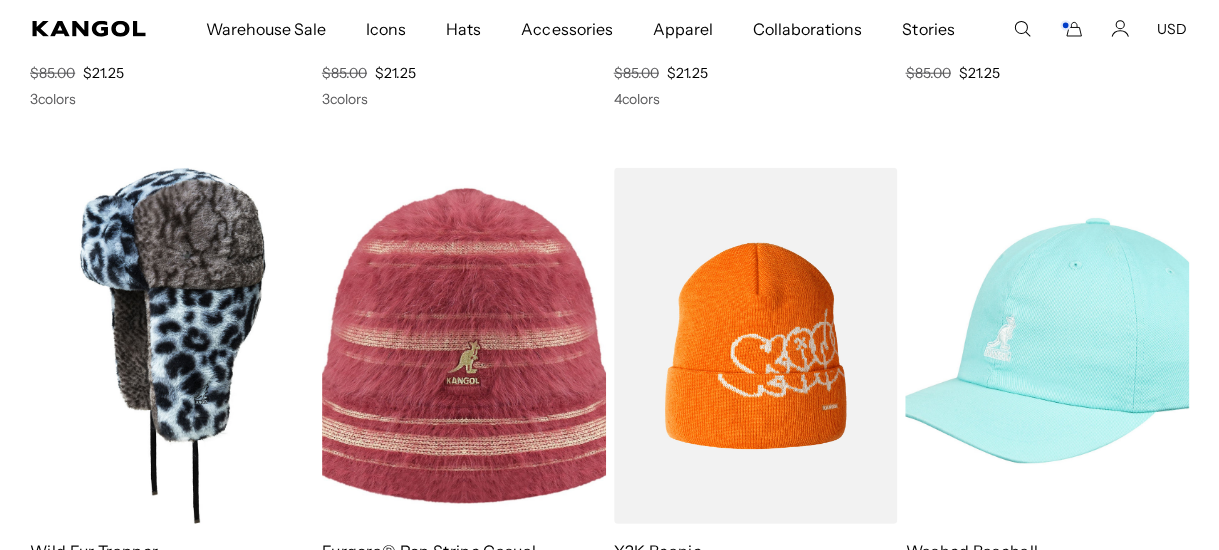 scroll, scrollTop: 2200, scrollLeft: 0, axis: vertical 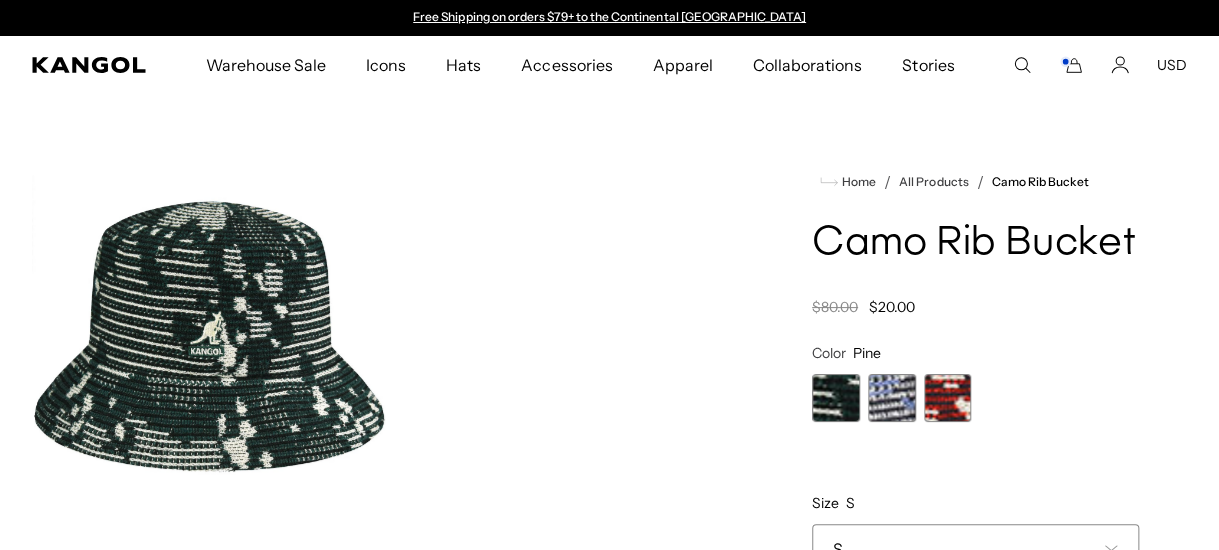 click at bounding box center [836, 398] 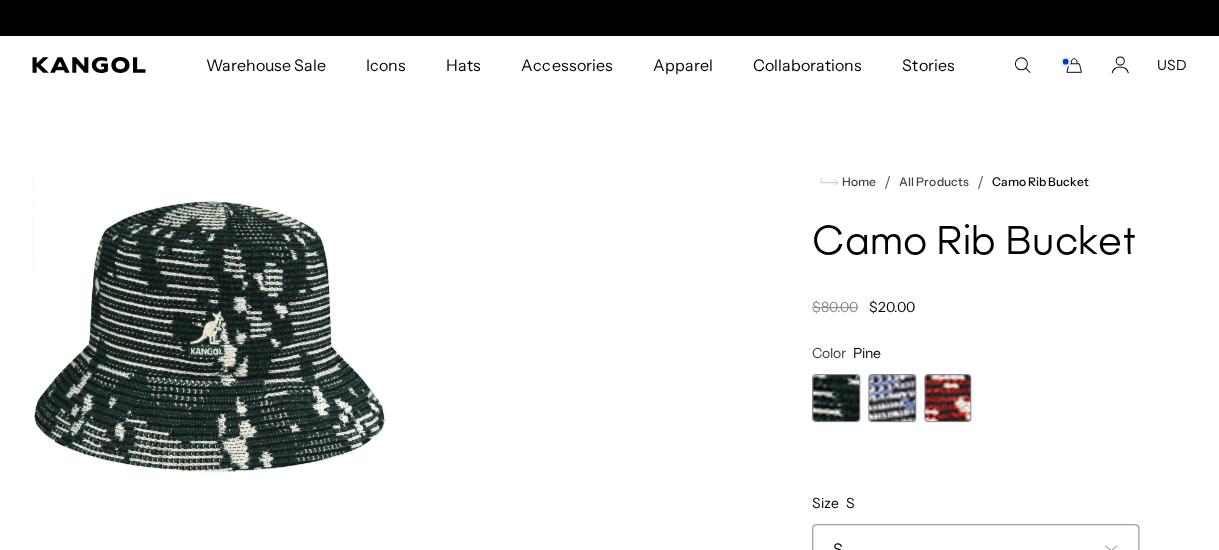 scroll, scrollTop: 0, scrollLeft: 411, axis: horizontal 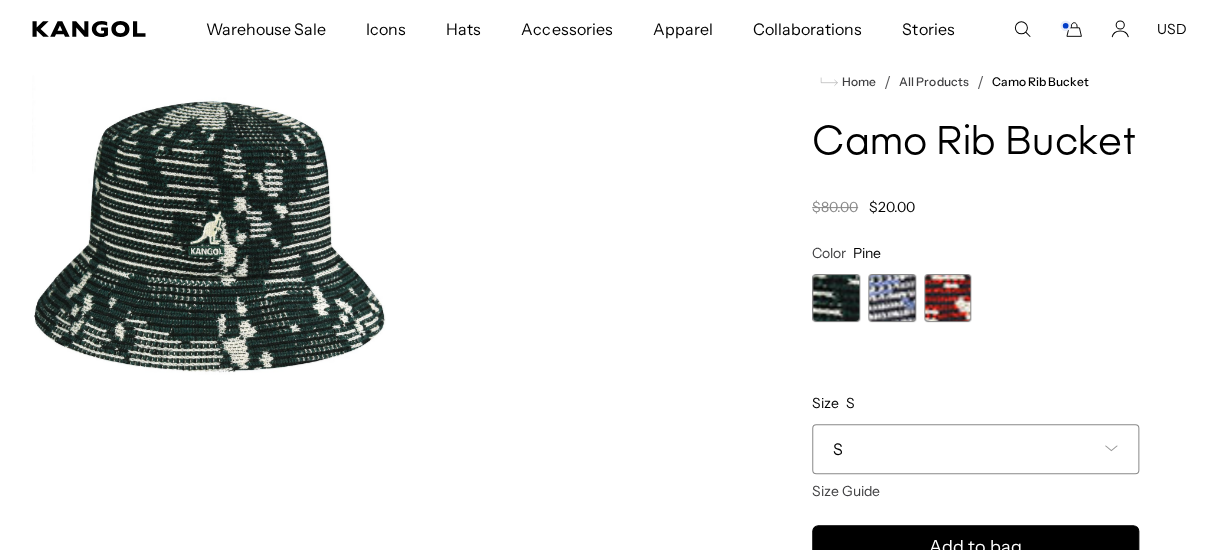 click on "S" at bounding box center [975, 449] 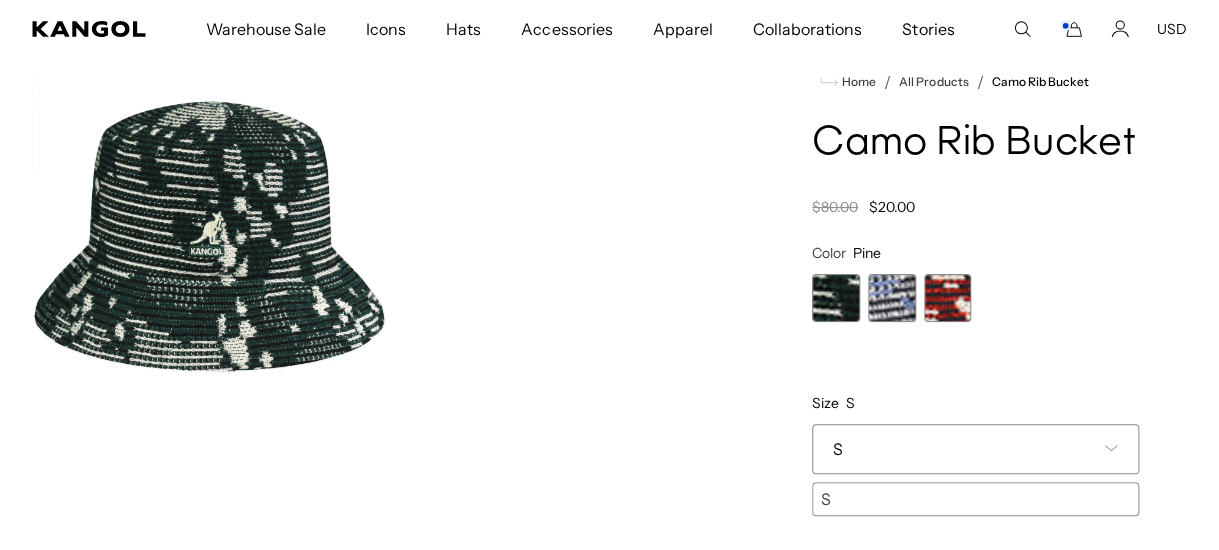 click at bounding box center [892, 298] 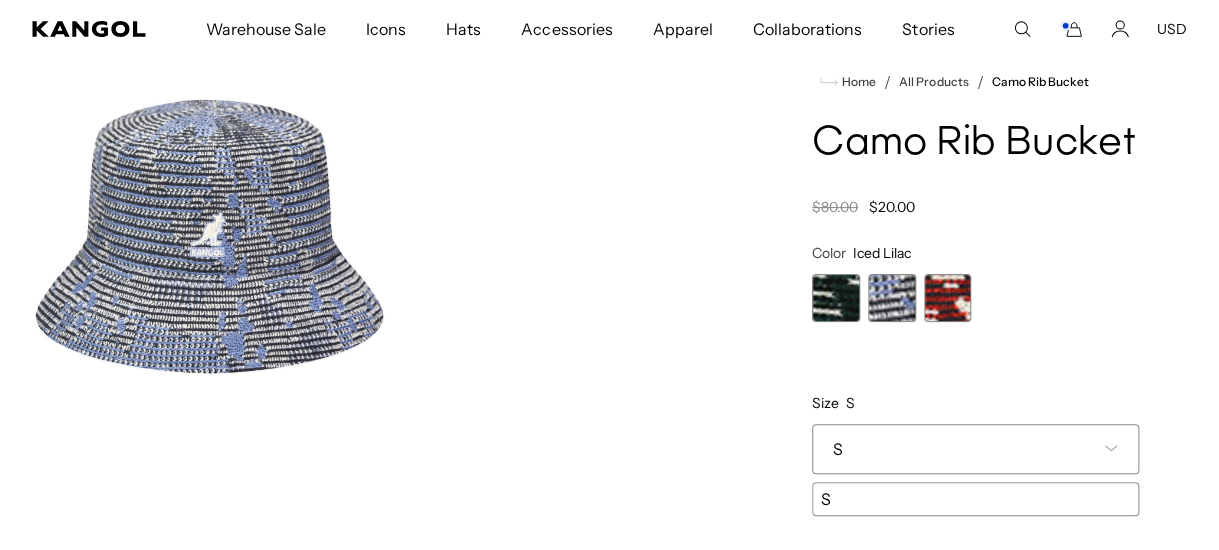 scroll, scrollTop: 0, scrollLeft: 0, axis: both 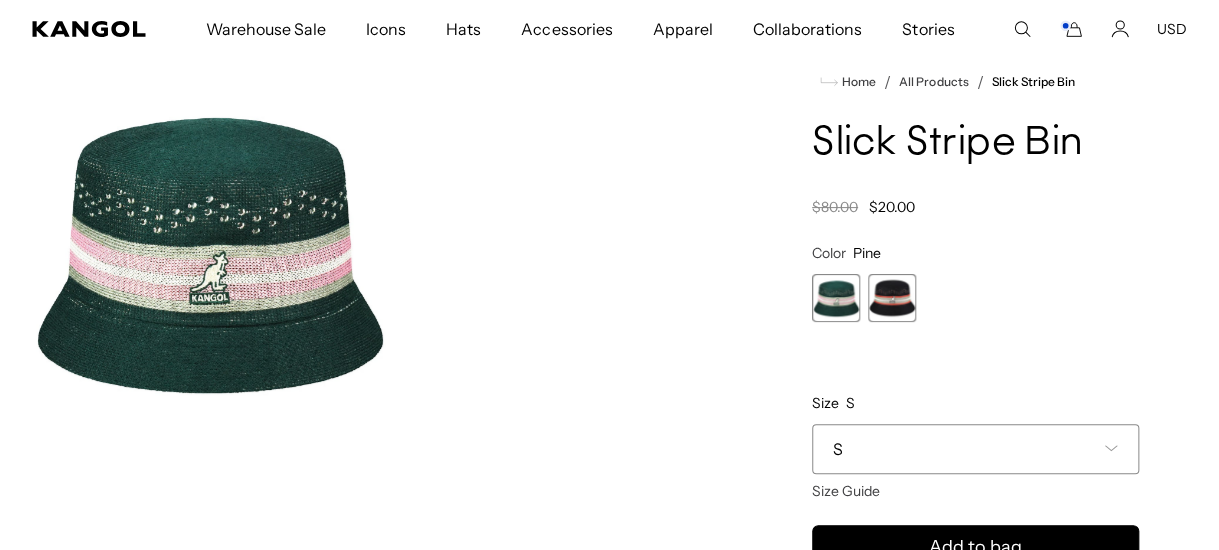 click at bounding box center (836, 298) 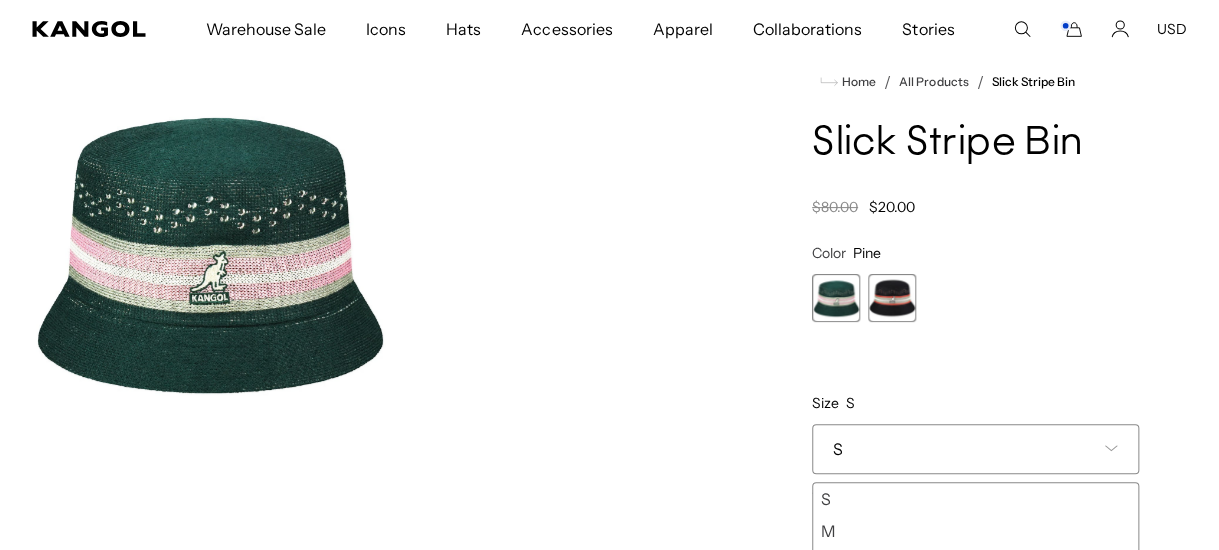 scroll, scrollTop: 200, scrollLeft: 0, axis: vertical 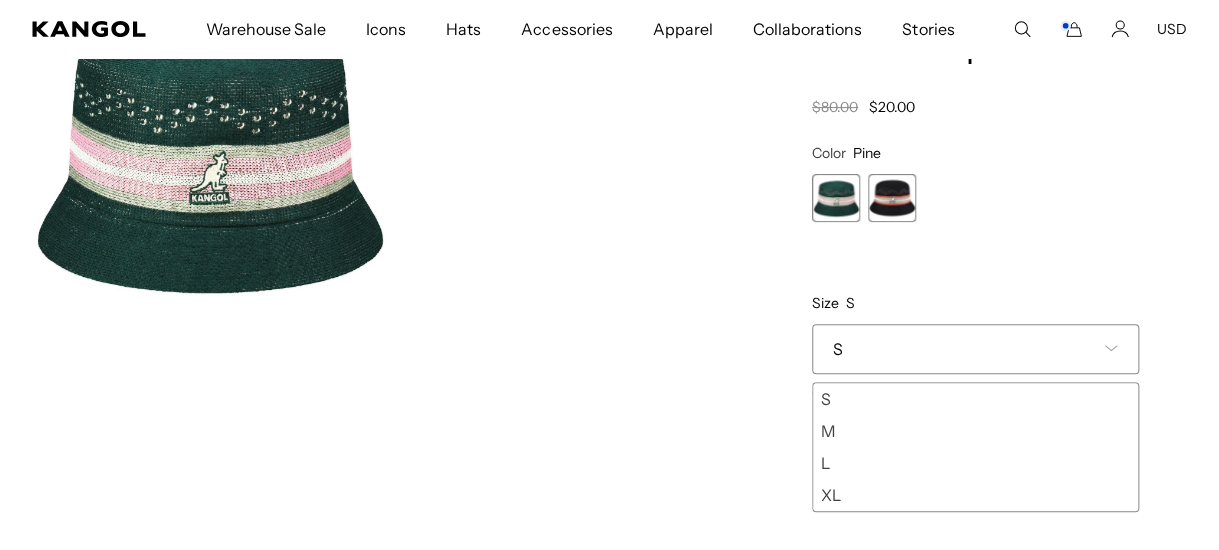 click at bounding box center (892, 198) 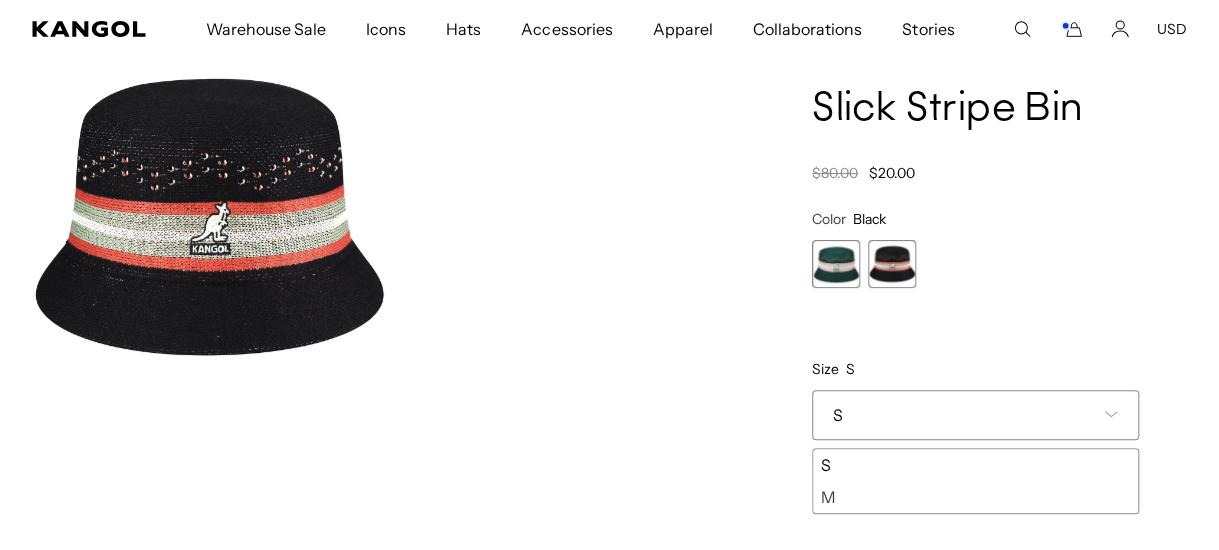 scroll, scrollTop: 100, scrollLeft: 0, axis: vertical 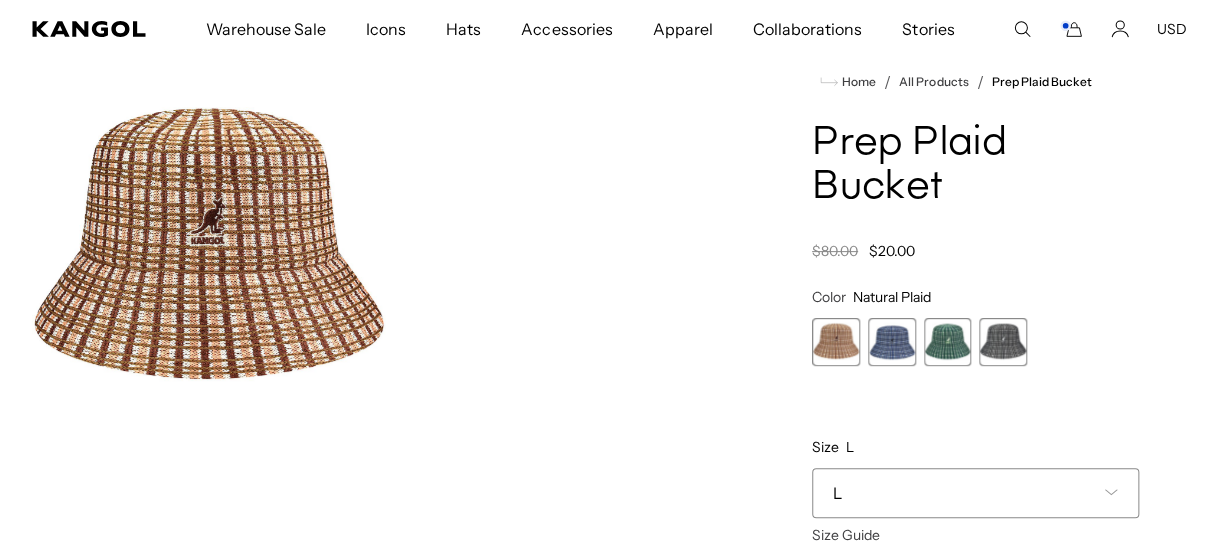 click at bounding box center [836, 342] 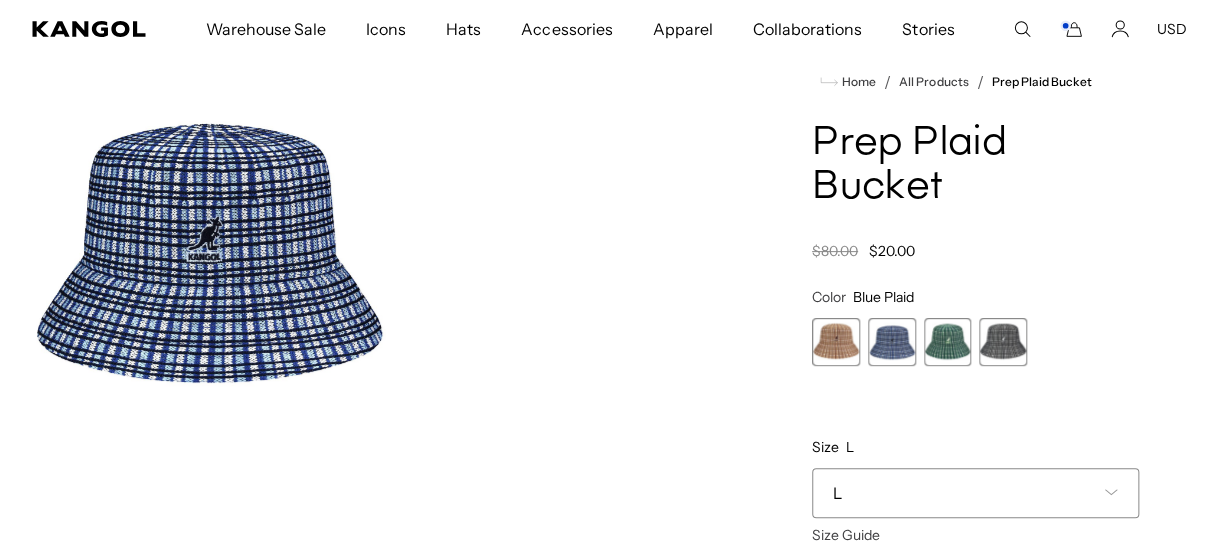 scroll, scrollTop: 0, scrollLeft: 0, axis: both 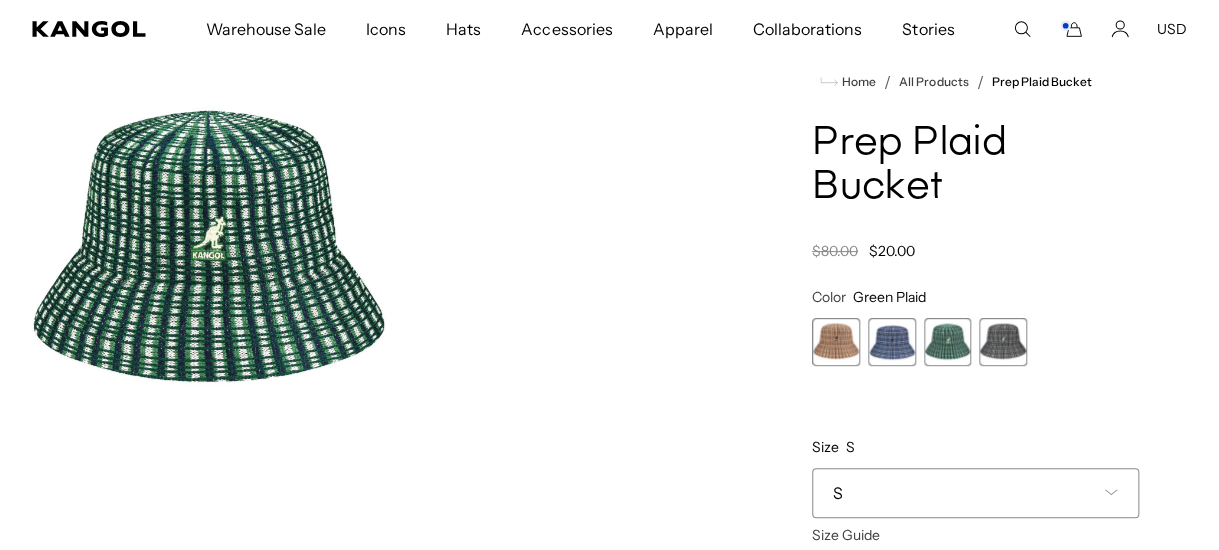 click at bounding box center (1003, 342) 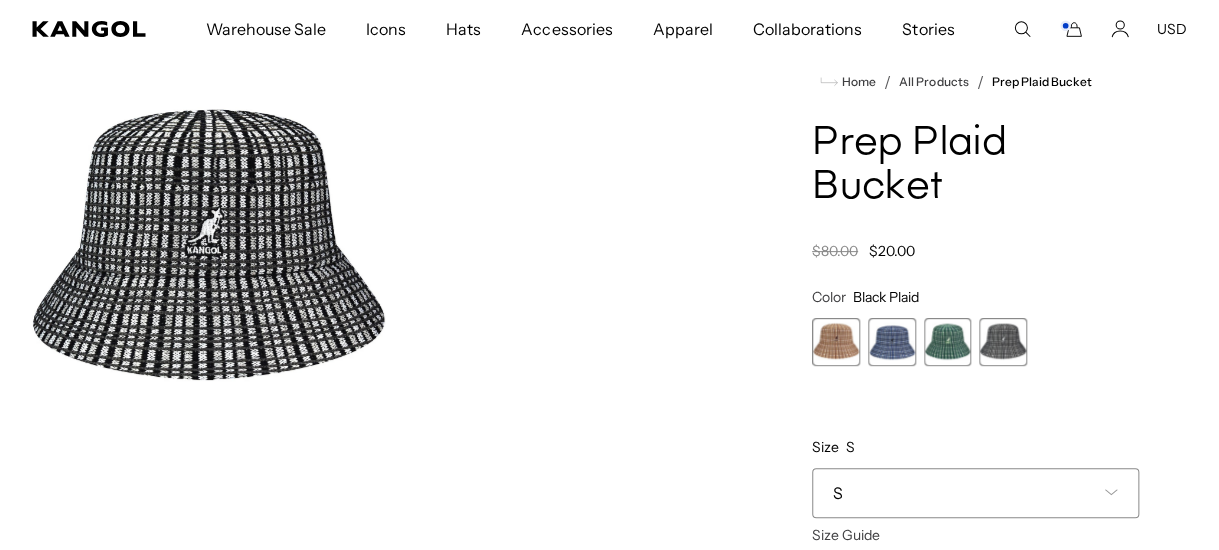 scroll, scrollTop: 0, scrollLeft: 0, axis: both 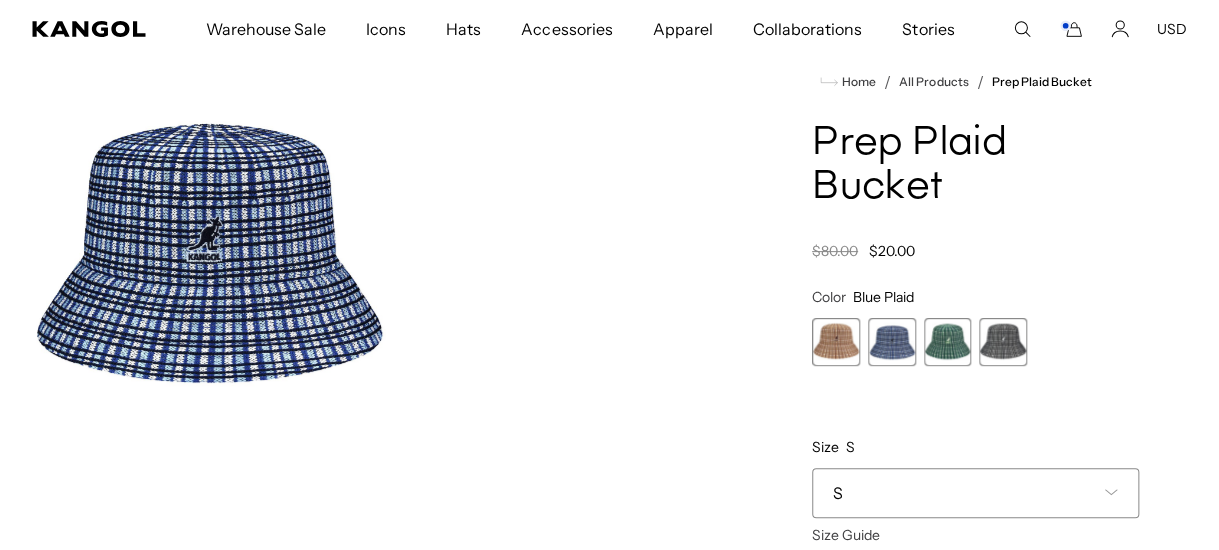 click on "S" at bounding box center (975, 493) 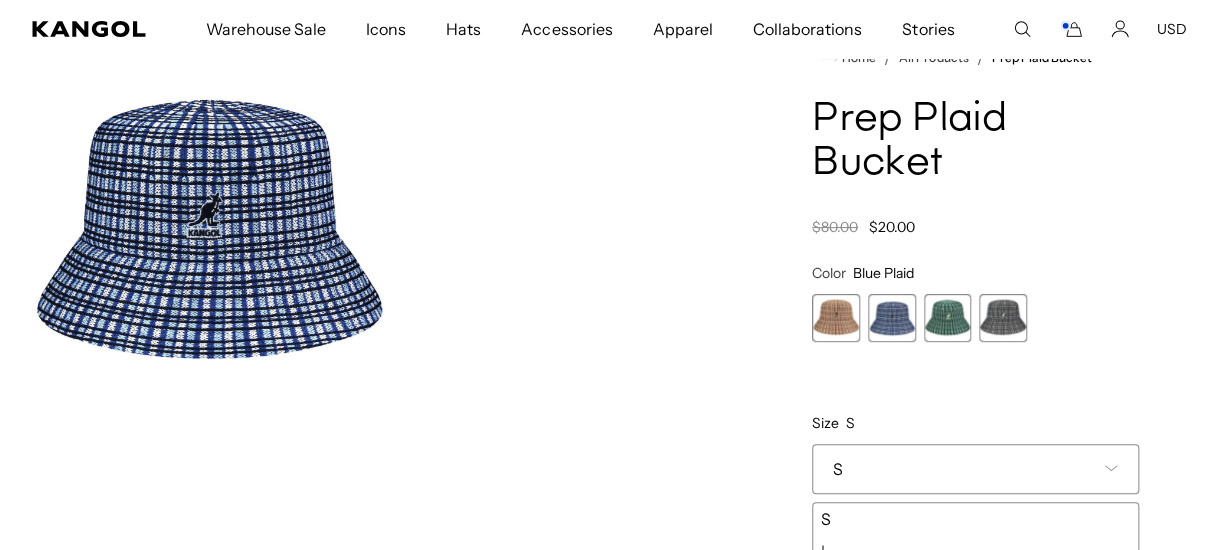 scroll, scrollTop: 200, scrollLeft: 0, axis: vertical 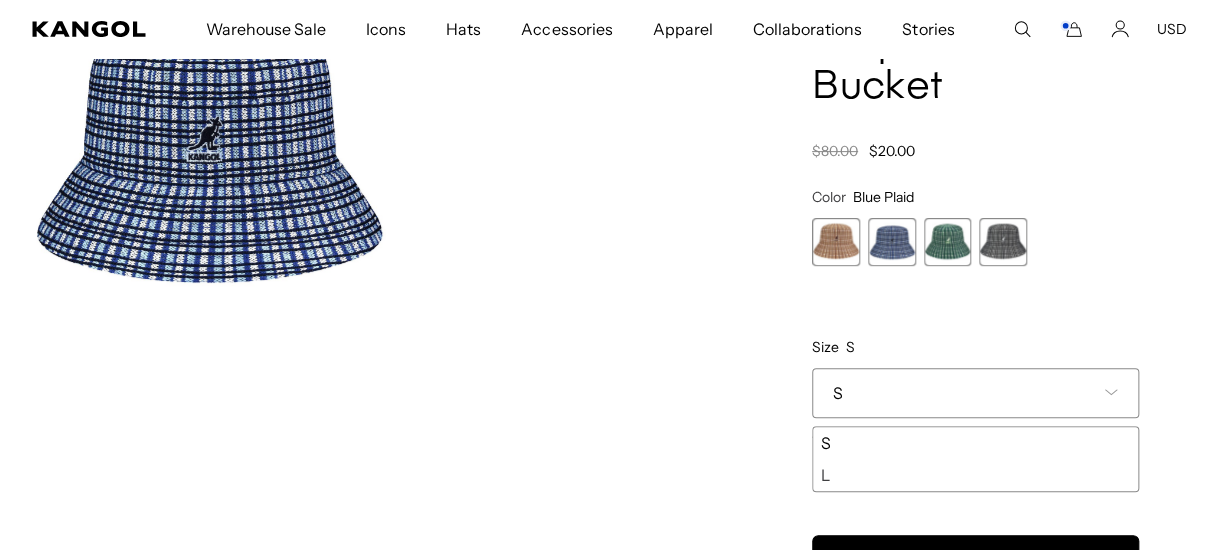click on "S M - Sold out L XL - Sold out" at bounding box center [975, 459] 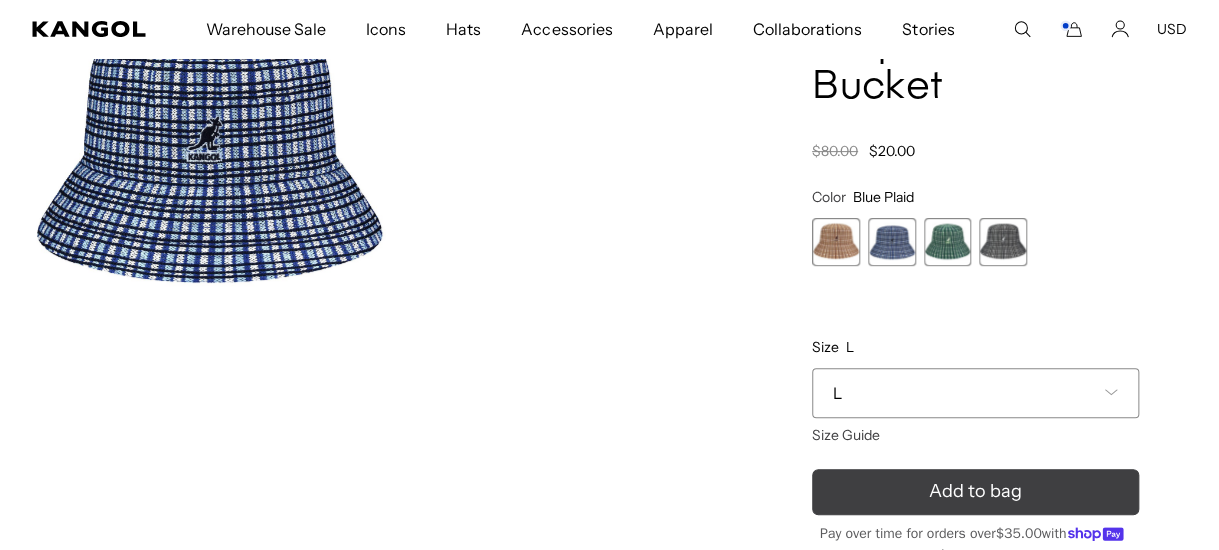click on "Add to bag" at bounding box center (975, 492) 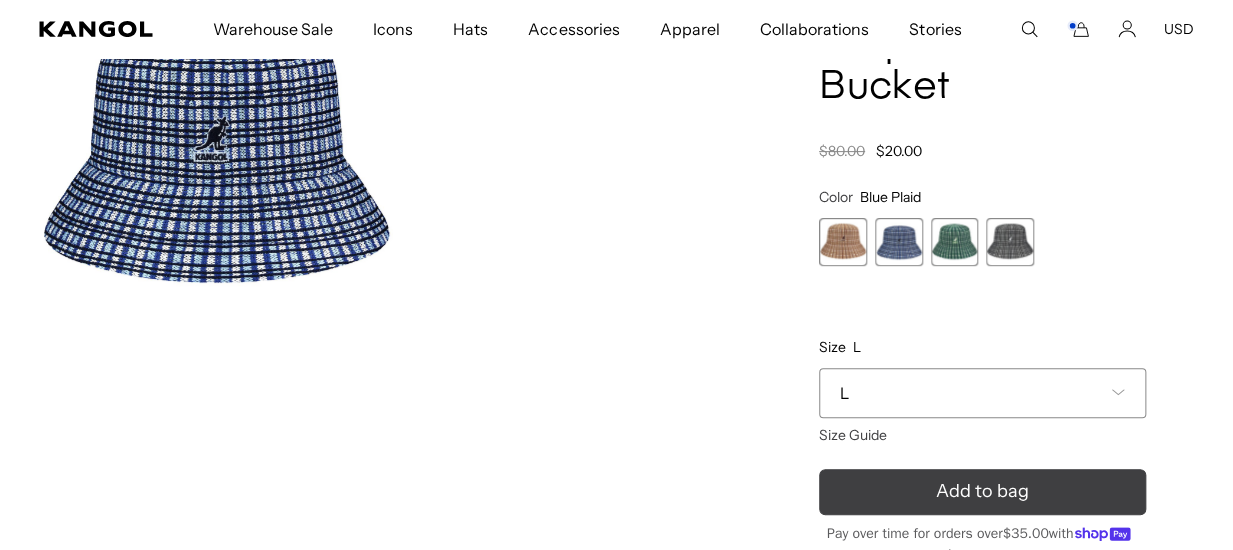 scroll, scrollTop: 0, scrollLeft: 411, axis: horizontal 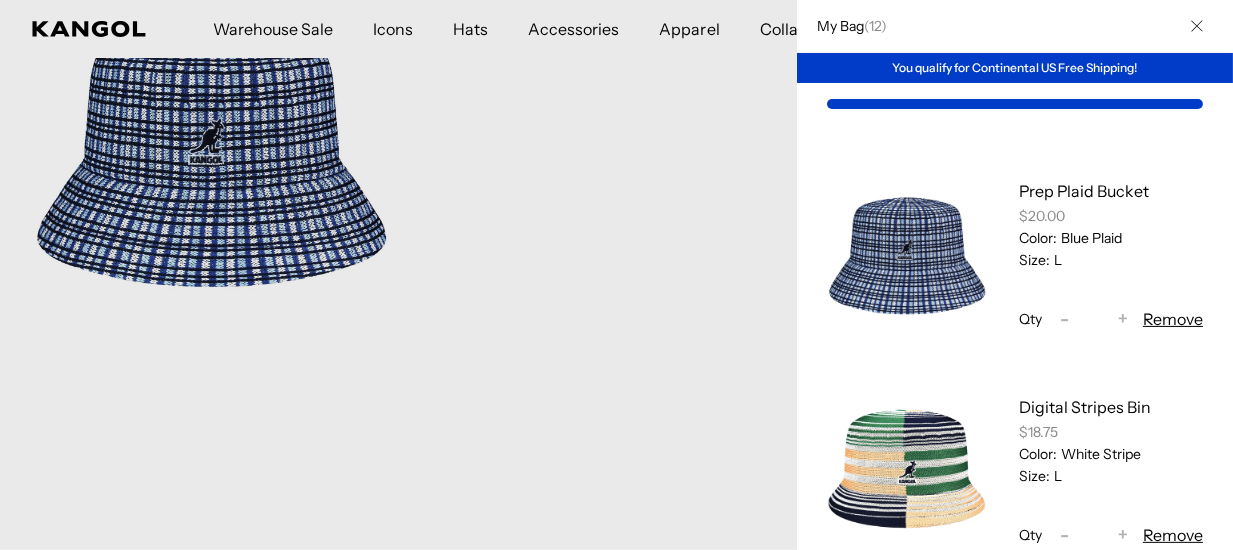 click 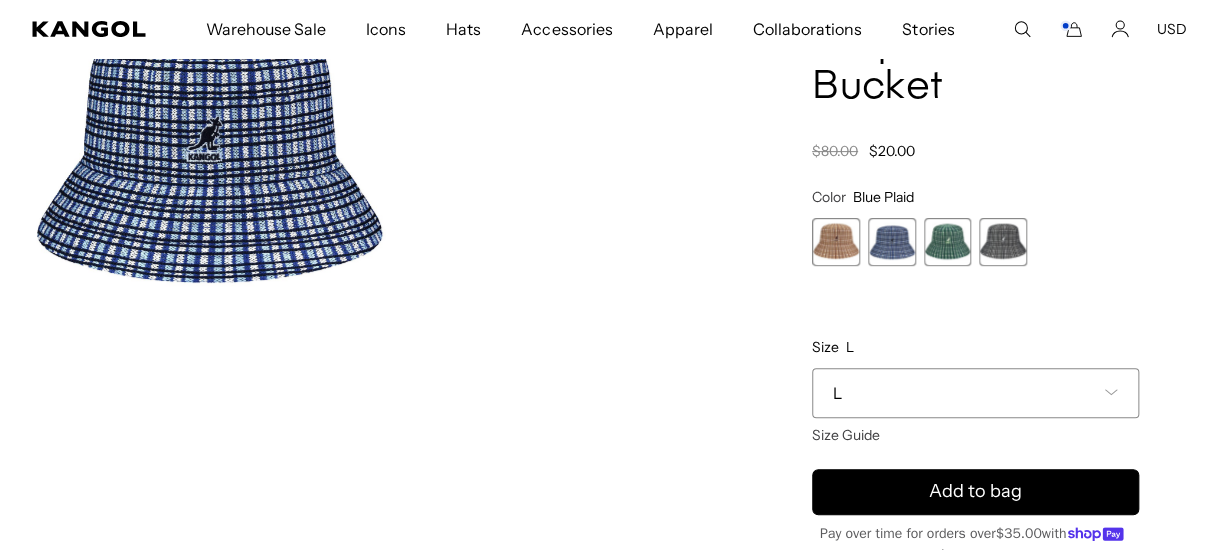 scroll, scrollTop: 0, scrollLeft: 411, axis: horizontal 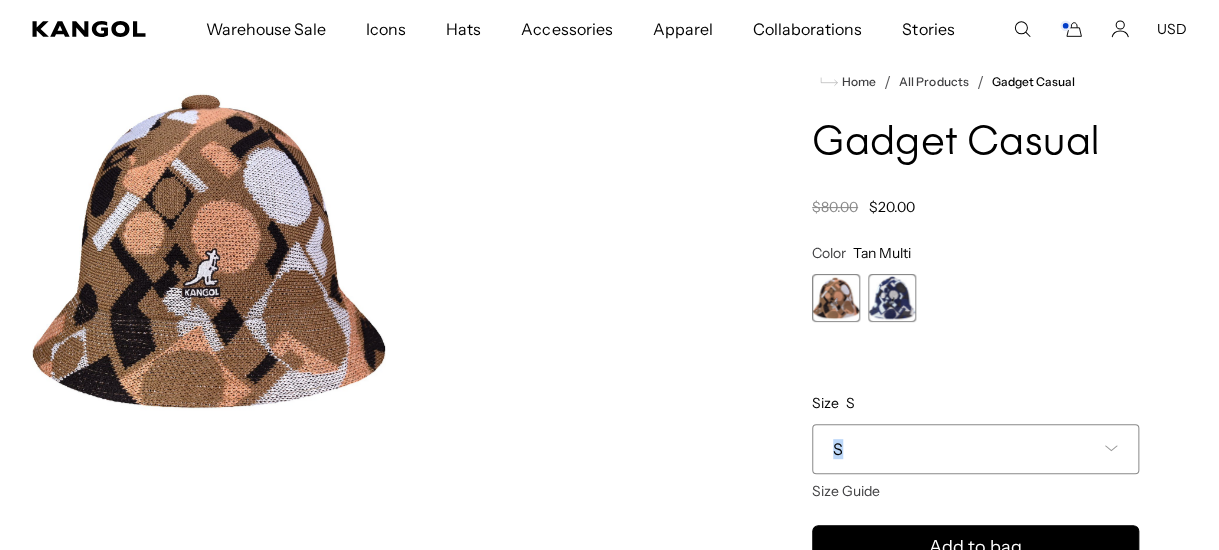 click on "S" at bounding box center [975, 449] 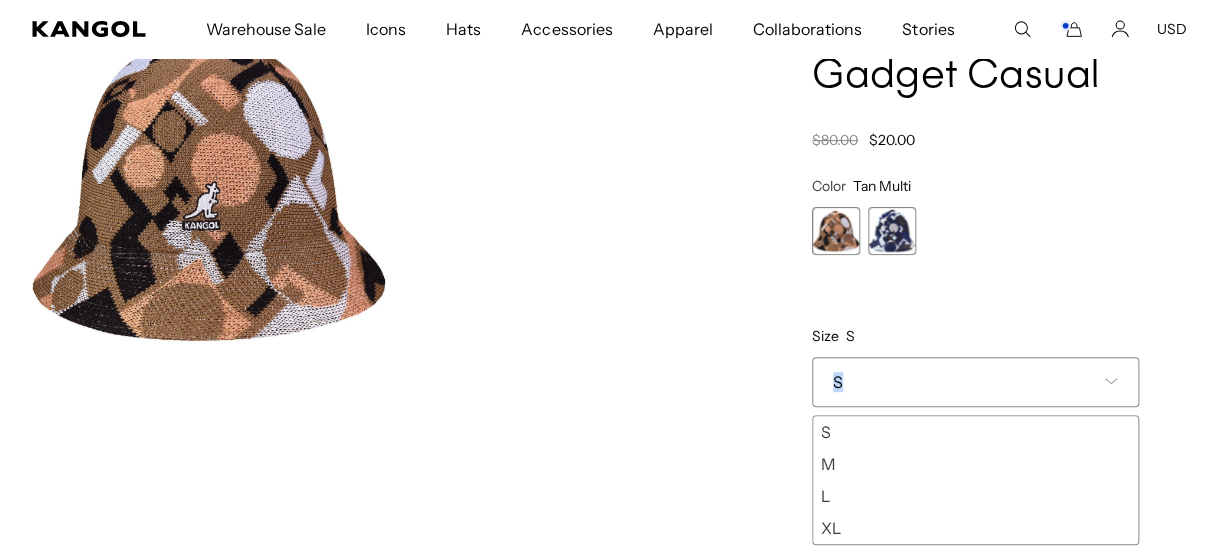 scroll, scrollTop: 196, scrollLeft: 0, axis: vertical 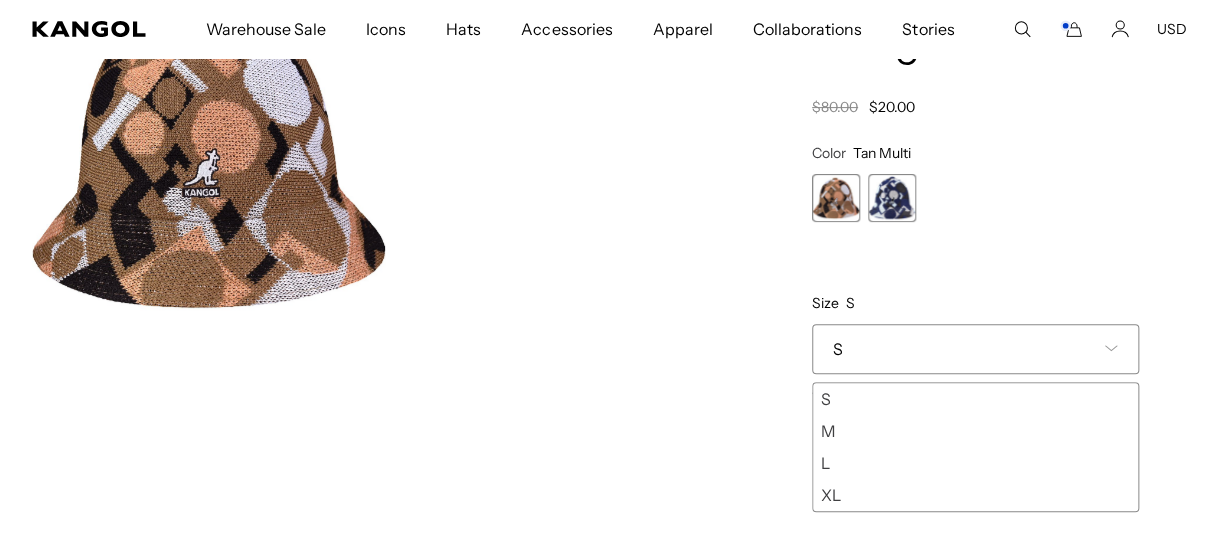 click on "S
M
L
XL" at bounding box center [975, 447] 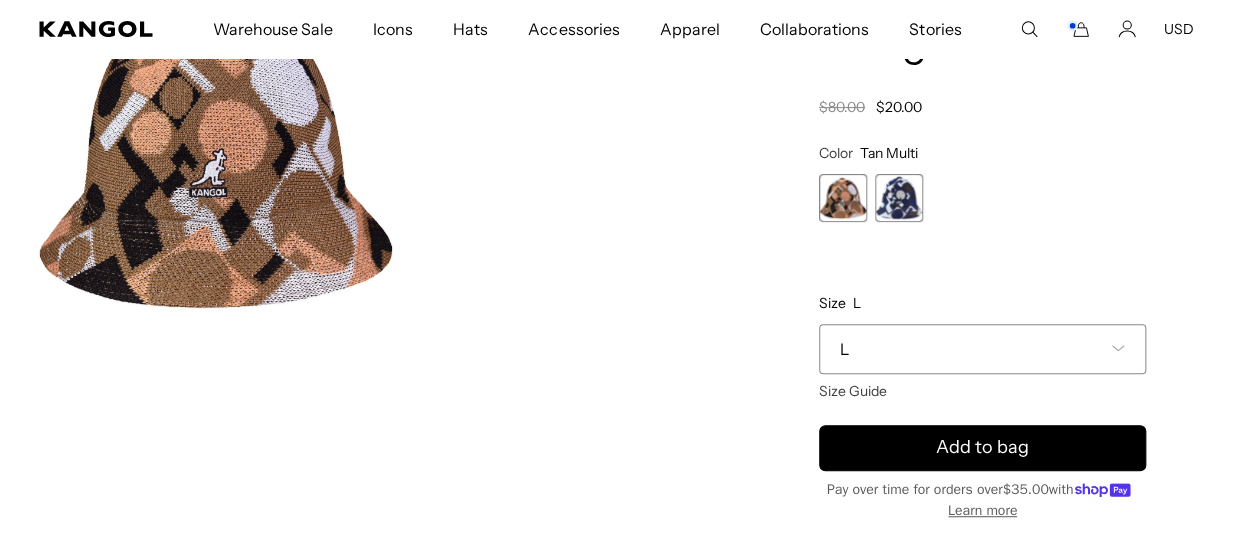 scroll, scrollTop: 0, scrollLeft: 0, axis: both 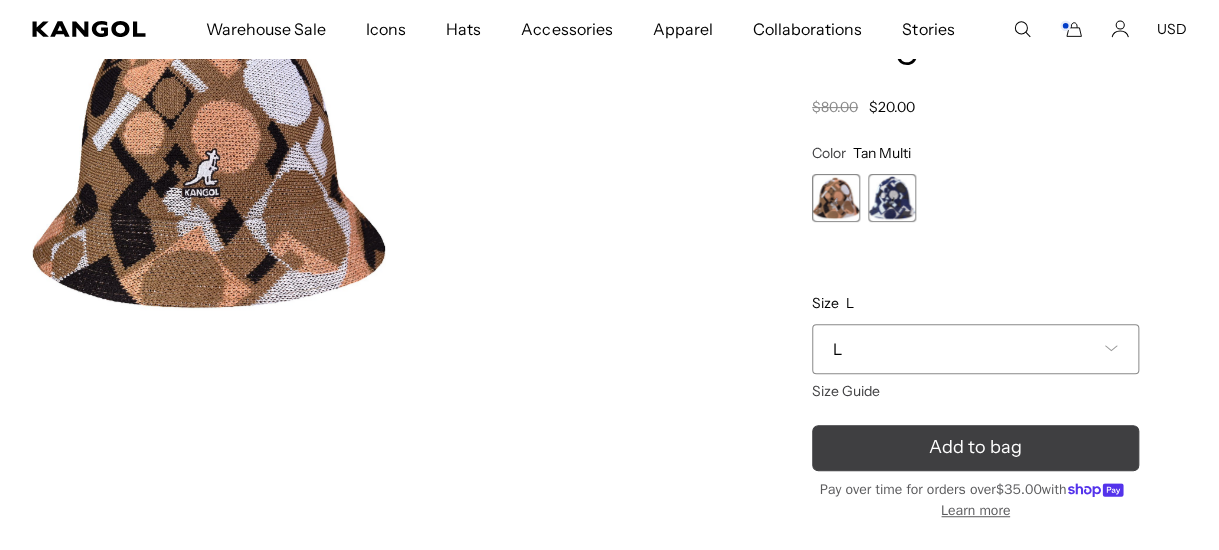 click 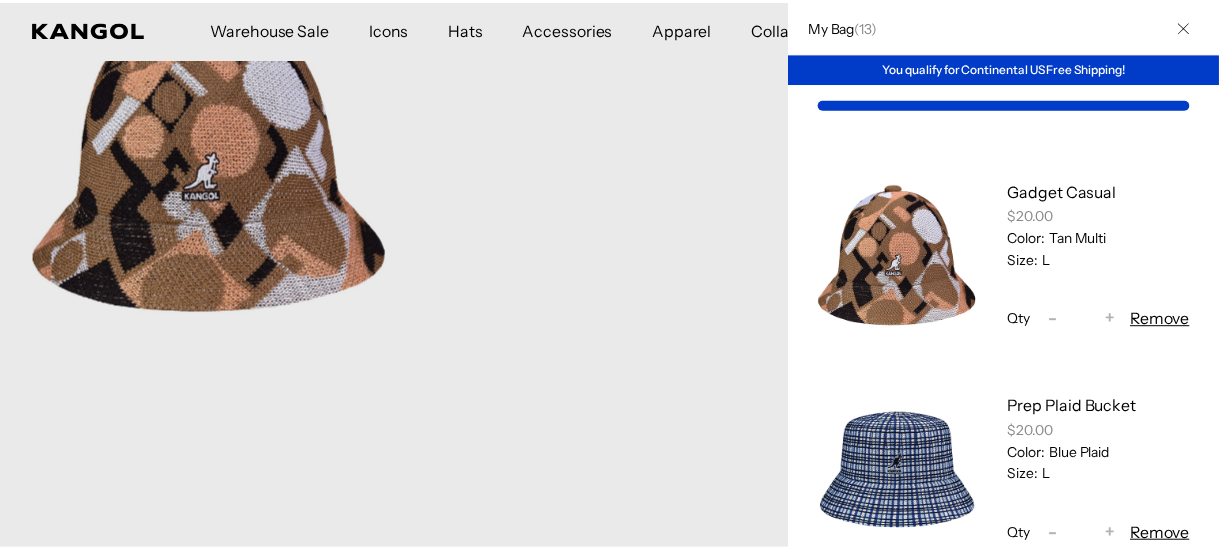 scroll, scrollTop: 0, scrollLeft: 411, axis: horizontal 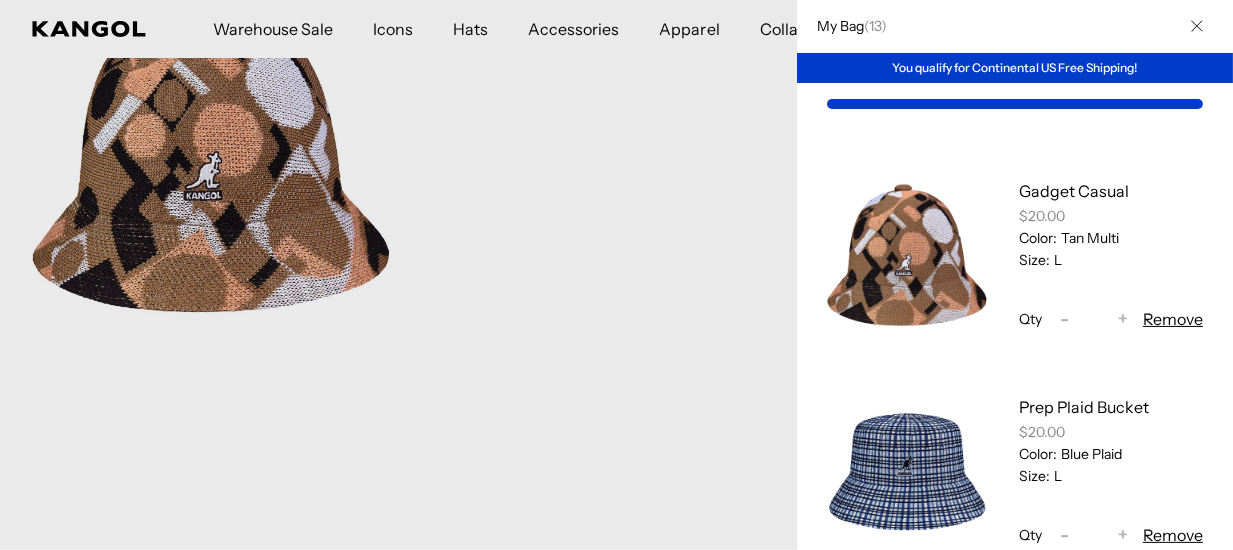 click 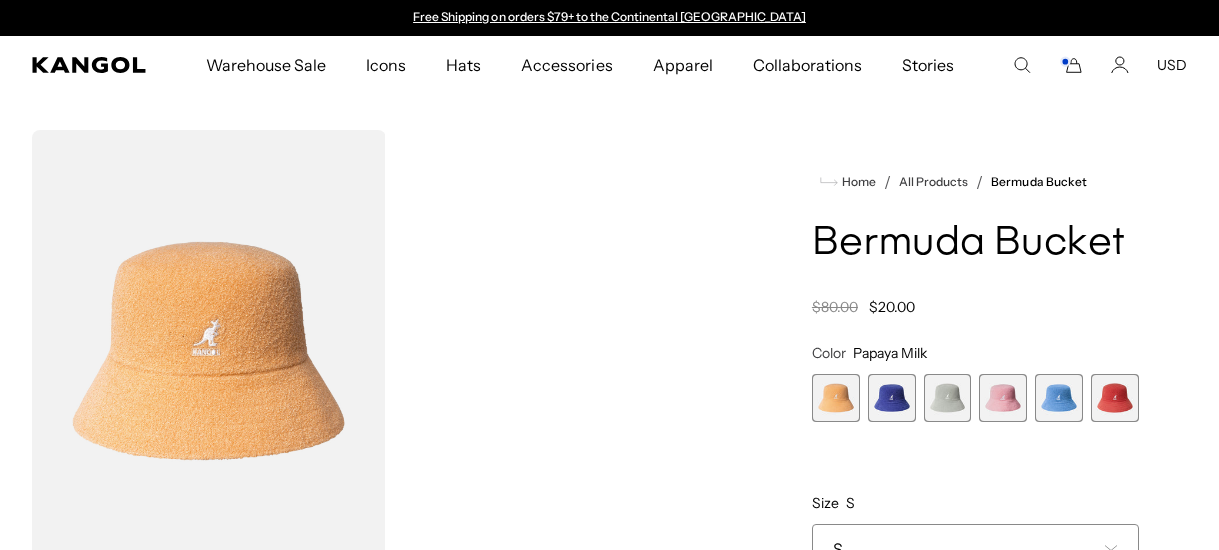 scroll, scrollTop: 0, scrollLeft: 0, axis: both 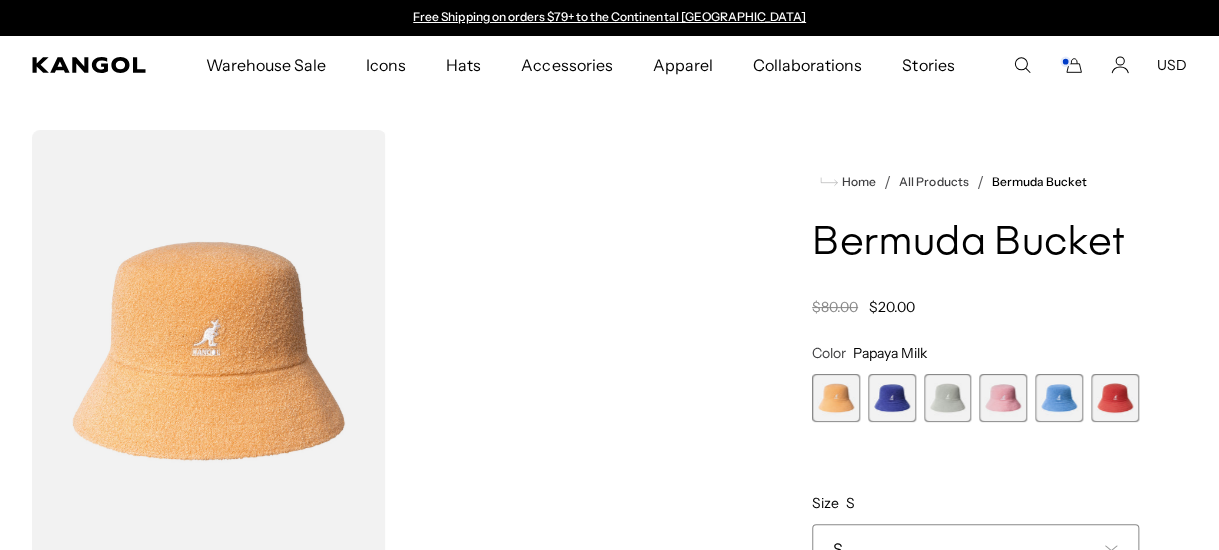 click at bounding box center [836, 398] 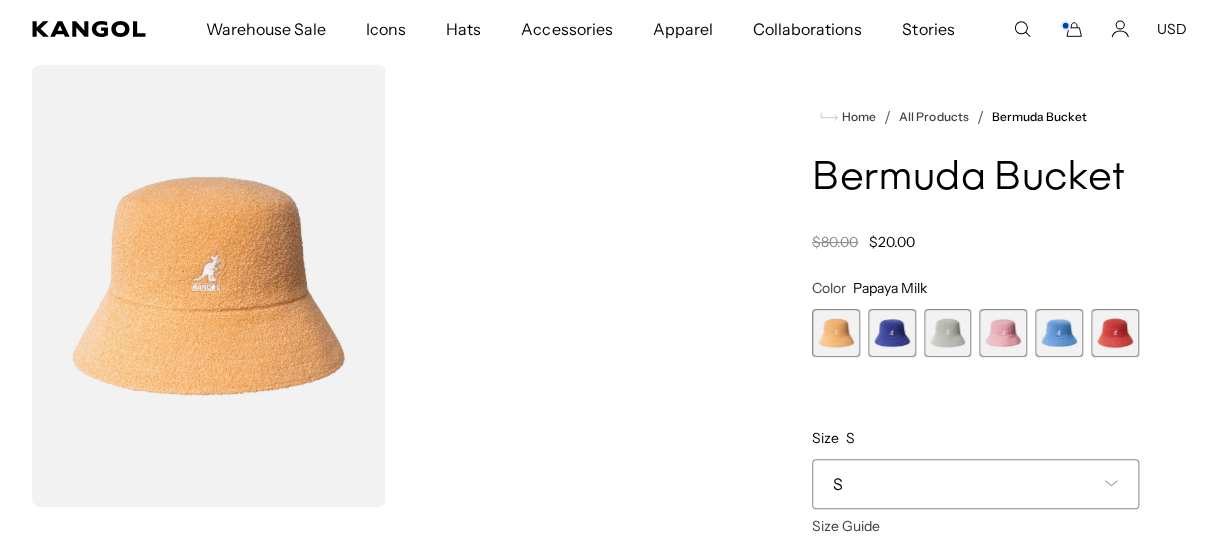 scroll, scrollTop: 100, scrollLeft: 0, axis: vertical 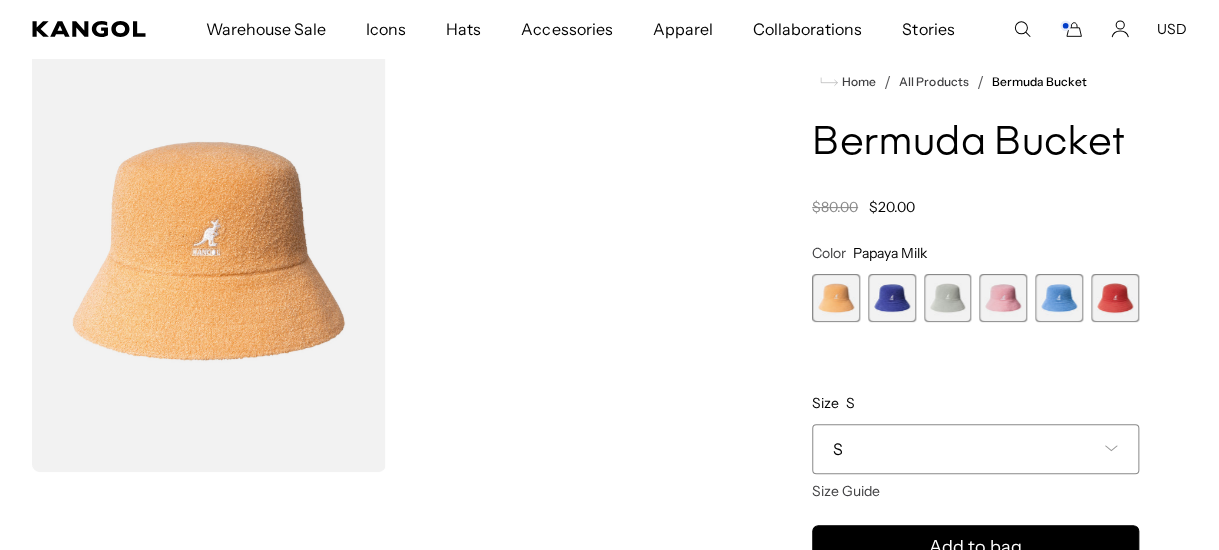 click on "S" at bounding box center [975, 449] 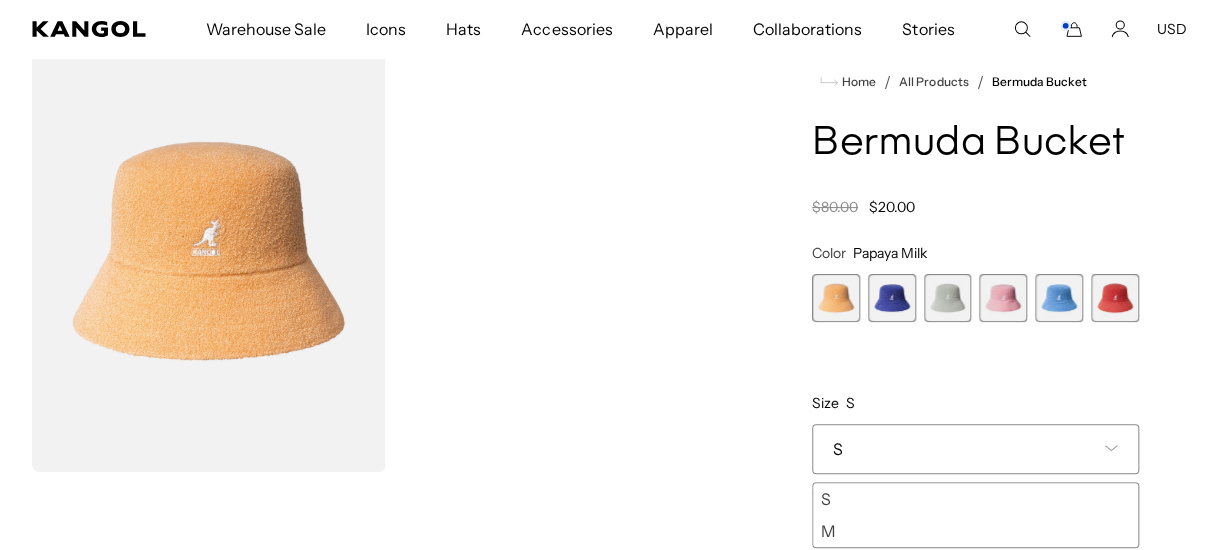 scroll, scrollTop: 0, scrollLeft: 411, axis: horizontal 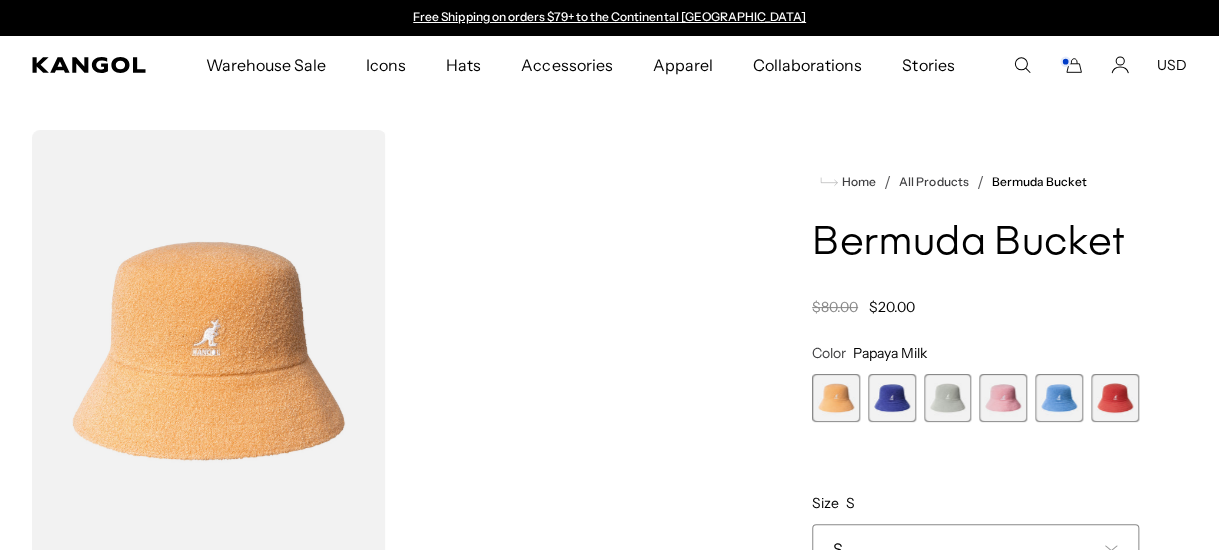click at bounding box center [948, 398] 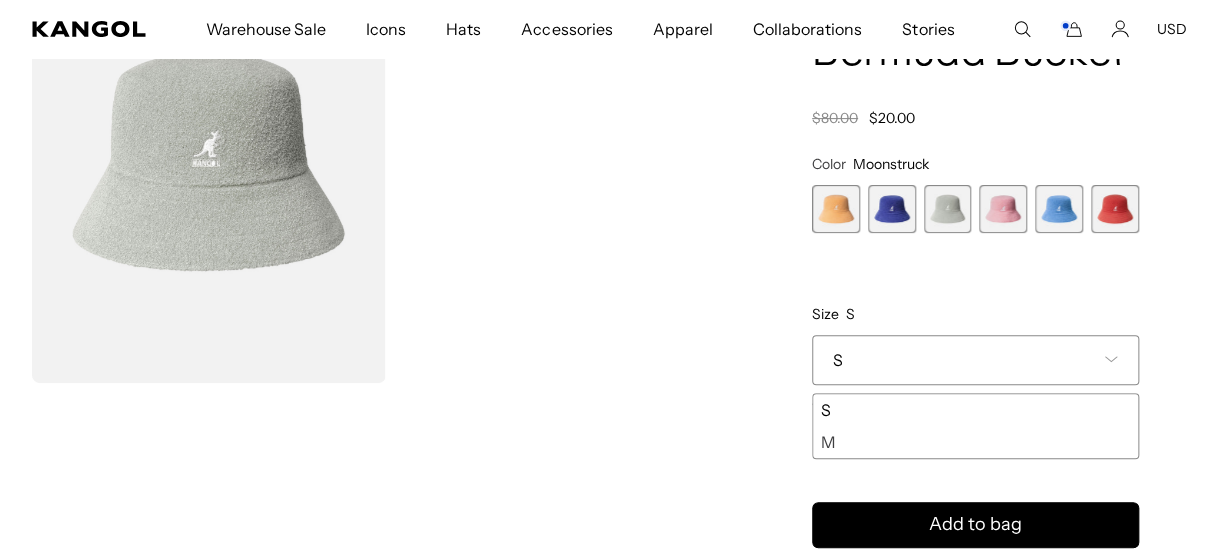 scroll, scrollTop: 200, scrollLeft: 0, axis: vertical 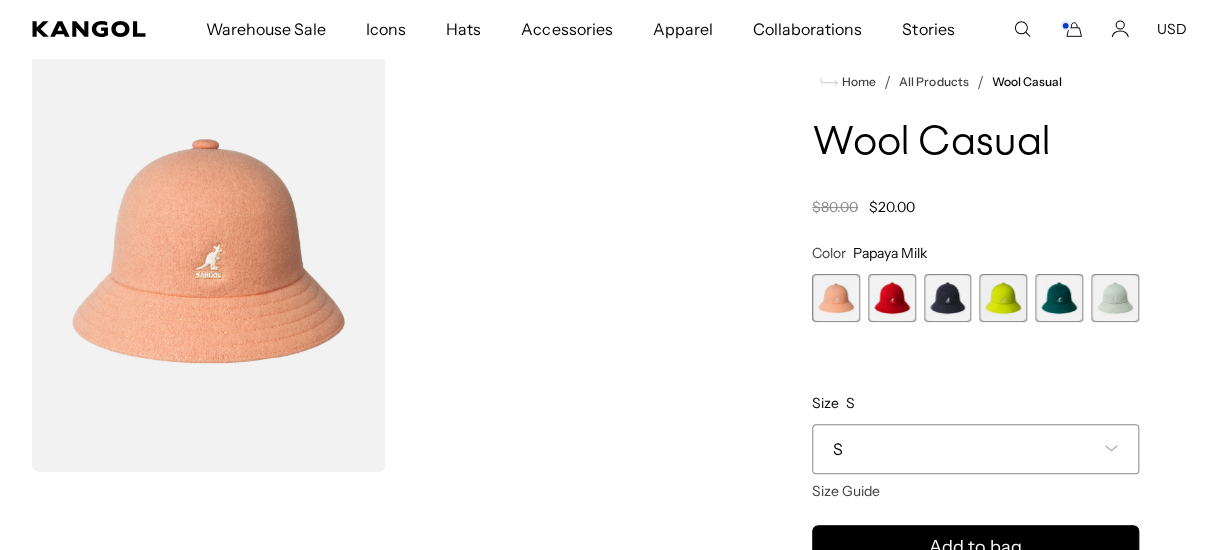 click at bounding box center (836, 298) 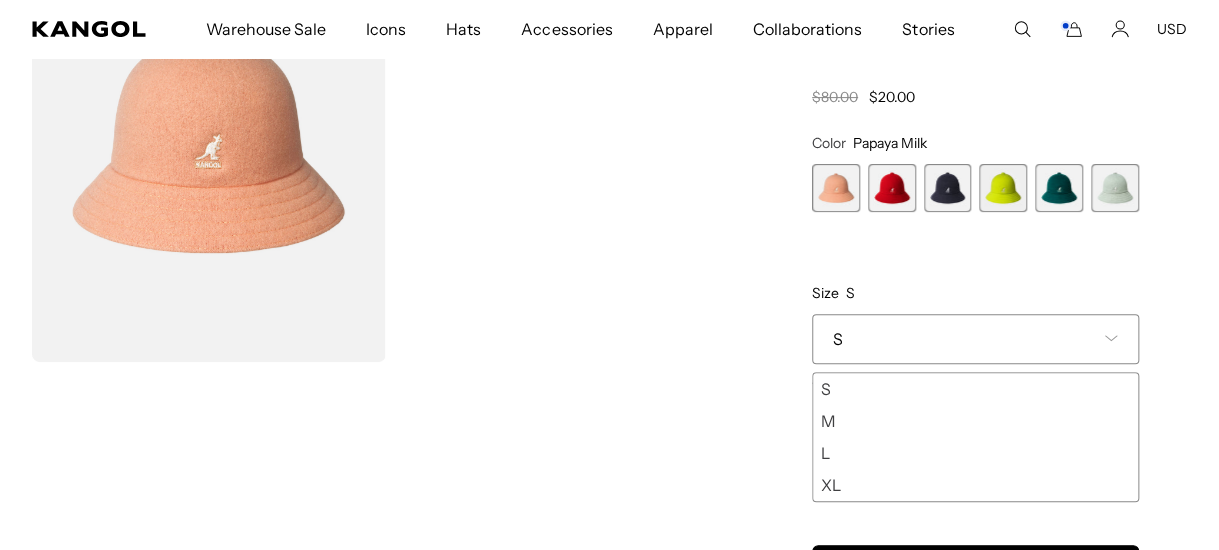 scroll, scrollTop: 100, scrollLeft: 0, axis: vertical 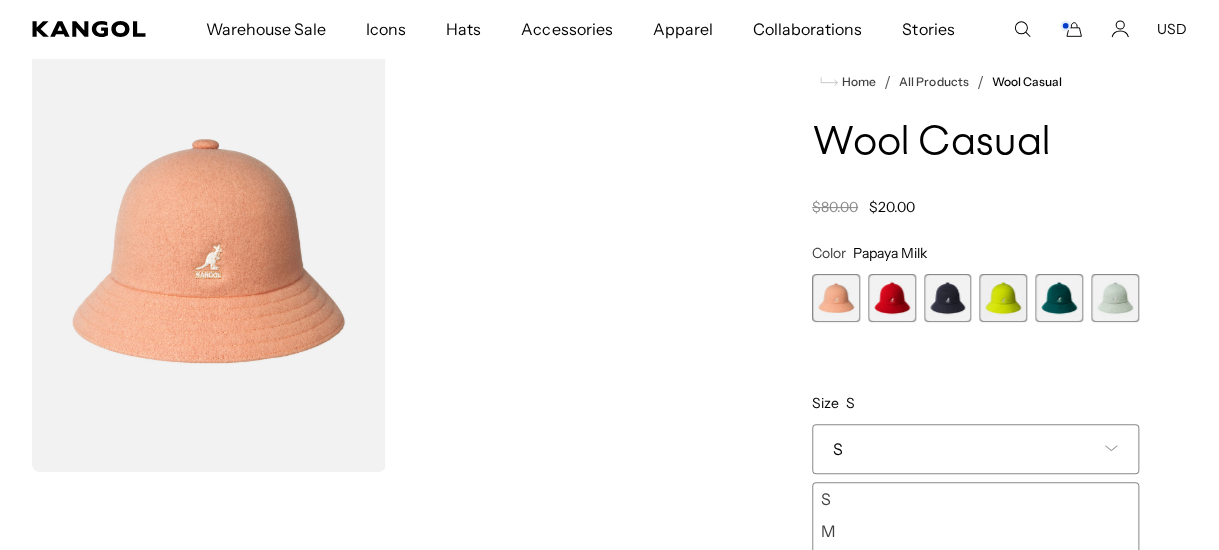 click at bounding box center (892, 298) 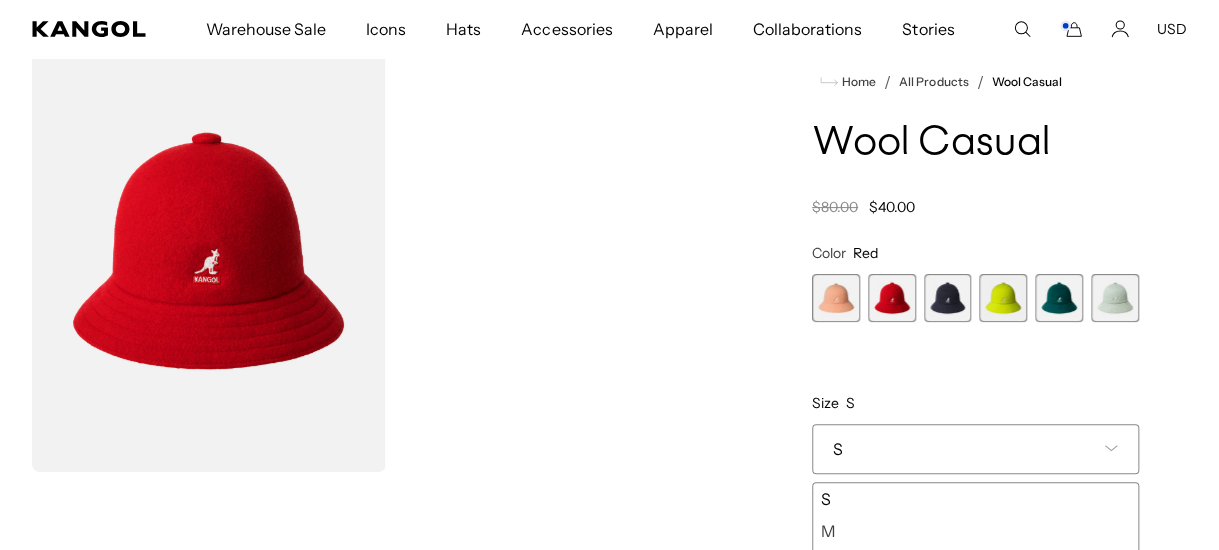 click at bounding box center (948, 298) 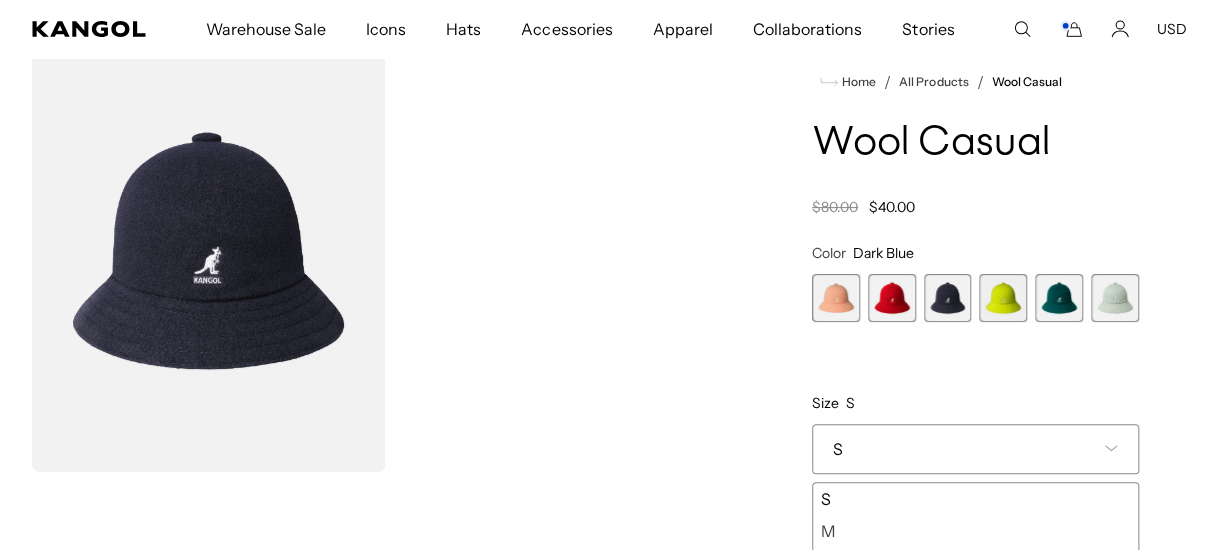 scroll, scrollTop: 0, scrollLeft: 411, axis: horizontal 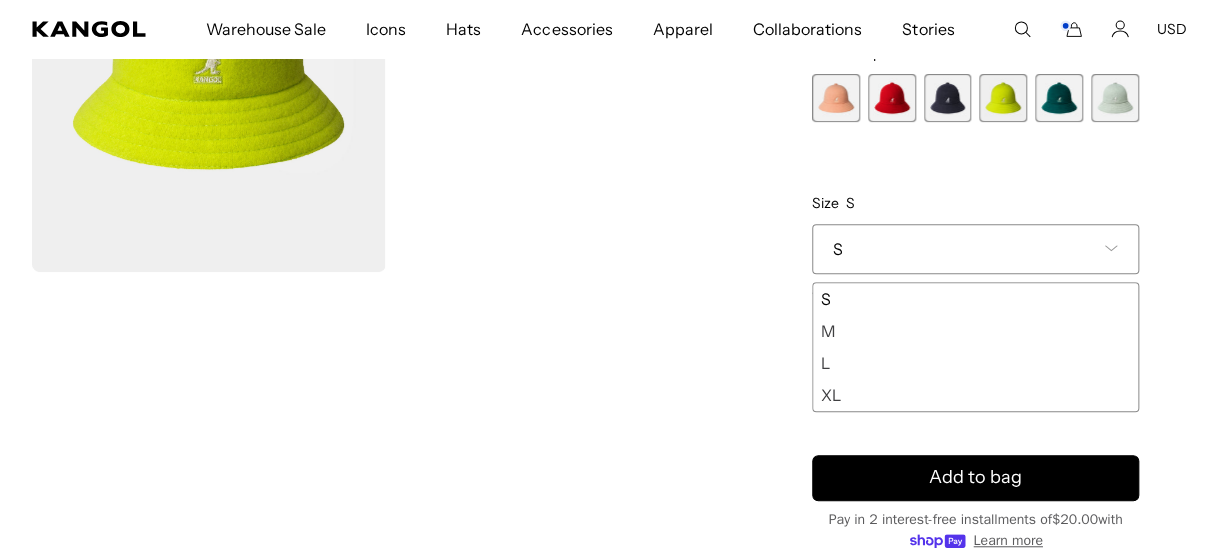 click at bounding box center (1059, 98) 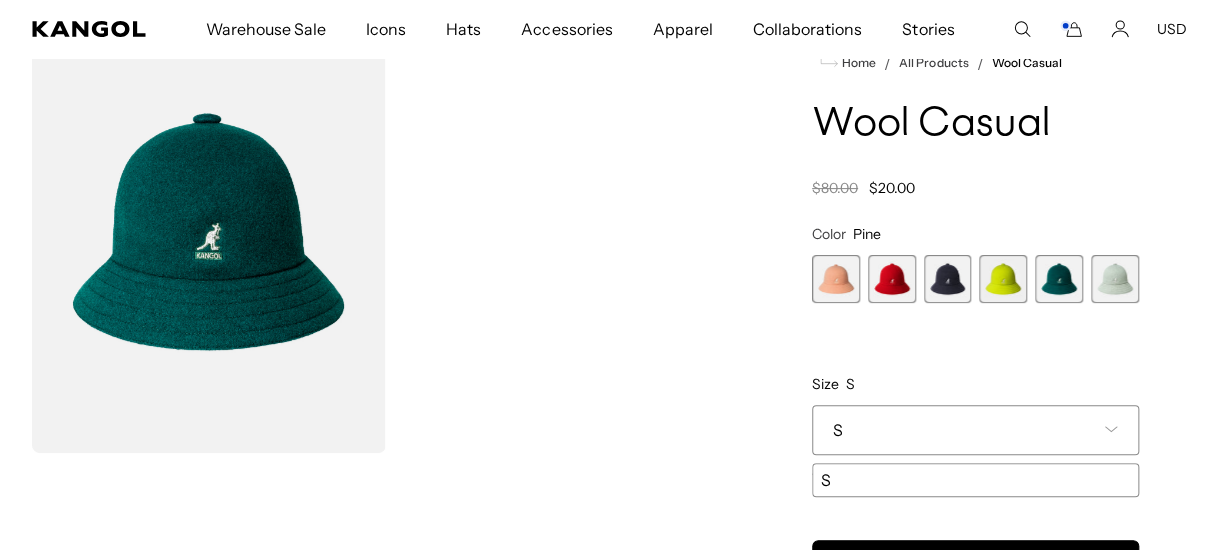 scroll, scrollTop: 0, scrollLeft: 0, axis: both 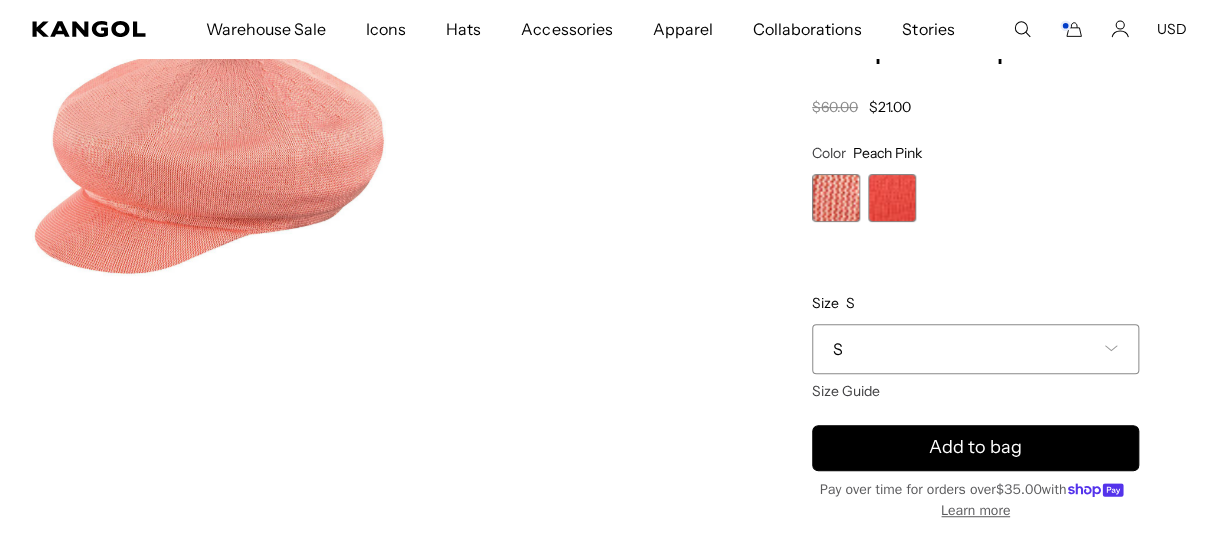 click at bounding box center [892, 198] 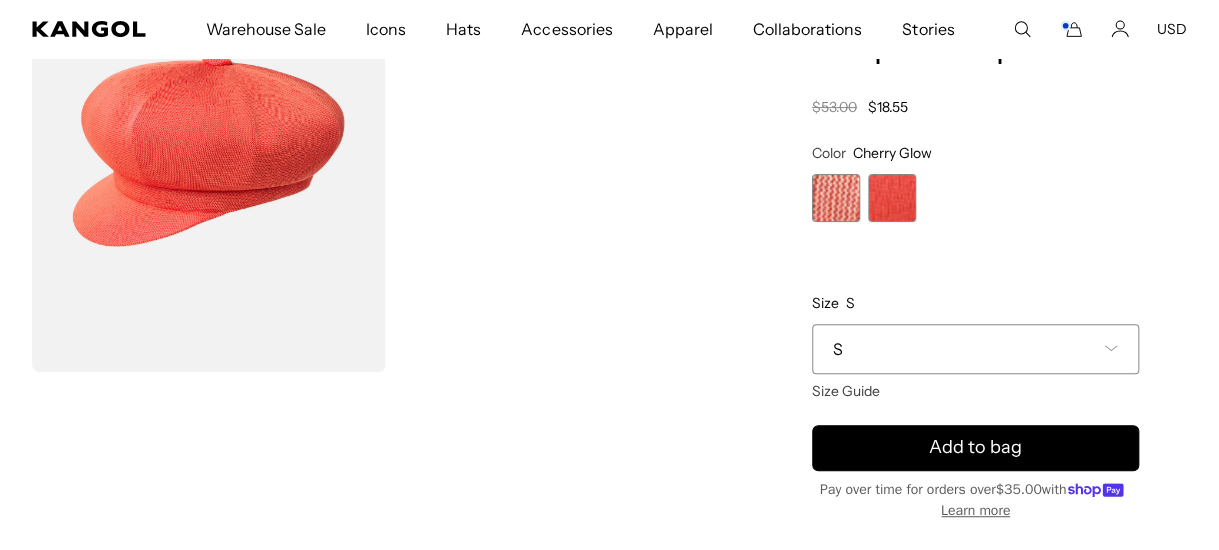 click on "S" at bounding box center [975, 349] 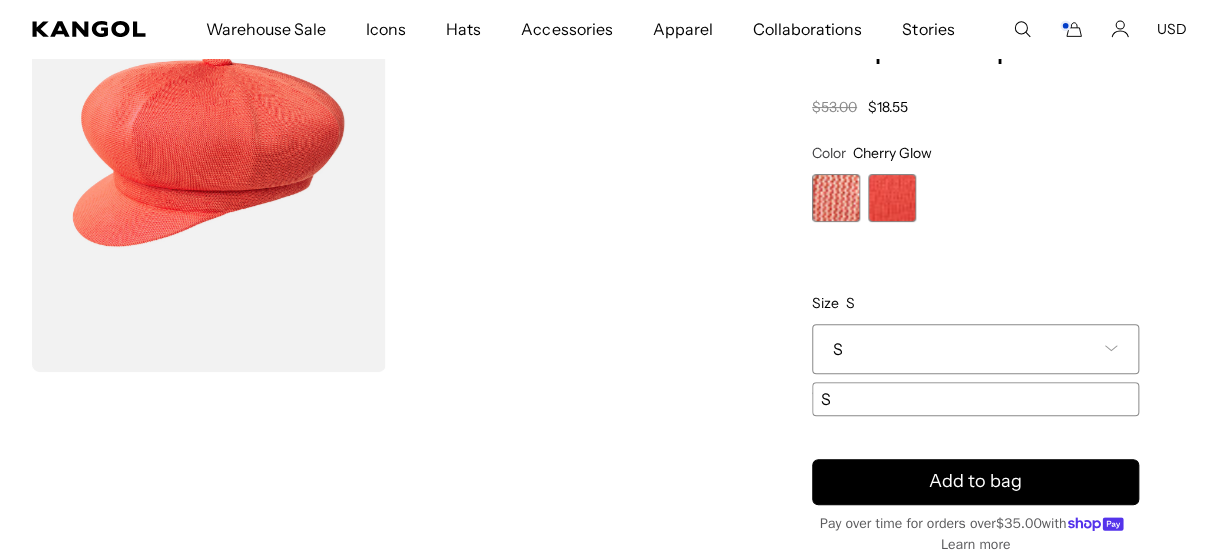 scroll, scrollTop: 0, scrollLeft: 0, axis: both 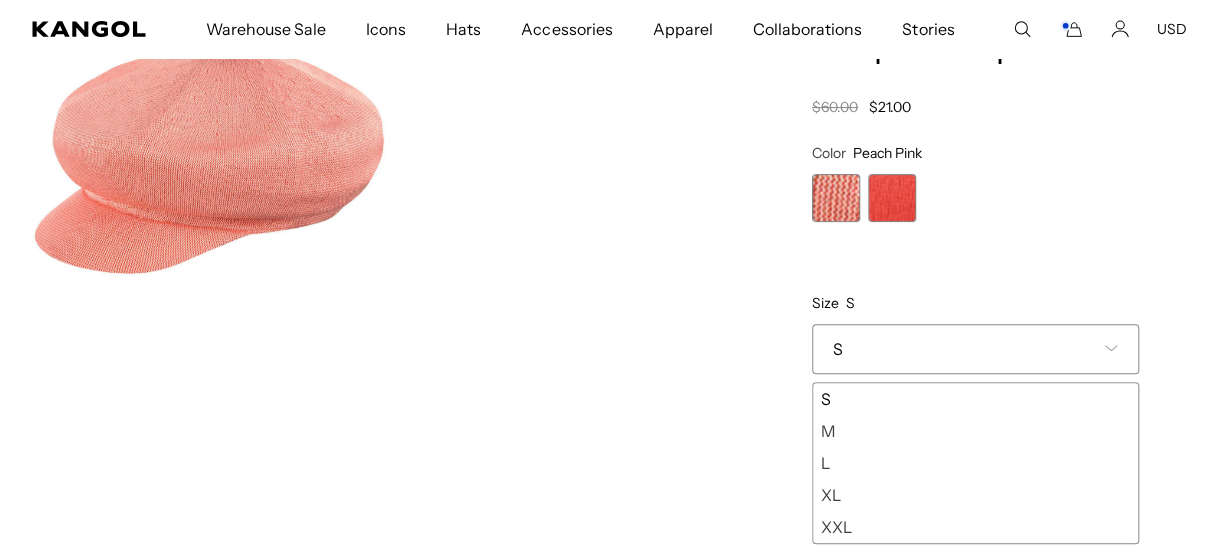 click on "L" at bounding box center (975, 463) 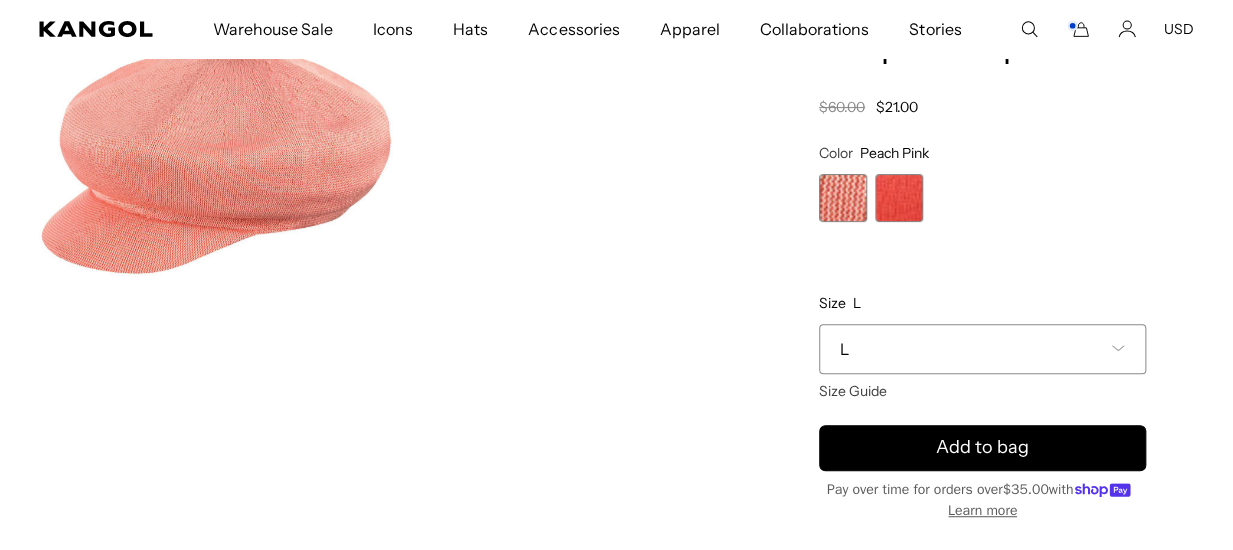 scroll, scrollTop: 0, scrollLeft: 0, axis: both 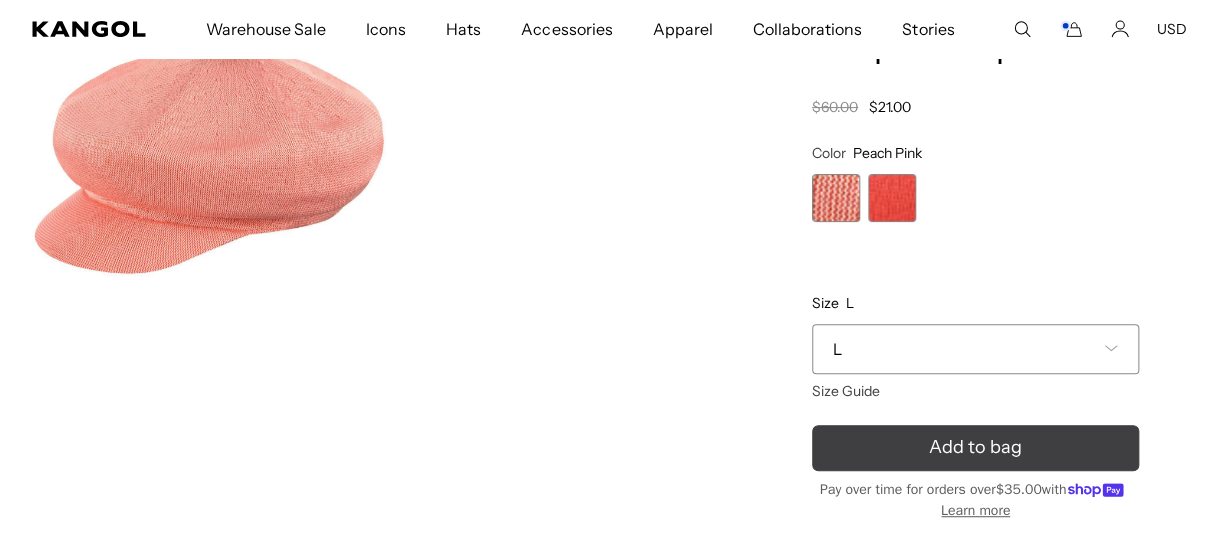 click on "Add to bag" at bounding box center [975, 447] 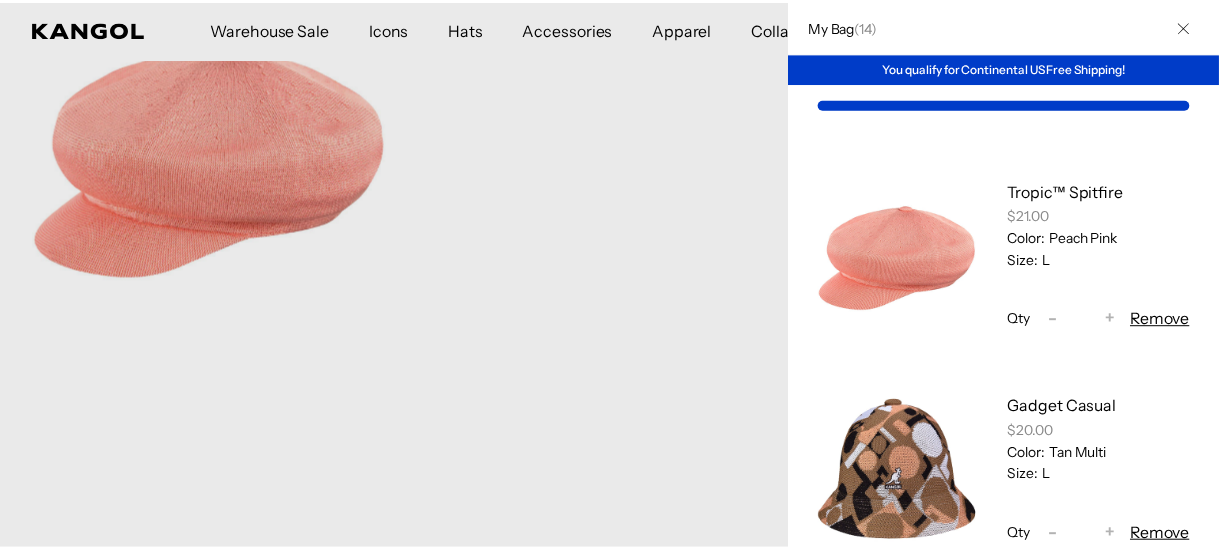 scroll, scrollTop: 0, scrollLeft: 411, axis: horizontal 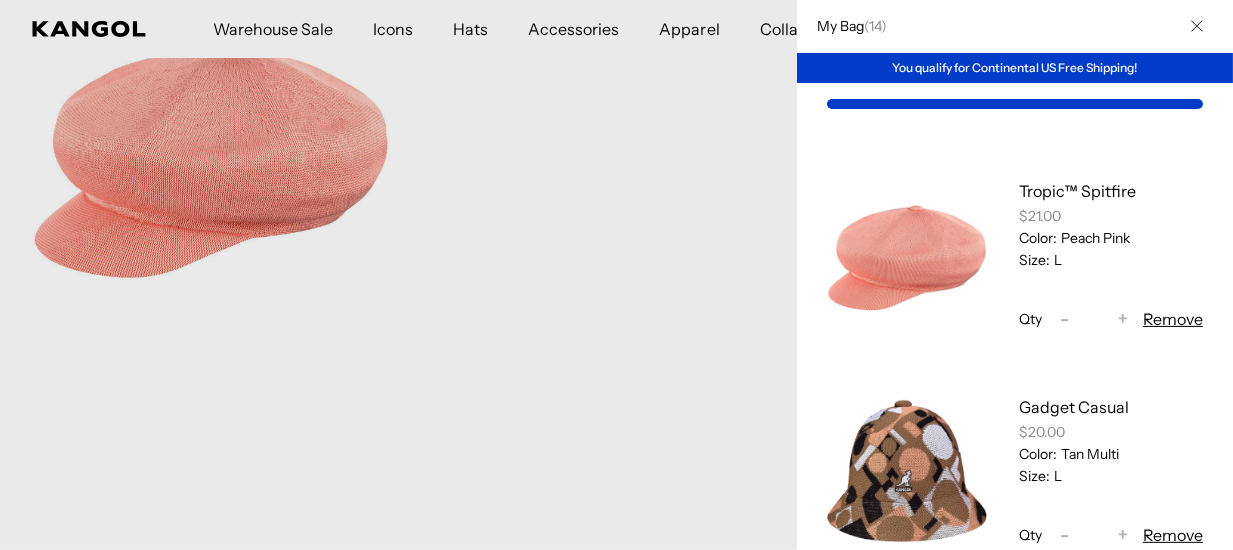click 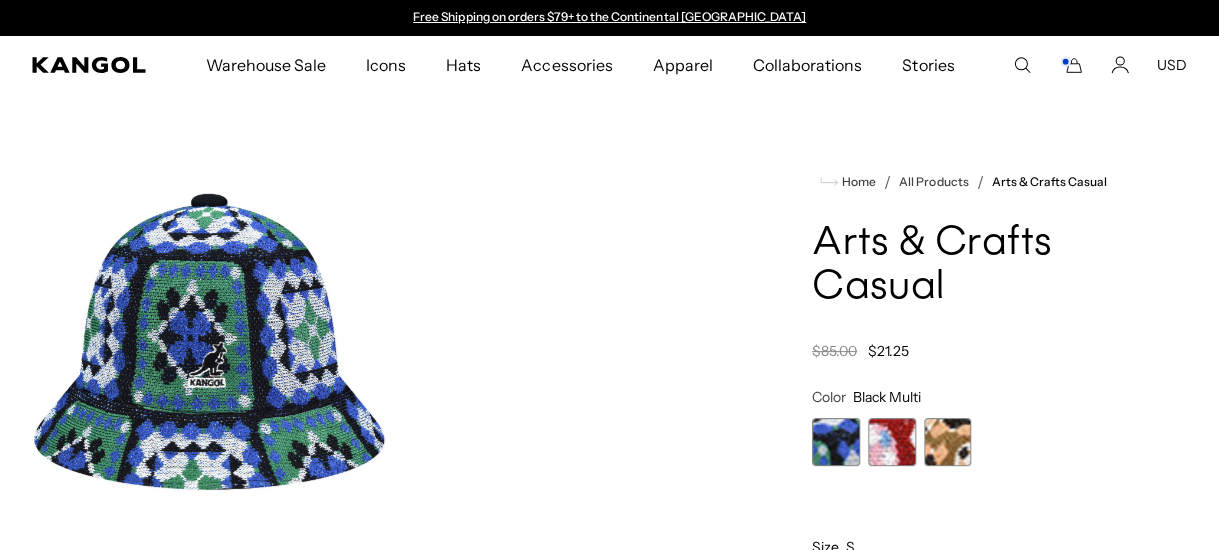 scroll, scrollTop: 0, scrollLeft: 0, axis: both 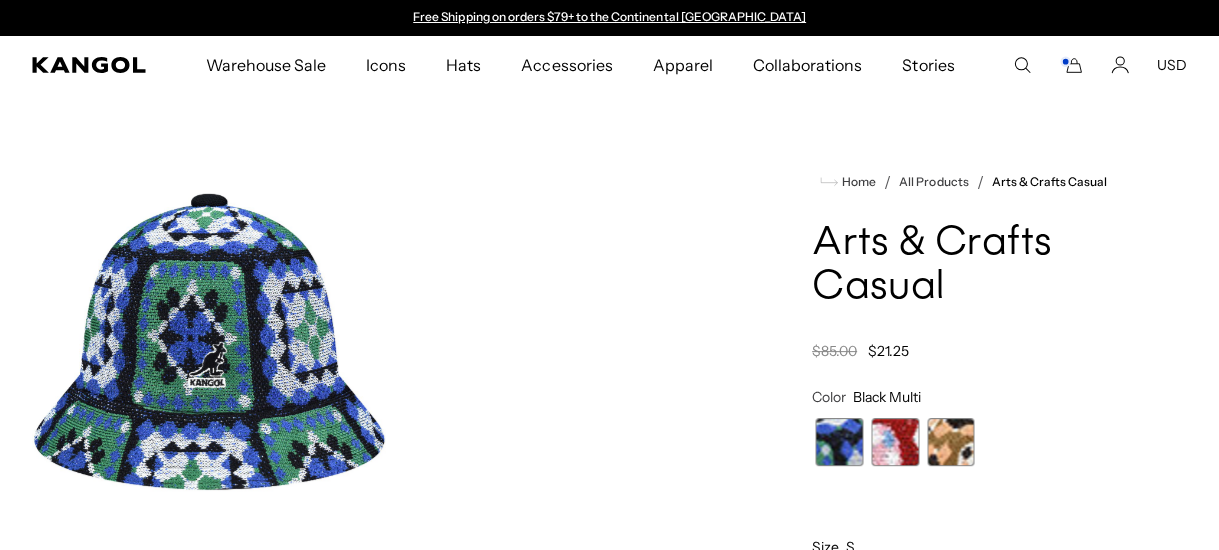 drag, startPoint x: 823, startPoint y: 442, endPoint x: 892, endPoint y: 435, distance: 69.354164 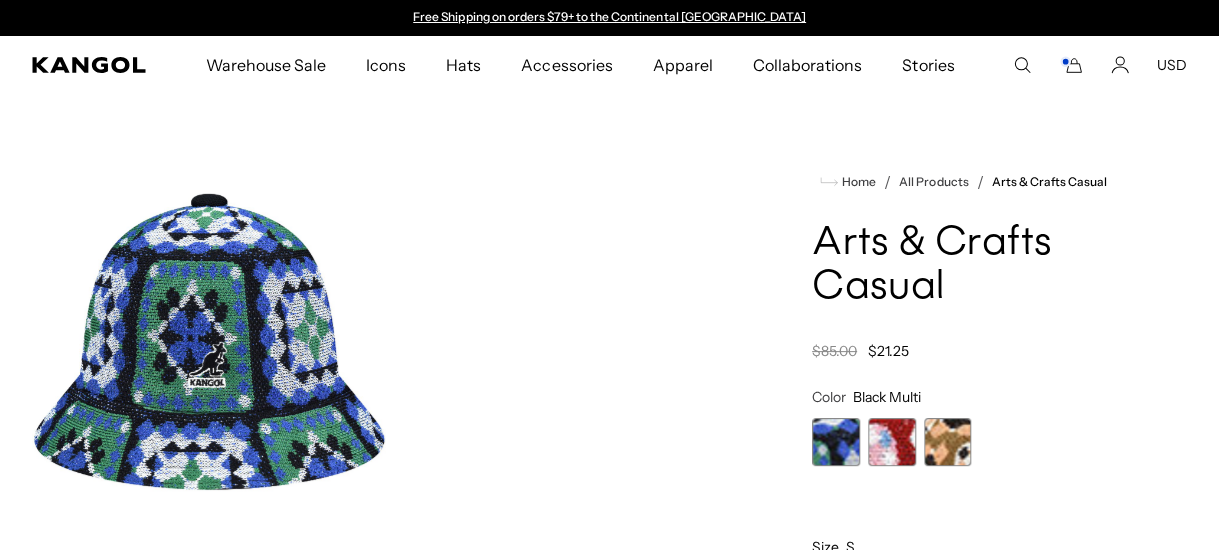 click at bounding box center [948, 442] 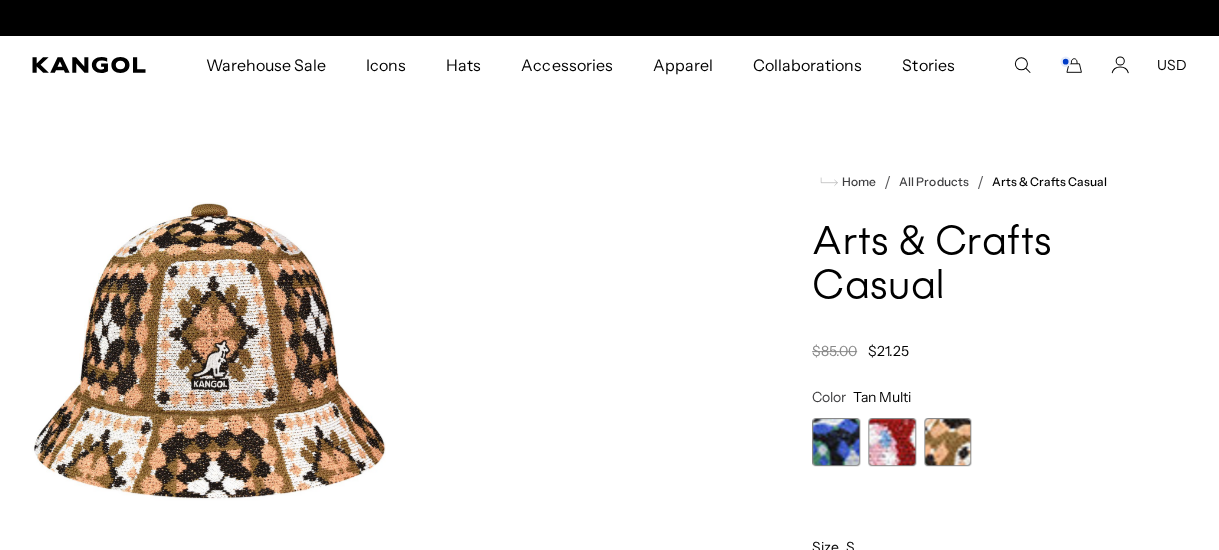 scroll, scrollTop: 0, scrollLeft: 411, axis: horizontal 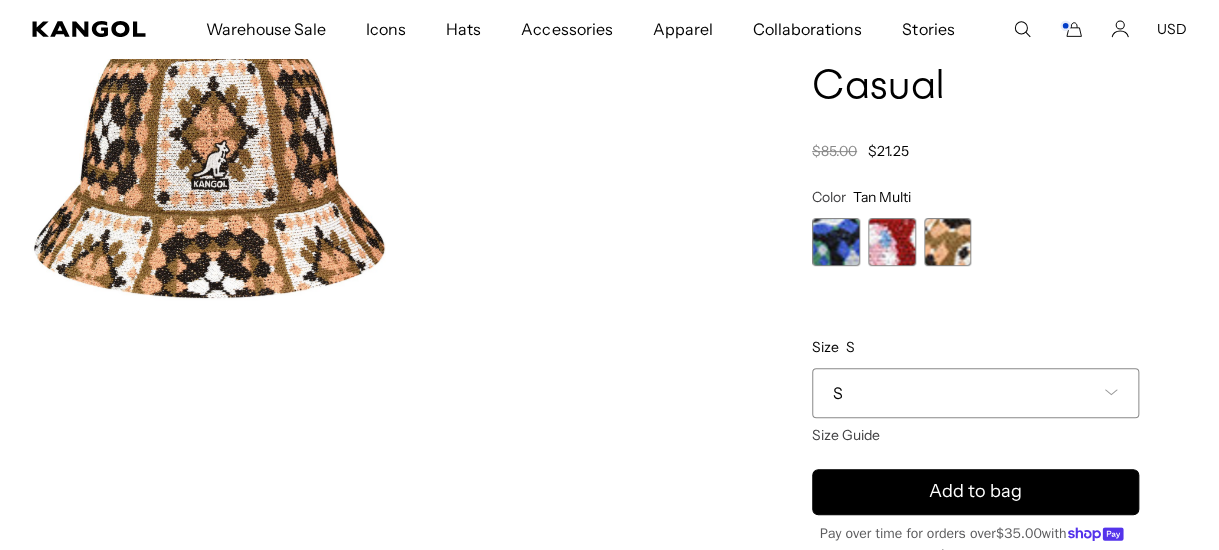 click on "S" at bounding box center (975, 393) 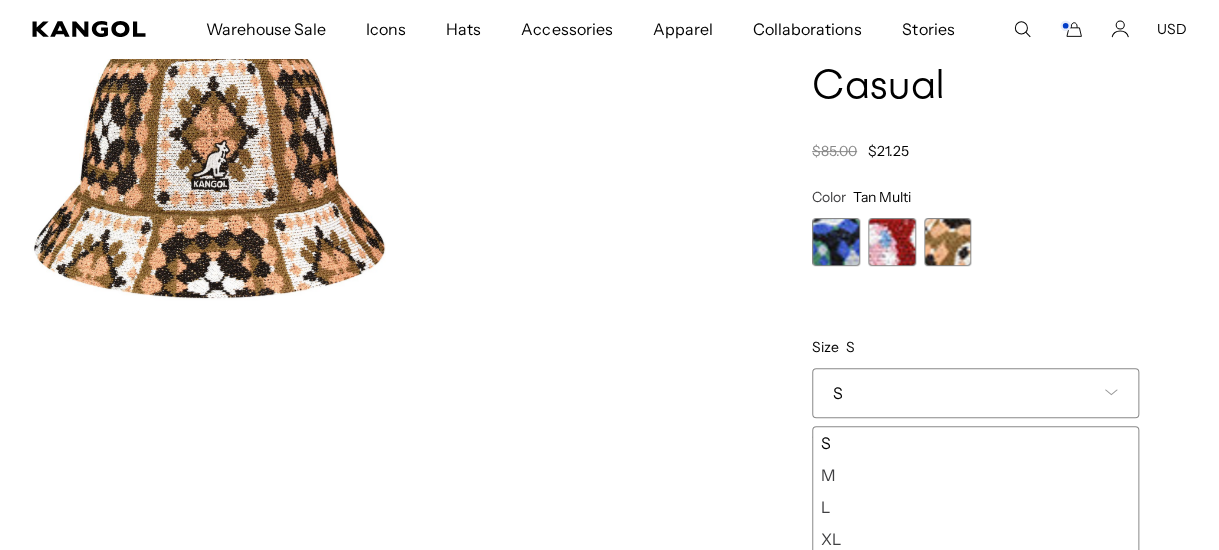 scroll, scrollTop: 0, scrollLeft: 411, axis: horizontal 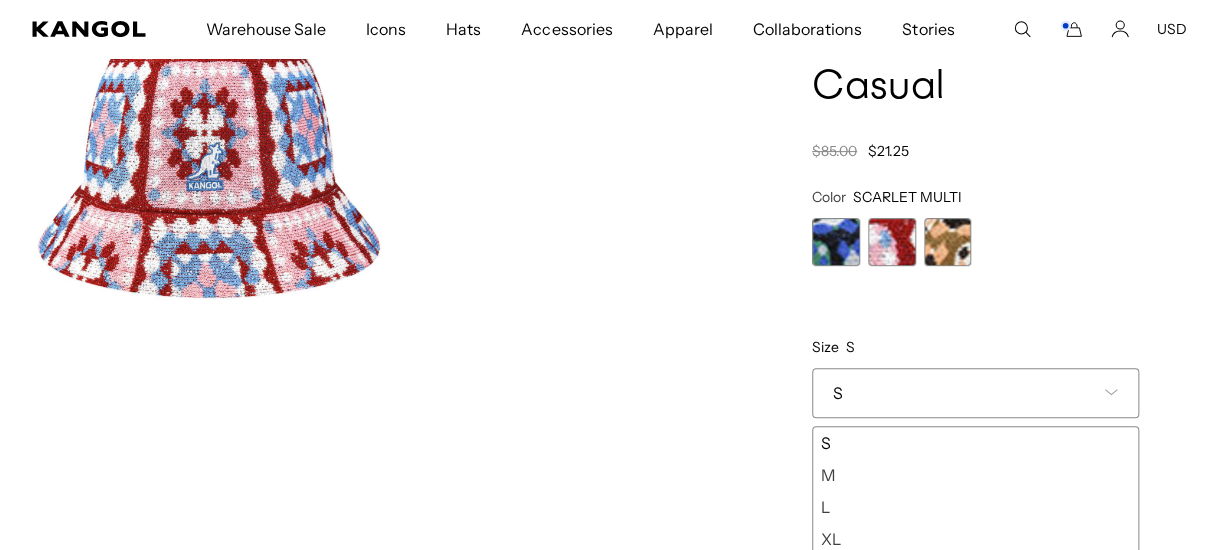 click at bounding box center (948, 242) 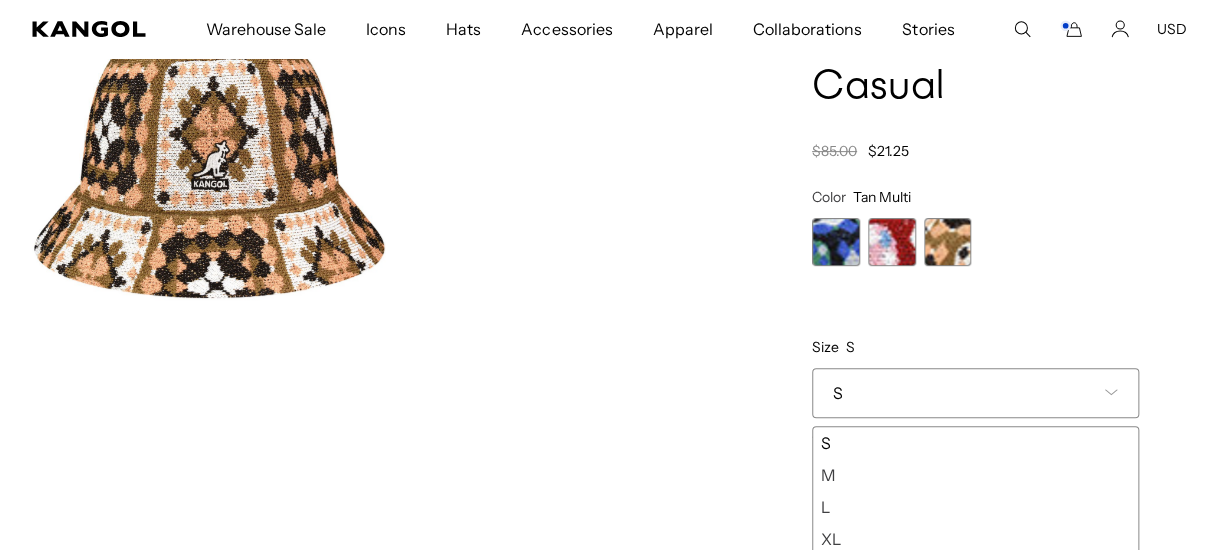scroll, scrollTop: 400, scrollLeft: 0, axis: vertical 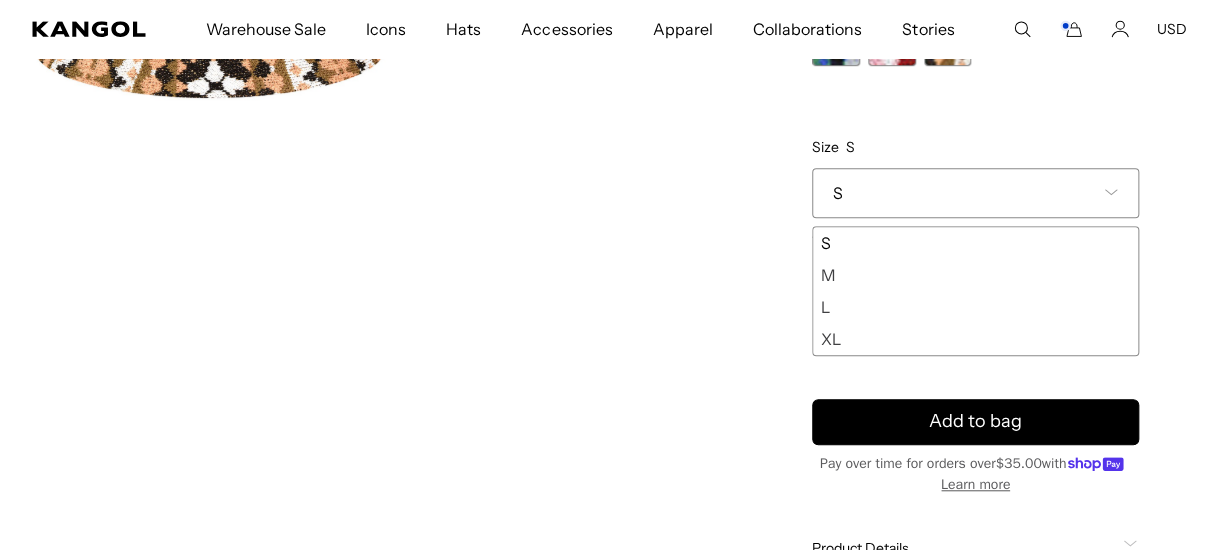 click on "L" at bounding box center (975, 307) 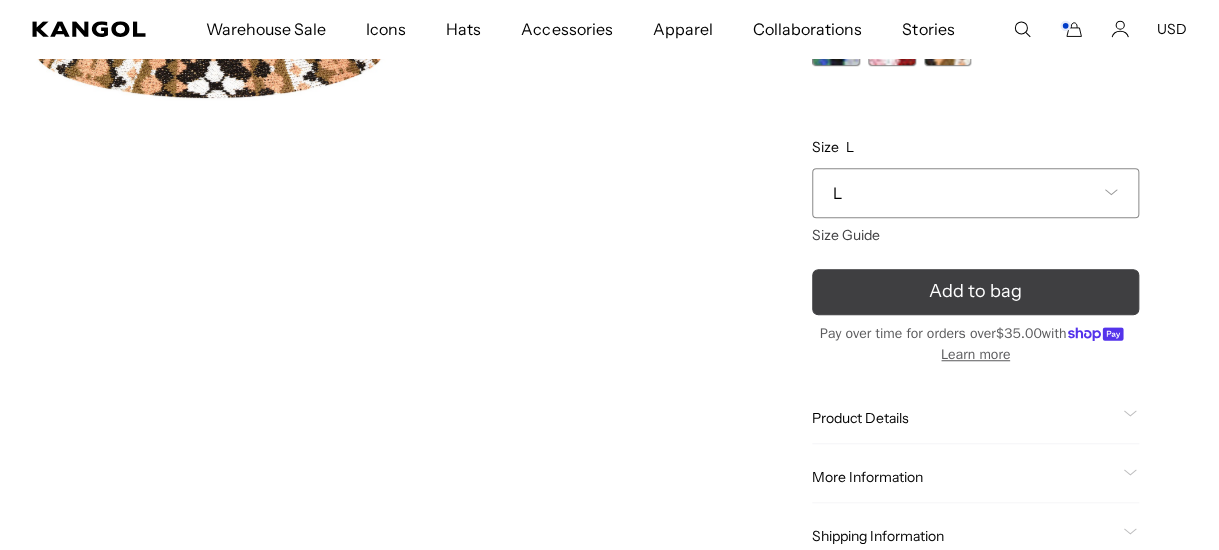 click on "Add to bag" at bounding box center (975, 292) 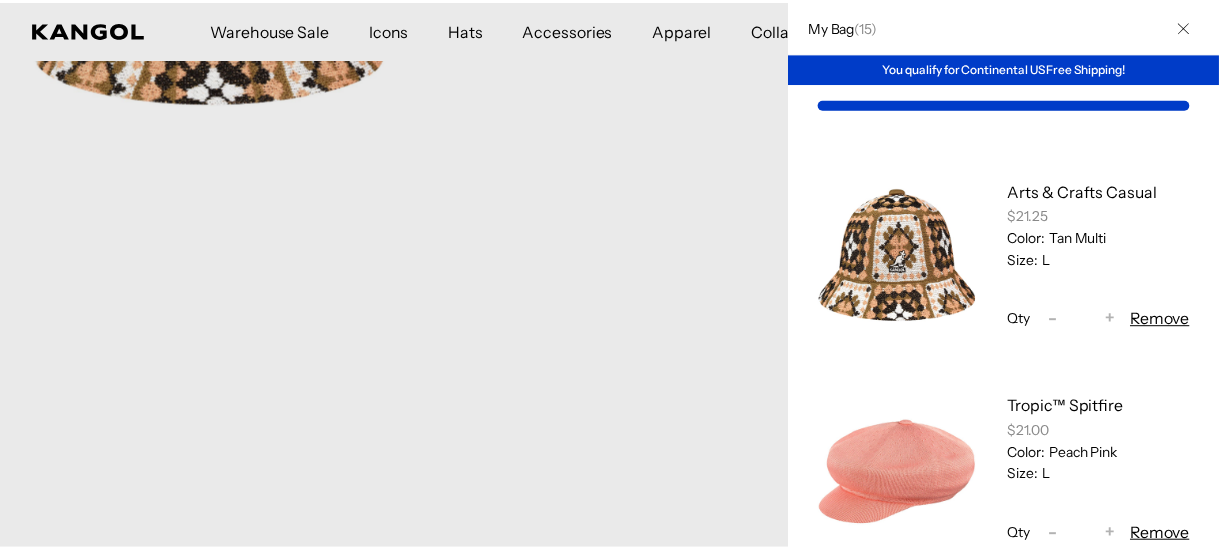 scroll, scrollTop: 0, scrollLeft: 411, axis: horizontal 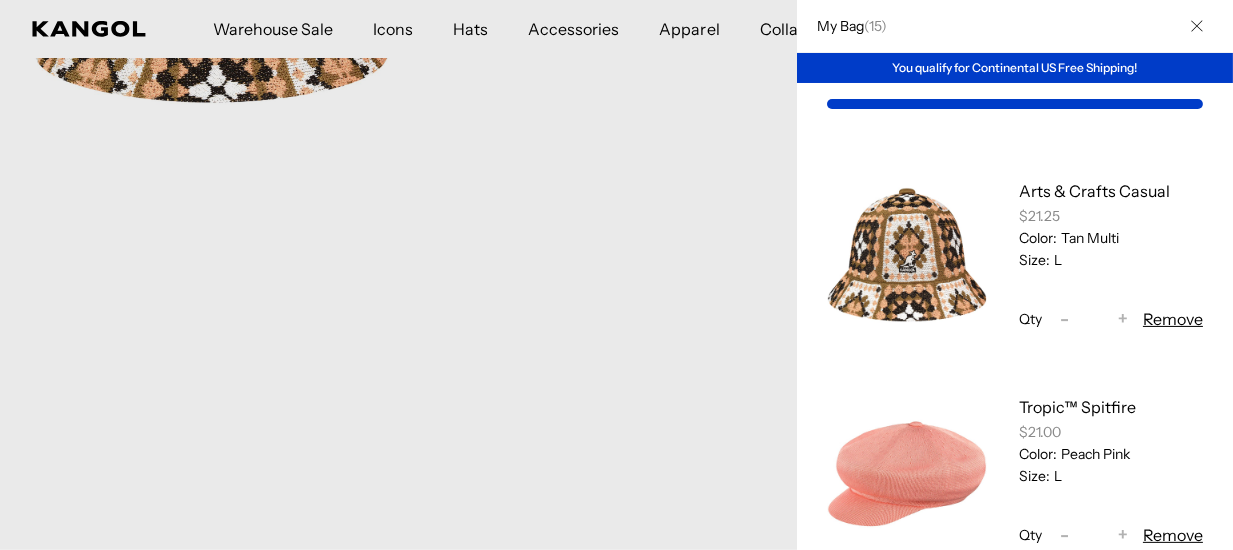 drag, startPoint x: 1179, startPoint y: 25, endPoint x: 1206, endPoint y: 46, distance: 34.20526 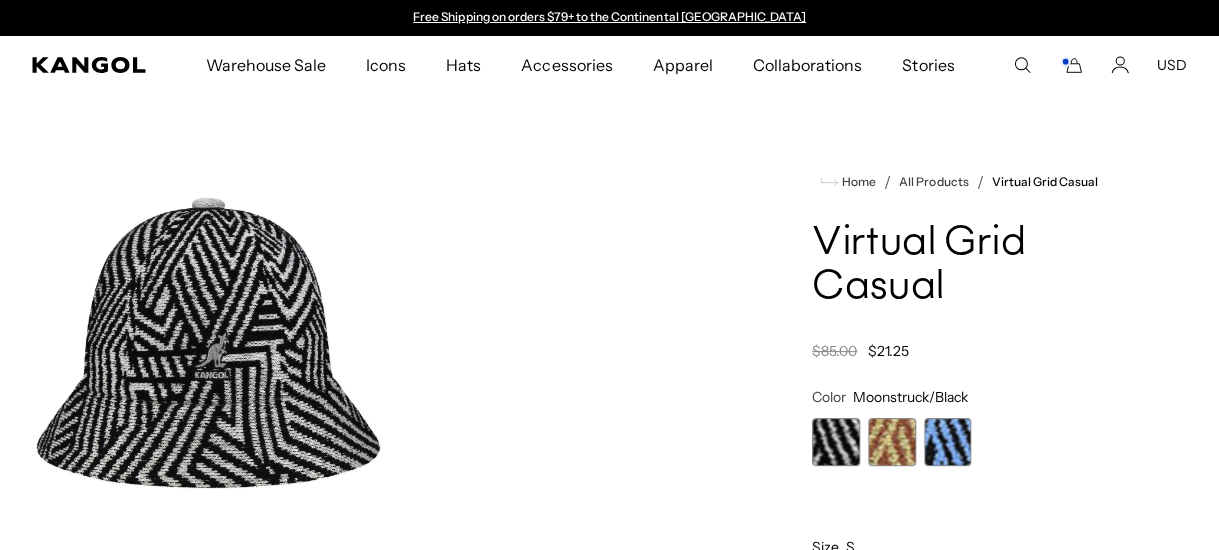 scroll, scrollTop: 0, scrollLeft: 0, axis: both 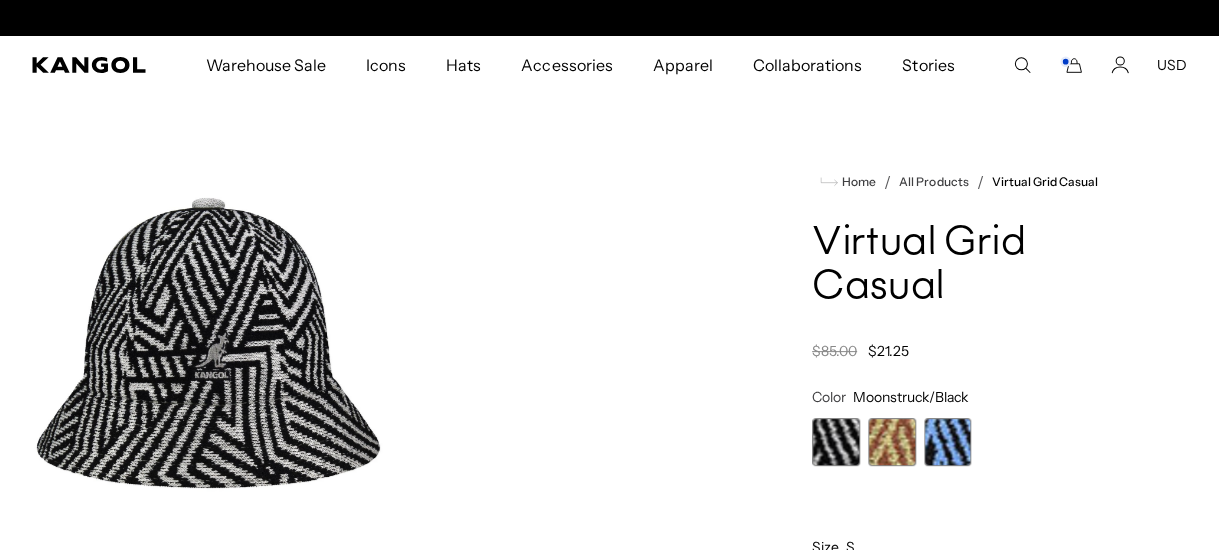 click at bounding box center [892, 442] 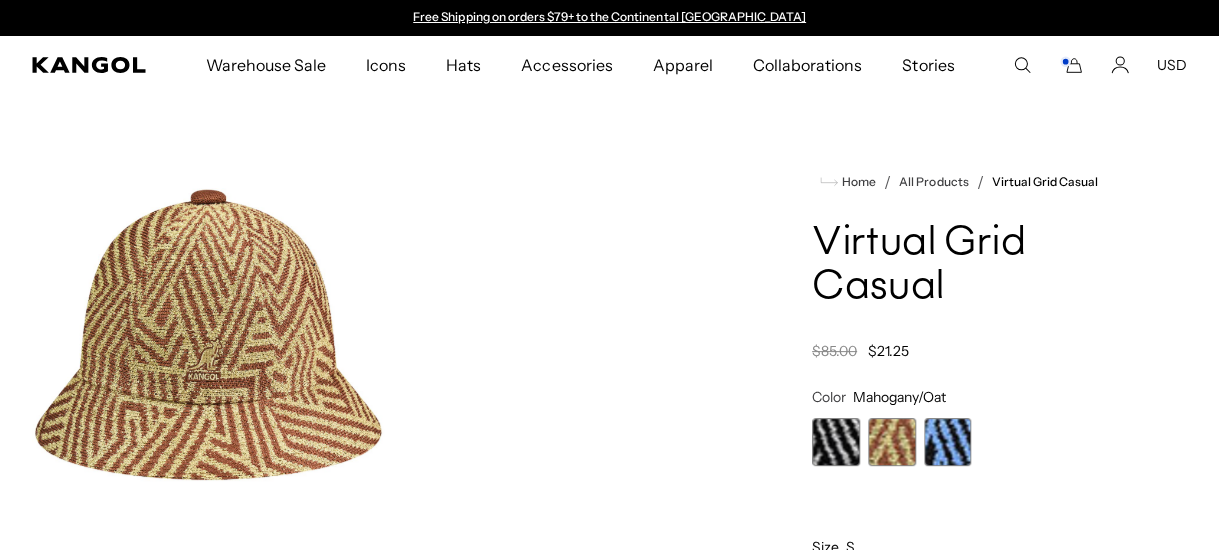 scroll, scrollTop: 0, scrollLeft: 411, axis: horizontal 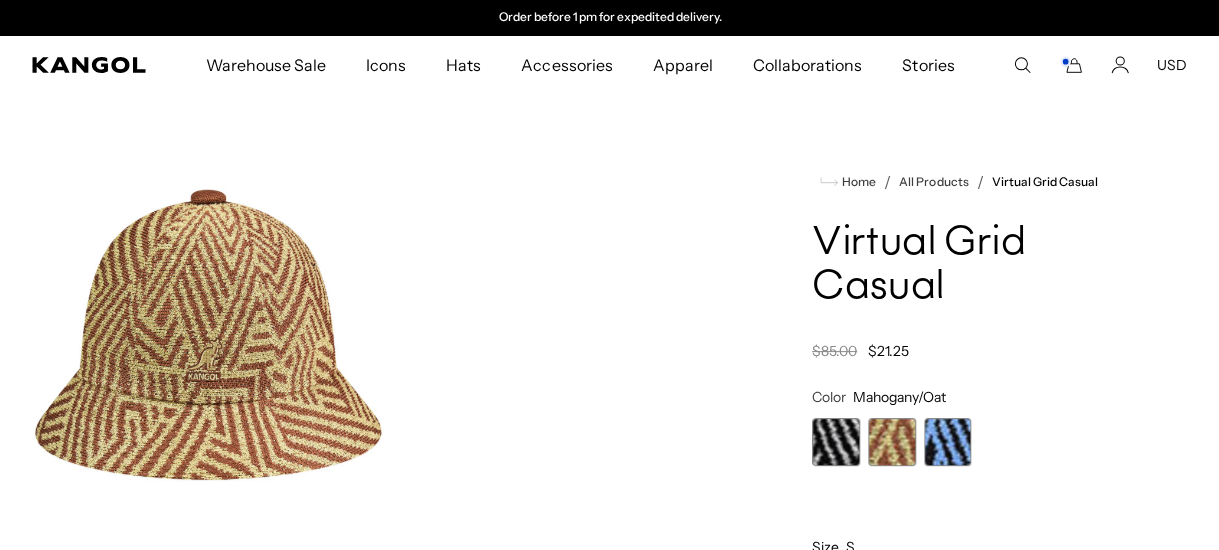 click at bounding box center [948, 442] 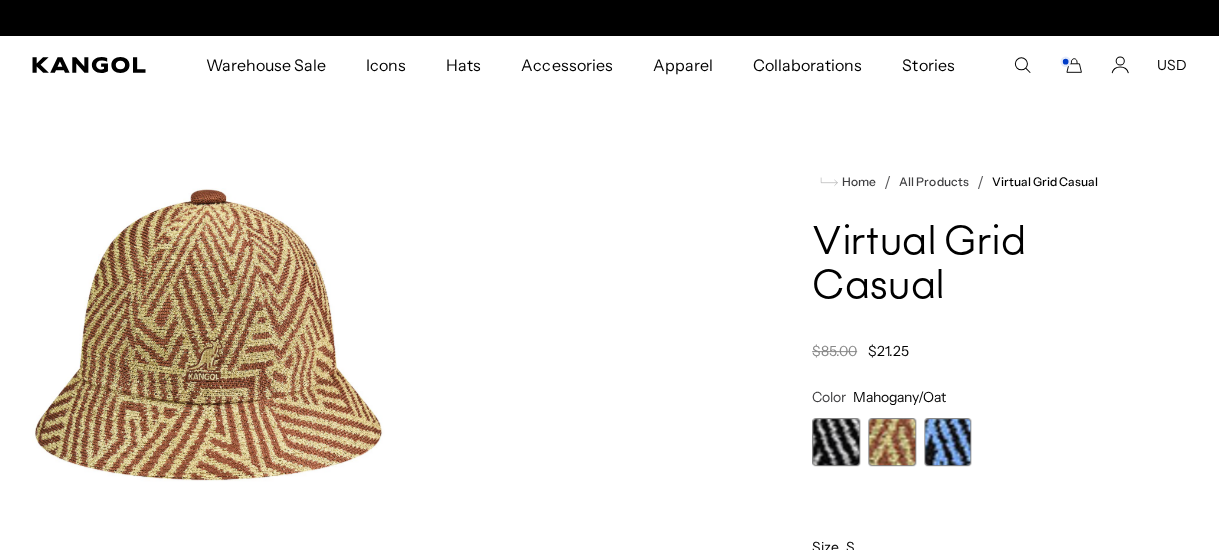 click at bounding box center [948, 442] 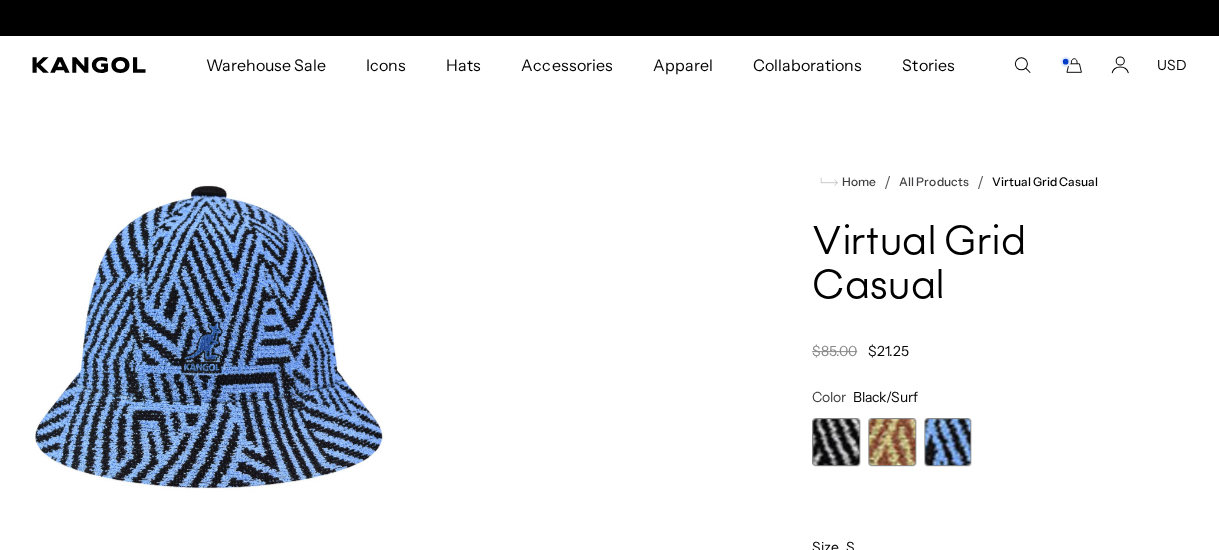 scroll, scrollTop: 0, scrollLeft: 411, axis: horizontal 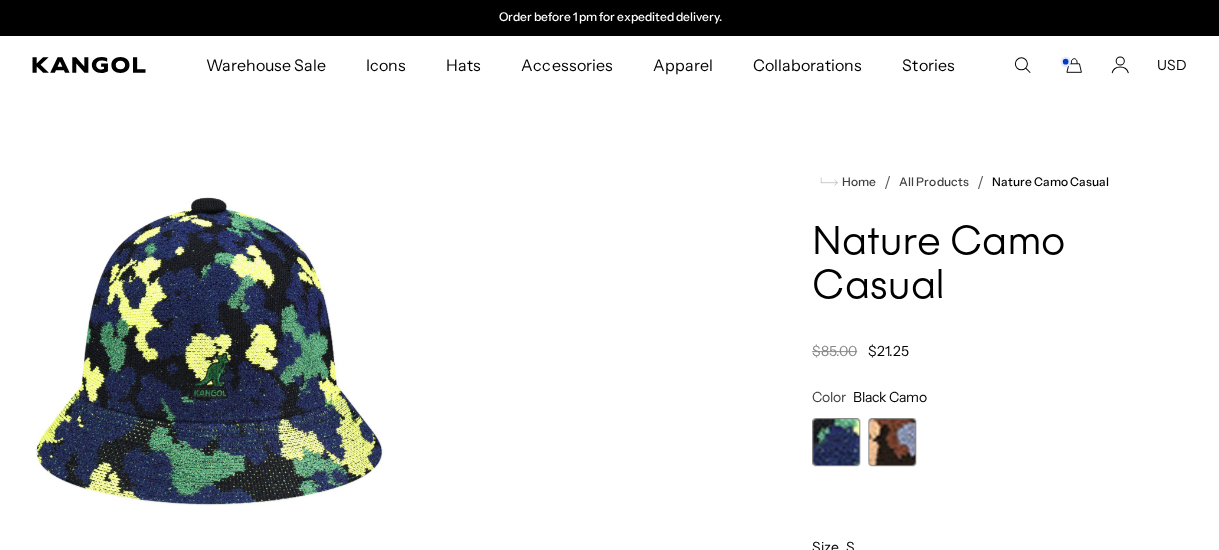 click at bounding box center [892, 442] 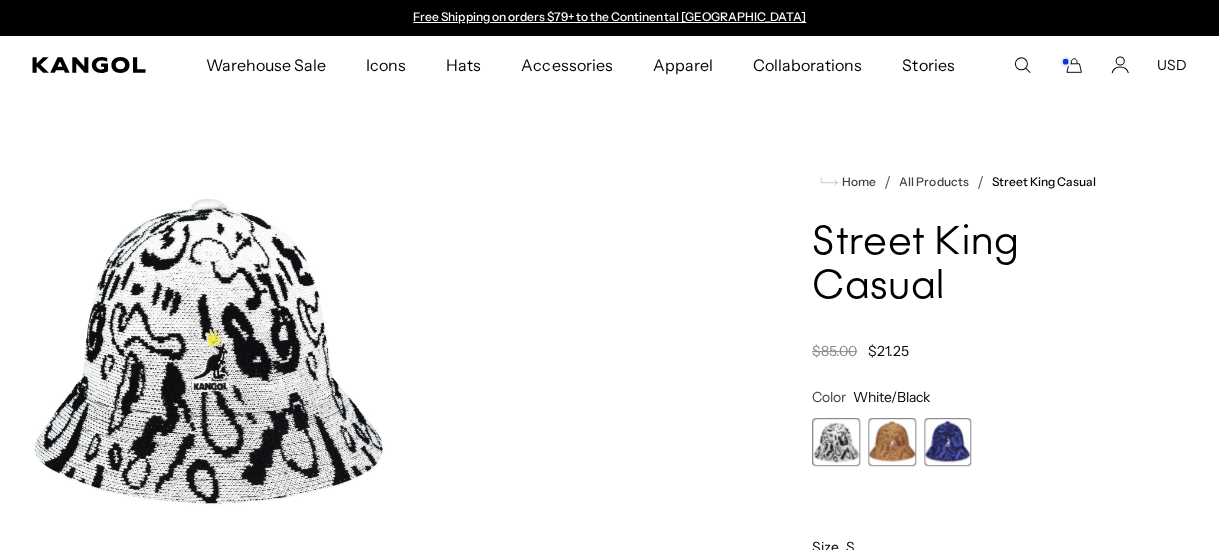 scroll, scrollTop: 0, scrollLeft: 0, axis: both 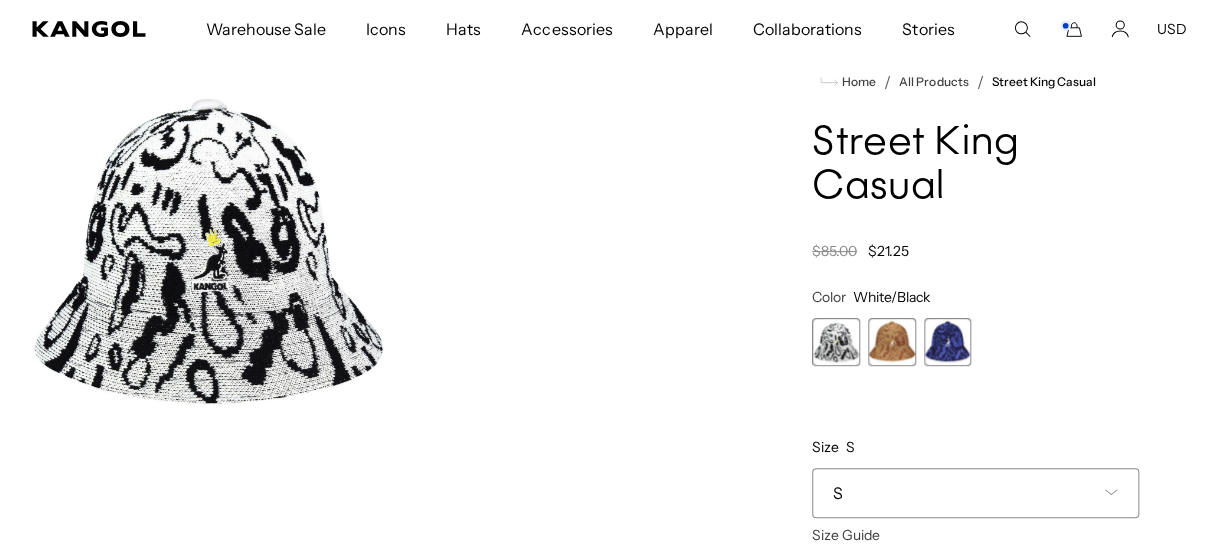click at bounding box center [948, 342] 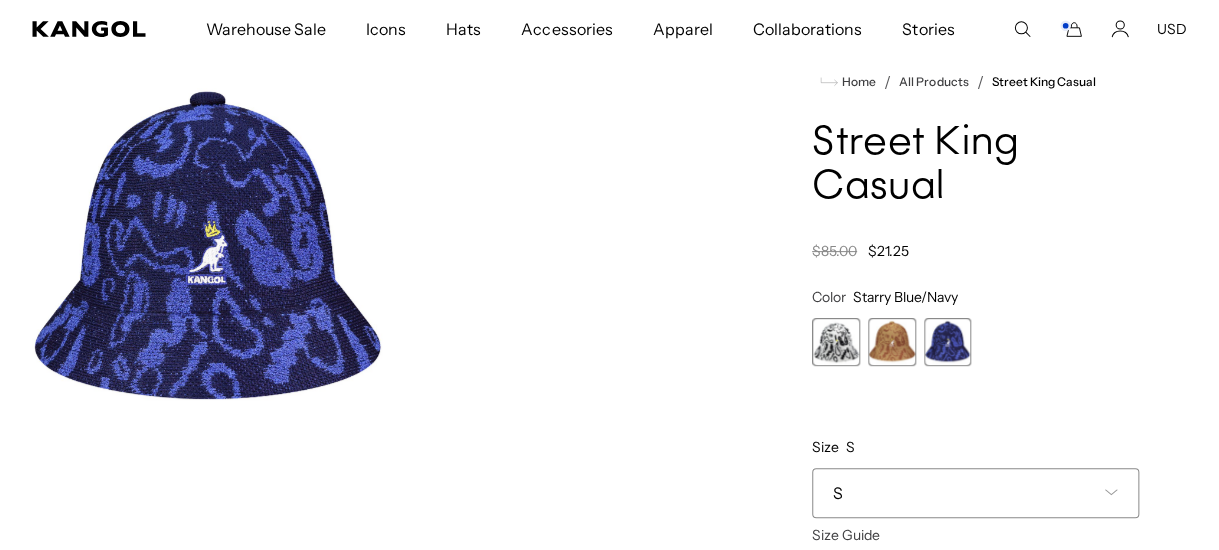 scroll, scrollTop: 0, scrollLeft: 411, axis: horizontal 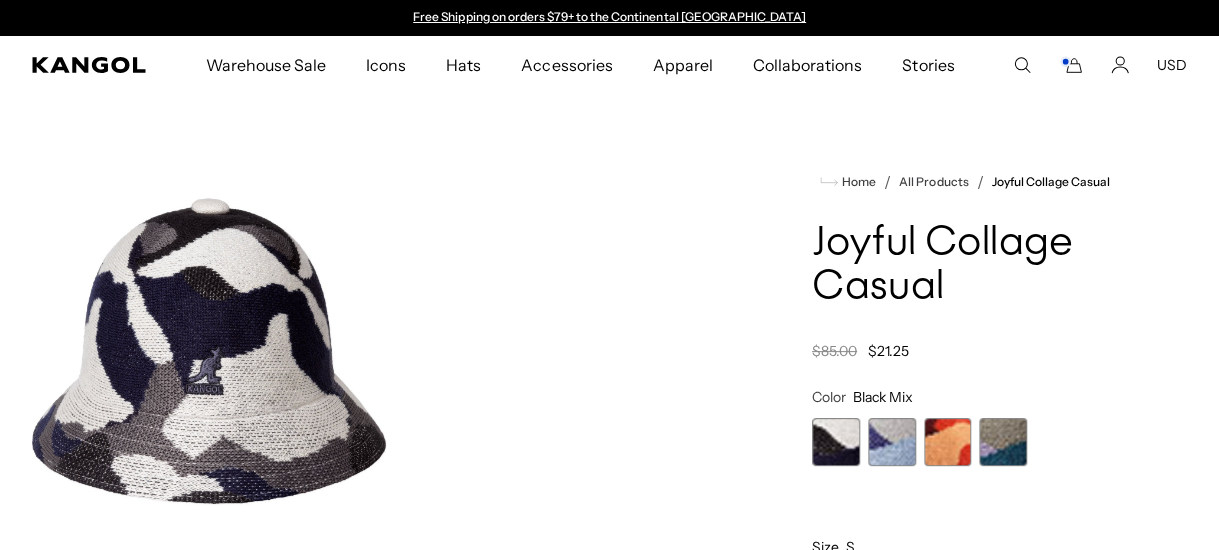 drag, startPoint x: 822, startPoint y: 420, endPoint x: 847, endPoint y: 424, distance: 25.317978 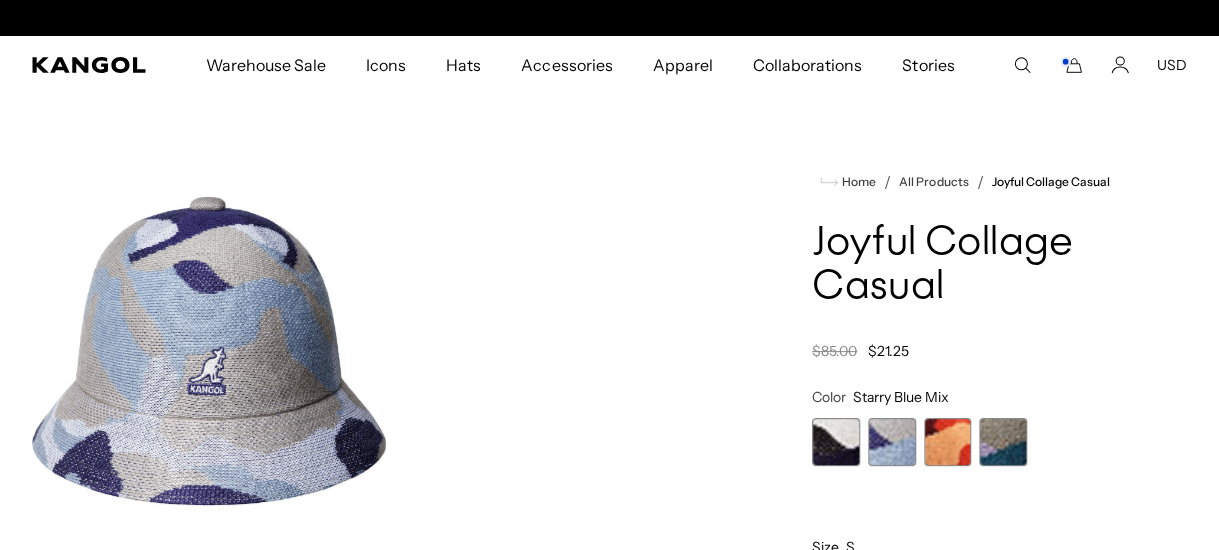 scroll, scrollTop: 0, scrollLeft: 411, axis: horizontal 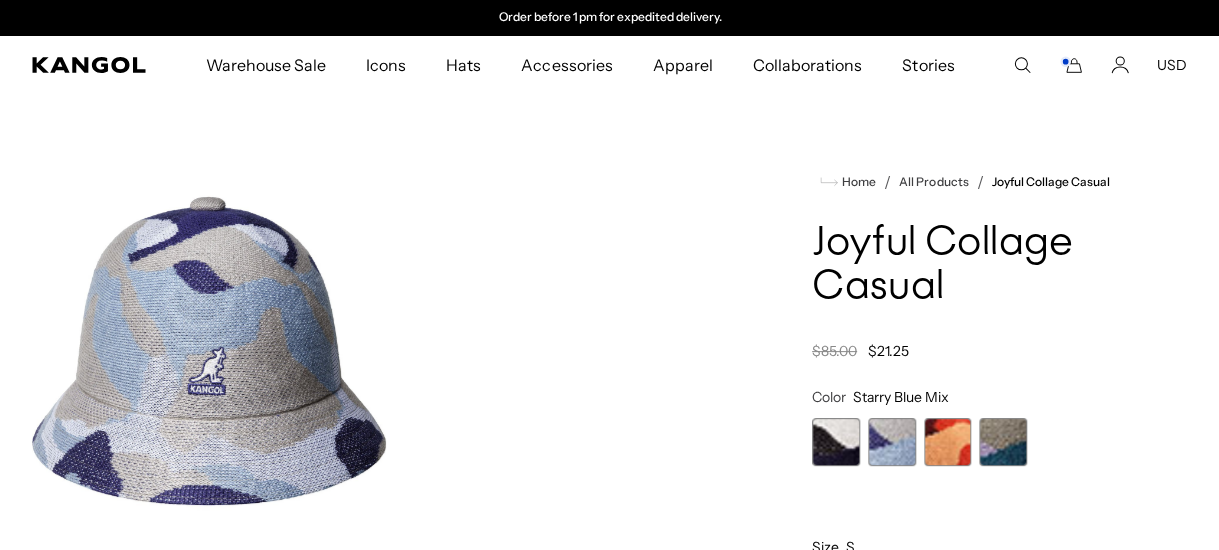 click at bounding box center [948, 442] 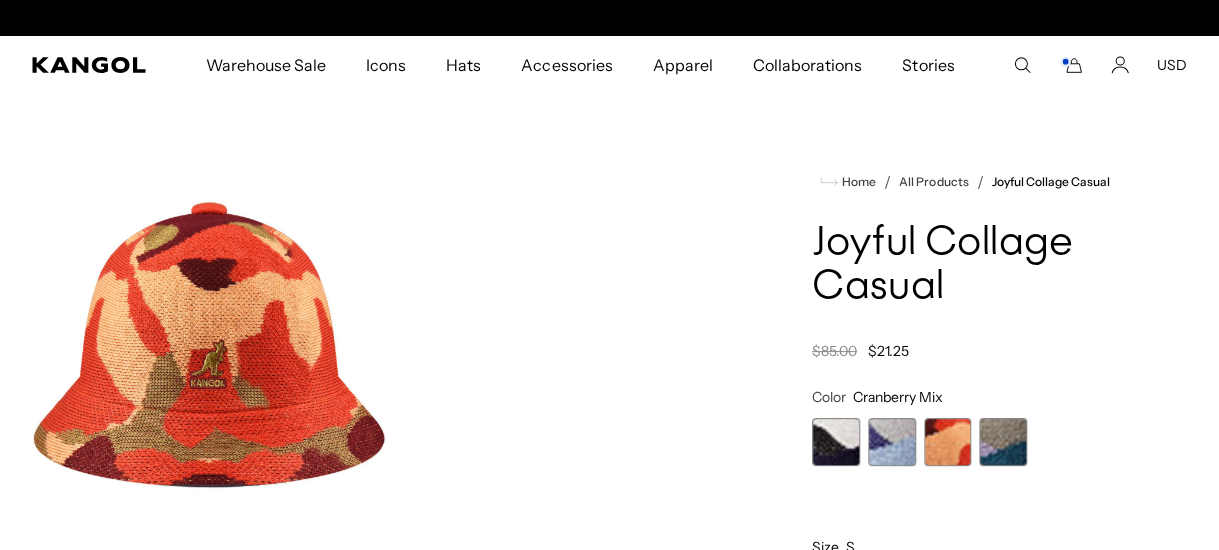 scroll, scrollTop: 0, scrollLeft: 0, axis: both 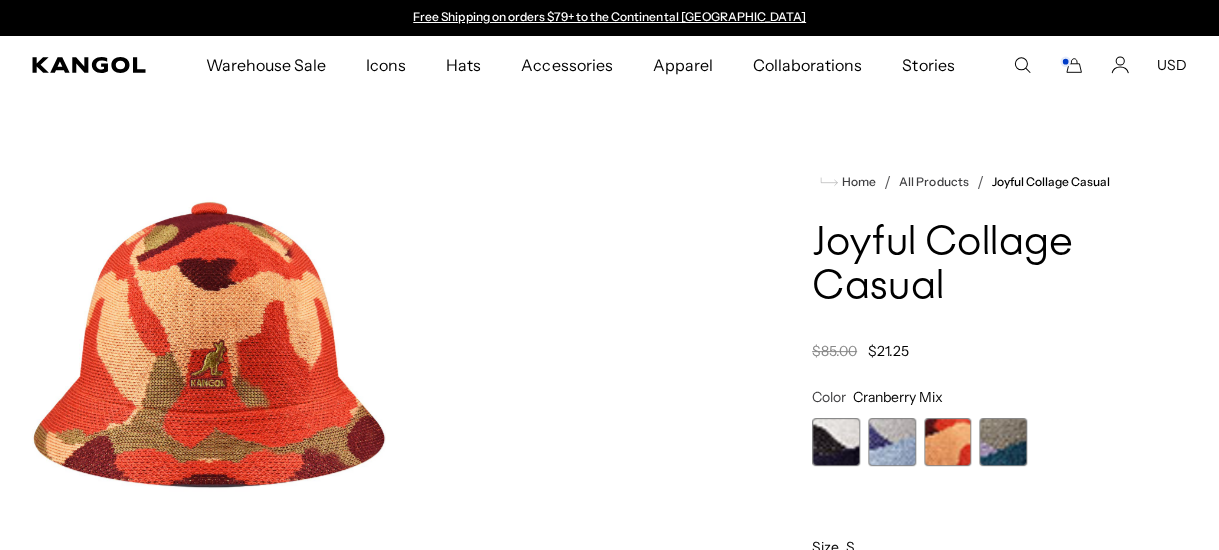 click at bounding box center [1003, 442] 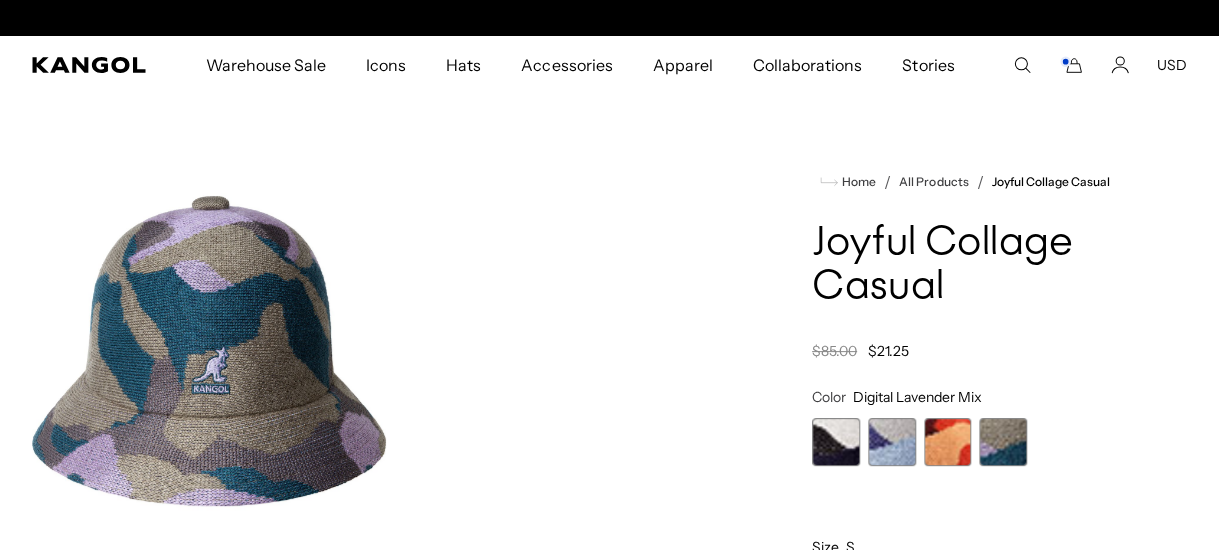 scroll, scrollTop: 0, scrollLeft: 411, axis: horizontal 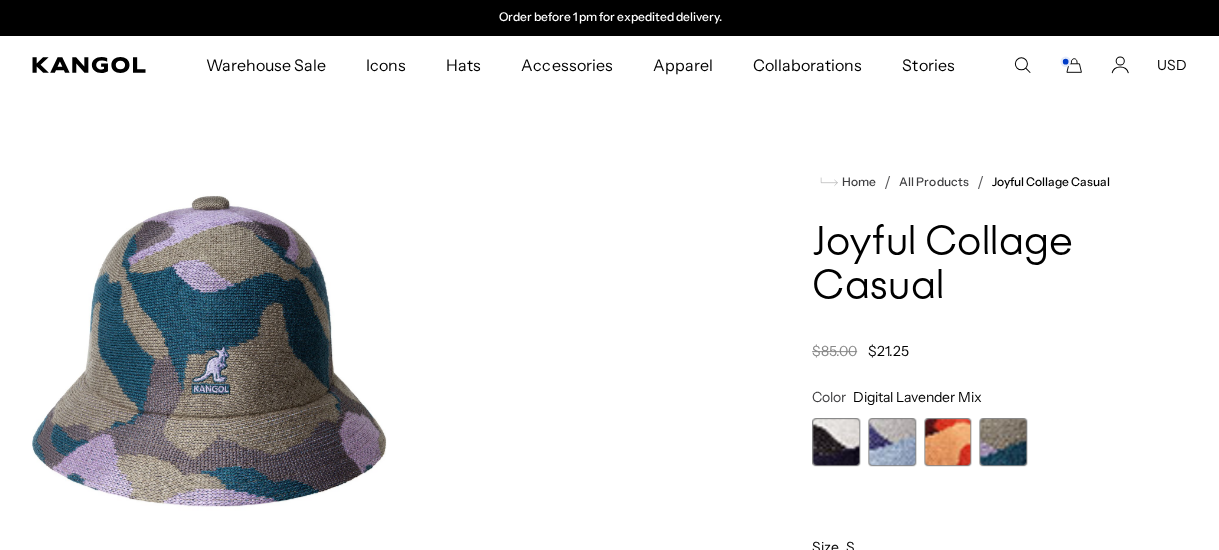 click at bounding box center (948, 442) 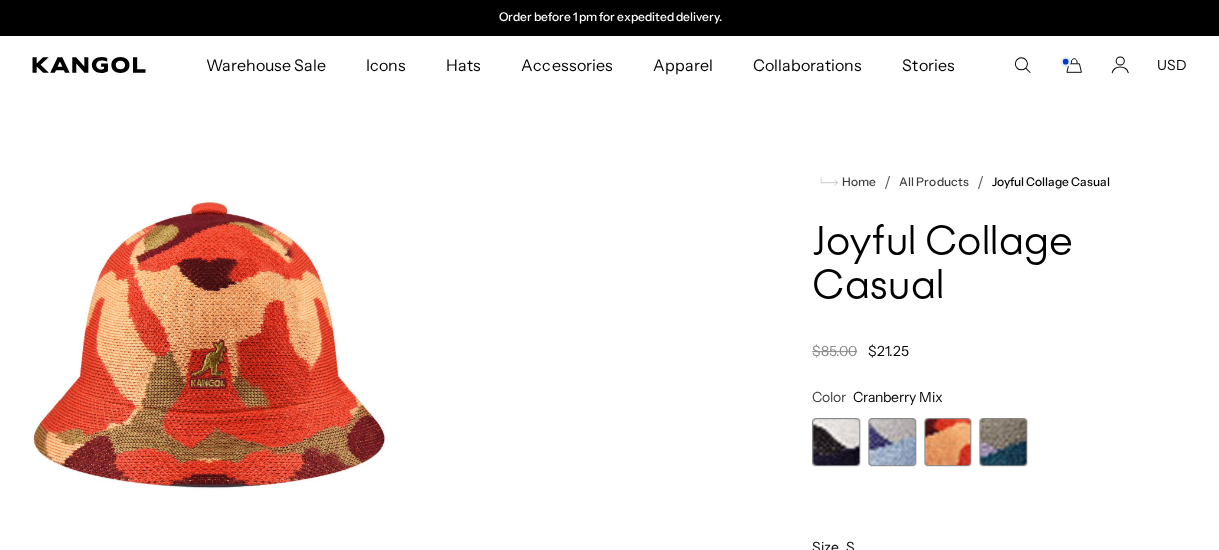 click at bounding box center [892, 442] 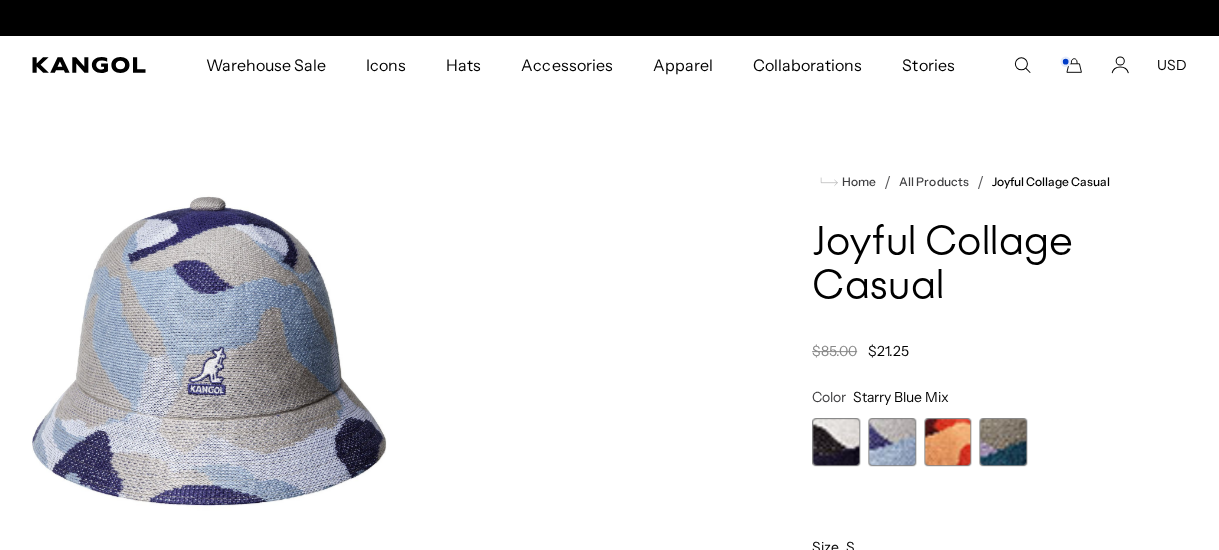 scroll, scrollTop: 0, scrollLeft: 0, axis: both 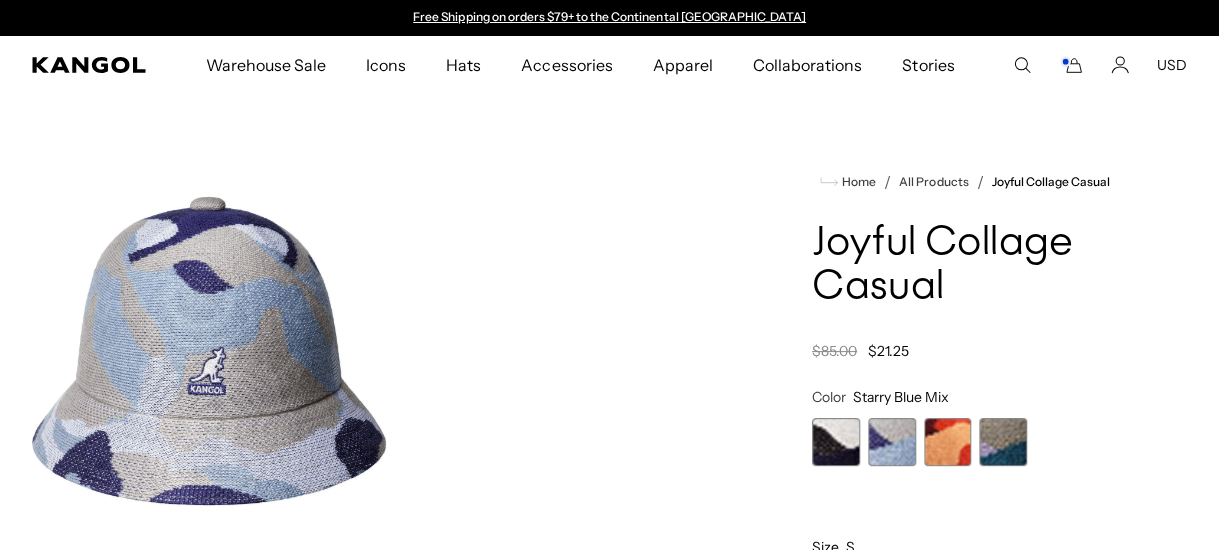 click at bounding box center [836, 442] 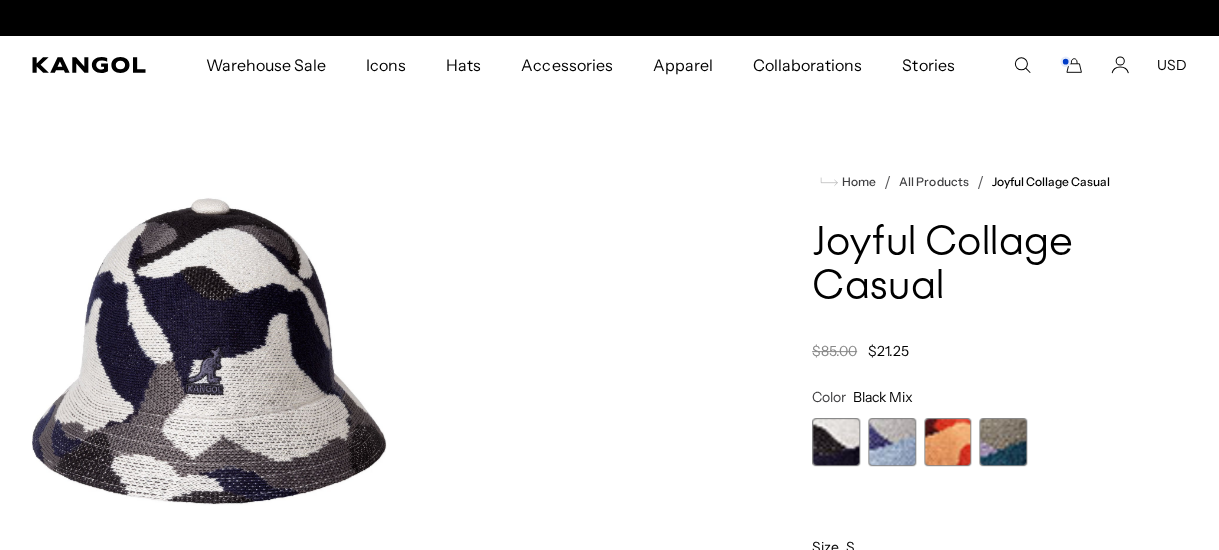 scroll, scrollTop: 0, scrollLeft: 411, axis: horizontal 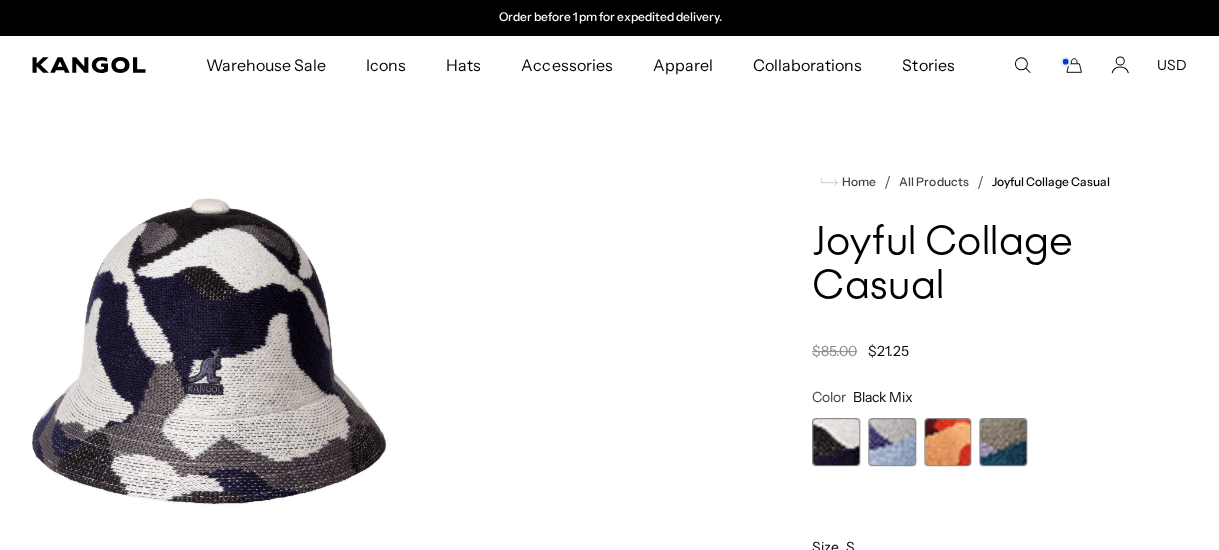 drag, startPoint x: 51, startPoint y: 3, endPoint x: 568, endPoint y: 380, distance: 639.8578 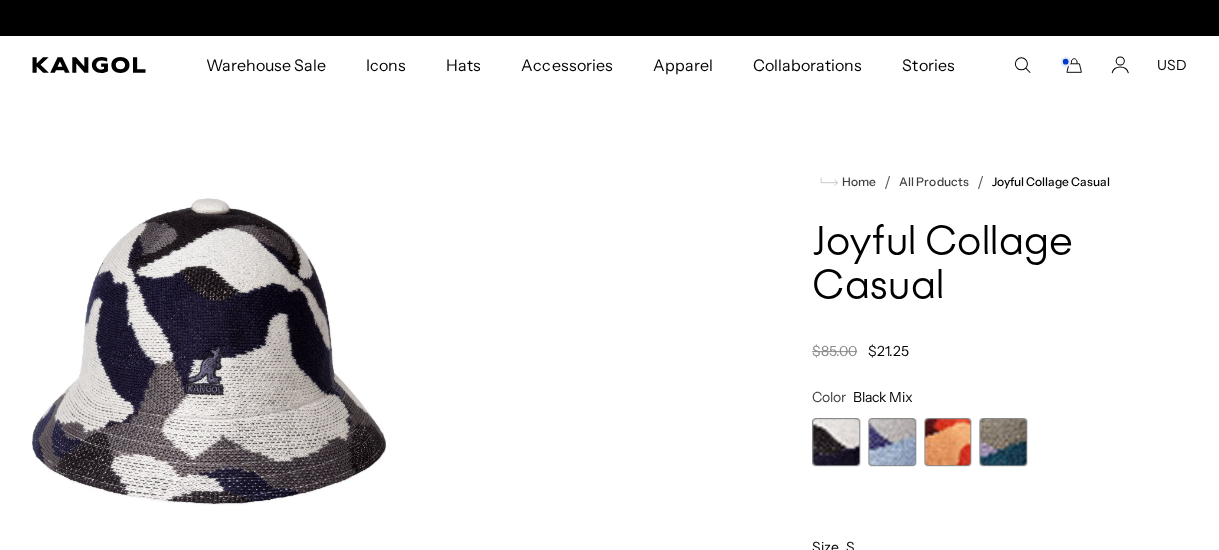 scroll, scrollTop: 0, scrollLeft: 0, axis: both 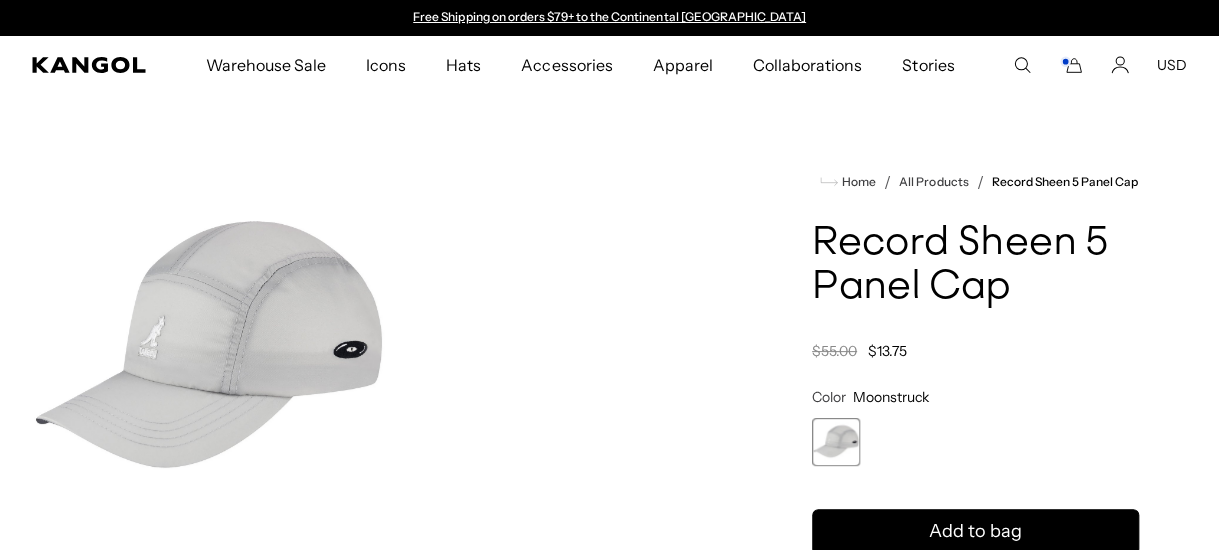 click at bounding box center [836, 442] 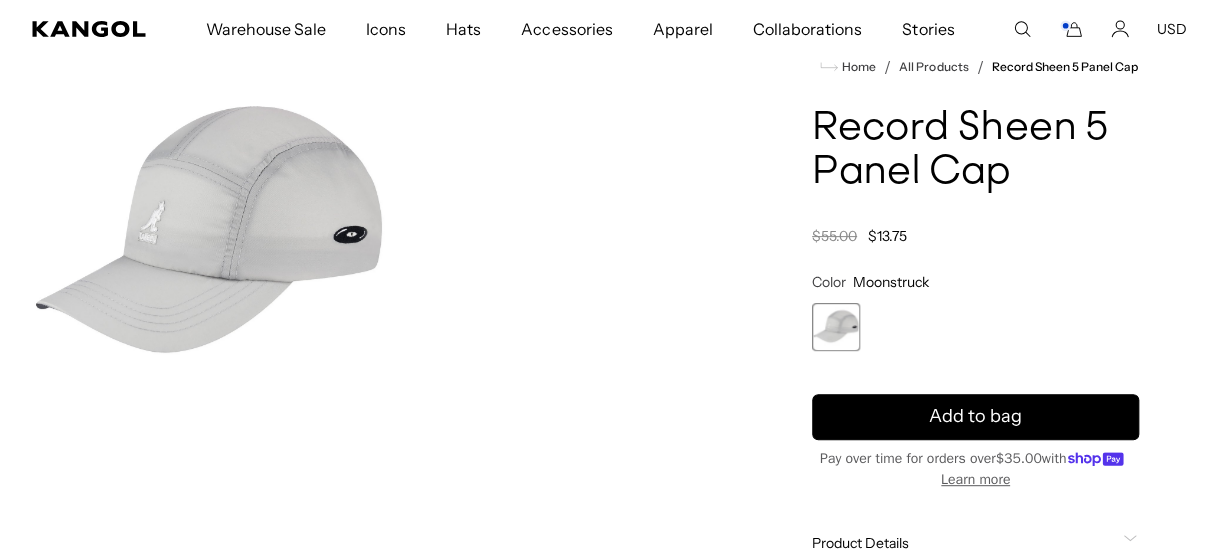 scroll, scrollTop: 200, scrollLeft: 0, axis: vertical 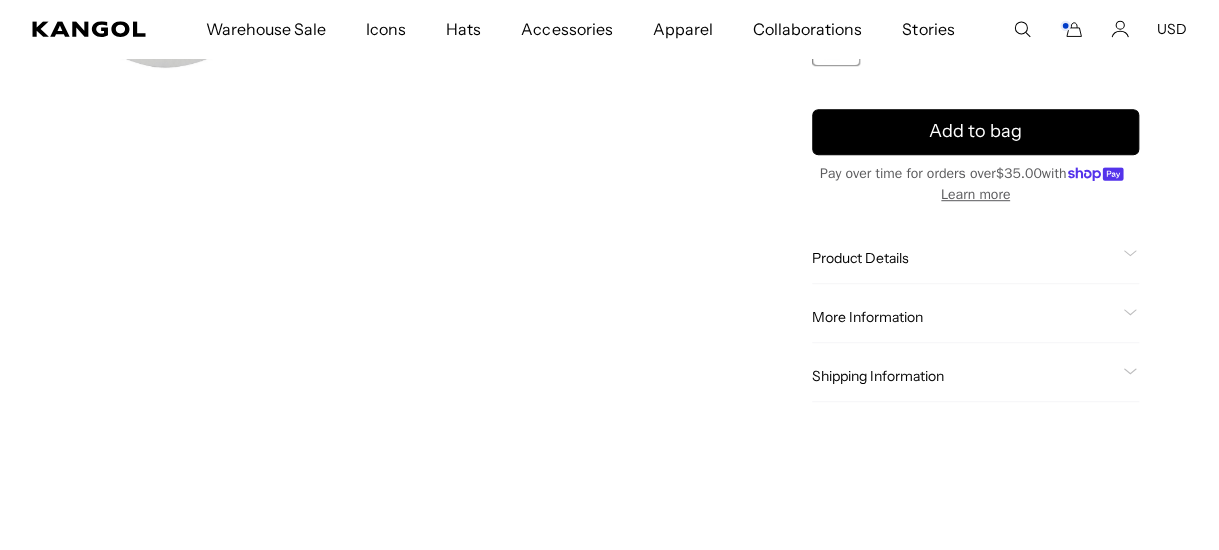 click 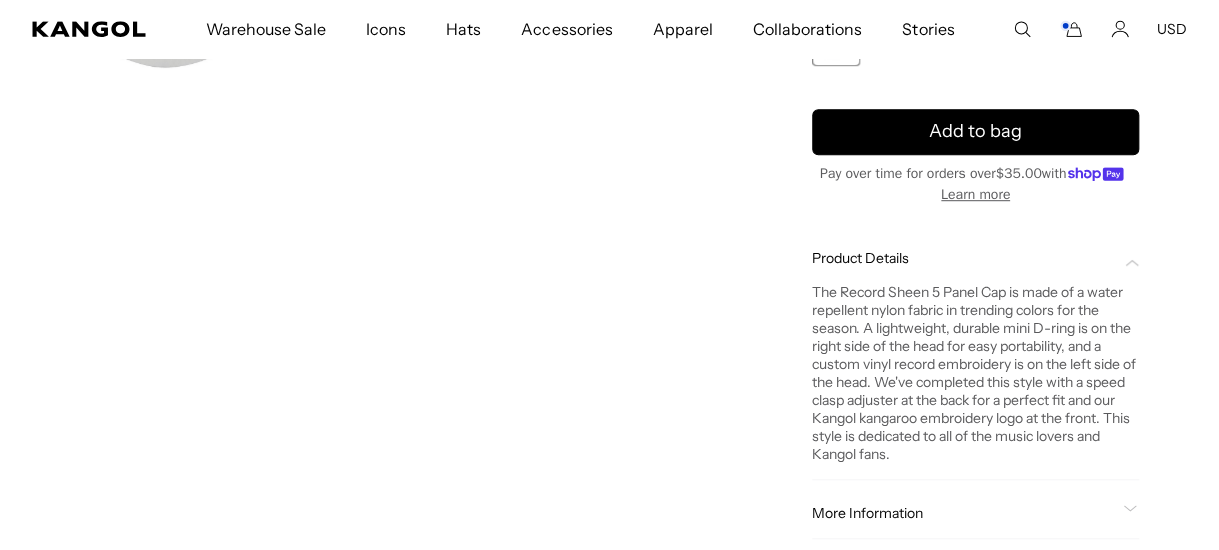 scroll, scrollTop: 0, scrollLeft: 0, axis: both 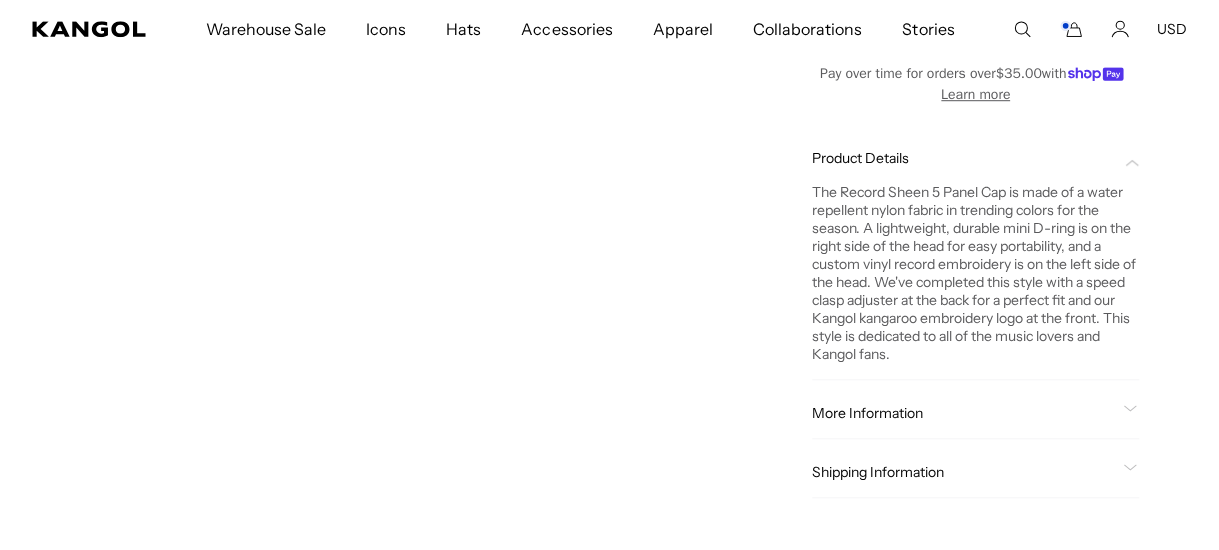 click on "More Information
Style ID
K5377
Shape
Baseball Cap
Fabrication
Nylon
Material
90% Nylon, 10% Polyester
Brim
2 5/8" Peak
USA Made or Imported
Imported" 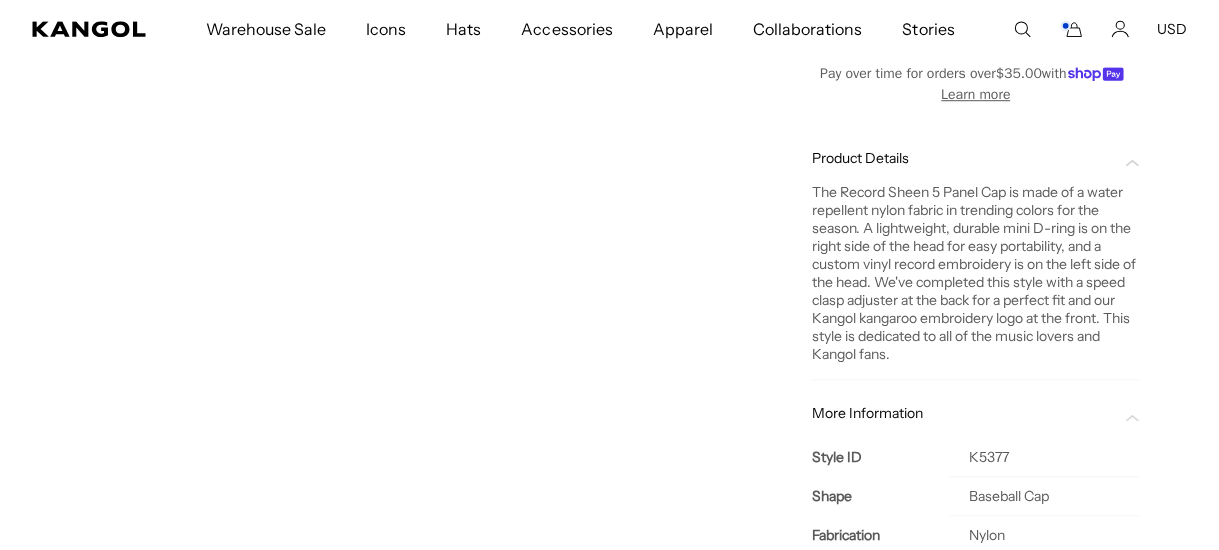 scroll, scrollTop: 565, scrollLeft: 0, axis: vertical 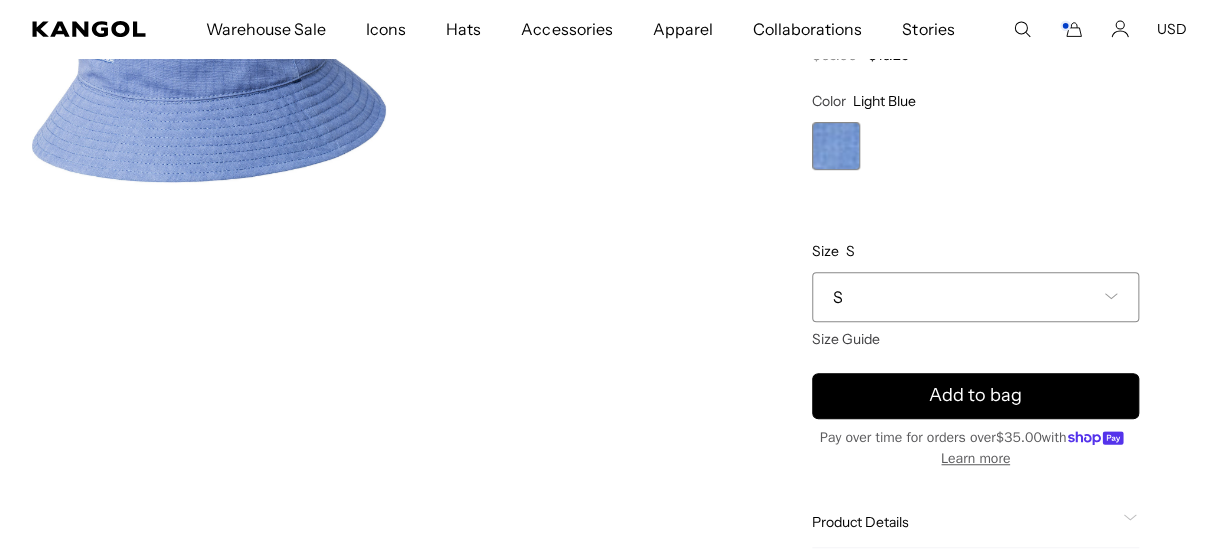 click on "S" at bounding box center (975, 297) 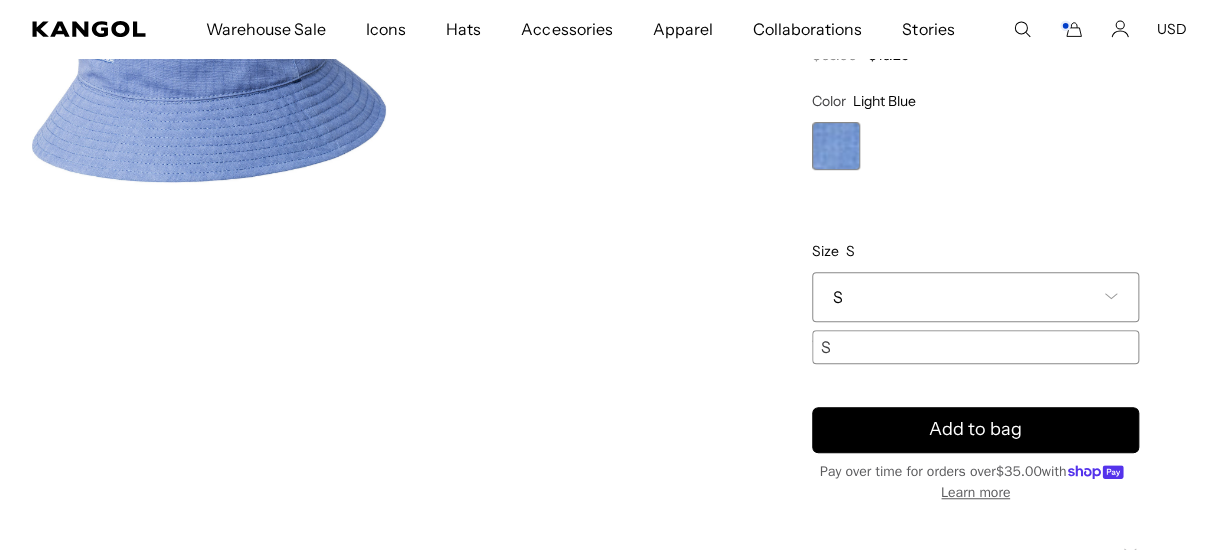 scroll, scrollTop: 0, scrollLeft: 0, axis: both 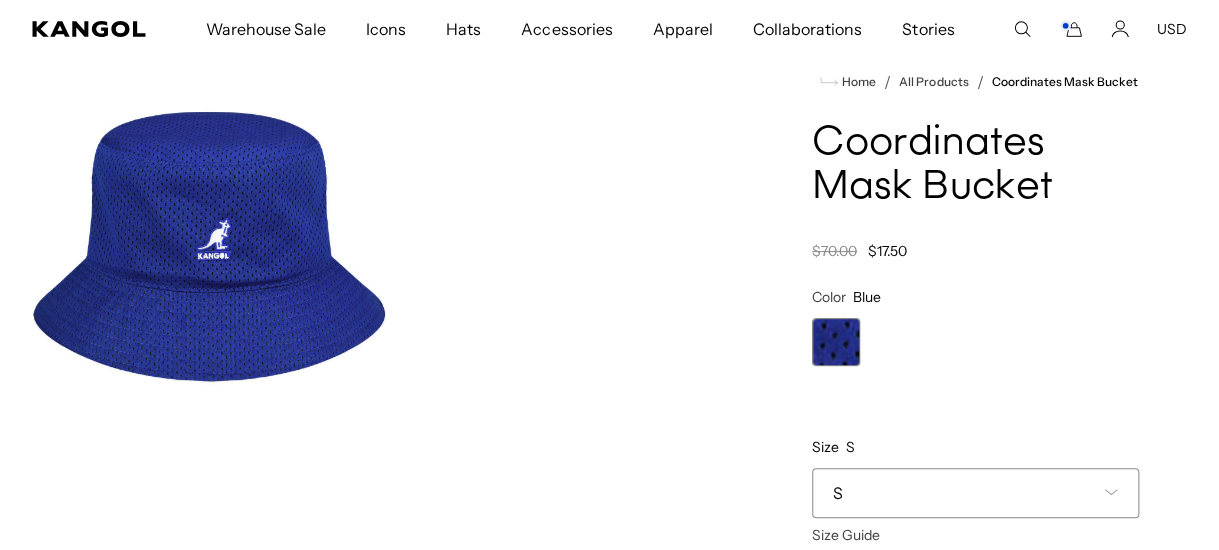 click on "S" at bounding box center (975, 493) 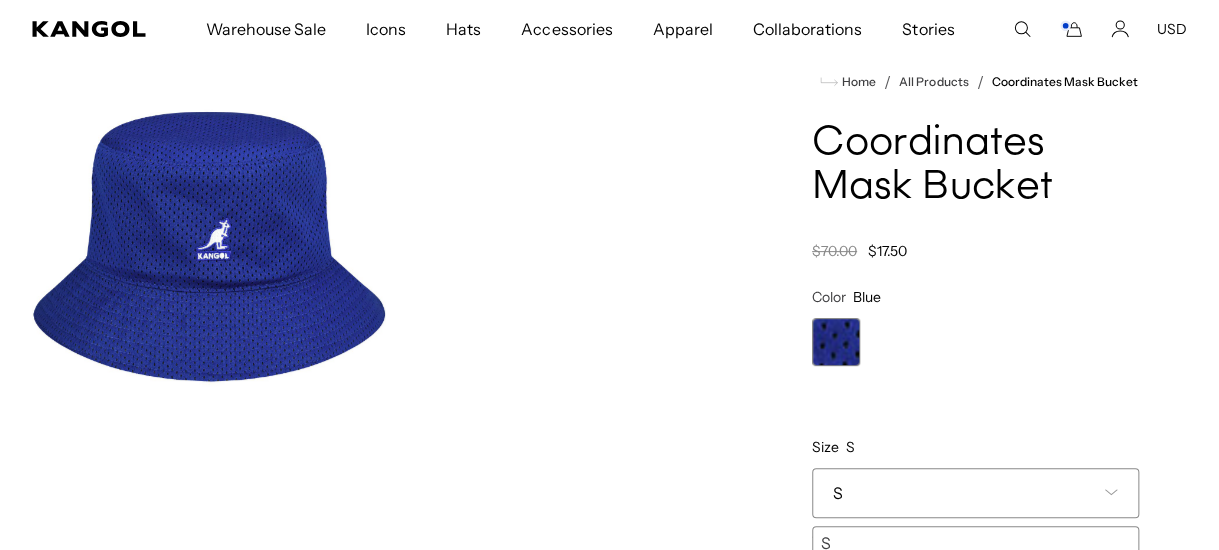 scroll, scrollTop: 155, scrollLeft: 0, axis: vertical 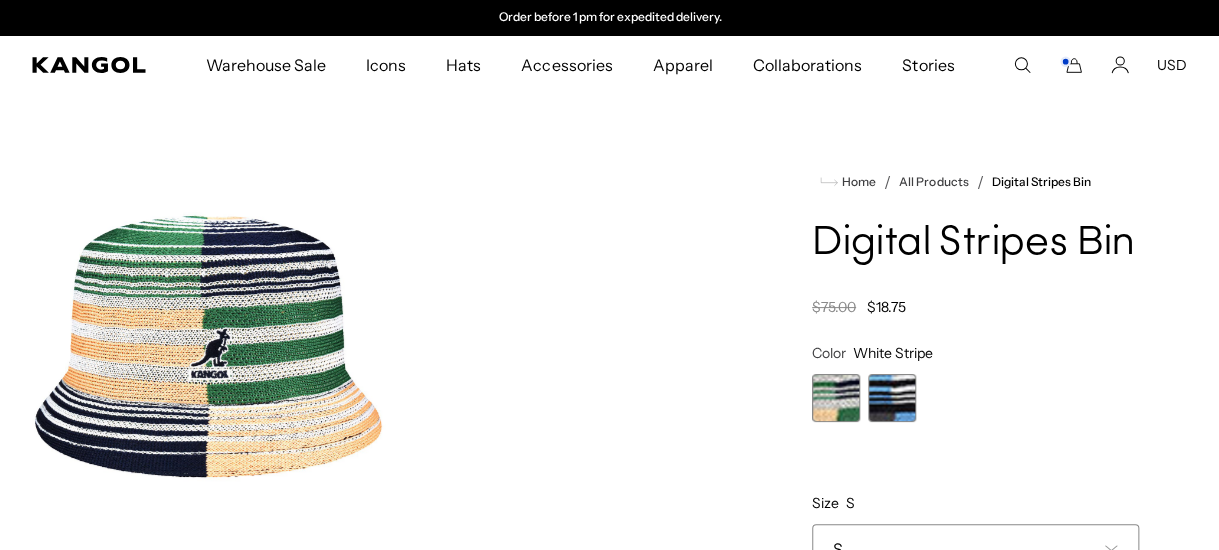 click at bounding box center (892, 398) 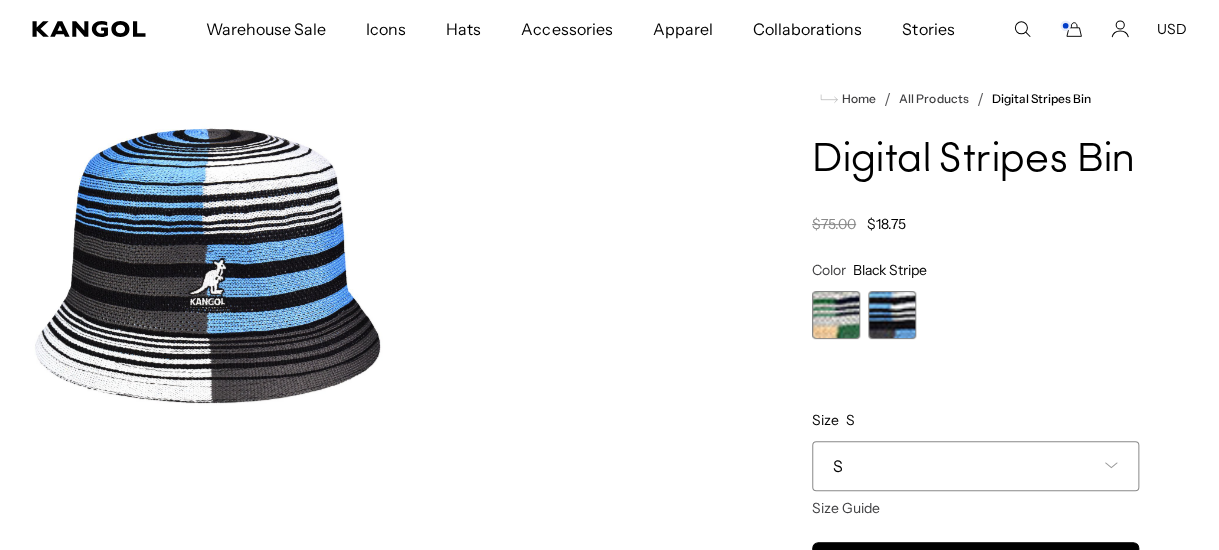 scroll, scrollTop: 200, scrollLeft: 0, axis: vertical 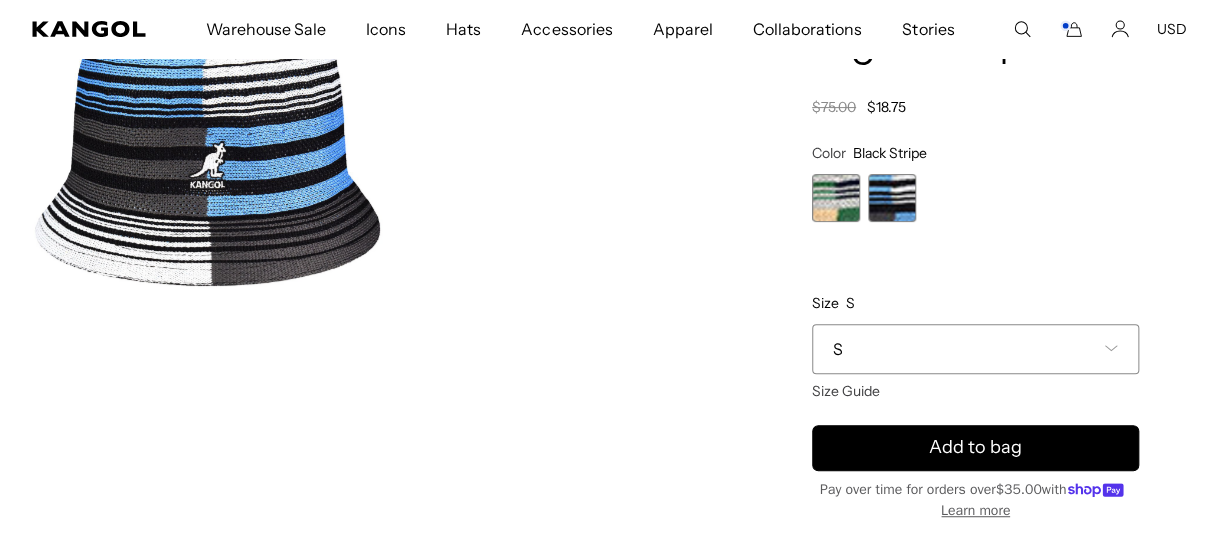 click on "S" at bounding box center [975, 349] 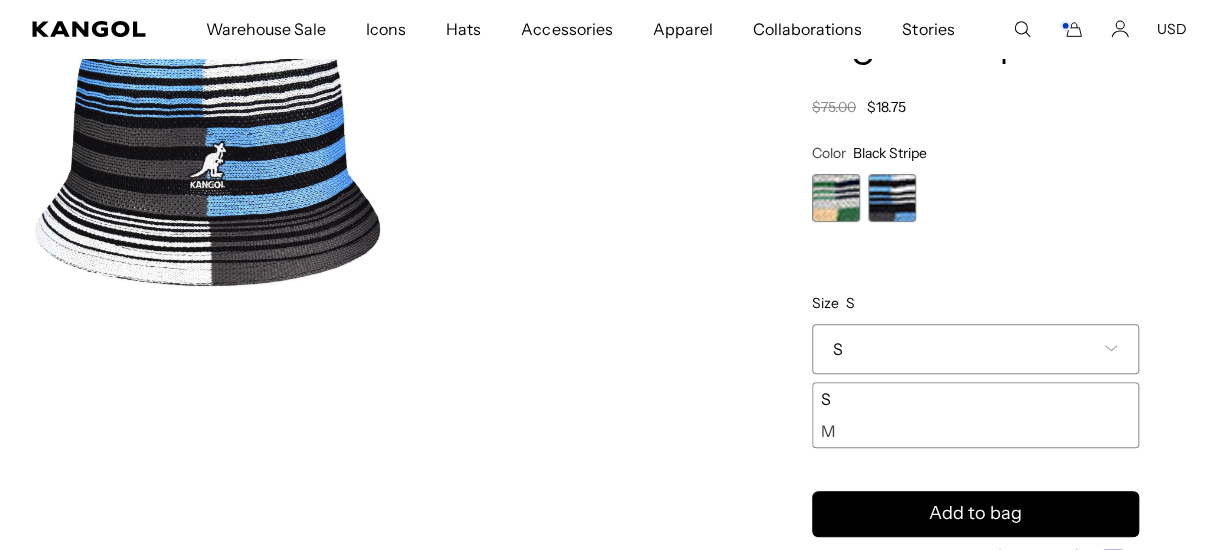 click on "M" at bounding box center (975, 431) 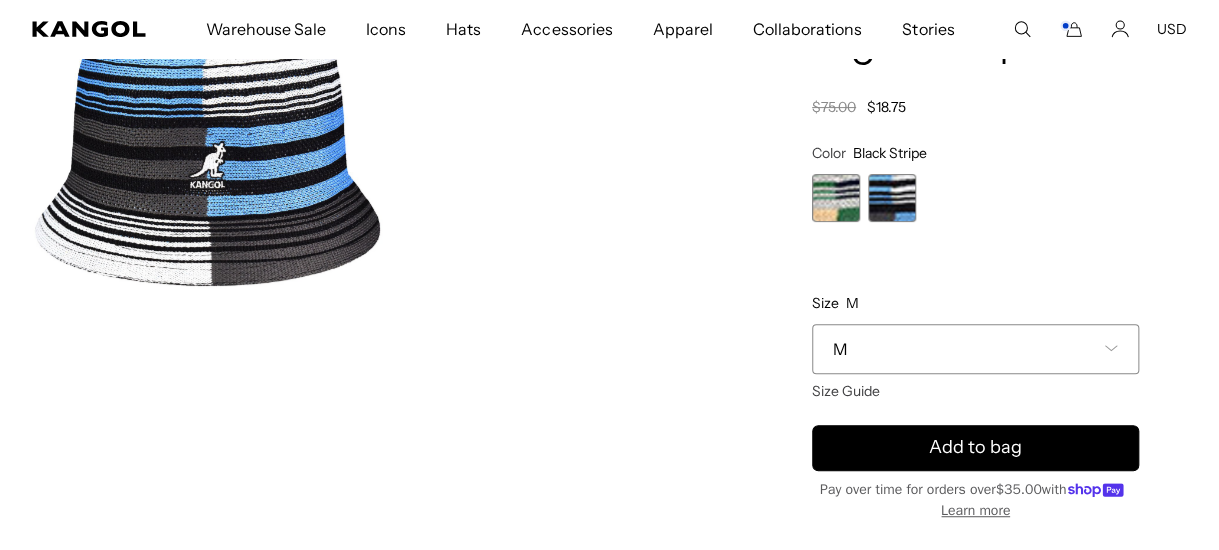 scroll, scrollTop: 0, scrollLeft: 411, axis: horizontal 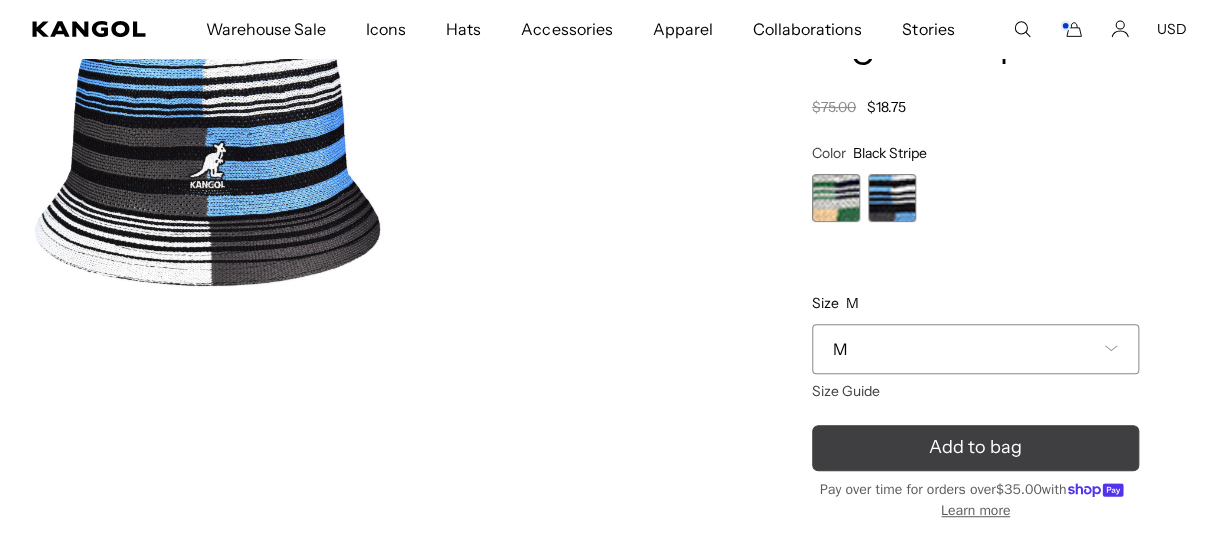 click on "Add to bag" at bounding box center (975, 448) 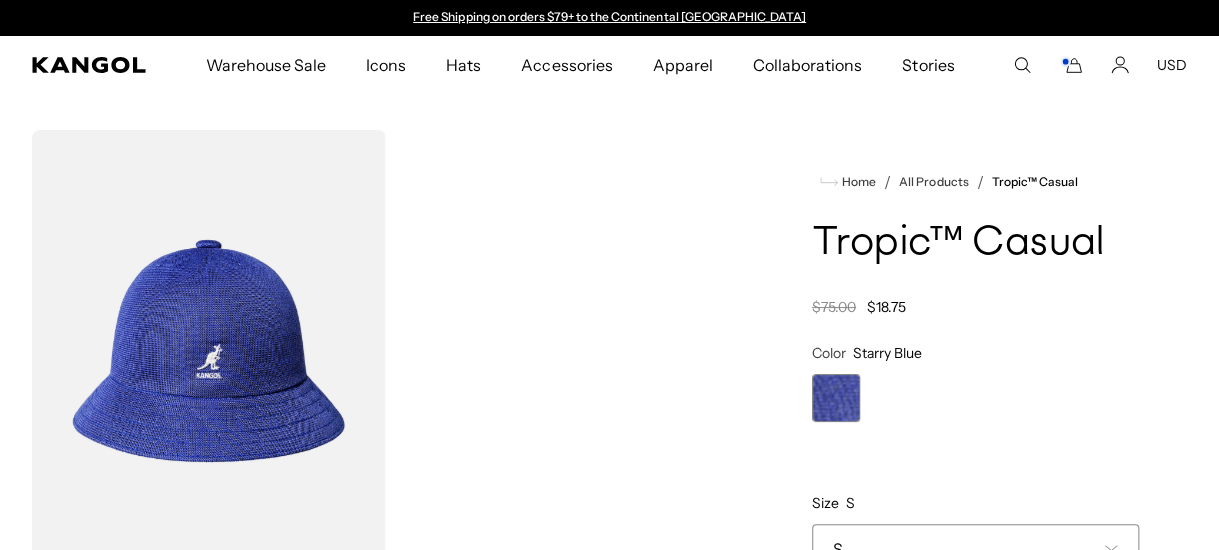 scroll, scrollTop: 200, scrollLeft: 0, axis: vertical 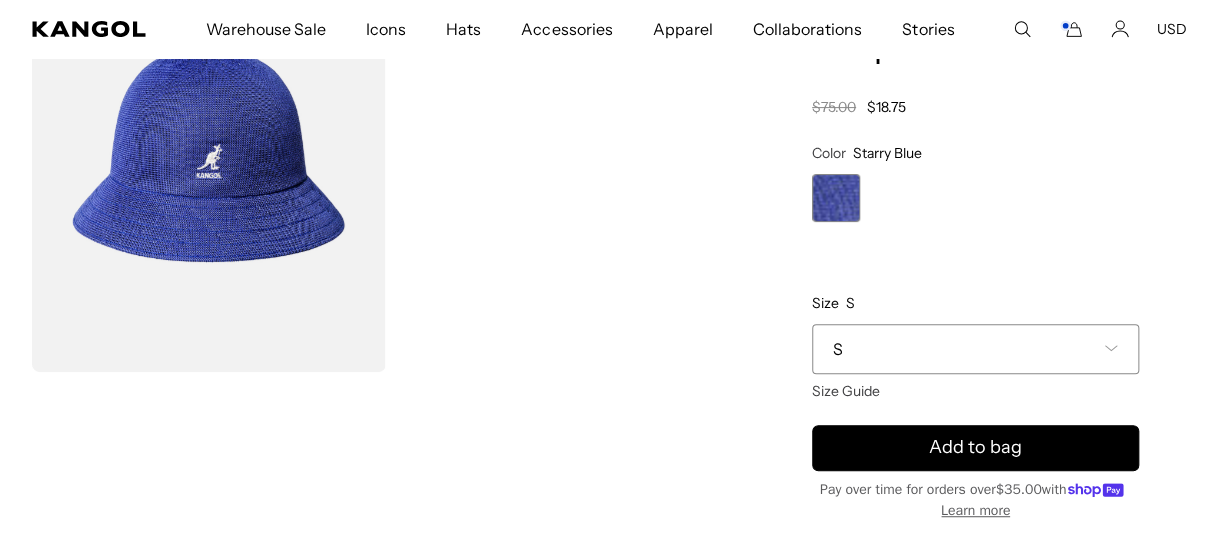 click on "S" at bounding box center [975, 349] 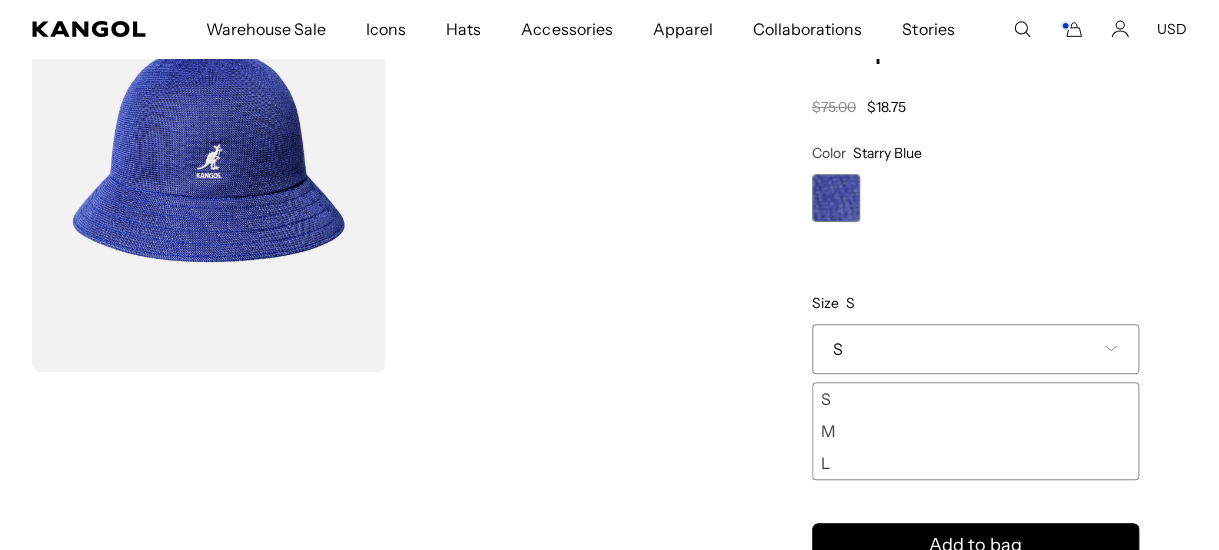 scroll, scrollTop: 0, scrollLeft: 411, axis: horizontal 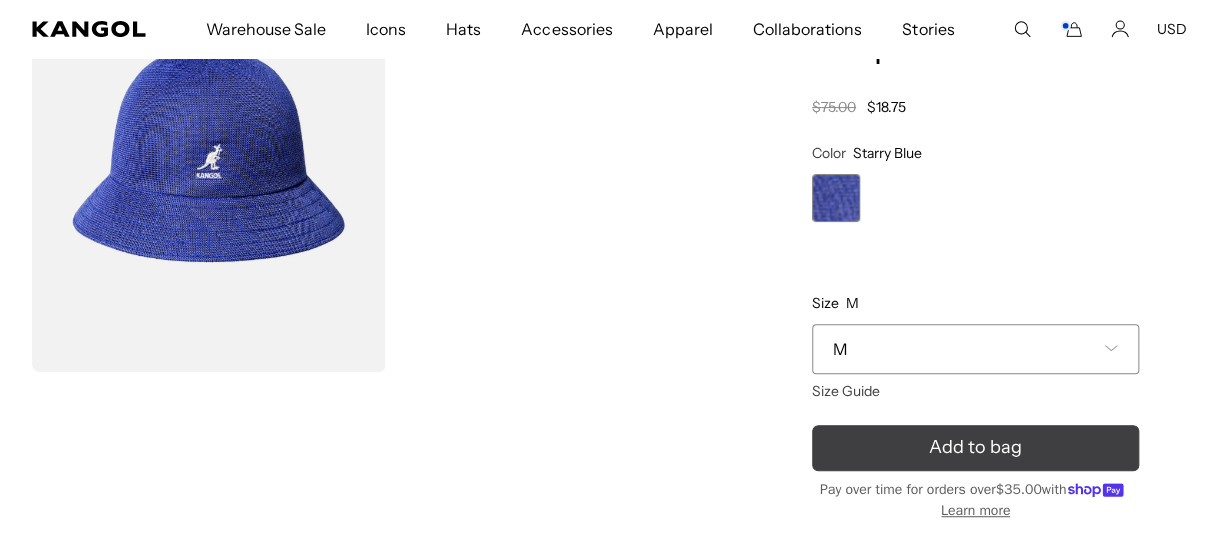 click on "Add to bag" at bounding box center [975, 448] 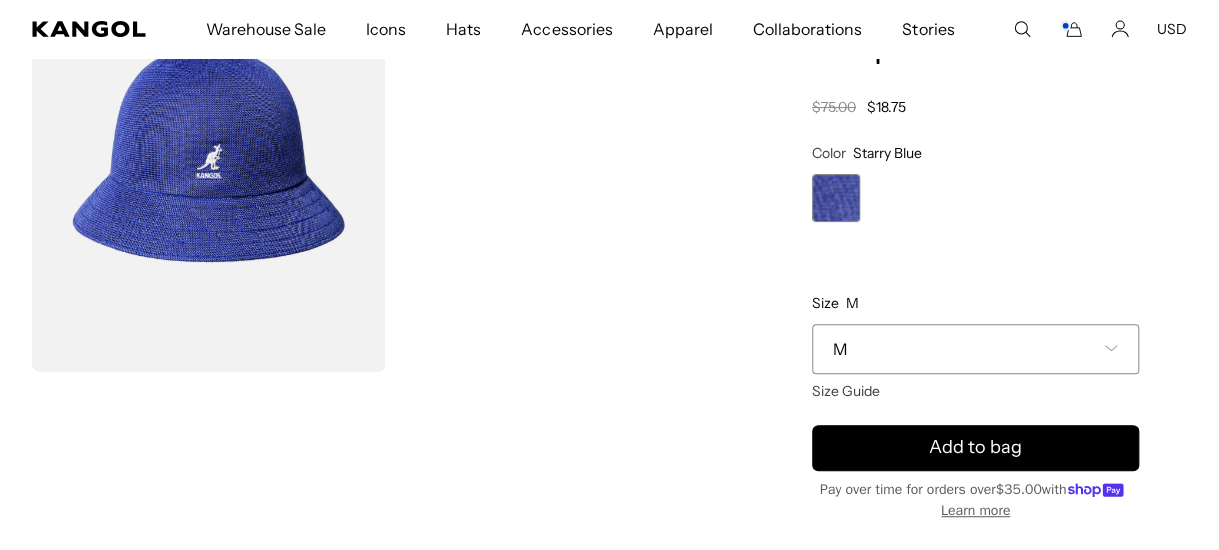 scroll, scrollTop: 0, scrollLeft: 0, axis: both 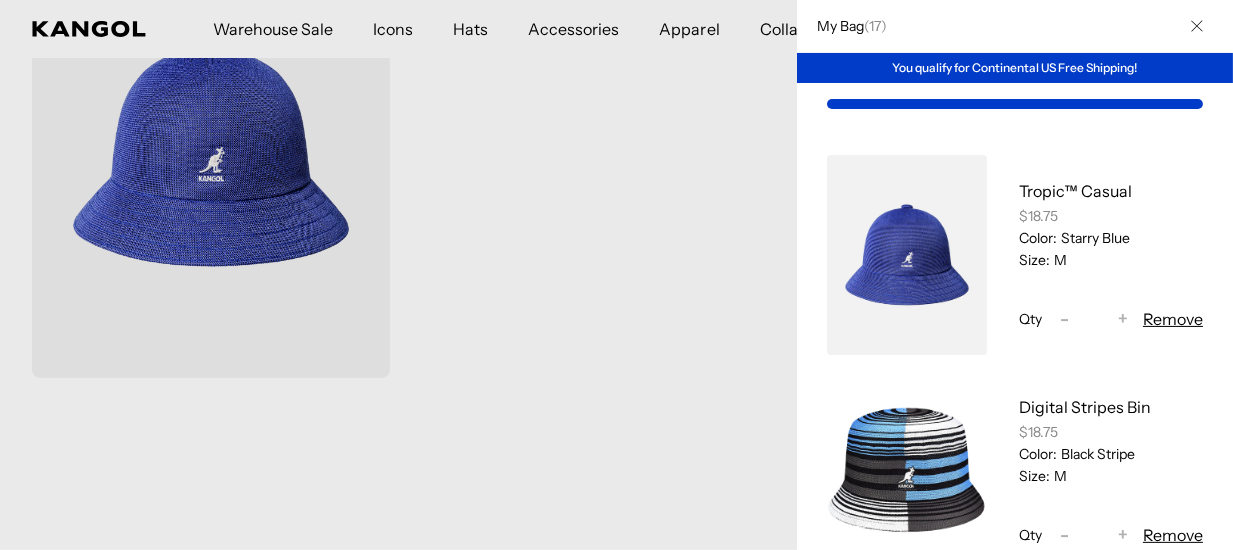drag, startPoint x: 1182, startPoint y: 30, endPoint x: 1209, endPoint y: 44, distance: 30.413813 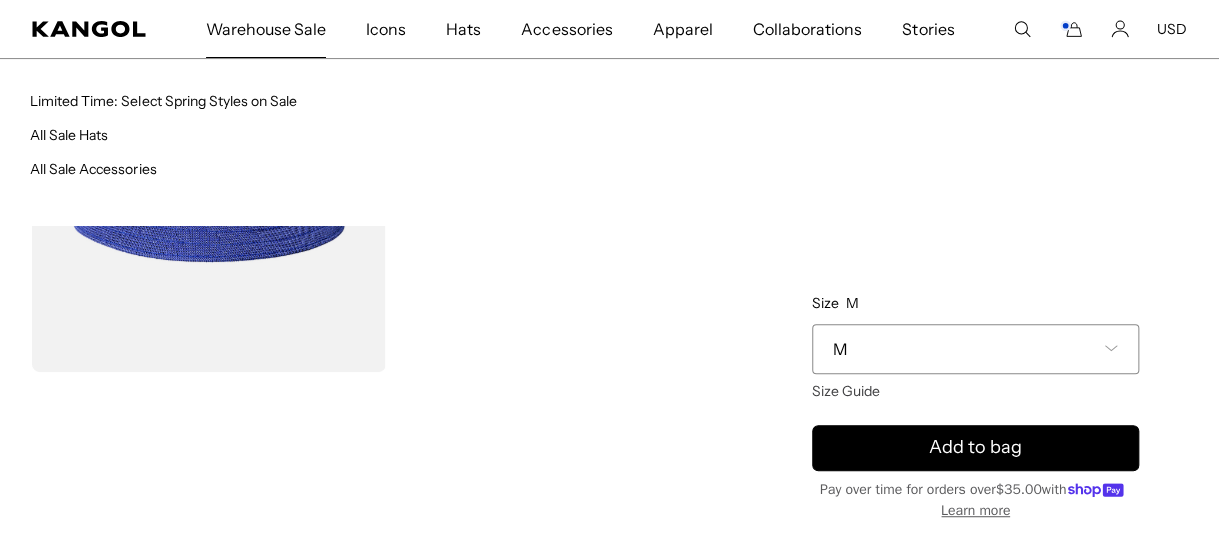 scroll, scrollTop: 0, scrollLeft: 411, axis: horizontal 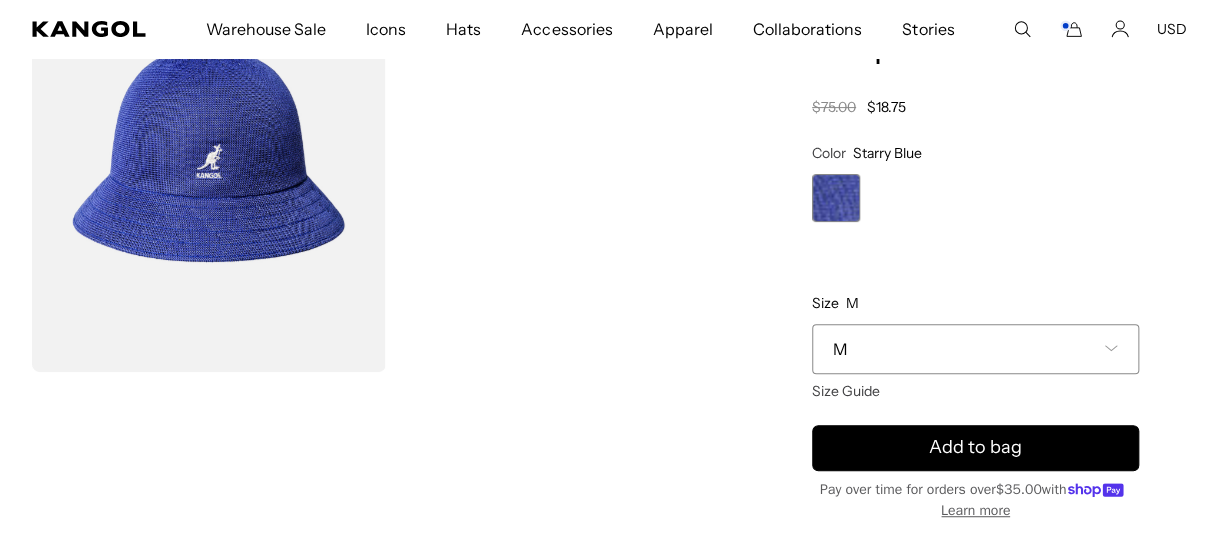 drag, startPoint x: 318, startPoint y: 0, endPoint x: 576, endPoint y: 400, distance: 475.9874 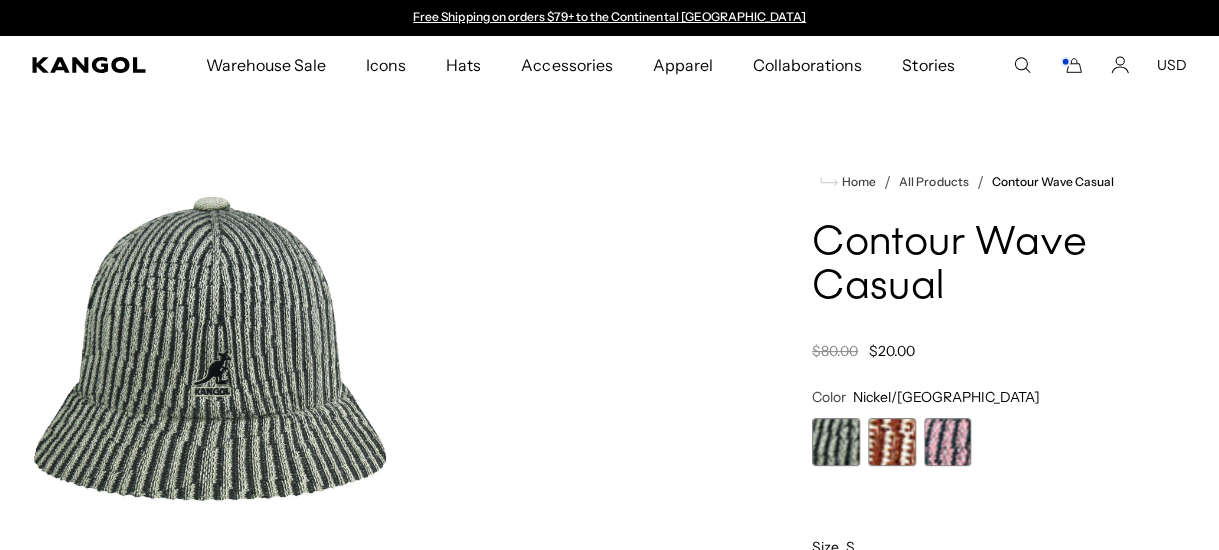 scroll, scrollTop: 0, scrollLeft: 0, axis: both 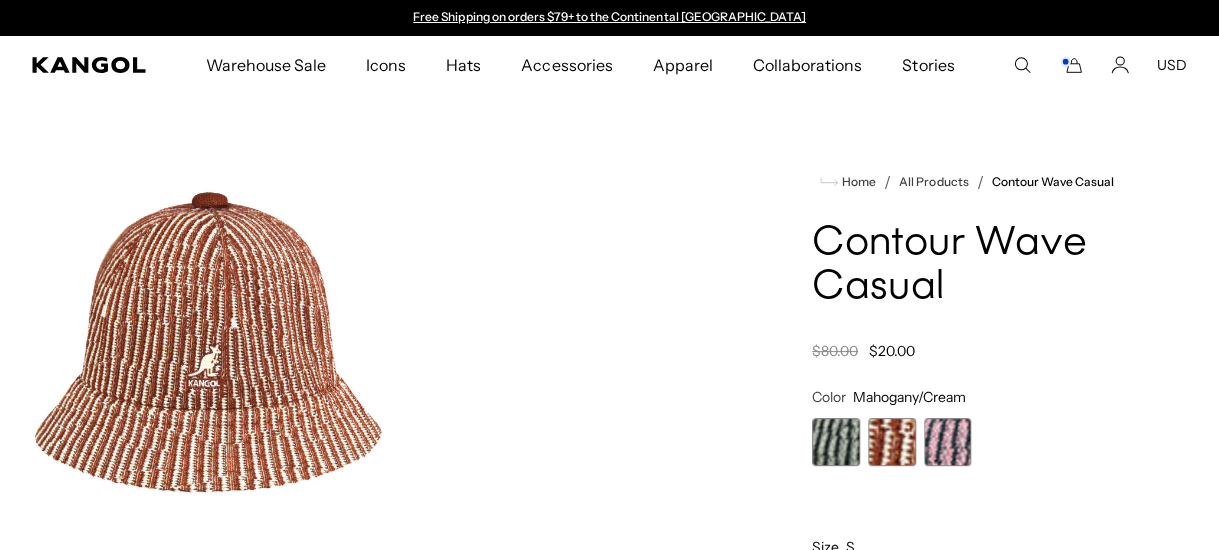 click at bounding box center (892, 442) 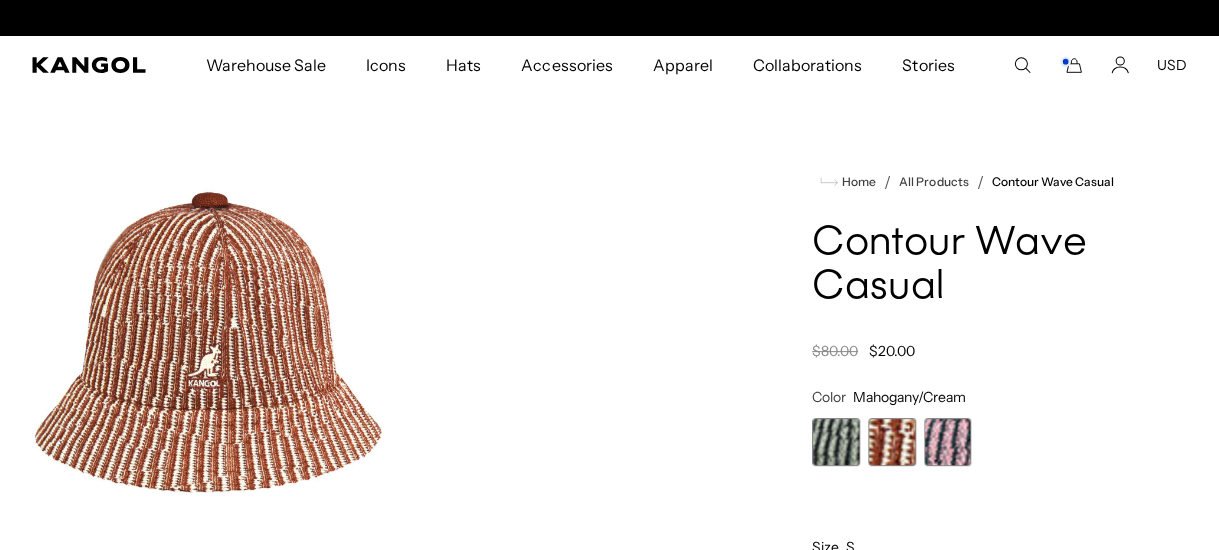 scroll, scrollTop: 0, scrollLeft: 0, axis: both 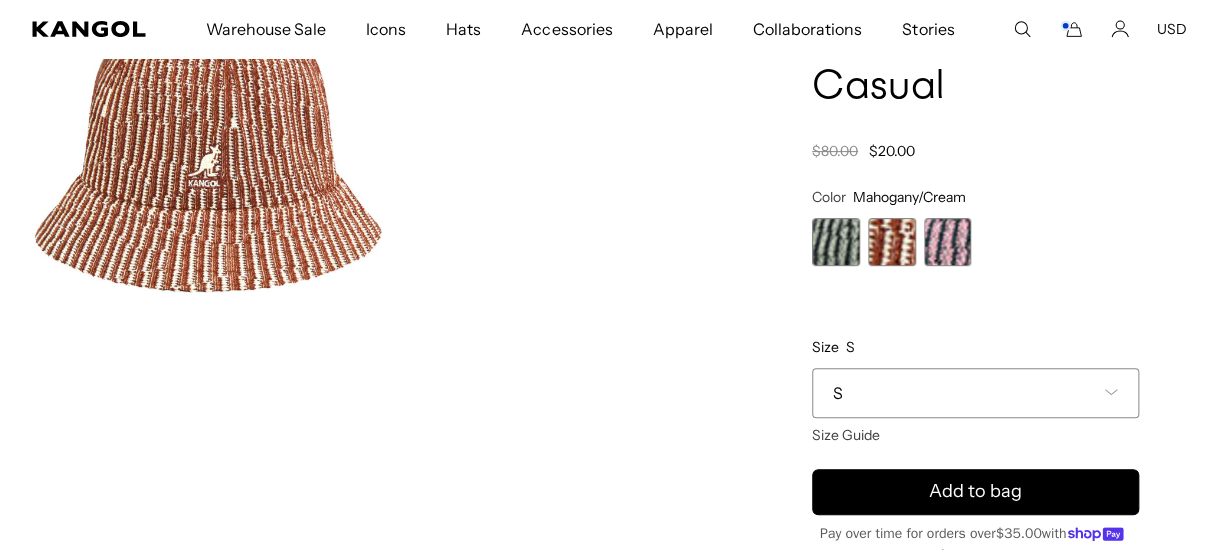 click on "S" at bounding box center [975, 393] 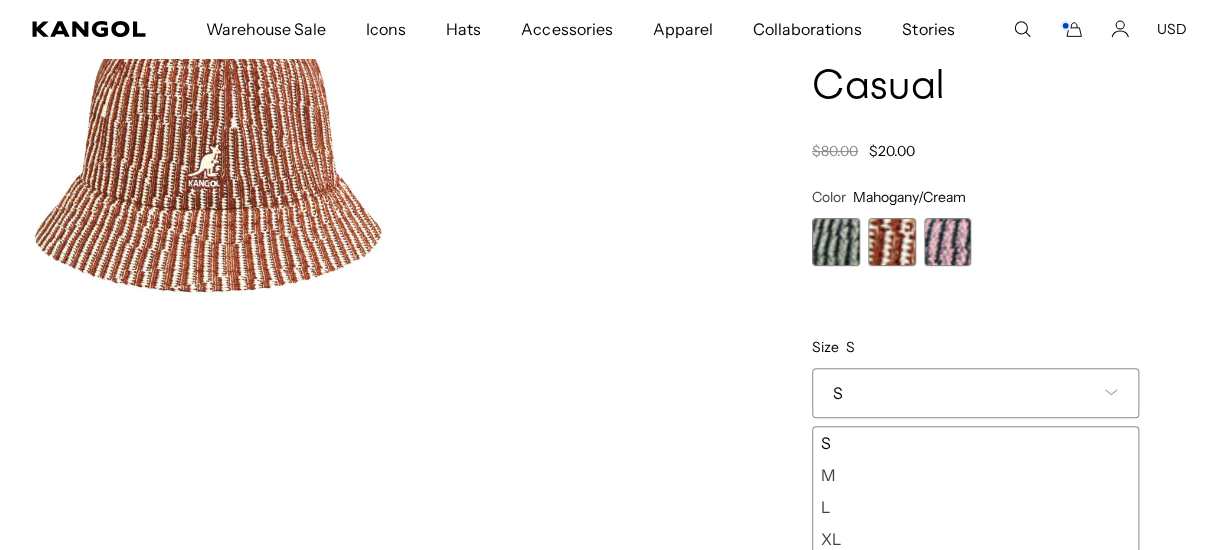 click on "M" at bounding box center (975, 475) 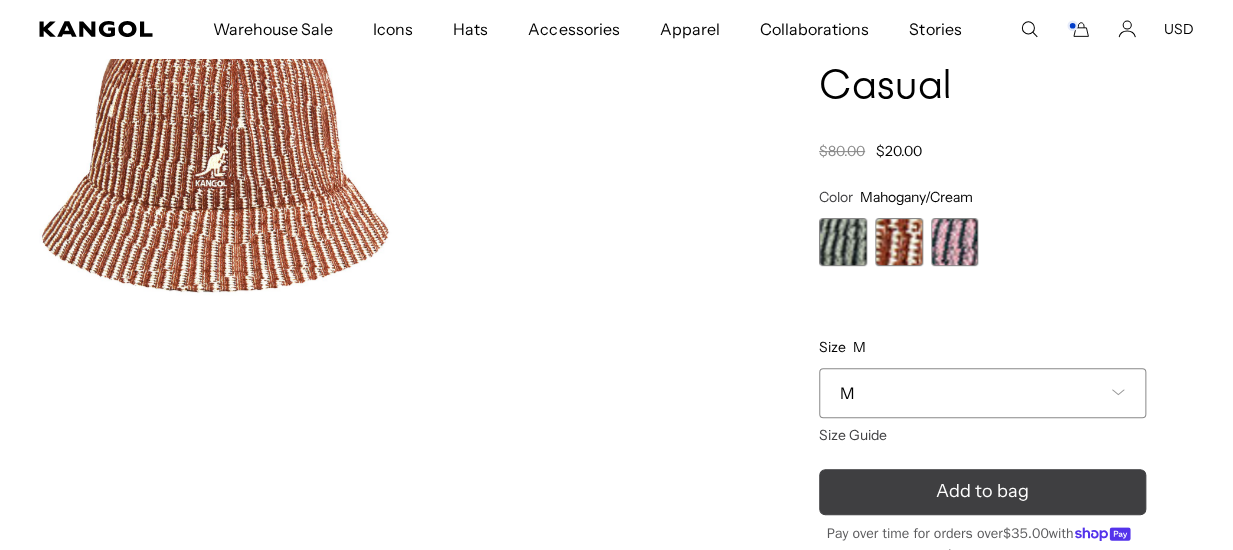 scroll, scrollTop: 0, scrollLeft: 0, axis: both 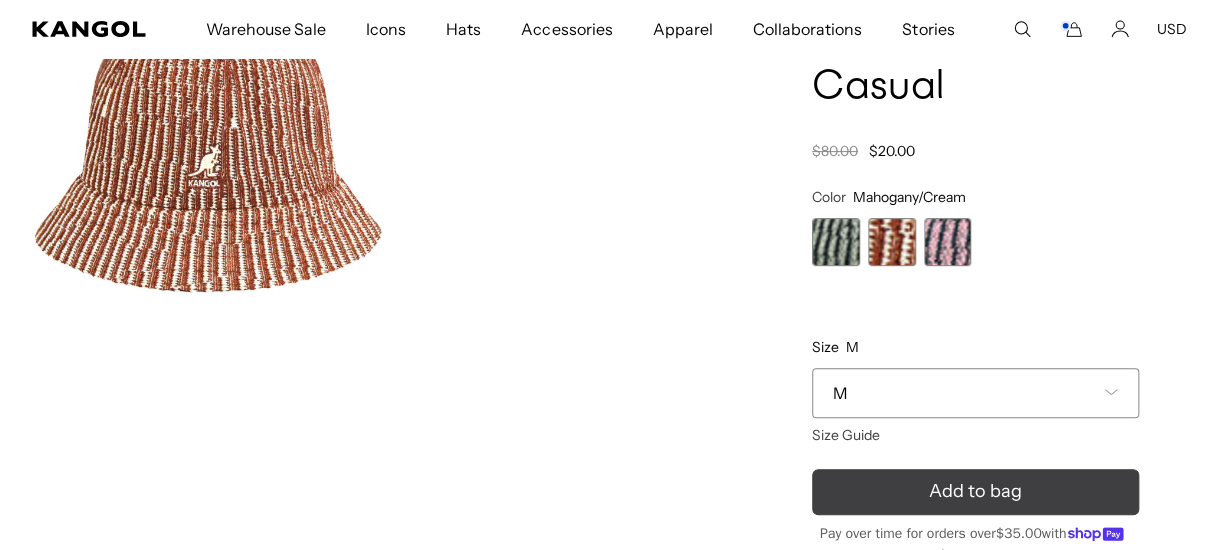 click on "Add to bag" at bounding box center (975, 492) 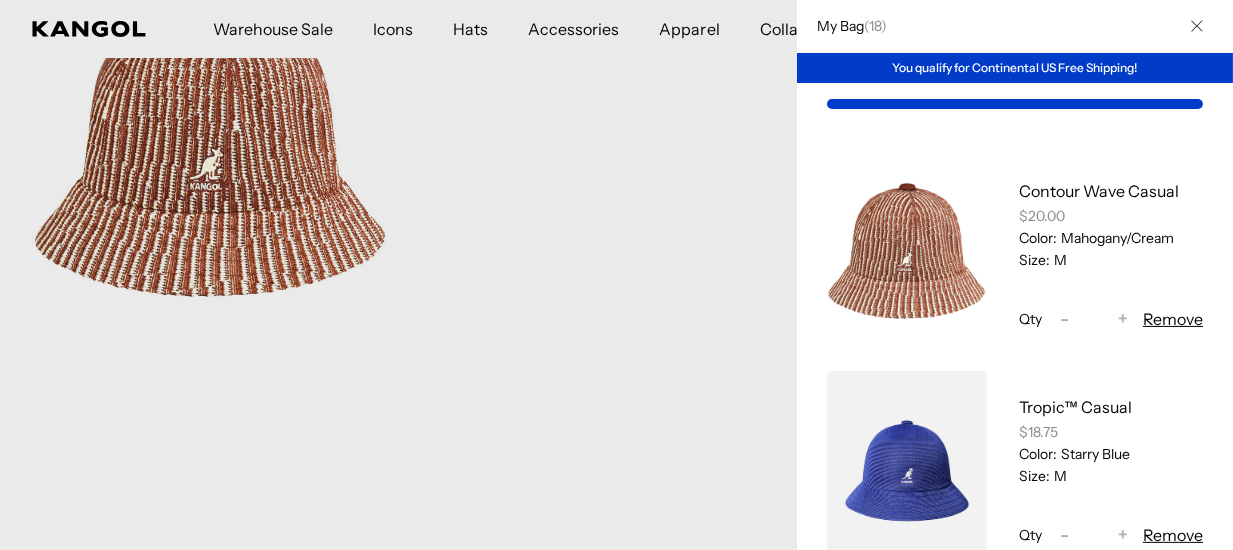 scroll, scrollTop: 0, scrollLeft: 411, axis: horizontal 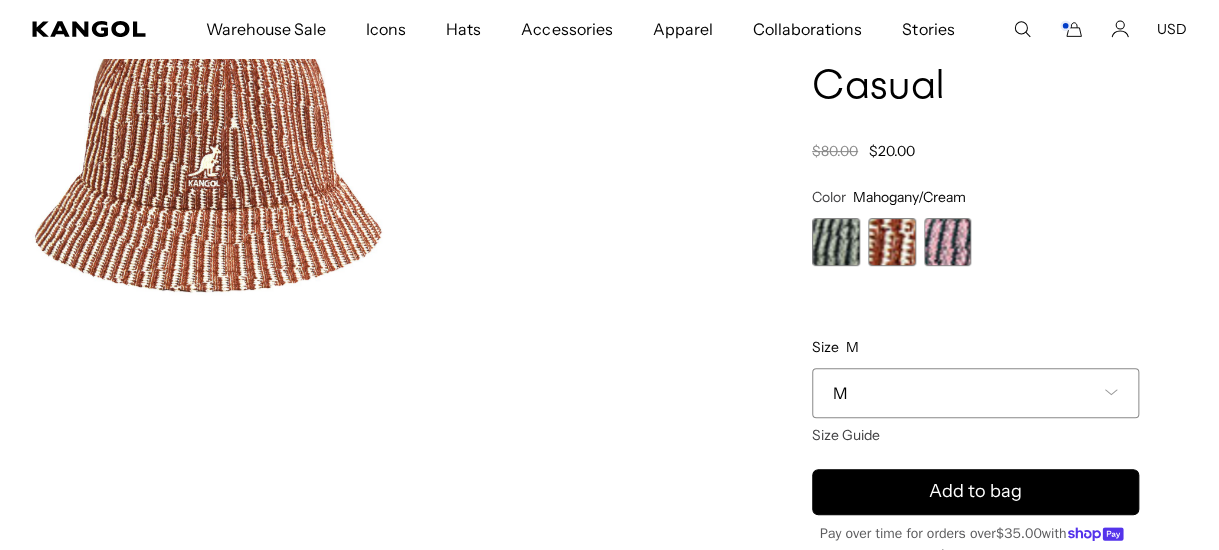 click at bounding box center [209, 151] 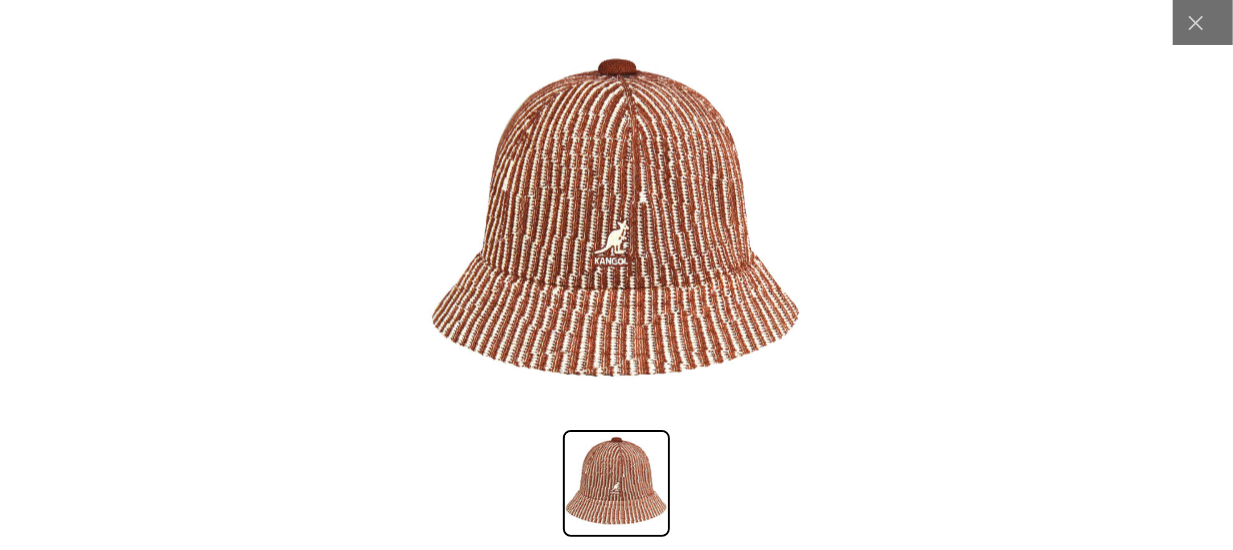click at bounding box center [616, 226] 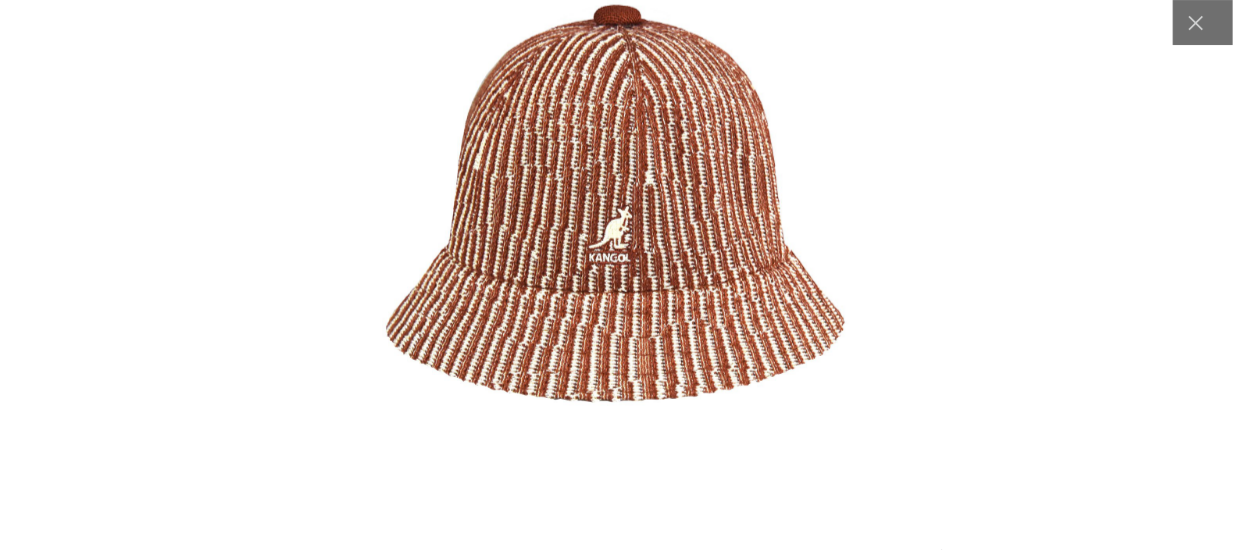 scroll, scrollTop: 0, scrollLeft: 411, axis: horizontal 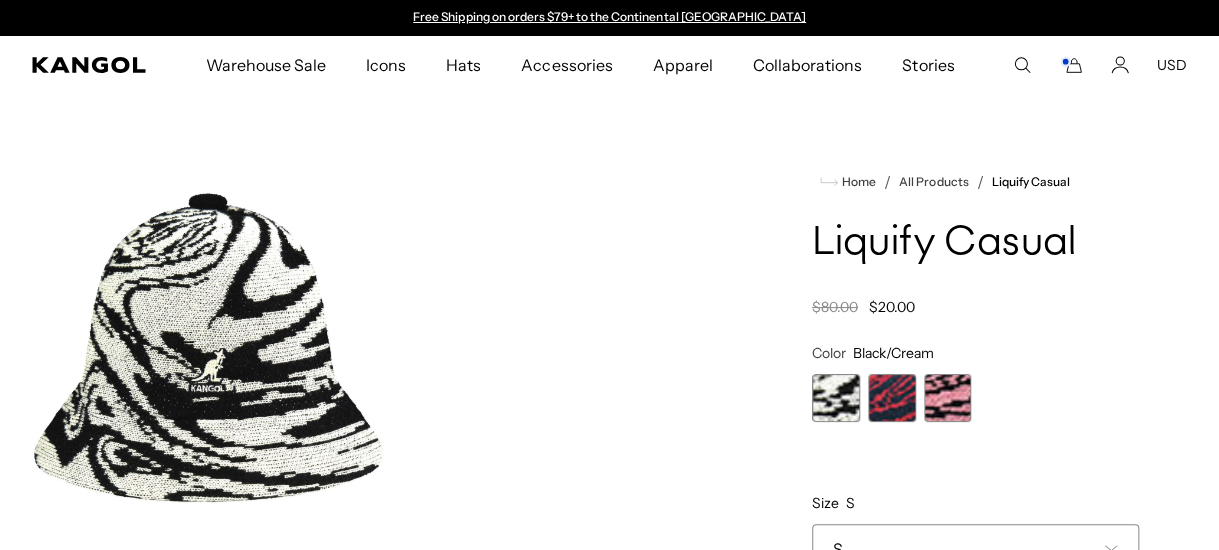 drag, startPoint x: 842, startPoint y: 386, endPoint x: 831, endPoint y: 388, distance: 11.18034 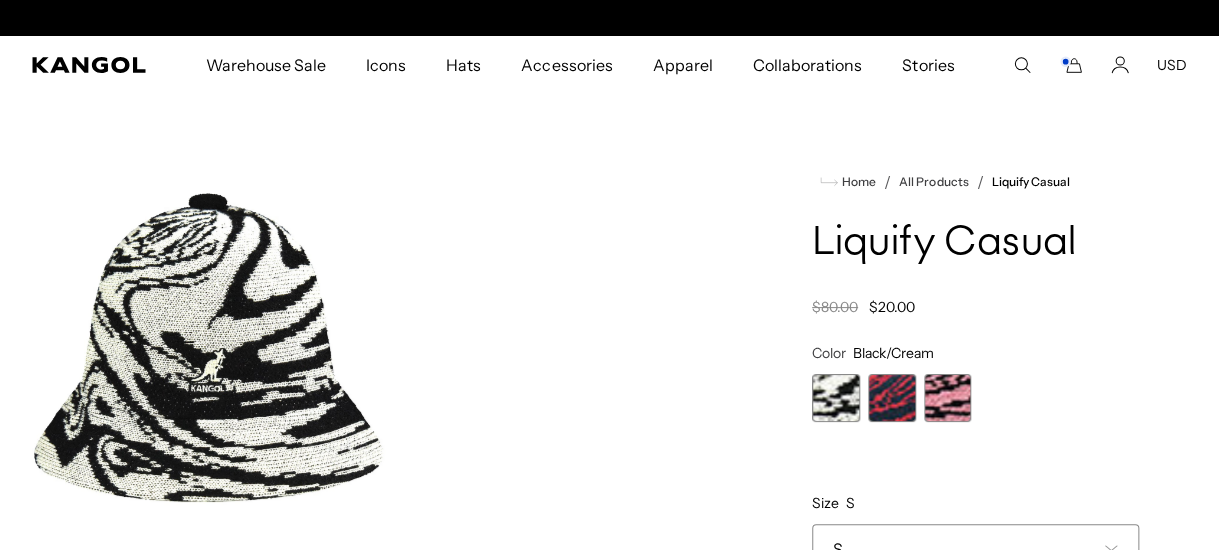 scroll, scrollTop: 0, scrollLeft: 411, axis: horizontal 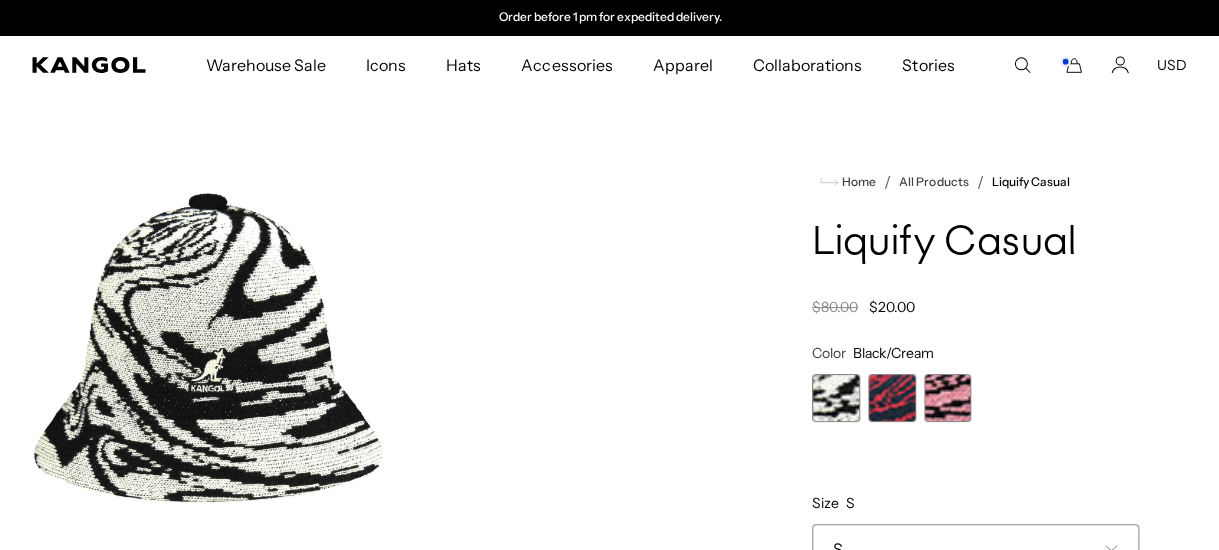 click at bounding box center (892, 398) 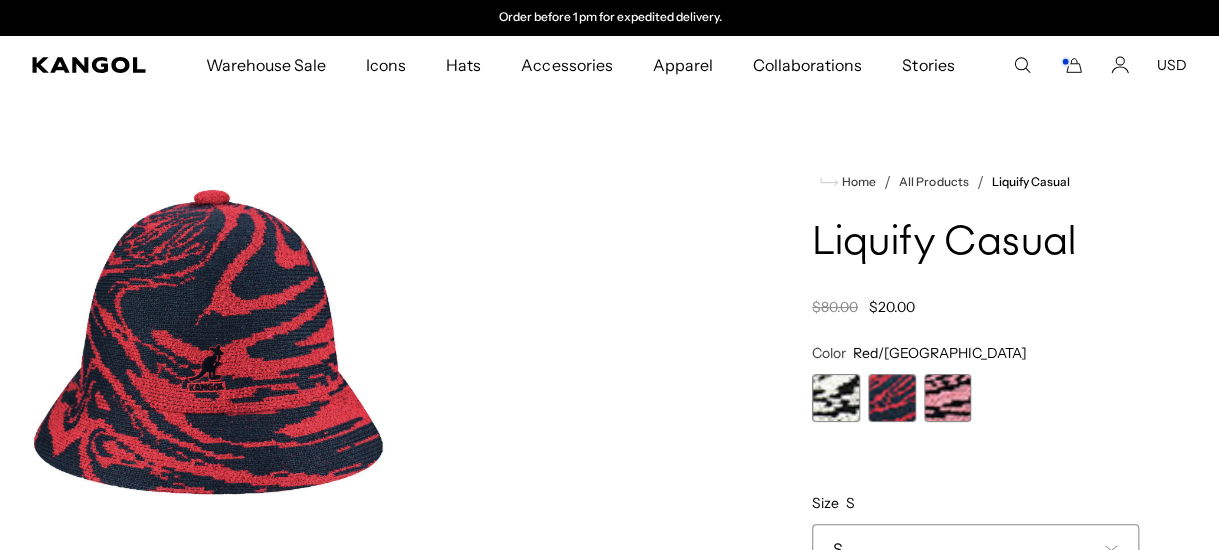 click at bounding box center [948, 398] 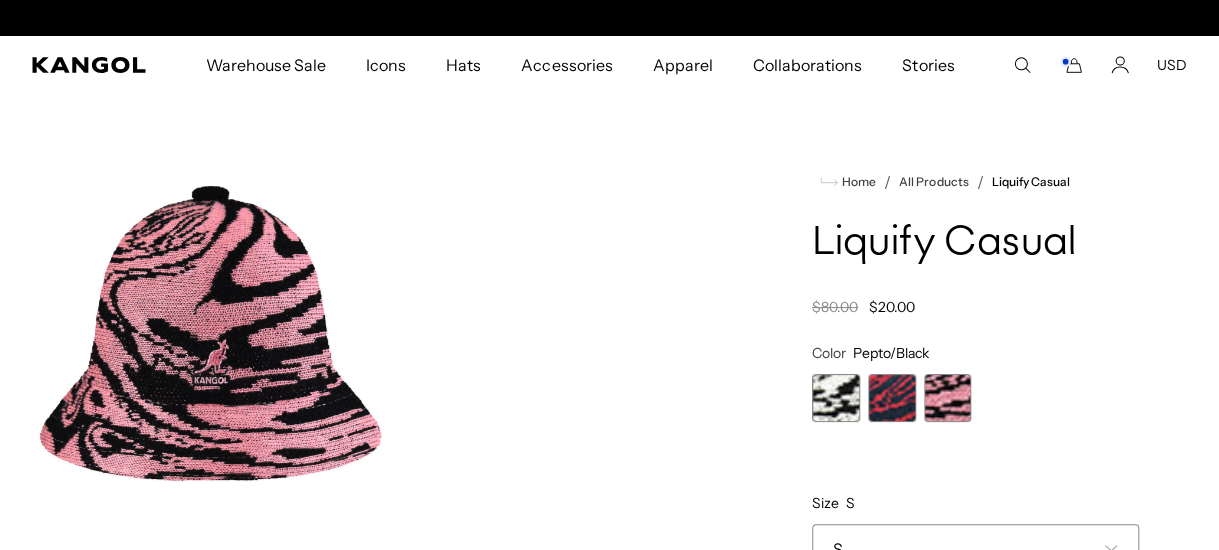 scroll, scrollTop: 0, scrollLeft: 0, axis: both 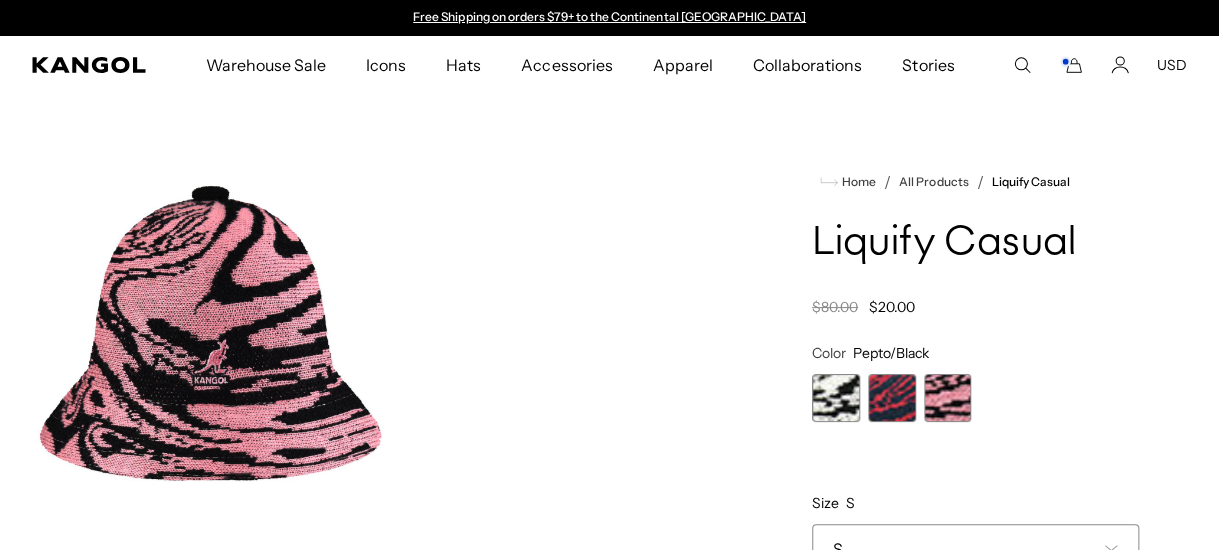 click at bounding box center (892, 398) 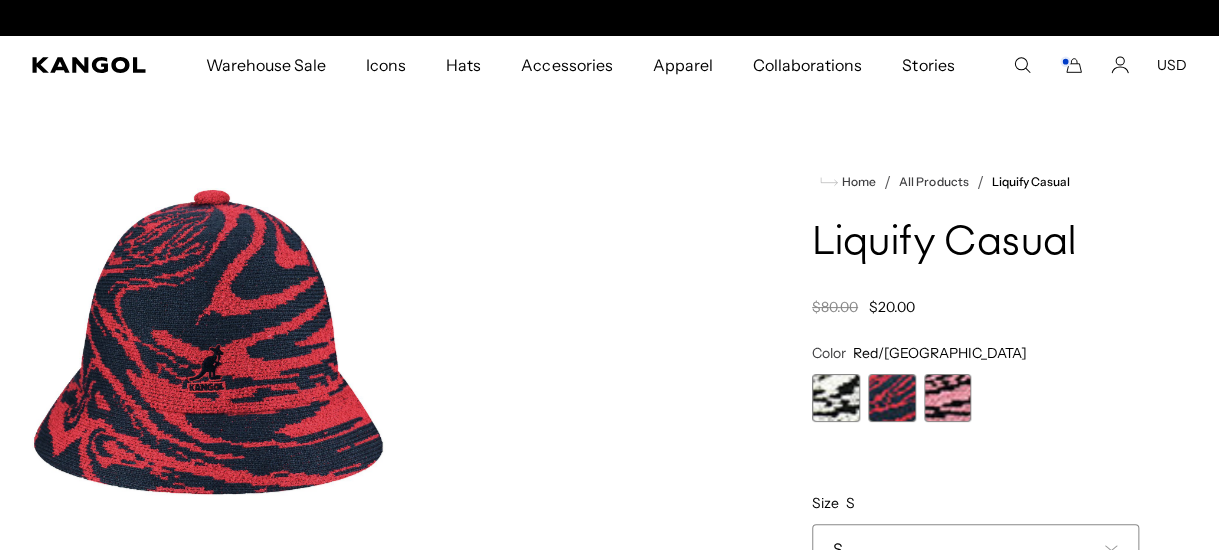 scroll, scrollTop: 0, scrollLeft: 411, axis: horizontal 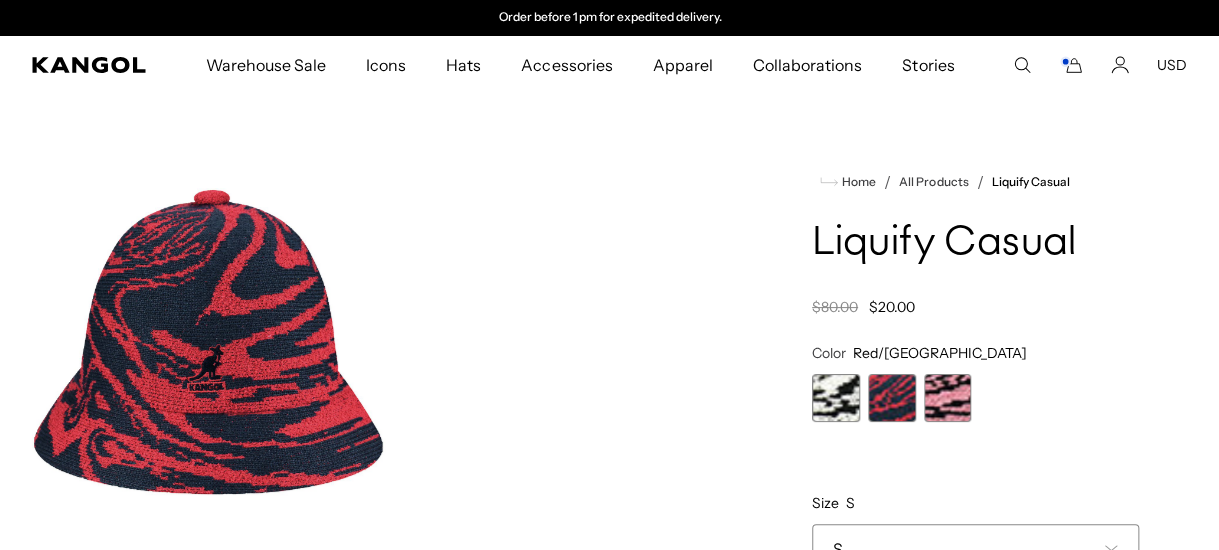 click at bounding box center [836, 398] 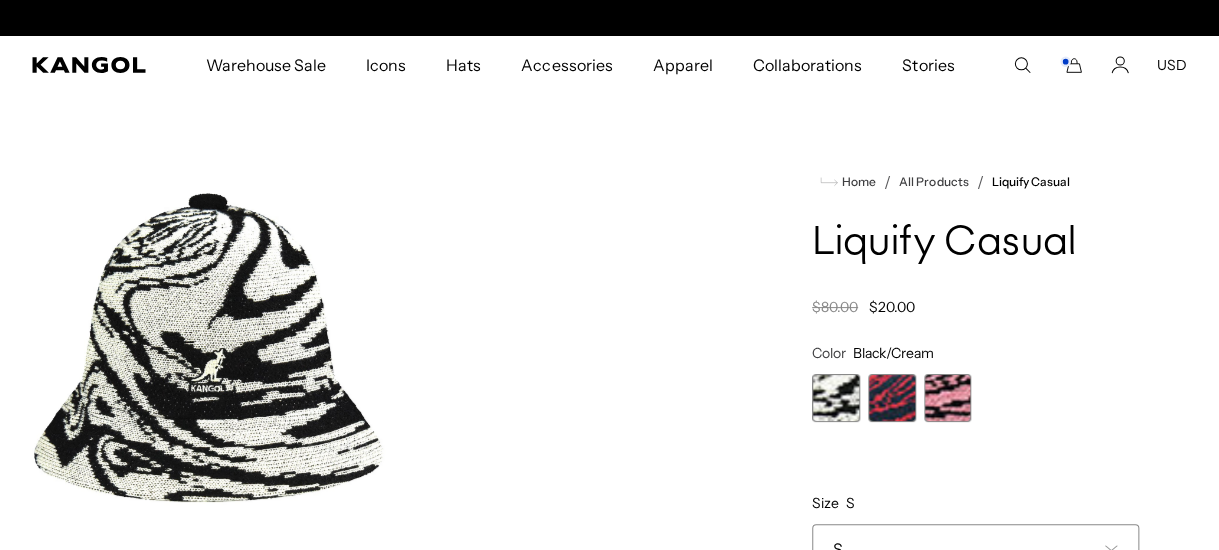 scroll, scrollTop: 0, scrollLeft: 411, axis: horizontal 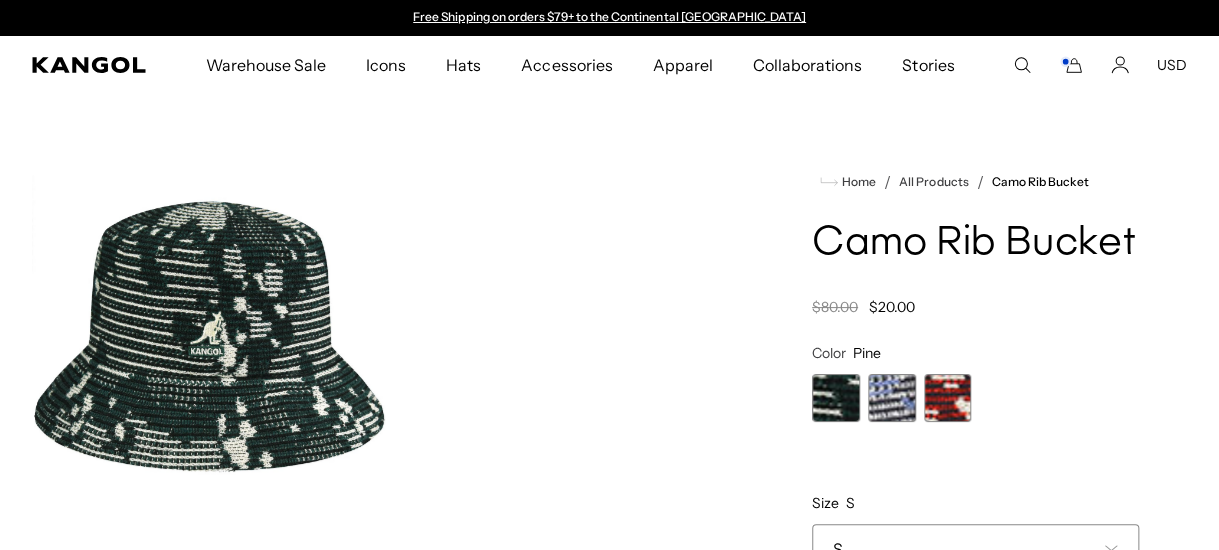 click at bounding box center (892, 398) 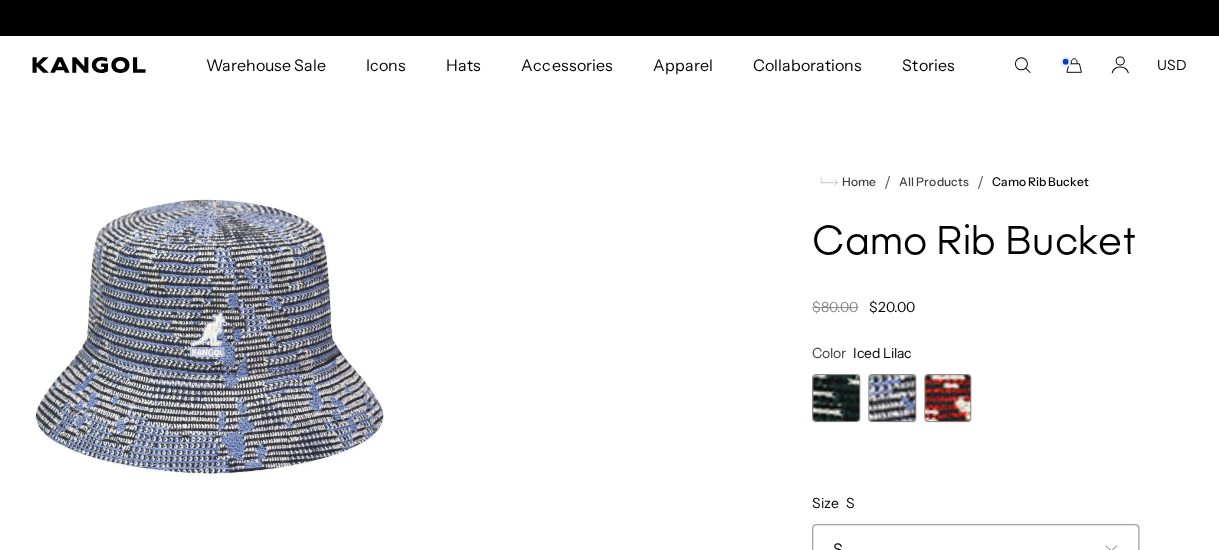 scroll, scrollTop: 0, scrollLeft: 411, axis: horizontal 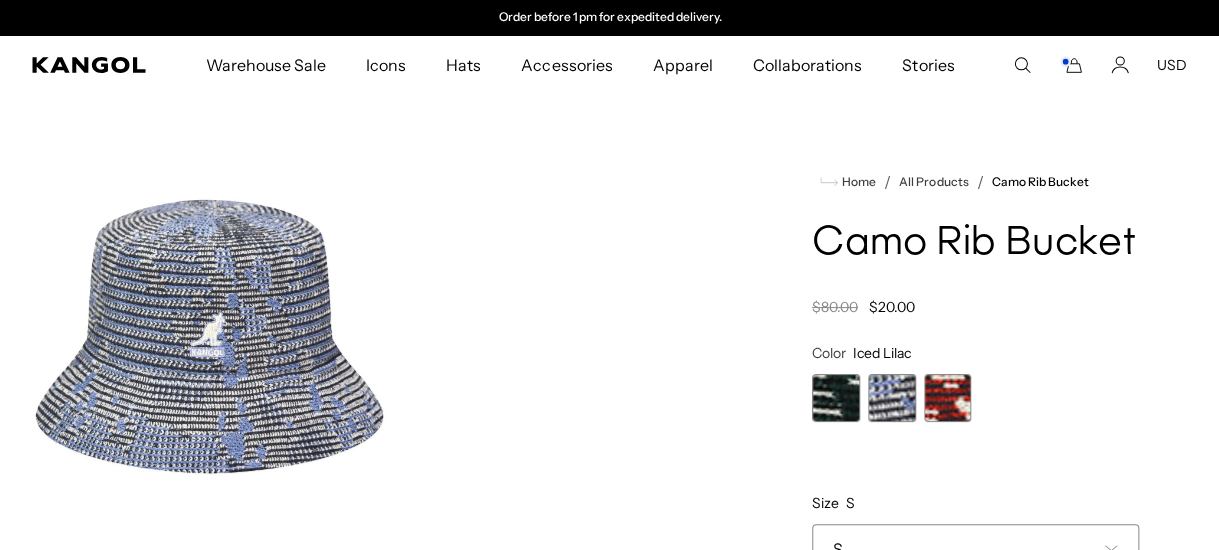 click at bounding box center [948, 398] 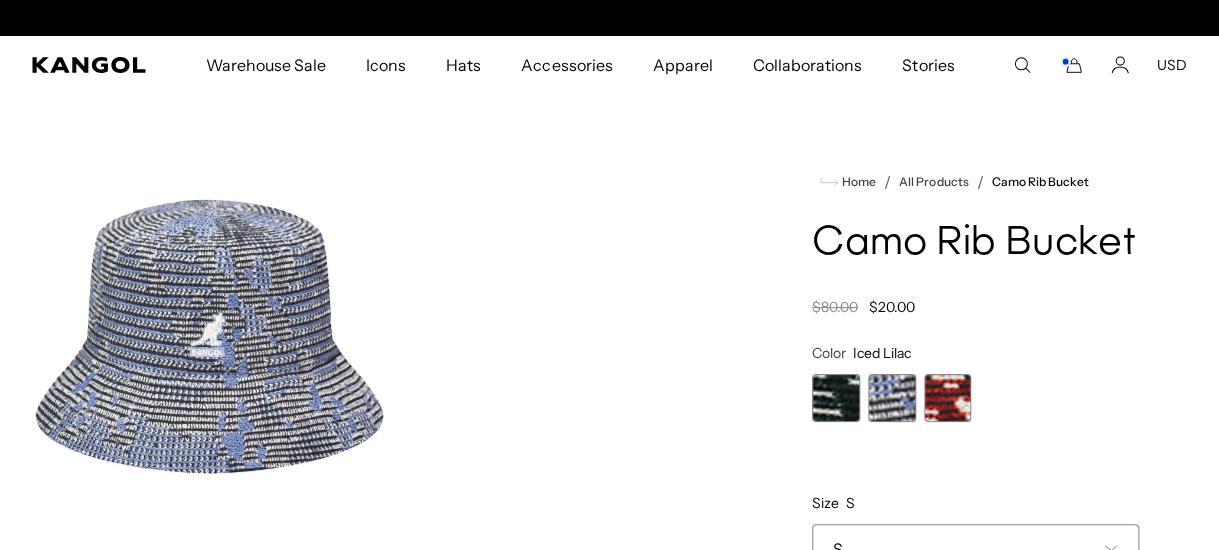 scroll, scrollTop: 0, scrollLeft: 0, axis: both 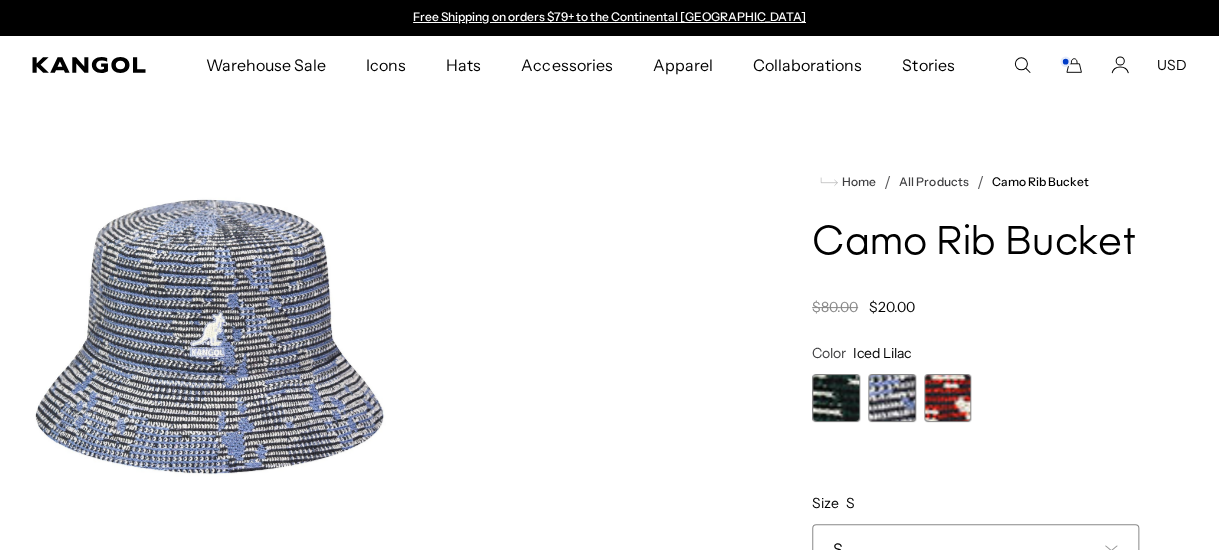 click at bounding box center [948, 398] 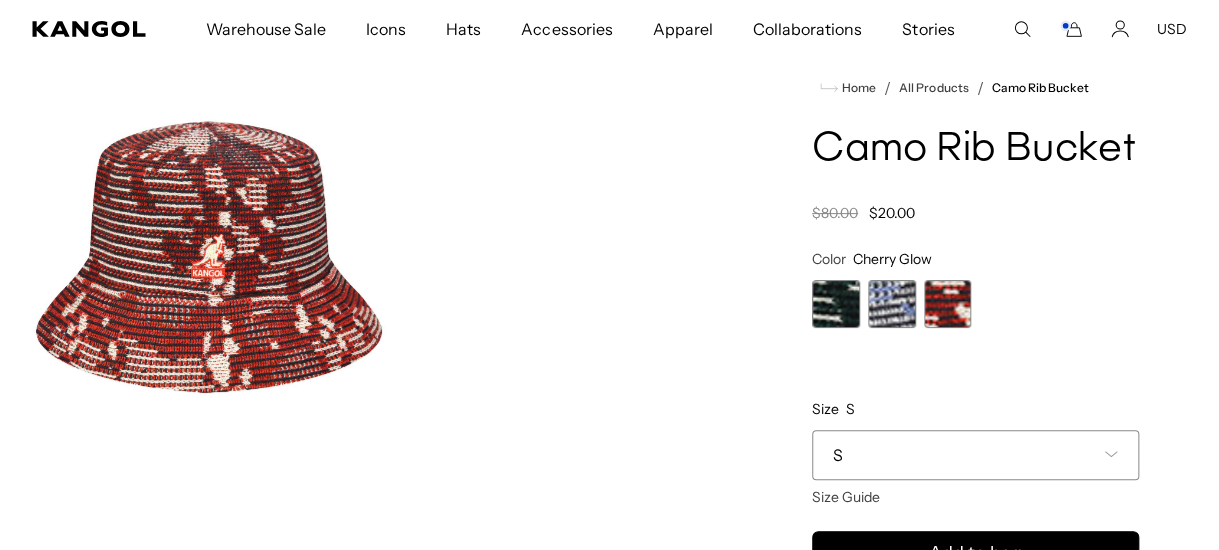 scroll, scrollTop: 200, scrollLeft: 0, axis: vertical 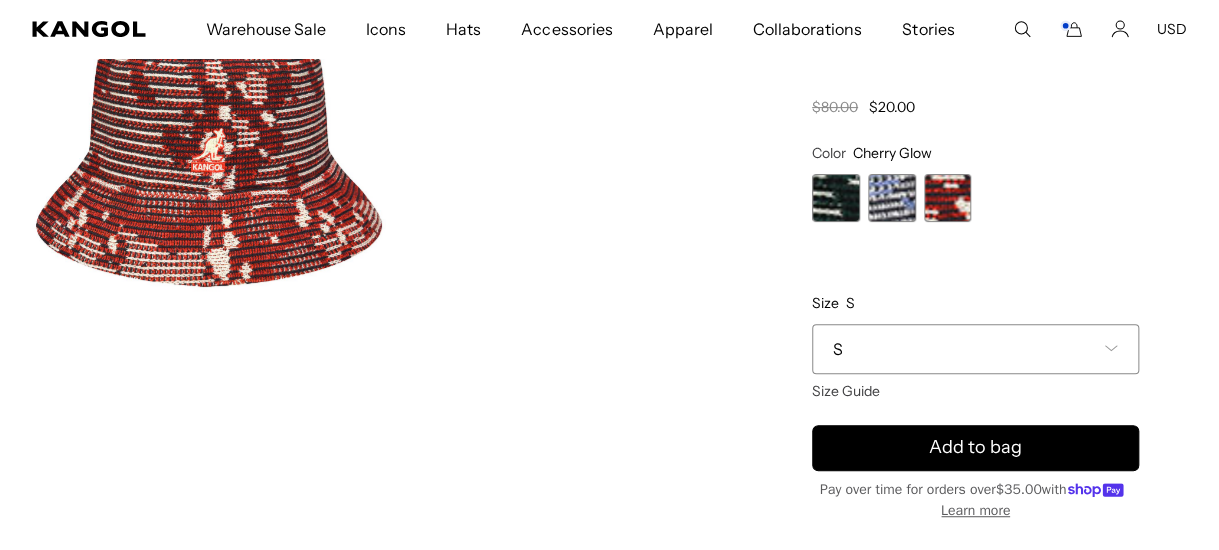 click on "S" at bounding box center (975, 349) 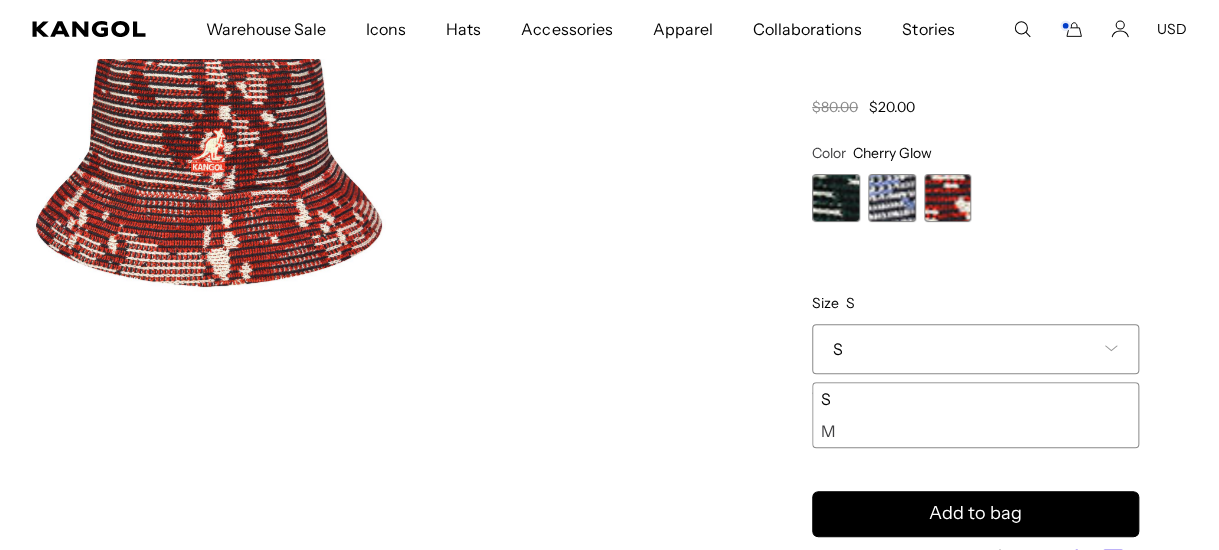 scroll, scrollTop: 0, scrollLeft: 0, axis: both 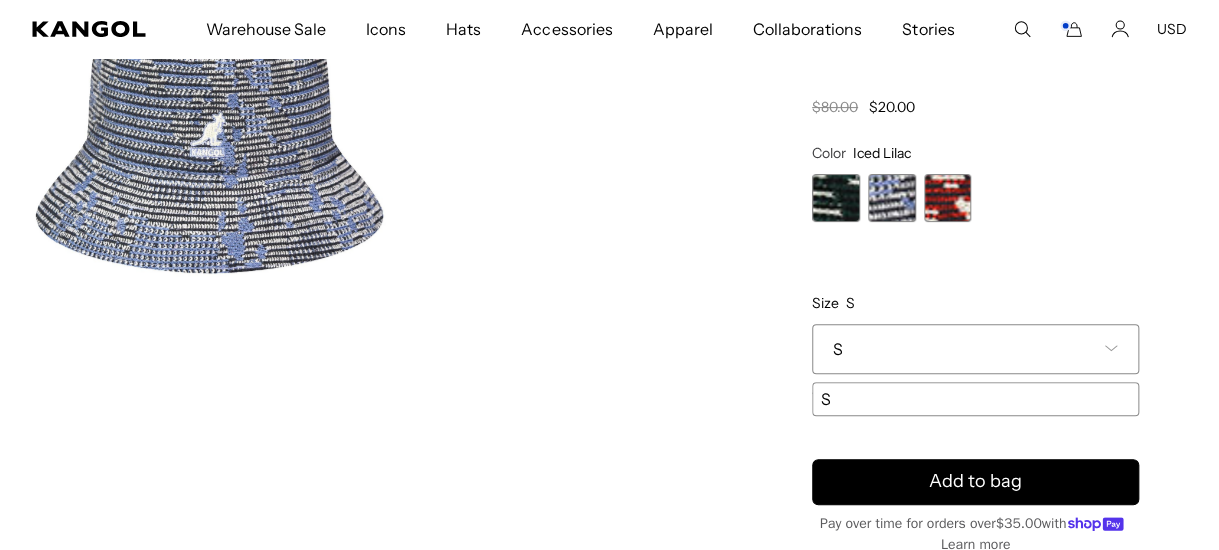 click at bounding box center [948, 198] 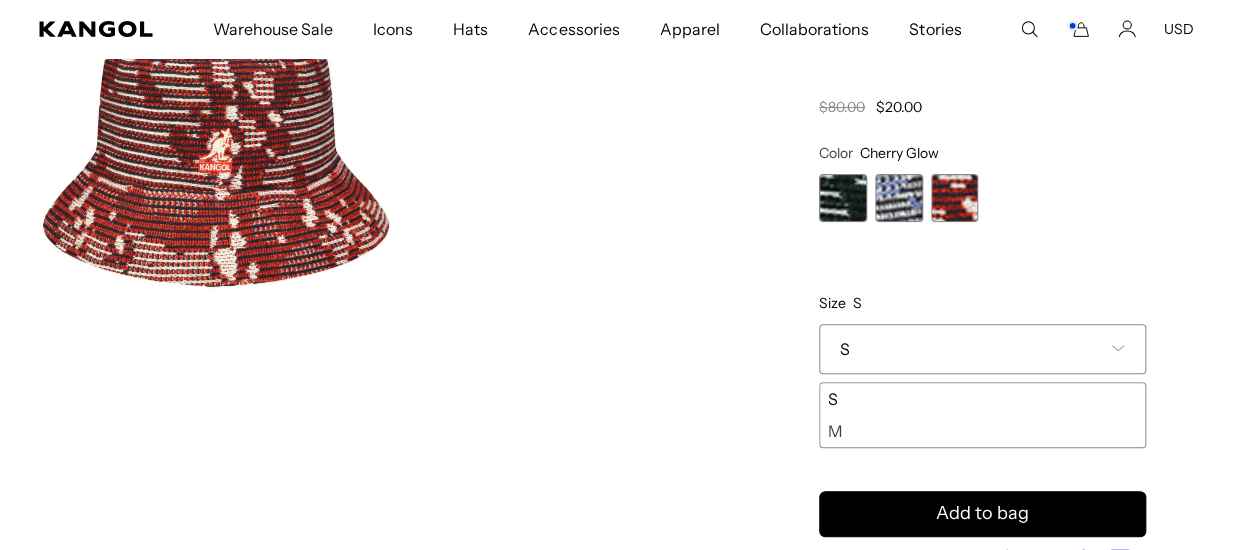 scroll, scrollTop: 0, scrollLeft: 0, axis: both 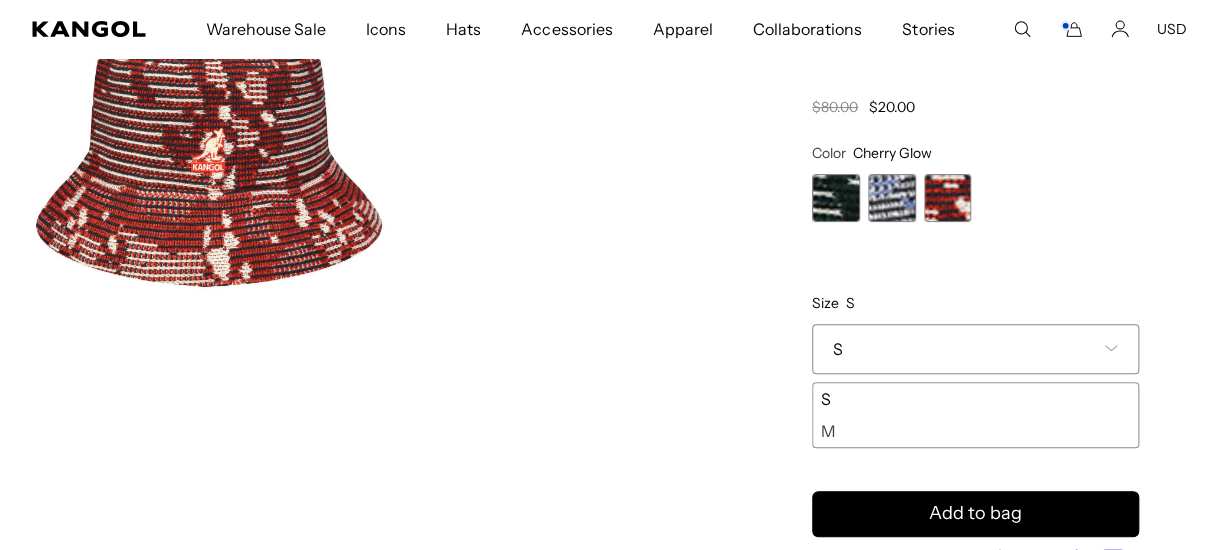click on "M" at bounding box center (975, 431) 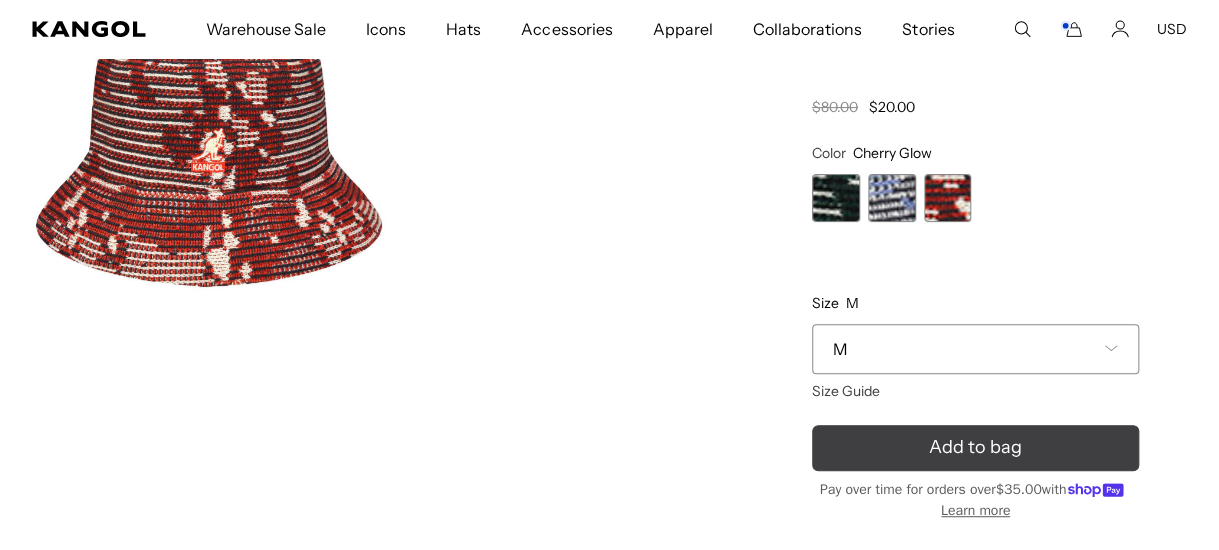 click on "Add to bag" at bounding box center (975, 448) 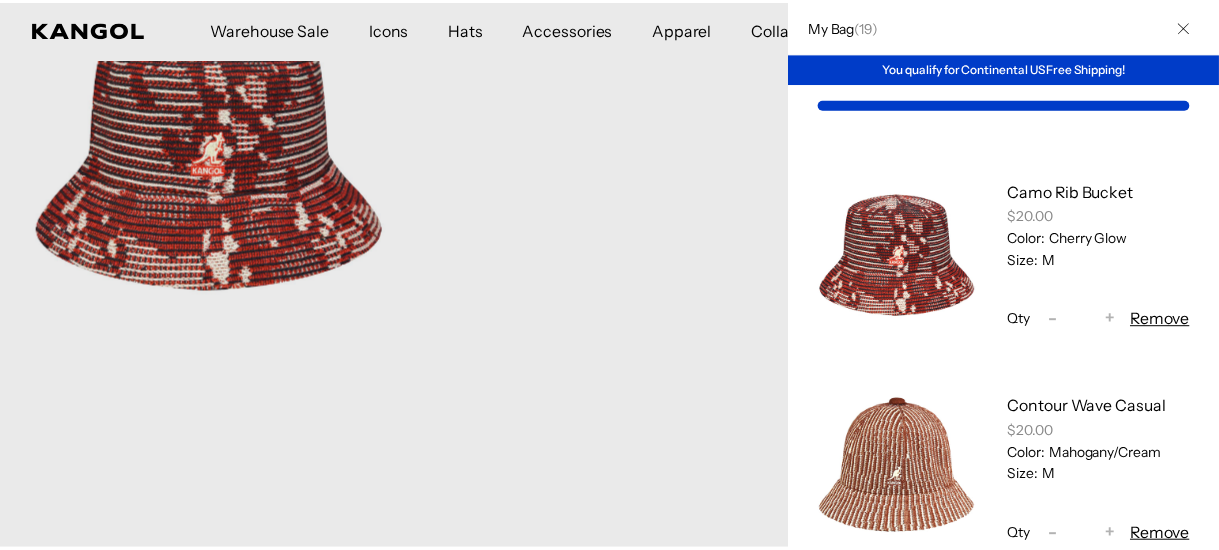 scroll, scrollTop: 0, scrollLeft: 0, axis: both 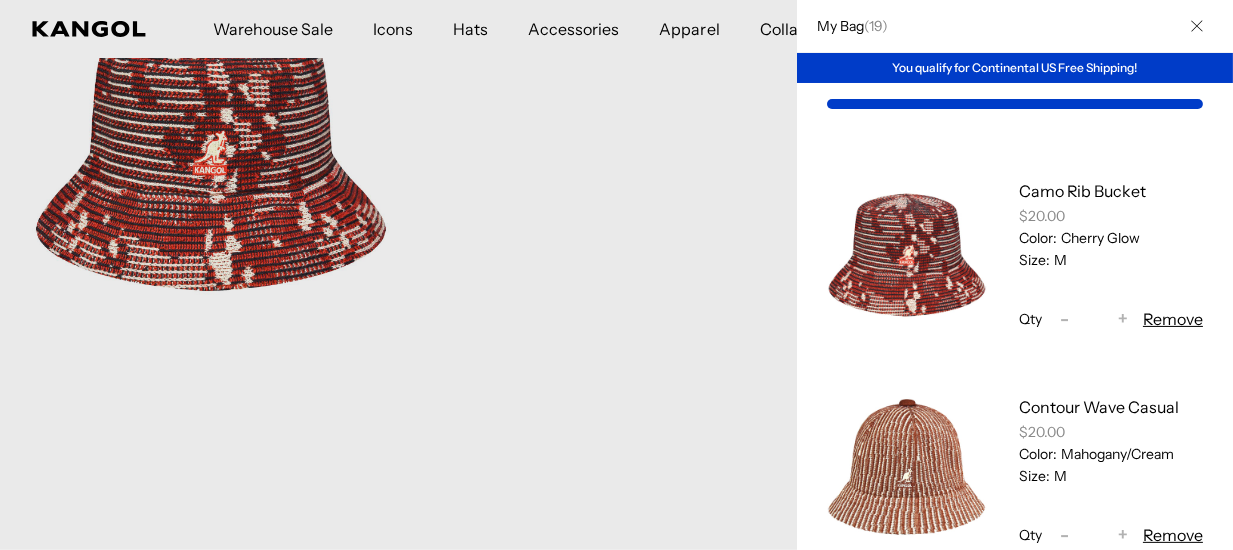 click 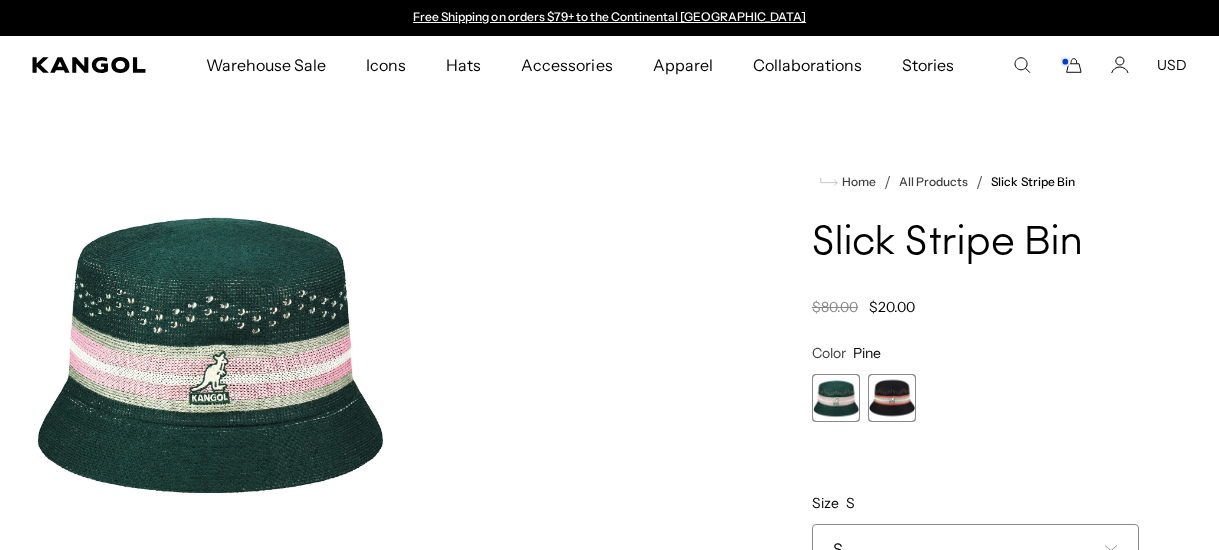 scroll, scrollTop: 0, scrollLeft: 0, axis: both 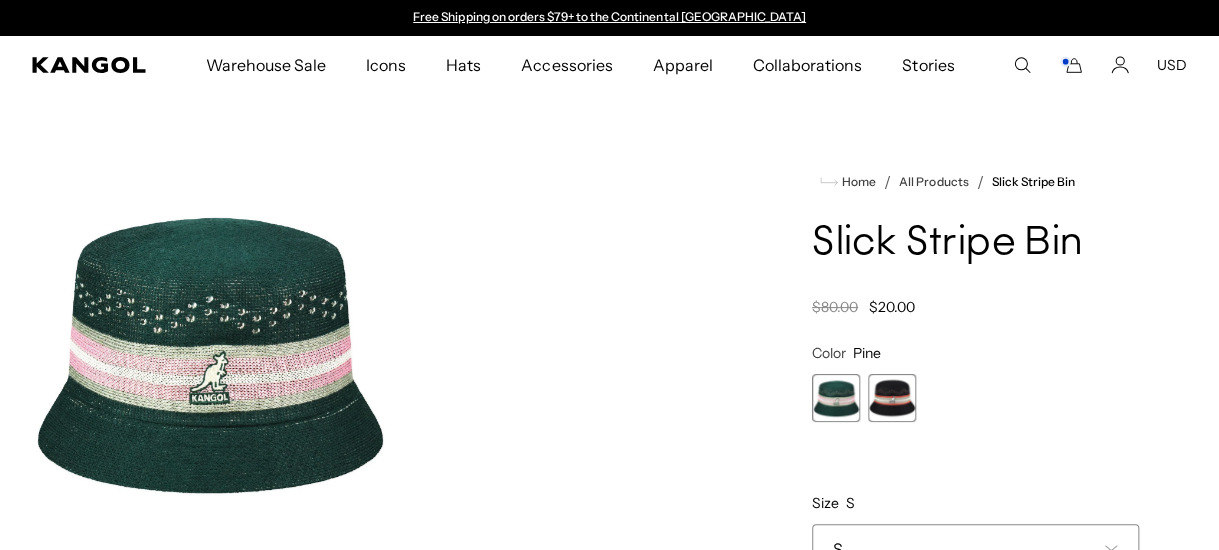 click at bounding box center [892, 398] 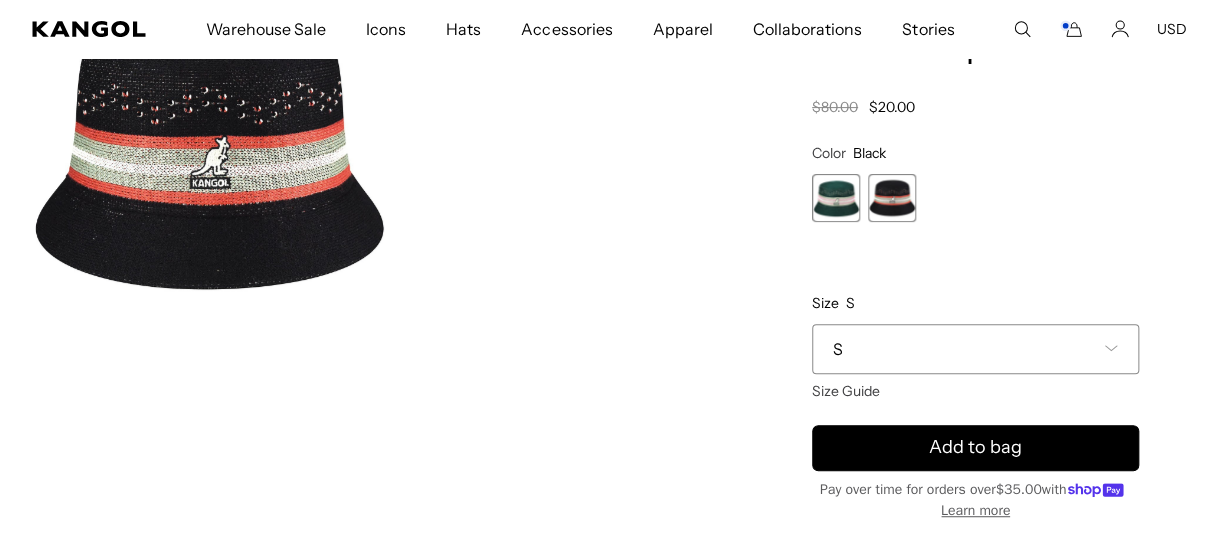 scroll, scrollTop: 0, scrollLeft: 0, axis: both 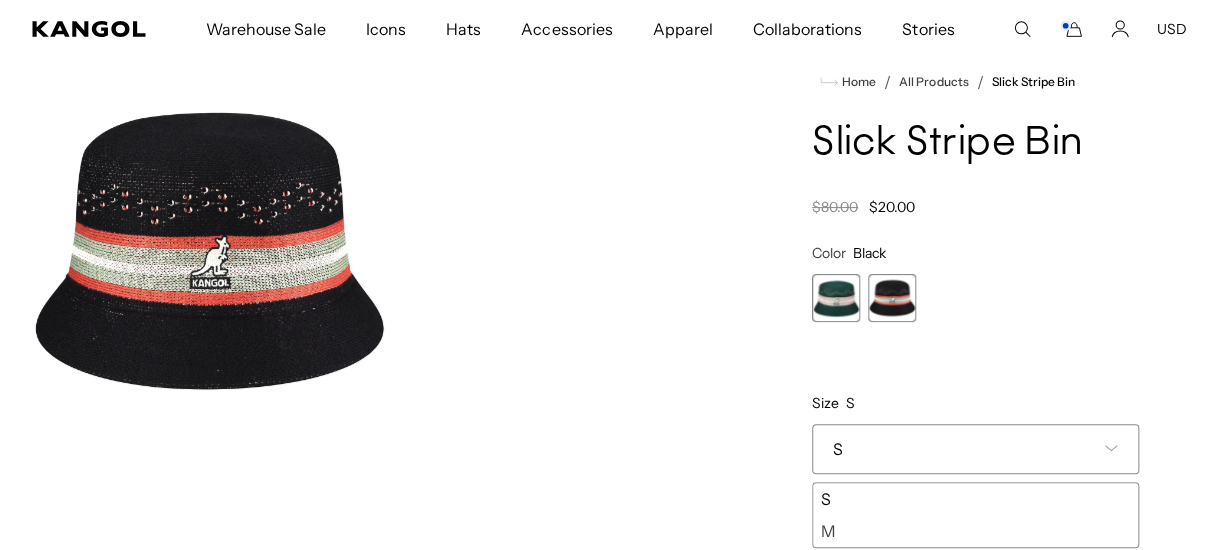 click on "M" at bounding box center (975, 531) 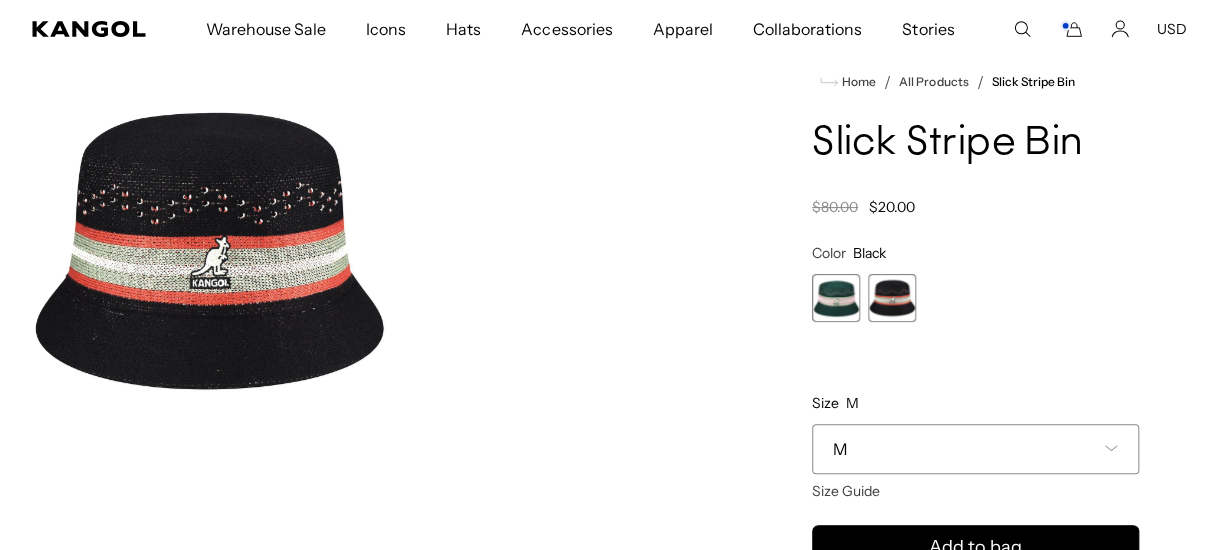 scroll, scrollTop: 0, scrollLeft: 0, axis: both 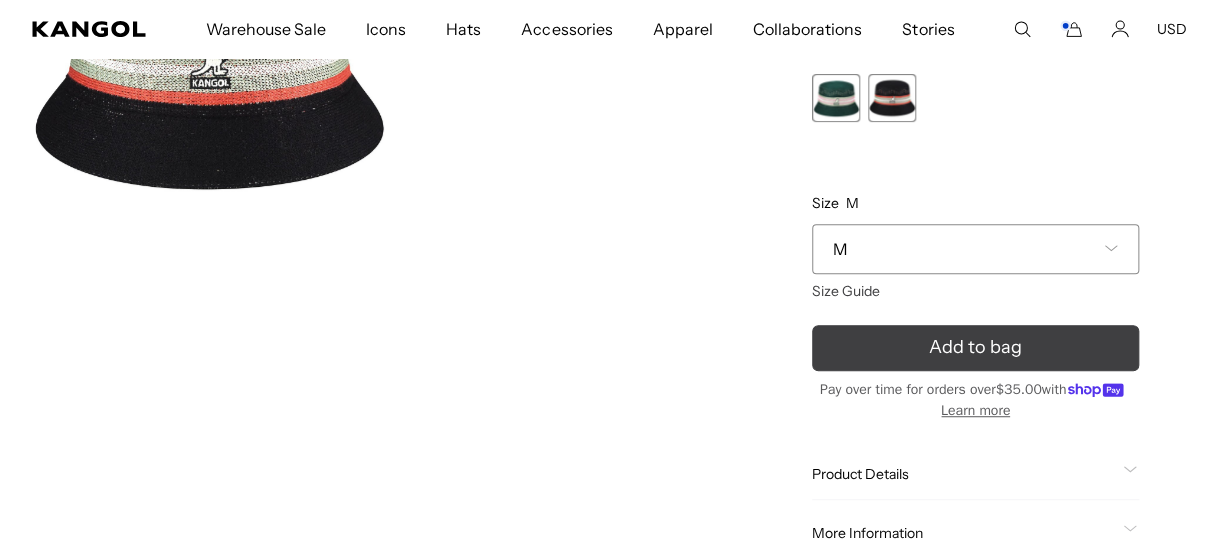 click on "Add to bag" at bounding box center [975, 347] 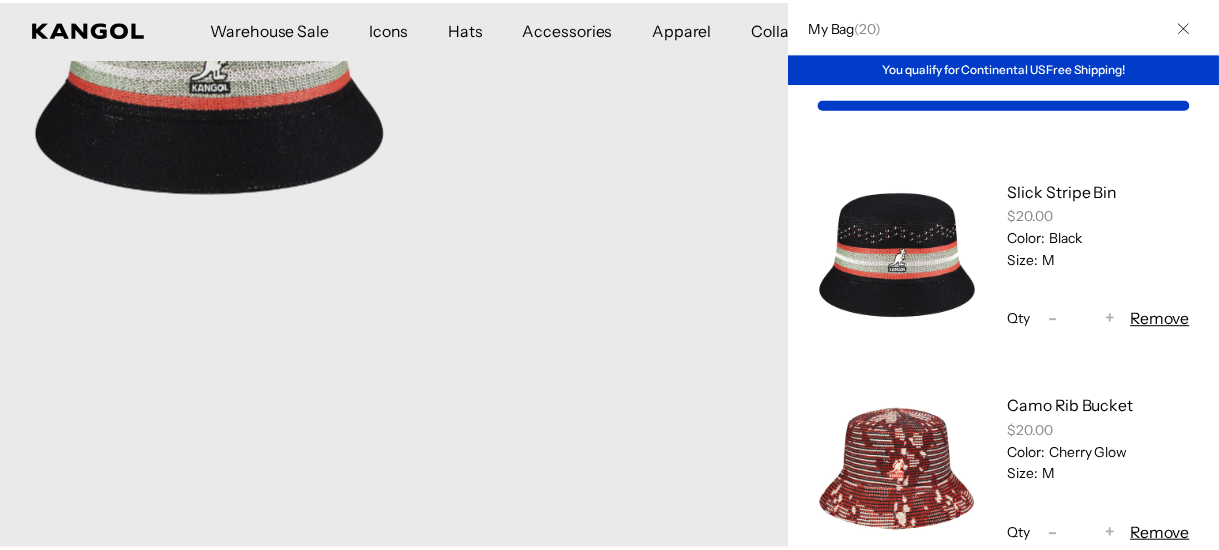 scroll, scrollTop: 0, scrollLeft: 411, axis: horizontal 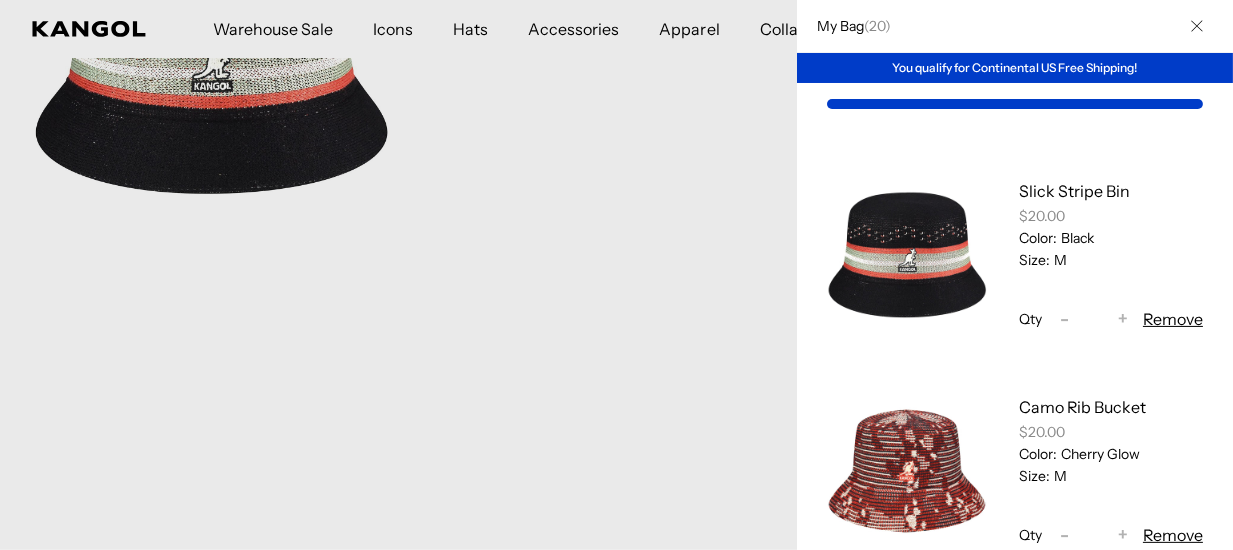 drag, startPoint x: 1190, startPoint y: 18, endPoint x: 1187, endPoint y: 29, distance: 11.401754 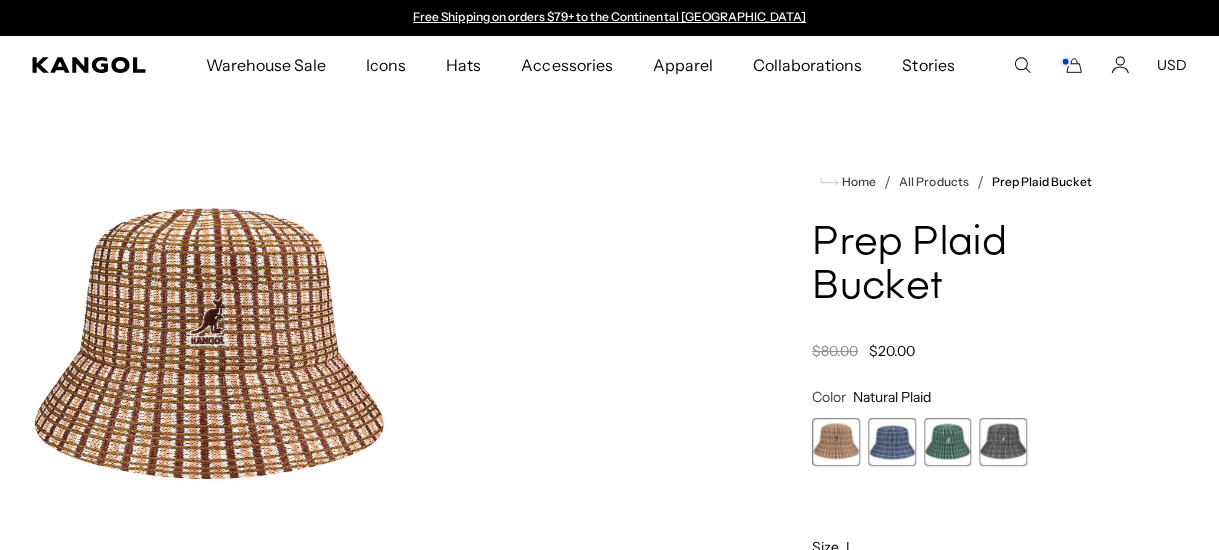 scroll, scrollTop: 0, scrollLeft: 0, axis: both 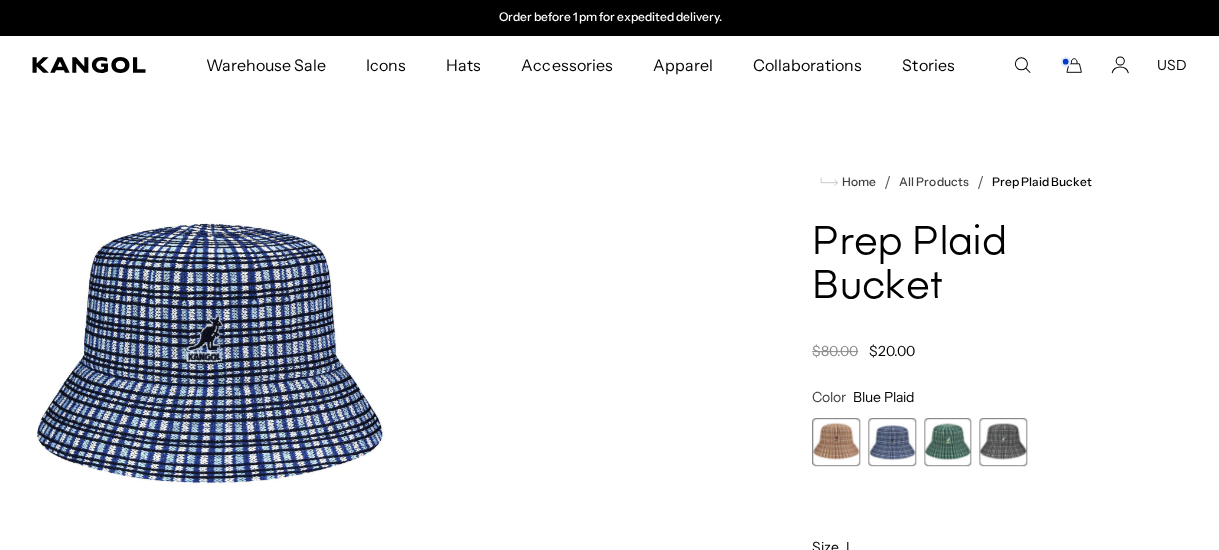 click at bounding box center [948, 442] 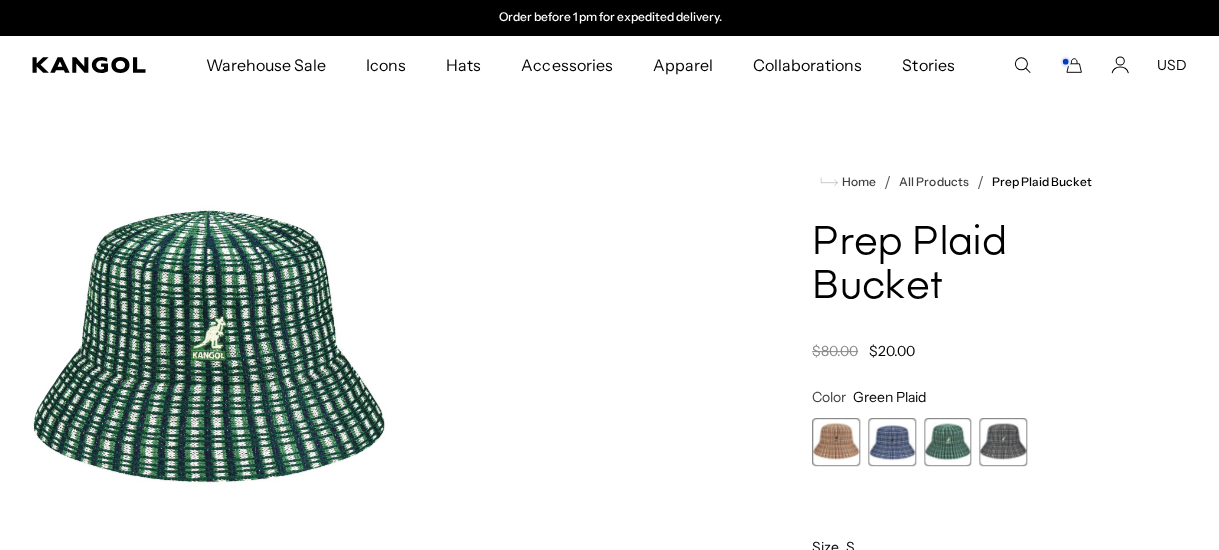 click at bounding box center [1003, 442] 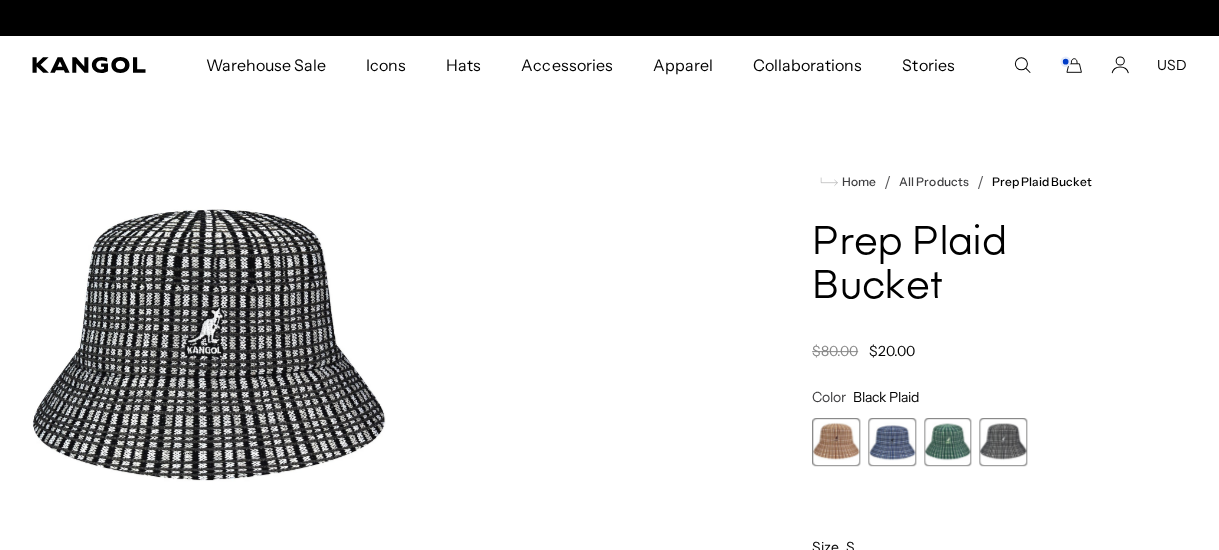 scroll, scrollTop: 0, scrollLeft: 411, axis: horizontal 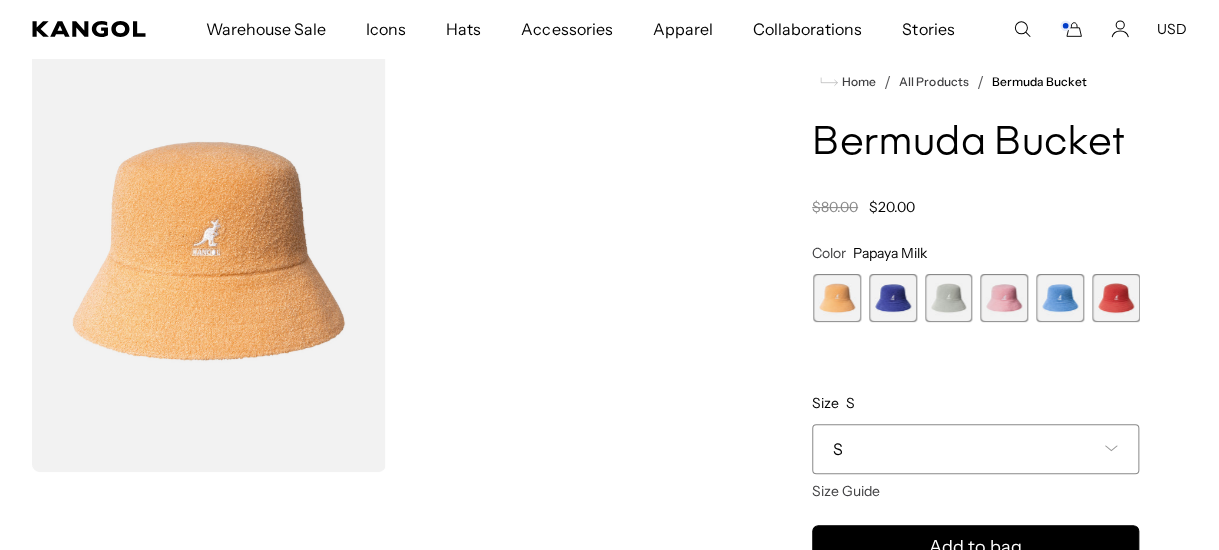 click at bounding box center [837, 298] 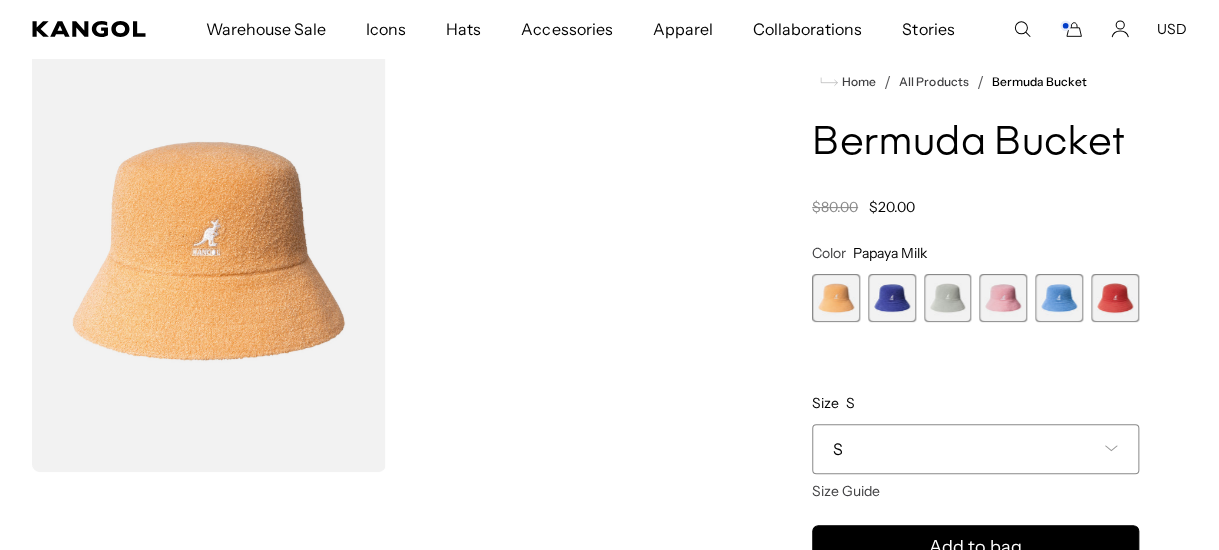 click at bounding box center (892, 298) 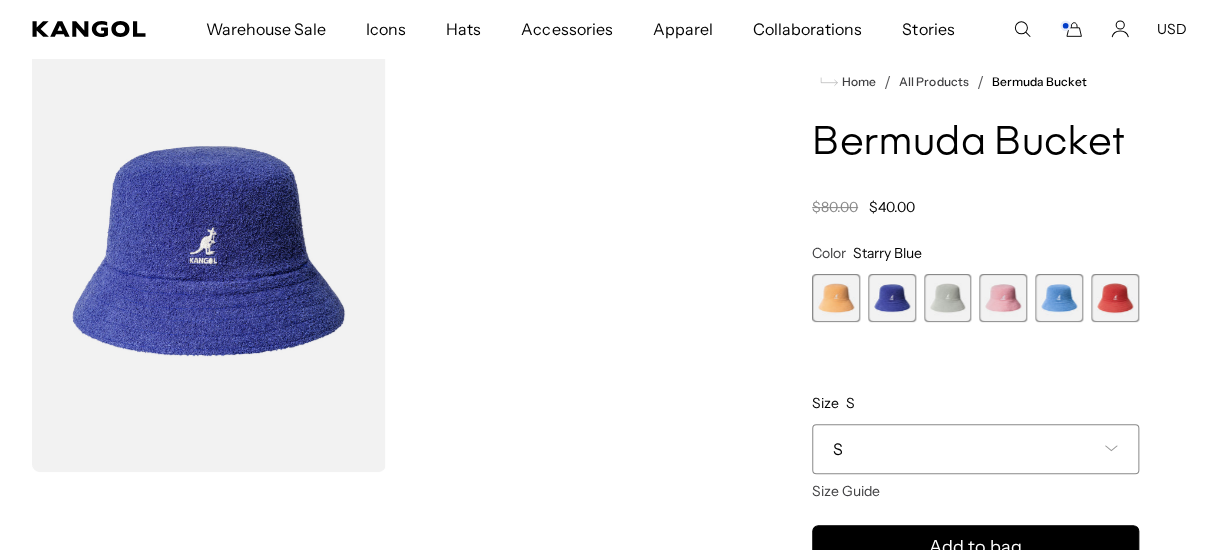 scroll, scrollTop: 0, scrollLeft: 411, axis: horizontal 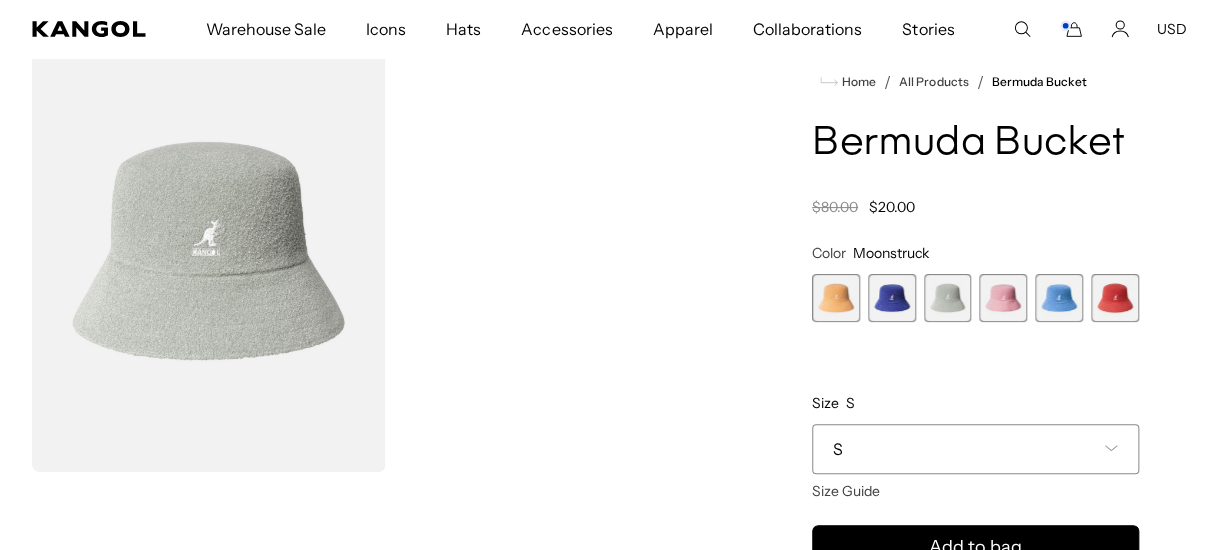 click at bounding box center [1115, 298] 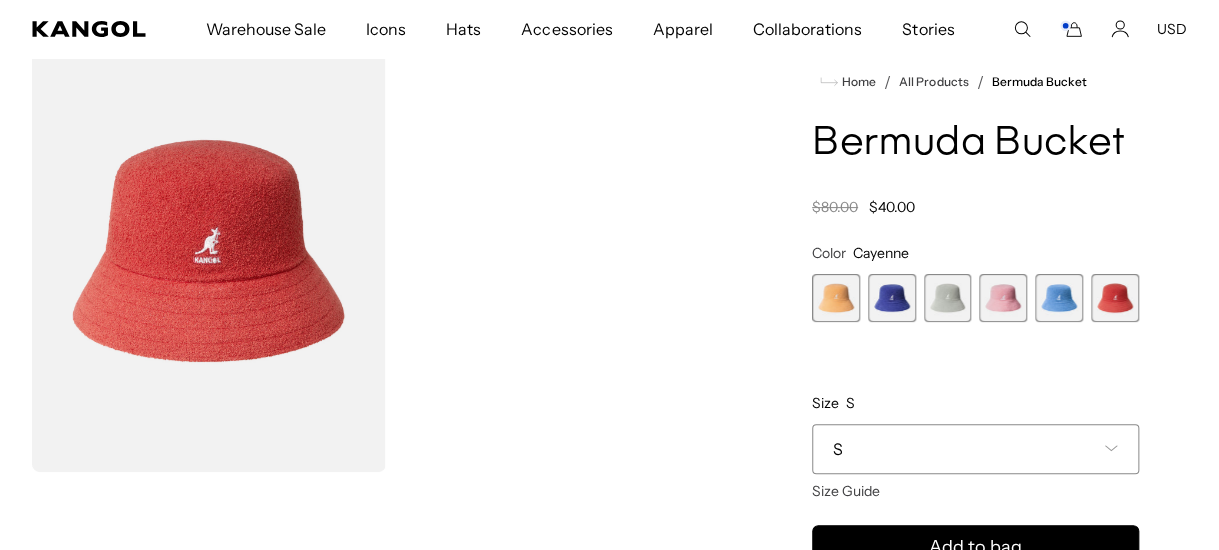click on "S" at bounding box center [975, 449] 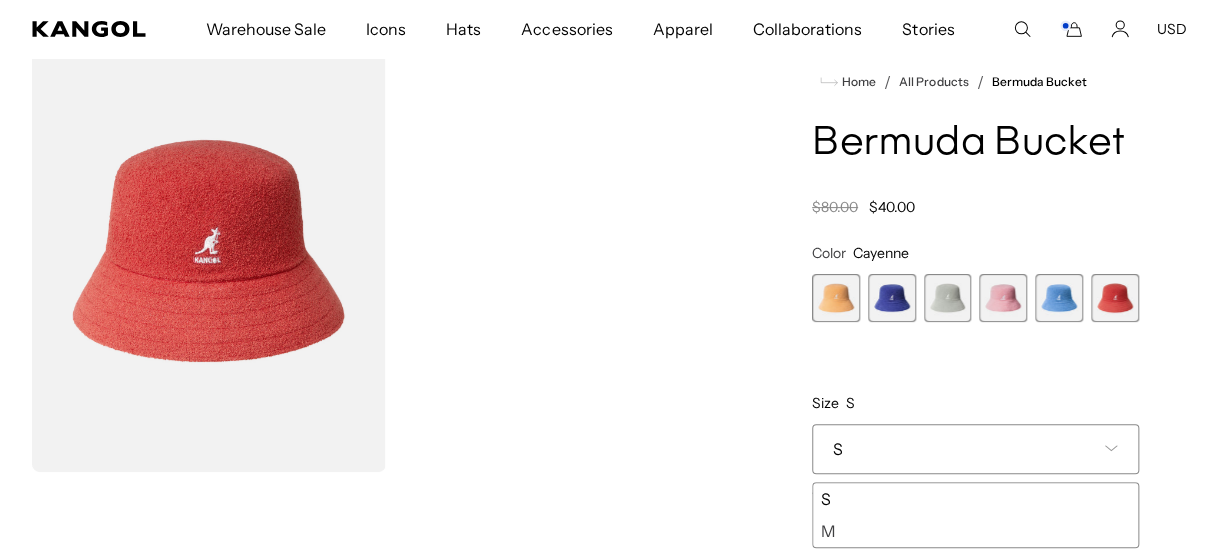 scroll, scrollTop: 0, scrollLeft: 0, axis: both 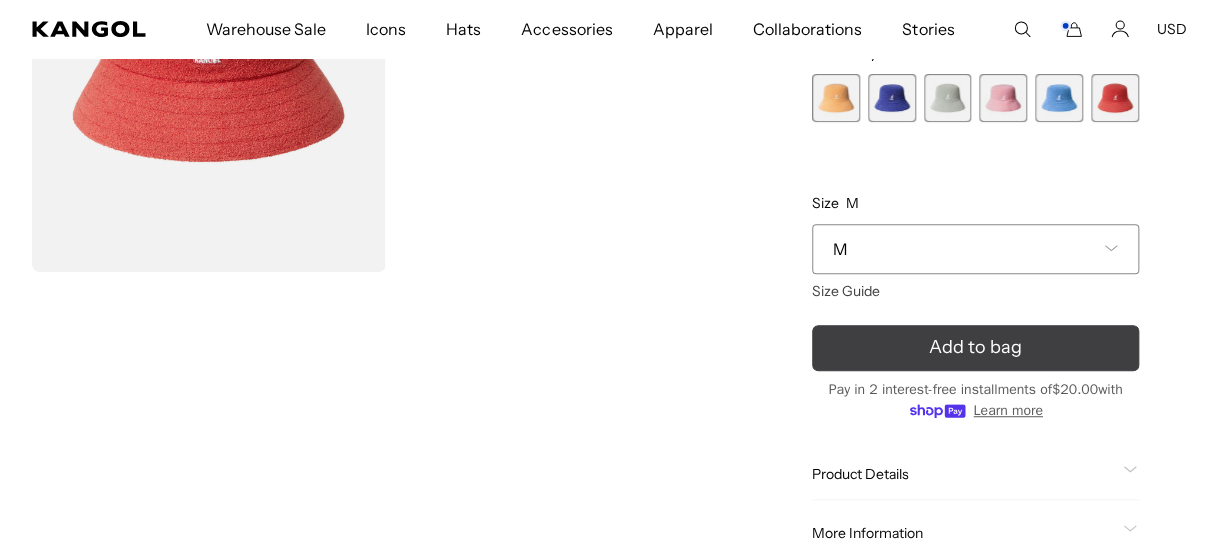 drag, startPoint x: 930, startPoint y: 348, endPoint x: 939, endPoint y: 354, distance: 10.816654 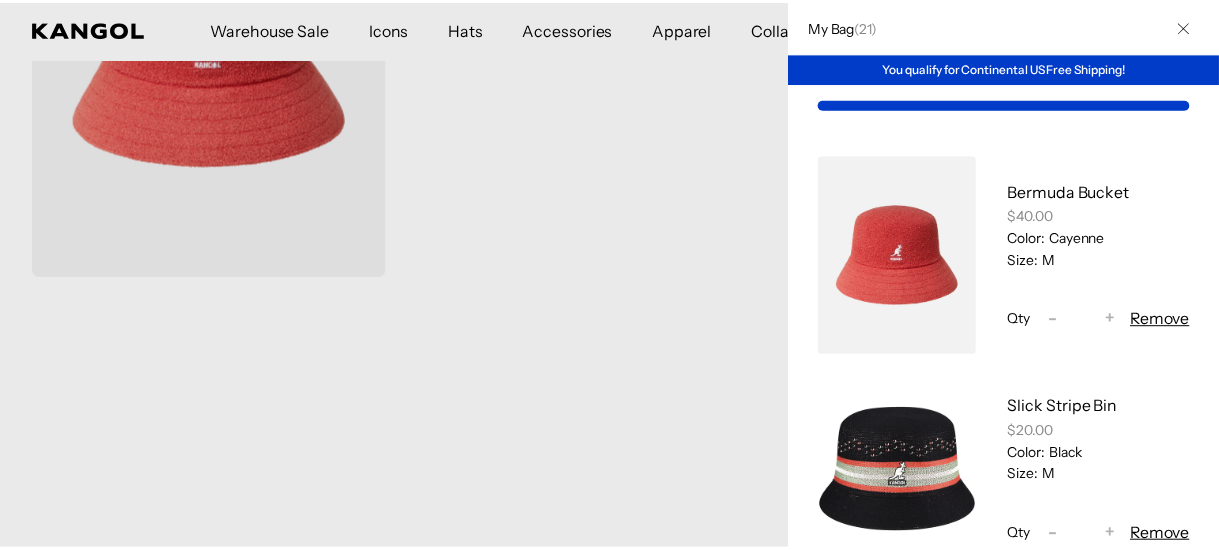 scroll, scrollTop: 0, scrollLeft: 0, axis: both 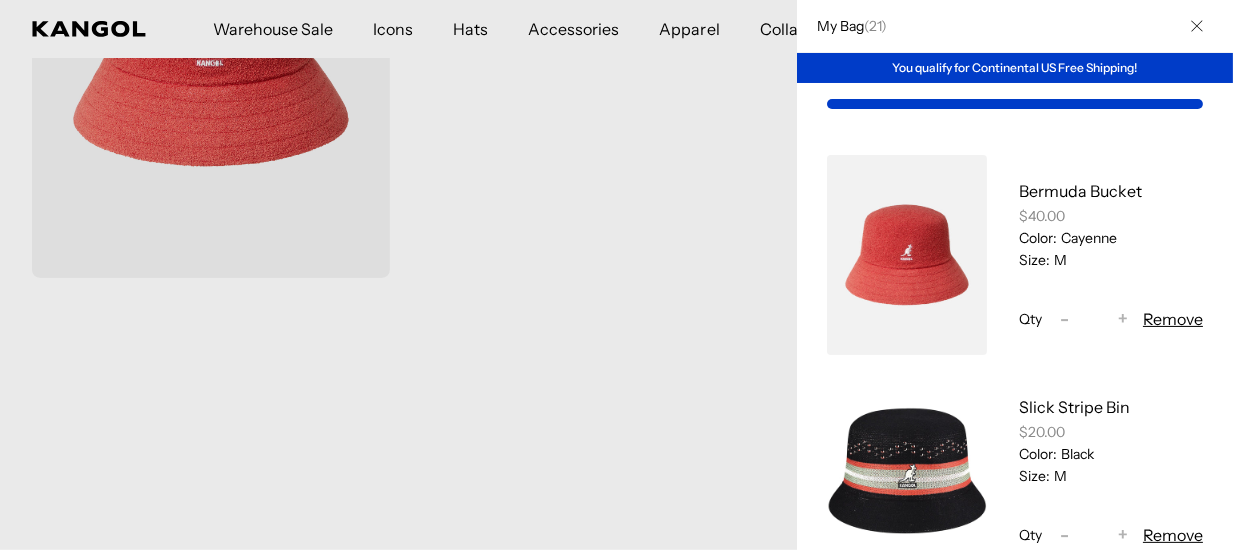 click at bounding box center [1197, 26] 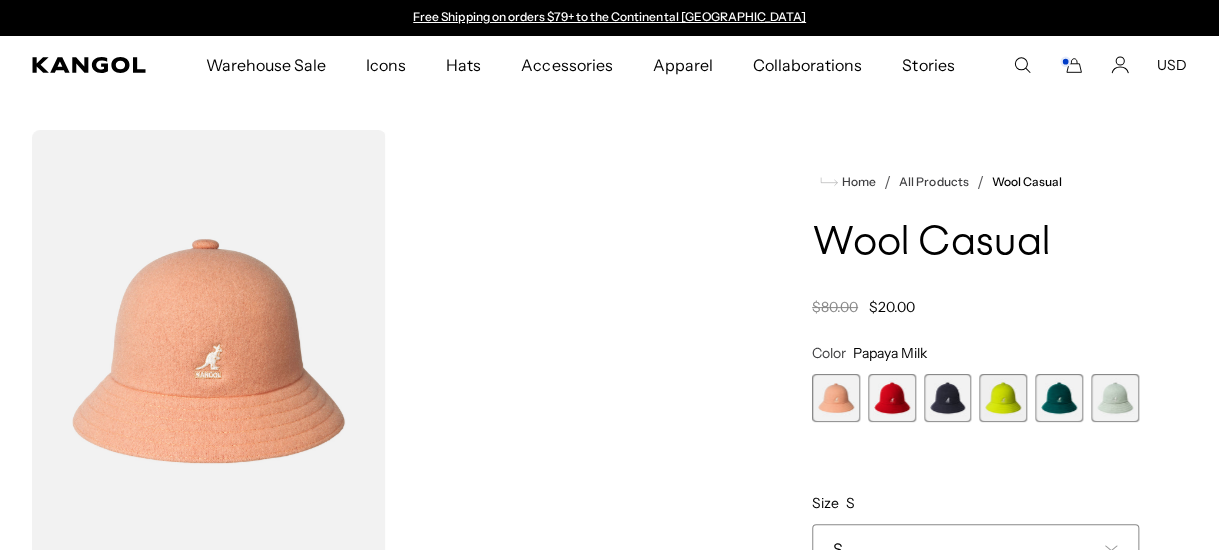 scroll, scrollTop: 0, scrollLeft: 0, axis: both 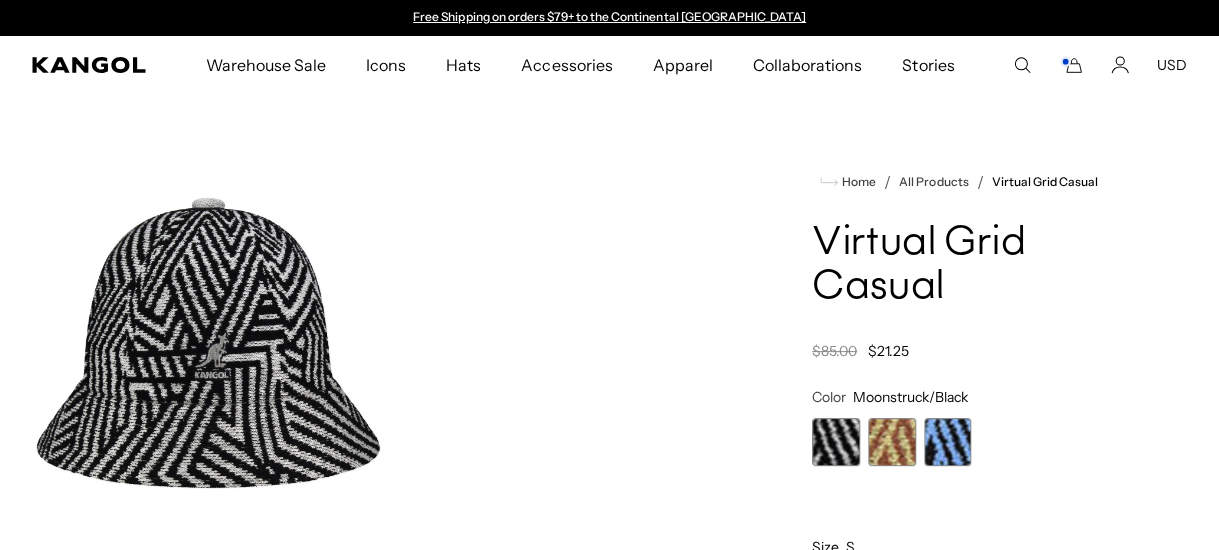 click at bounding box center (836, 442) 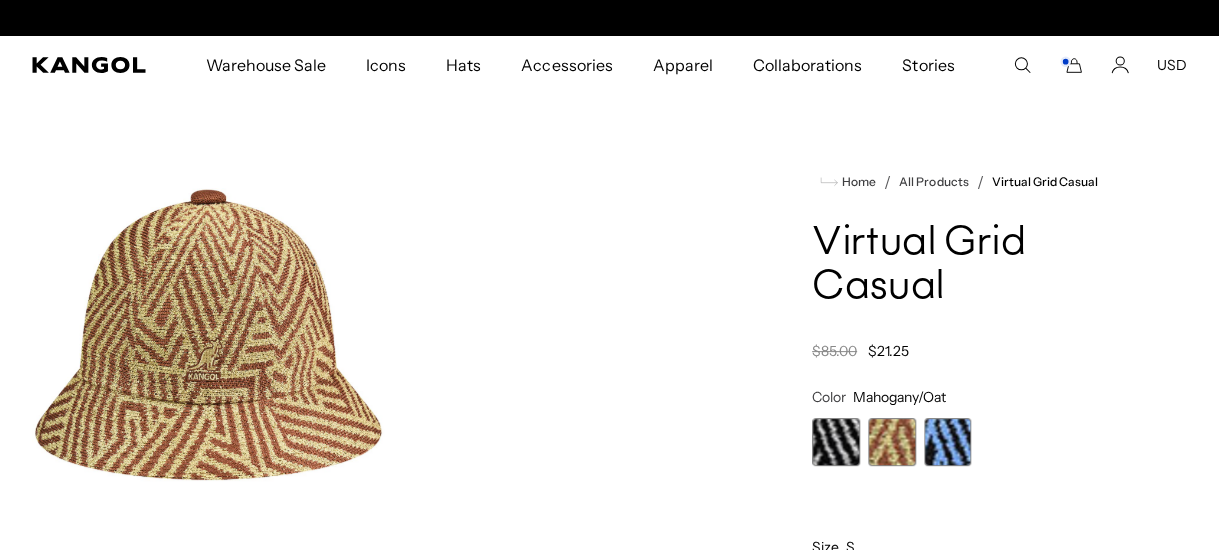 scroll, scrollTop: 0, scrollLeft: 411, axis: horizontal 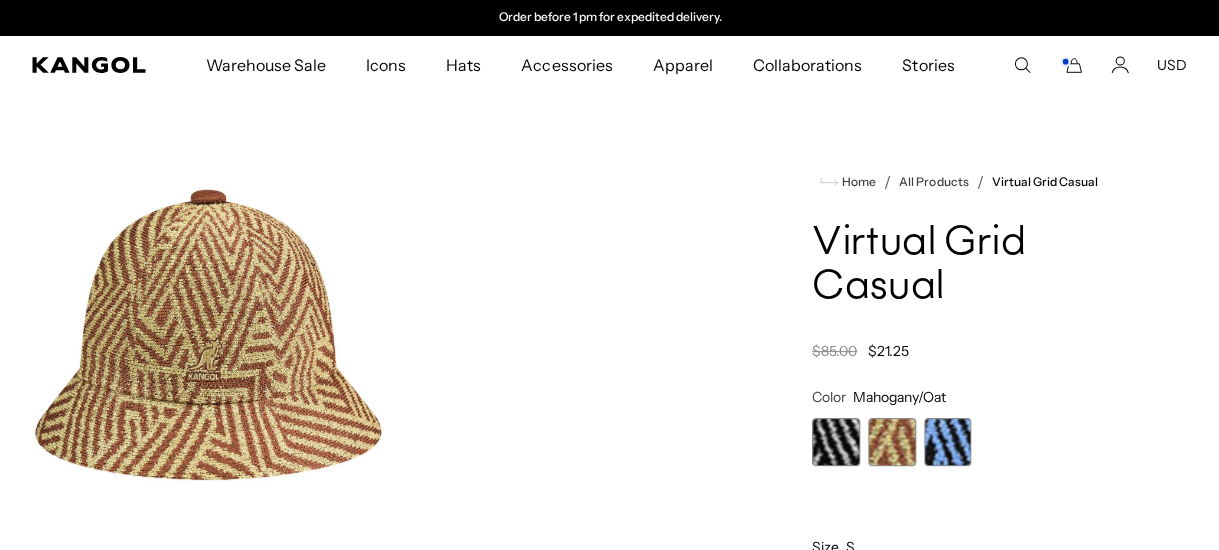 click 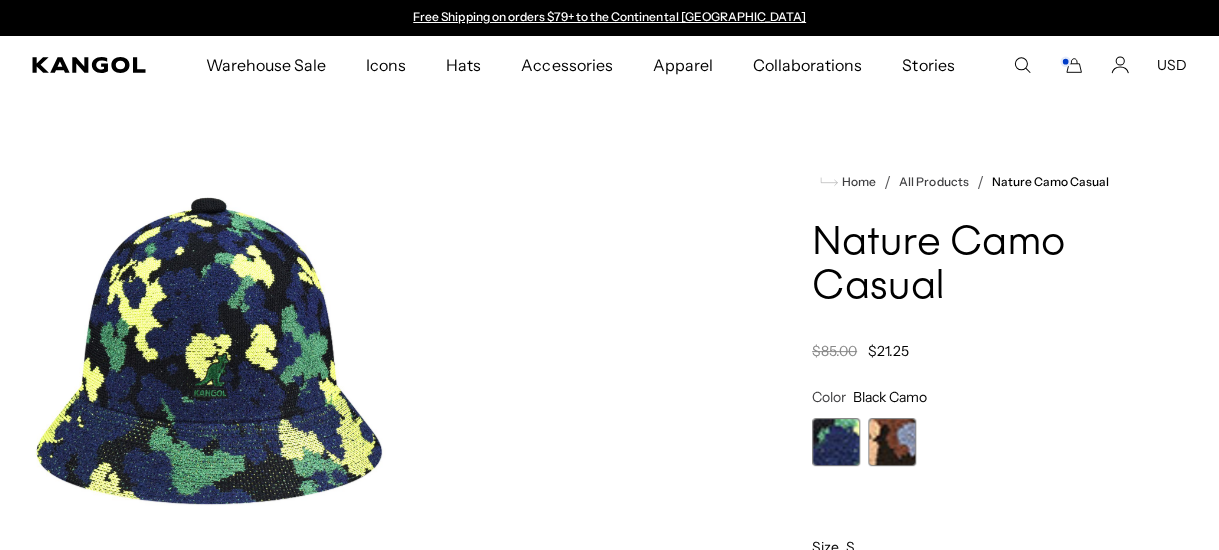 scroll, scrollTop: 0, scrollLeft: 0, axis: both 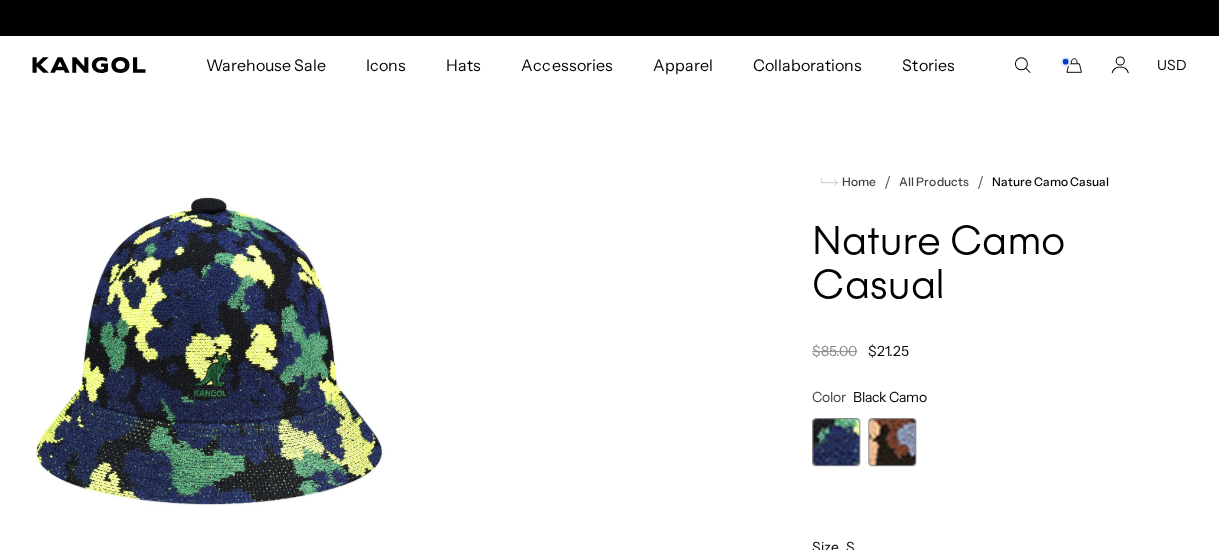 click at bounding box center (836, 442) 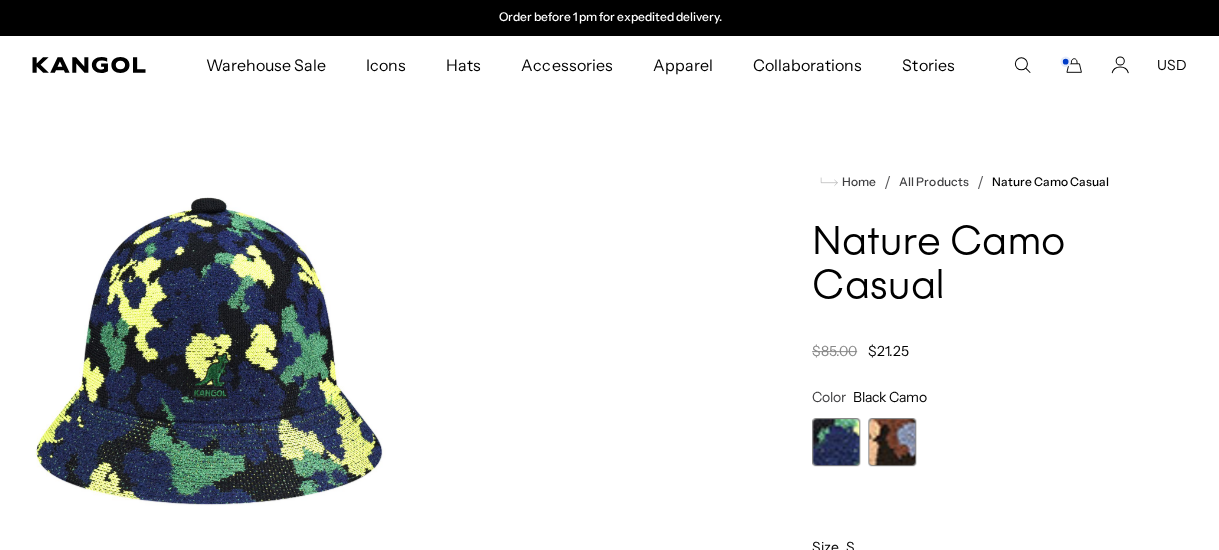 click at bounding box center (892, 442) 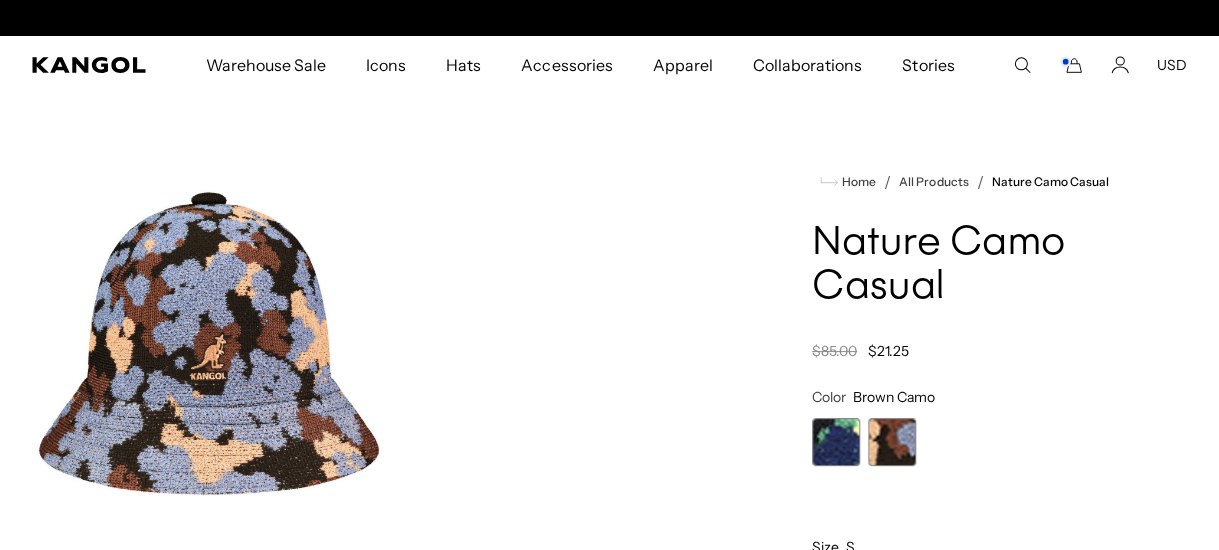 scroll, scrollTop: 0, scrollLeft: 0, axis: both 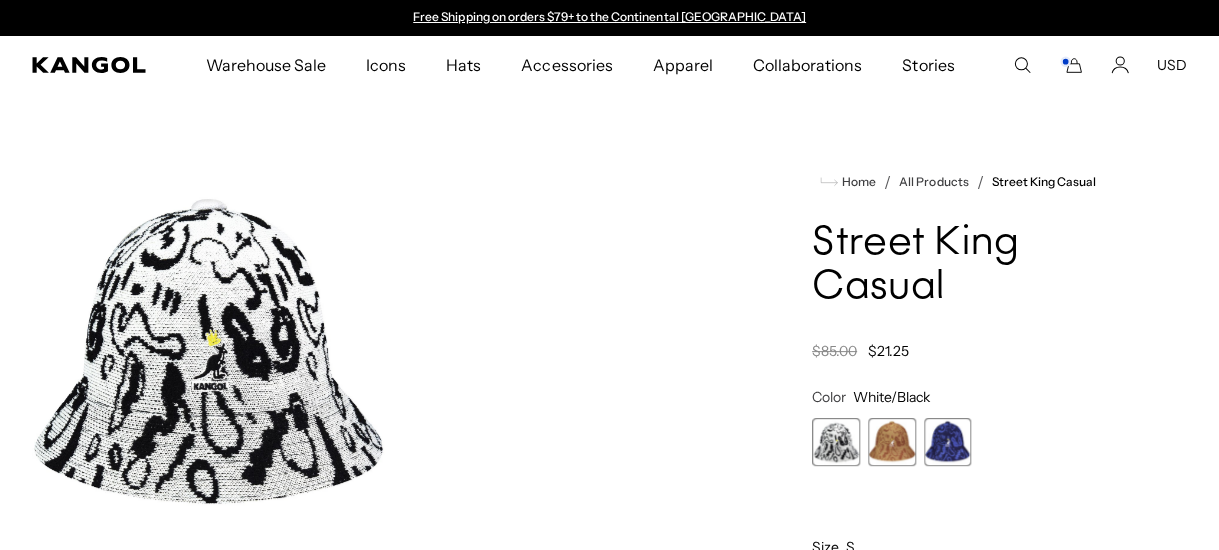click at bounding box center [836, 442] 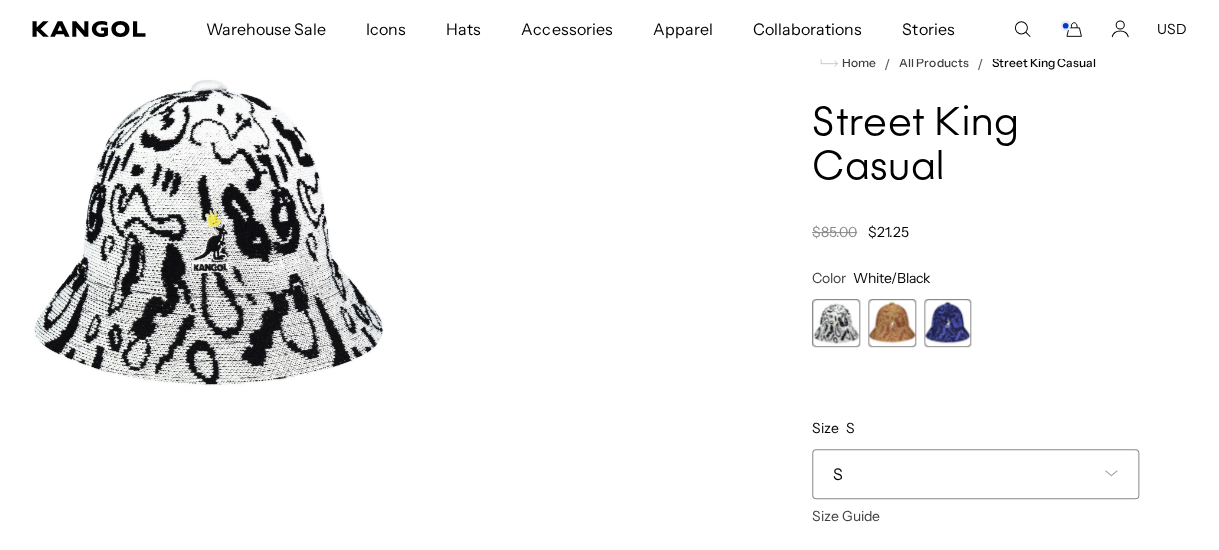 scroll, scrollTop: 200, scrollLeft: 0, axis: vertical 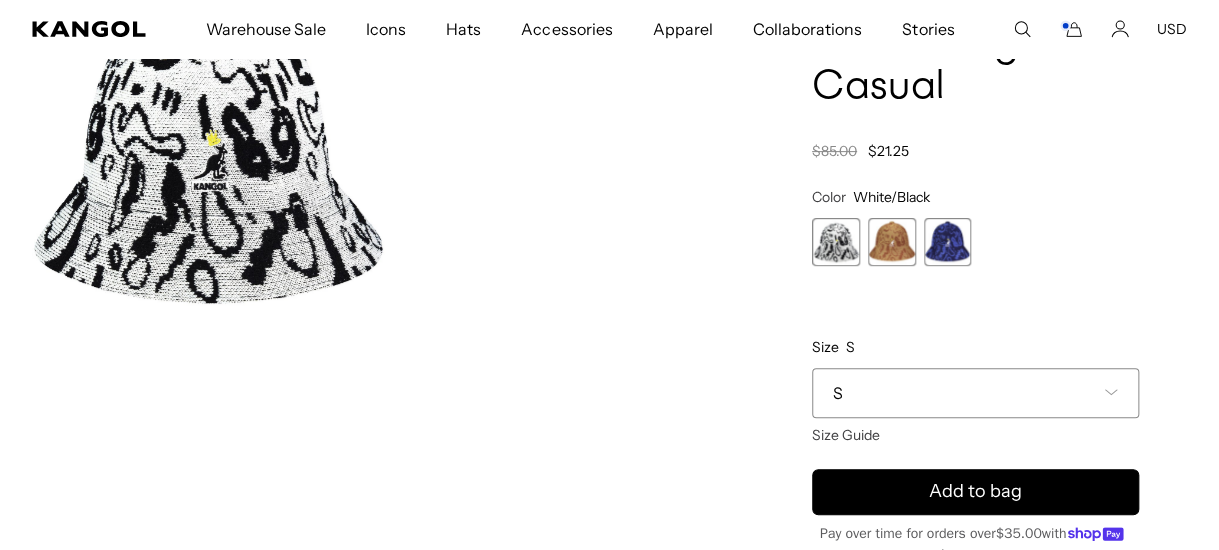 click on "S" at bounding box center (975, 393) 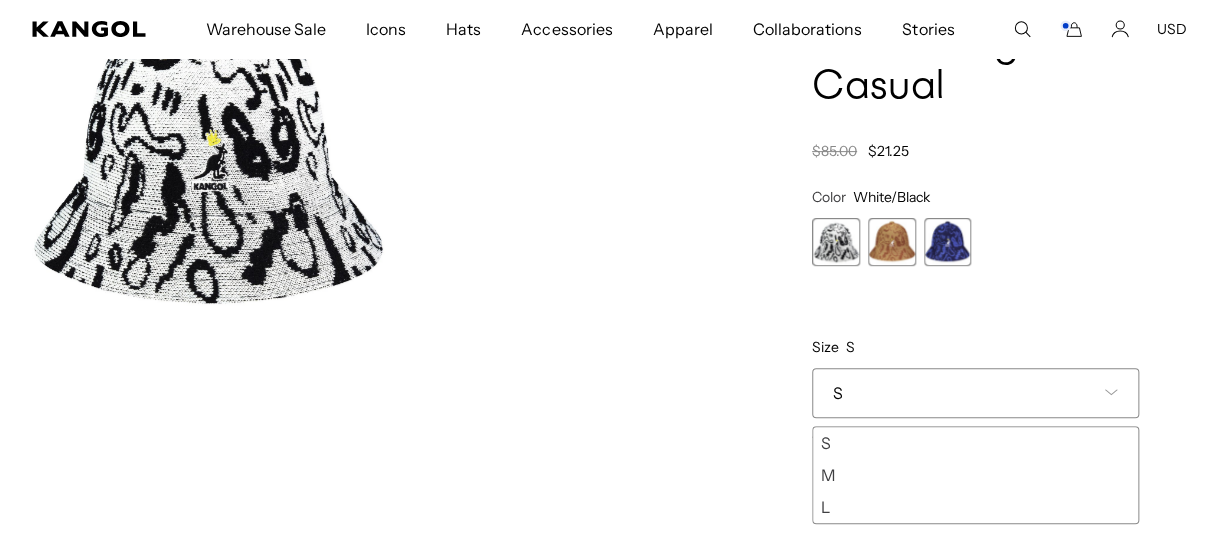 click on "M" at bounding box center [975, 475] 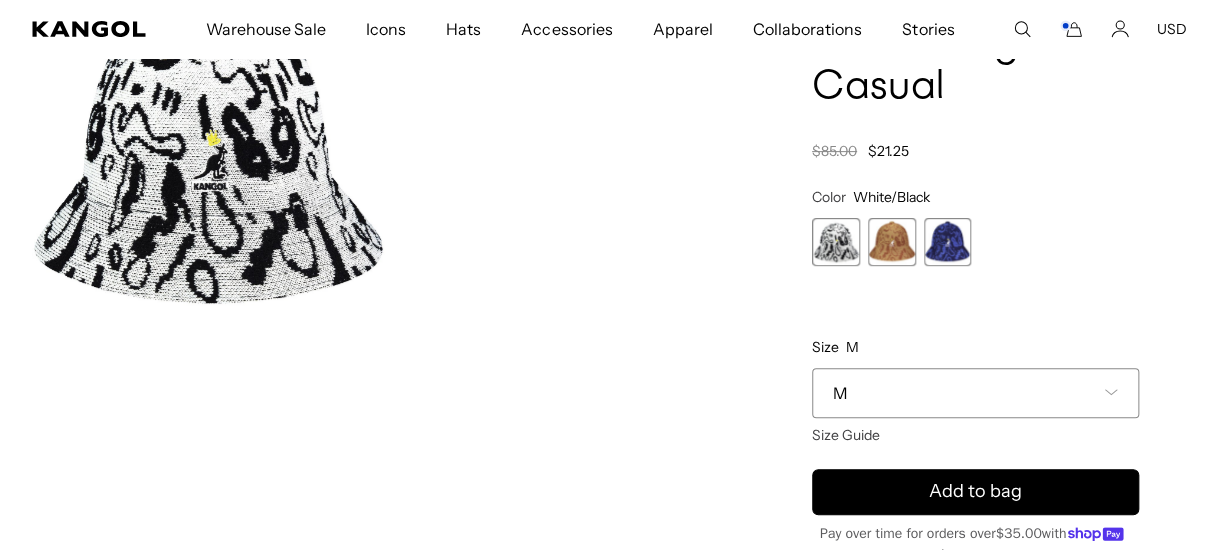 scroll, scrollTop: 0, scrollLeft: 0, axis: both 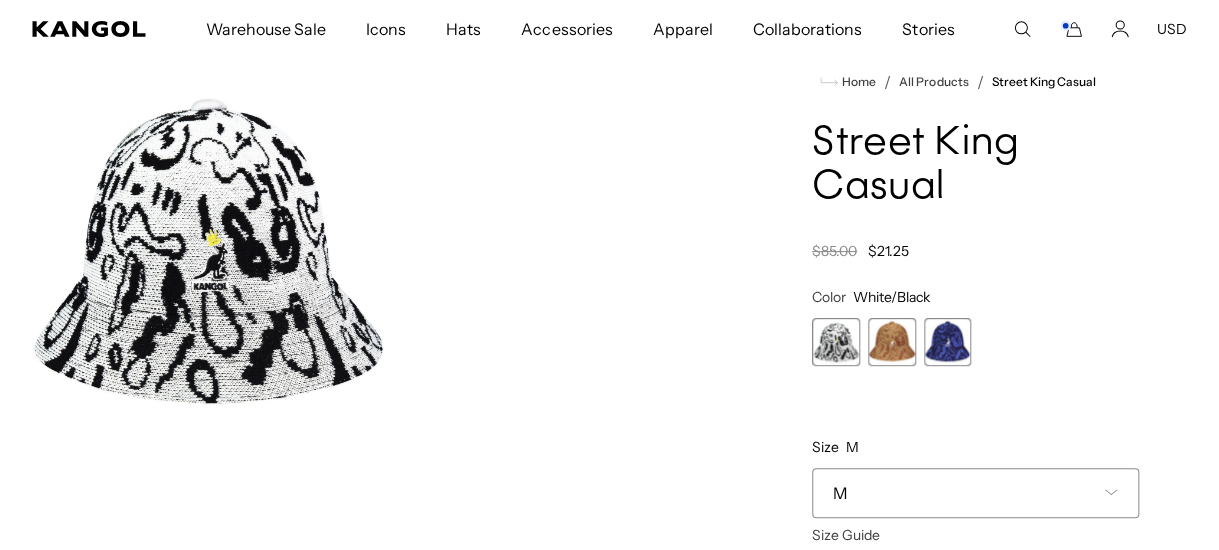 click at bounding box center (948, 342) 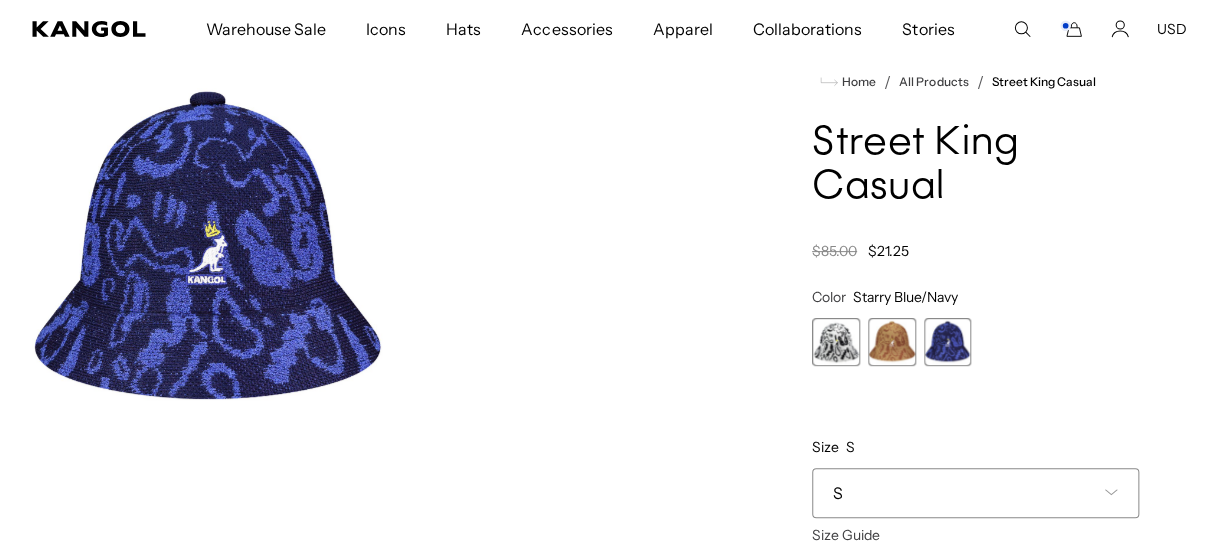 scroll, scrollTop: 0, scrollLeft: 0, axis: both 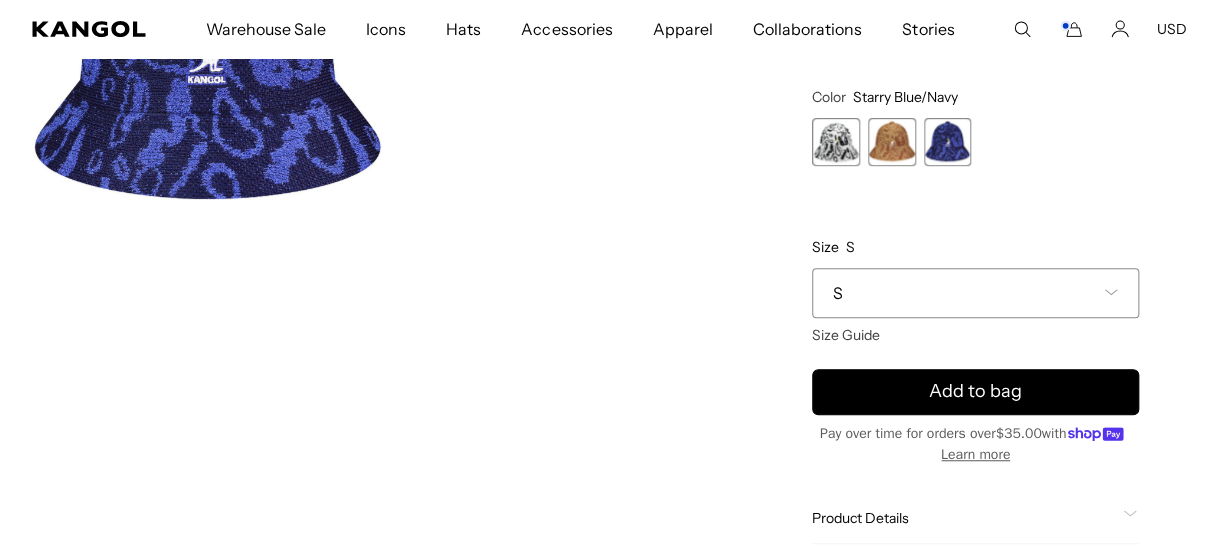 click at bounding box center (836, 142) 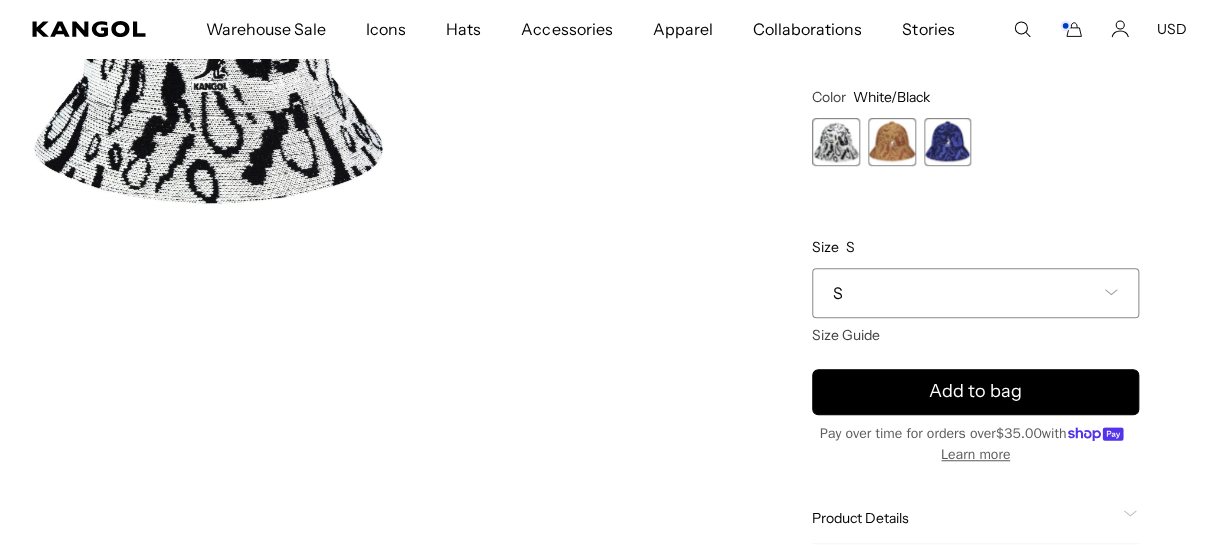 scroll, scrollTop: 0, scrollLeft: 0, axis: both 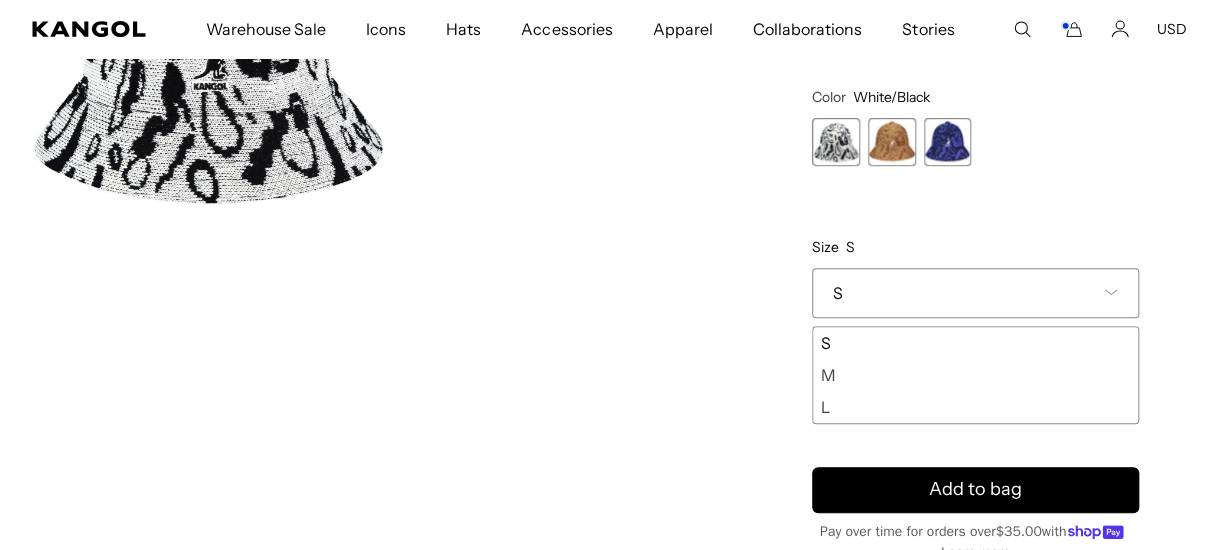 click on "M" at bounding box center (975, 375) 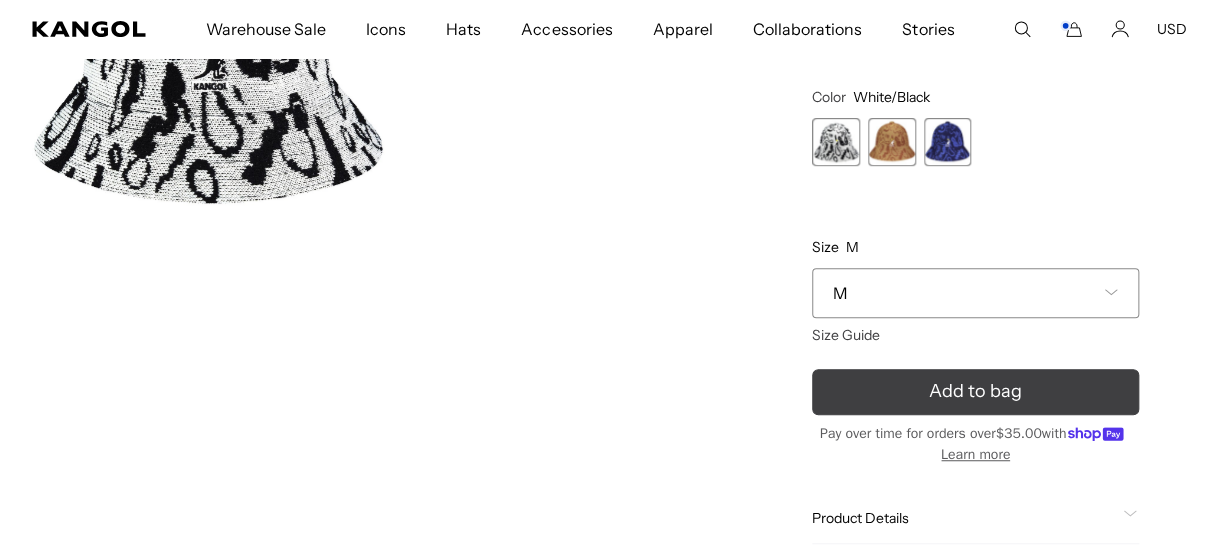 click on "Add to bag" at bounding box center (975, 392) 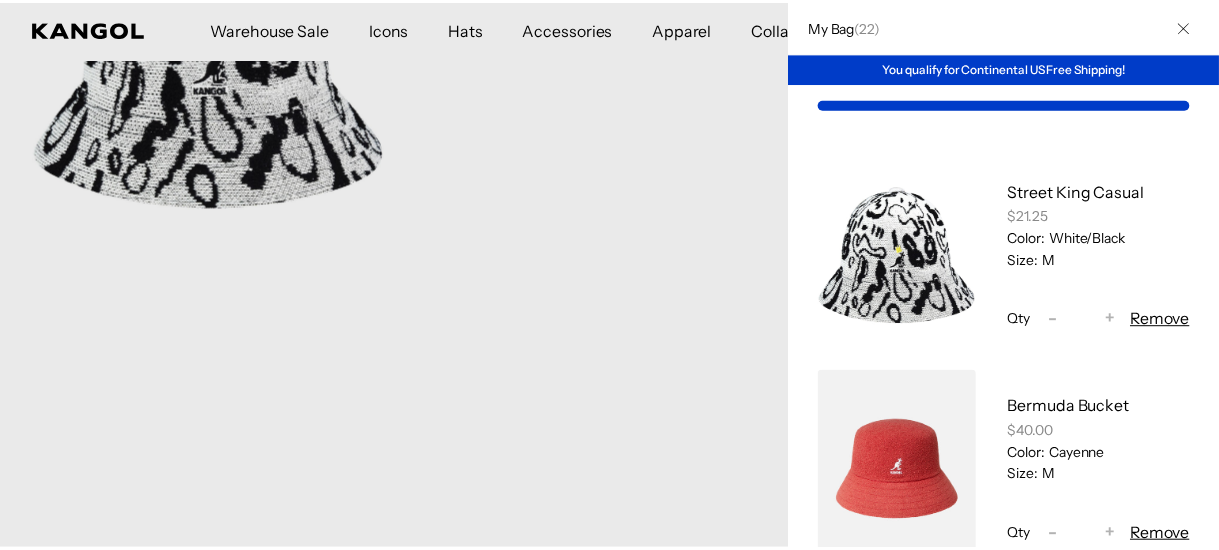 scroll, scrollTop: 0, scrollLeft: 0, axis: both 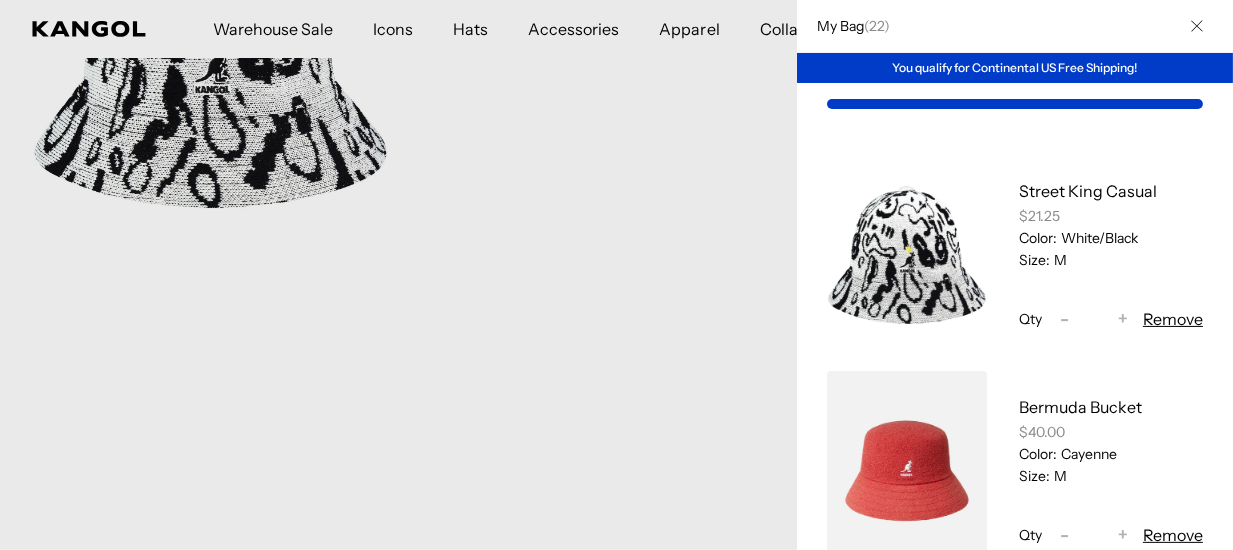 click 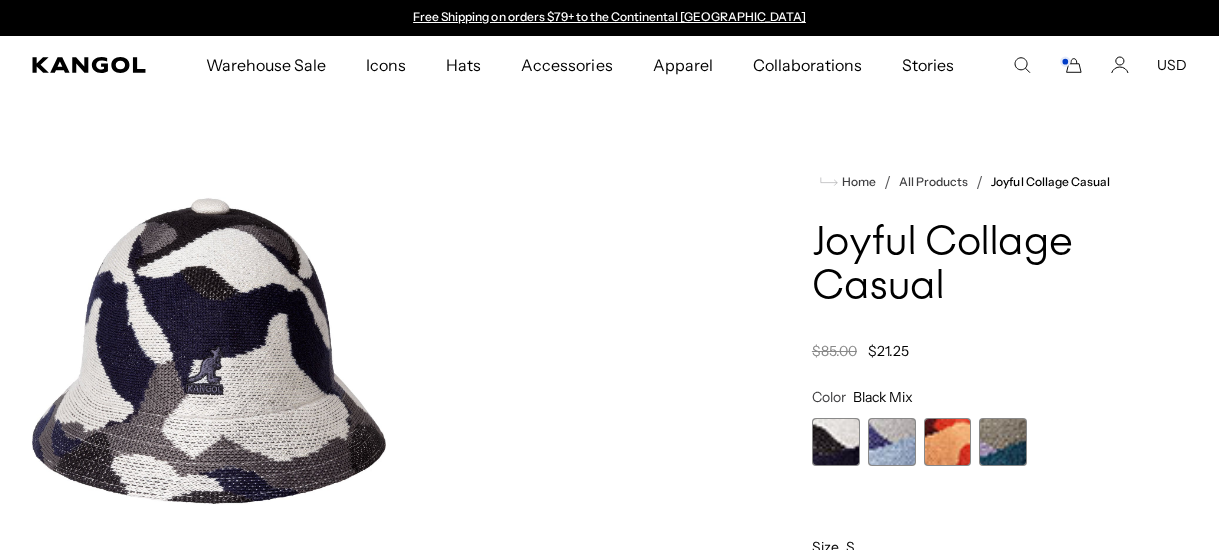 scroll, scrollTop: 0, scrollLeft: 0, axis: both 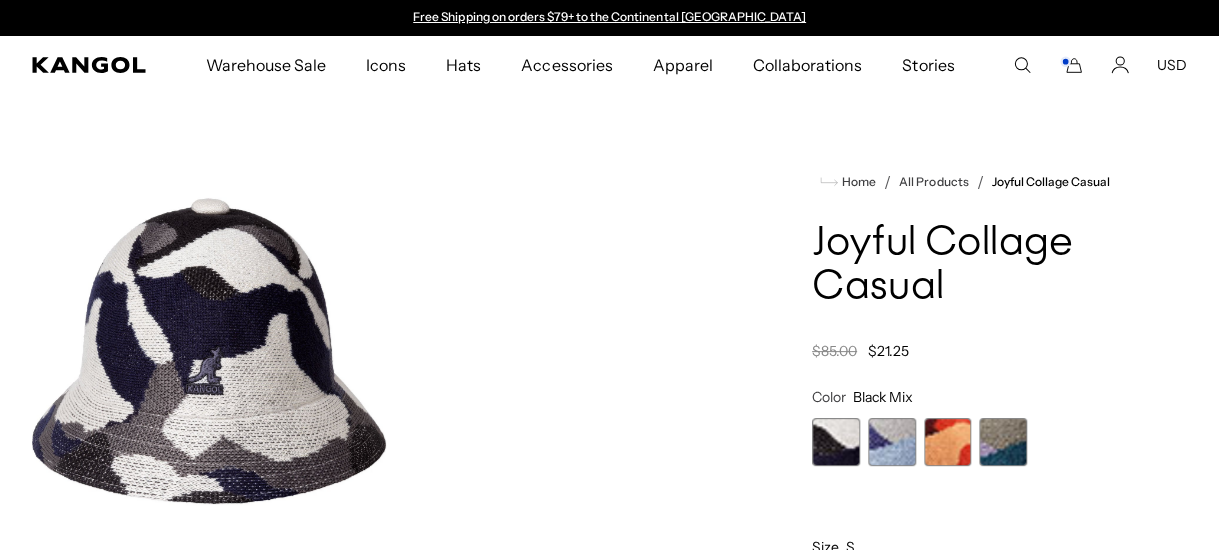 click at bounding box center (836, 442) 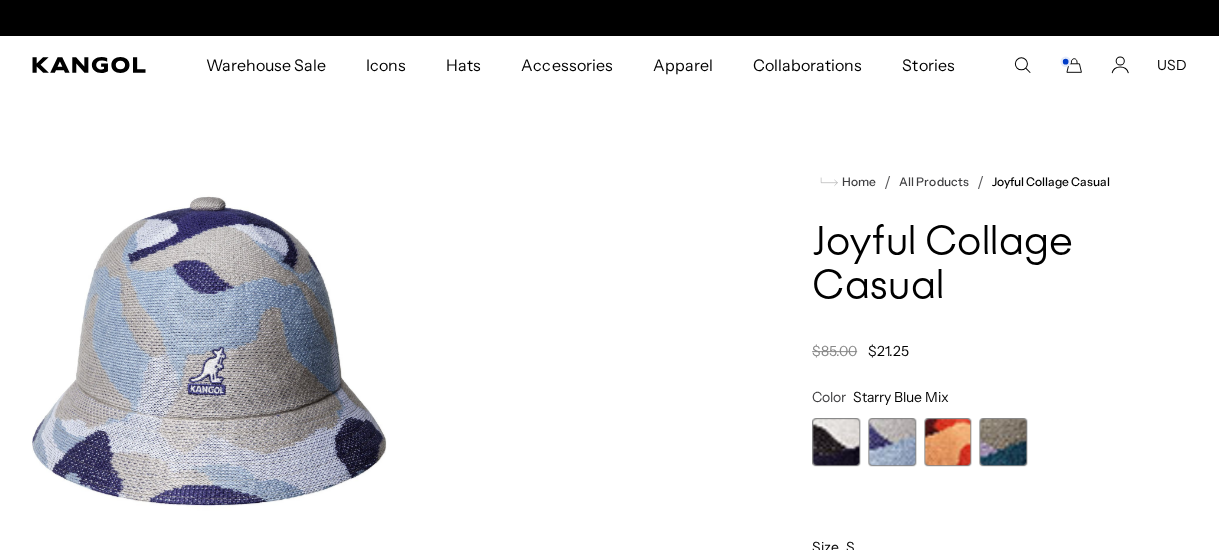 scroll, scrollTop: 0, scrollLeft: 411, axis: horizontal 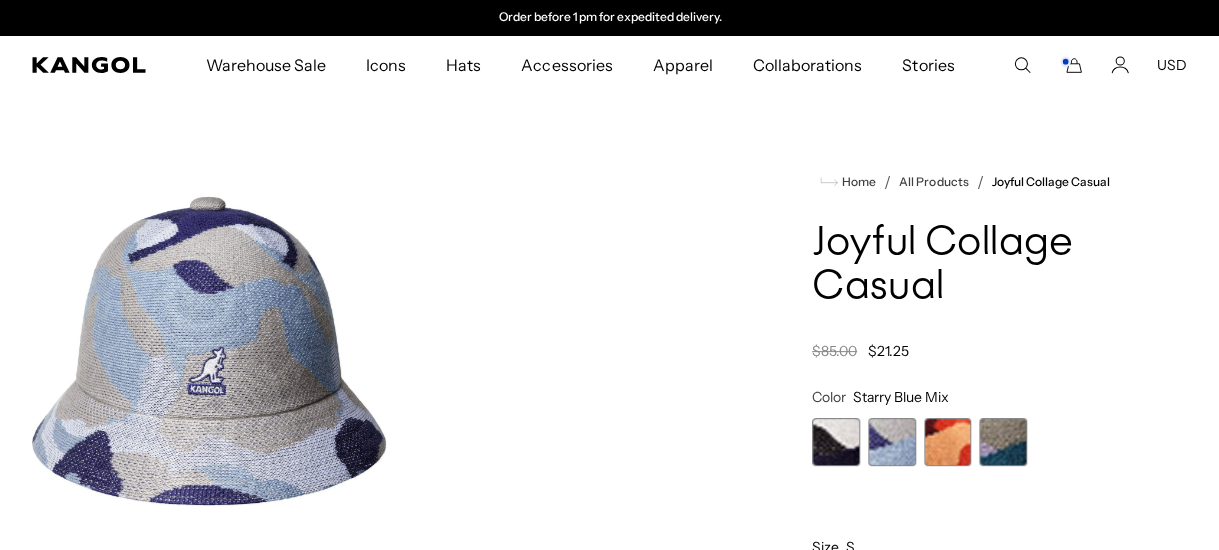 click at bounding box center [948, 442] 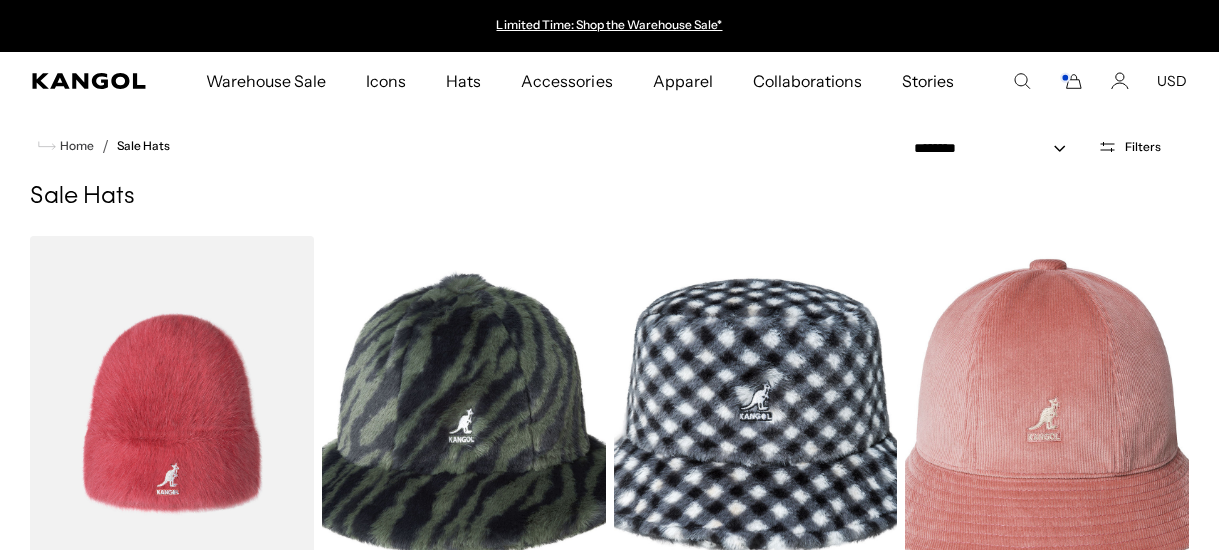 select on "*****" 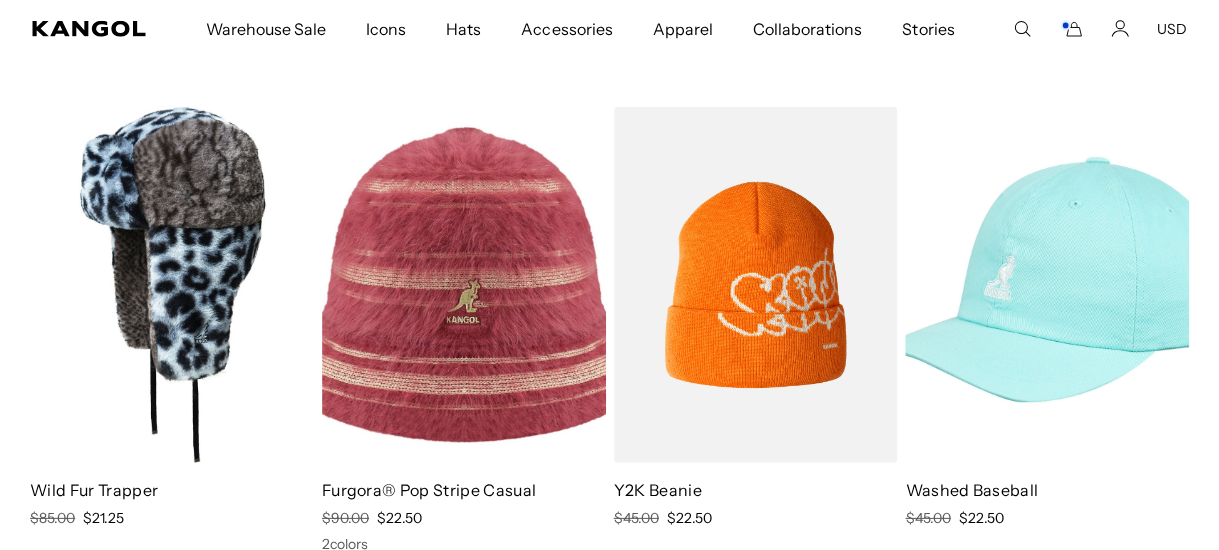 scroll, scrollTop: 0, scrollLeft: 411, axis: horizontal 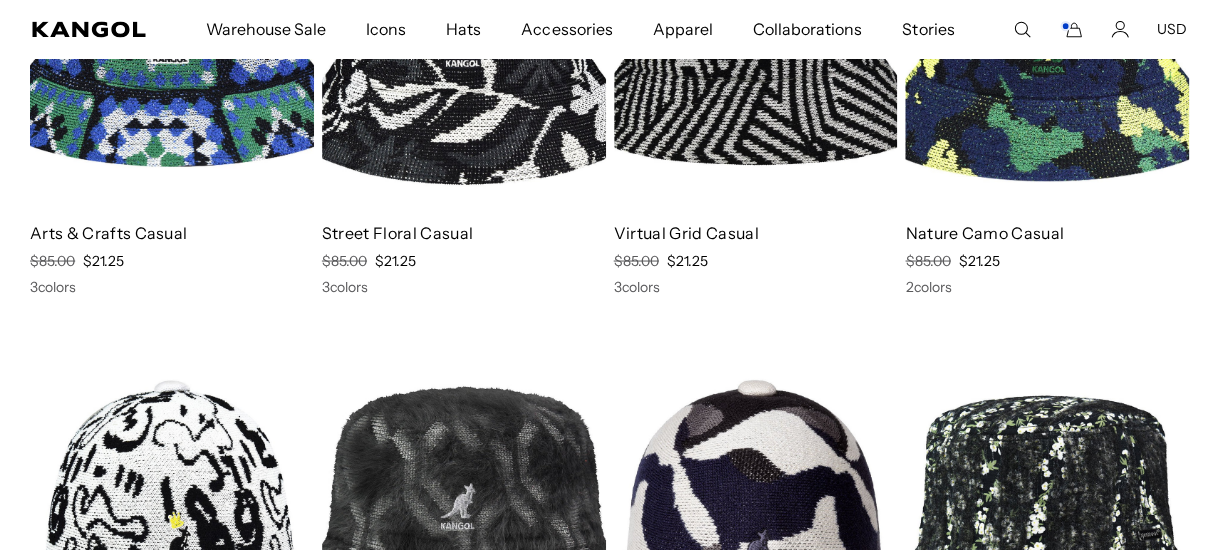 click 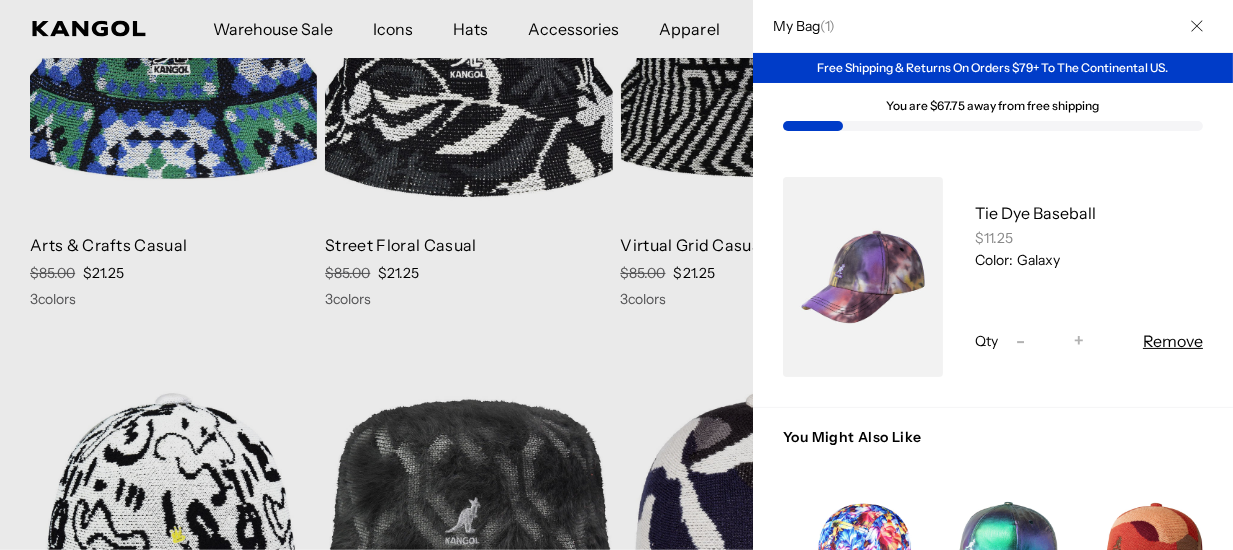scroll, scrollTop: 0, scrollLeft: 411, axis: horizontal 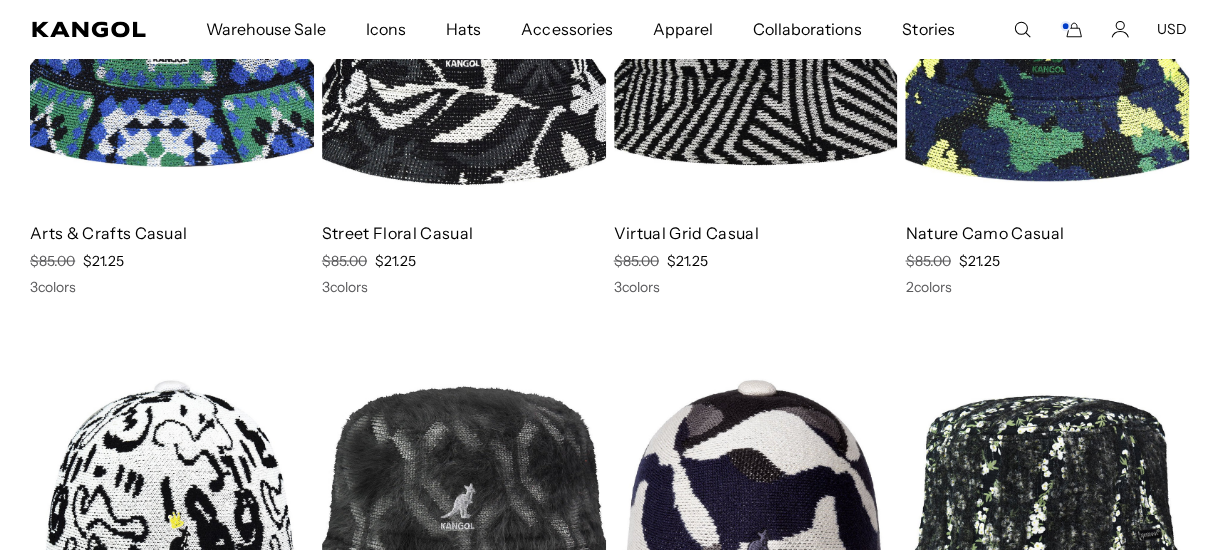 click on "Warehouse Sale
Warehouse Sale
Limited Time: Select Spring Styles on Sale
All Sale Hats
All Sale Accessories
Icons
Icons" at bounding box center (609, 29) 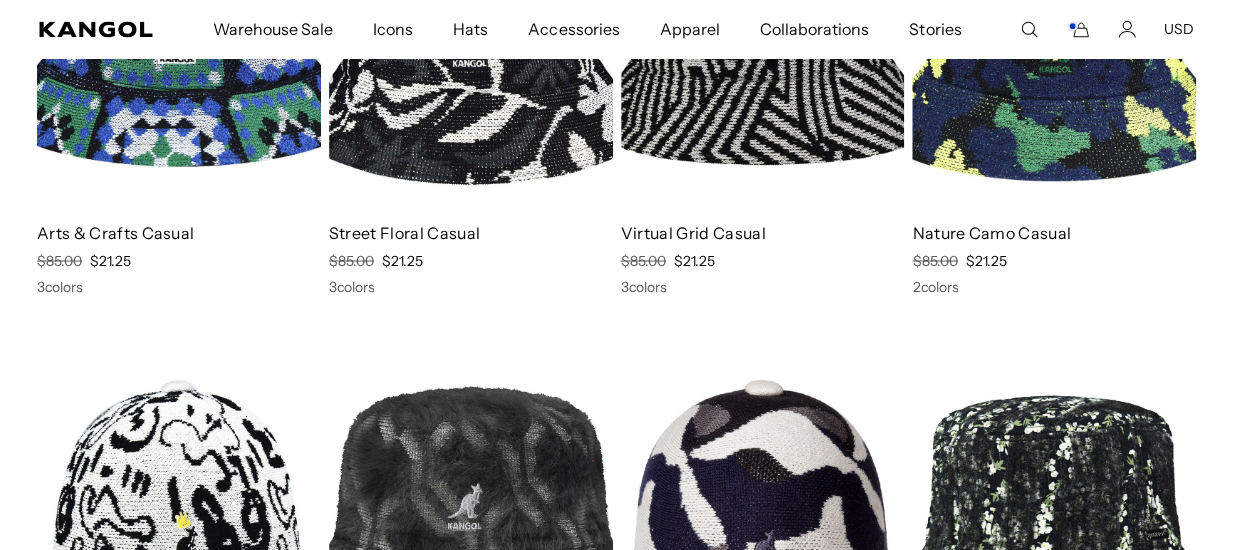 scroll, scrollTop: 0, scrollLeft: 0, axis: both 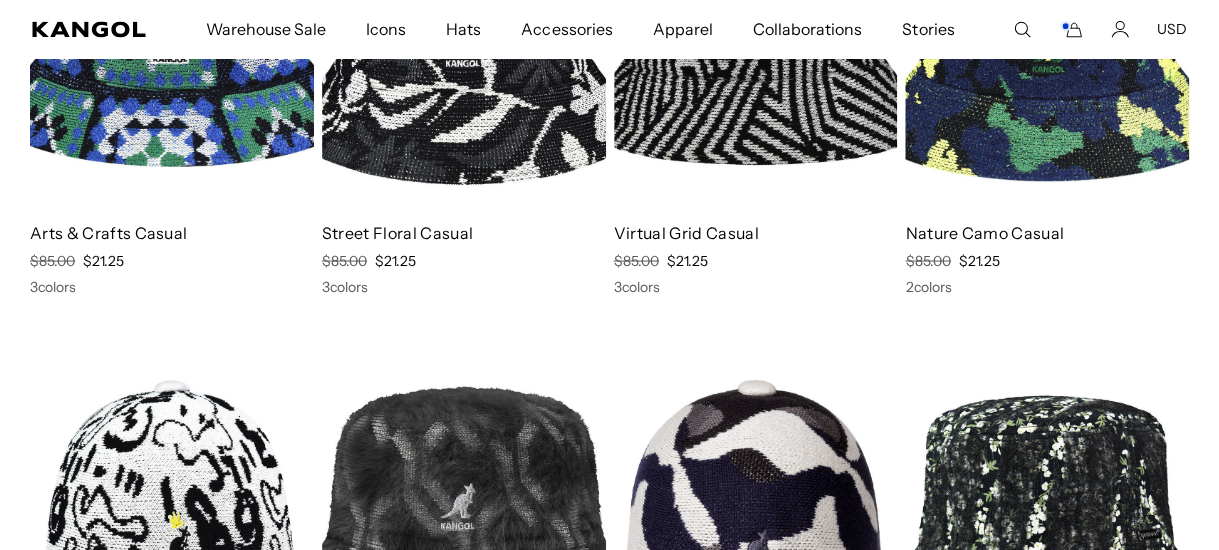 click 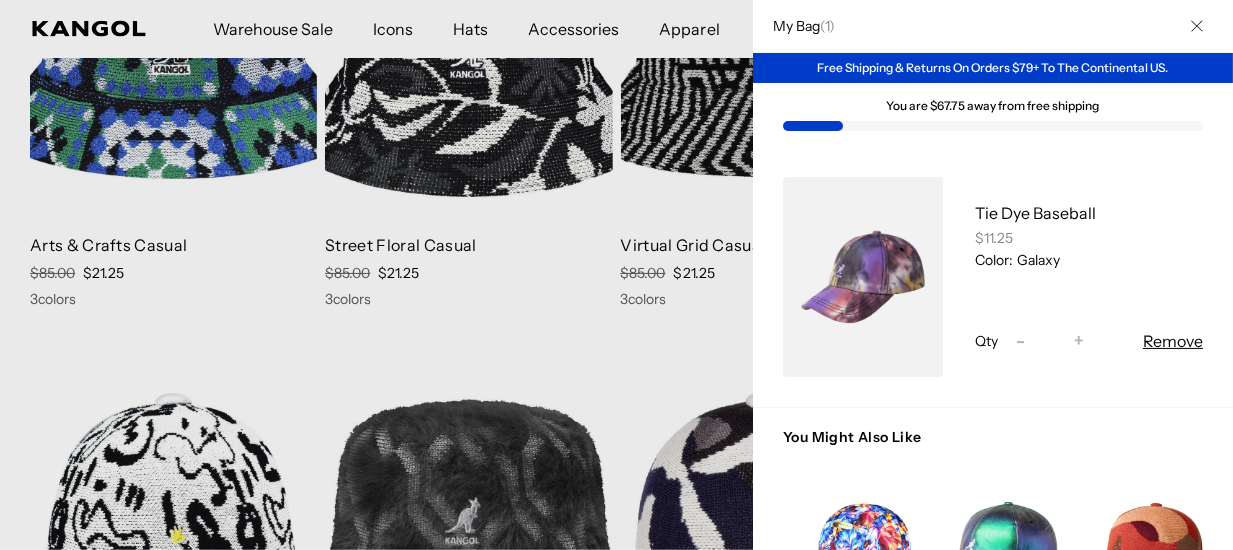 scroll, scrollTop: 0, scrollLeft: 411, axis: horizontal 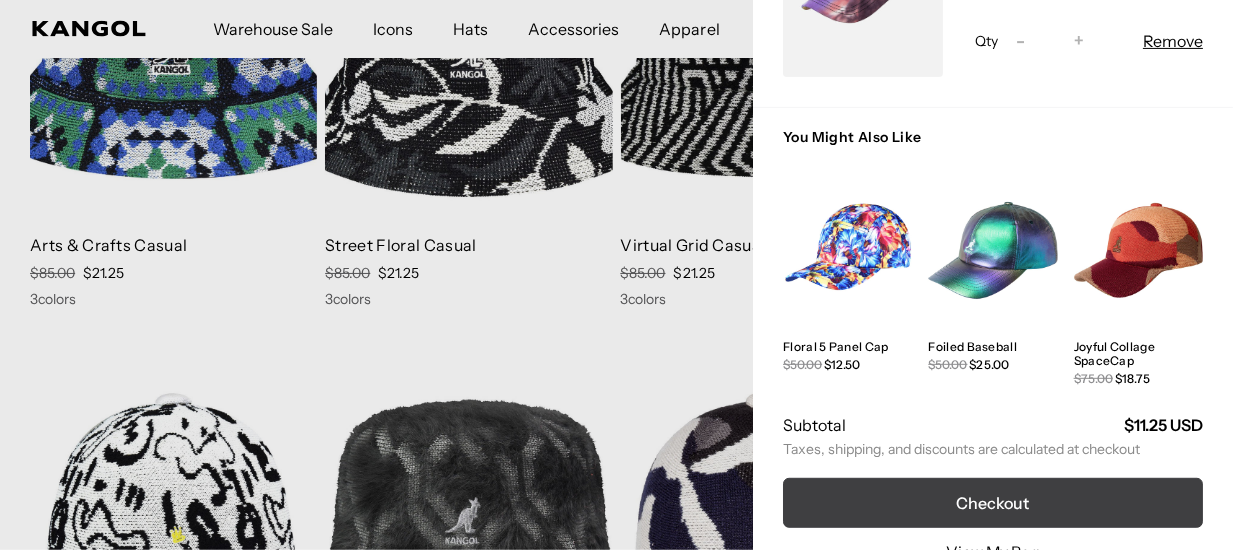 click on "Checkout" at bounding box center [993, 503] 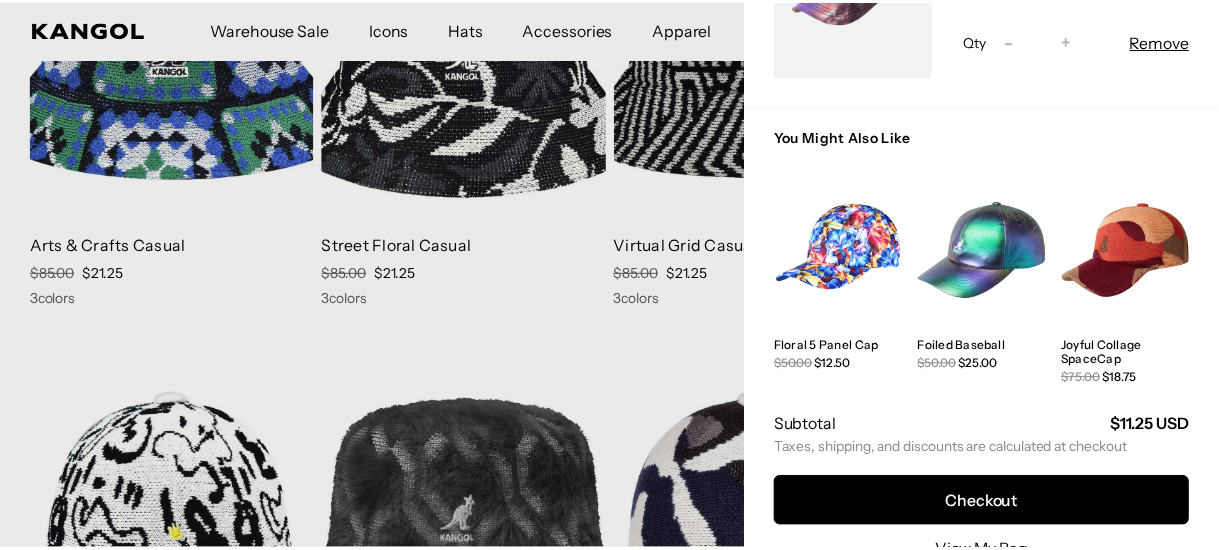 scroll, scrollTop: 0, scrollLeft: 411, axis: horizontal 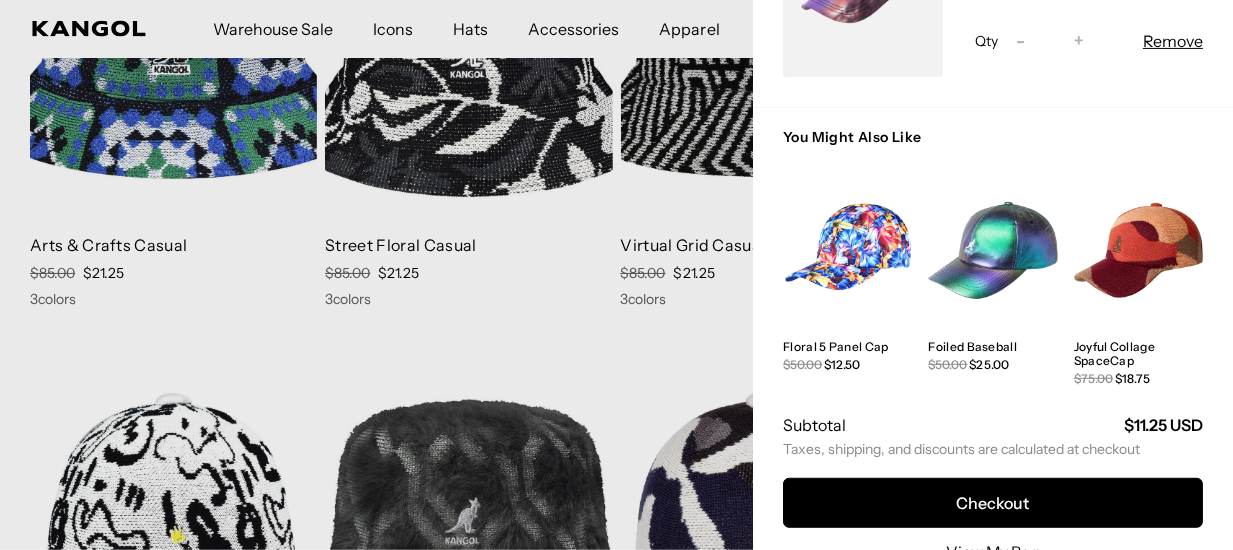 click at bounding box center [616, 275] 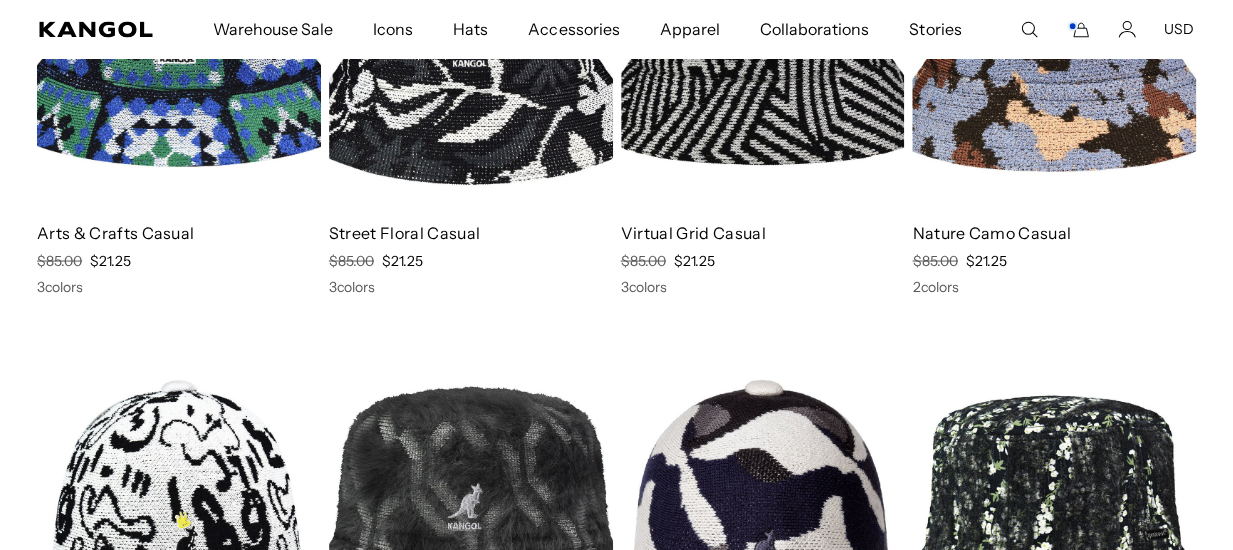 scroll, scrollTop: 0, scrollLeft: 0, axis: both 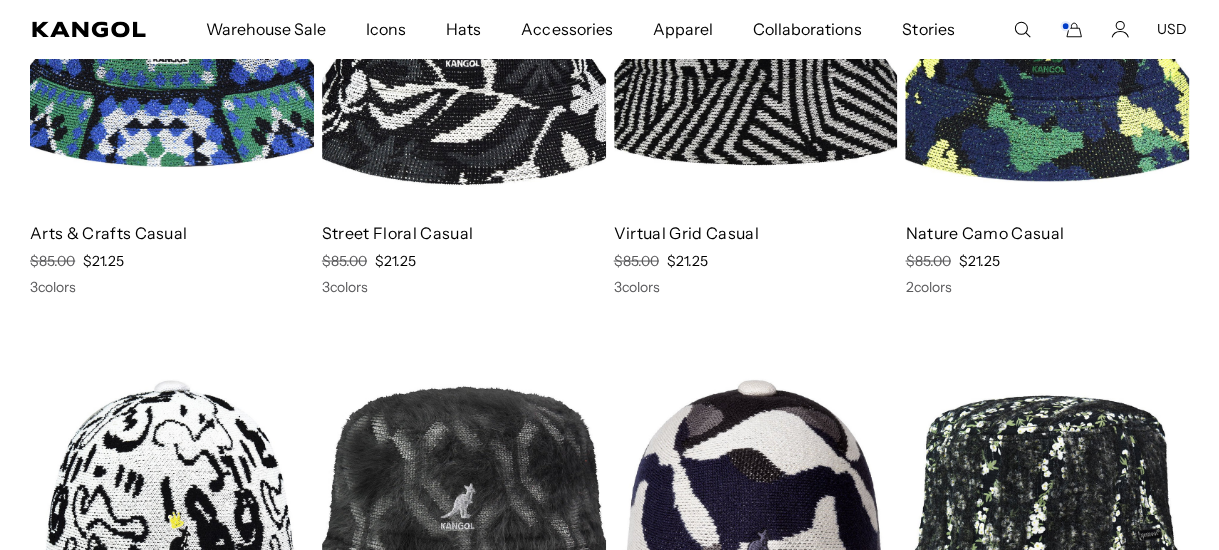 click 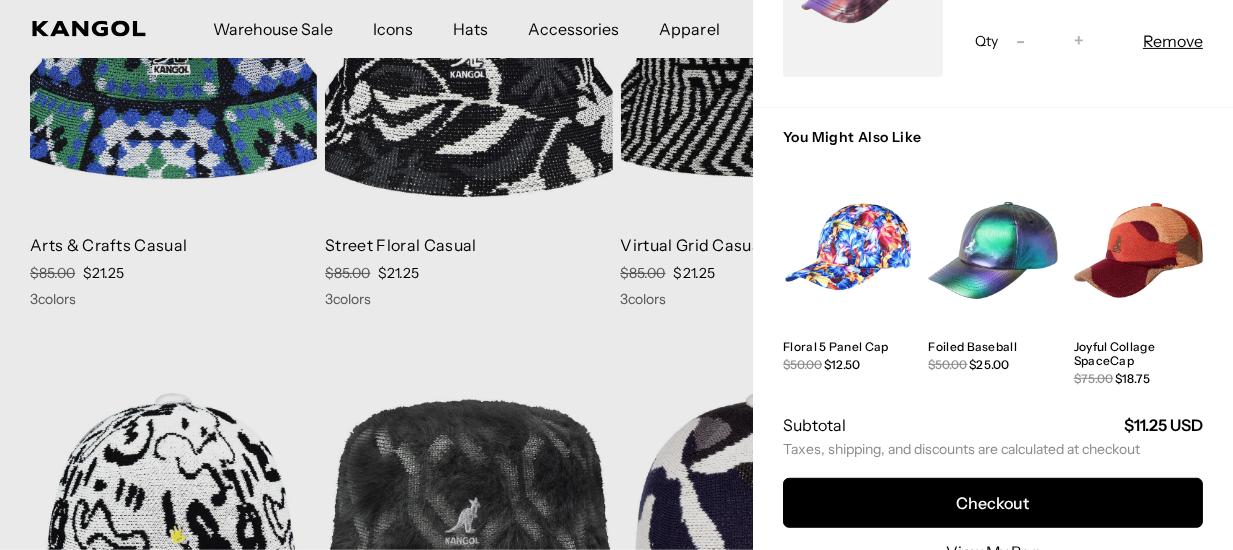 scroll, scrollTop: 0, scrollLeft: 411, axis: horizontal 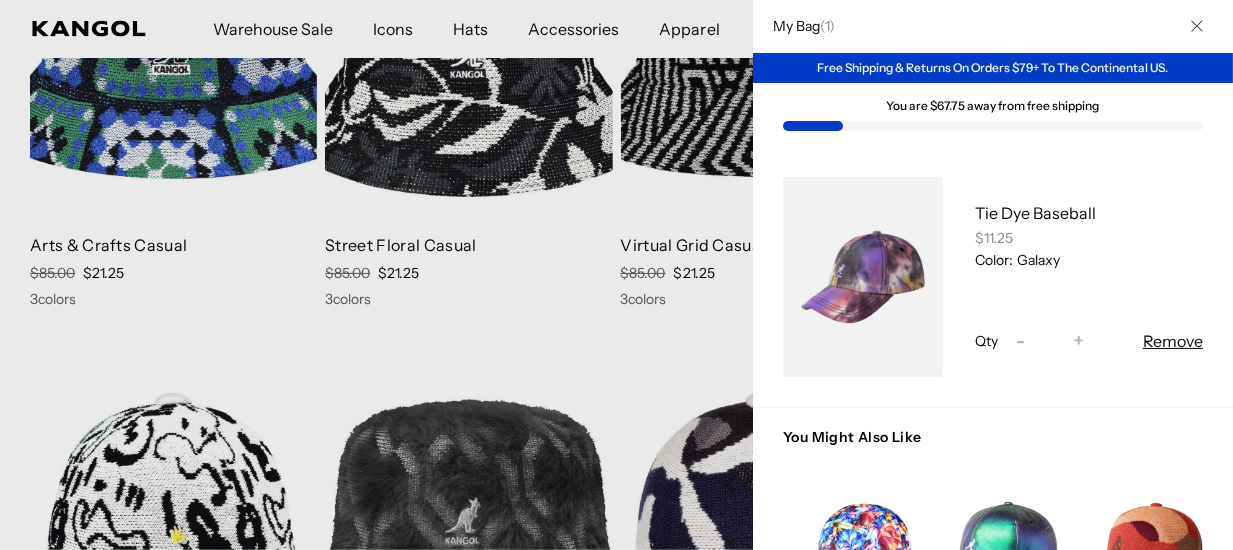 click at bounding box center [1197, 26] 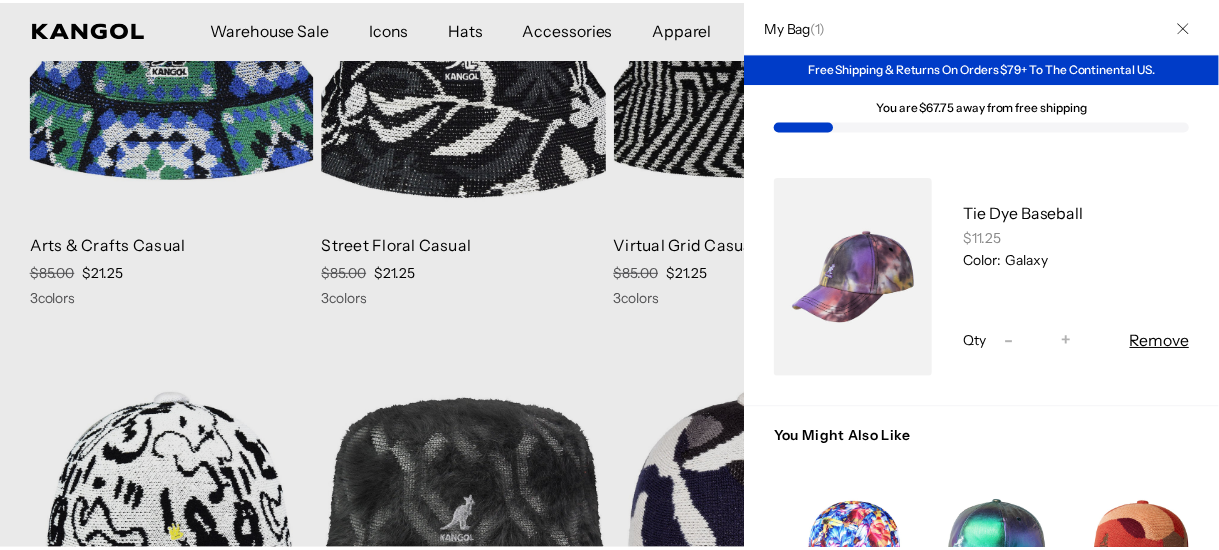 scroll, scrollTop: 0, scrollLeft: 0, axis: both 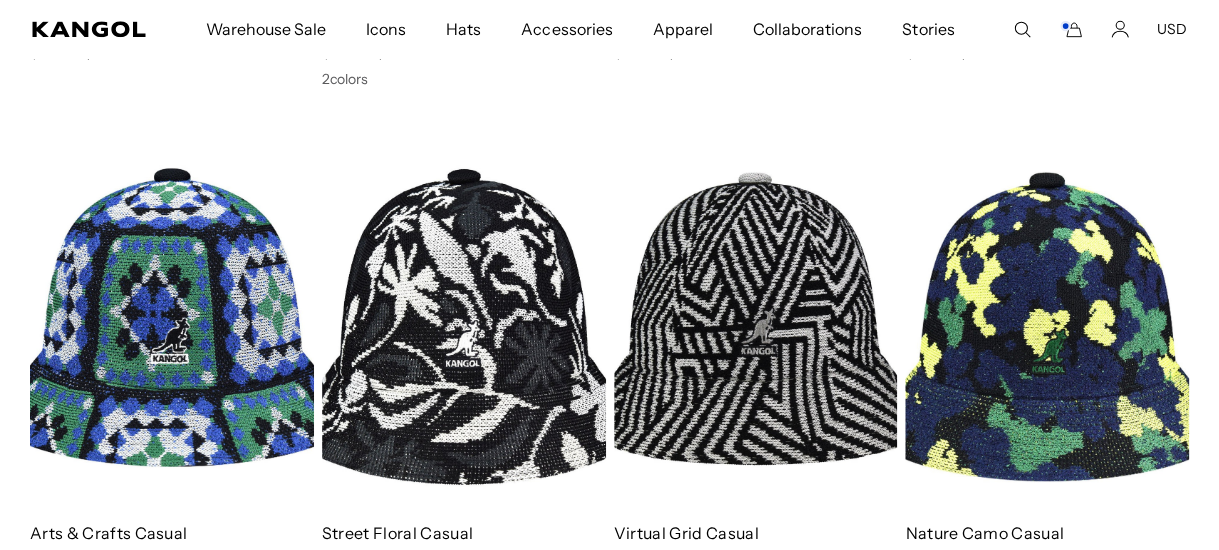 click 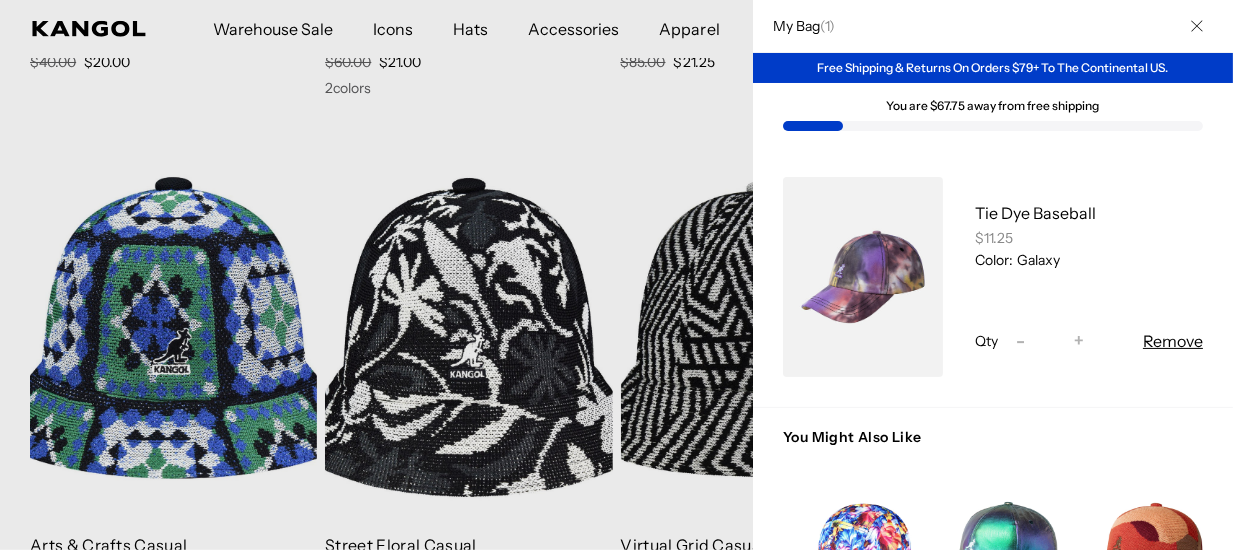 scroll, scrollTop: 0, scrollLeft: 411, axis: horizontal 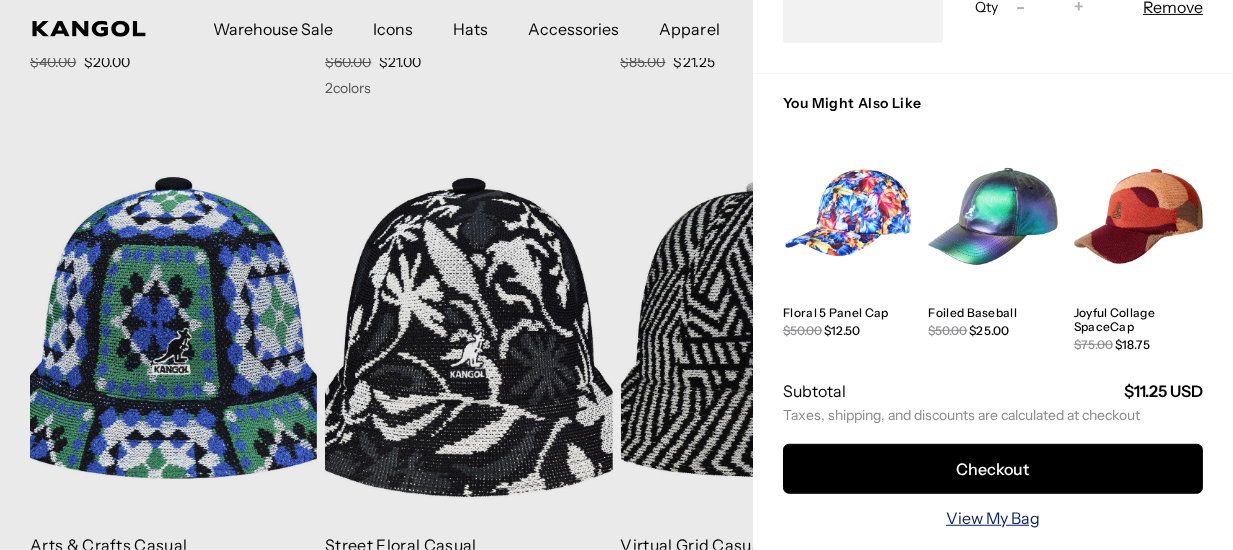 click on "View My Bag" at bounding box center (993, 518) 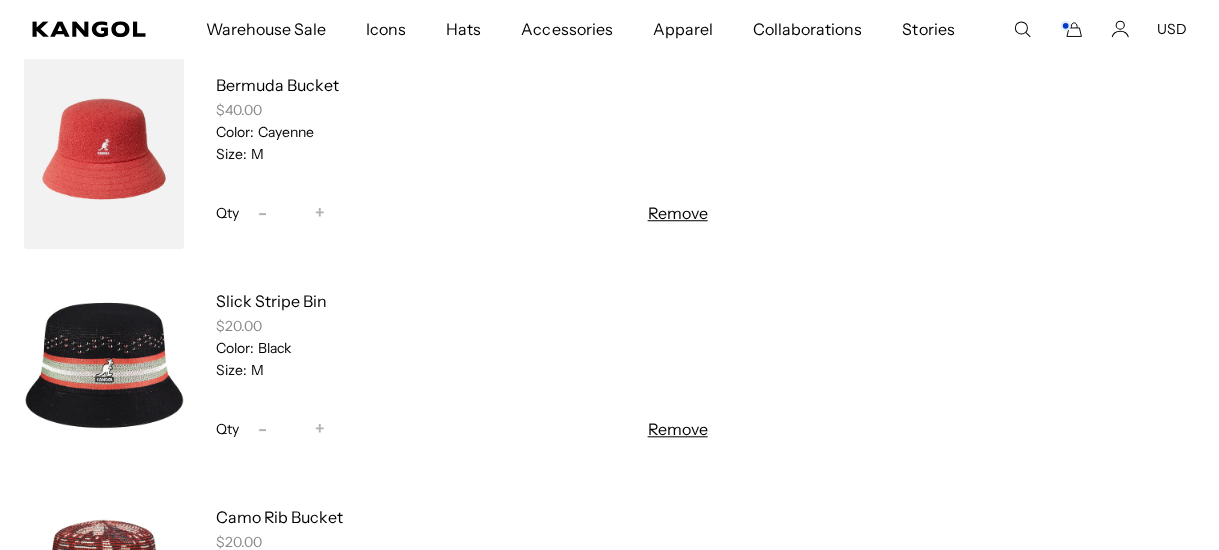 scroll, scrollTop: 500, scrollLeft: 0, axis: vertical 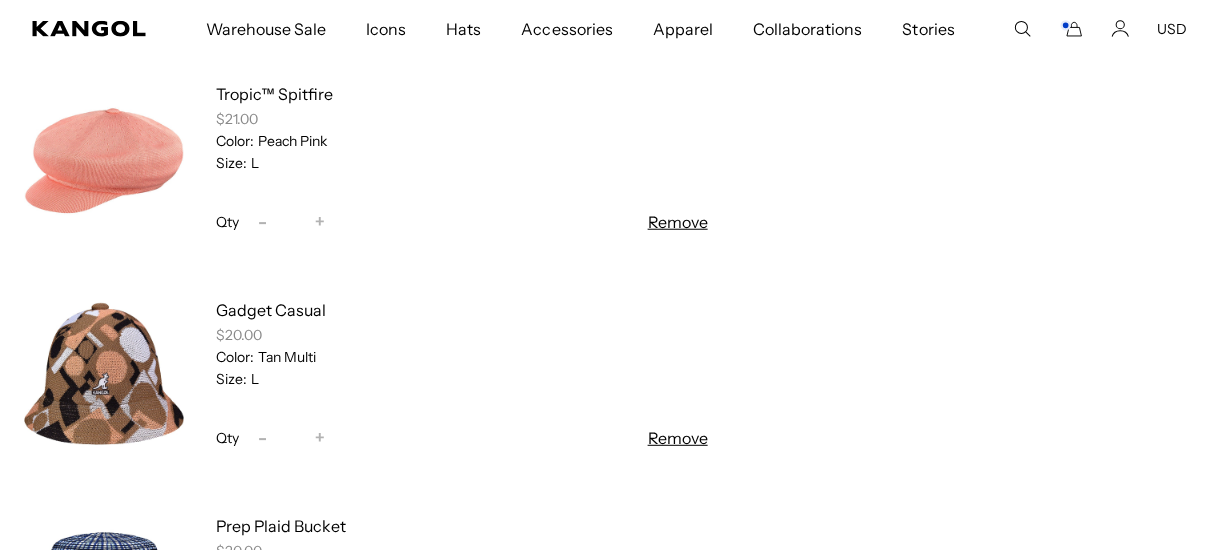 click on "Remove" at bounding box center (677, 438) 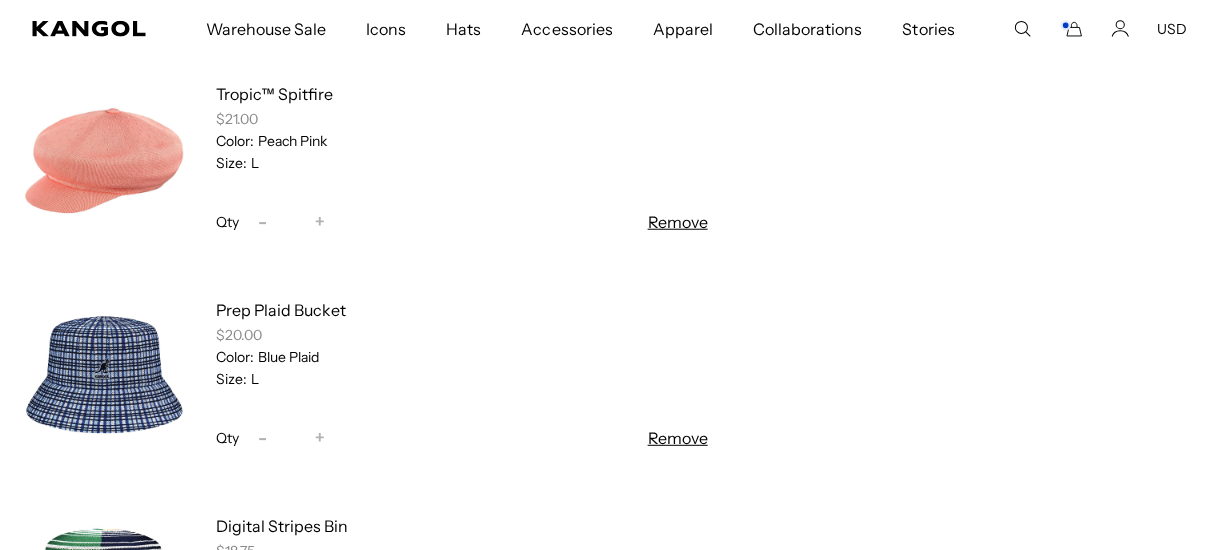 scroll, scrollTop: 0, scrollLeft: 0, axis: both 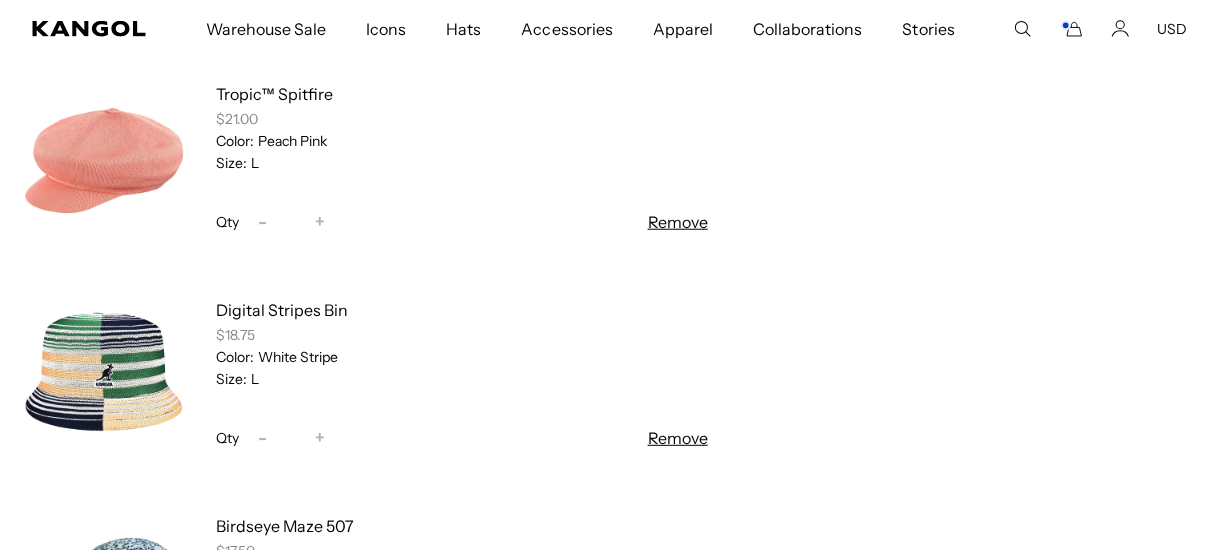 click on "Remove" at bounding box center (677, 438) 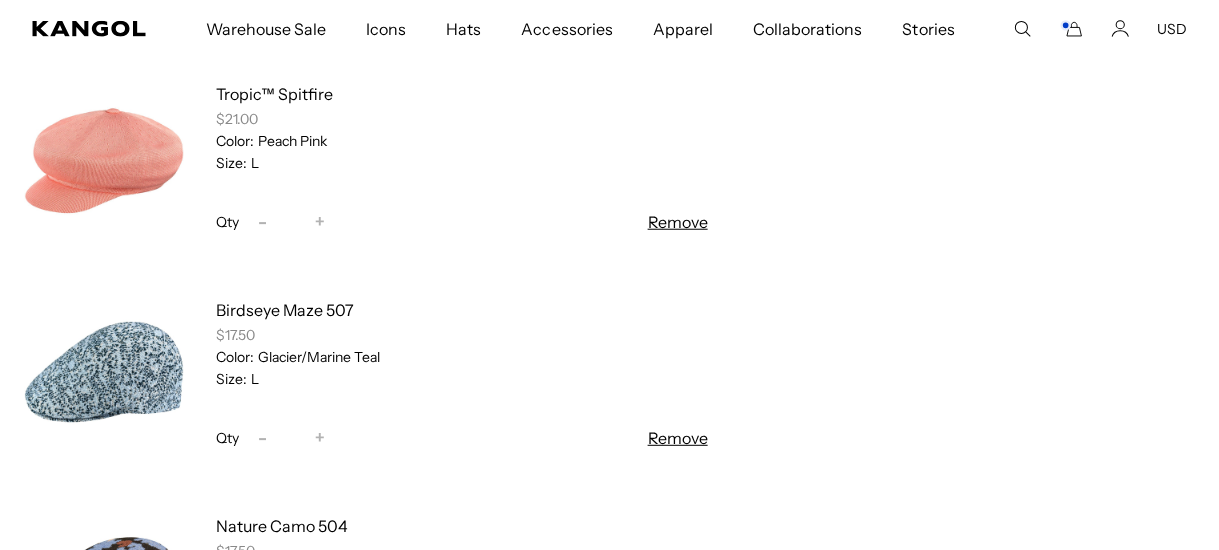 scroll, scrollTop: 0, scrollLeft: 411, axis: horizontal 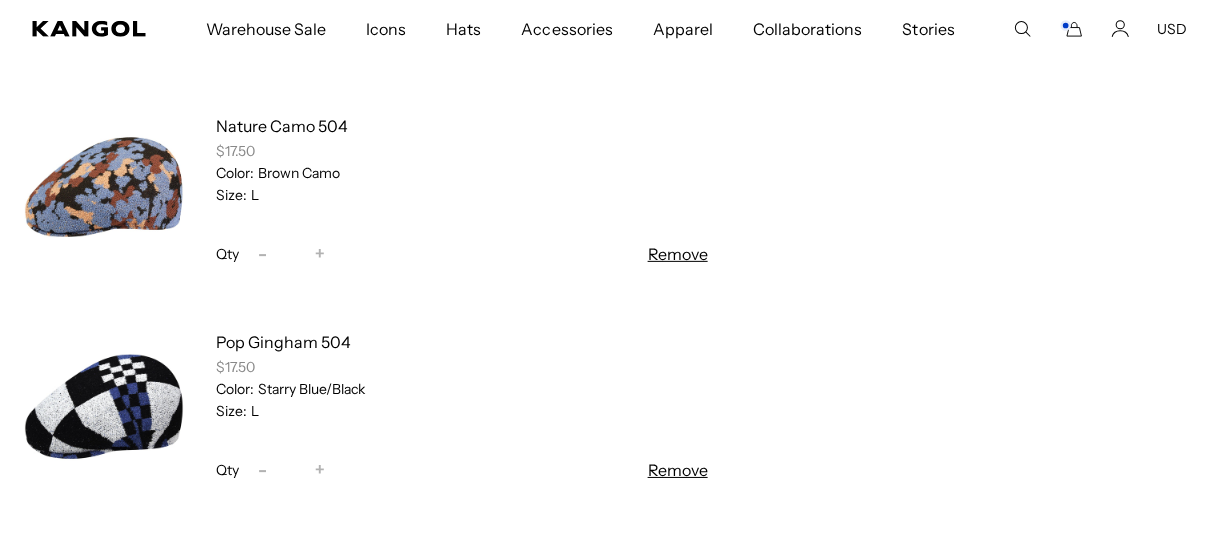 click on "Remove" at bounding box center [677, 470] 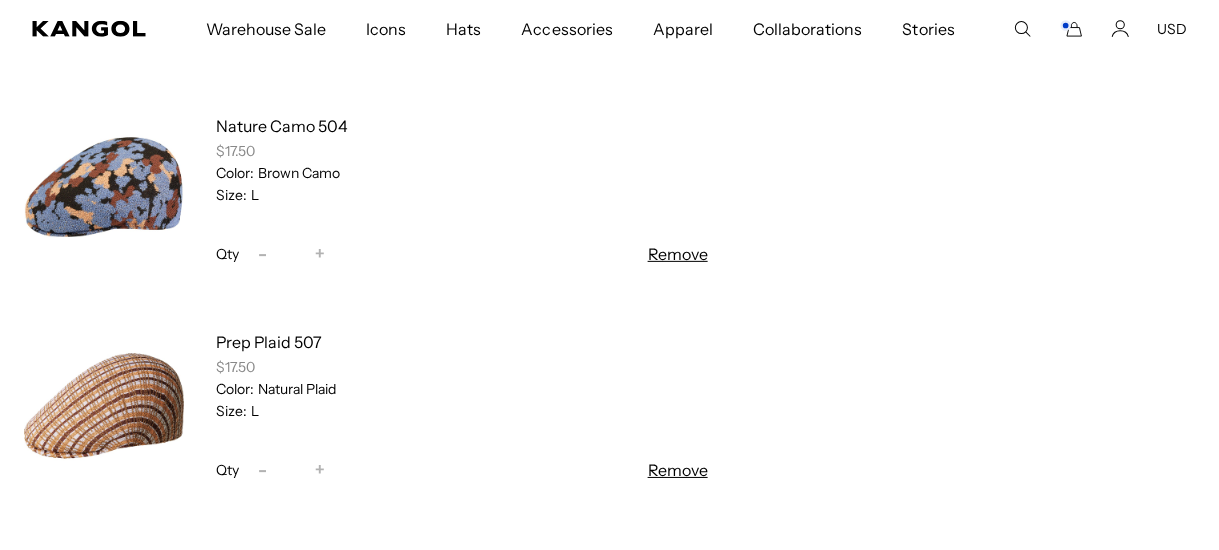 click at bounding box center [104, 406] 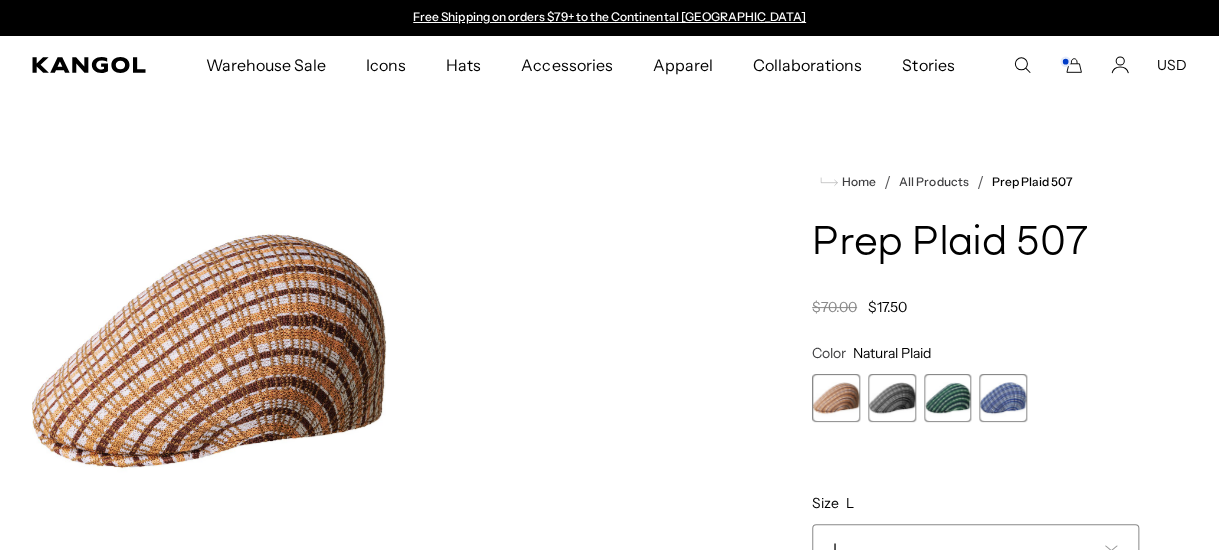 scroll, scrollTop: 0, scrollLeft: 0, axis: both 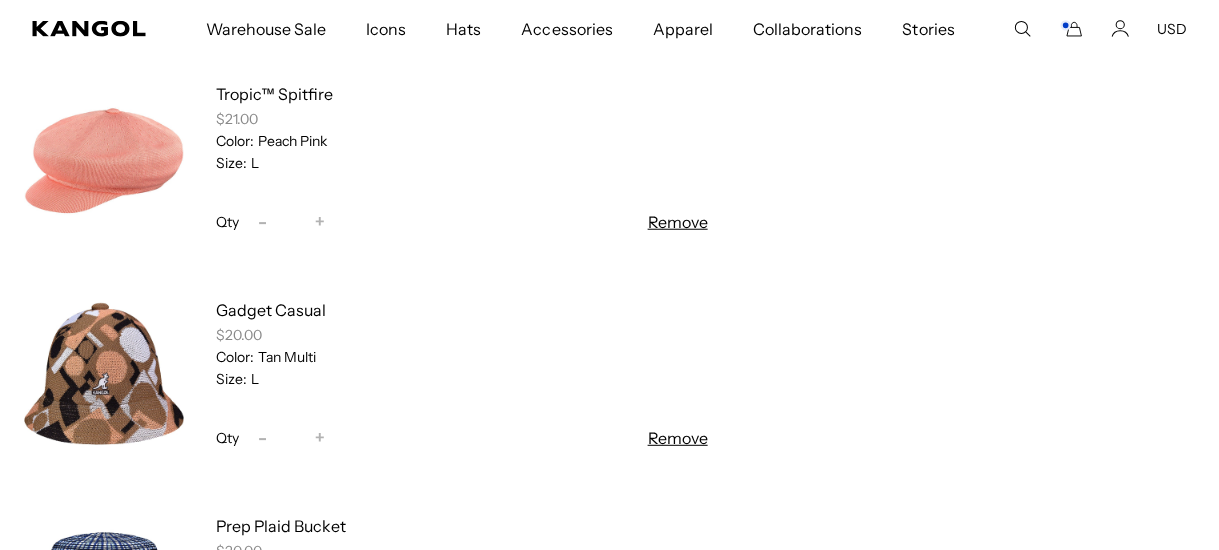 click on "Remove" at bounding box center (677, 438) 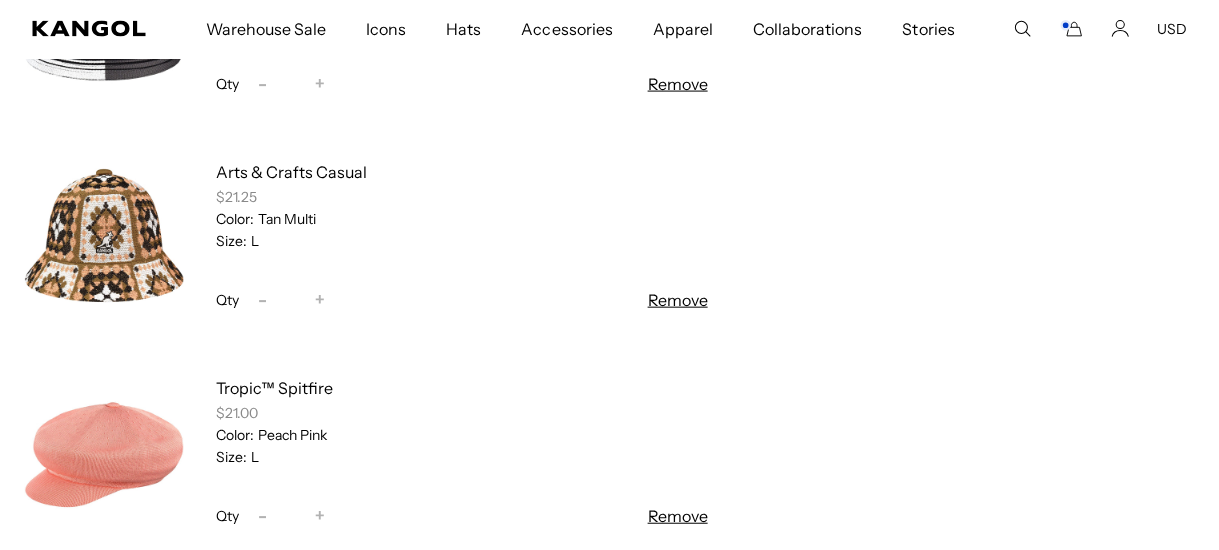 scroll, scrollTop: 1700, scrollLeft: 0, axis: vertical 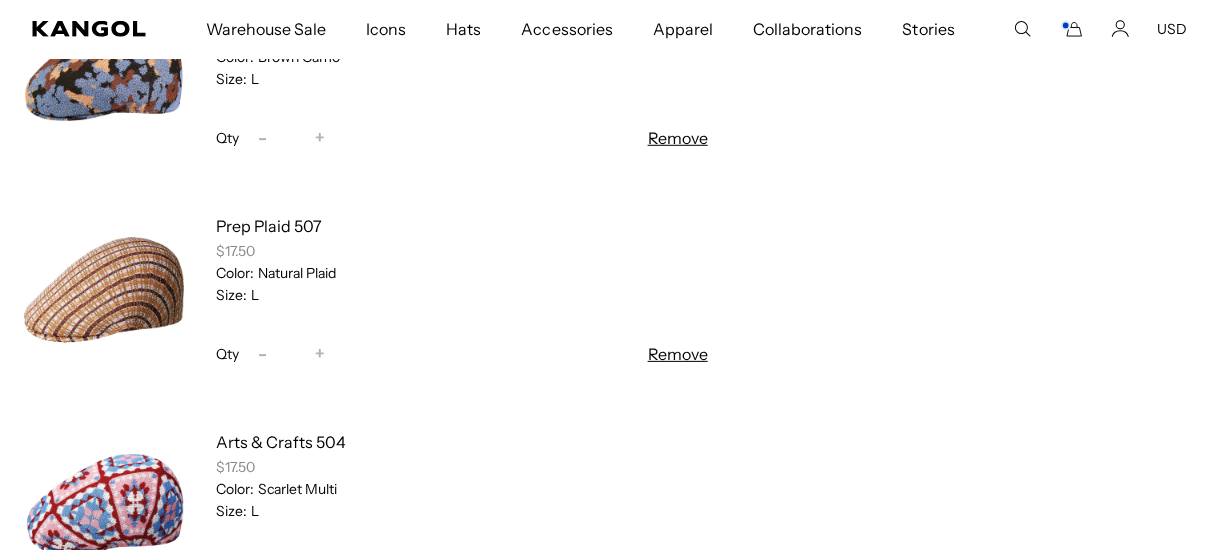 click on "Remove" at bounding box center [677, 354] 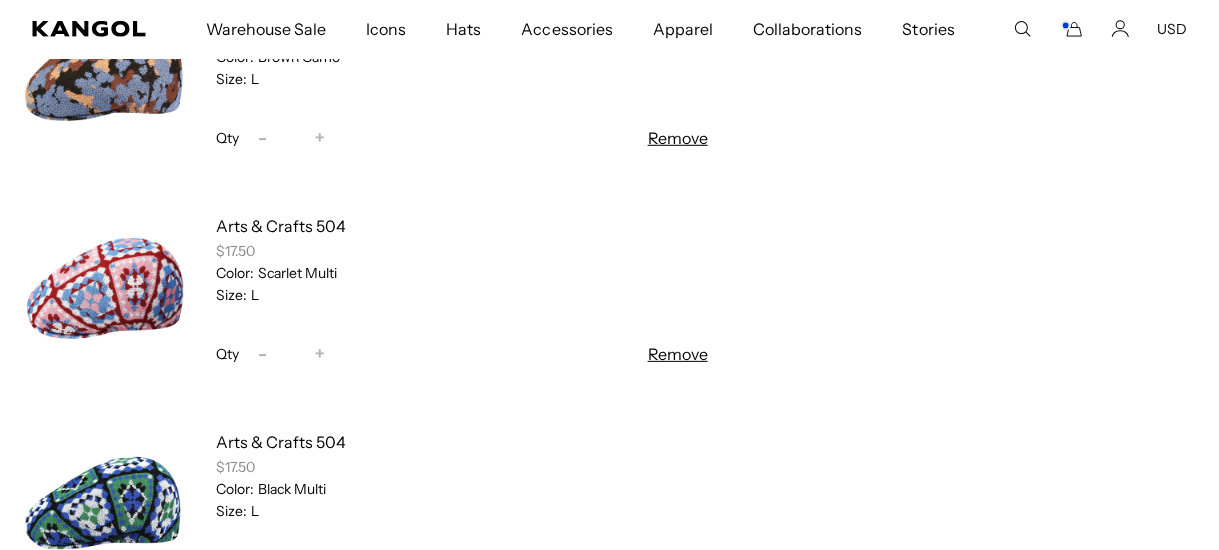 scroll, scrollTop: 0, scrollLeft: 0, axis: both 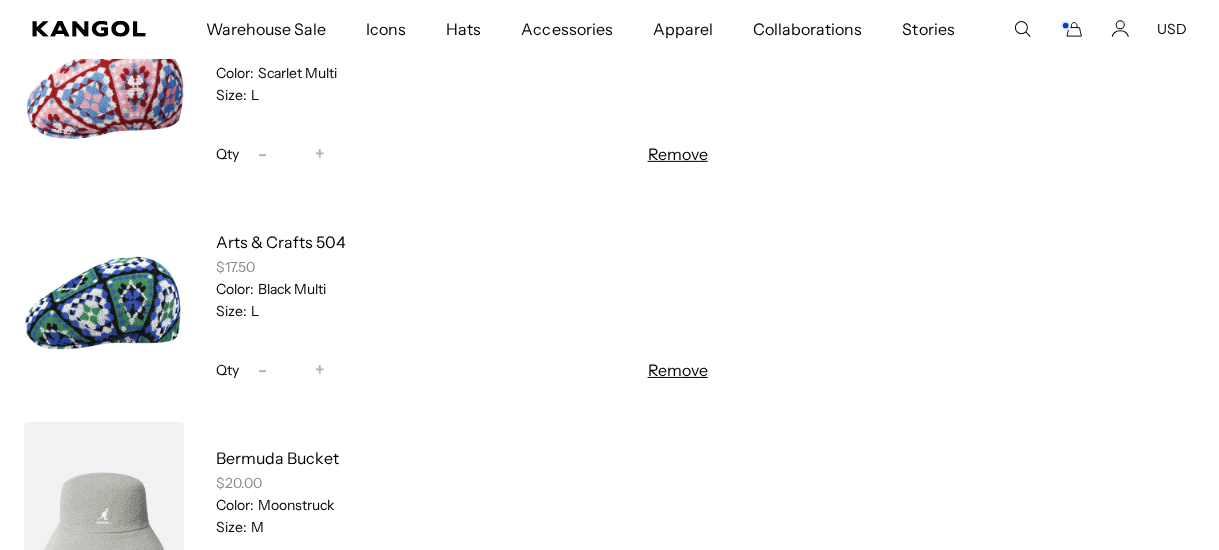 click on "Remove" at bounding box center [677, 370] 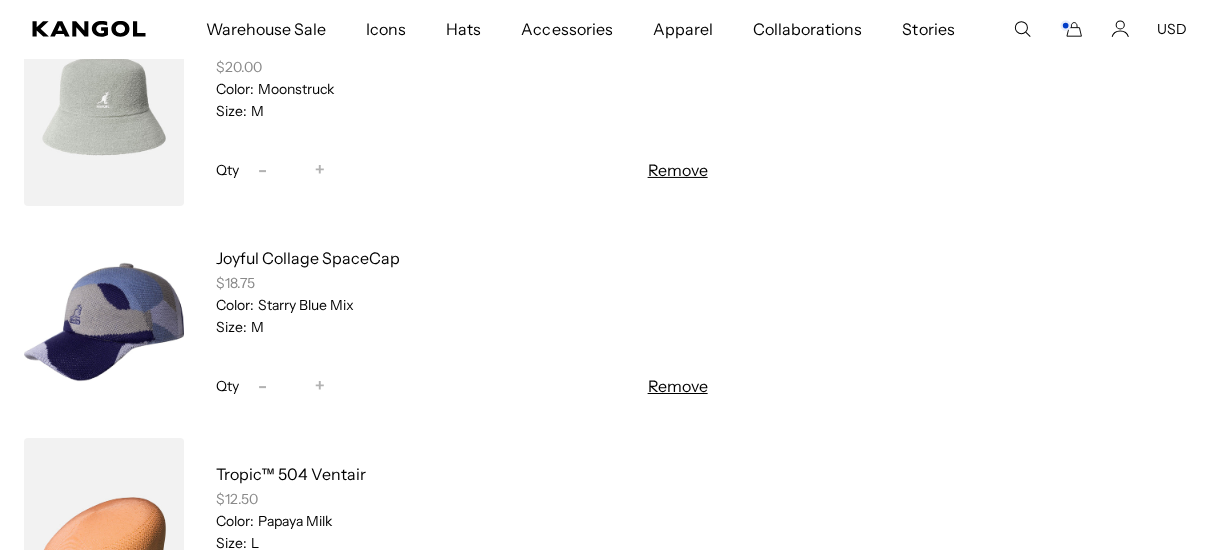 scroll, scrollTop: 3000, scrollLeft: 0, axis: vertical 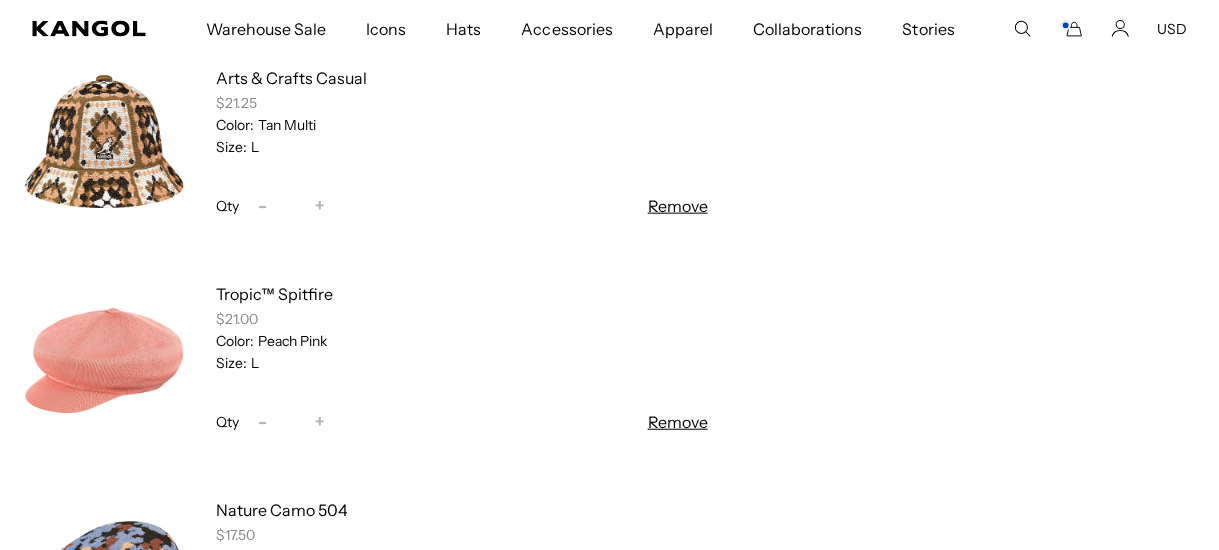 click at bounding box center (104, 142) 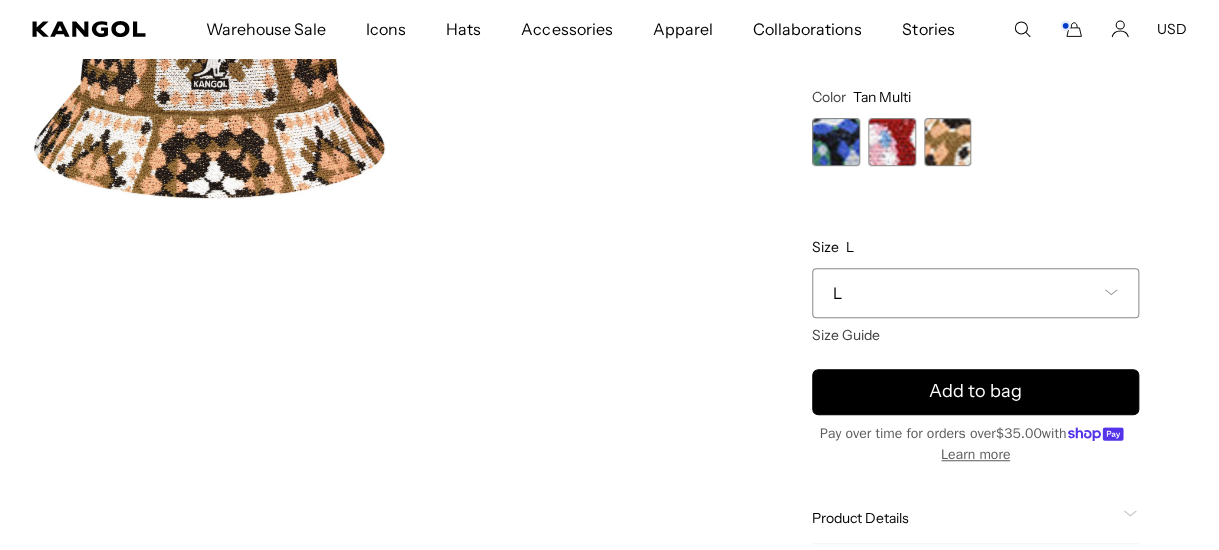 scroll, scrollTop: 365, scrollLeft: 0, axis: vertical 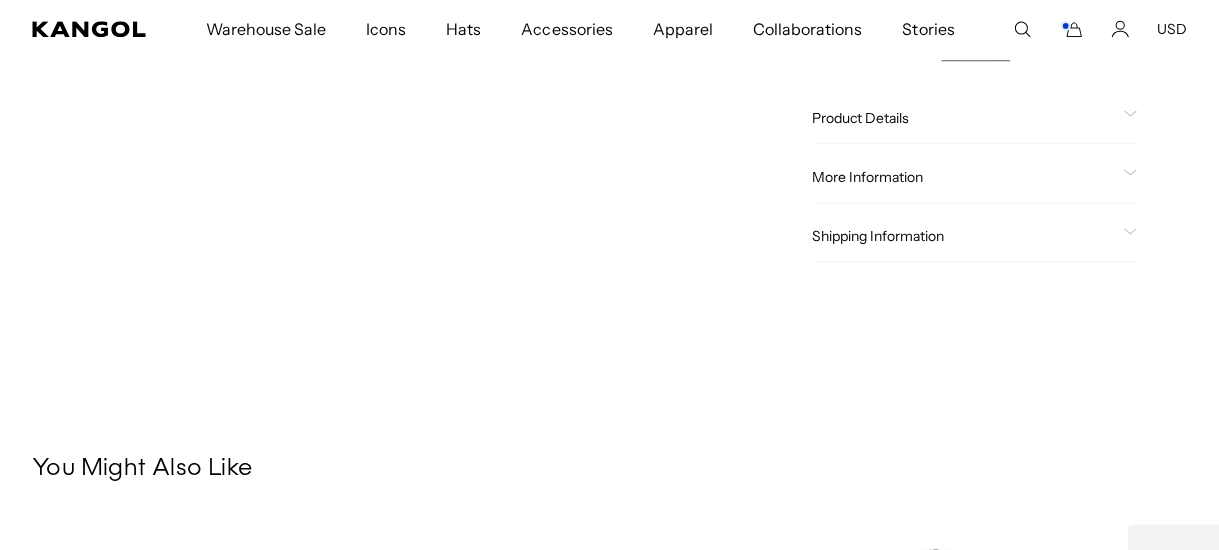 click on "Product Details" 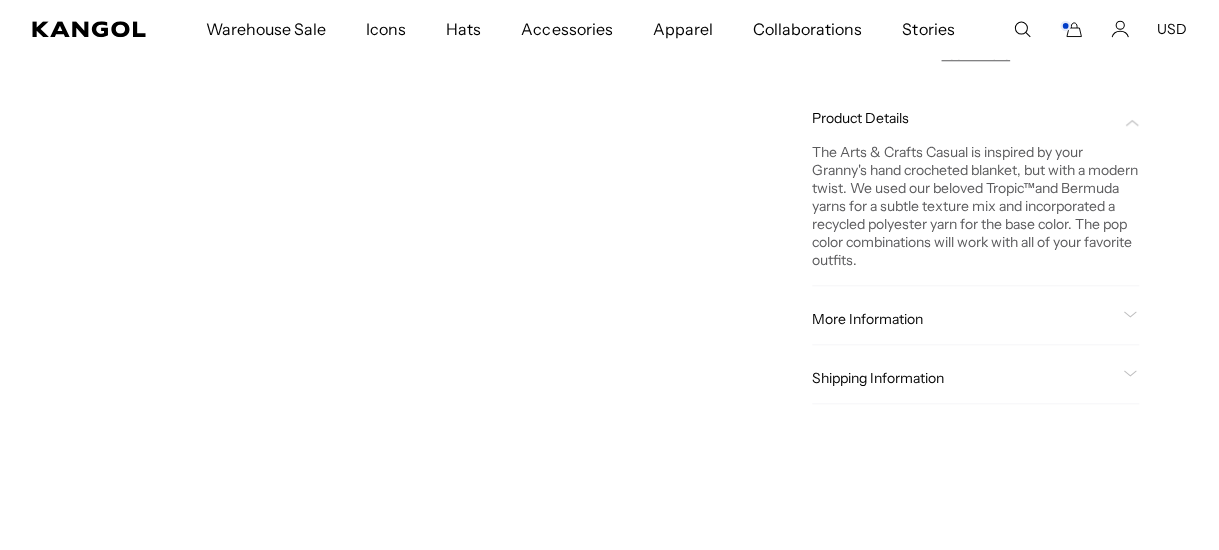 scroll, scrollTop: 0, scrollLeft: 0, axis: both 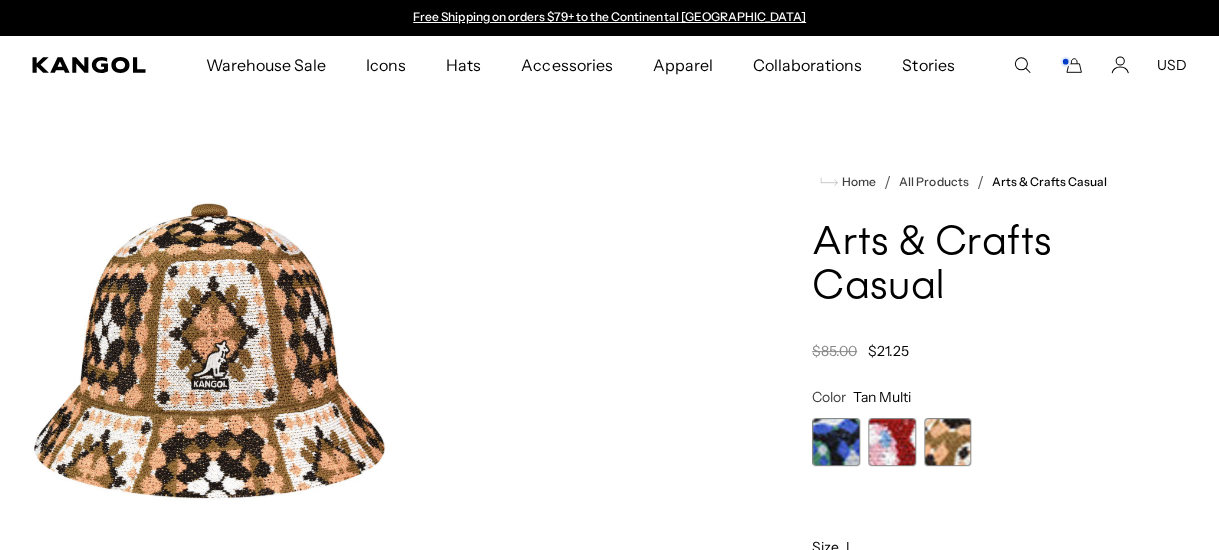 click at bounding box center (209, 351) 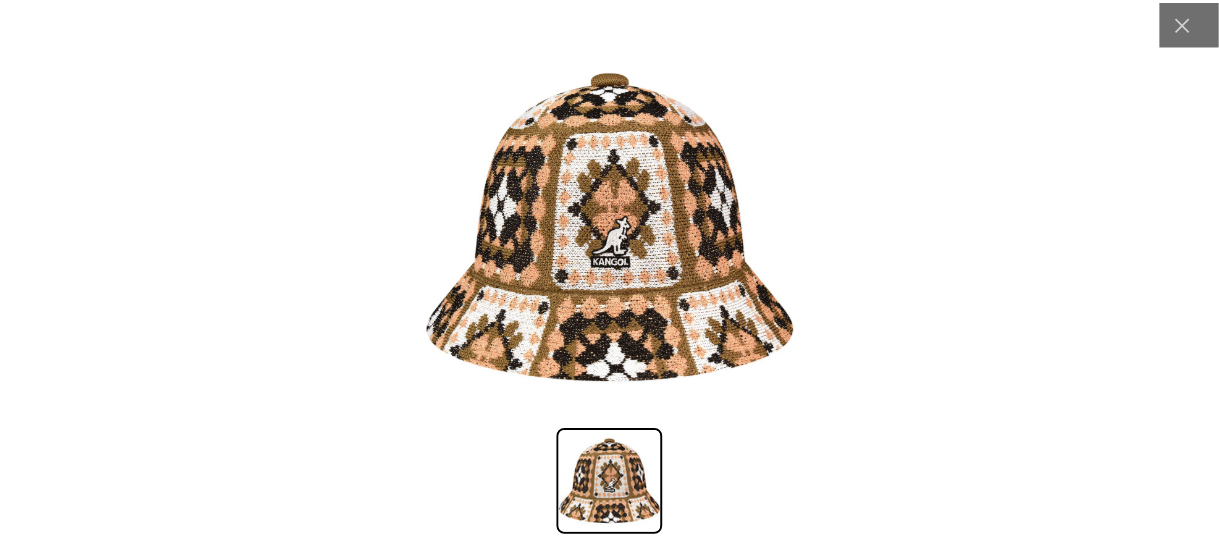scroll, scrollTop: 0, scrollLeft: 0, axis: both 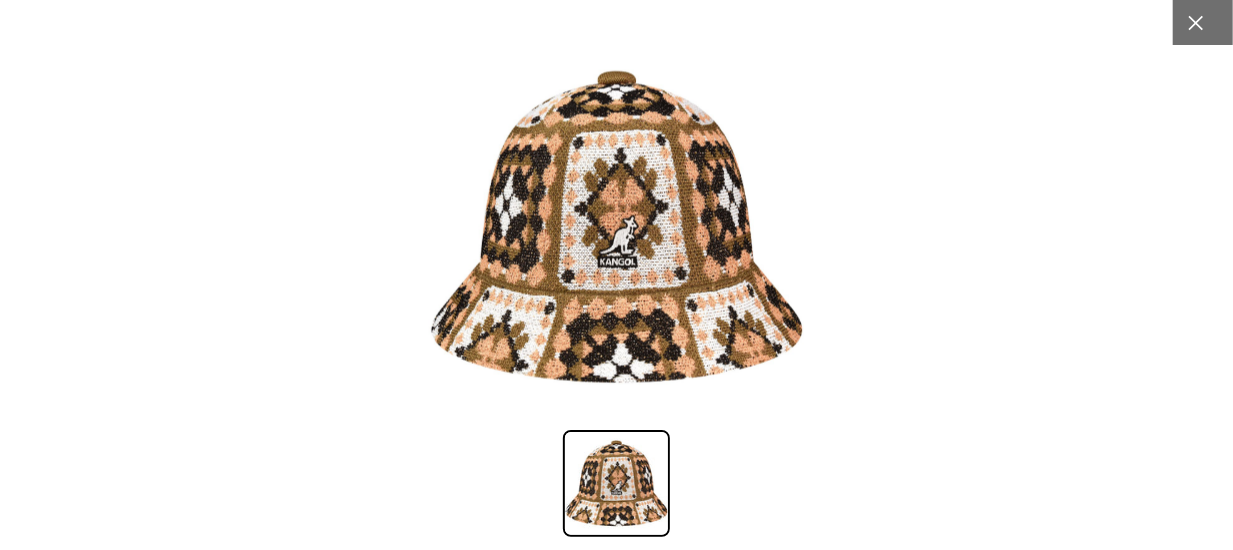 click 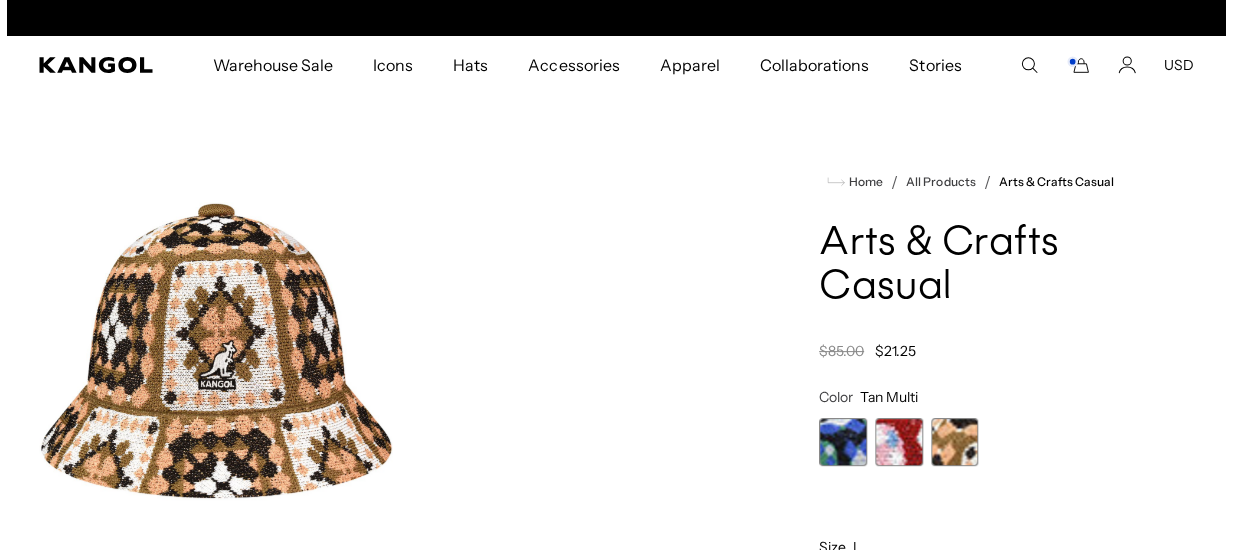 scroll, scrollTop: 0, scrollLeft: 411, axis: horizontal 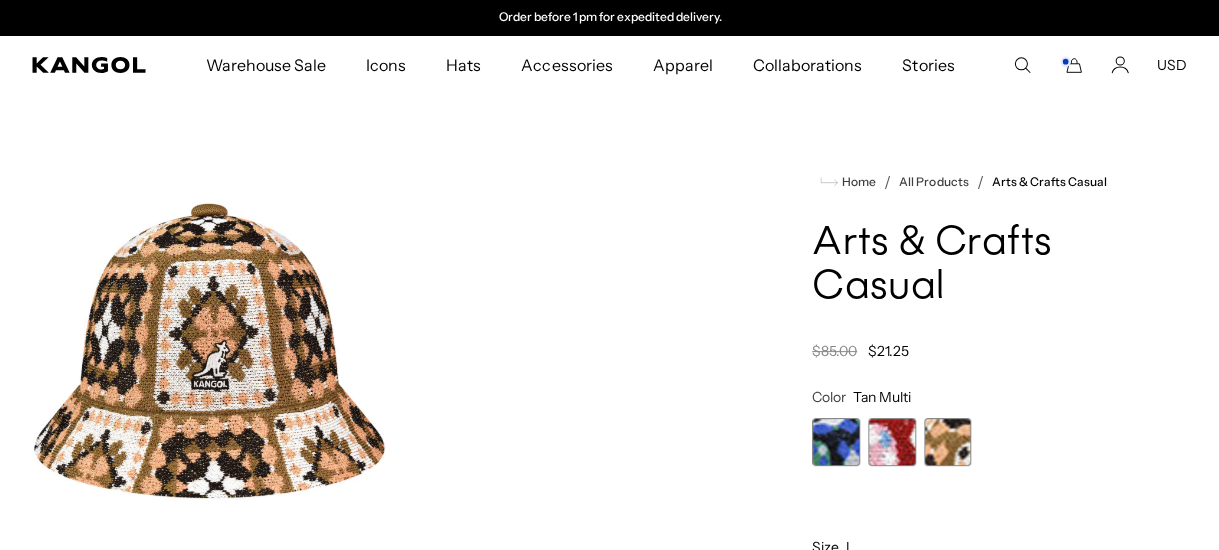 click 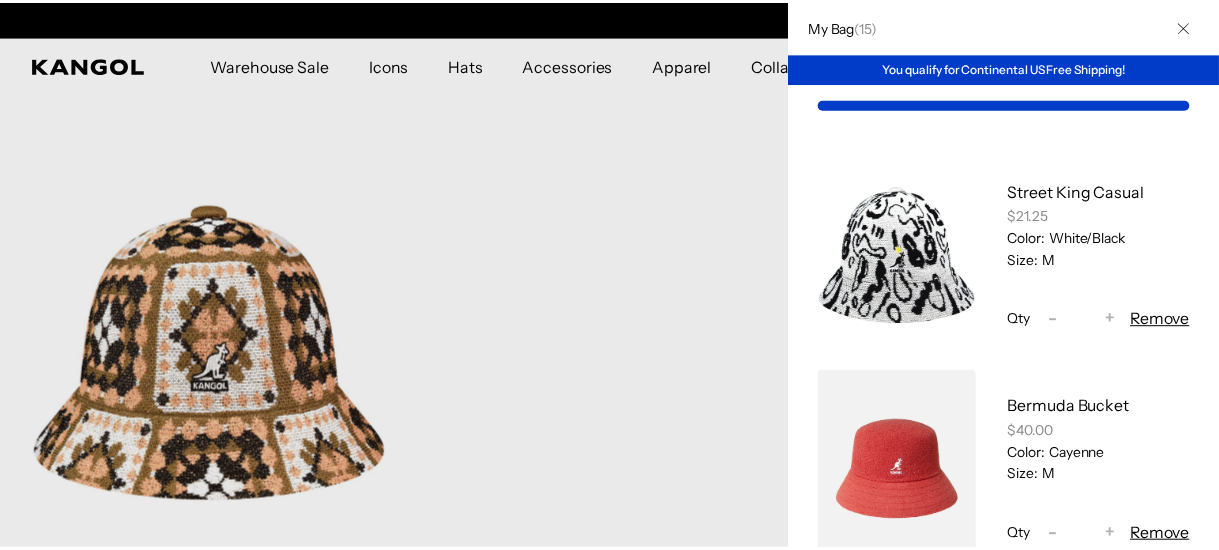 scroll, scrollTop: 0, scrollLeft: 0, axis: both 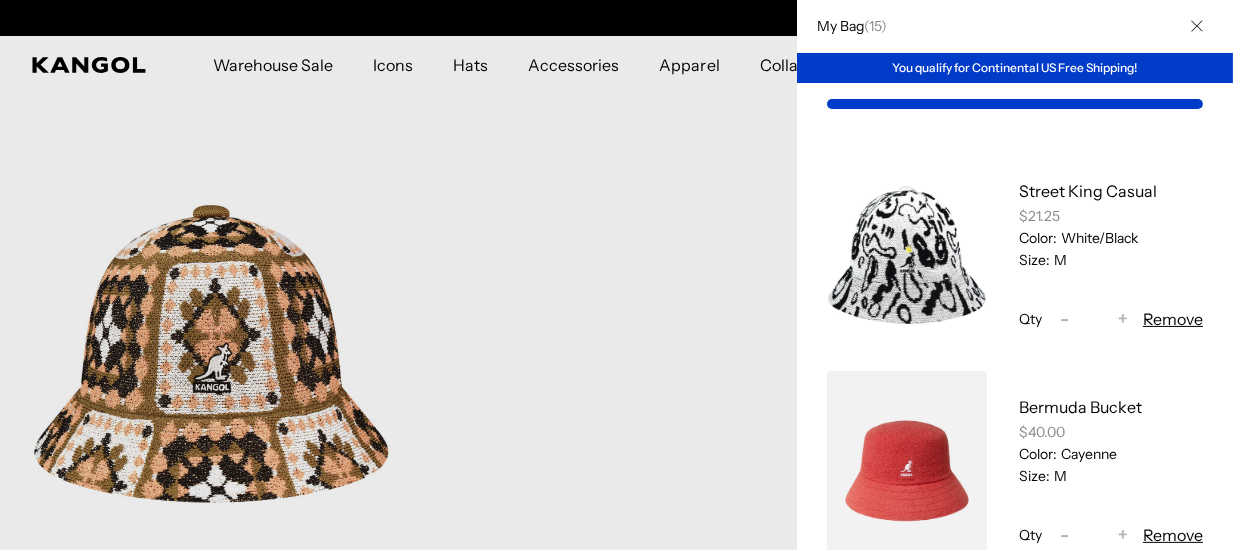 click at bounding box center [616, 275] 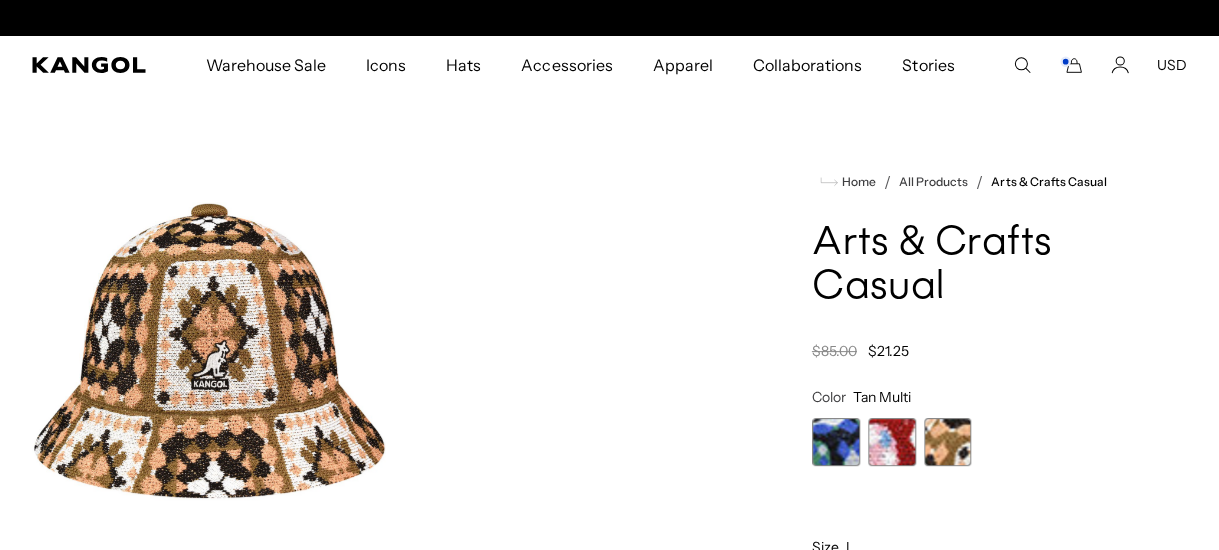 scroll, scrollTop: 0, scrollLeft: 411, axis: horizontal 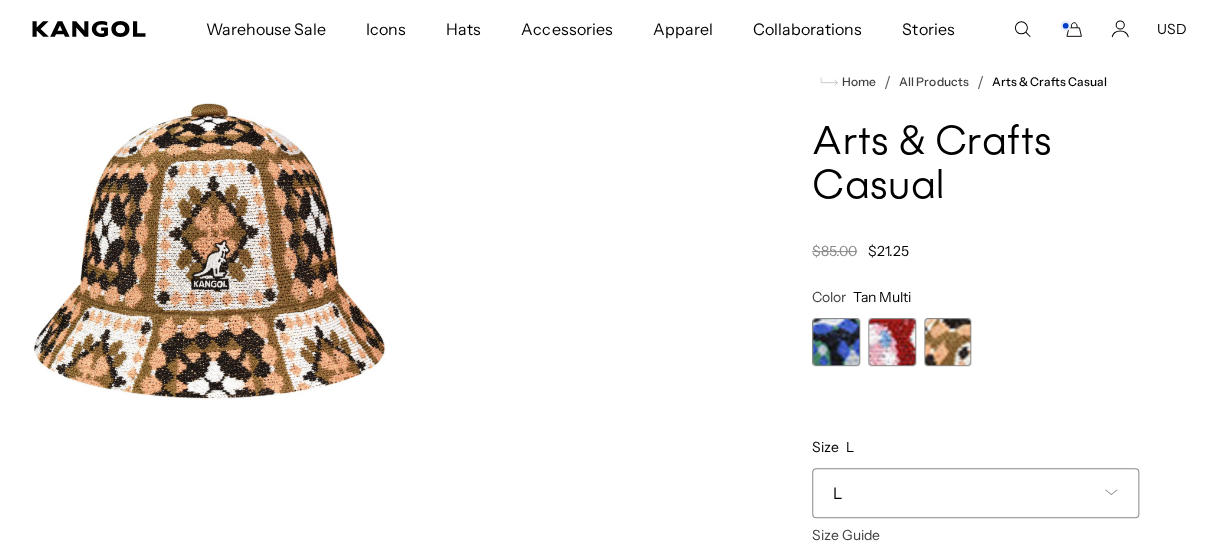 click 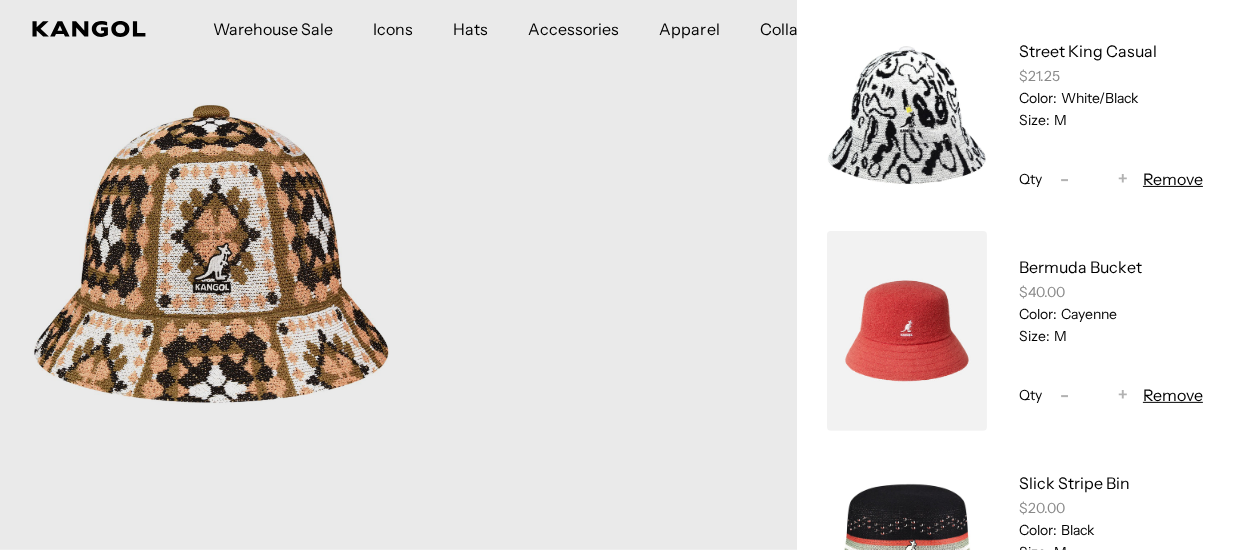 scroll 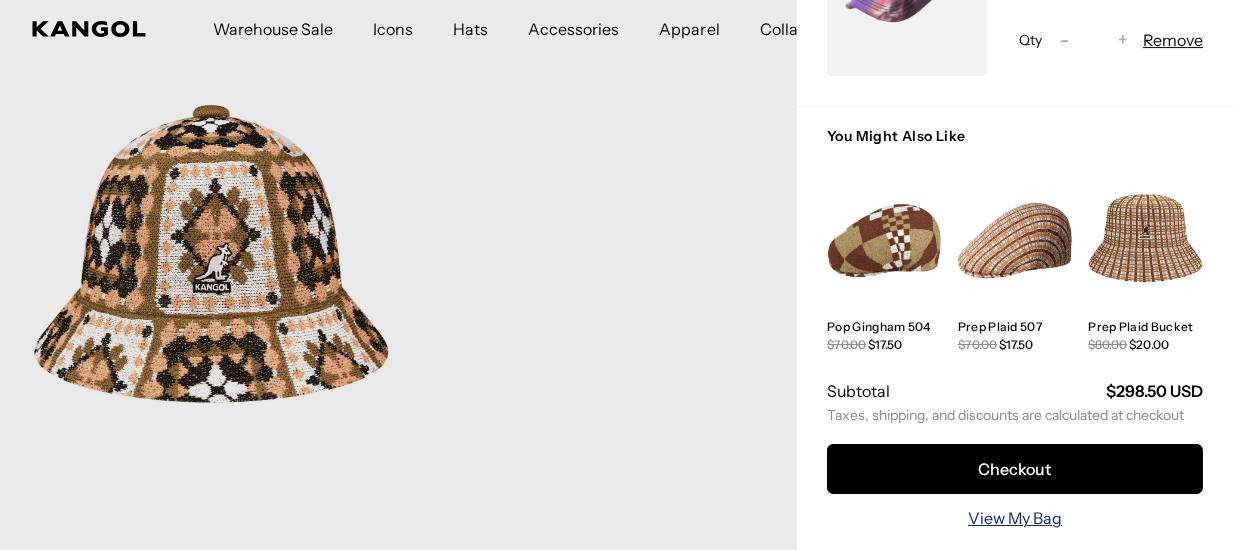 click on "View My Bag" at bounding box center (1015, 518) 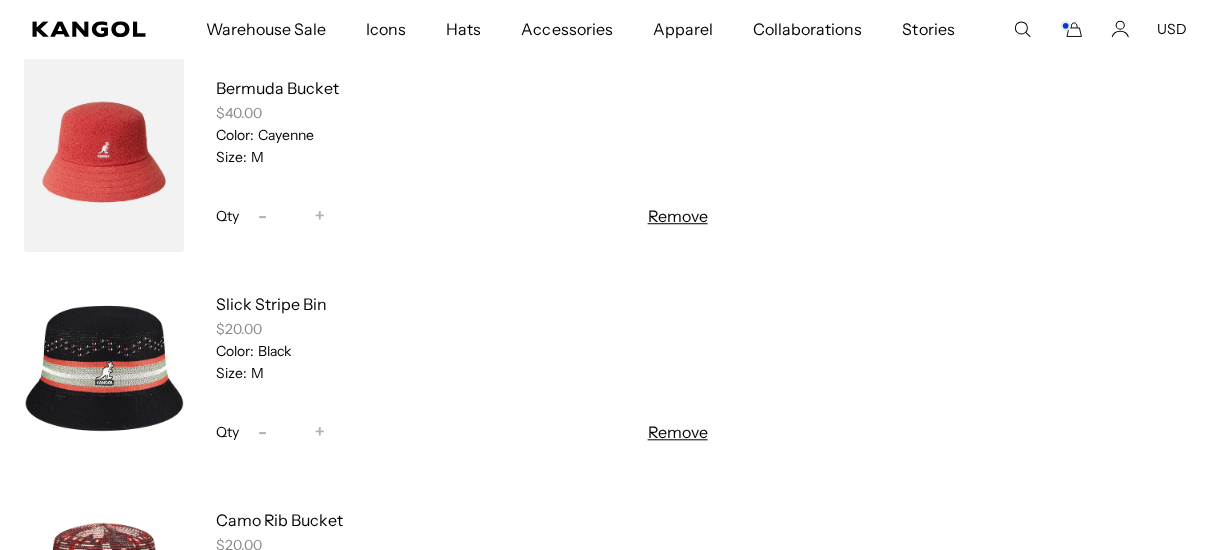 scroll, scrollTop: 500, scrollLeft: 0, axis: vertical 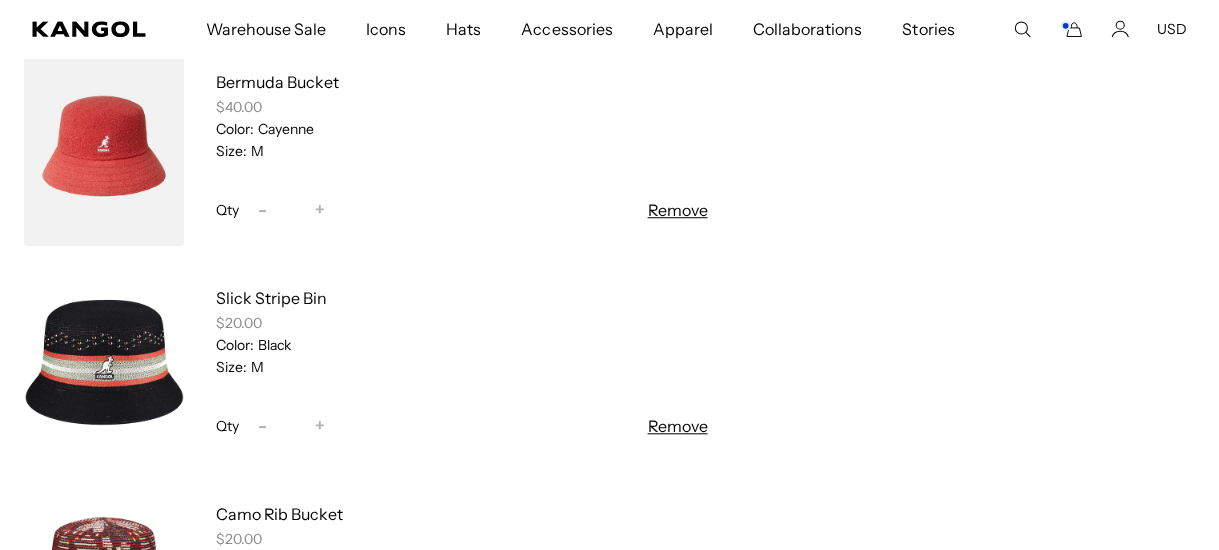 click on "Remove" at bounding box center (677, 210) 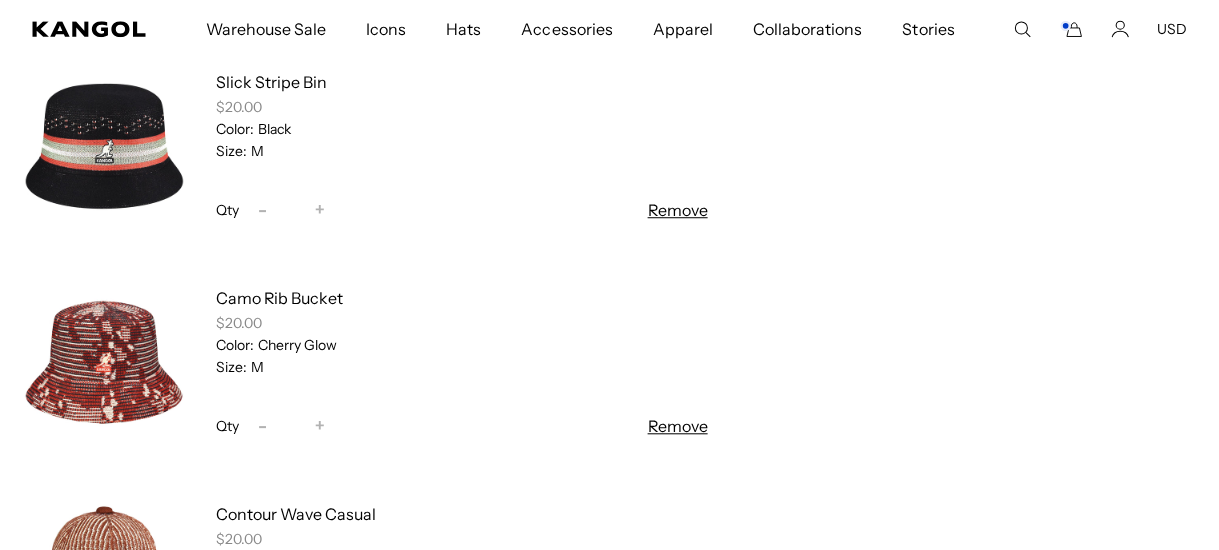 scroll, scrollTop: 0, scrollLeft: 411, axis: horizontal 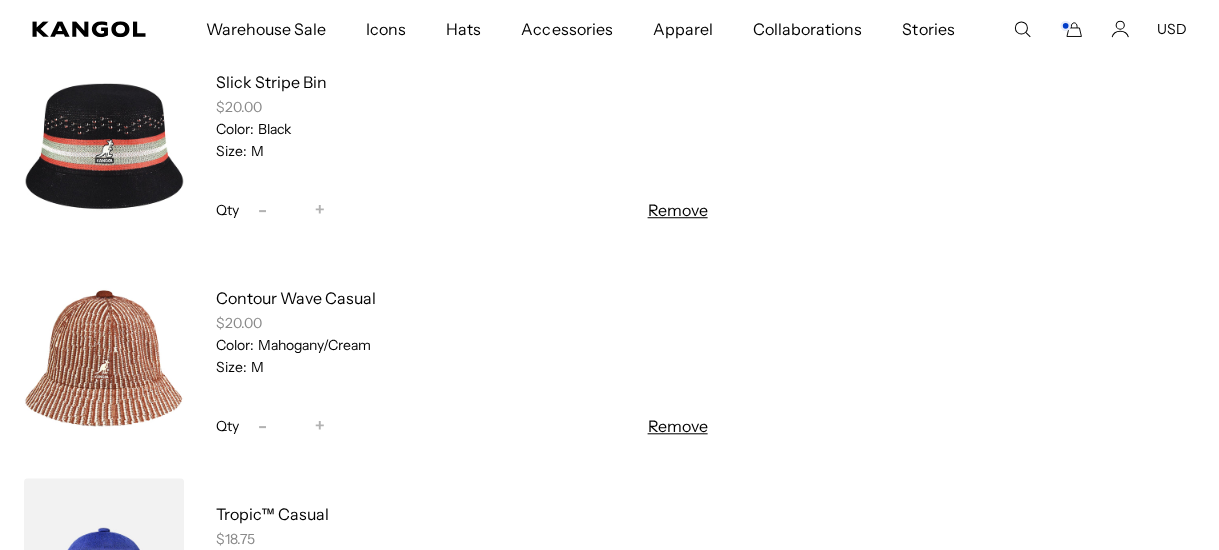 click on "Remove" at bounding box center (677, 426) 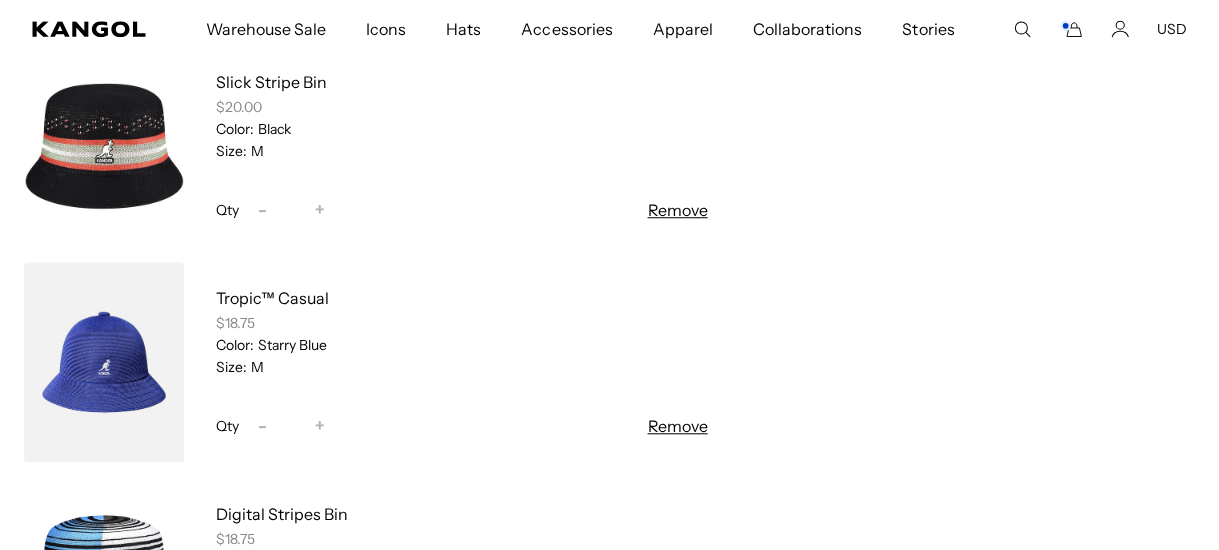 scroll, scrollTop: 0, scrollLeft: 0, axis: both 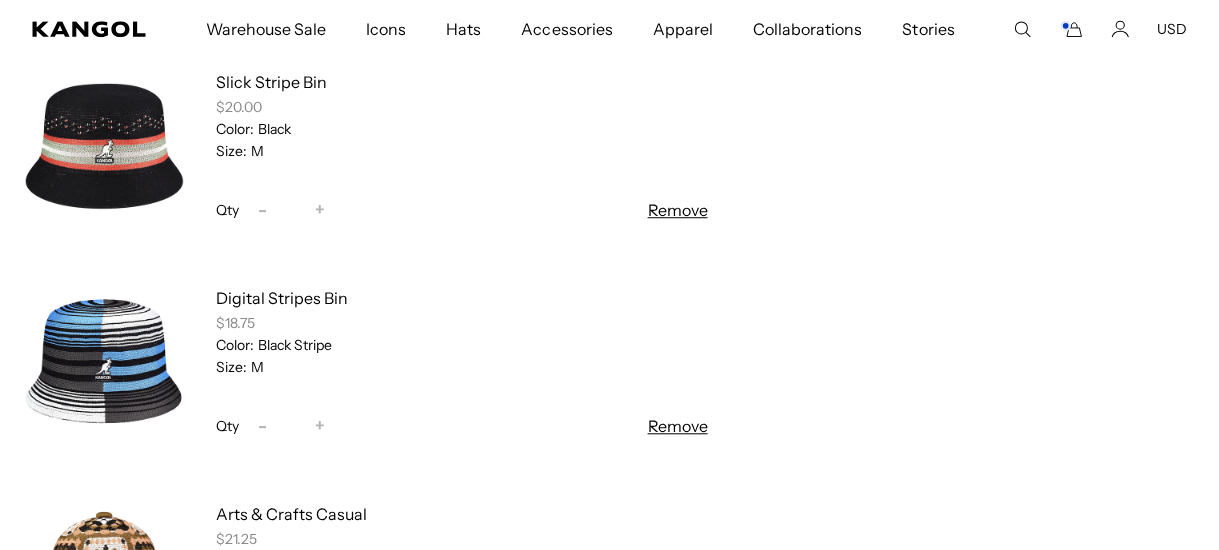 click on "Remove" at bounding box center (677, 426) 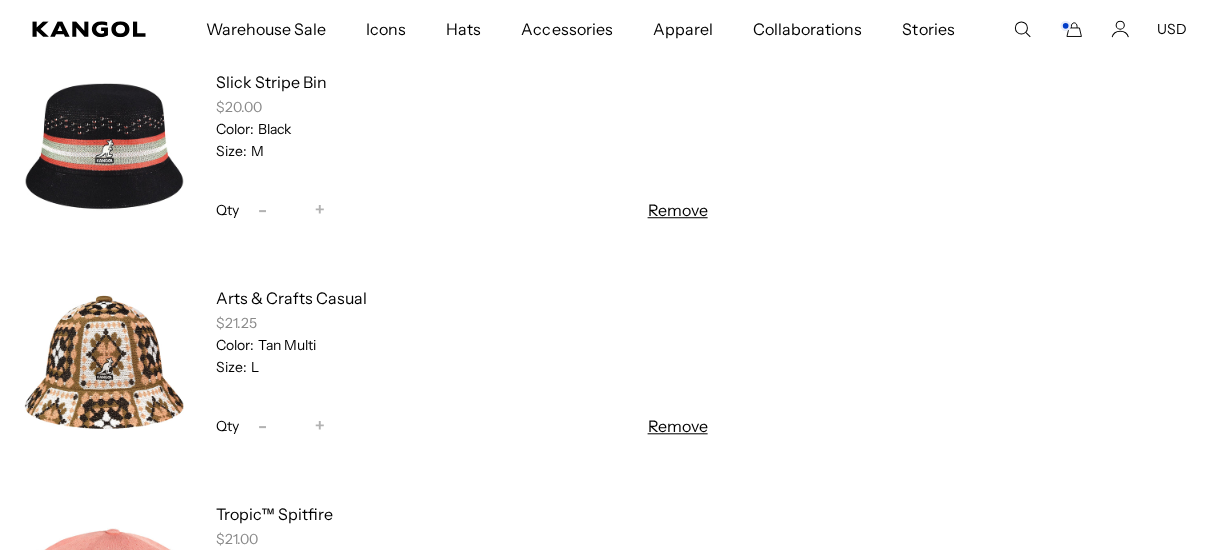 scroll, scrollTop: 0, scrollLeft: 411, axis: horizontal 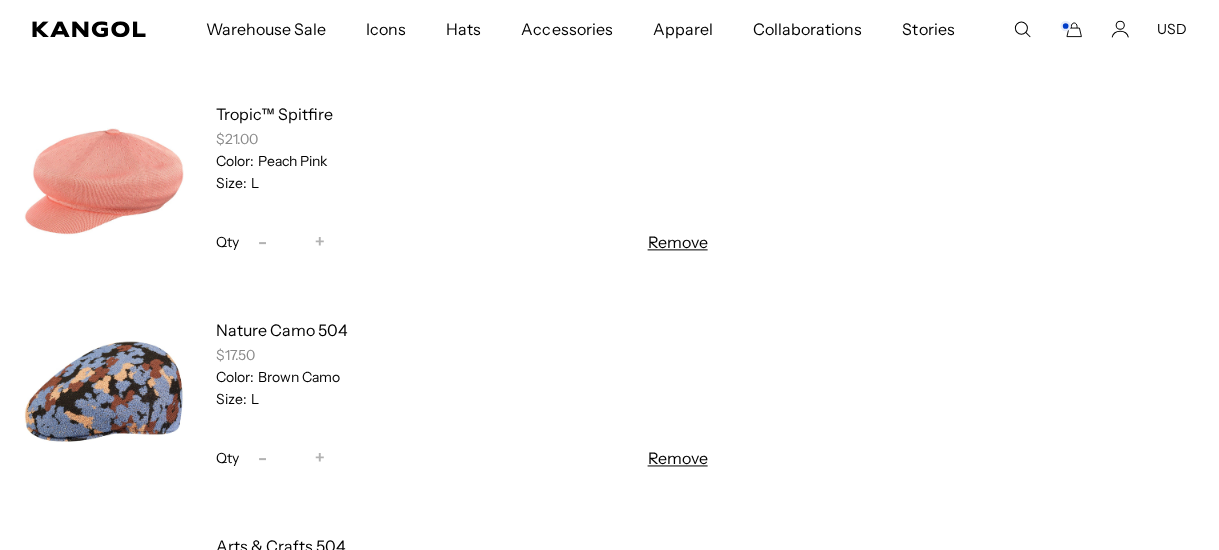 click on "Remove" at bounding box center [677, 458] 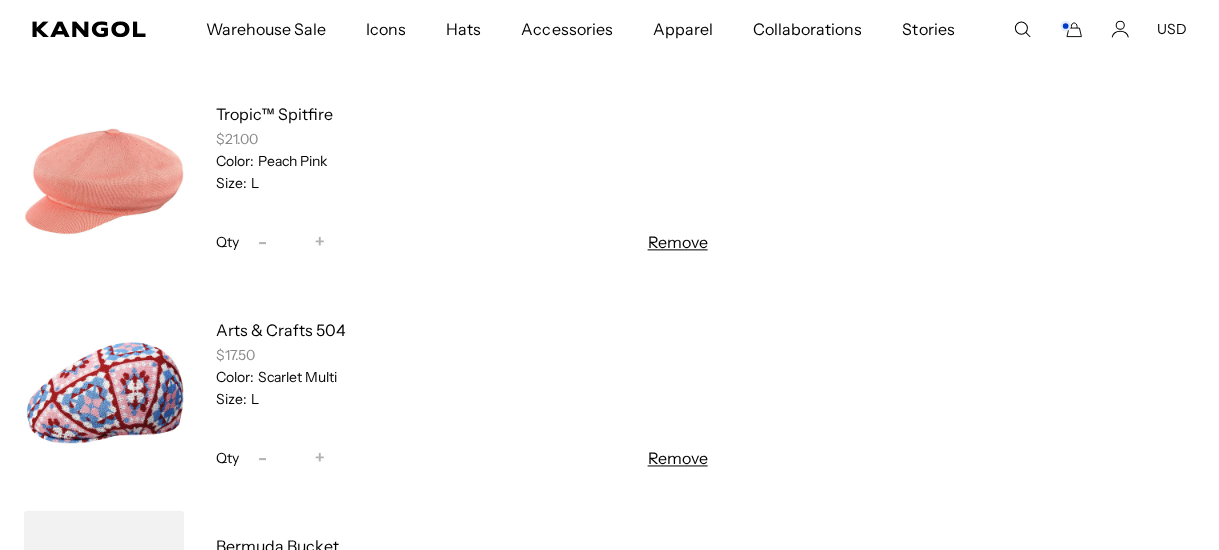 scroll, scrollTop: 0, scrollLeft: 0, axis: both 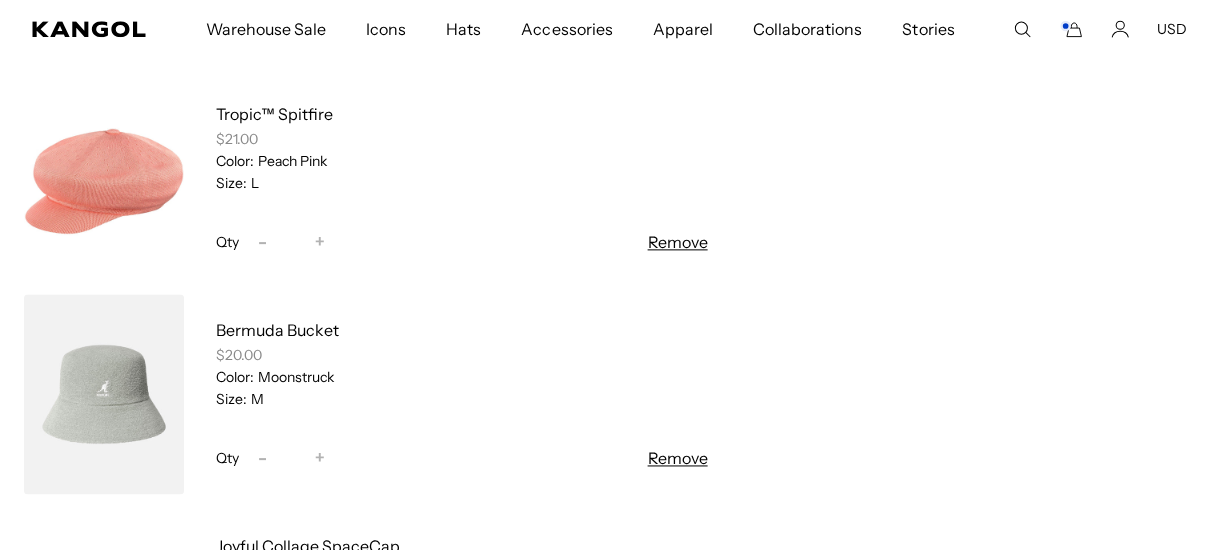 click on "Remove" at bounding box center [677, 458] 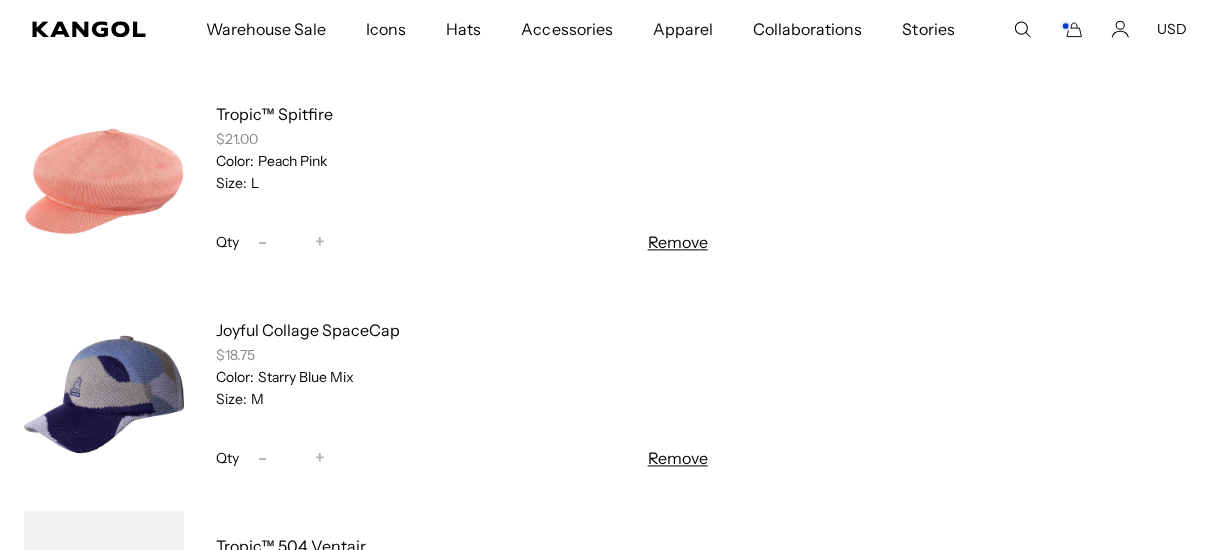 scroll, scrollTop: 0, scrollLeft: 411, axis: horizontal 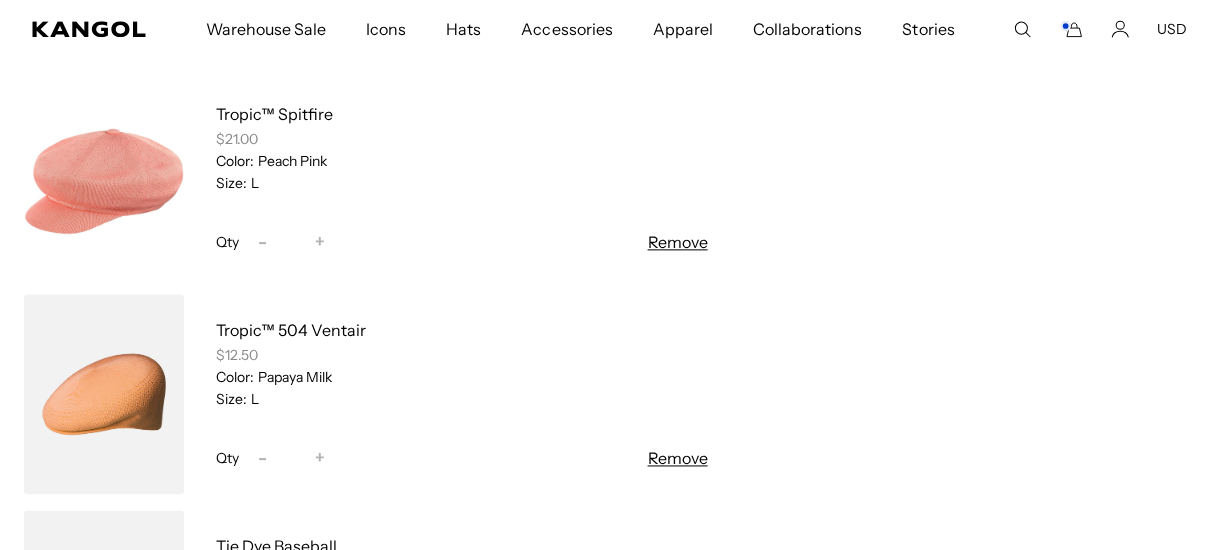 click on "Remove" at bounding box center [677, 458] 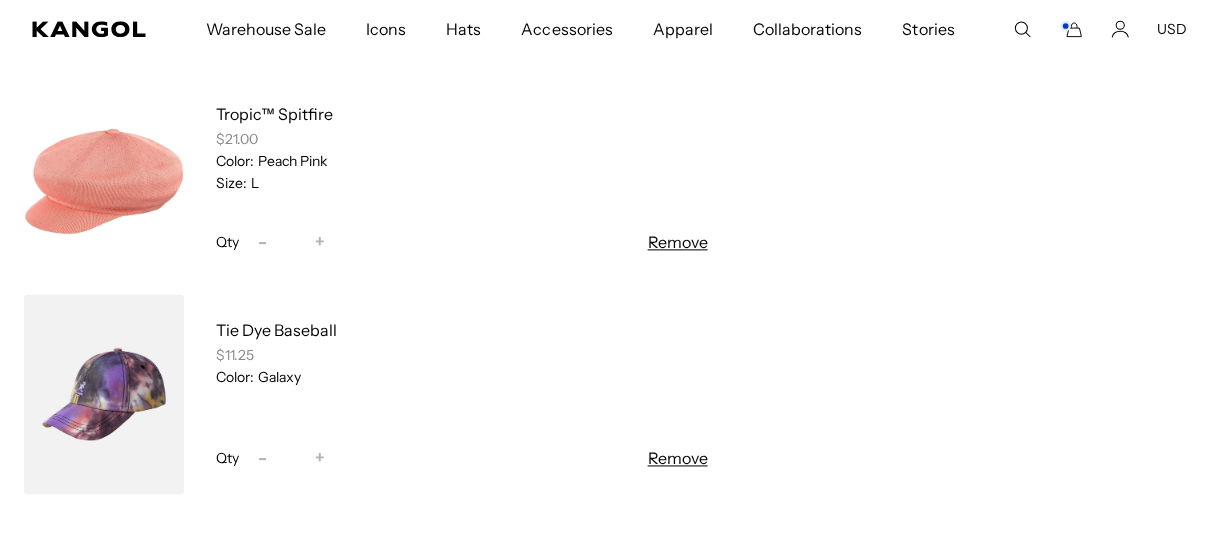 scroll, scrollTop: 0, scrollLeft: 411, axis: horizontal 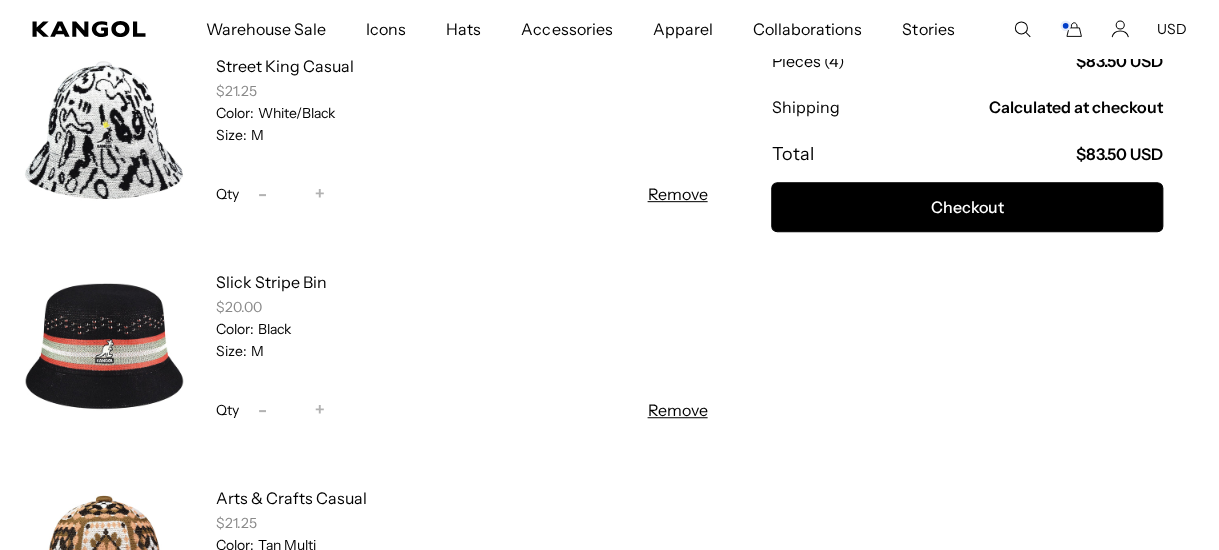 click on "Remove" at bounding box center (677, 410) 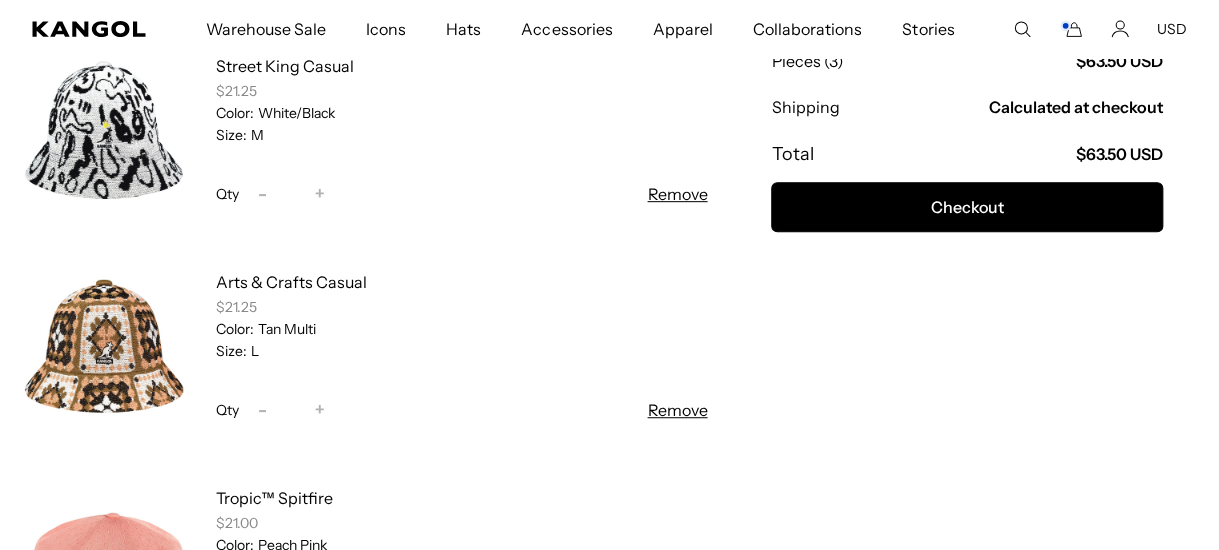 scroll, scrollTop: 0, scrollLeft: 411, axis: horizontal 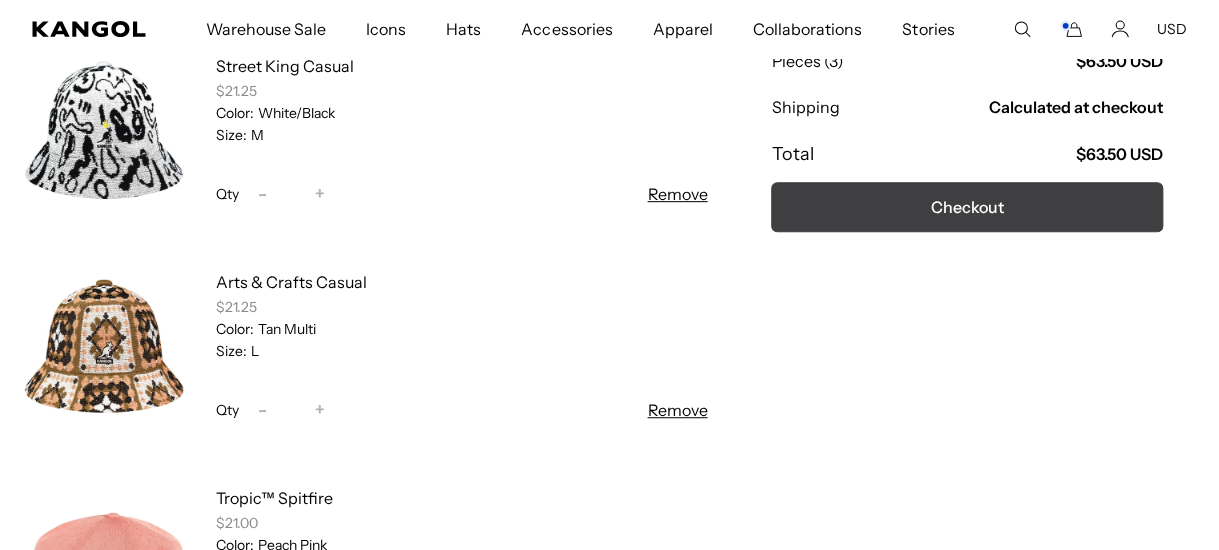 click on "Checkout" at bounding box center (967, 207) 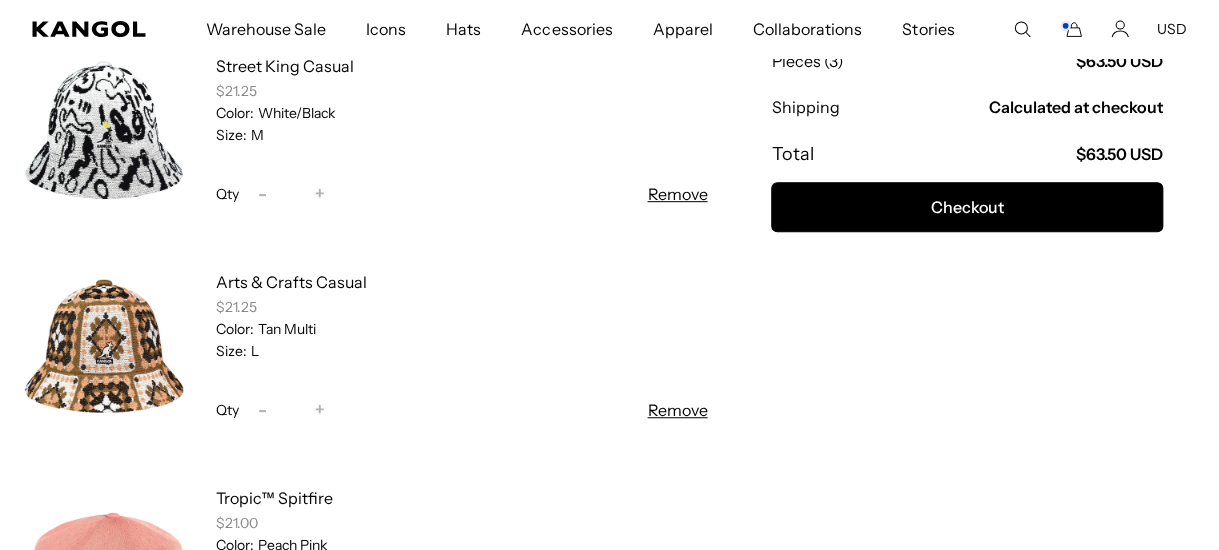 scroll, scrollTop: 0, scrollLeft: 0, axis: both 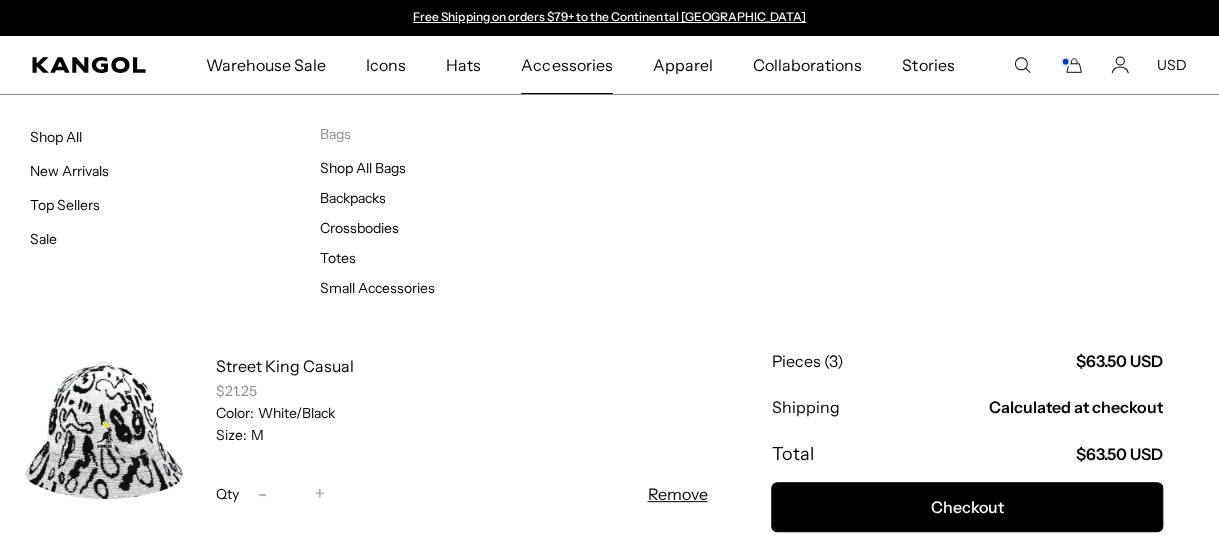 click on "Accessories" at bounding box center (566, 65) 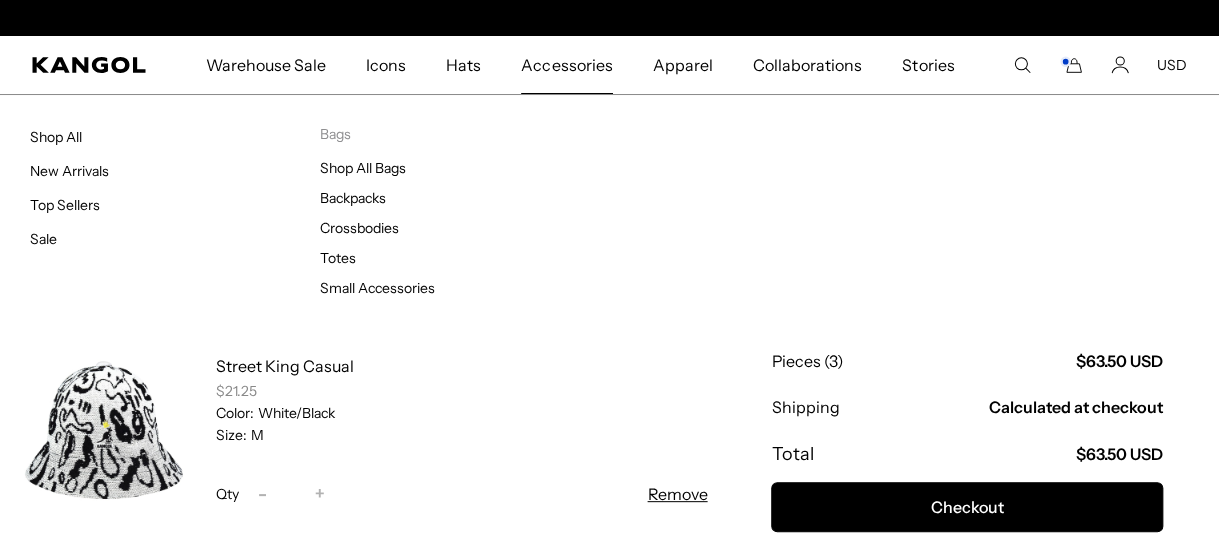 scroll, scrollTop: 0, scrollLeft: 411, axis: horizontal 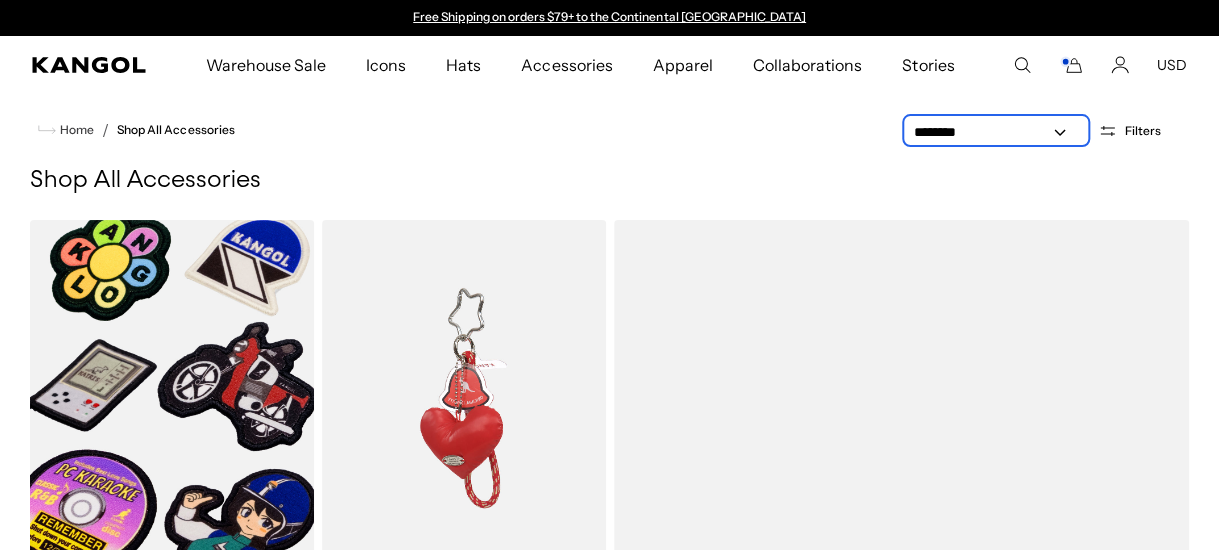 click on "**********" at bounding box center [996, 132] 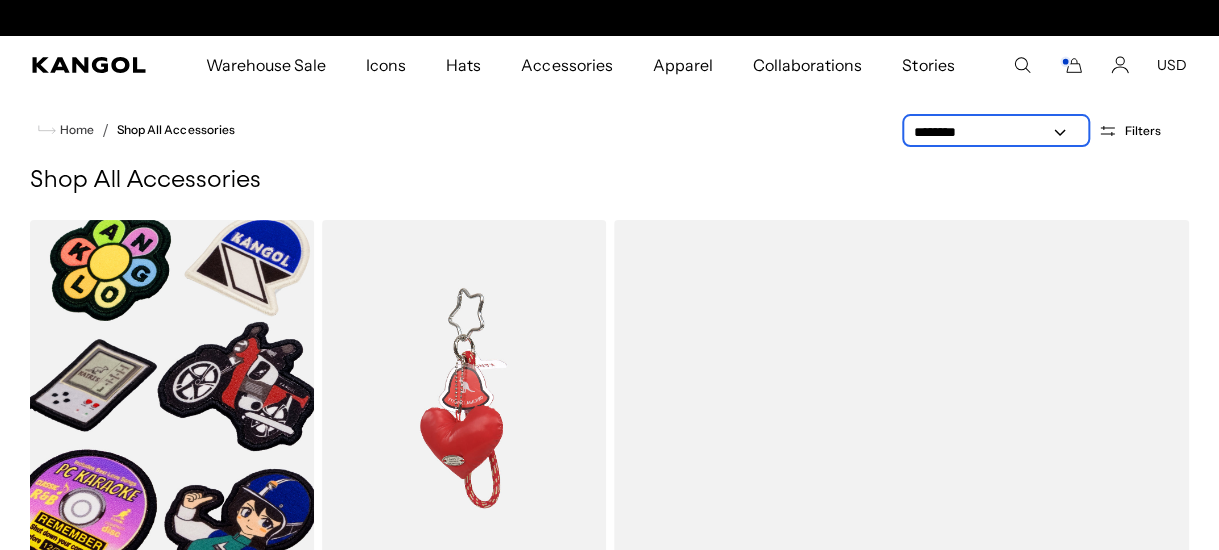 select on "*****" 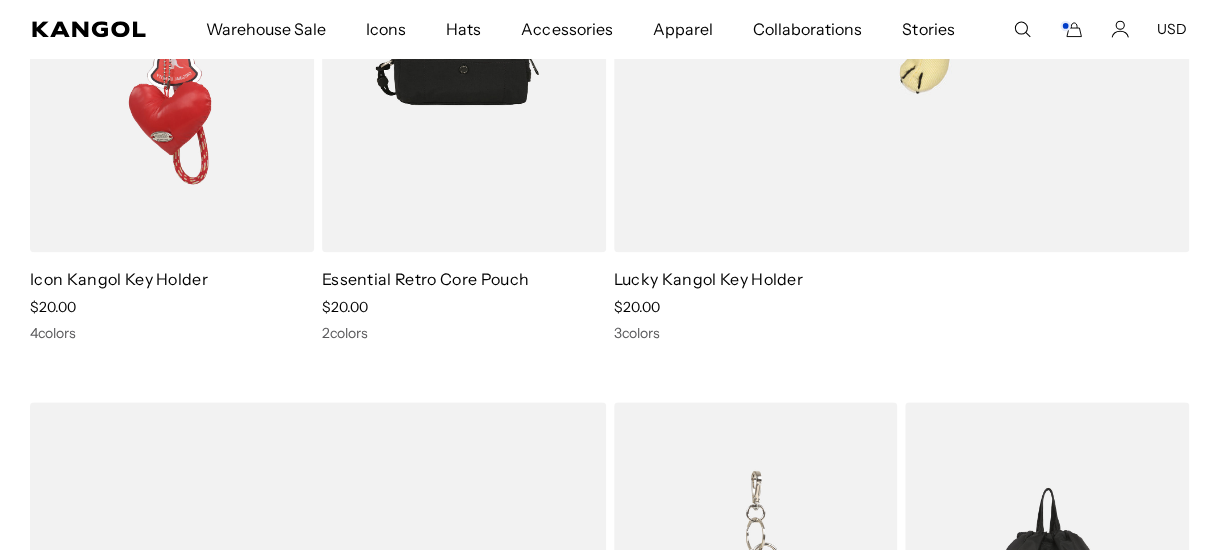 click at bounding box center [464, 74] 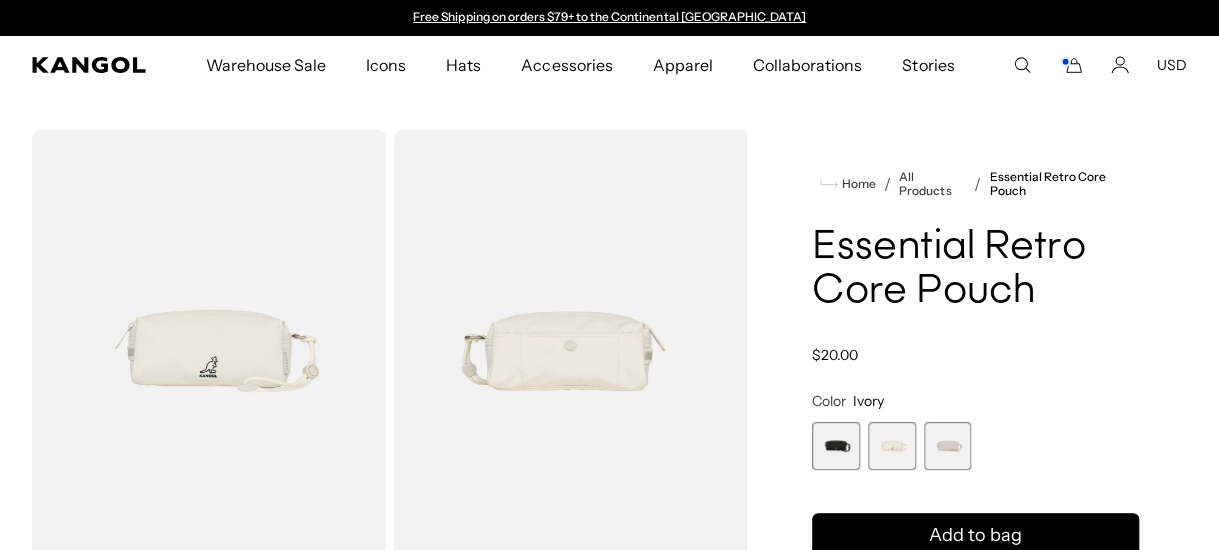 scroll, scrollTop: 0, scrollLeft: 0, axis: both 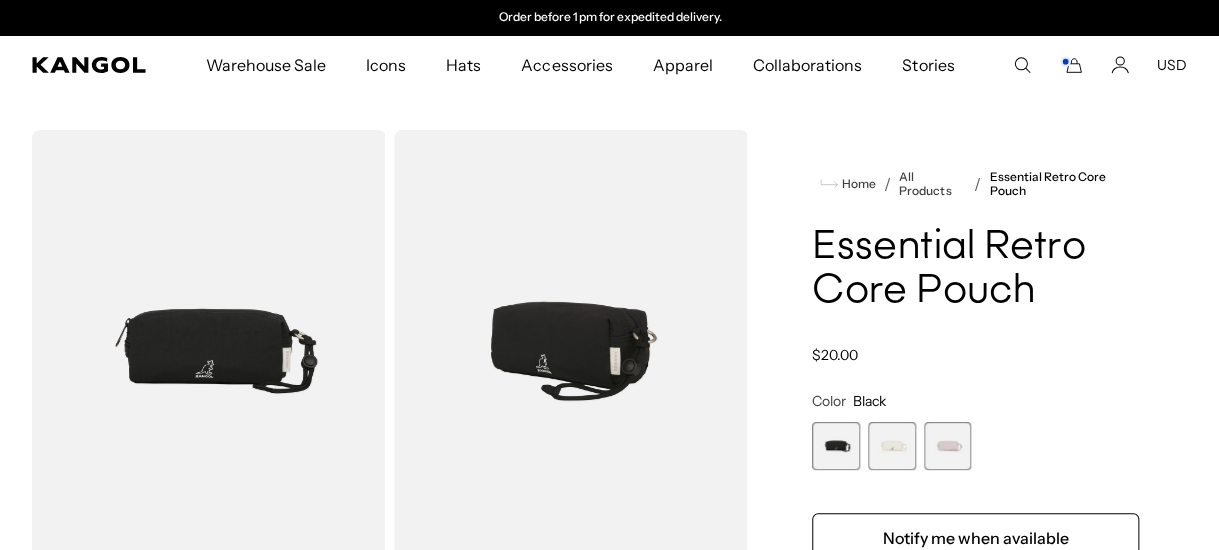 click at bounding box center (571, 351) 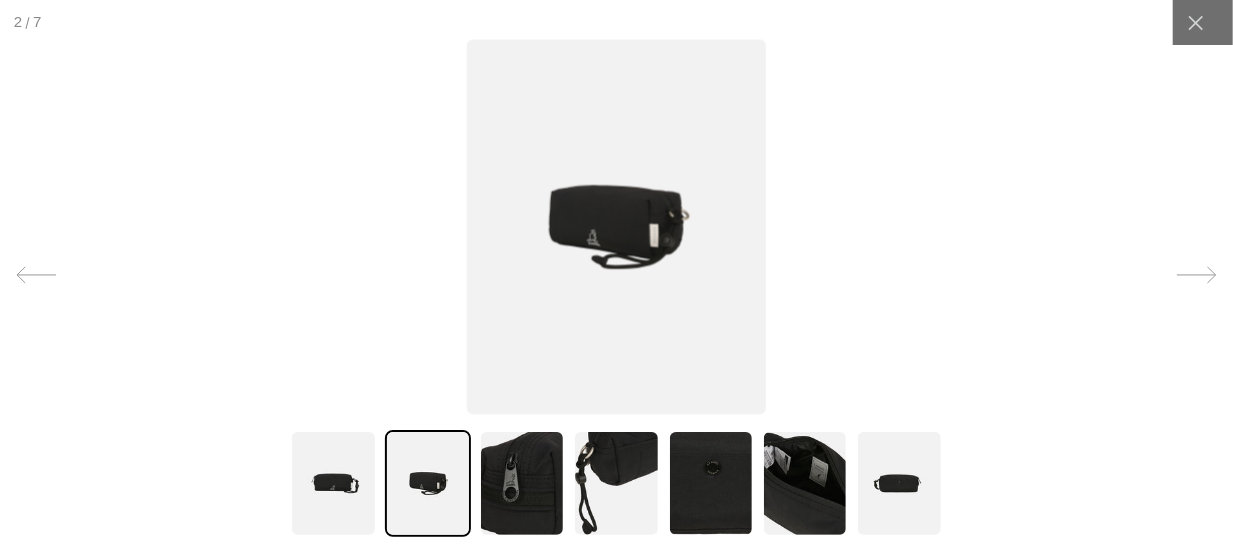 scroll, scrollTop: 0, scrollLeft: 411, axis: horizontal 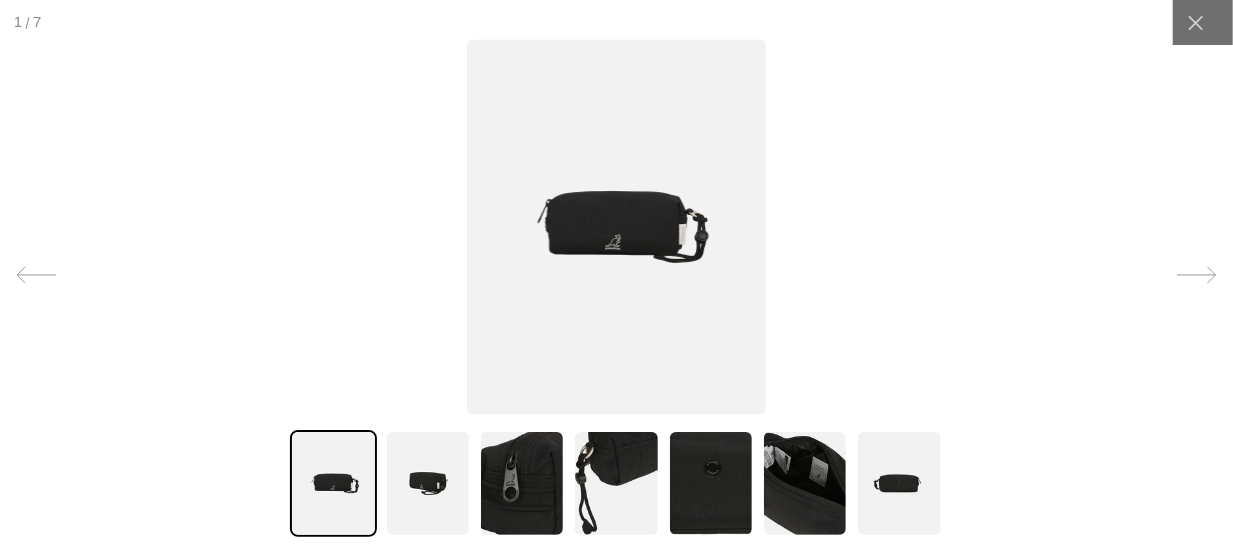 click at bounding box center (428, 483) 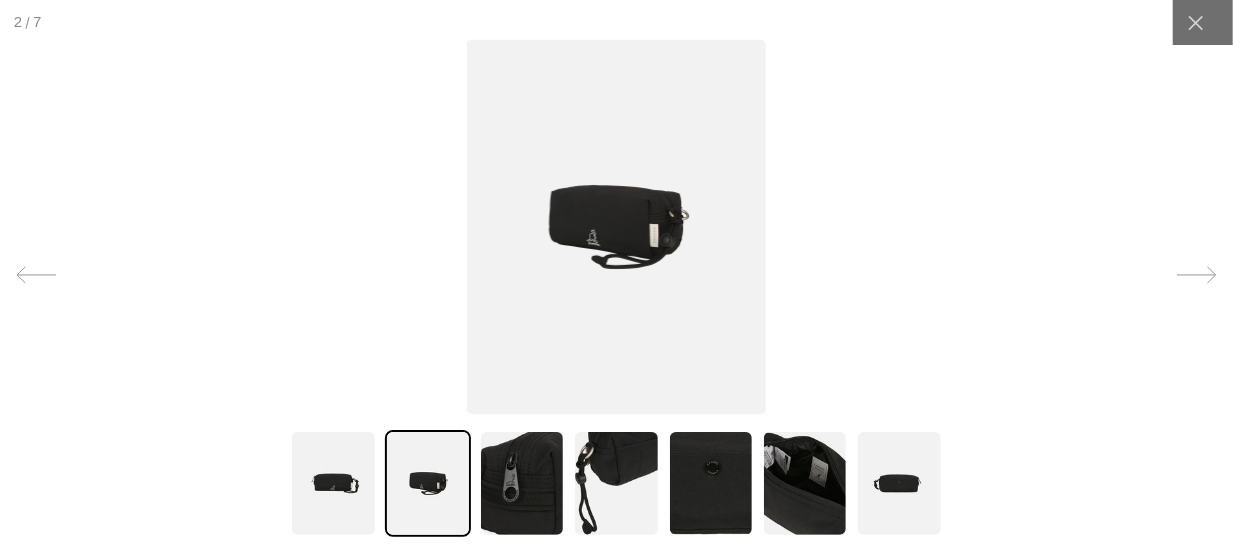 click at bounding box center (522, 483) 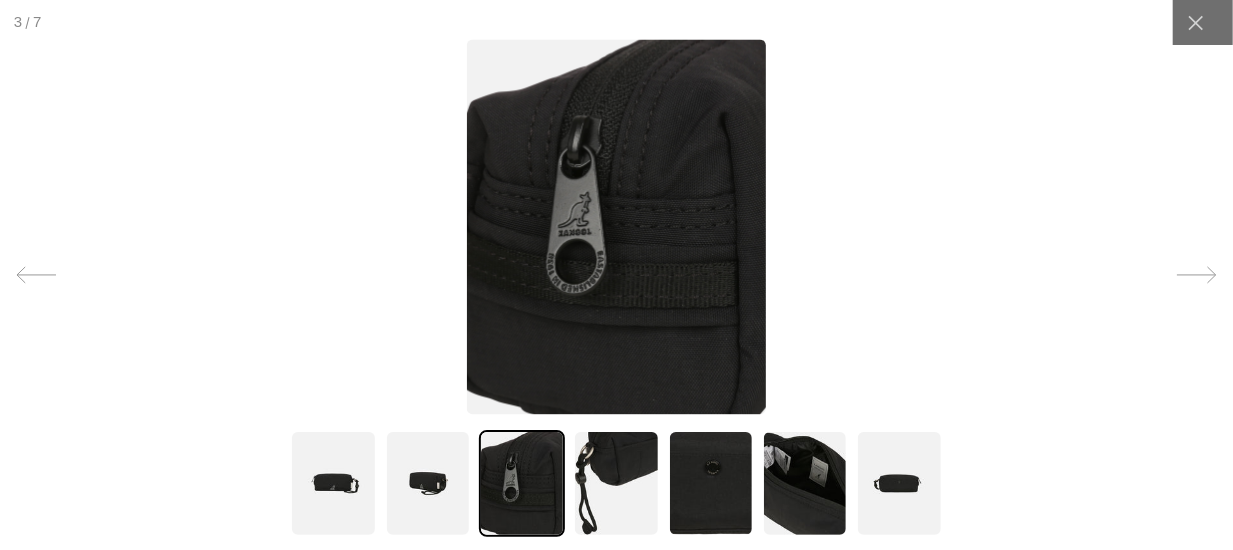 scroll, scrollTop: 0, scrollLeft: 0, axis: both 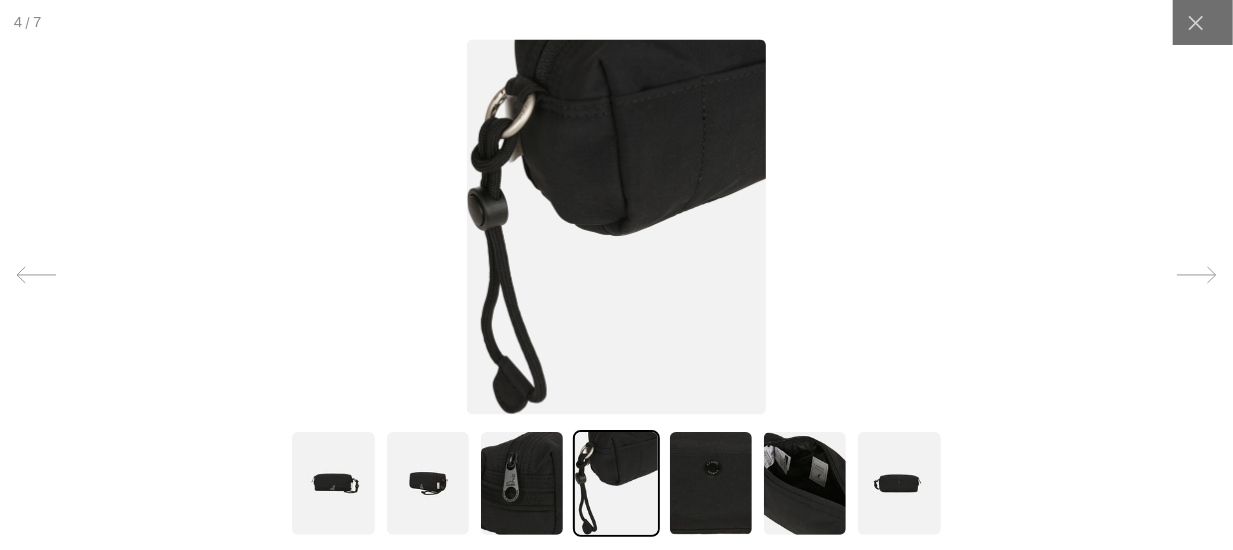 click at bounding box center (711, 483) 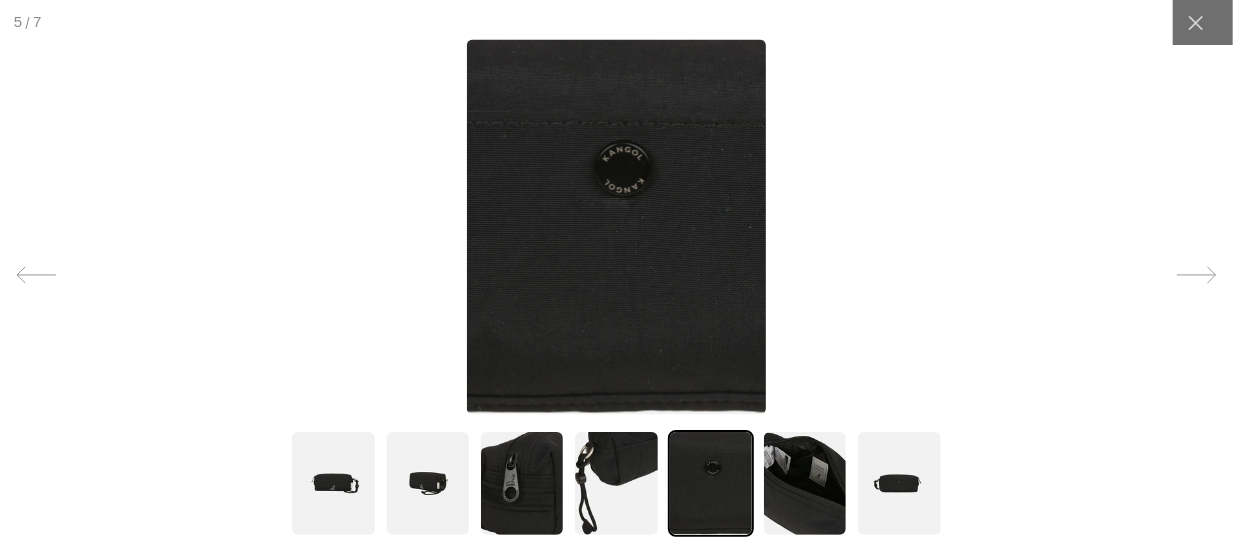click at bounding box center [805, 483] 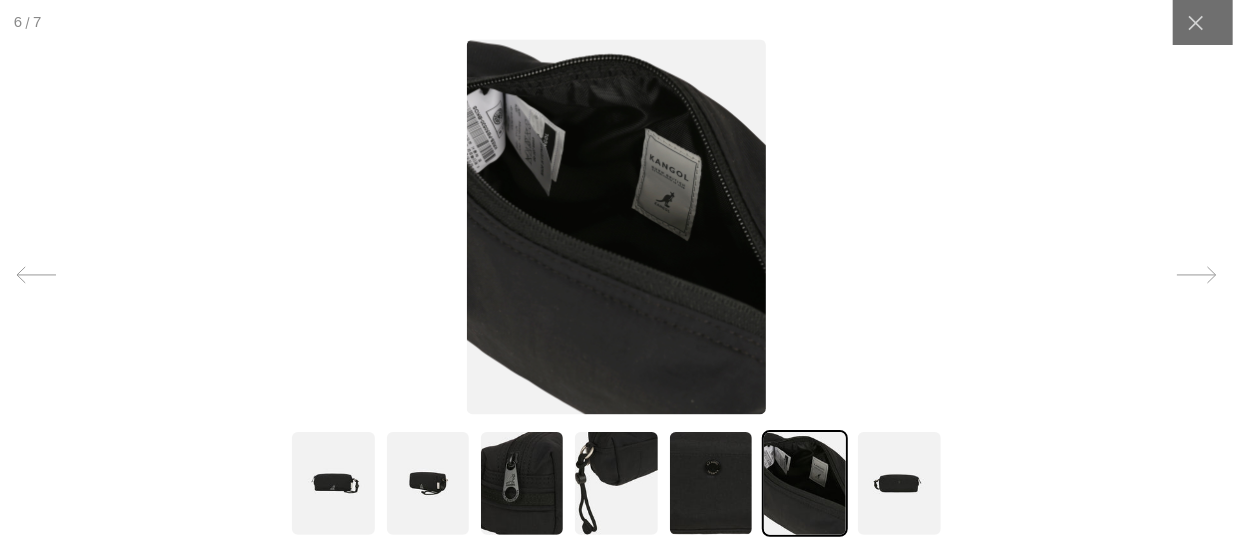 scroll, scrollTop: 0, scrollLeft: 411, axis: horizontal 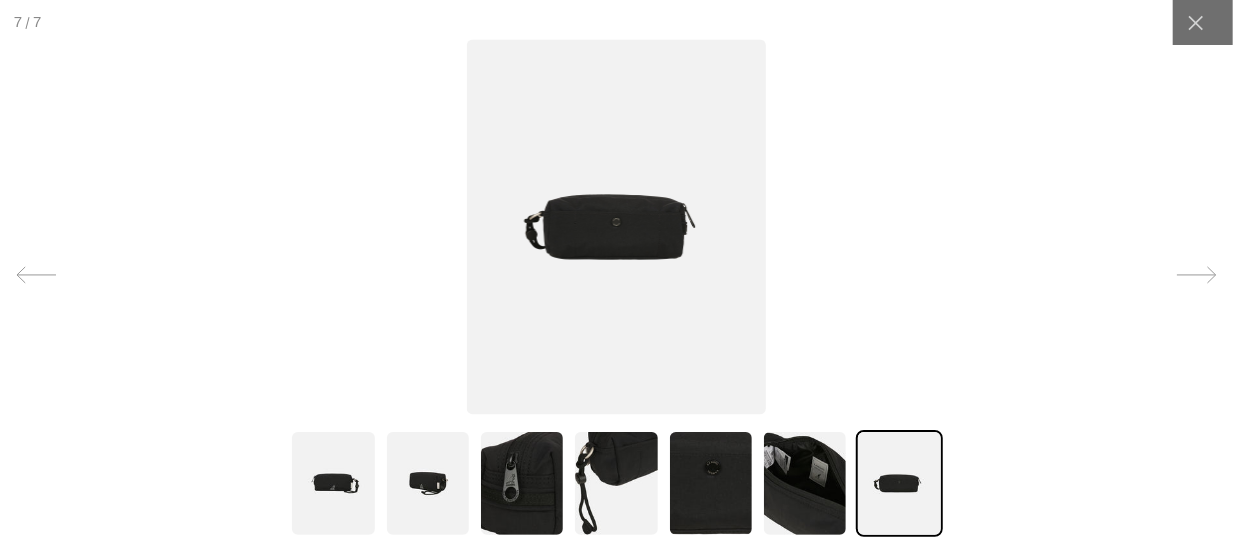 click 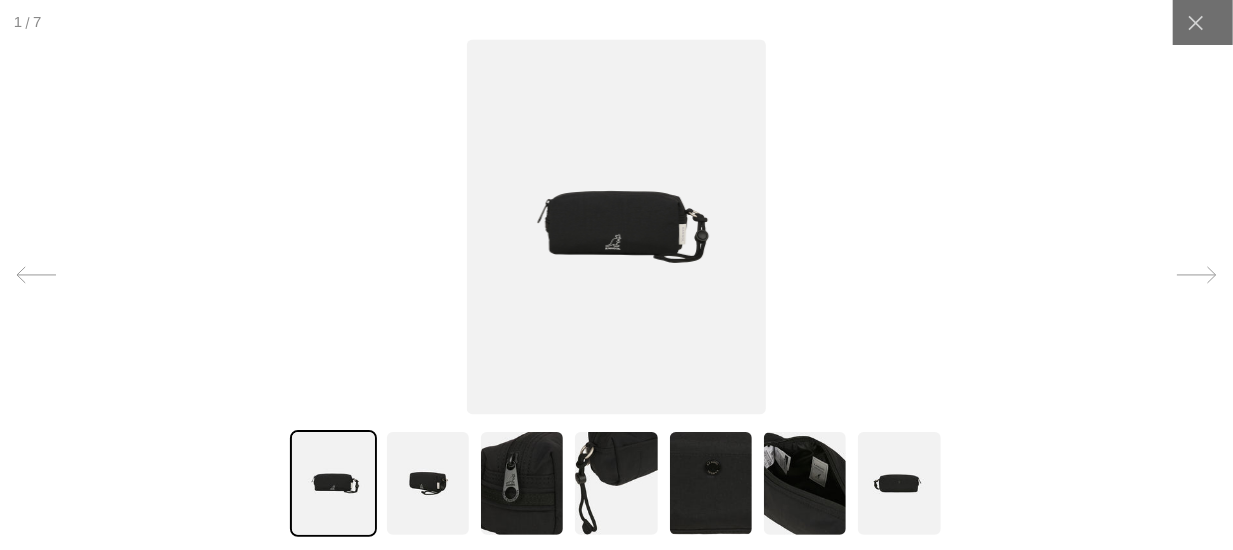 scroll, scrollTop: 0, scrollLeft: 0, axis: both 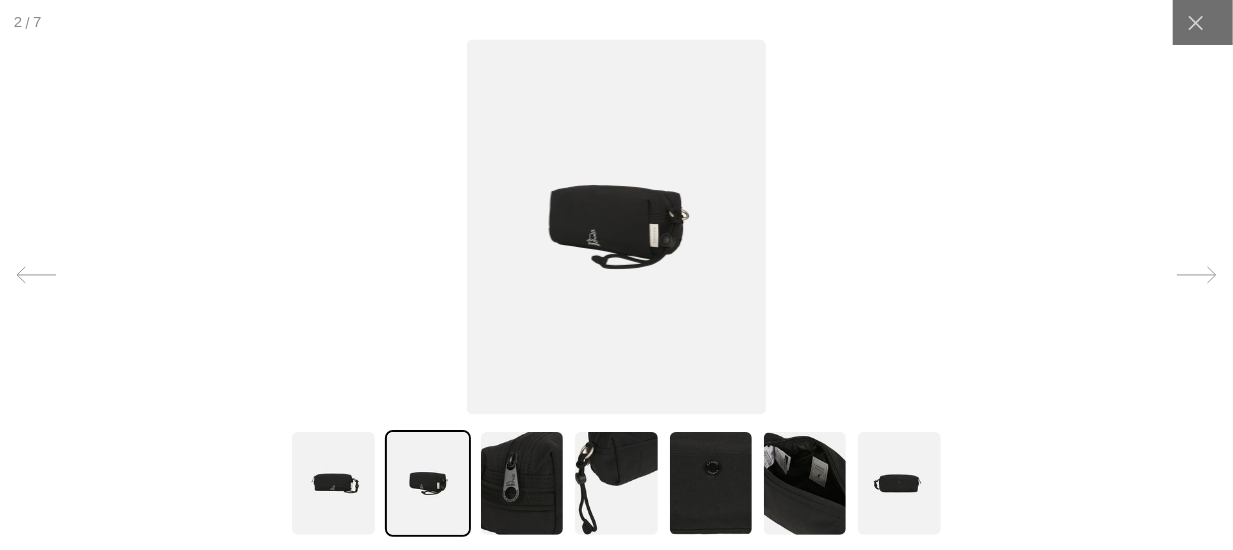 click 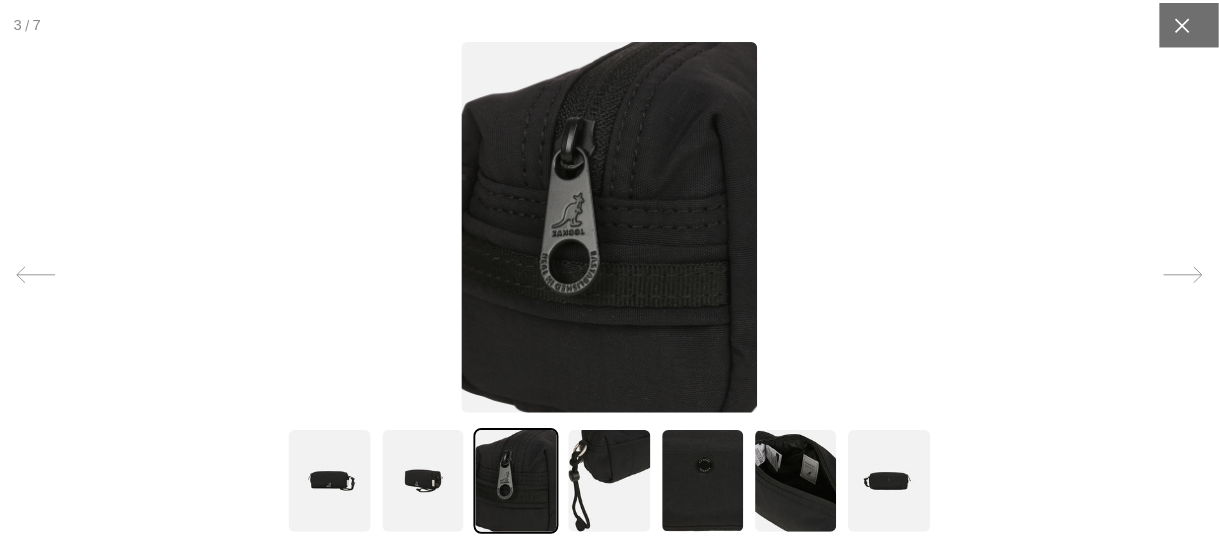 scroll, scrollTop: 0, scrollLeft: 411, axis: horizontal 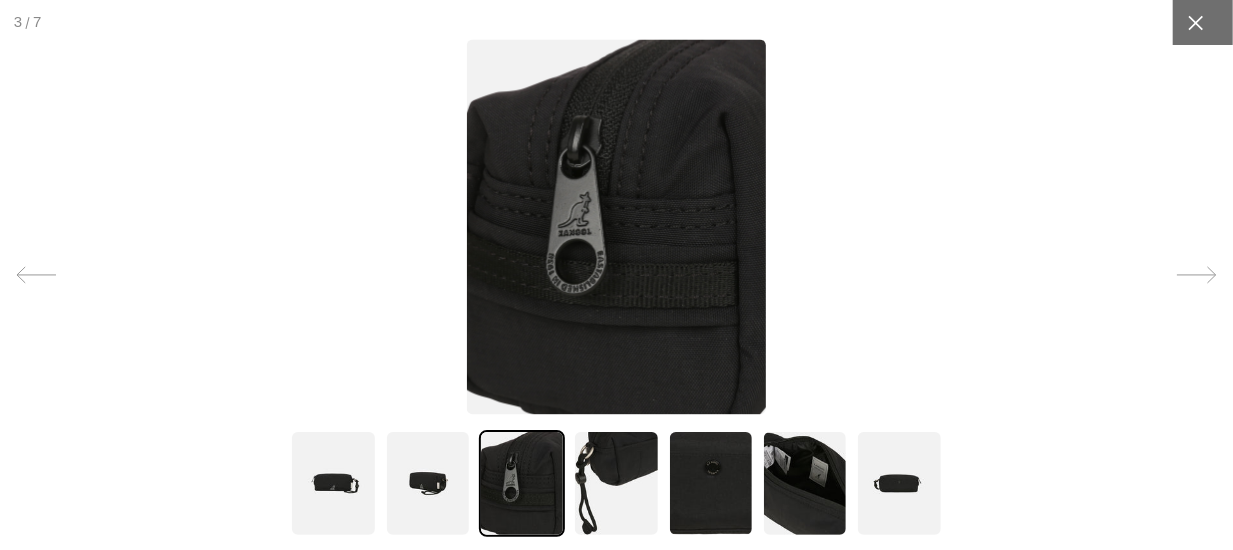 click 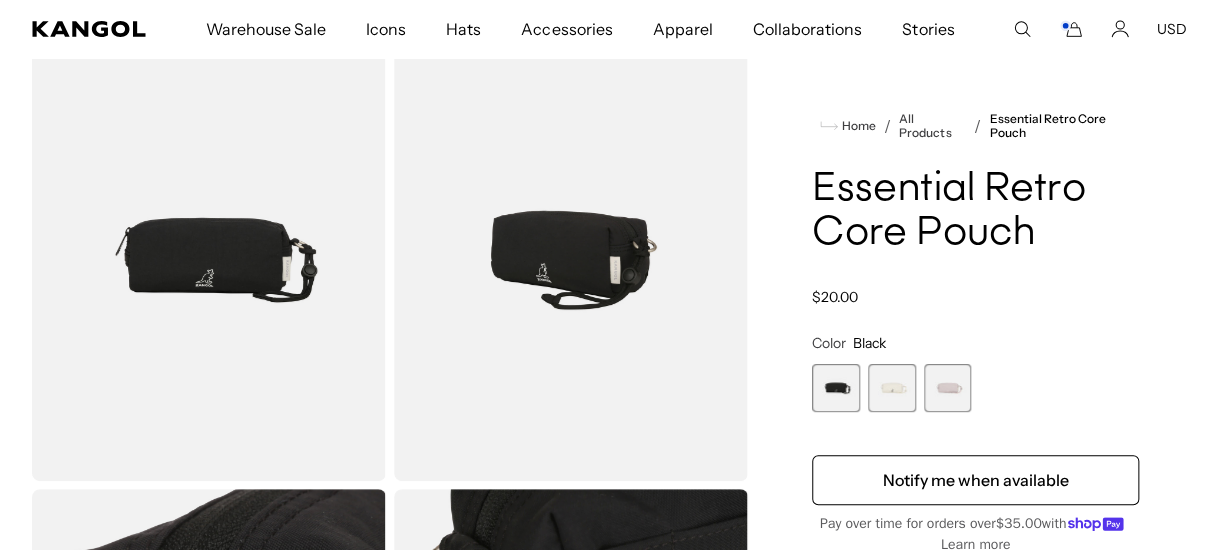 scroll, scrollTop: 200, scrollLeft: 0, axis: vertical 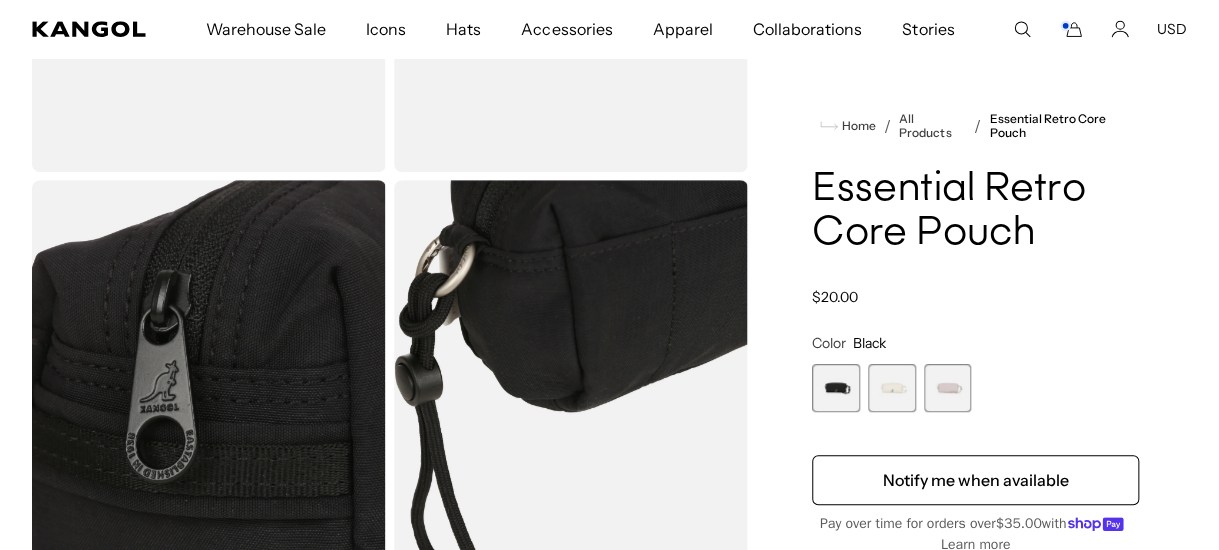 click at bounding box center (892, 388) 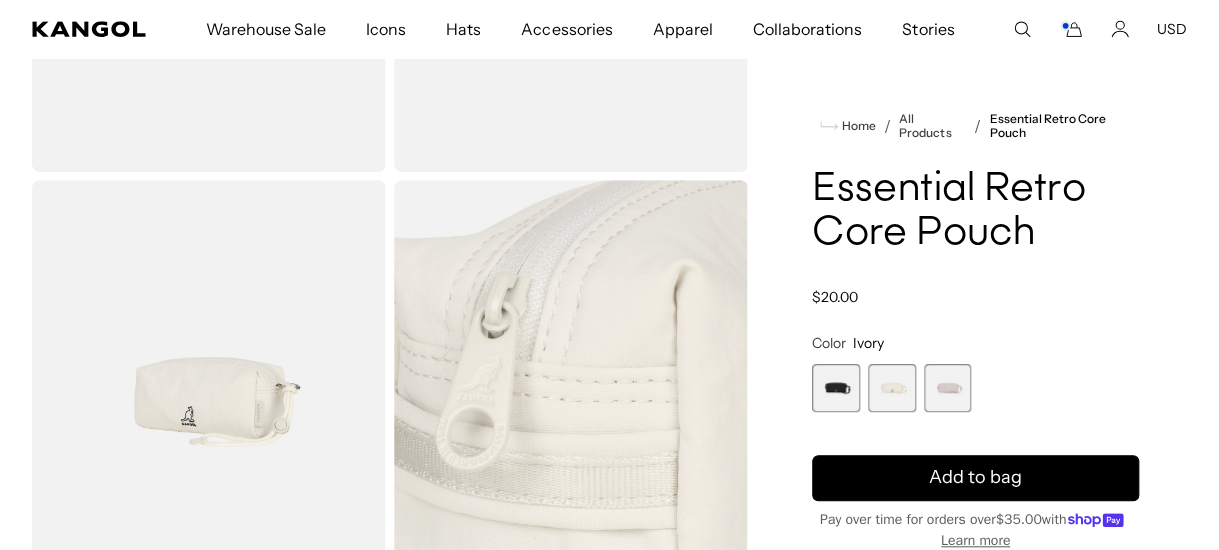 scroll, scrollTop: 0, scrollLeft: 0, axis: both 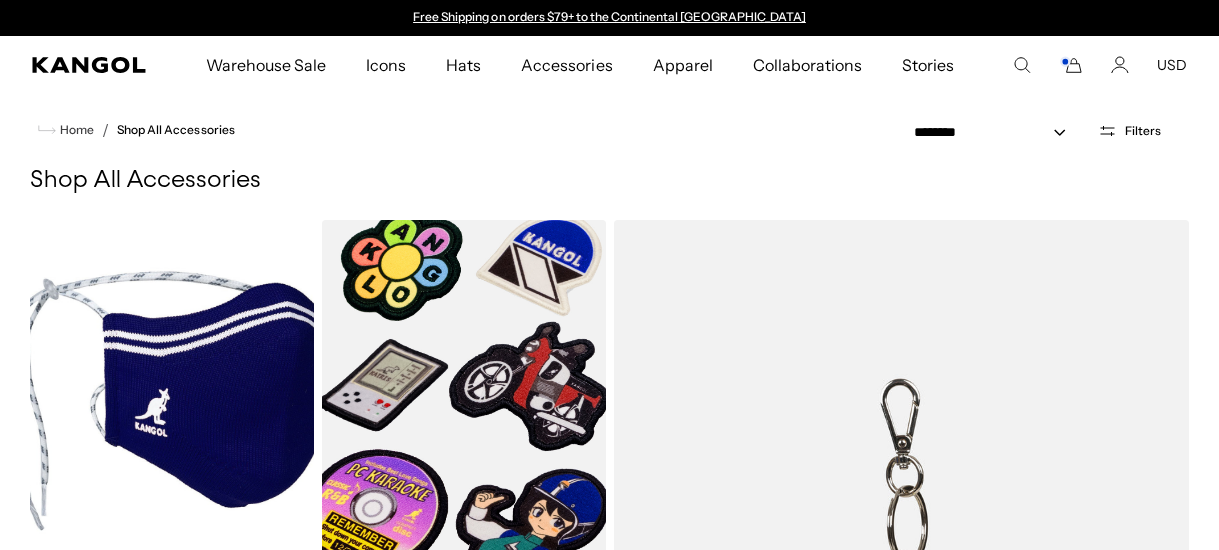 select on "*****" 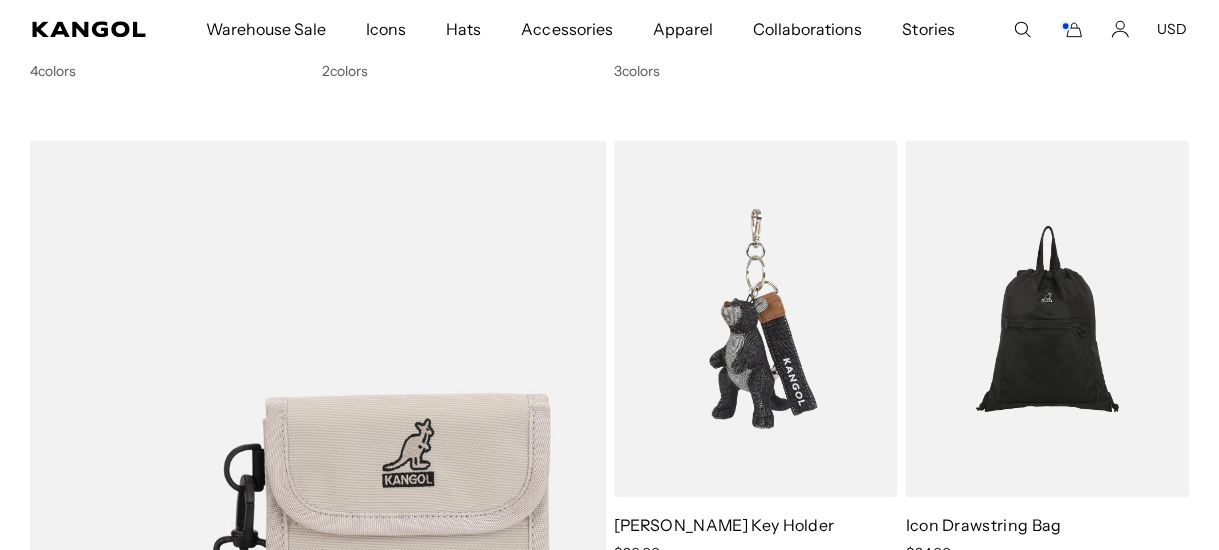 scroll, scrollTop: 1132, scrollLeft: 0, axis: vertical 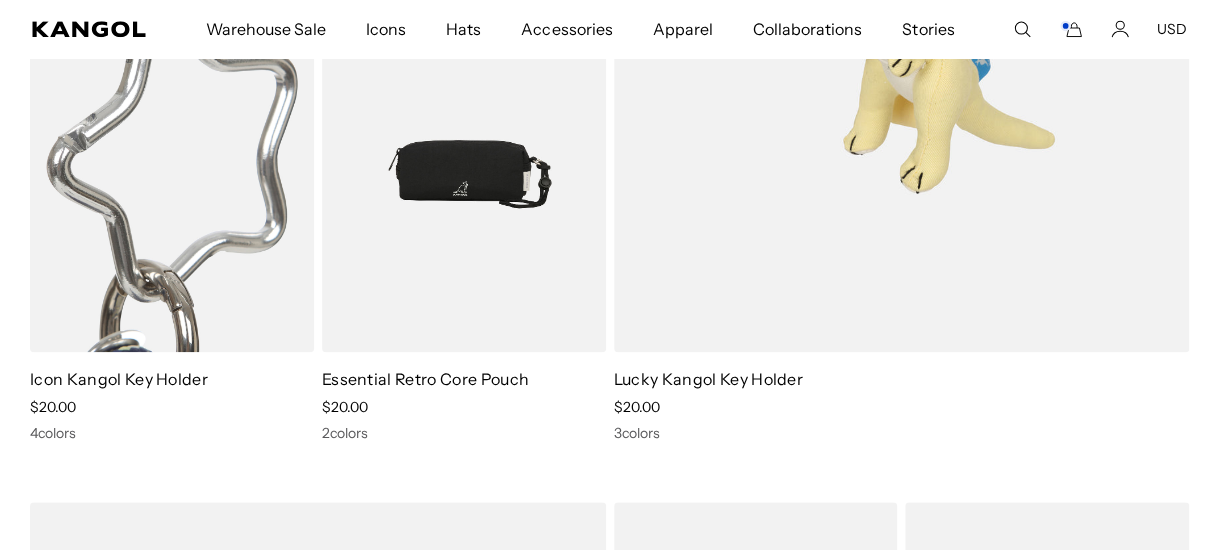 click at bounding box center [172, 174] 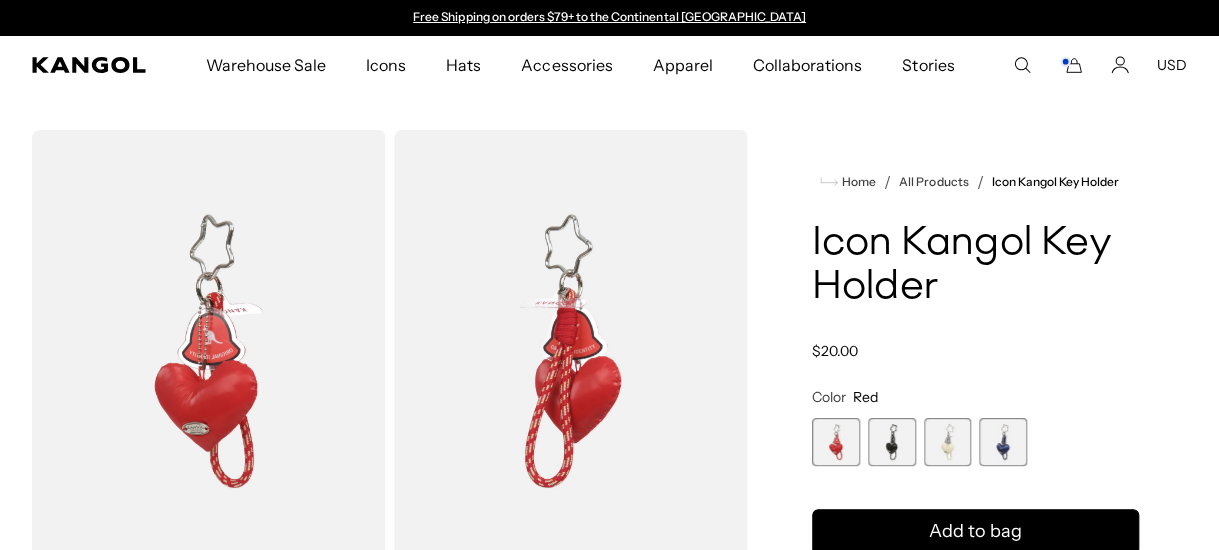 scroll, scrollTop: 0, scrollLeft: 0, axis: both 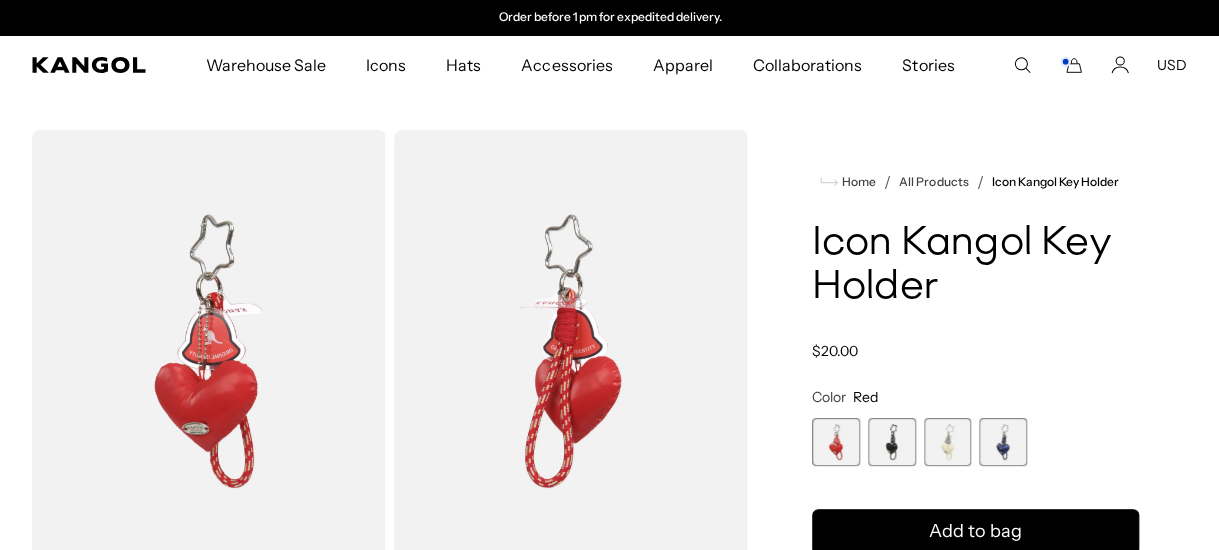 click at bounding box center (836, 442) 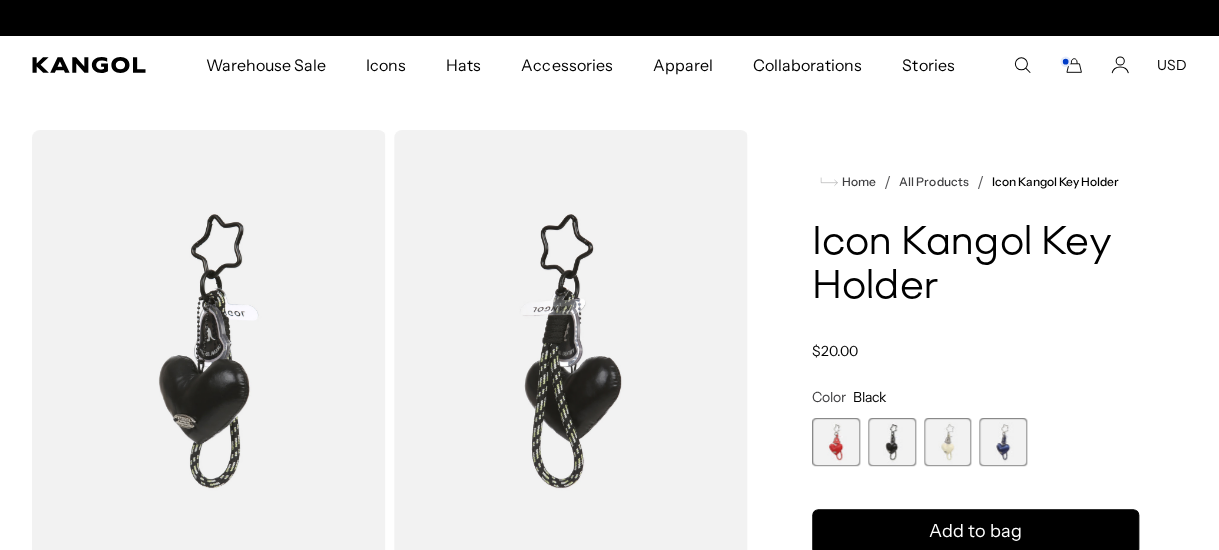 scroll, scrollTop: 0, scrollLeft: 0, axis: both 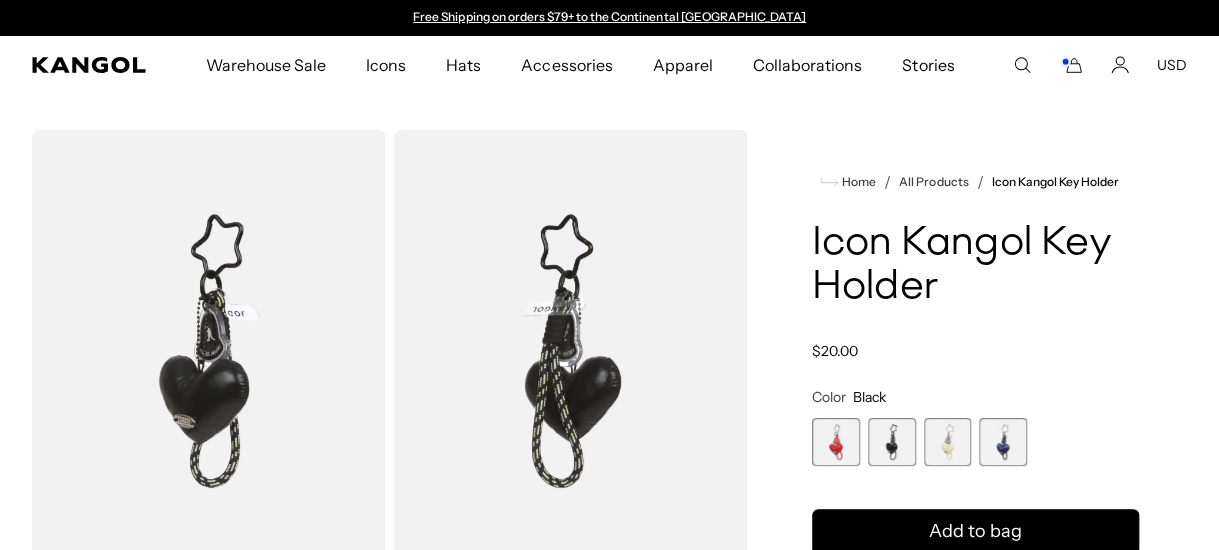 click at bounding box center (948, 442) 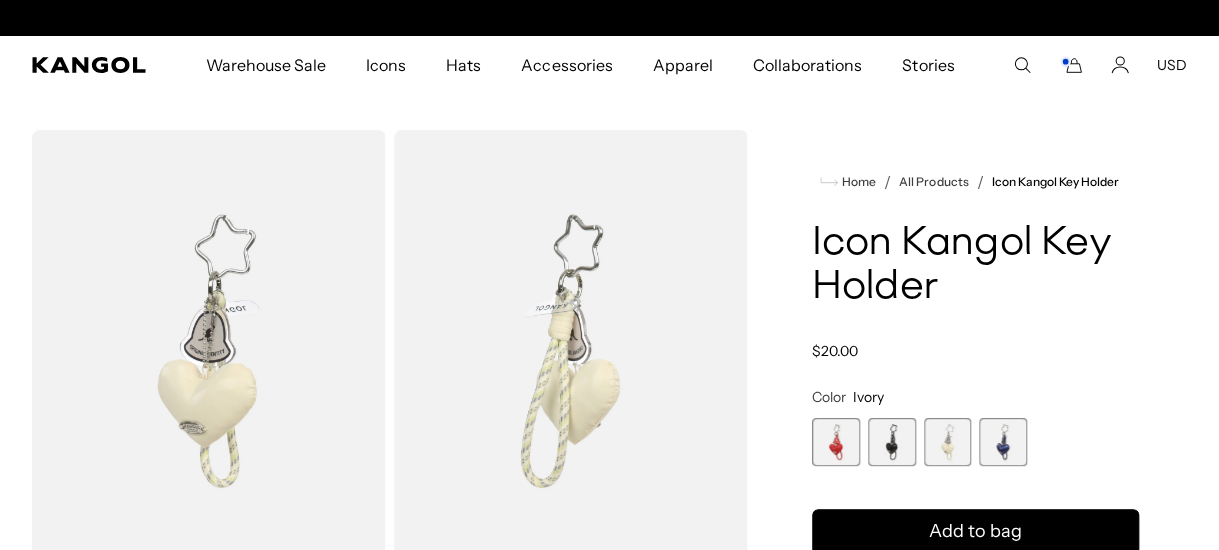 click at bounding box center (1003, 442) 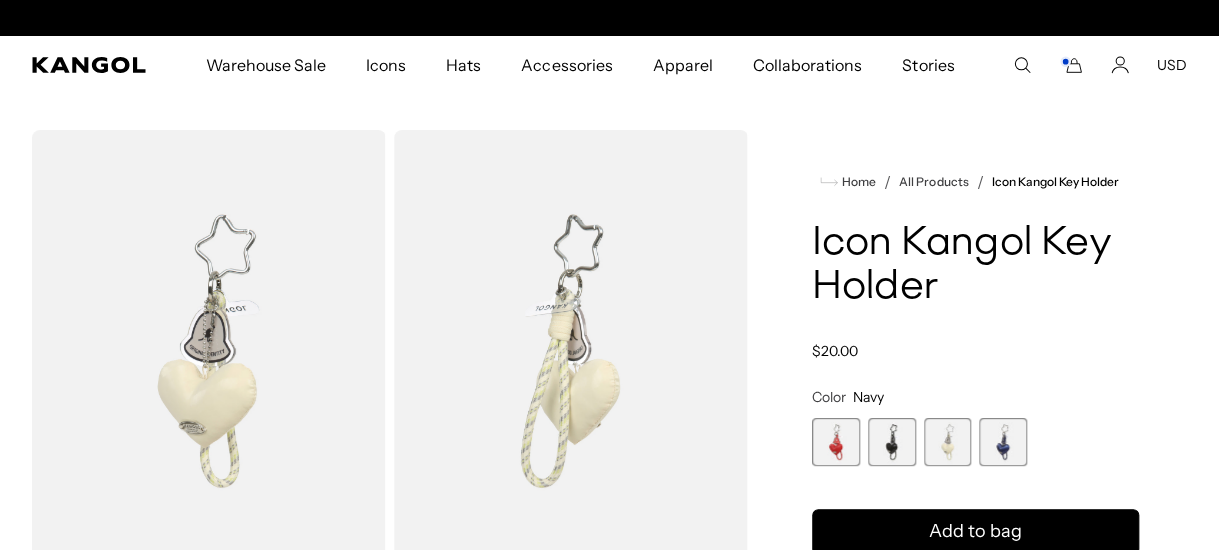 scroll, scrollTop: 0, scrollLeft: 411, axis: horizontal 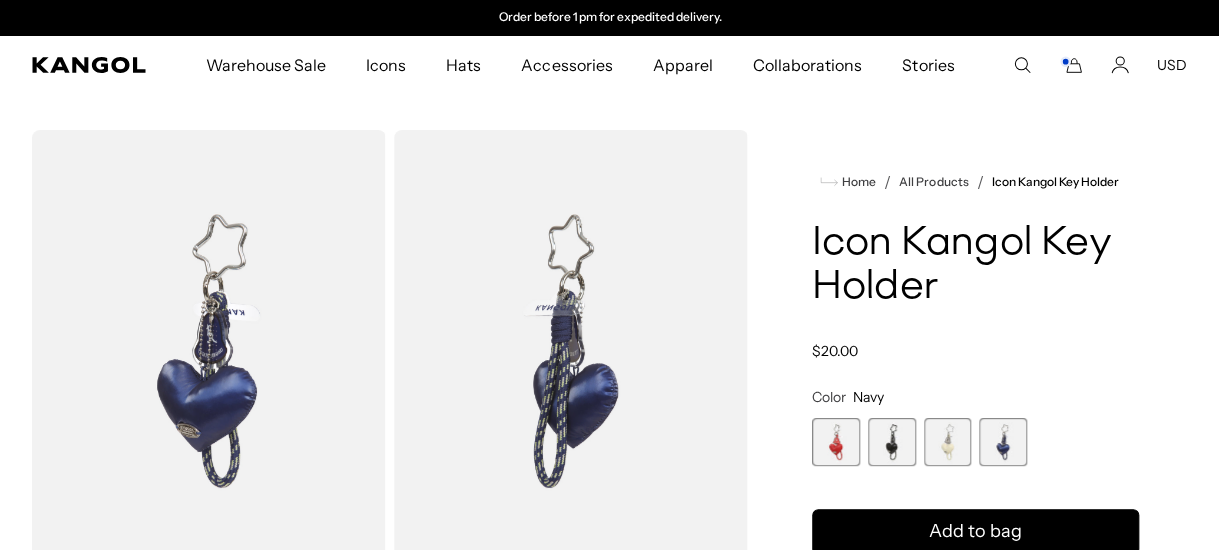 click at bounding box center [836, 442] 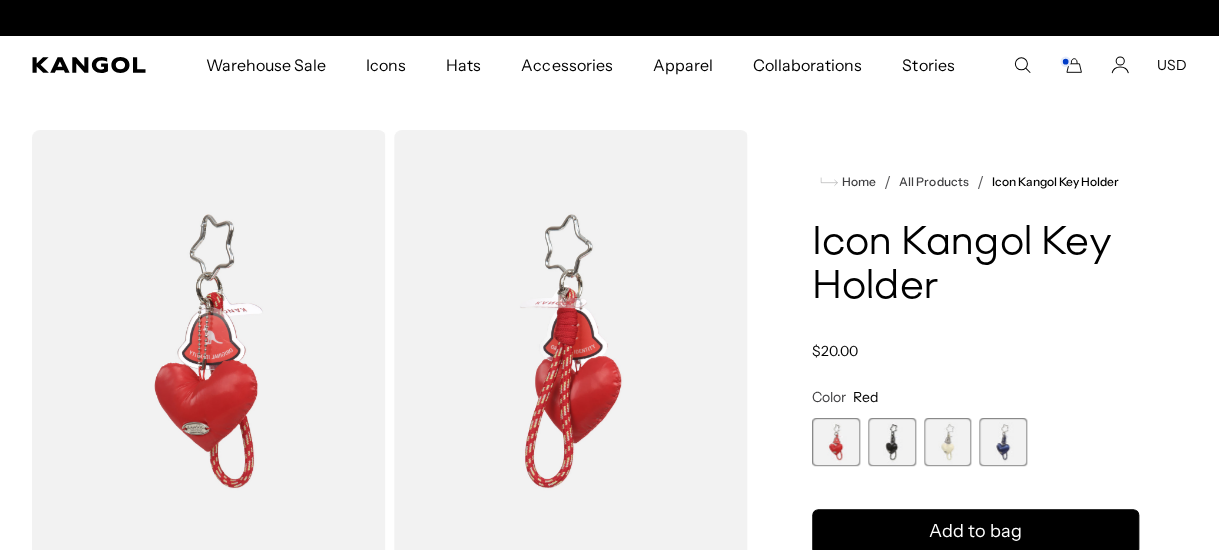 scroll, scrollTop: 0, scrollLeft: 0, axis: both 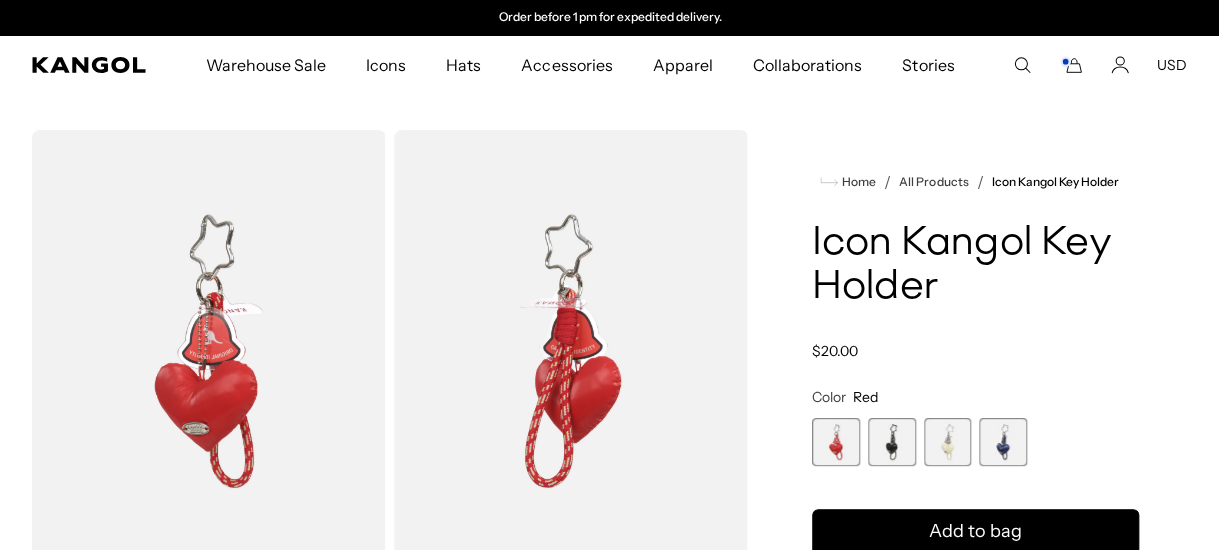 click at bounding box center (571, 351) 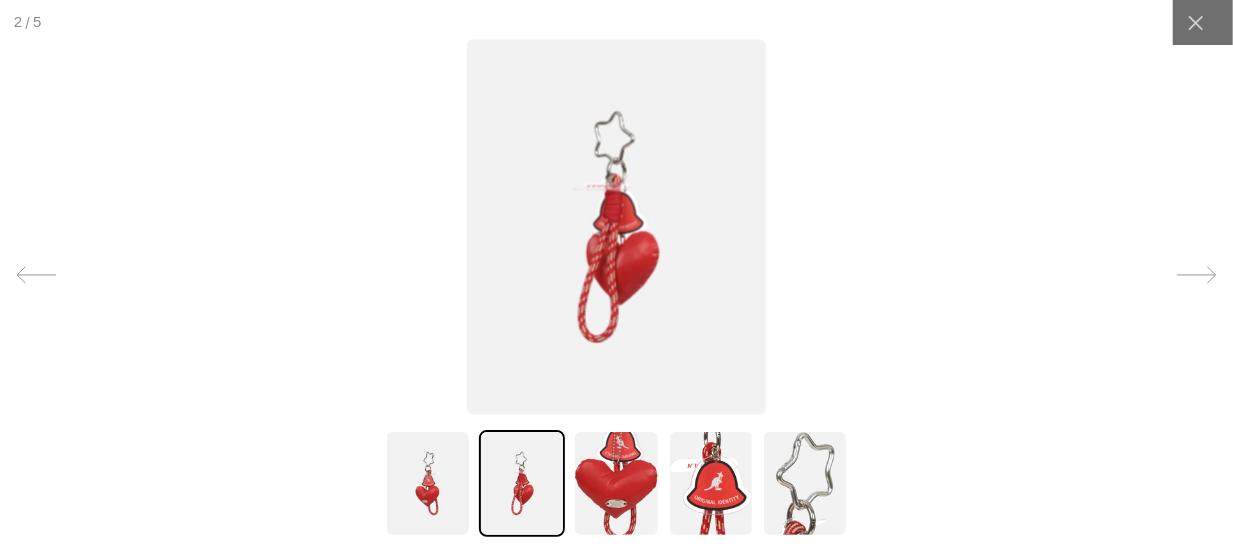 click at bounding box center (428, 483) 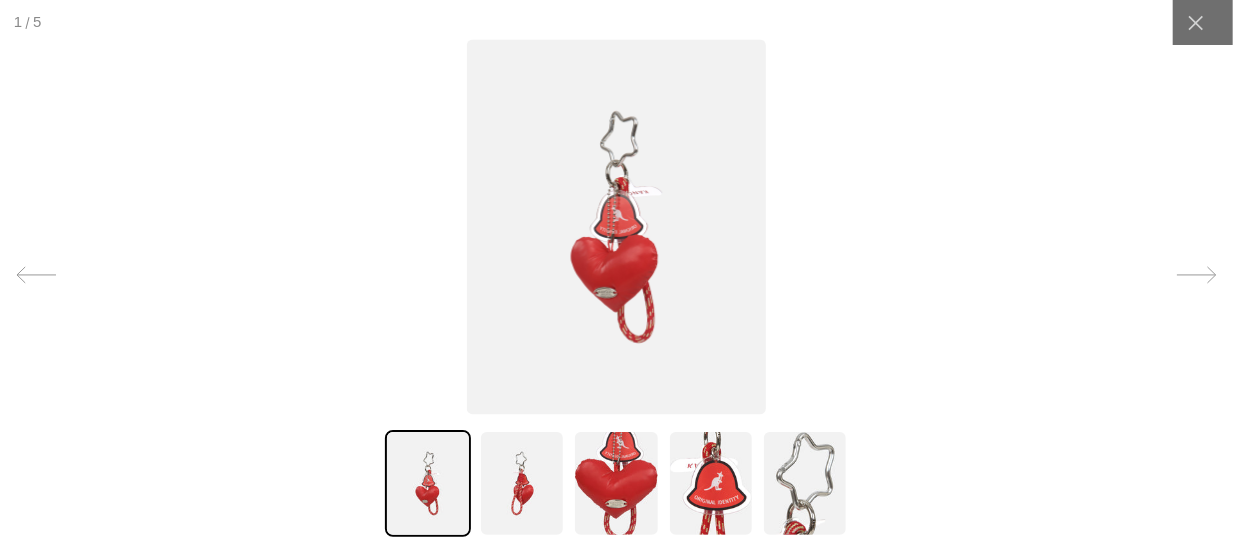 click at bounding box center [616, 226] 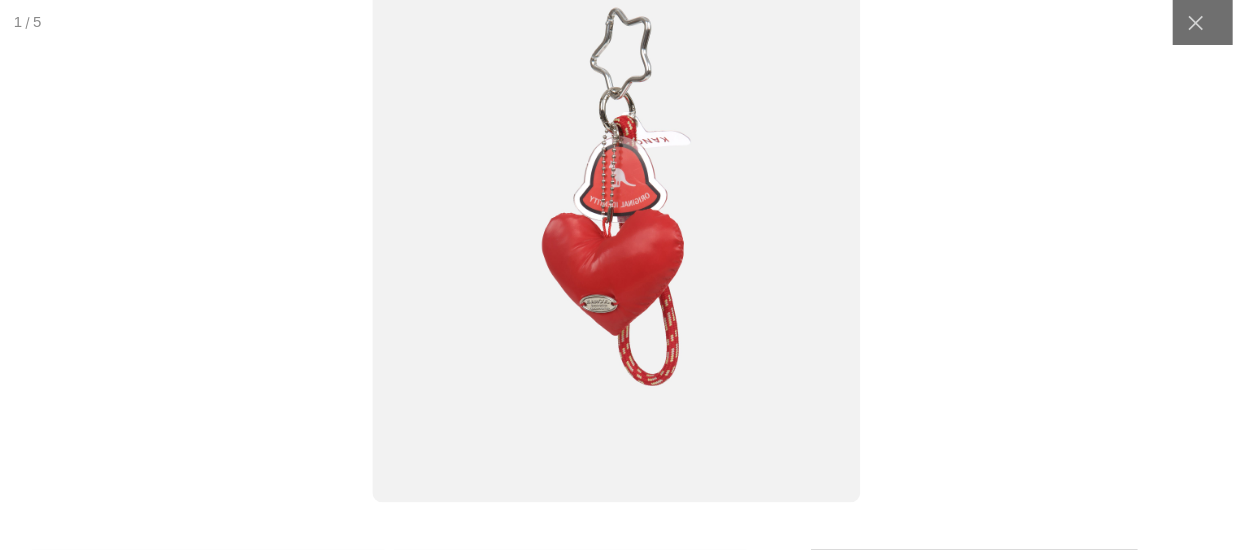 scroll, scrollTop: 0, scrollLeft: 411, axis: horizontal 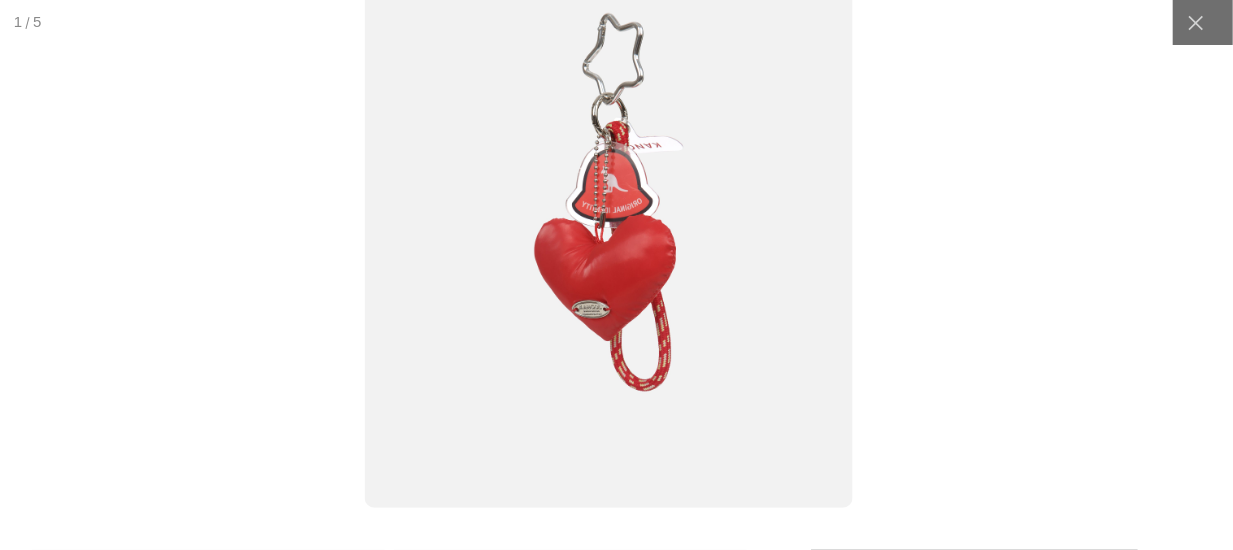 click at bounding box center [608, 280] 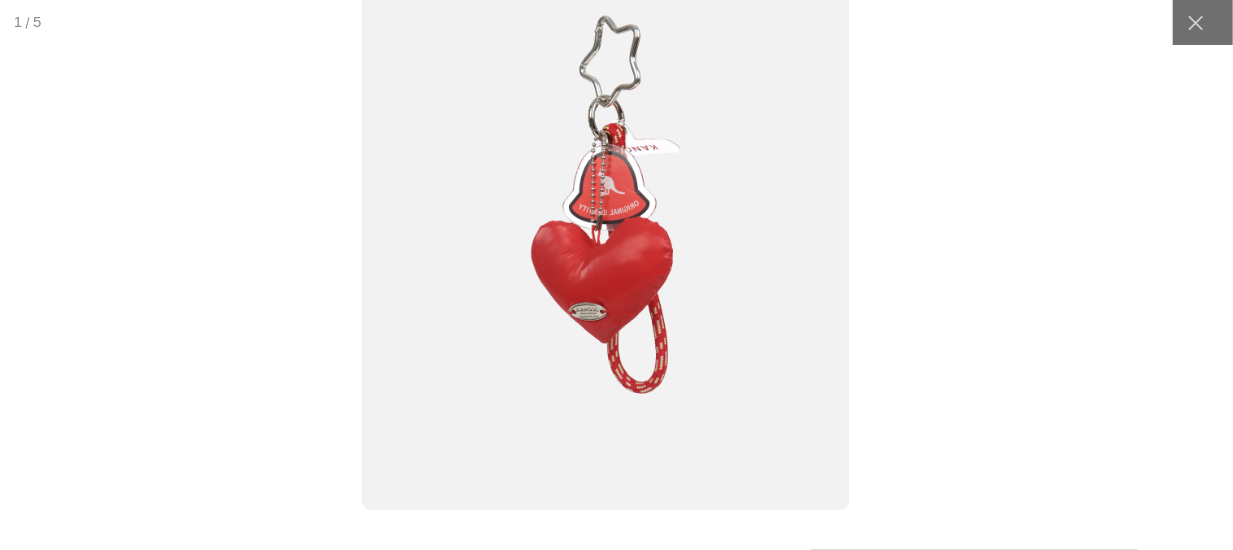 click at bounding box center (1203, 22) 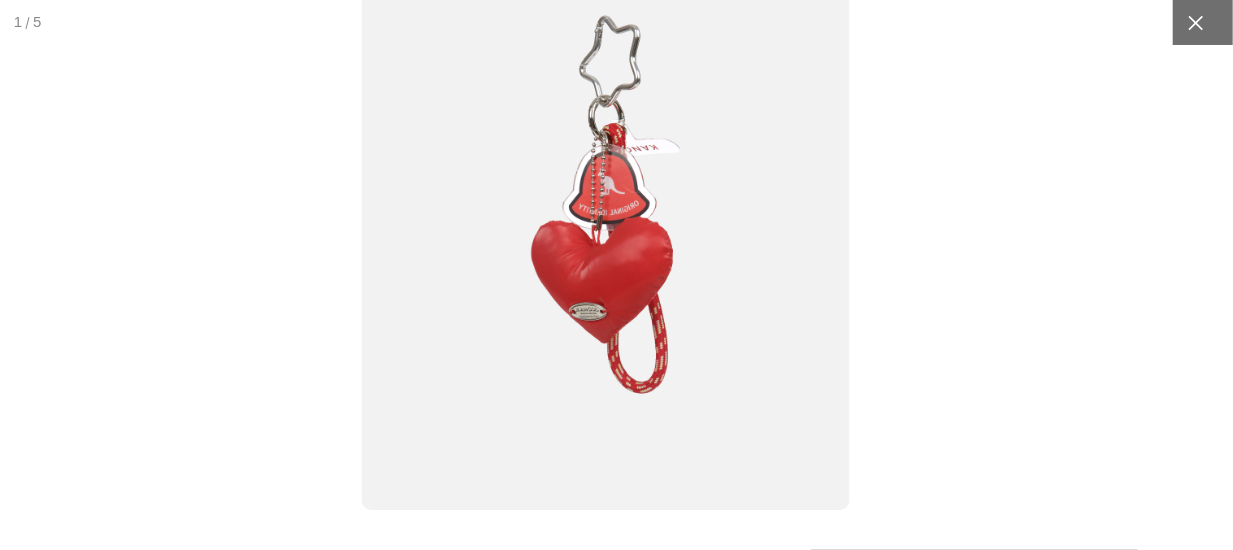 click 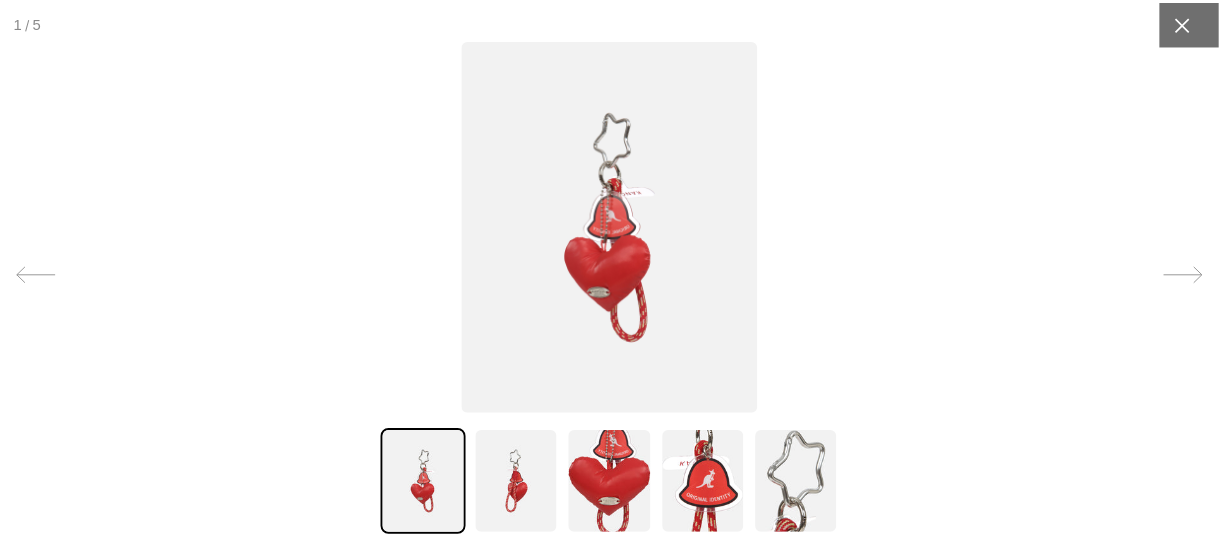 scroll, scrollTop: 0, scrollLeft: 411, axis: horizontal 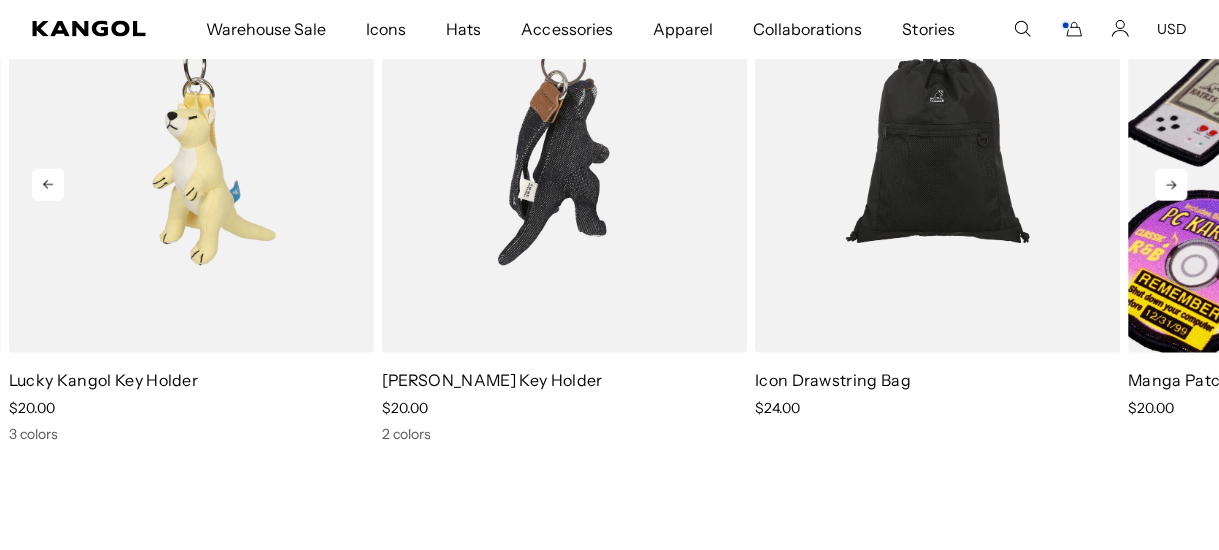 click at bounding box center [564, 124] 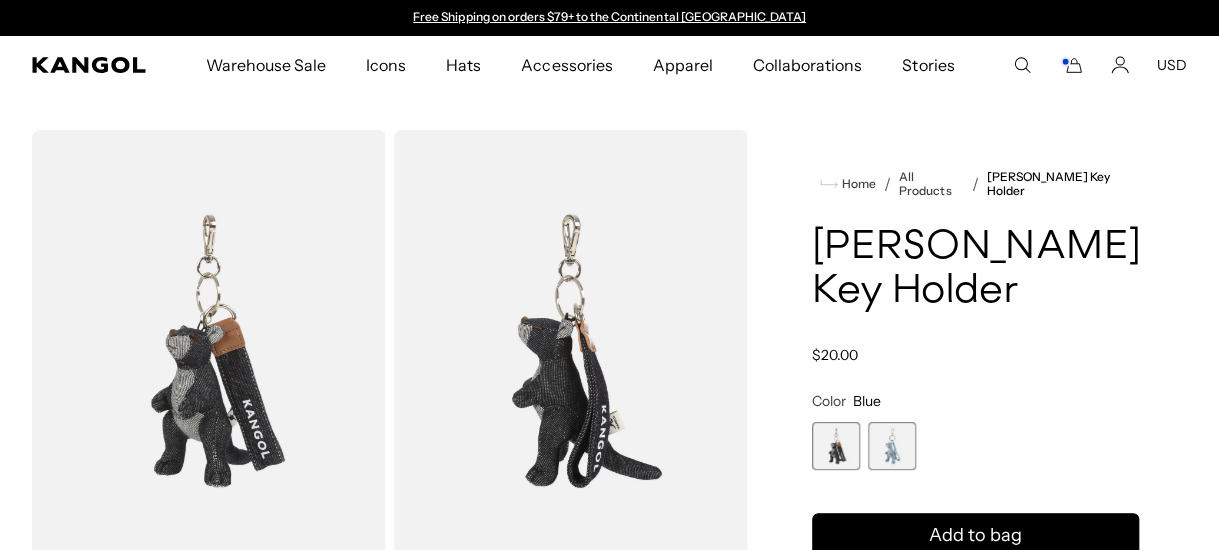 scroll, scrollTop: 0, scrollLeft: 0, axis: both 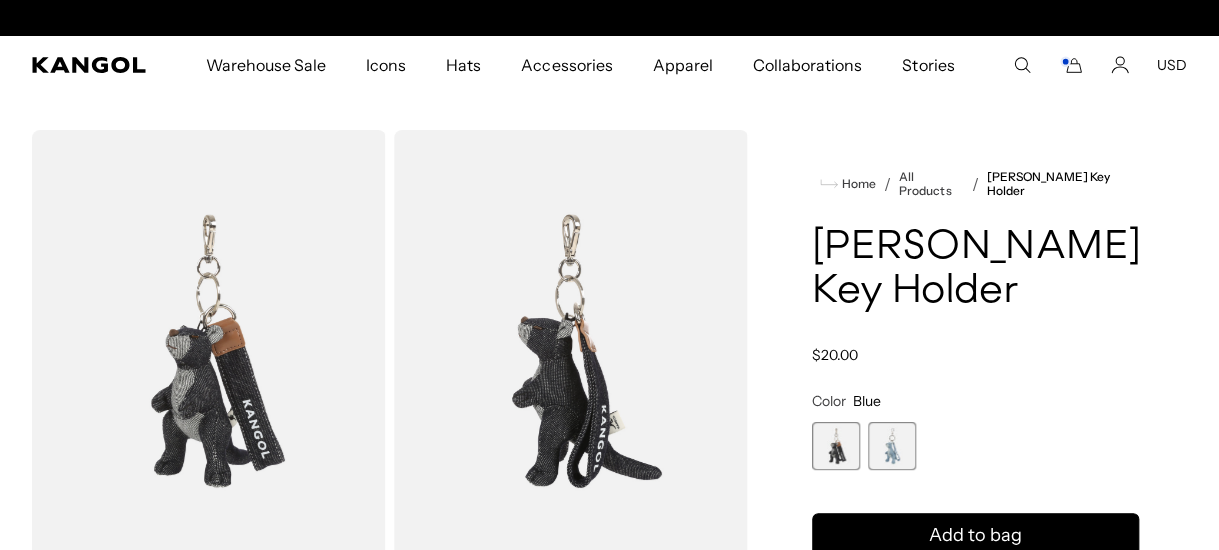 click at bounding box center (892, 446) 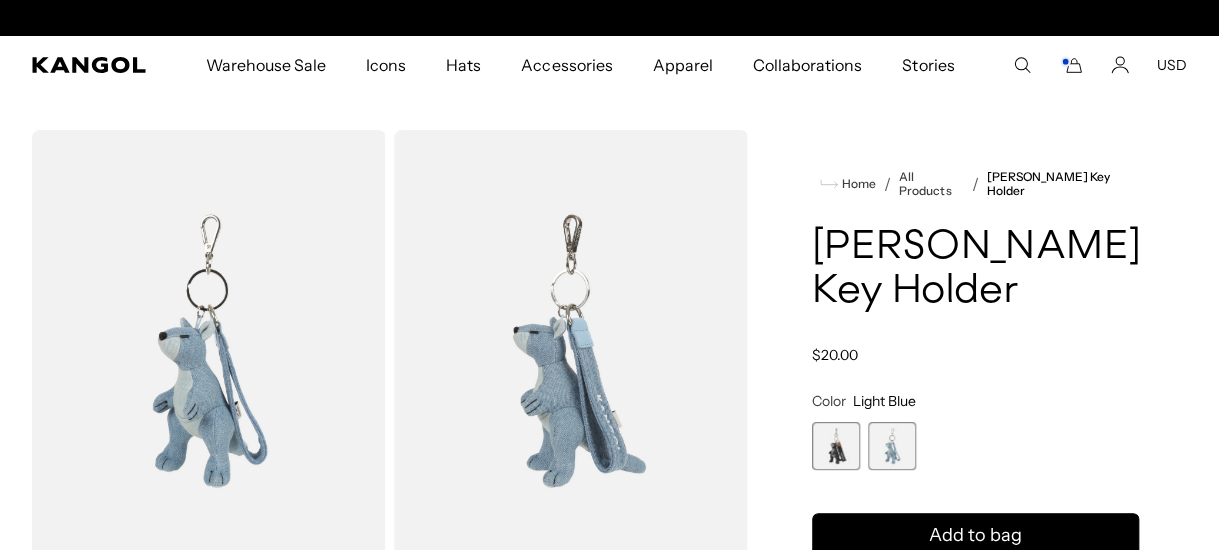 scroll, scrollTop: 0, scrollLeft: 411, axis: horizontal 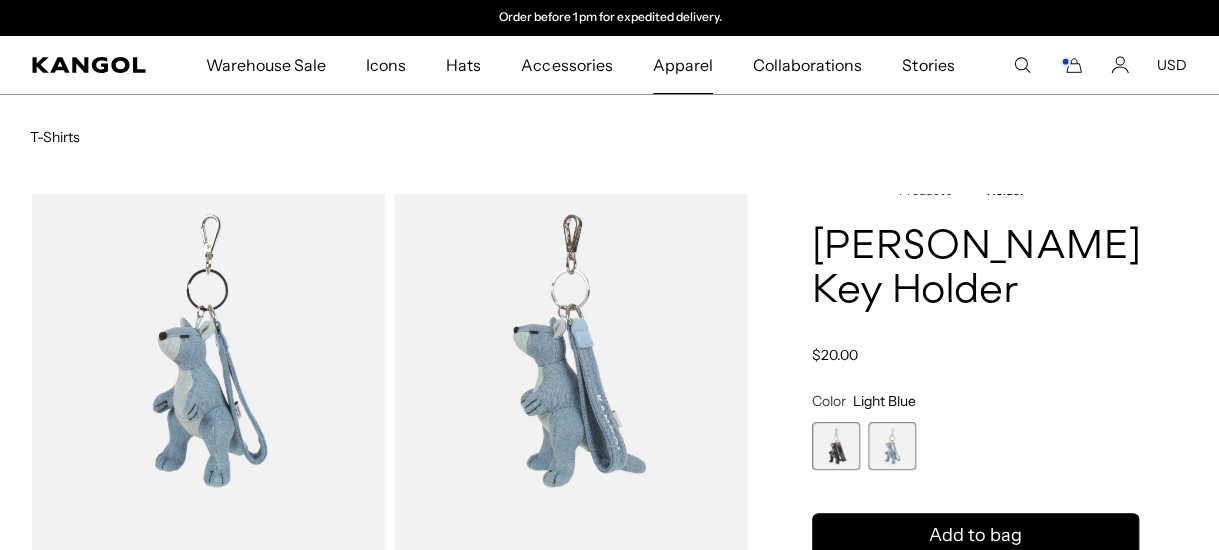 click on "Apparel" at bounding box center (683, 65) 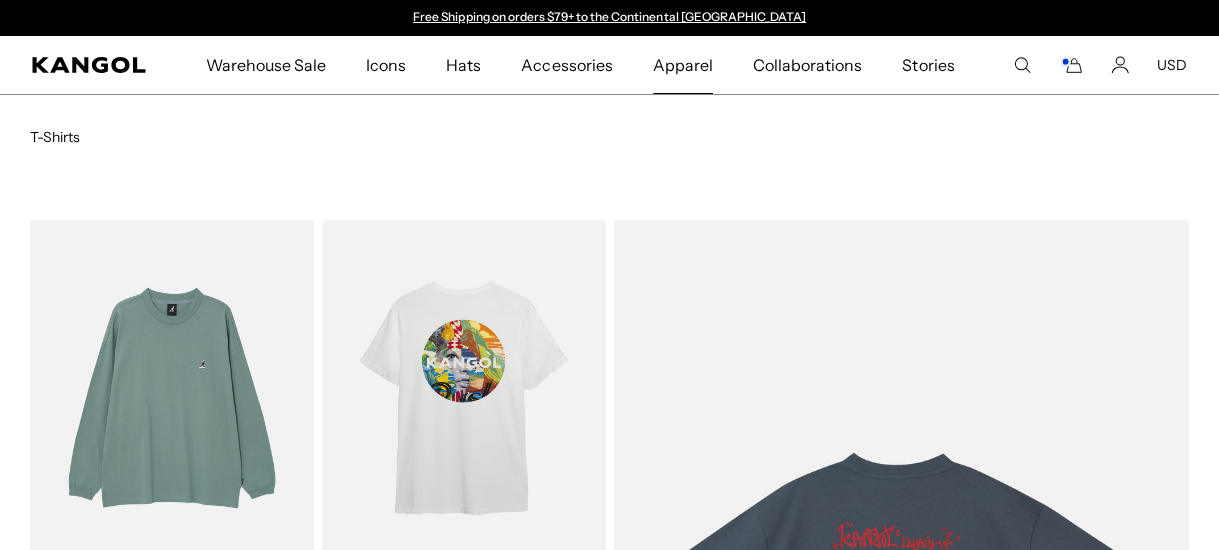 scroll, scrollTop: 0, scrollLeft: 0, axis: both 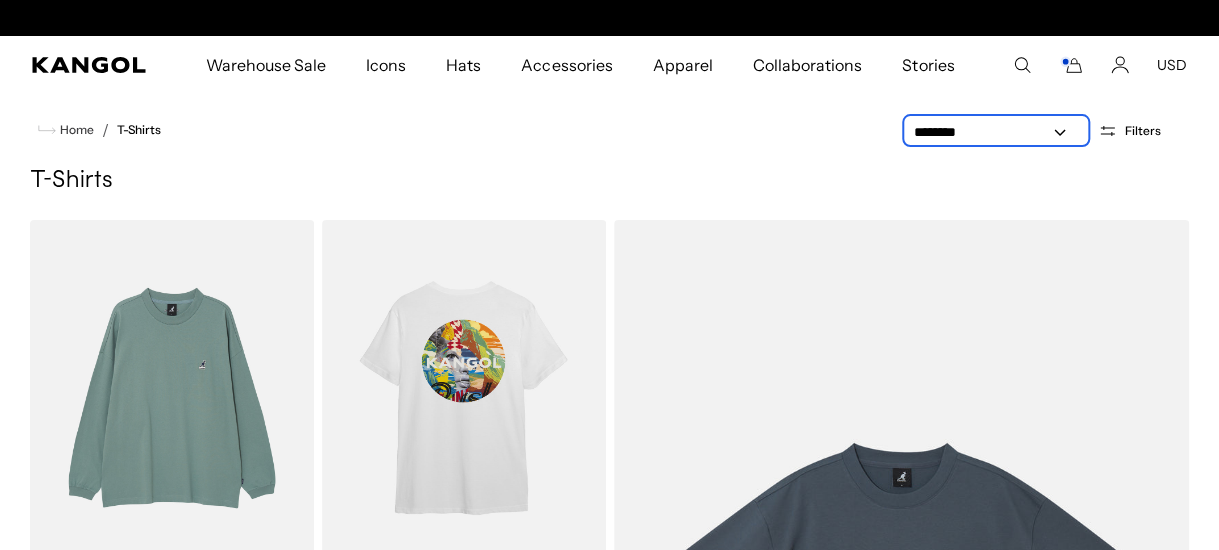 click on "**********" at bounding box center (996, 132) 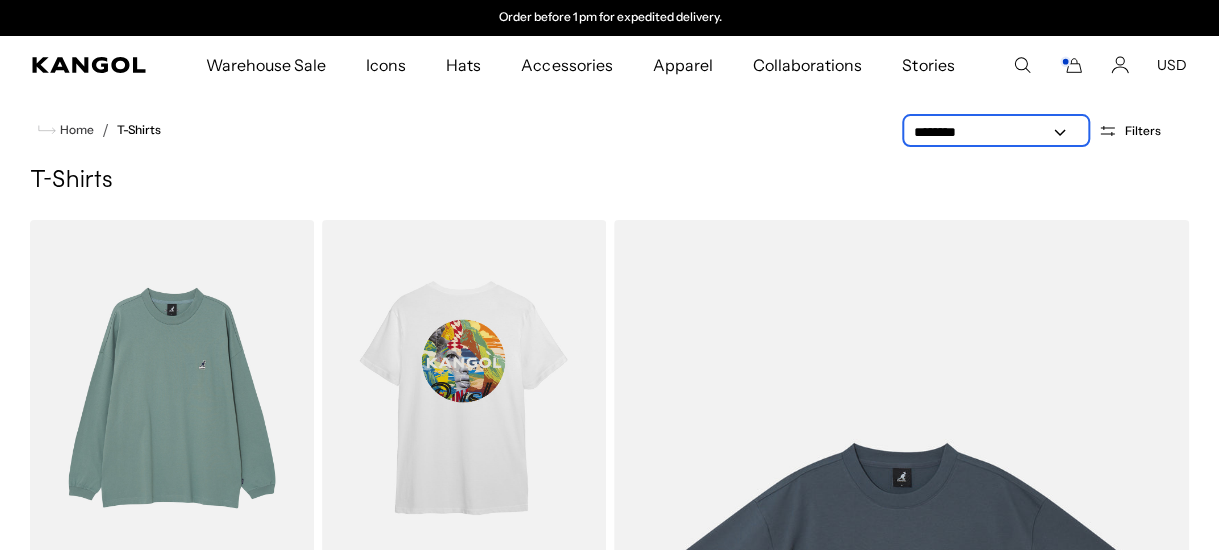select on "*****" 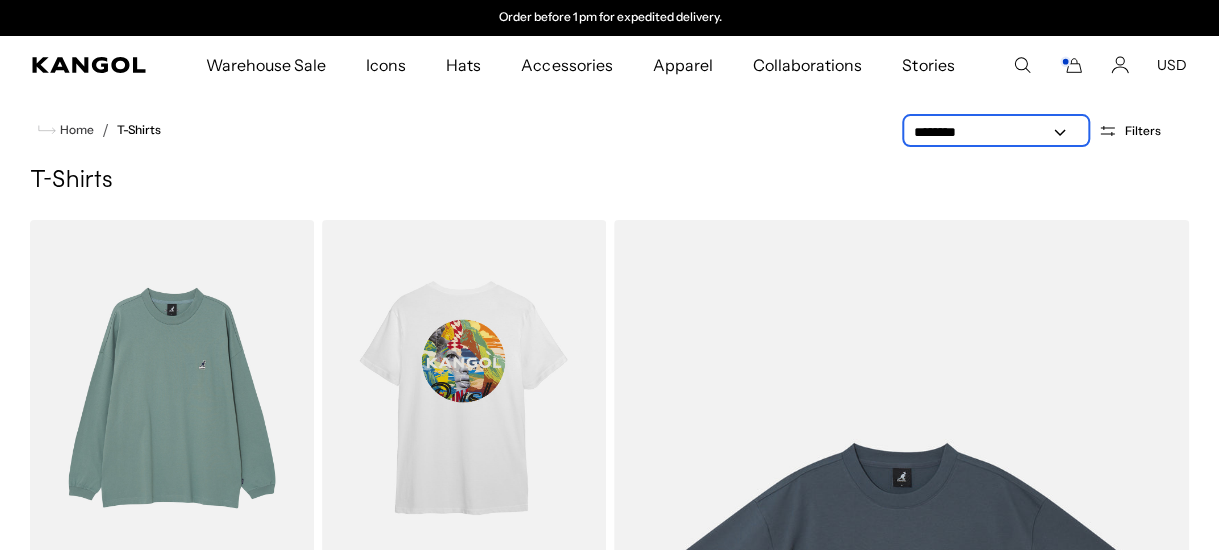 click on "**********" at bounding box center (996, 132) 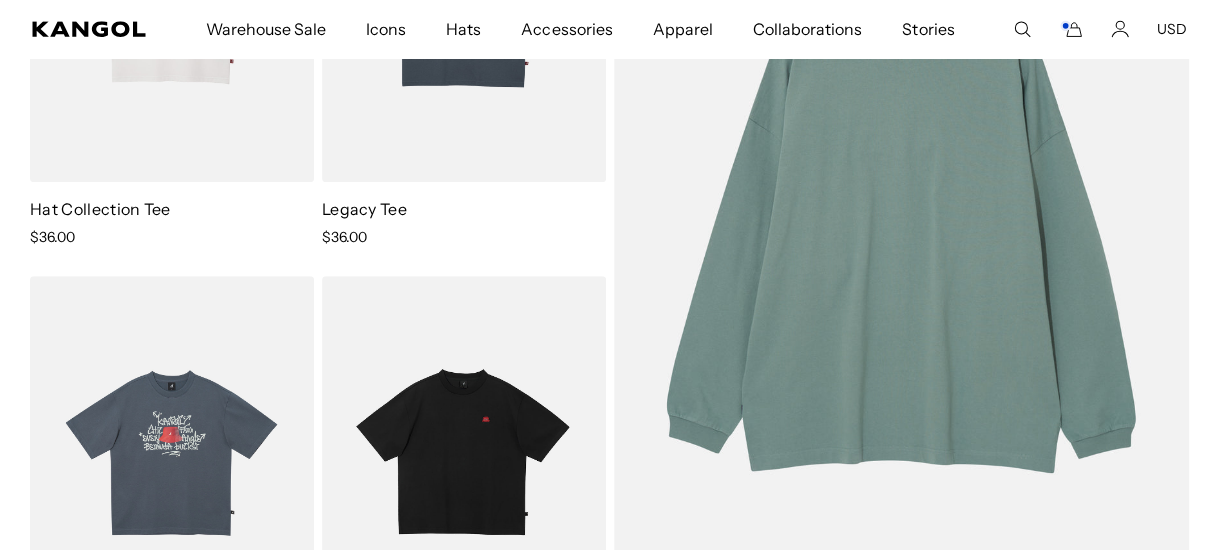 scroll, scrollTop: 482, scrollLeft: 0, axis: vertical 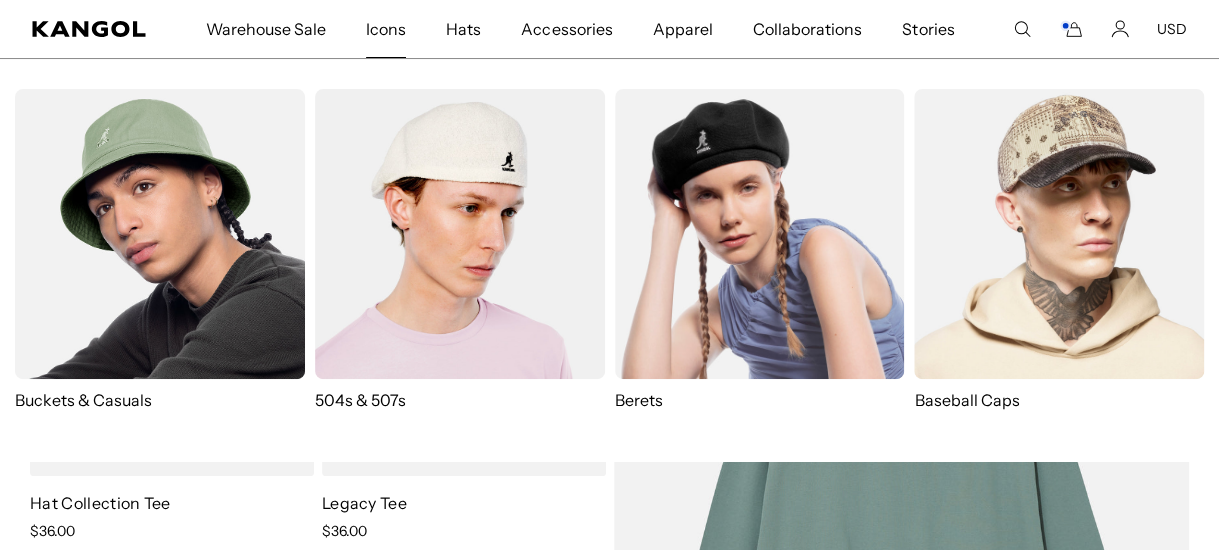 click on "Icons" at bounding box center [386, 29] 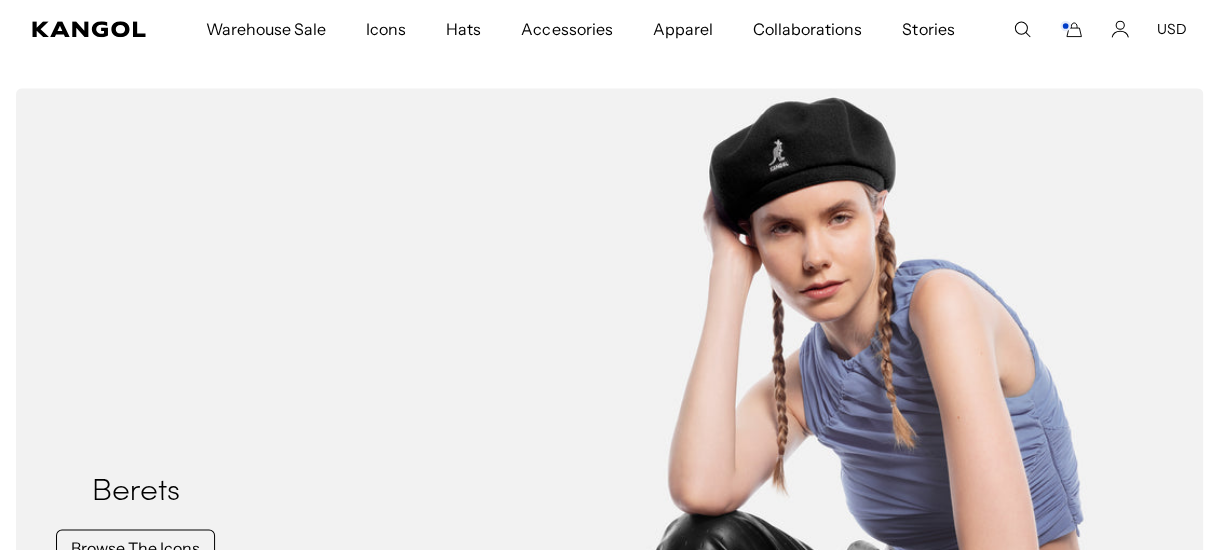 scroll, scrollTop: 900, scrollLeft: 0, axis: vertical 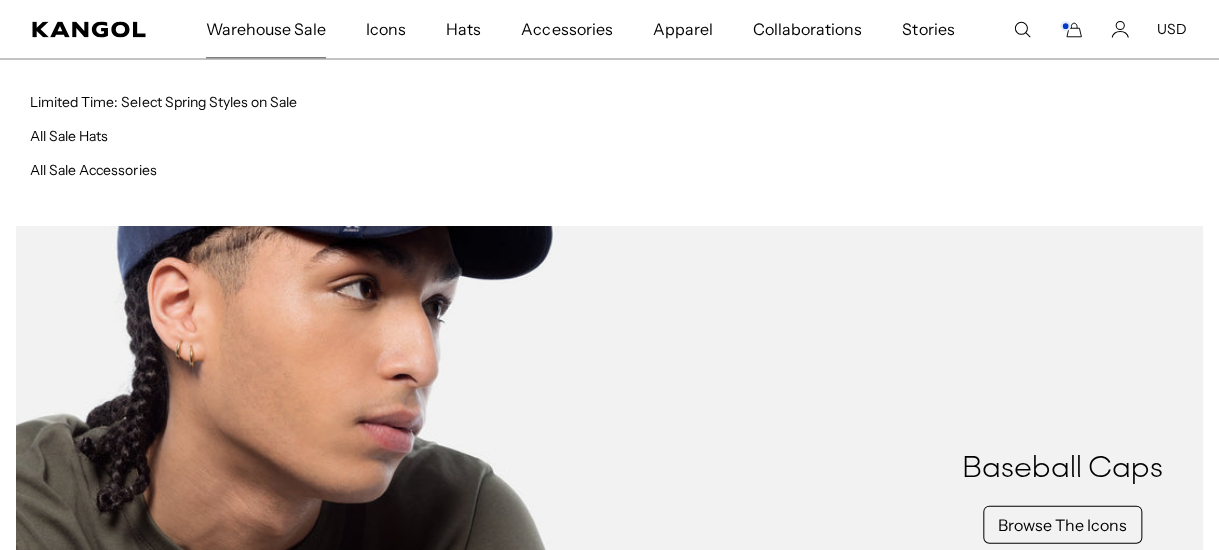 click on "Warehouse Sale" at bounding box center (266, 29) 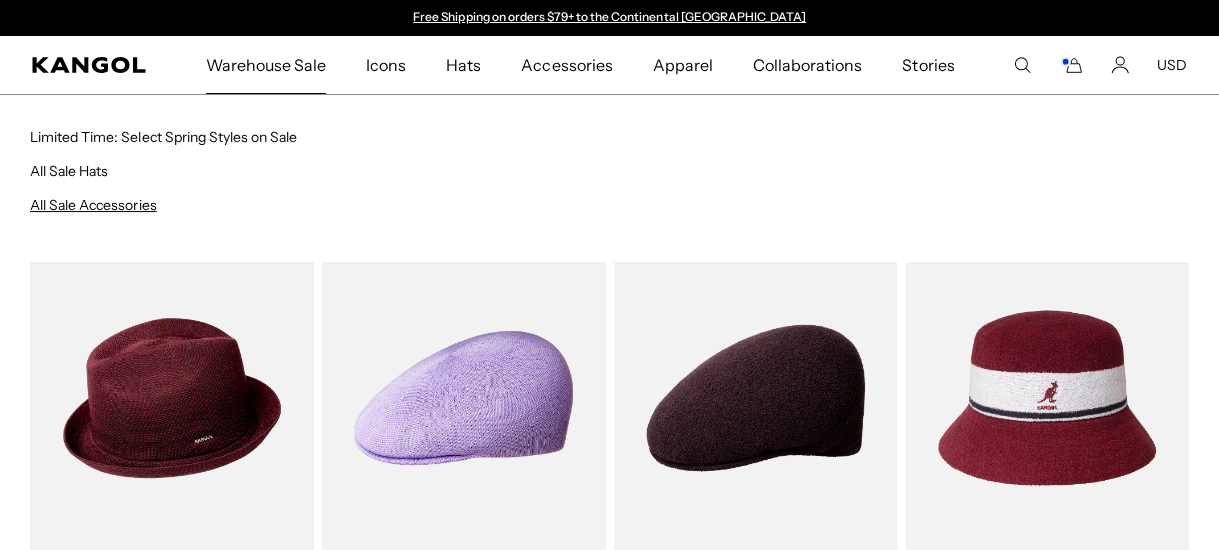 scroll, scrollTop: 0, scrollLeft: 0, axis: both 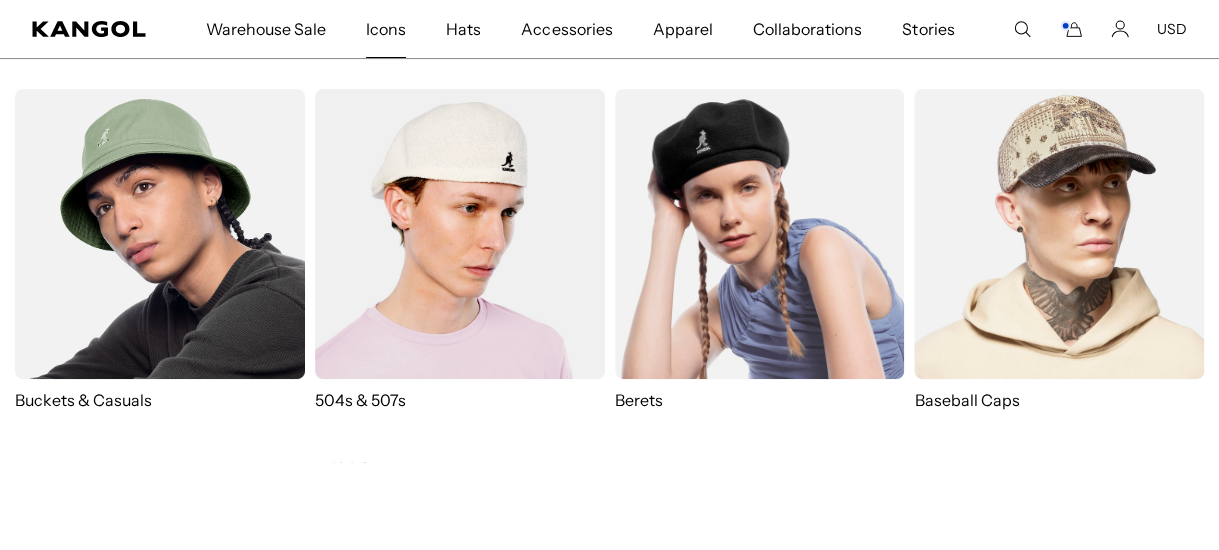 click at bounding box center (1059, 234) 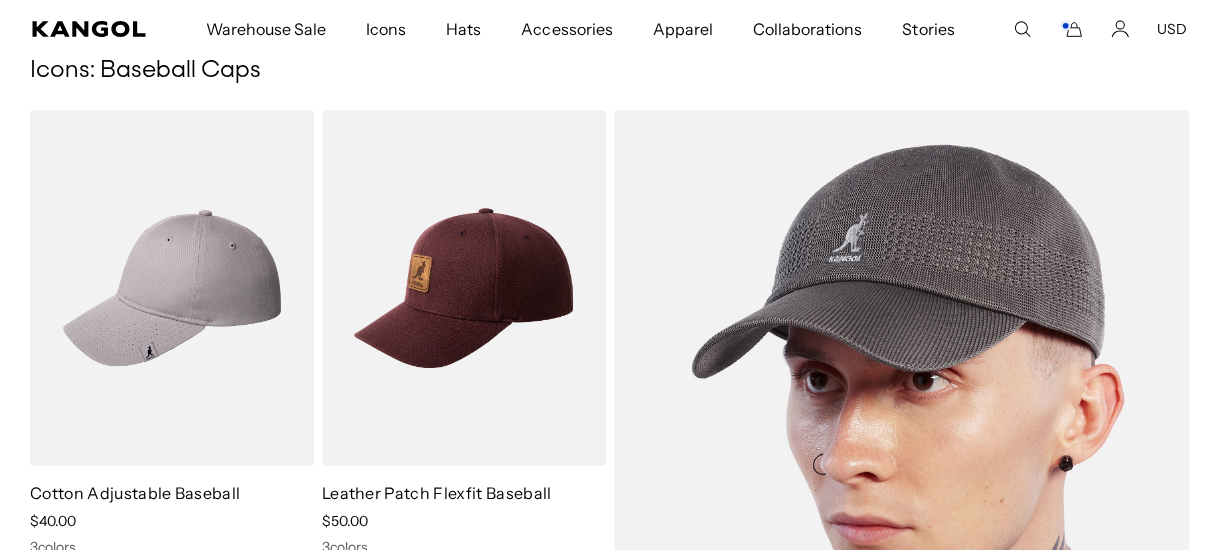 scroll, scrollTop: 100, scrollLeft: 0, axis: vertical 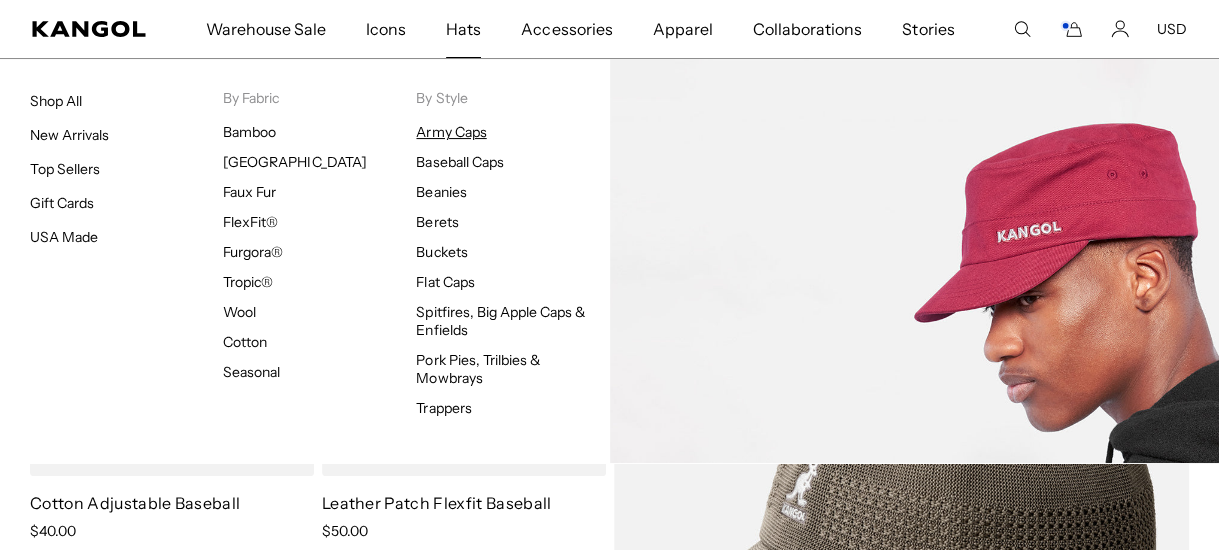 click on "Army Caps" at bounding box center [451, 132] 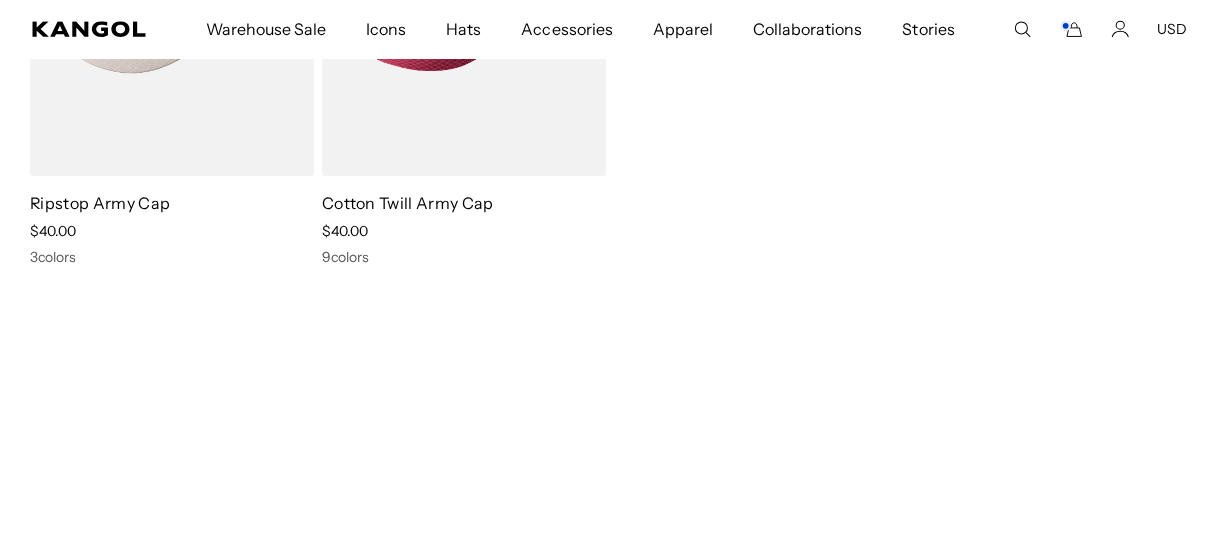 scroll, scrollTop: 0, scrollLeft: 0, axis: both 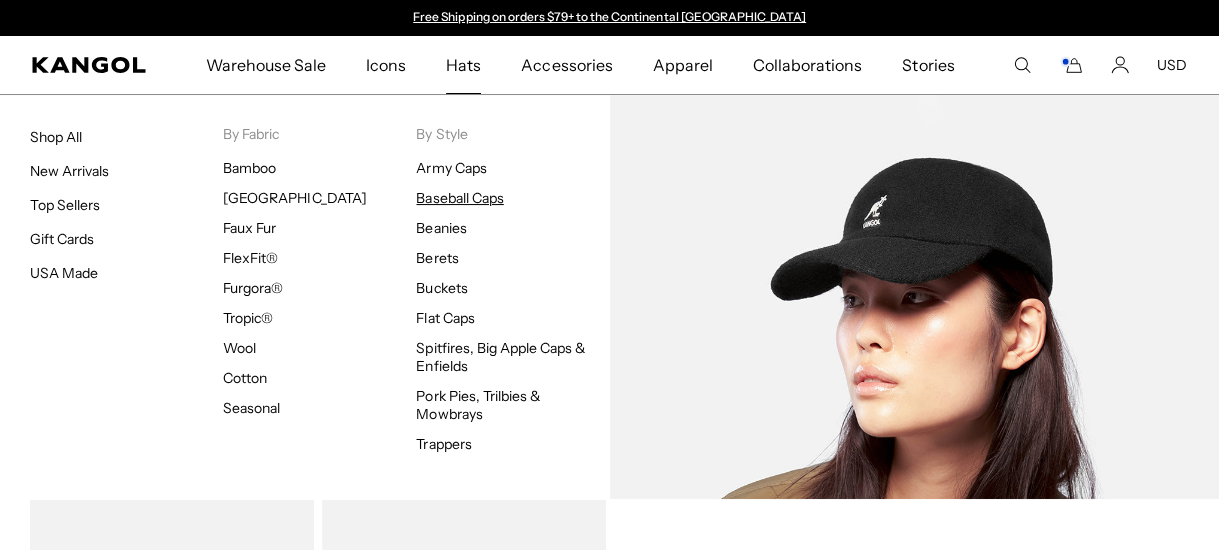 click on "Baseball Caps" at bounding box center [459, 198] 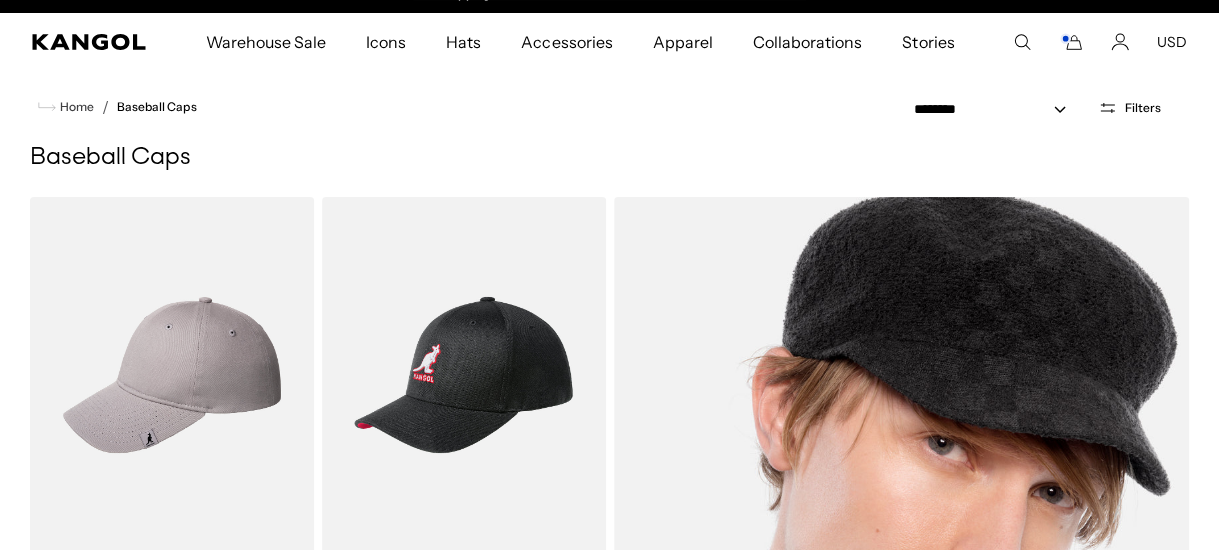 scroll, scrollTop: 0, scrollLeft: 0, axis: both 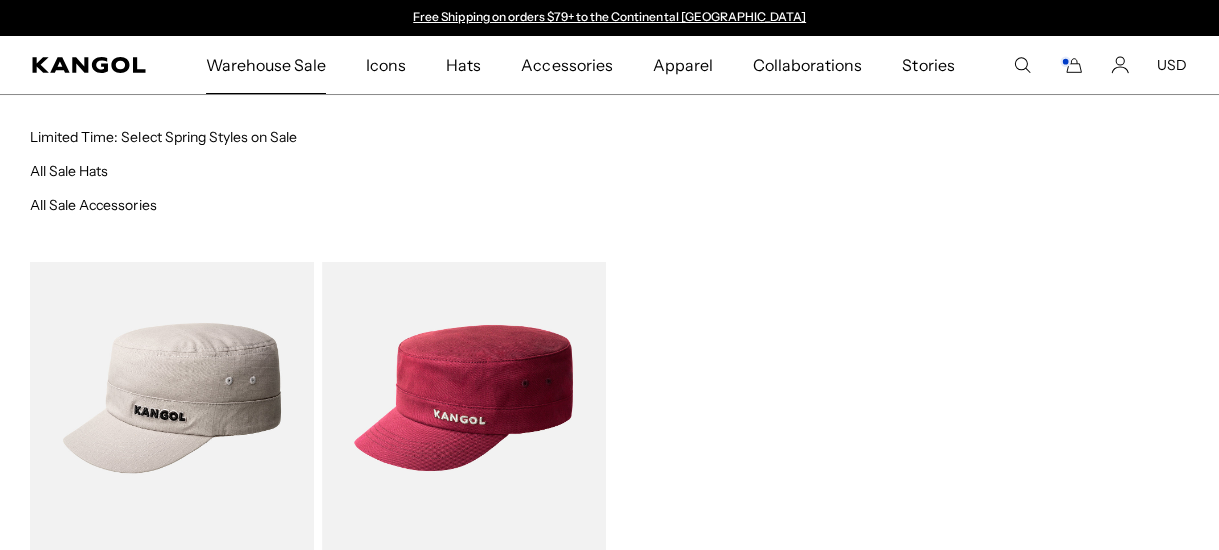 click on "Warehouse Sale" at bounding box center (266, 65) 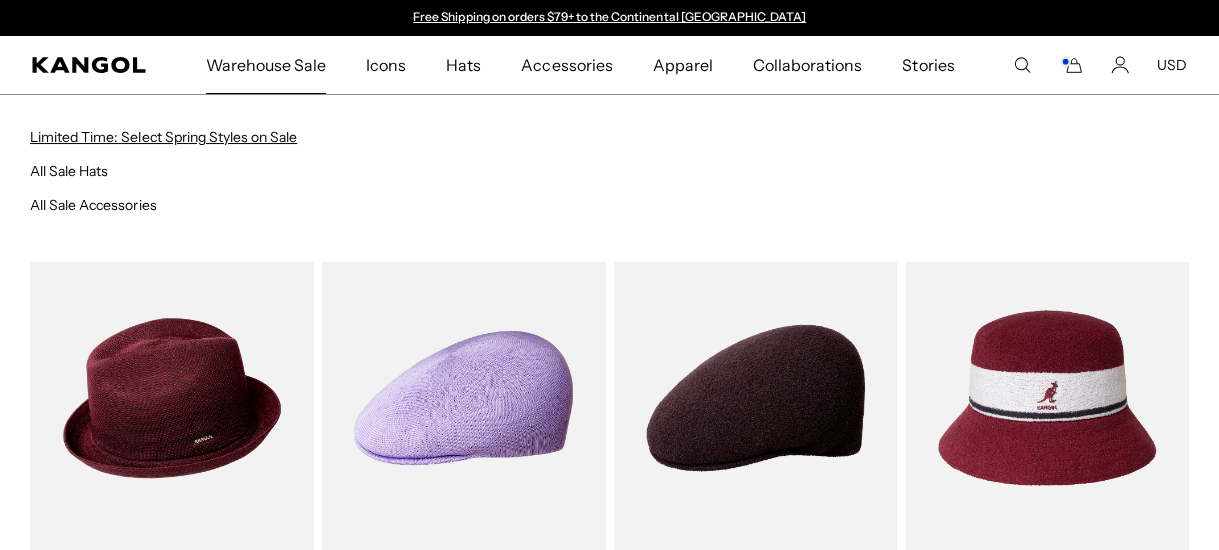 scroll, scrollTop: 0, scrollLeft: 0, axis: both 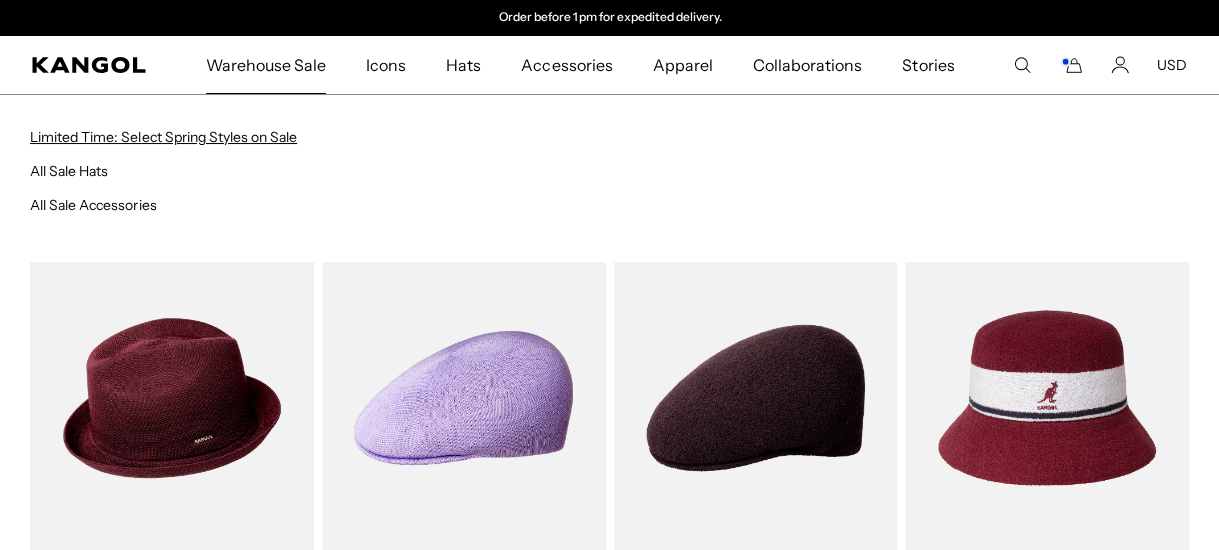 click on "Limited Time: Select Spring Styles on Sale" at bounding box center [163, 137] 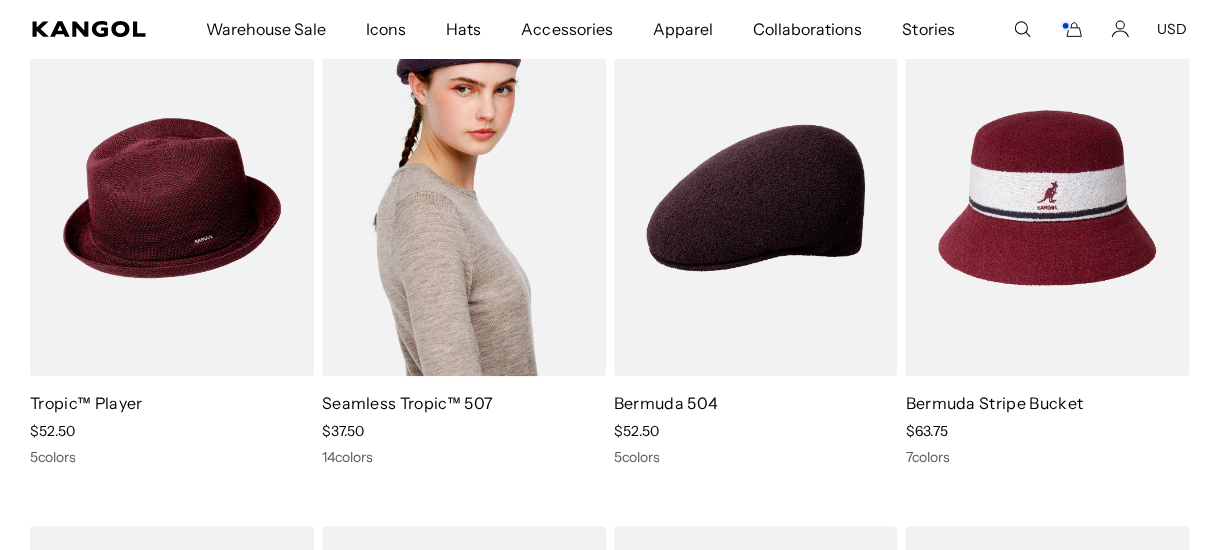 scroll, scrollTop: 0, scrollLeft: 0, axis: both 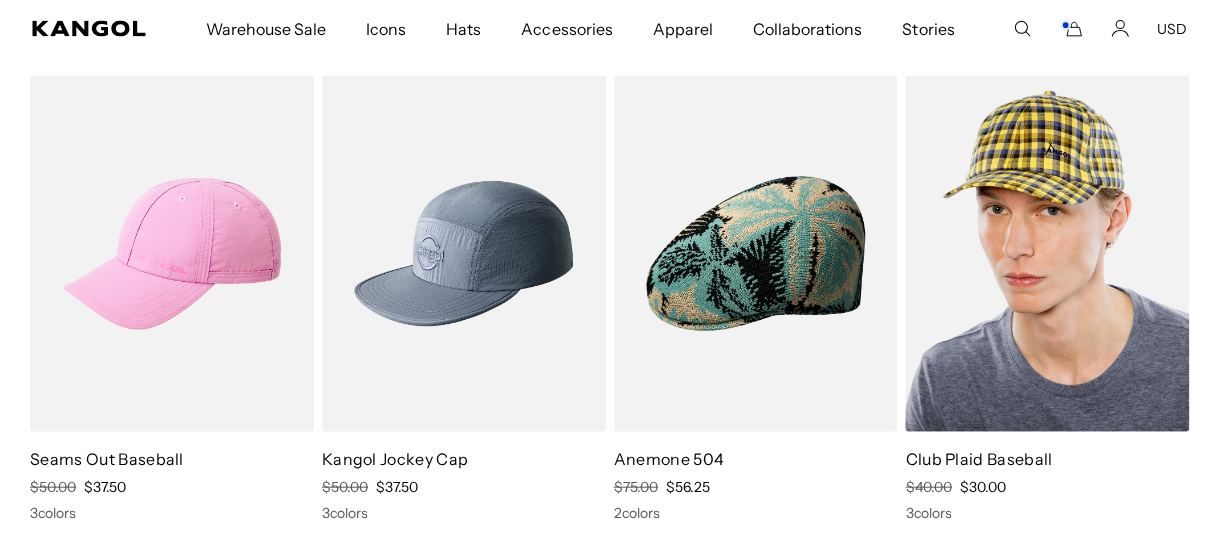 click at bounding box center (1047, 254) 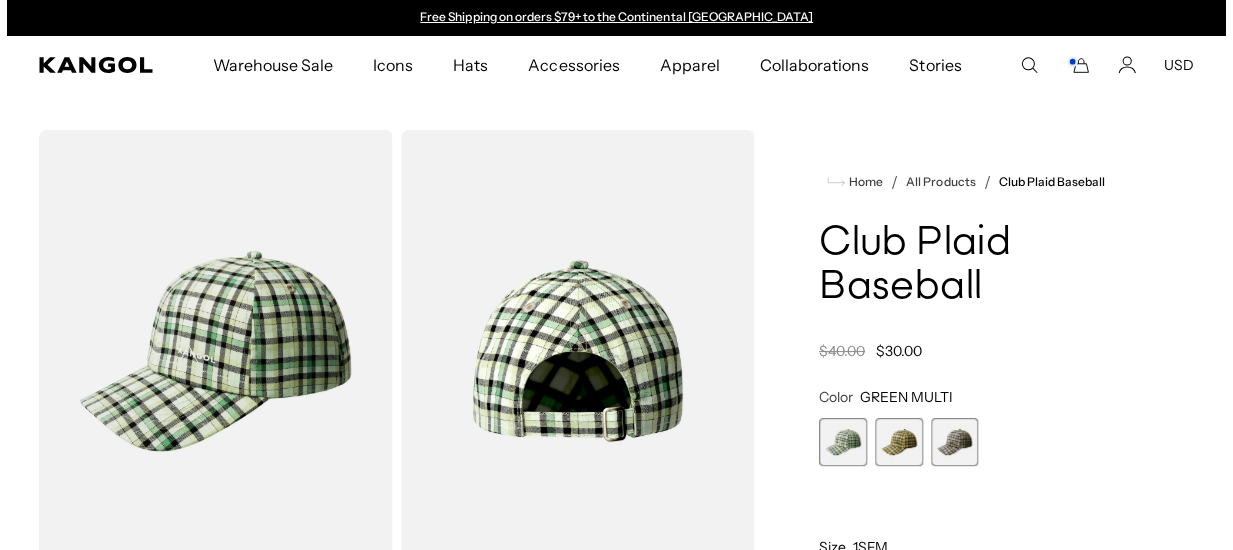 scroll, scrollTop: 0, scrollLeft: 0, axis: both 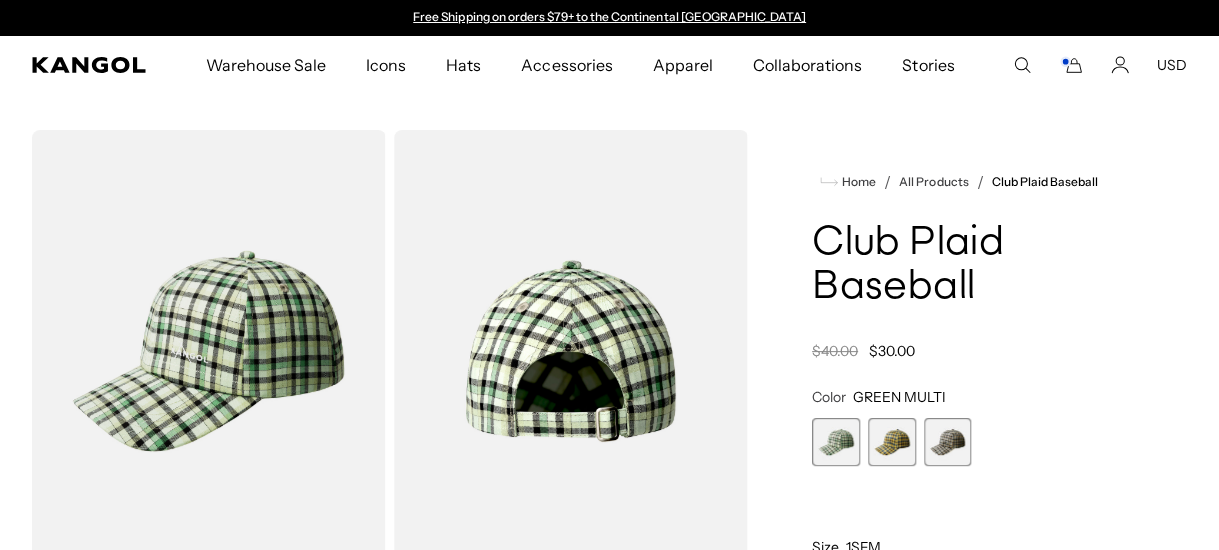 click at bounding box center [571, 351] 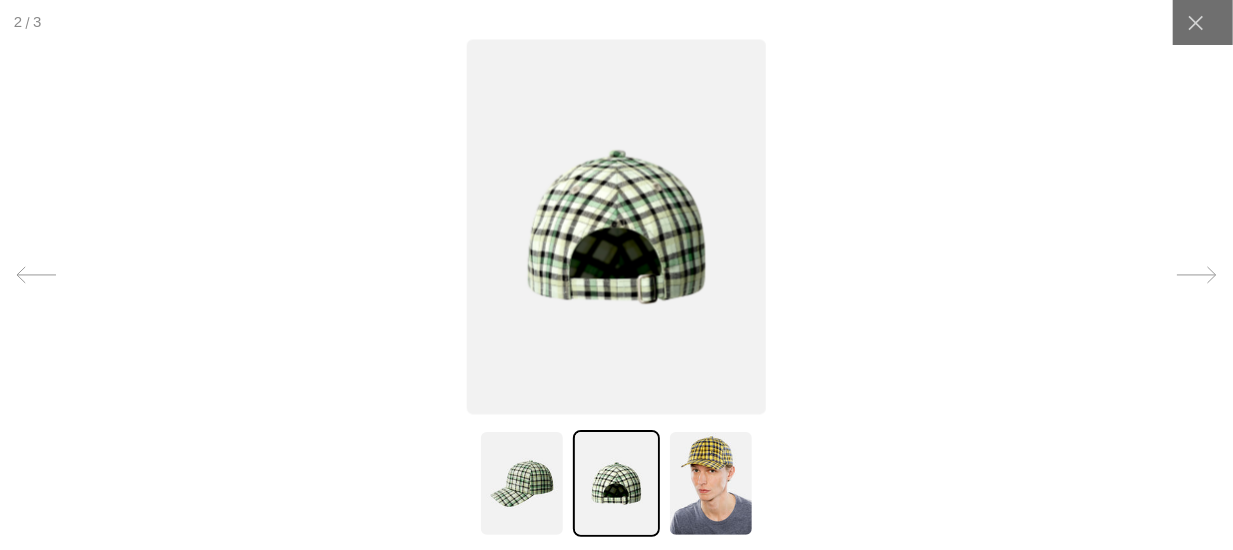 scroll, scrollTop: 0, scrollLeft: 411, axis: horizontal 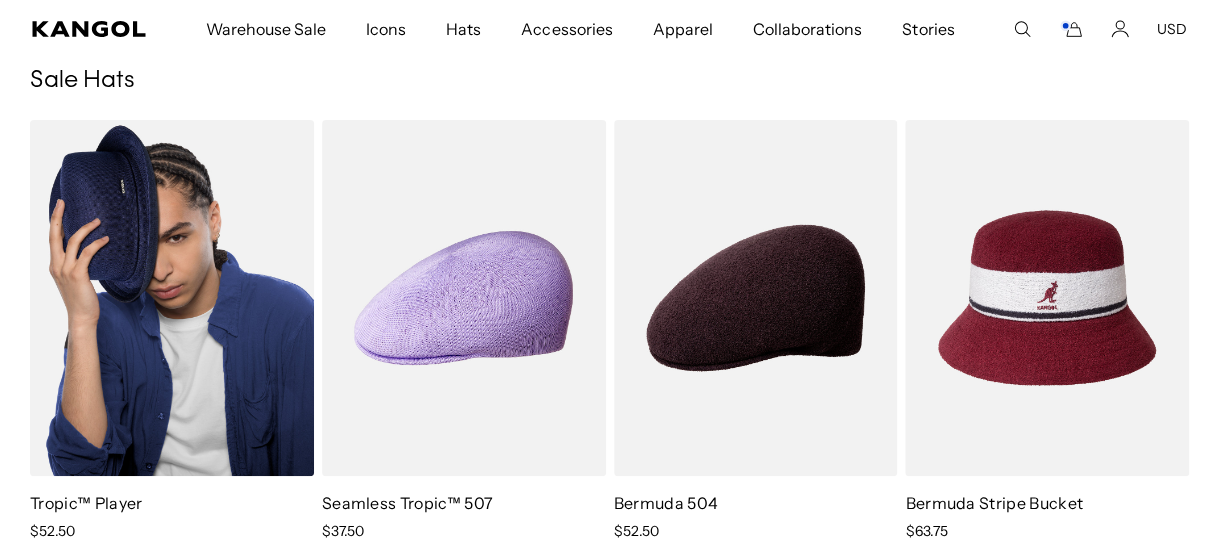 click at bounding box center [172, 298] 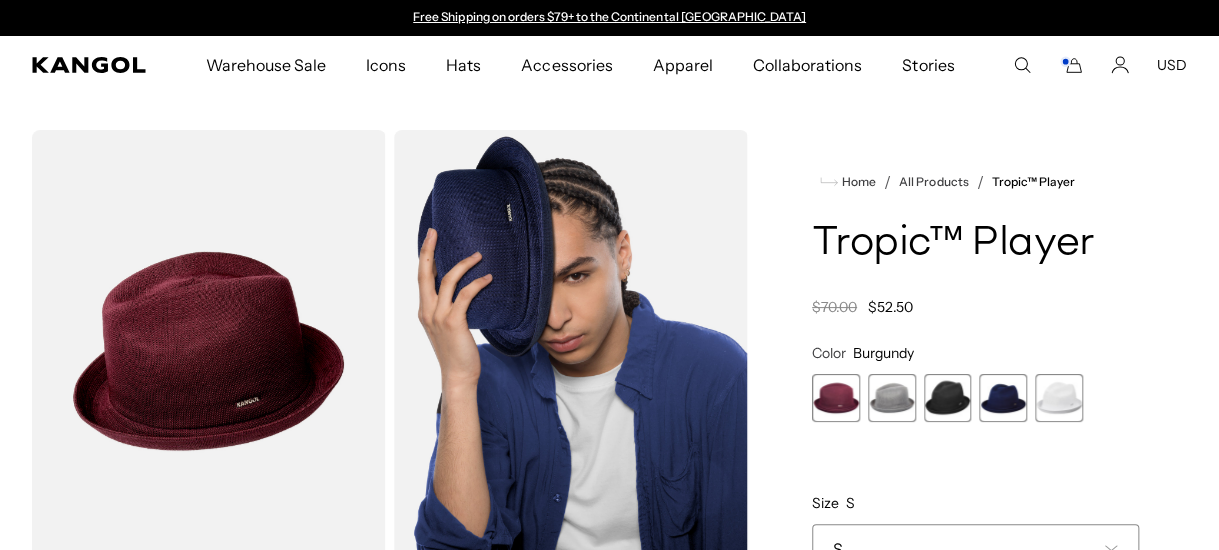 scroll, scrollTop: 0, scrollLeft: 0, axis: both 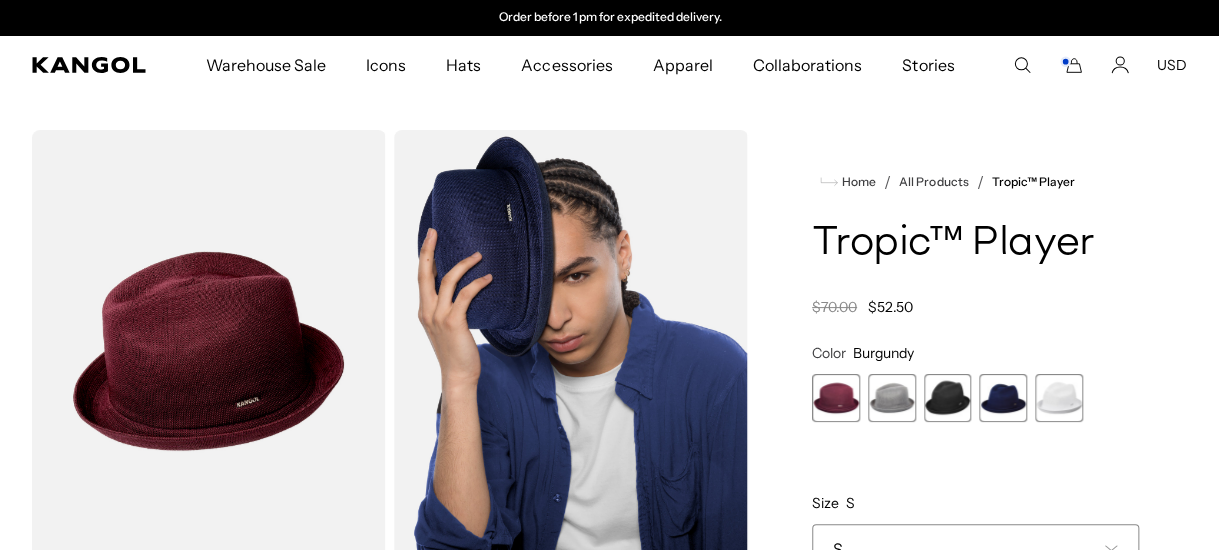 click at bounding box center [836, 398] 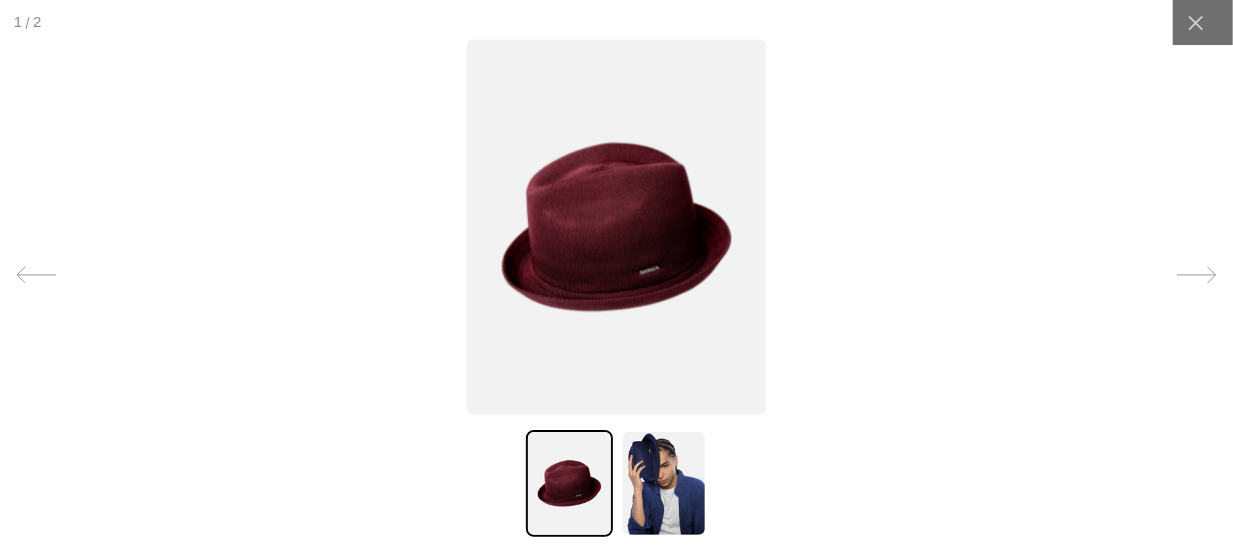 scroll, scrollTop: 0, scrollLeft: 0, axis: both 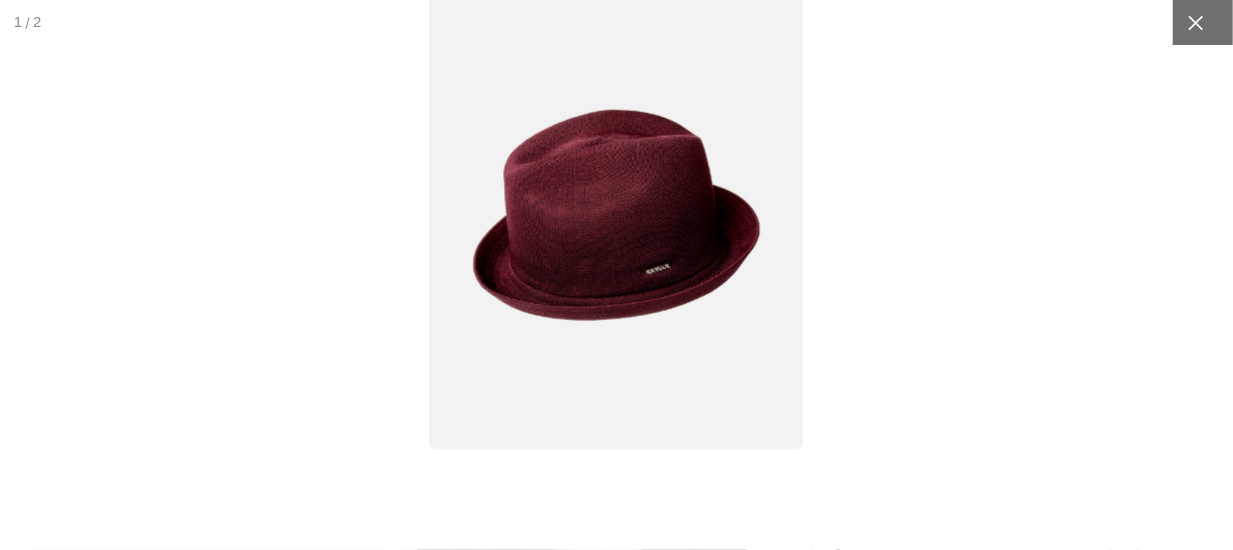 click at bounding box center [1195, 22] 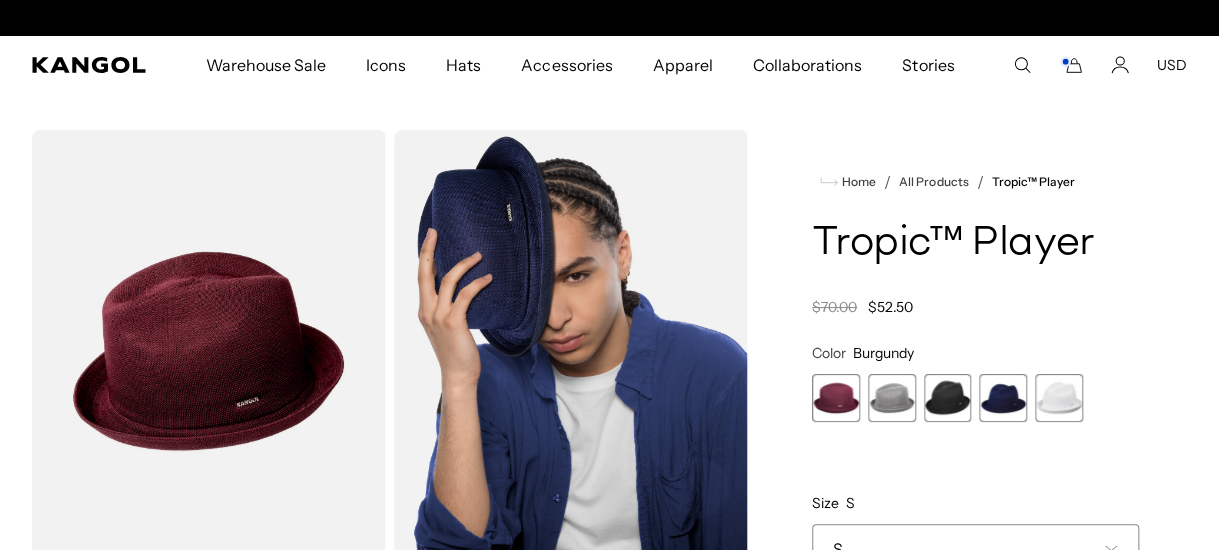 scroll, scrollTop: 0, scrollLeft: 0, axis: both 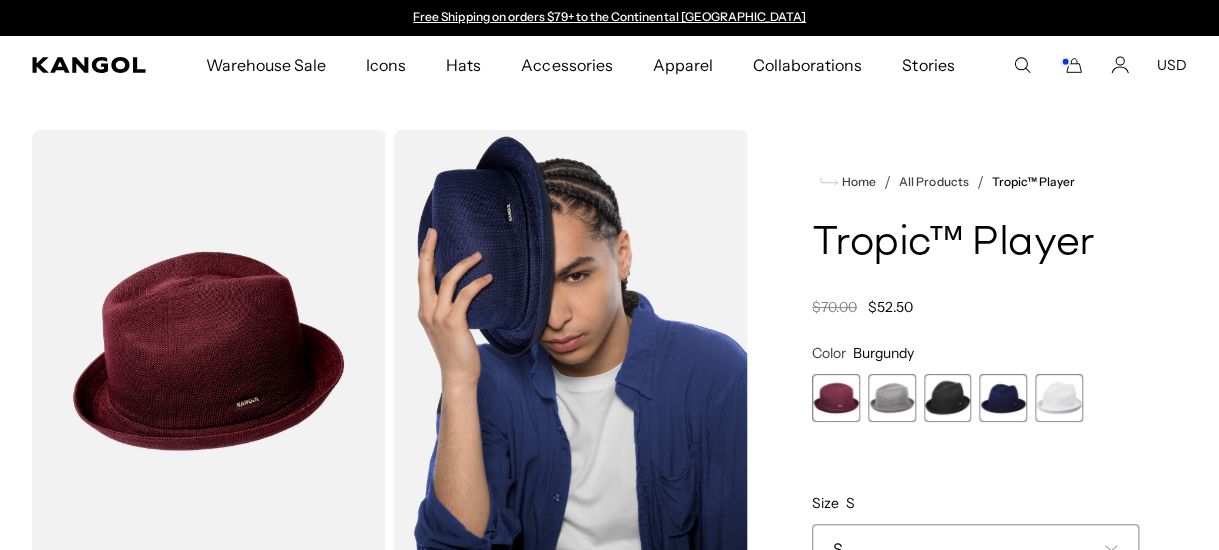 click at bounding box center [836, 398] 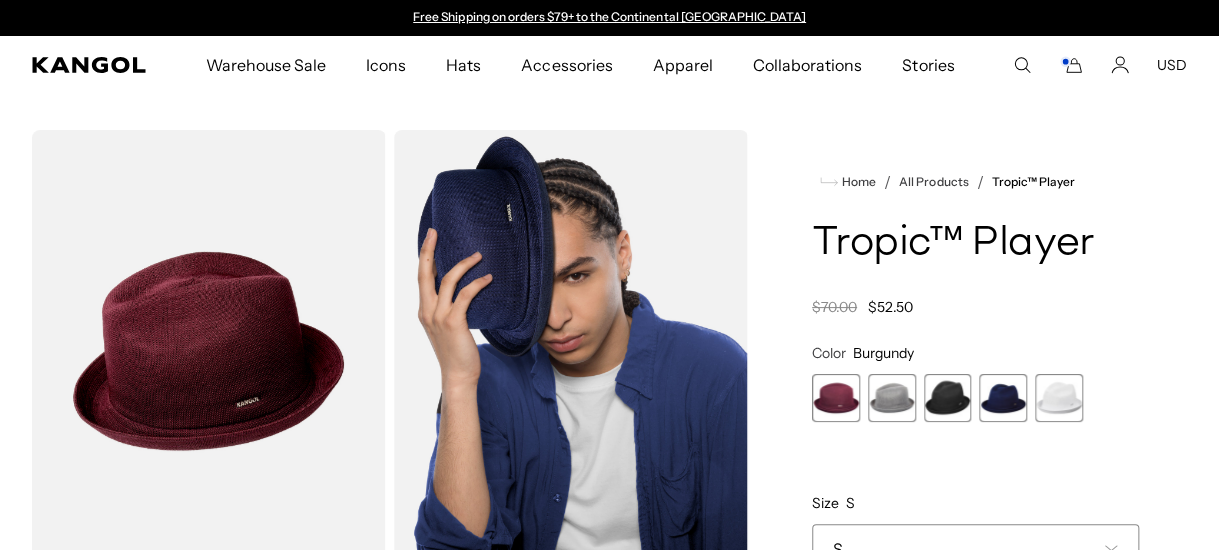 click at bounding box center [892, 398] 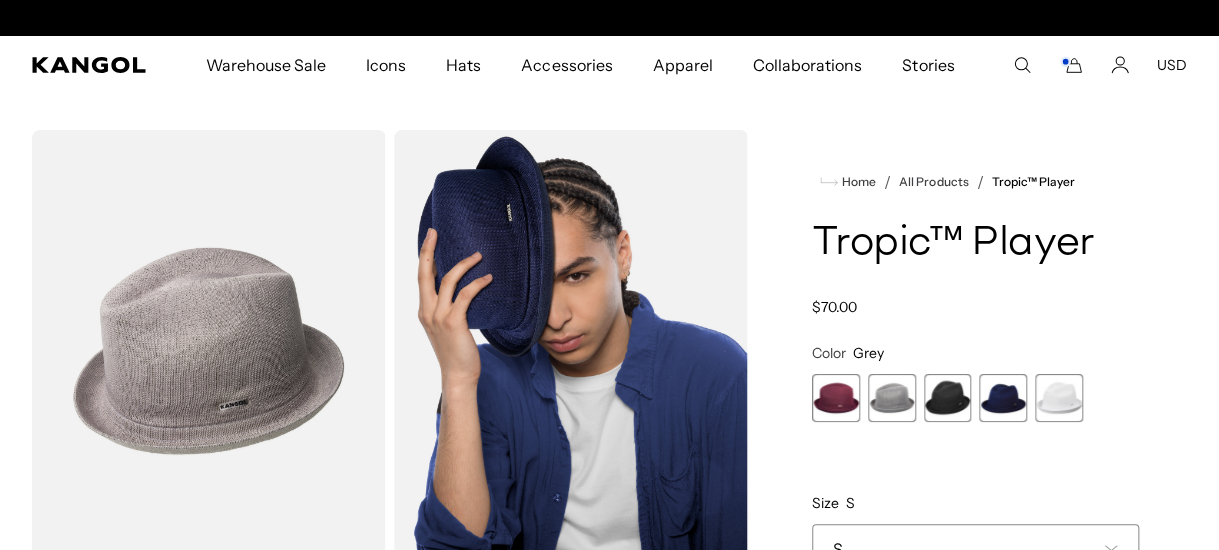 scroll, scrollTop: 0, scrollLeft: 411, axis: horizontal 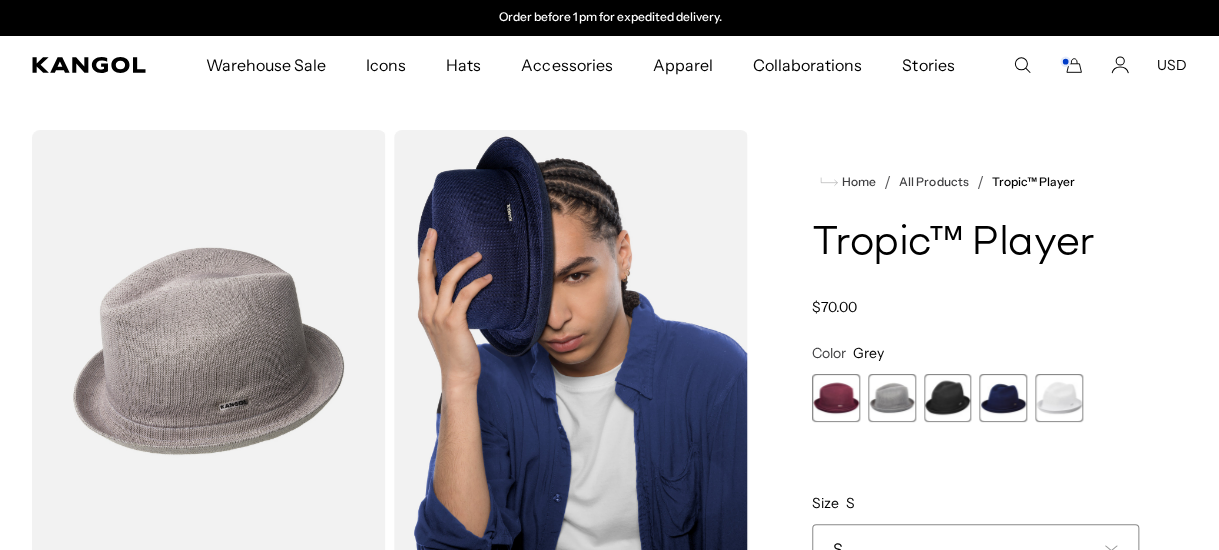 click at bounding box center (948, 398) 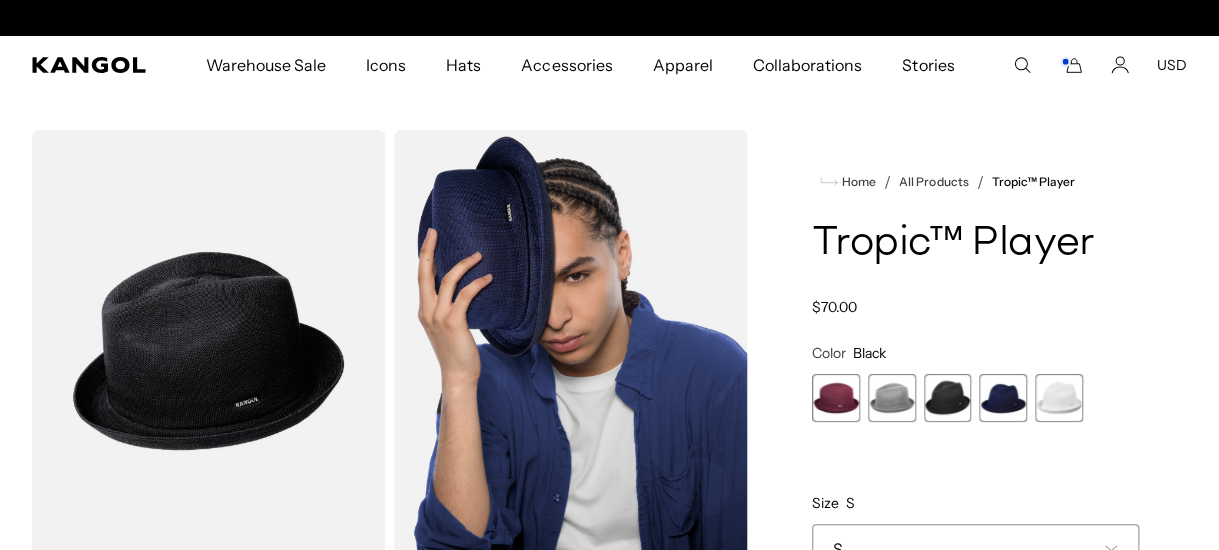 scroll, scrollTop: 0, scrollLeft: 0, axis: both 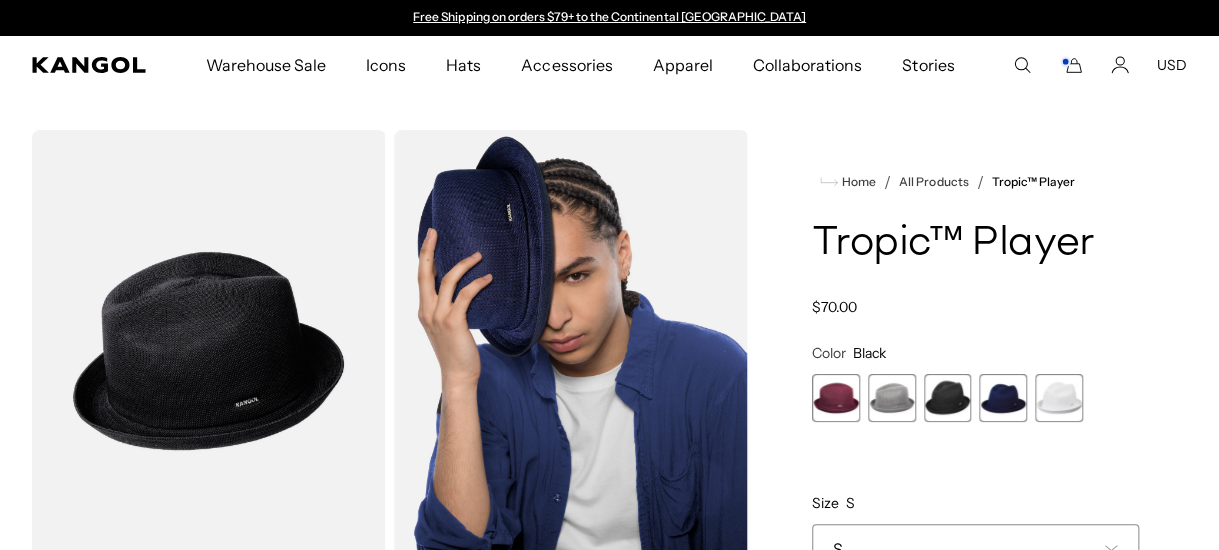 click at bounding box center [1003, 398] 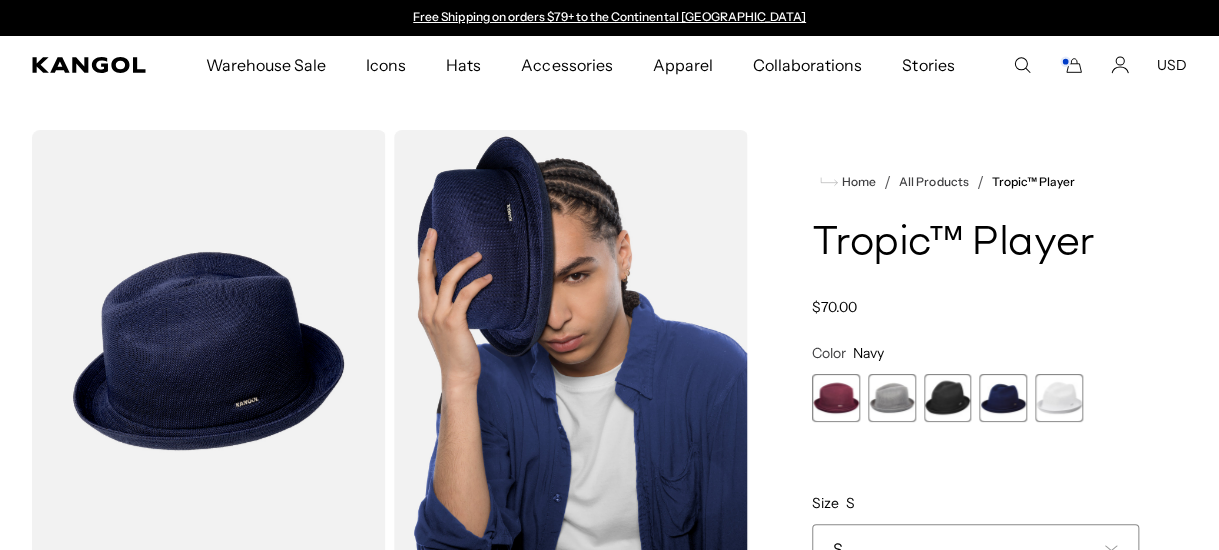 click at bounding box center [1059, 398] 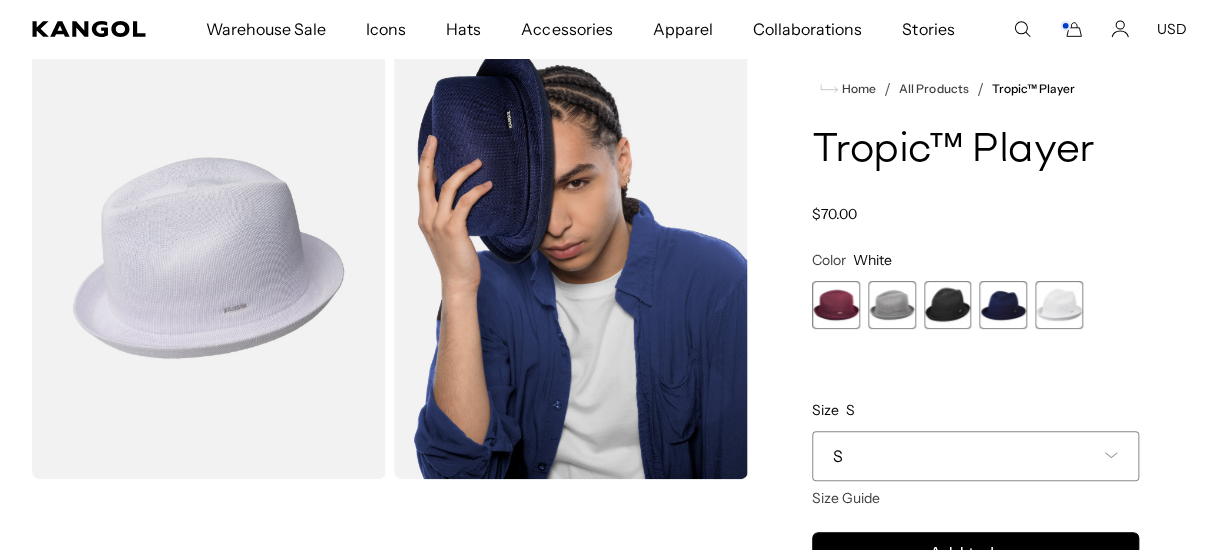 scroll, scrollTop: 285, scrollLeft: 0, axis: vertical 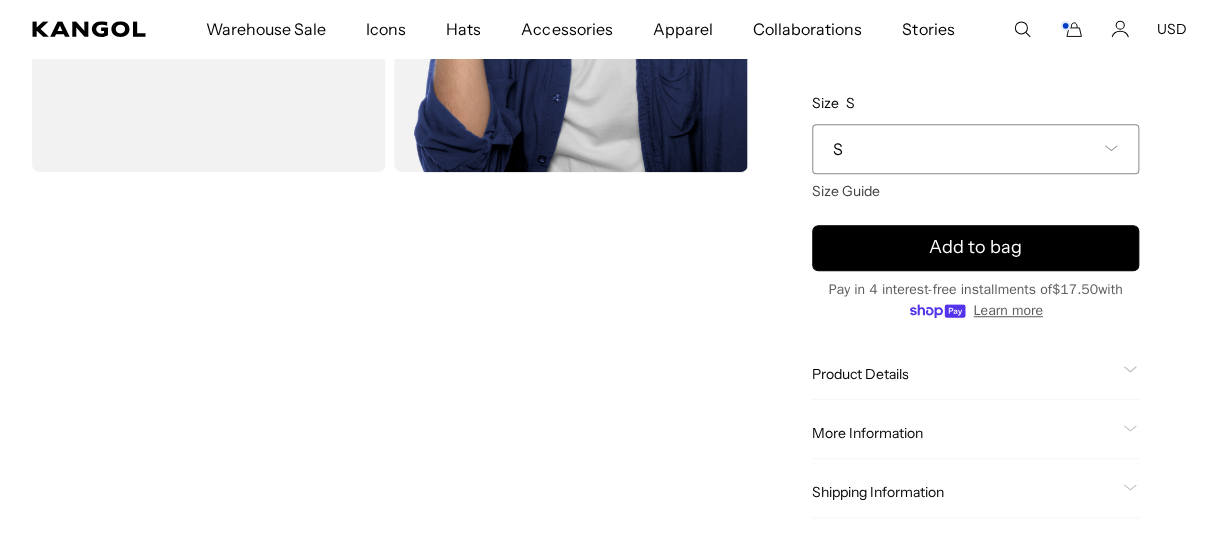 click on "Product Details" 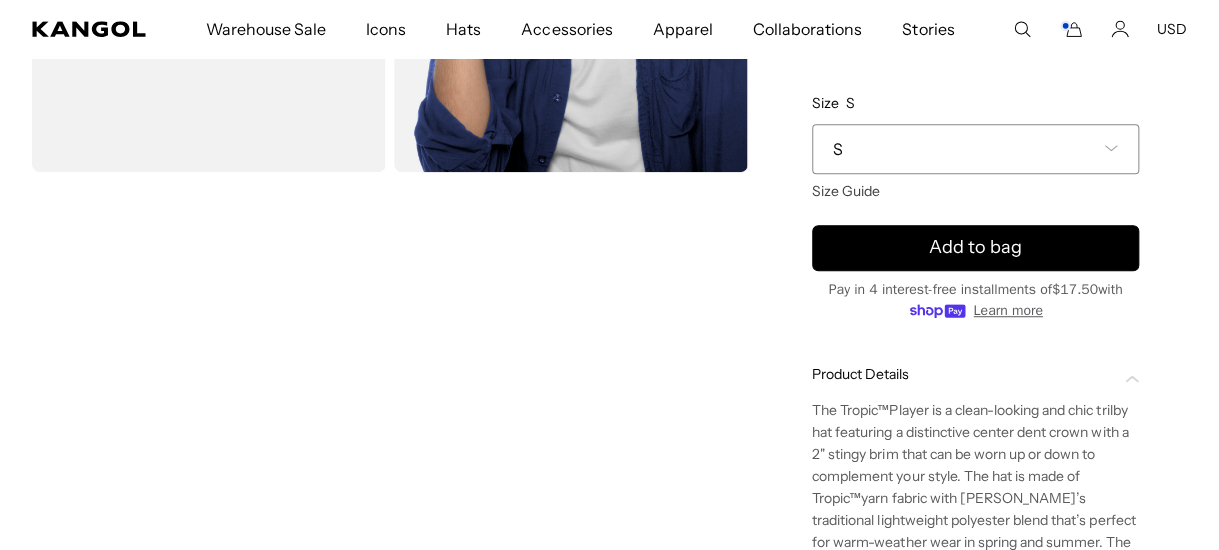 scroll, scrollTop: 0, scrollLeft: 0, axis: both 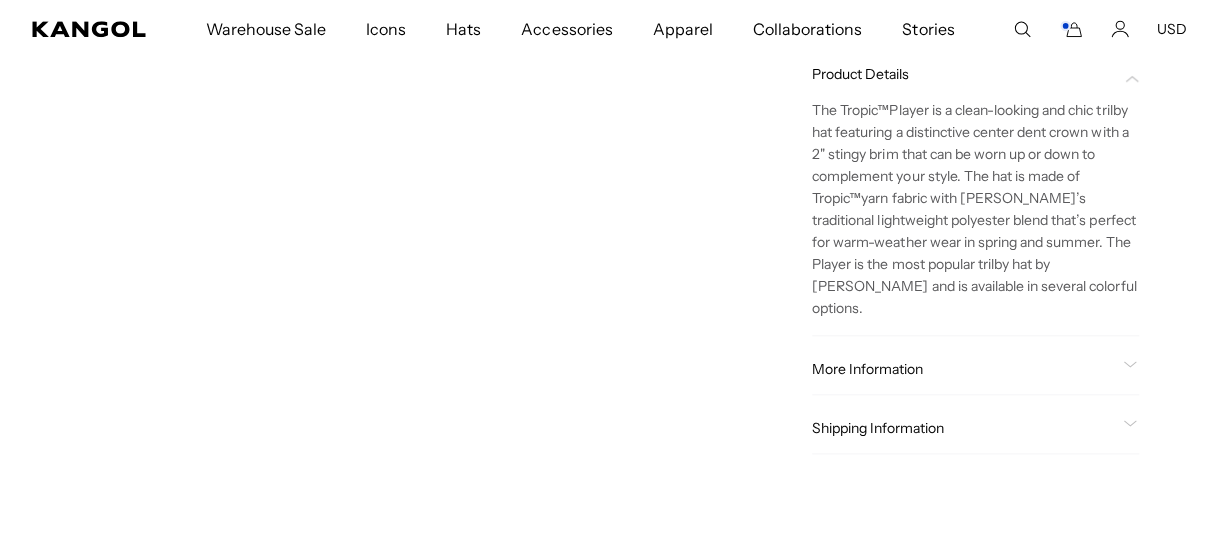 click on "More Information
Style ID
6371BC
Shape
Fedora
Fabrication
Tropic
Brim
2"
Crown
Center Dent
USA Made or Imported
Imported" 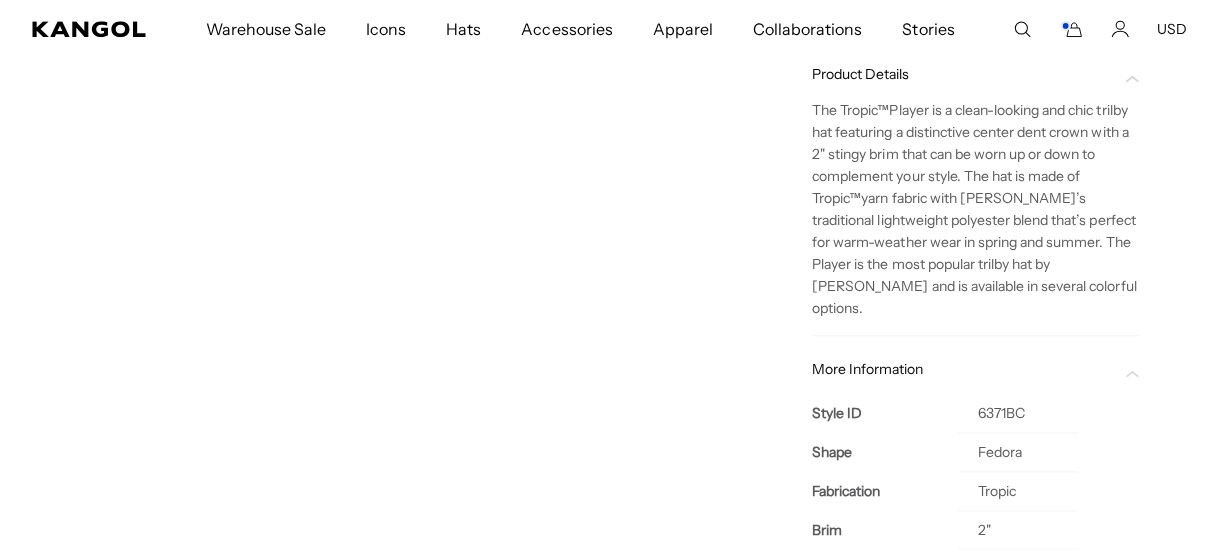 scroll, scrollTop: 0, scrollLeft: 411, axis: horizontal 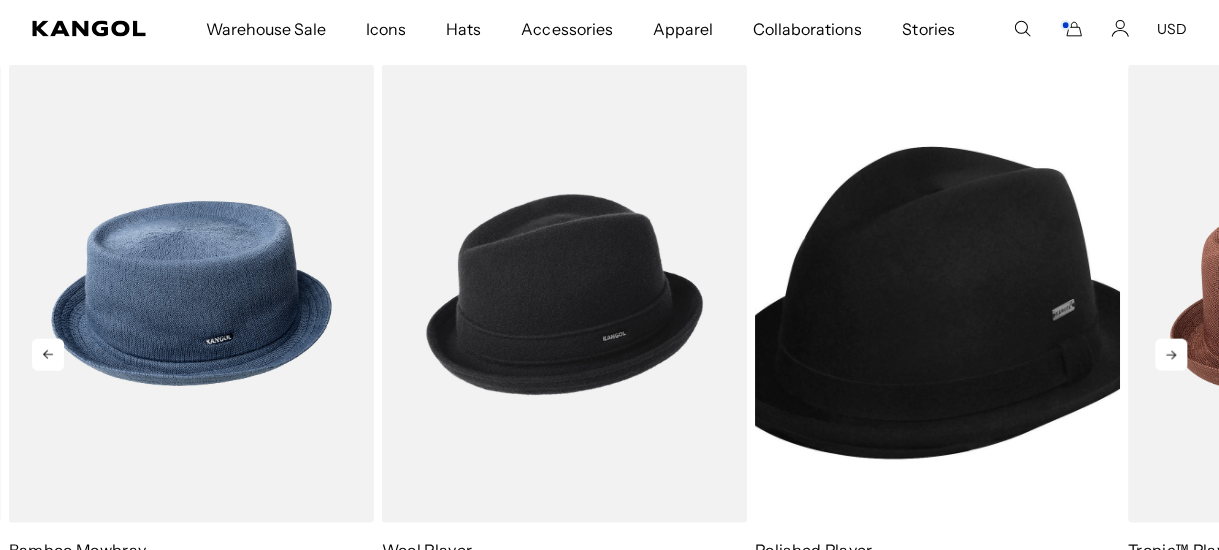 click 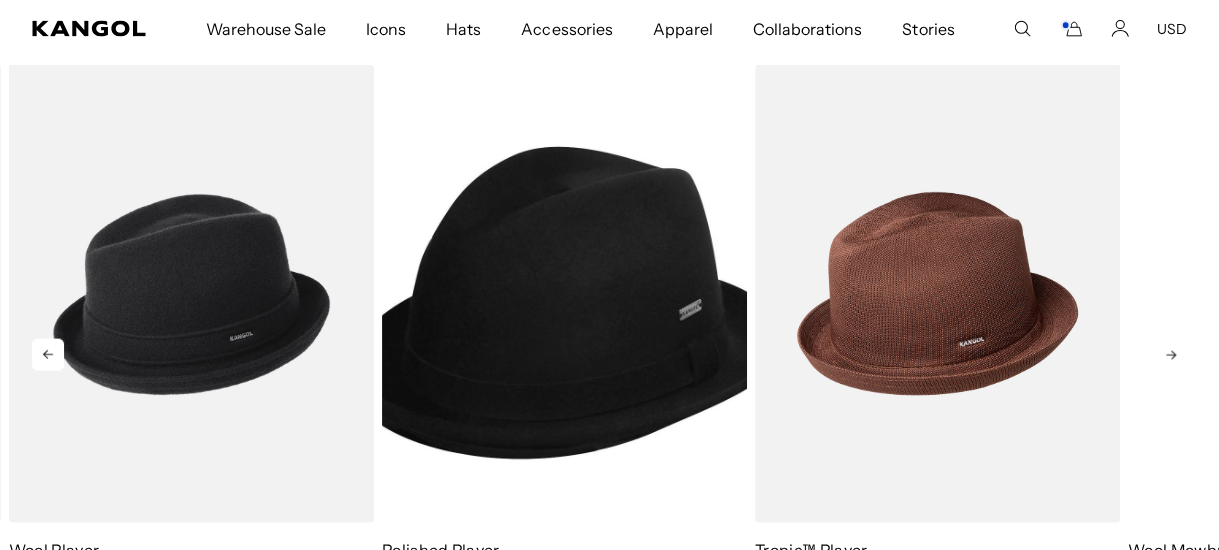 scroll, scrollTop: 0, scrollLeft: 411, axis: horizontal 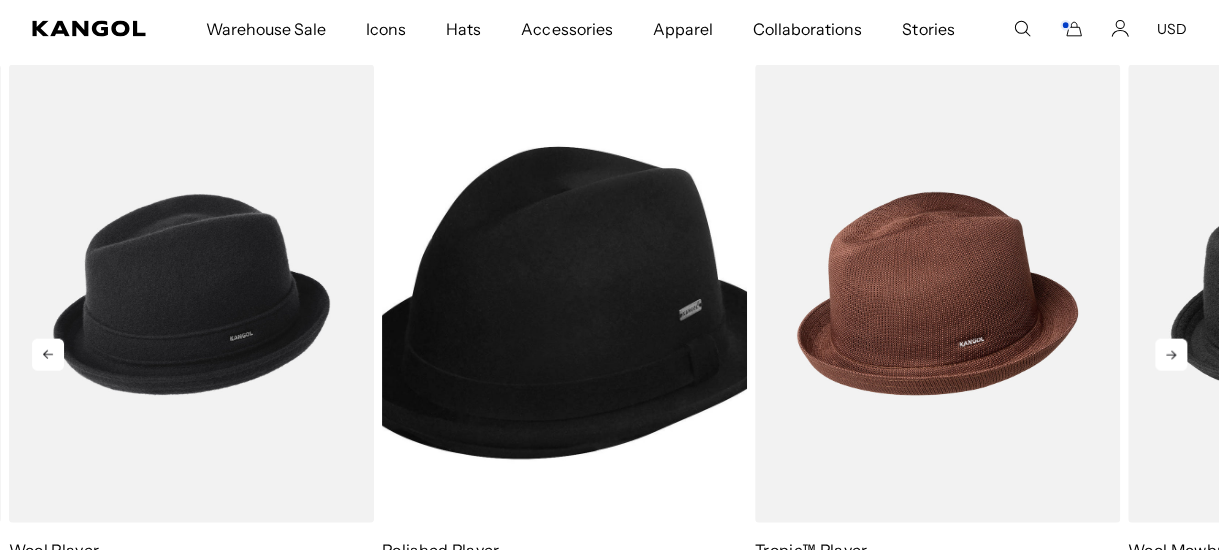 click 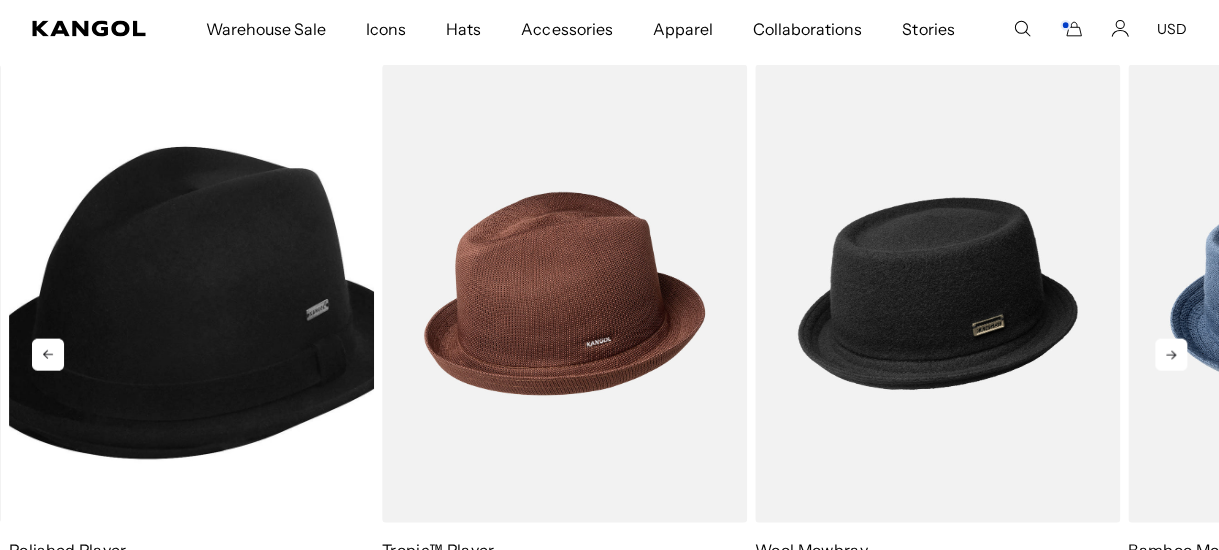 scroll, scrollTop: 1700, scrollLeft: 0, axis: vertical 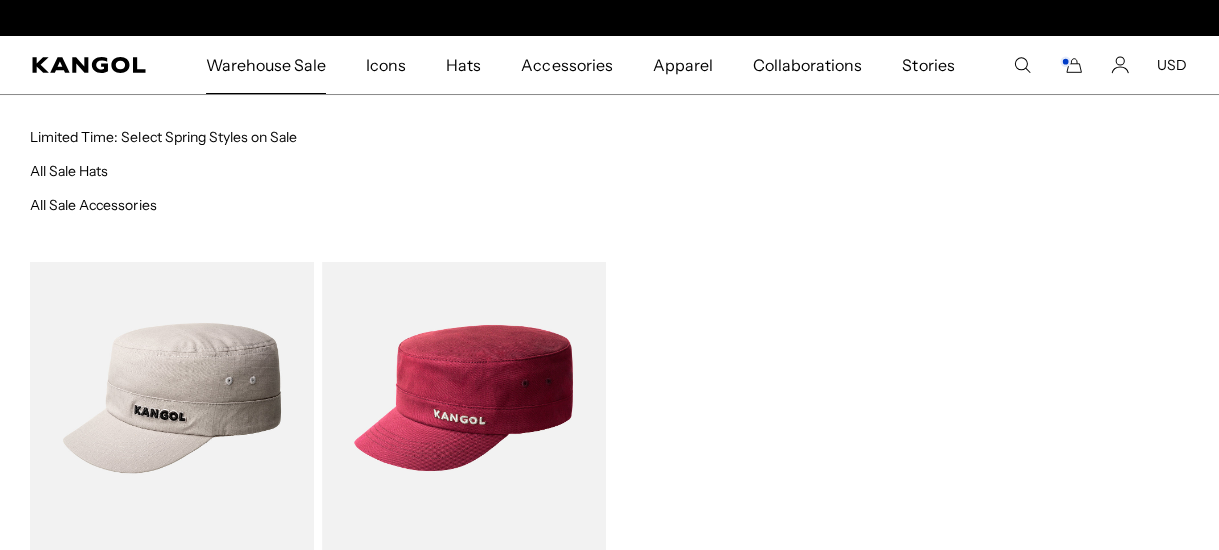 click on "Warehouse Sale" at bounding box center (266, 65) 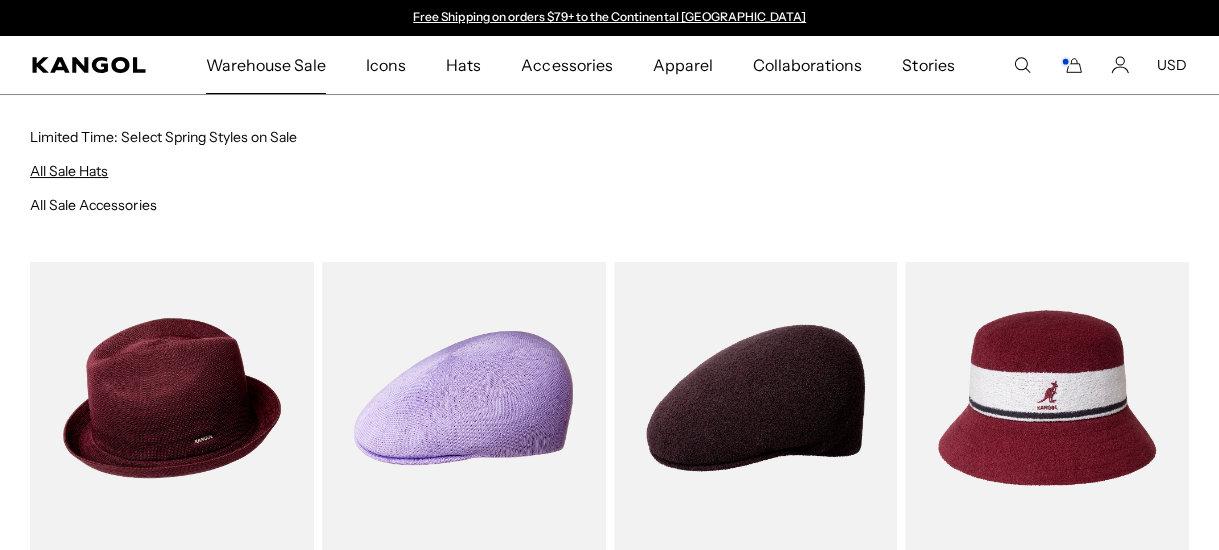 scroll, scrollTop: 0, scrollLeft: 0, axis: both 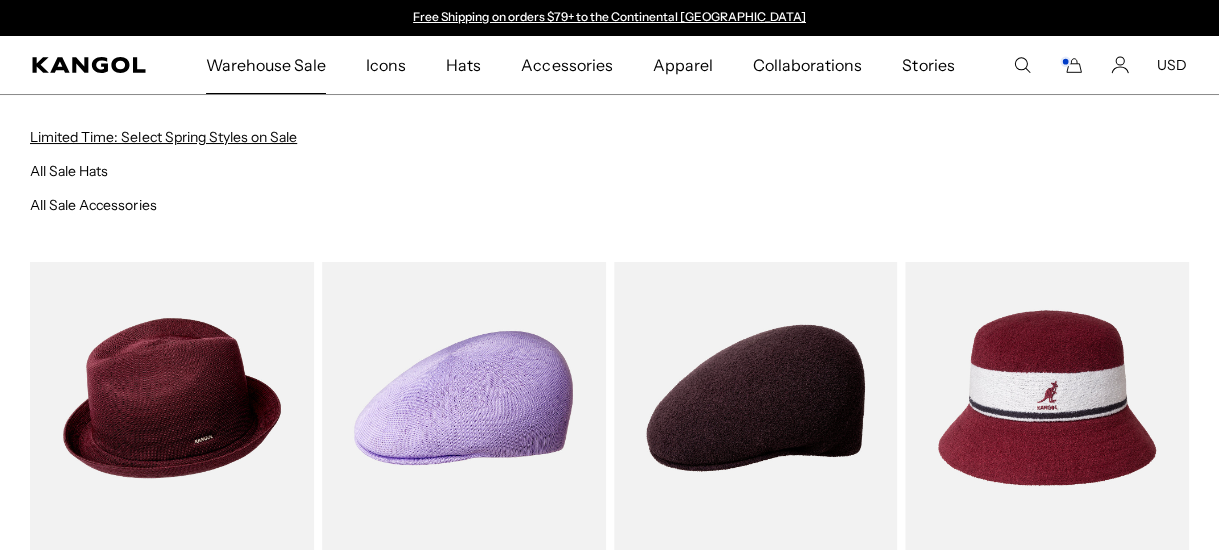 click on "Limited Time: Select Spring Styles on Sale" at bounding box center (163, 137) 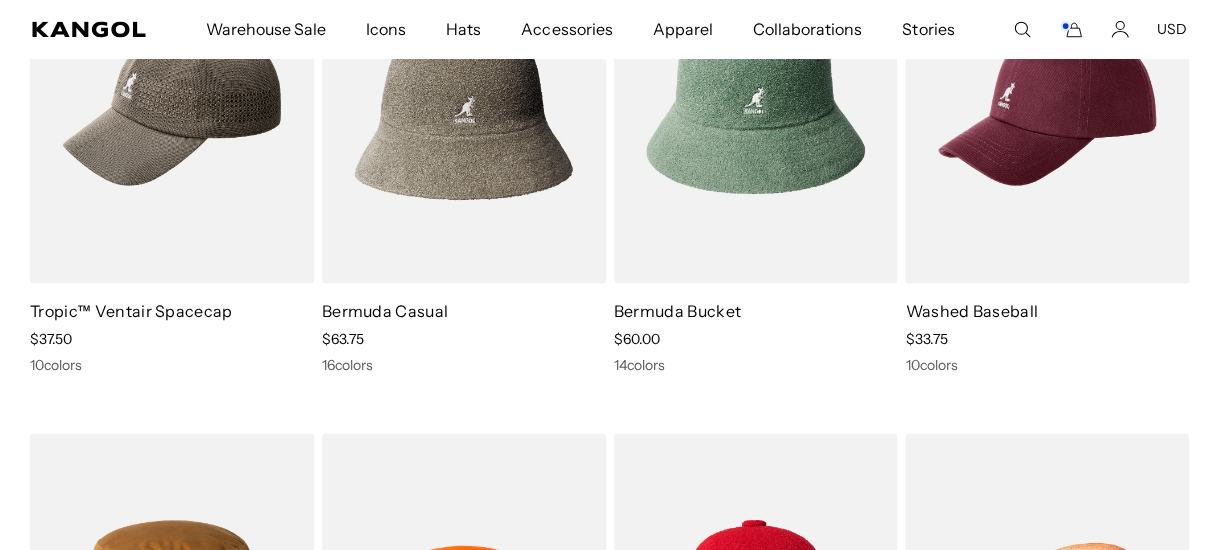 scroll, scrollTop: 1600, scrollLeft: 0, axis: vertical 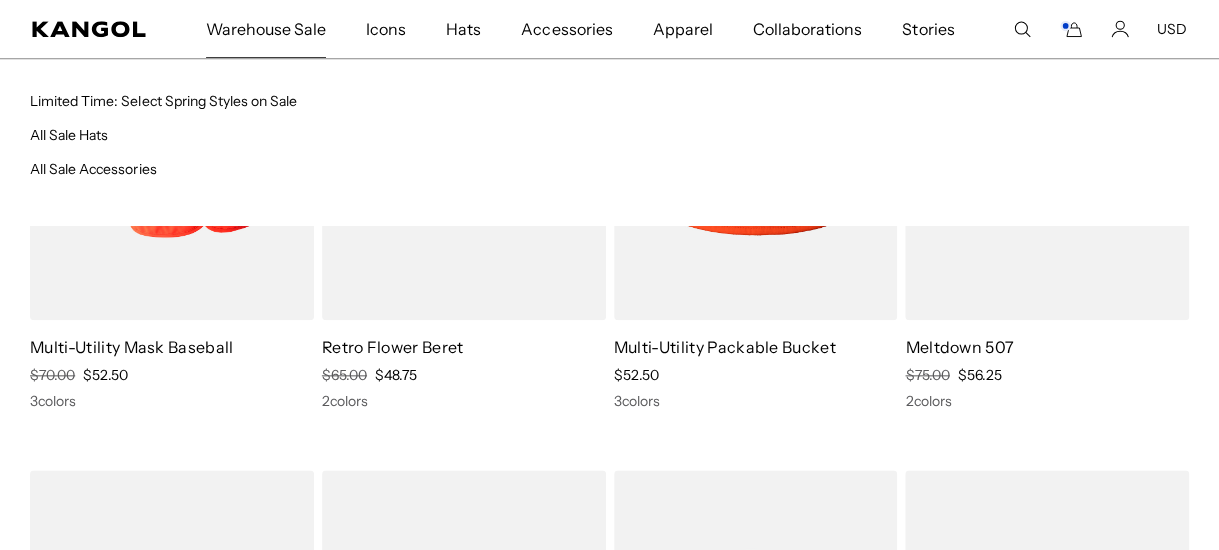 click on "Warehouse Sale" at bounding box center [266, 29] 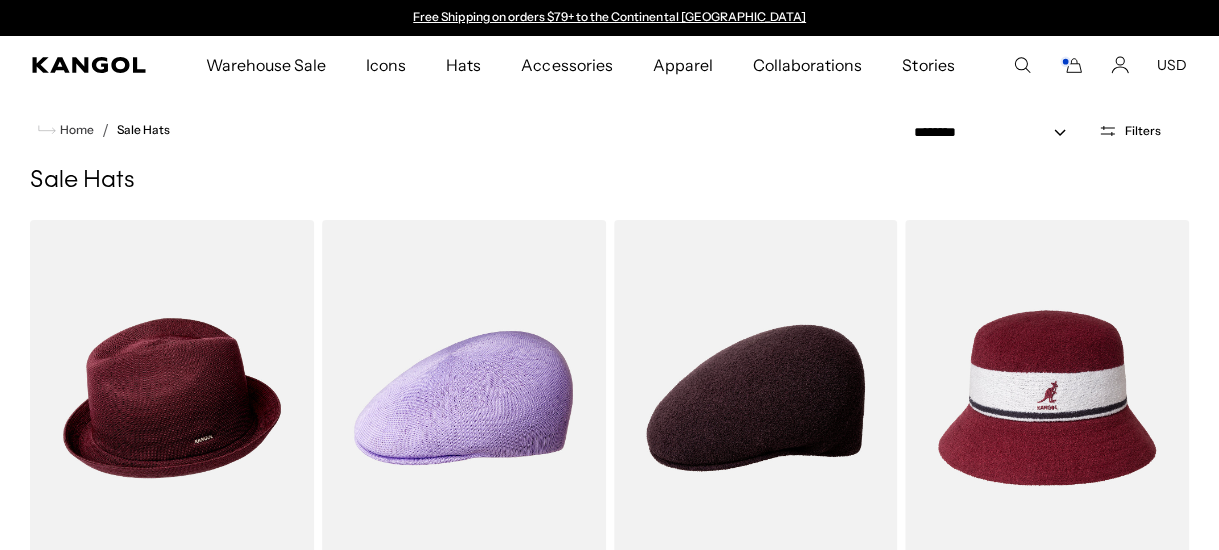 scroll, scrollTop: 0, scrollLeft: 0, axis: both 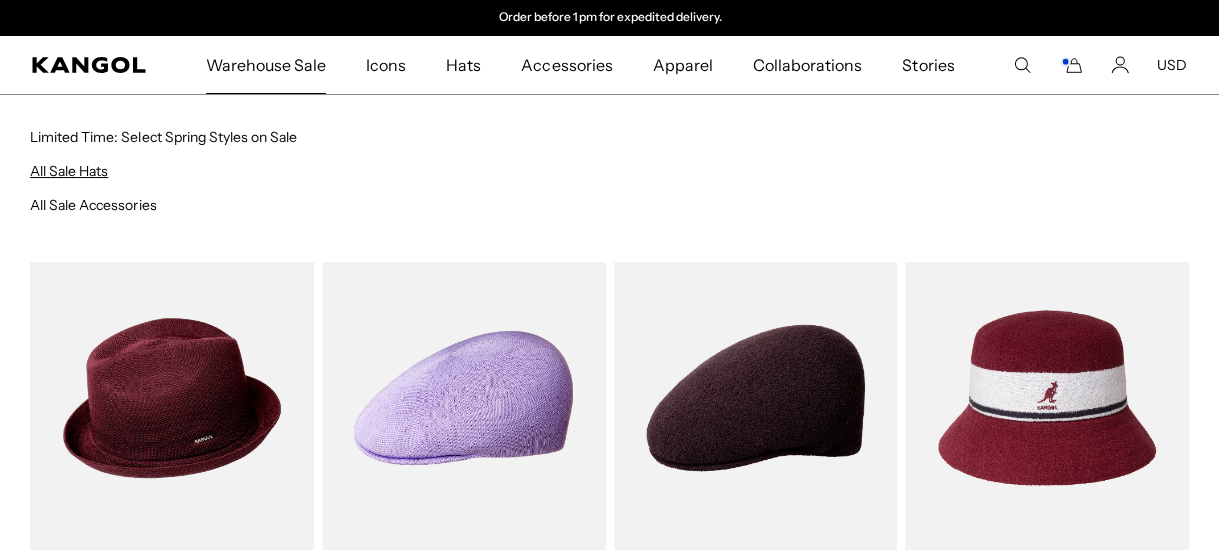 click on "All Sale Hats" at bounding box center [69, 171] 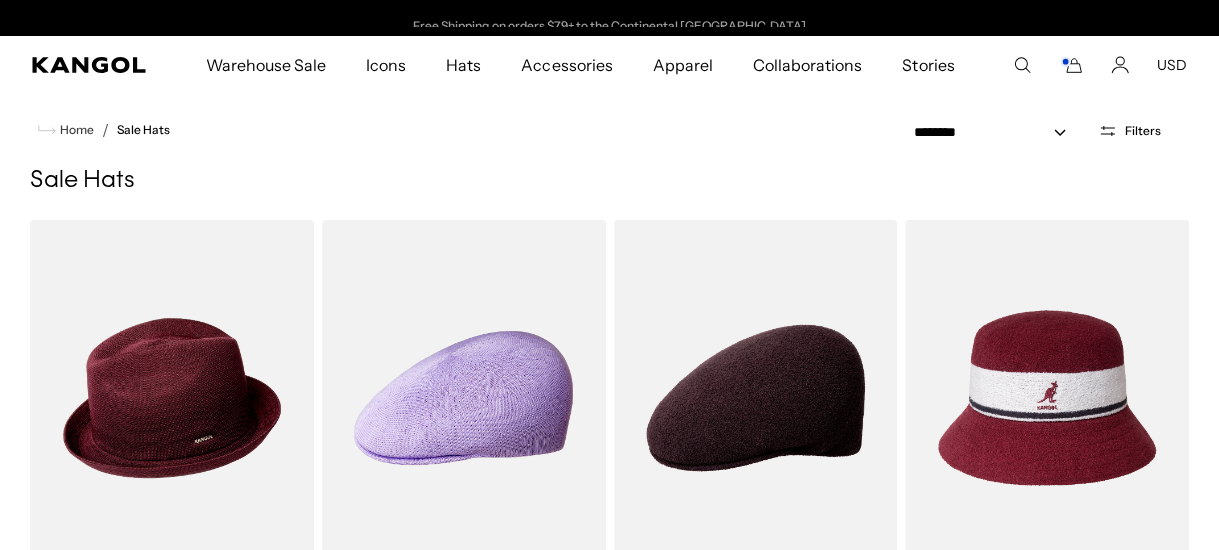 scroll, scrollTop: 0, scrollLeft: 0, axis: both 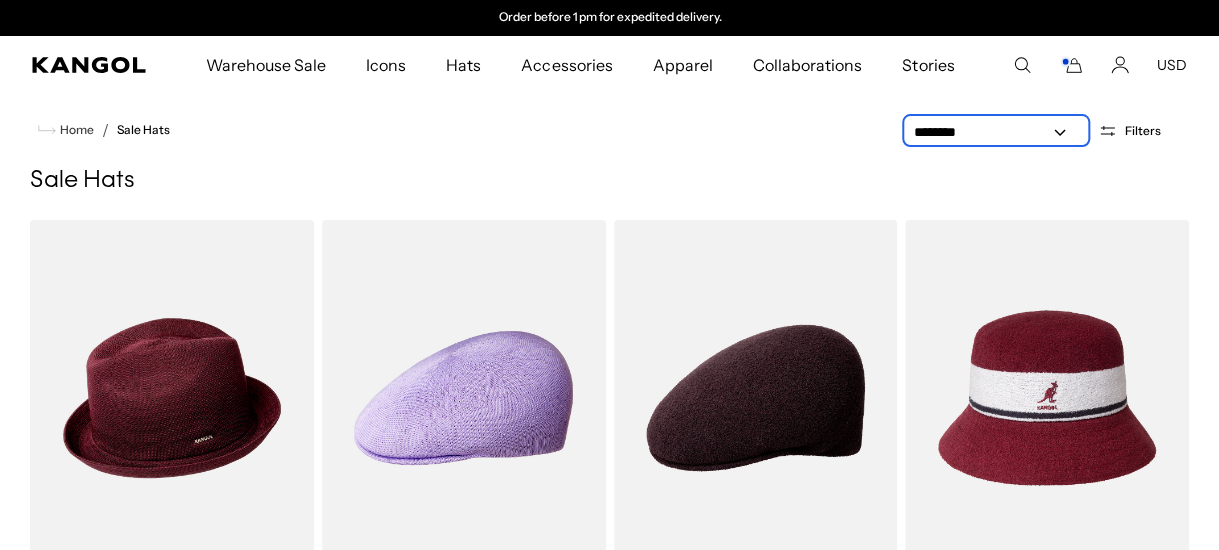 click on "**********" at bounding box center (996, 132) 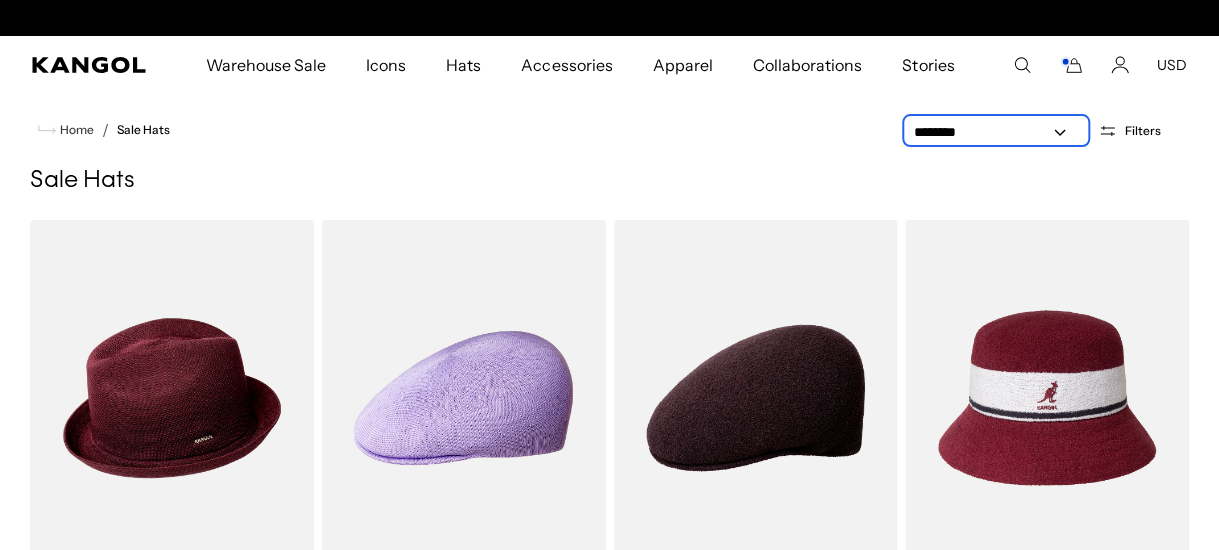 select on "*****" 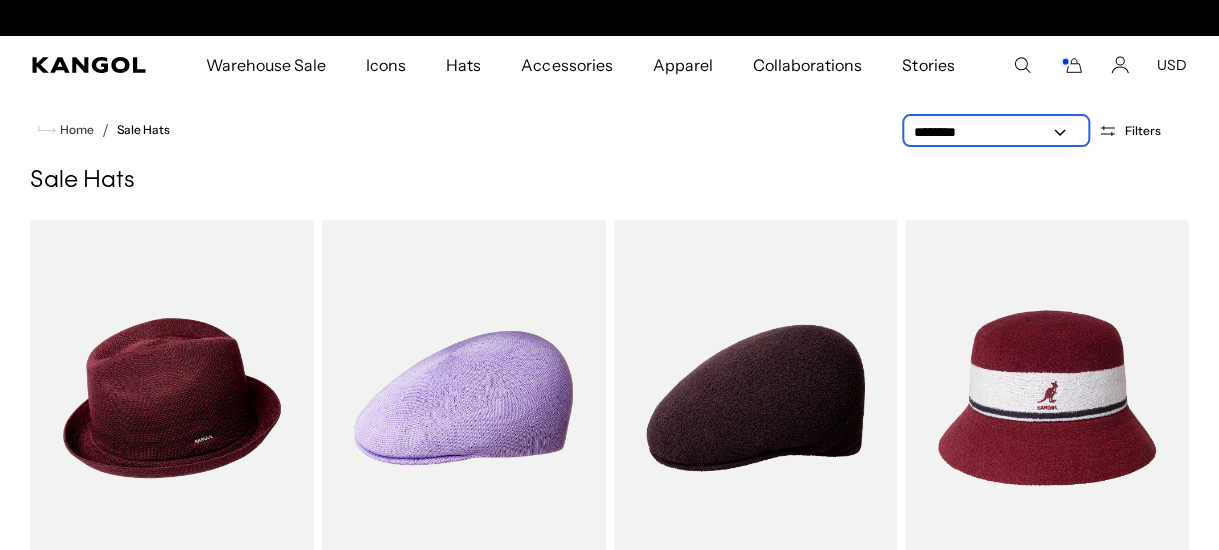 click on "**********" at bounding box center [996, 132] 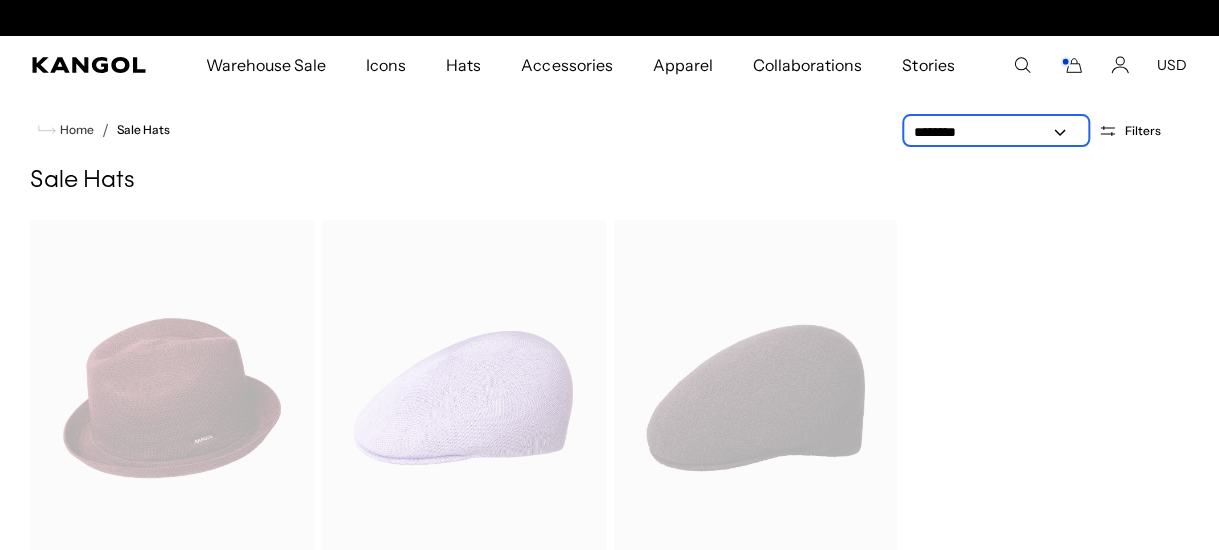 scroll, scrollTop: 0, scrollLeft: 0, axis: both 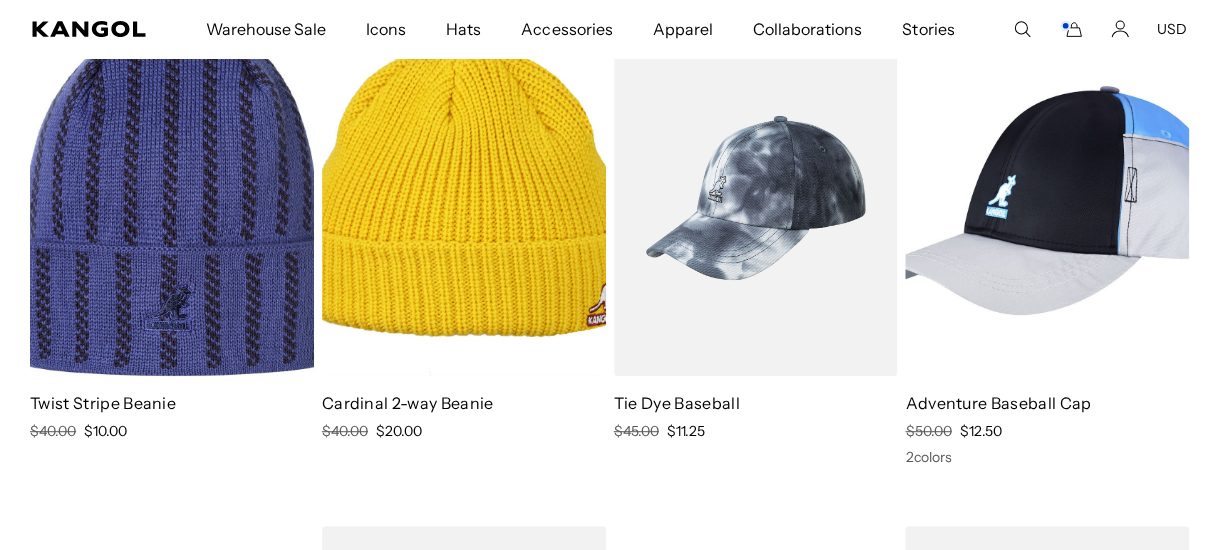 click at bounding box center (756, 198) 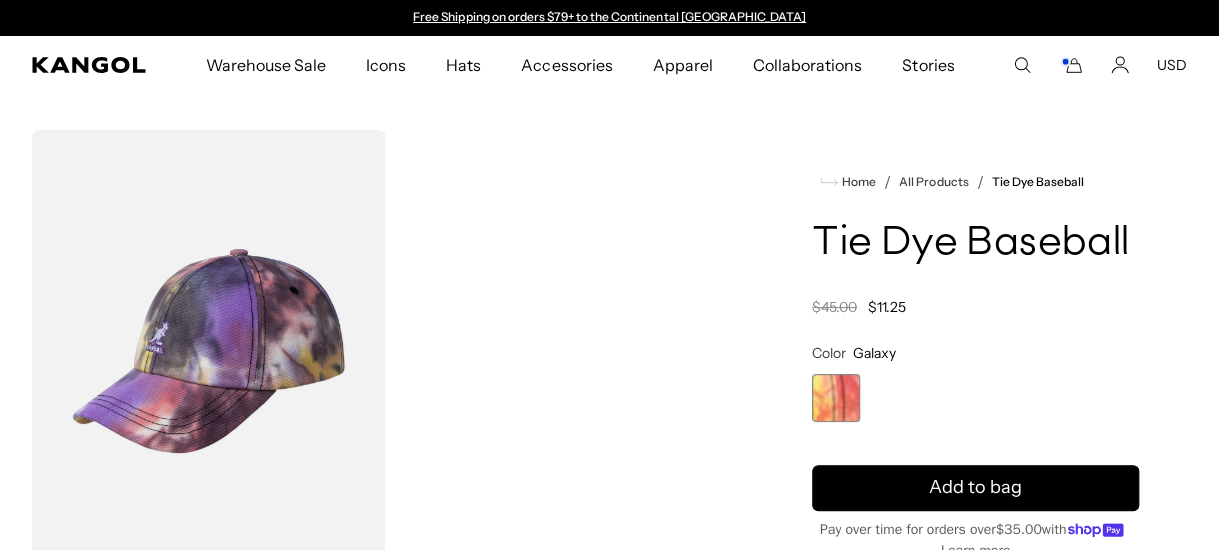 scroll, scrollTop: 0, scrollLeft: 0, axis: both 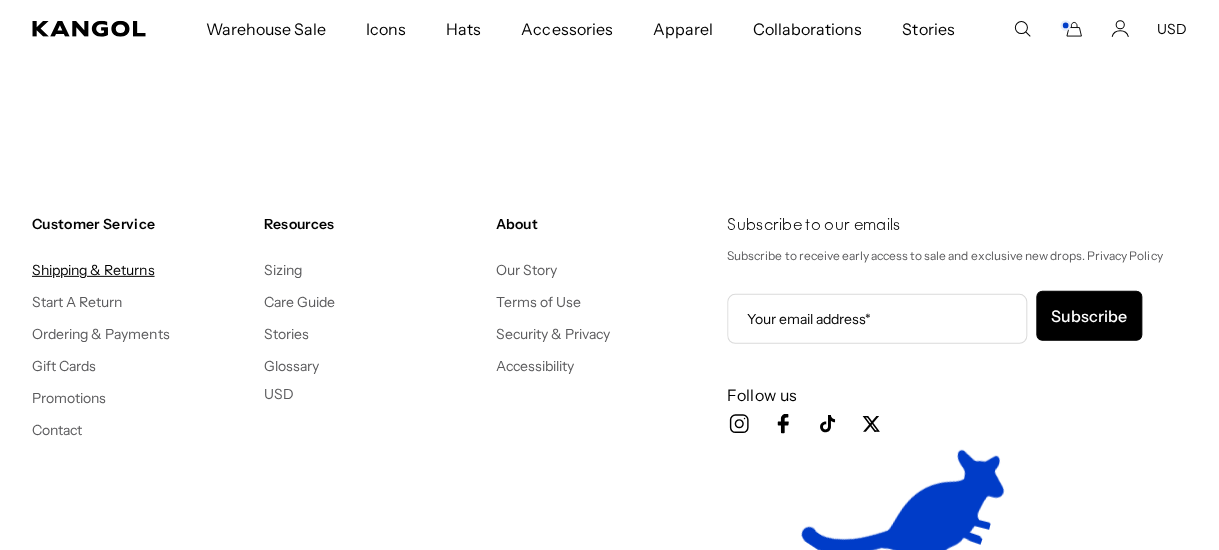 click on "Shipping & Returns" at bounding box center [93, 270] 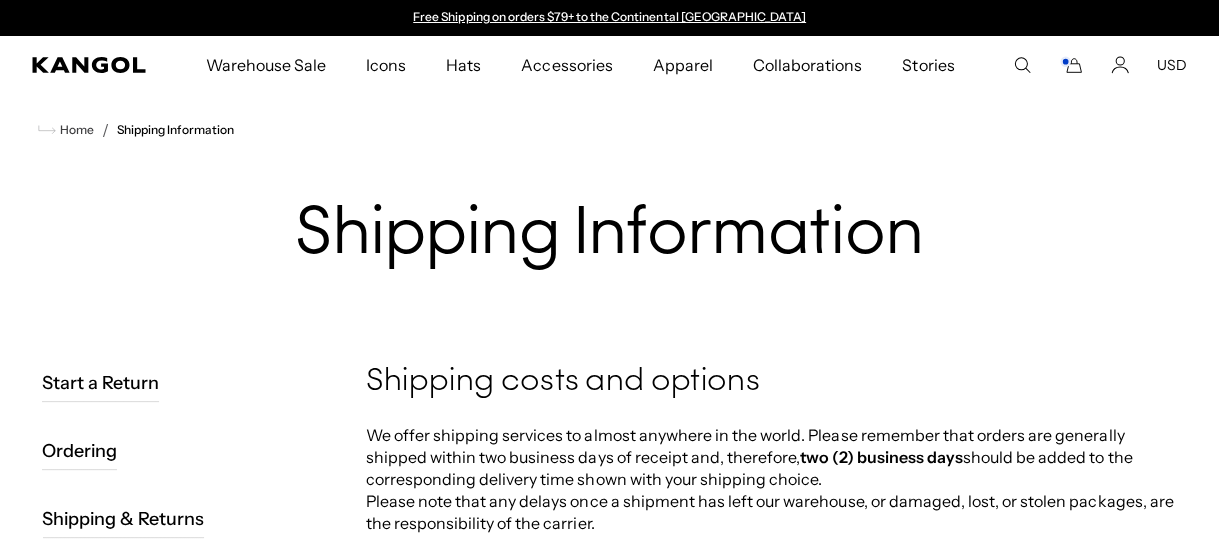 scroll, scrollTop: 0, scrollLeft: 0, axis: both 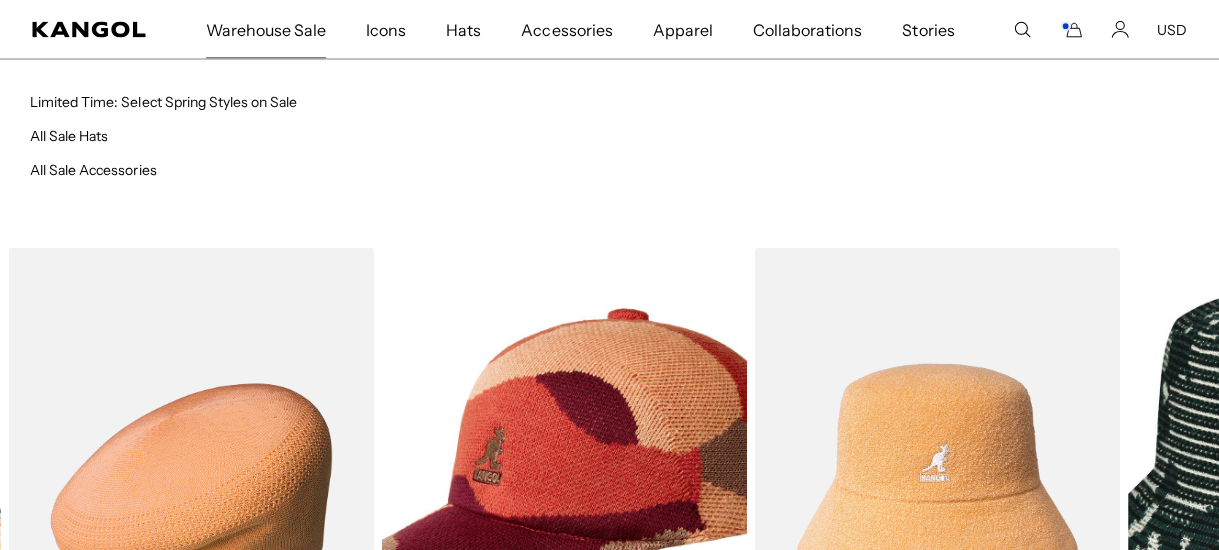 click on "Warehouse Sale" at bounding box center (266, 29) 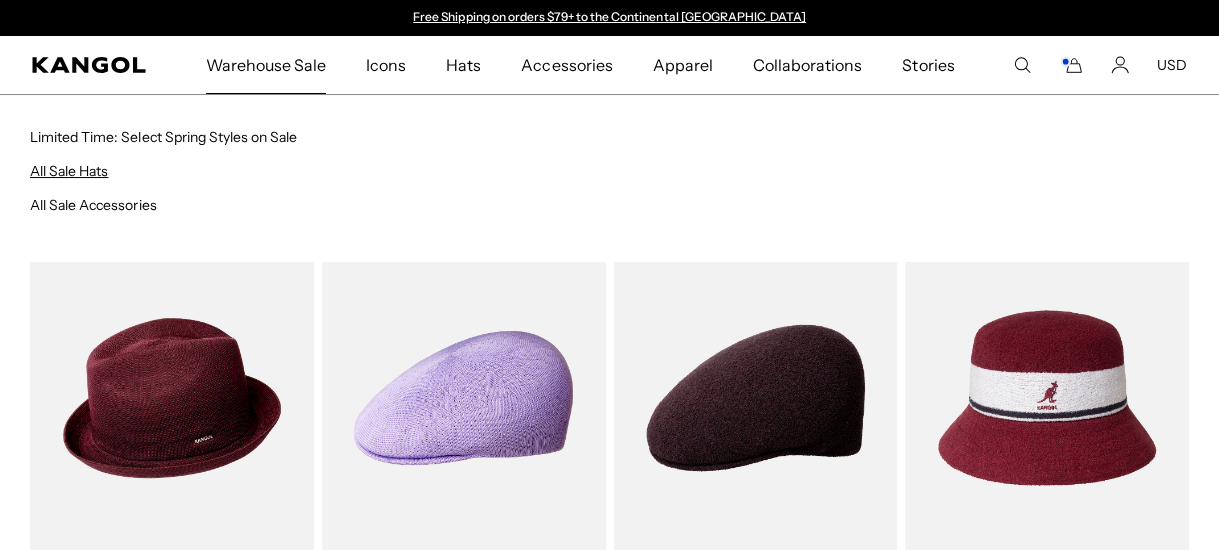 scroll, scrollTop: 0, scrollLeft: 0, axis: both 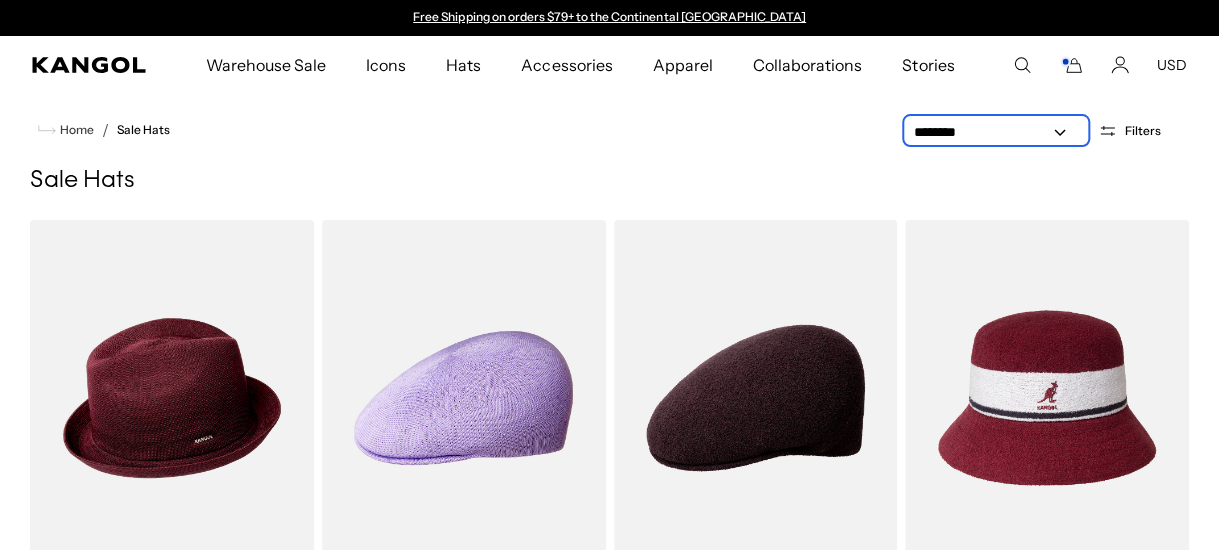 click on "**********" at bounding box center (996, 132) 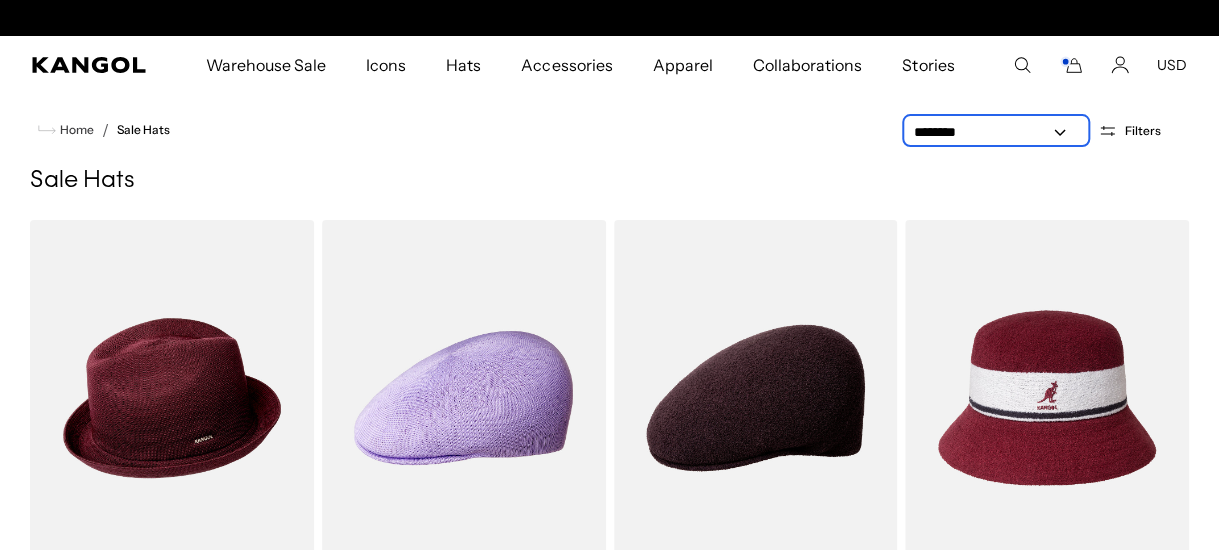scroll, scrollTop: 0, scrollLeft: 411, axis: horizontal 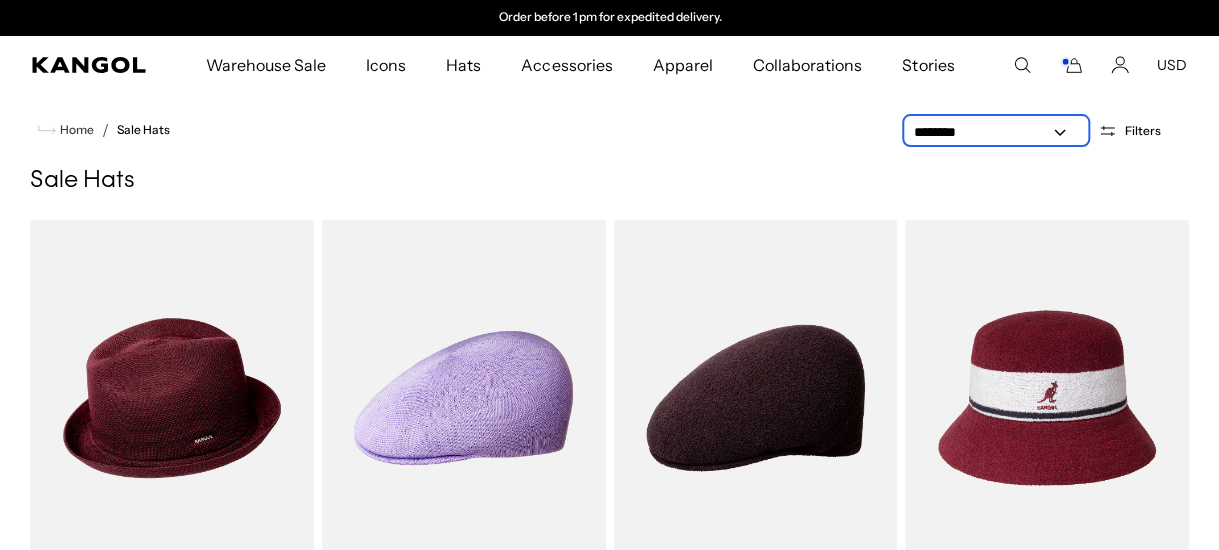 select on "*****" 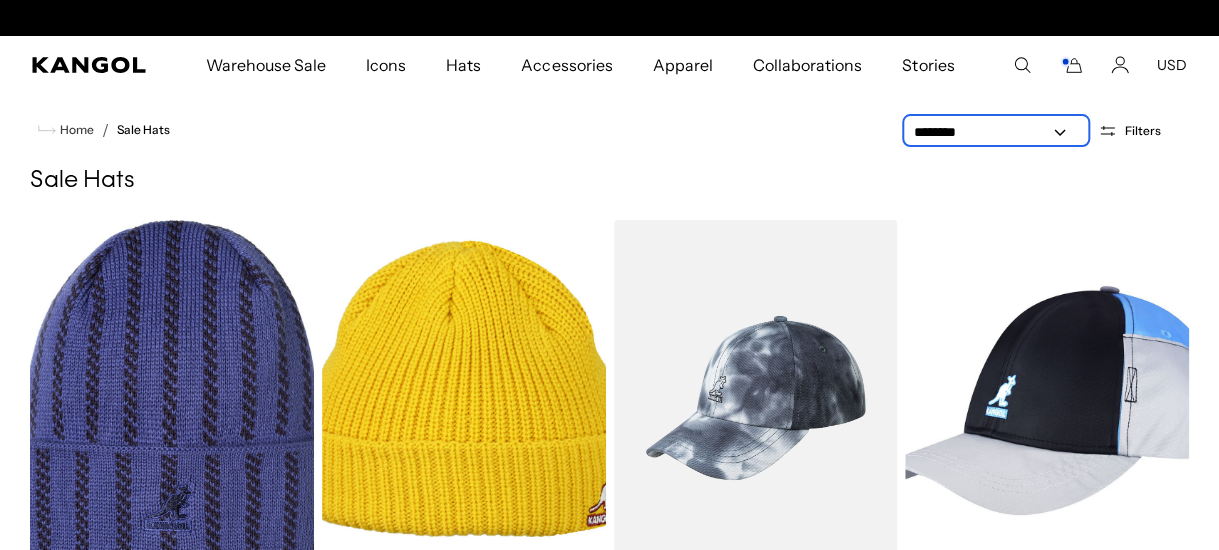 scroll, scrollTop: 0, scrollLeft: 0, axis: both 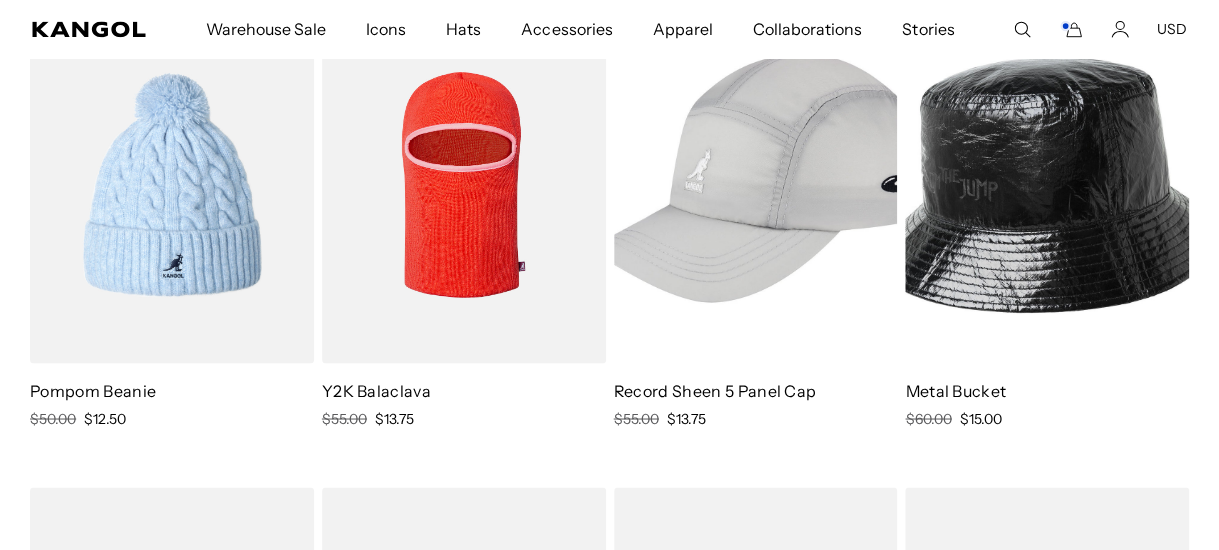 click at bounding box center [464, 184] 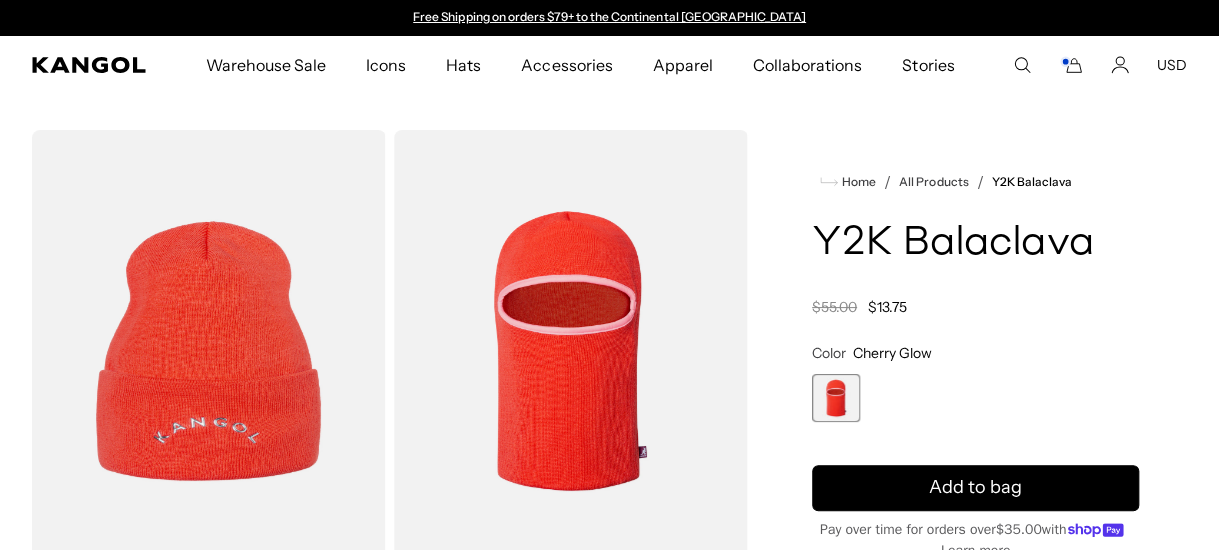 scroll, scrollTop: 0, scrollLeft: 0, axis: both 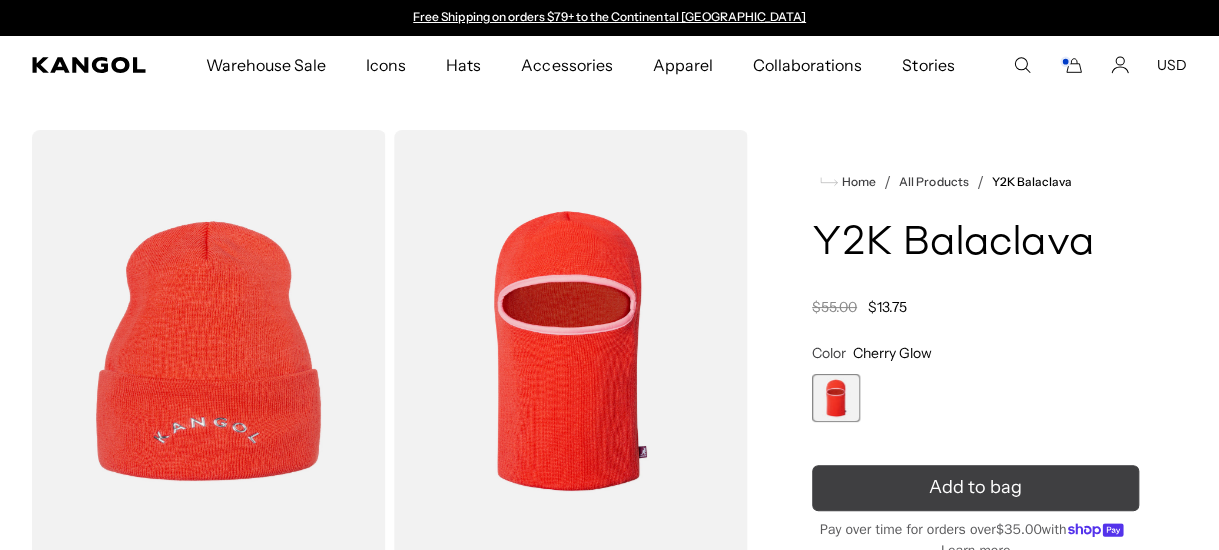 click on "Add to bag" at bounding box center [975, 487] 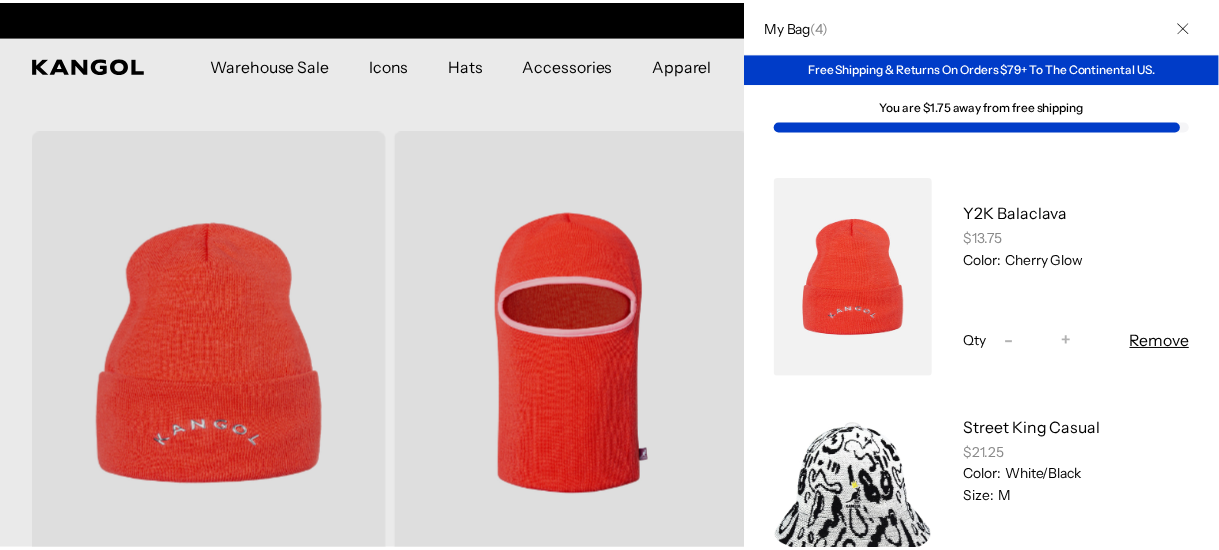 scroll, scrollTop: 0, scrollLeft: 0, axis: both 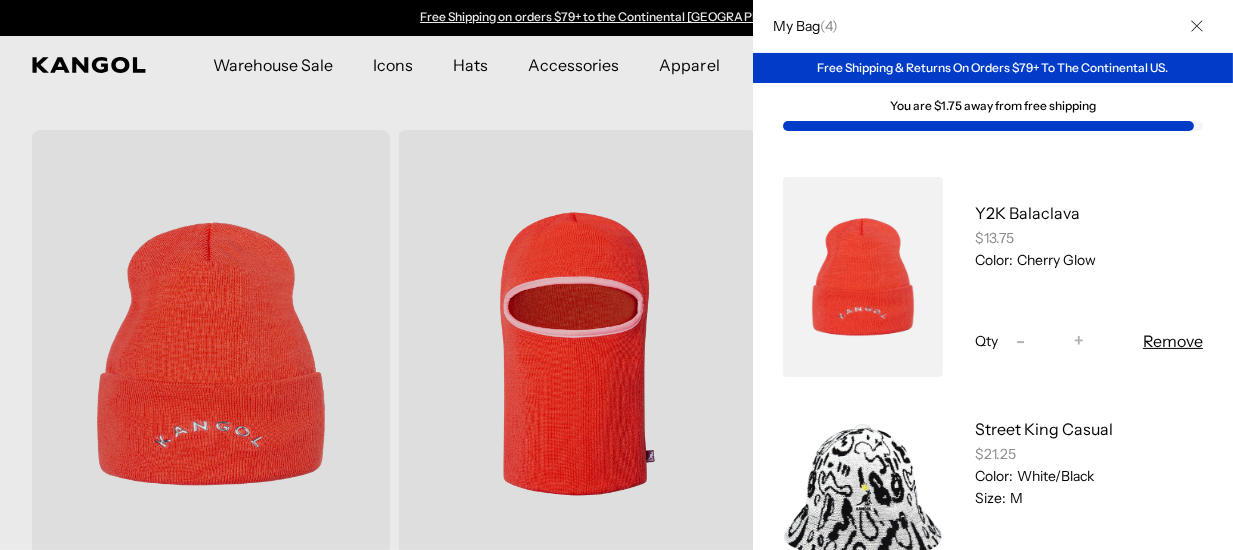 click 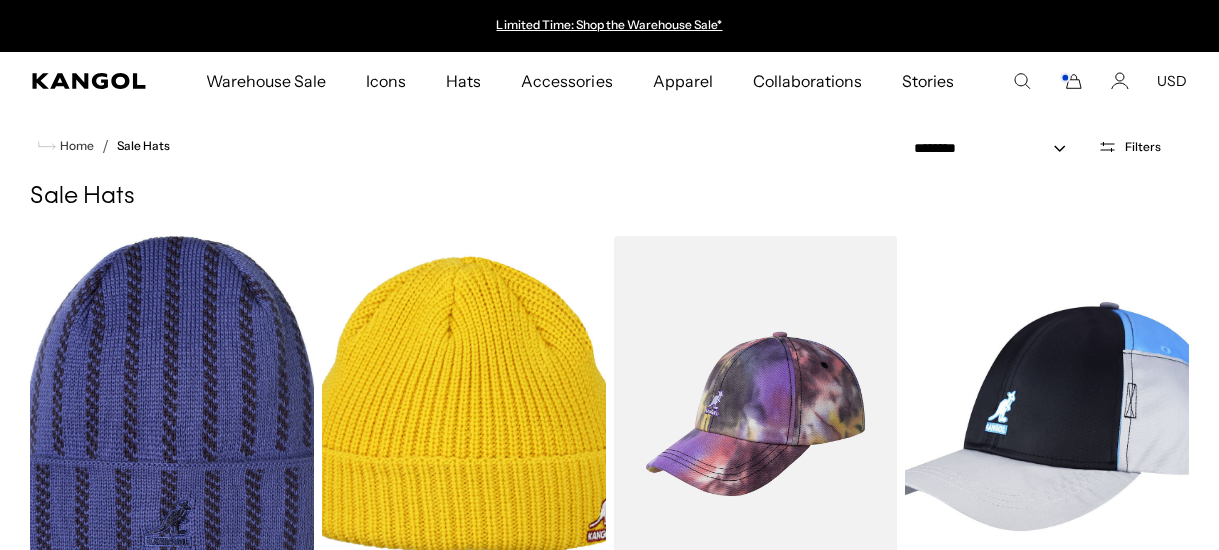 select on "*****" 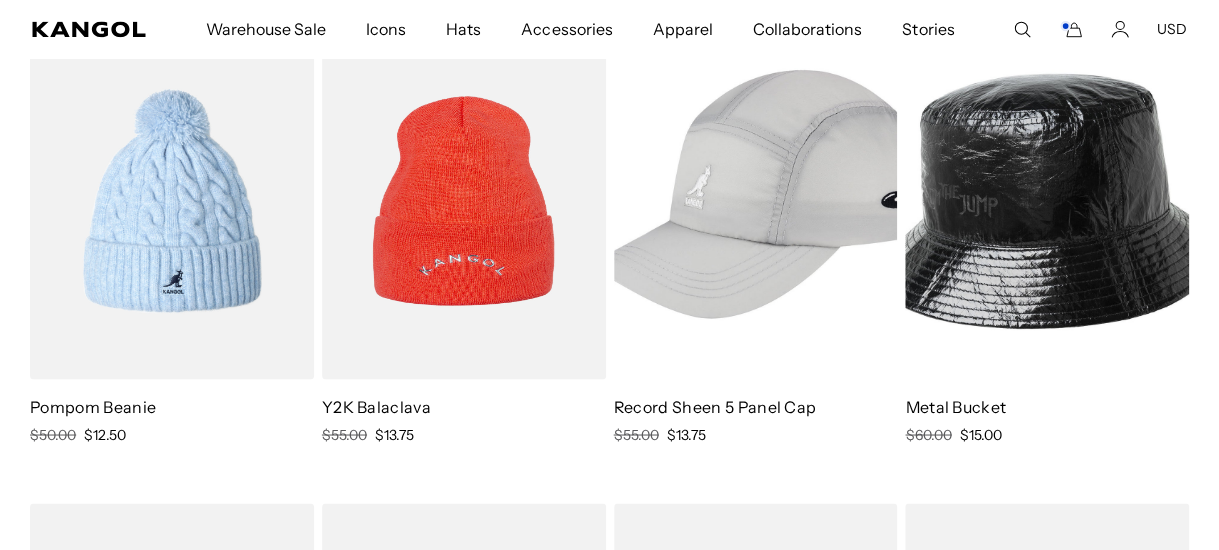 scroll, scrollTop: 0, scrollLeft: 0, axis: both 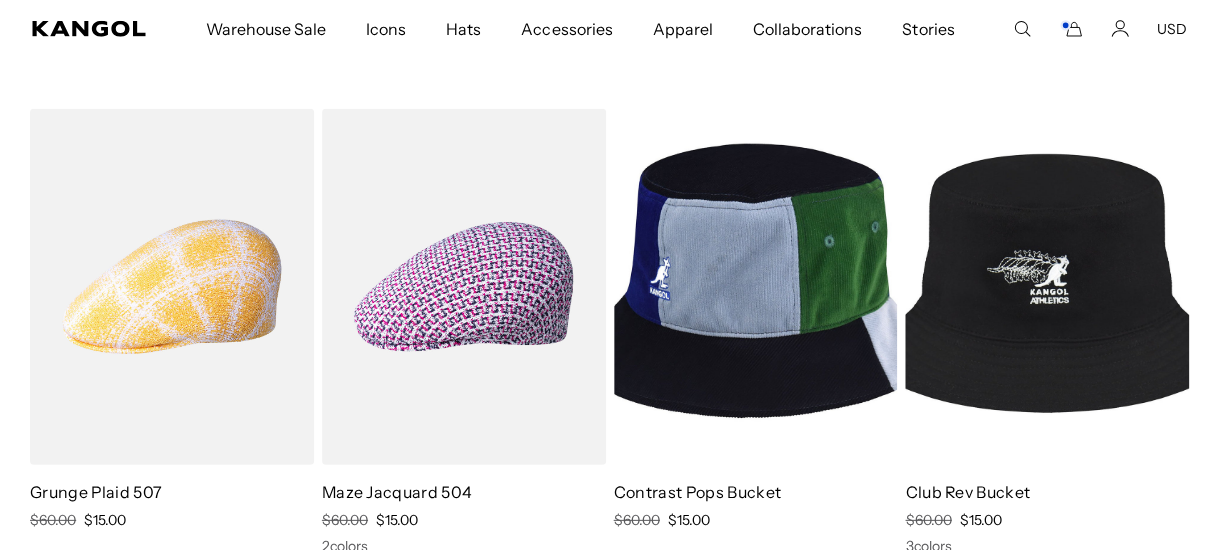 click at bounding box center [1047, 287] 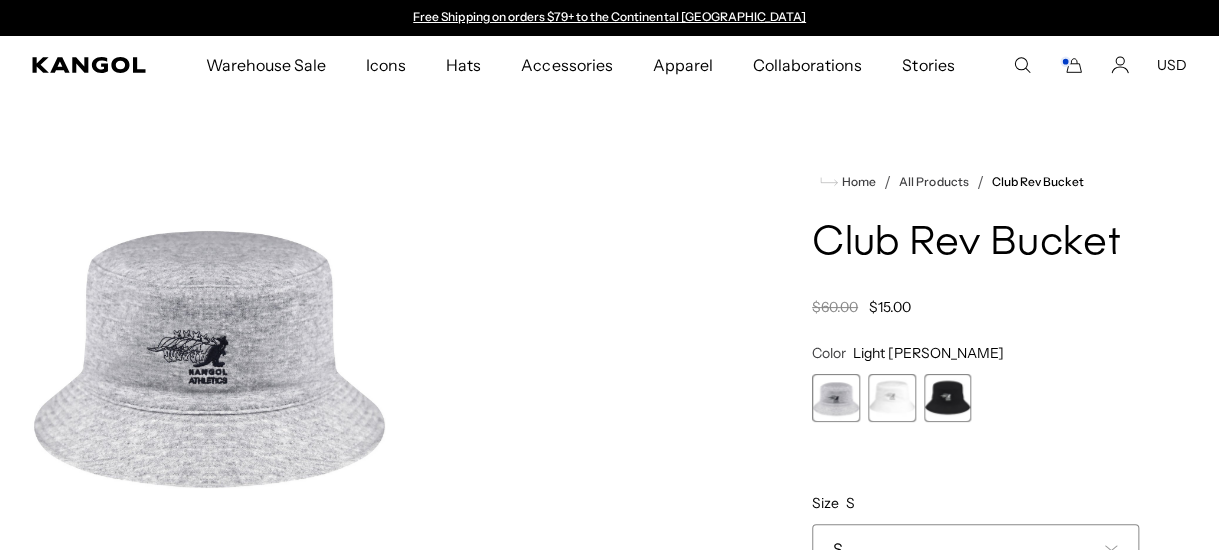 scroll, scrollTop: 0, scrollLeft: 0, axis: both 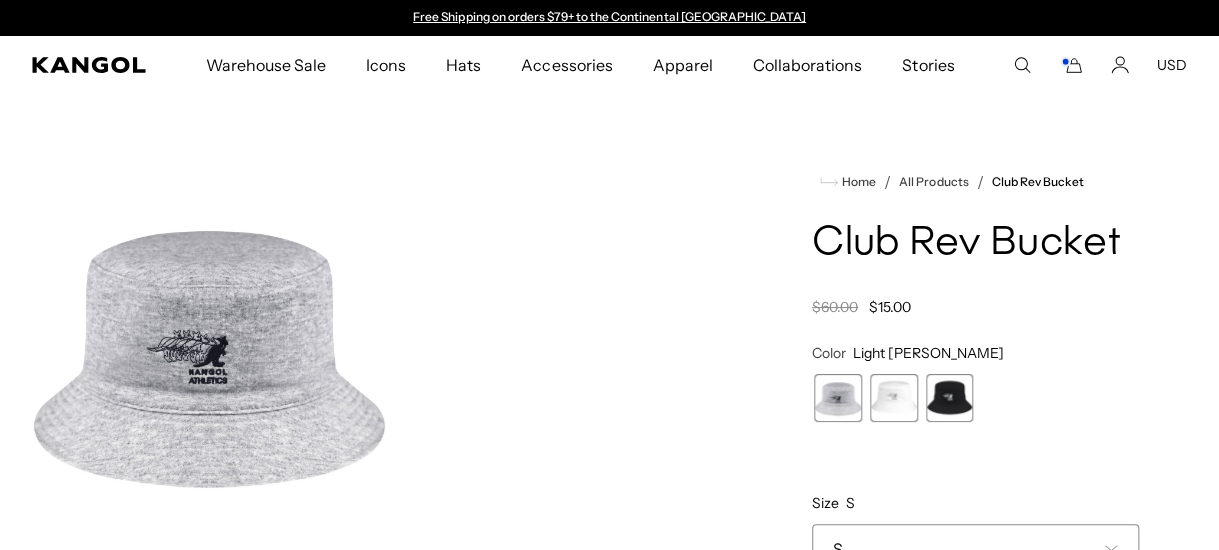 click at bounding box center (838, 398) 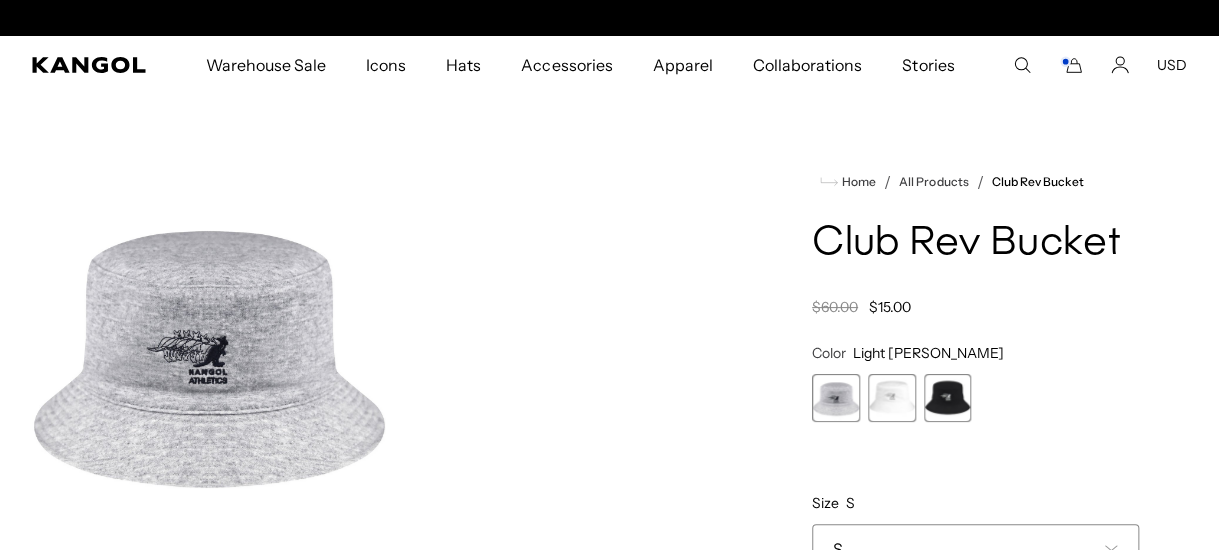 scroll, scrollTop: 0, scrollLeft: 411, axis: horizontal 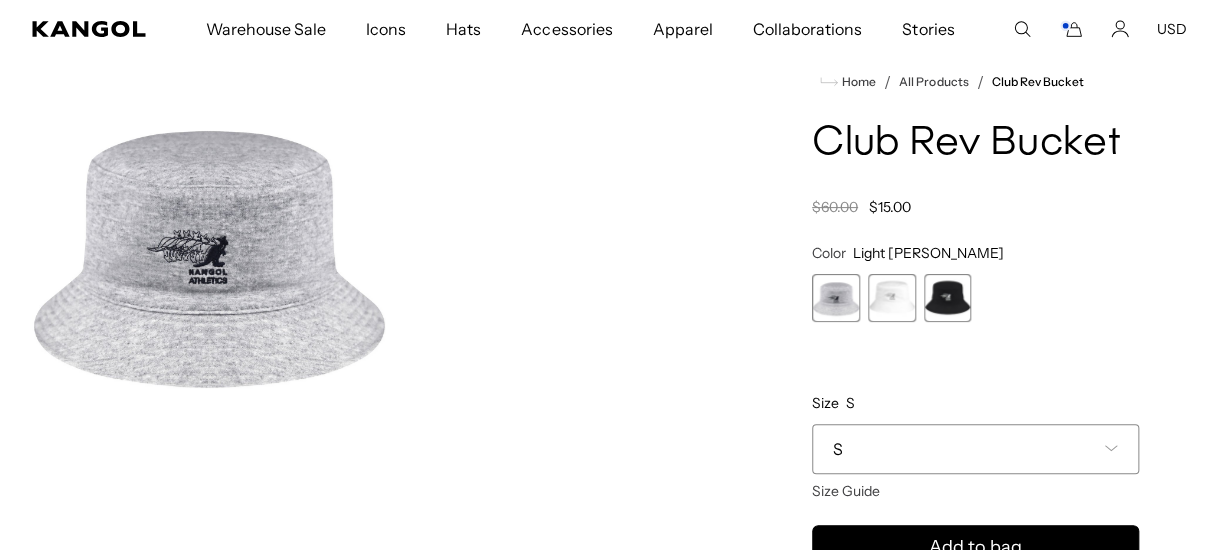 click on "S" at bounding box center [975, 449] 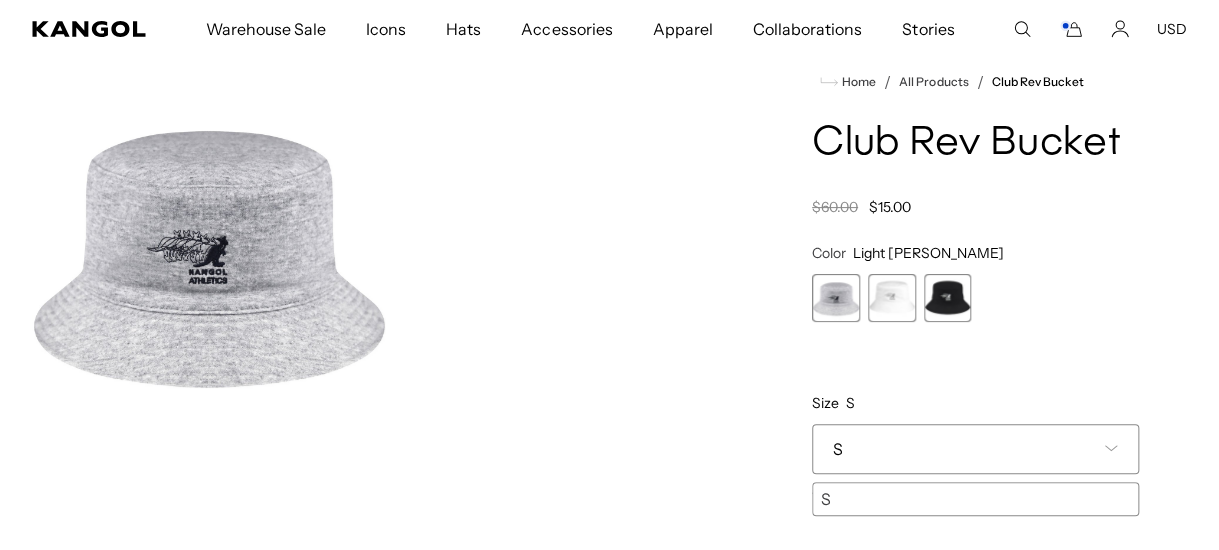 scroll, scrollTop: 0, scrollLeft: 0, axis: both 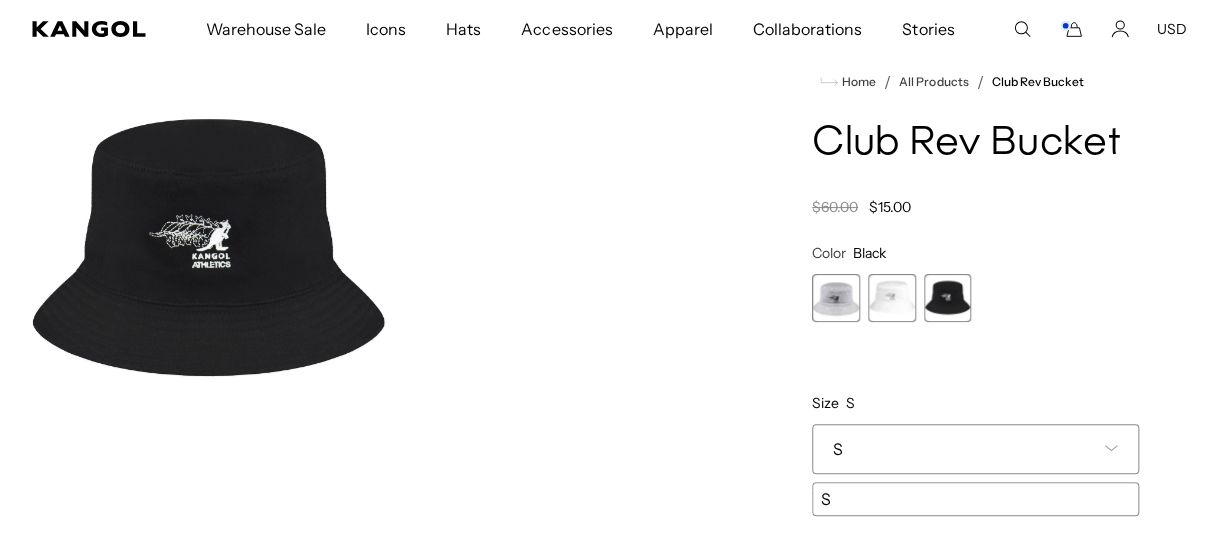 click on "S" at bounding box center [975, 449] 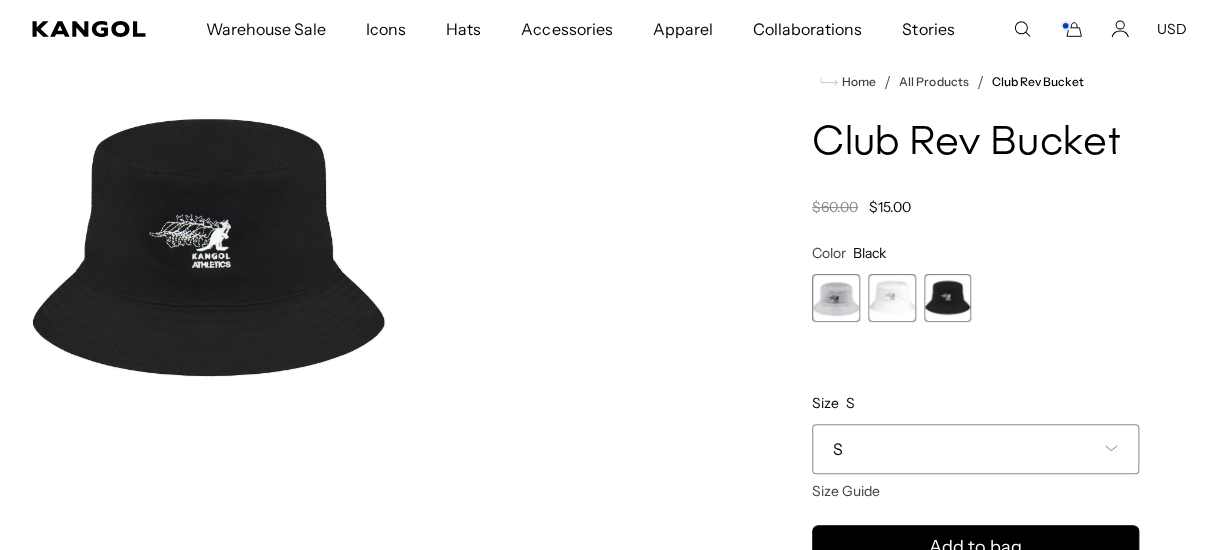 scroll, scrollTop: 0, scrollLeft: 411, axis: horizontal 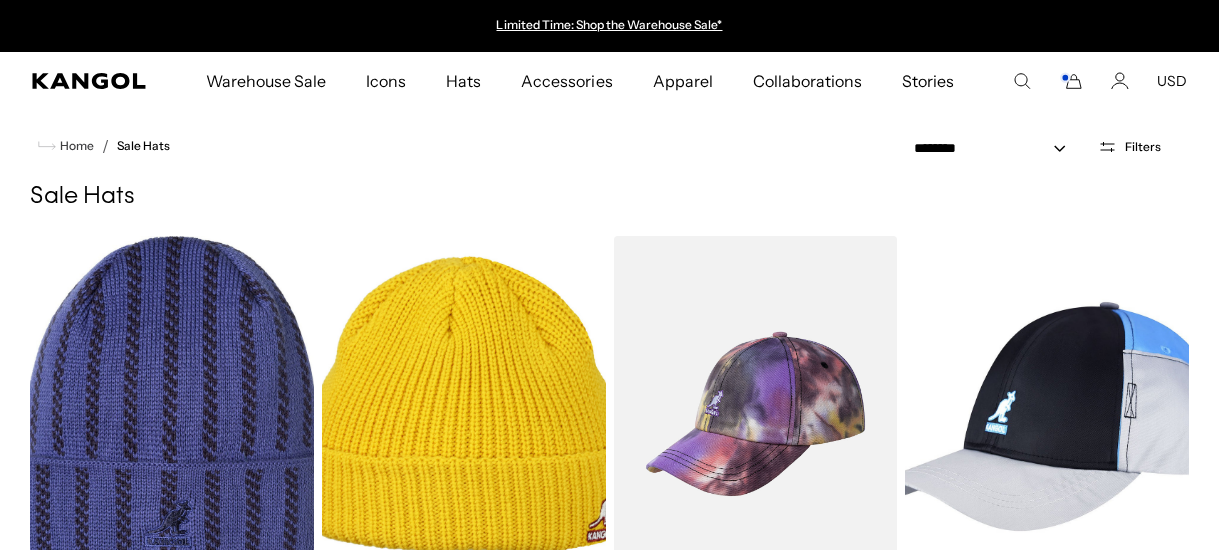 select on "*****" 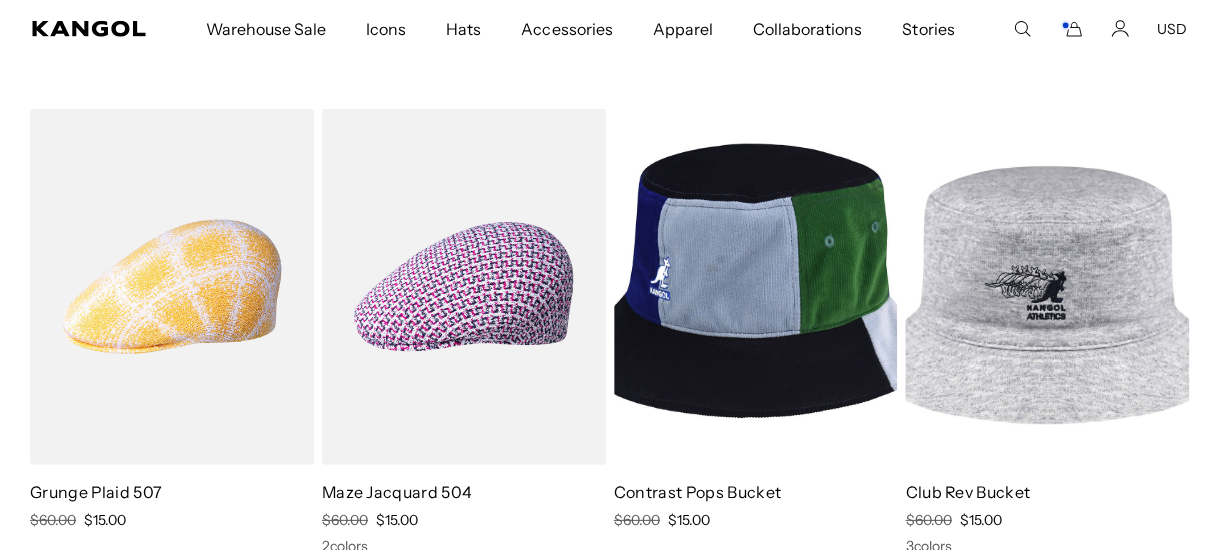 scroll, scrollTop: 0, scrollLeft: 0, axis: both 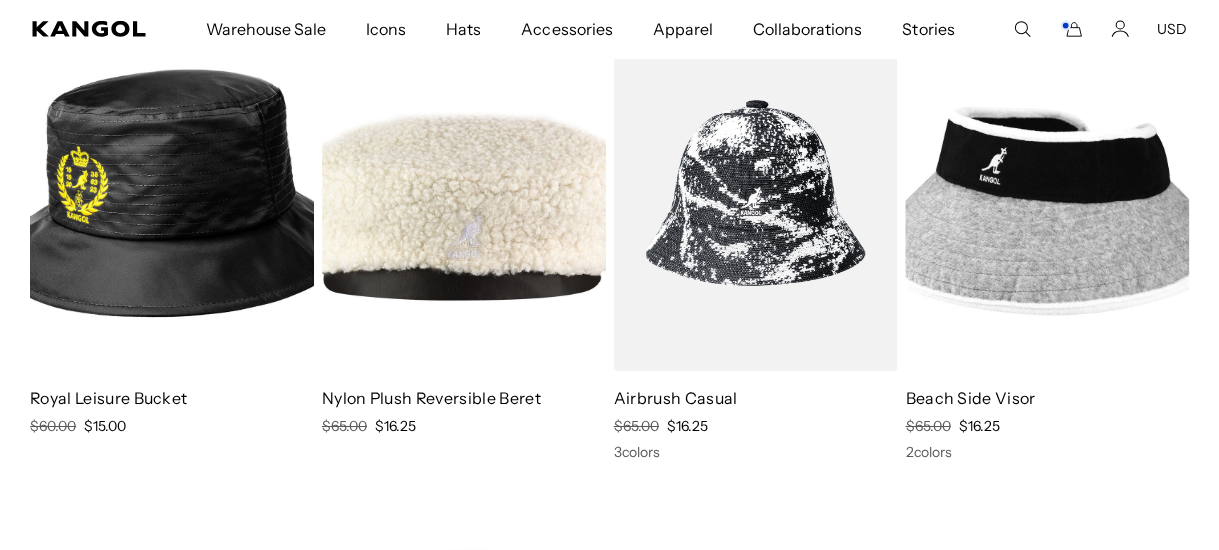 click at bounding box center [172, 193] 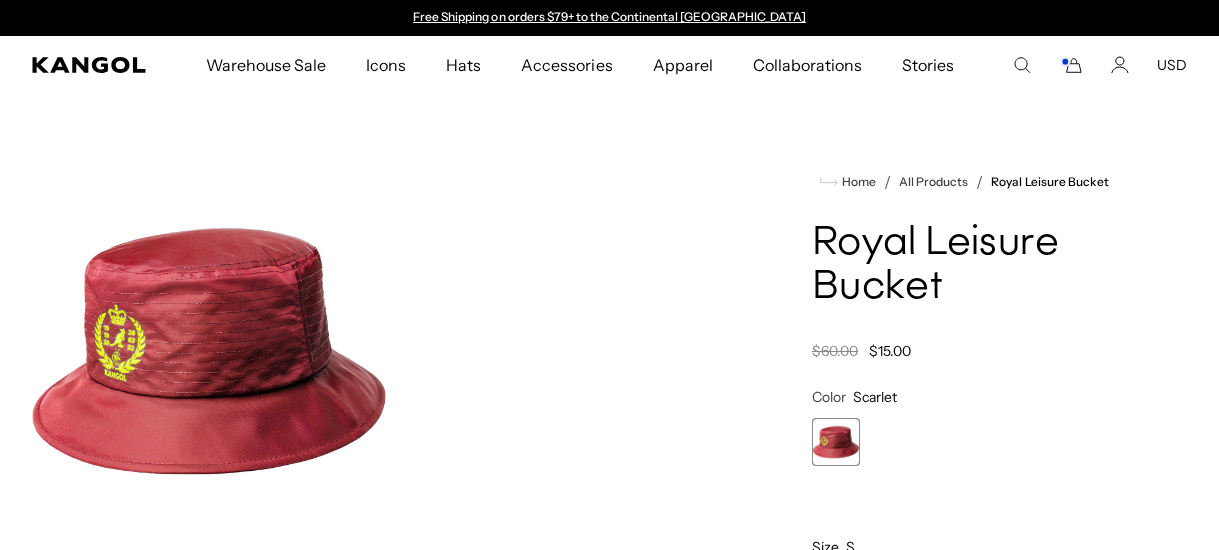 scroll, scrollTop: 0, scrollLeft: 0, axis: both 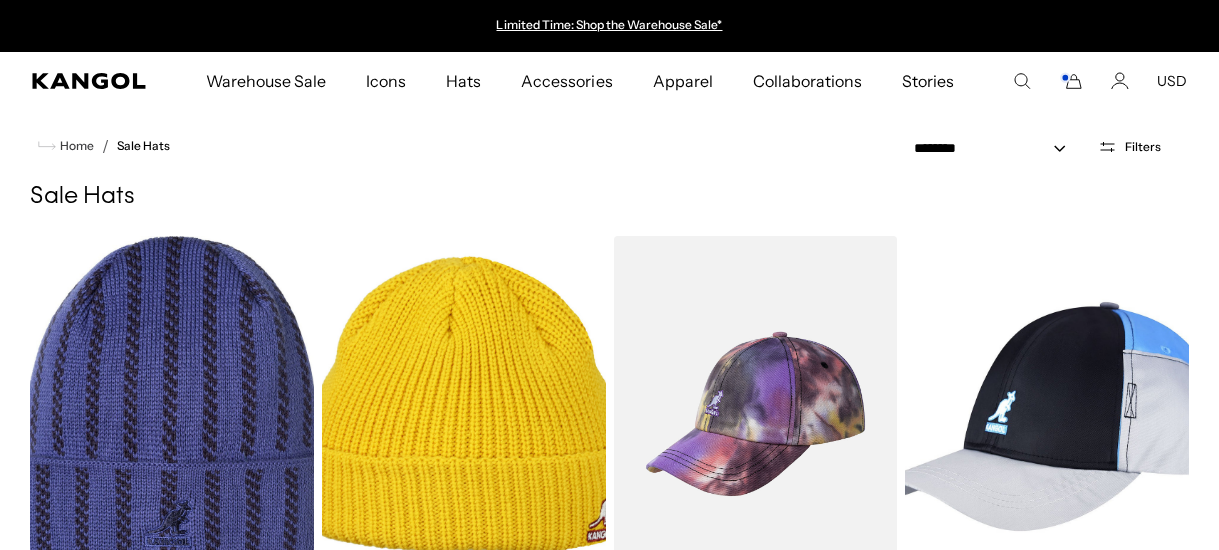 select on "*****" 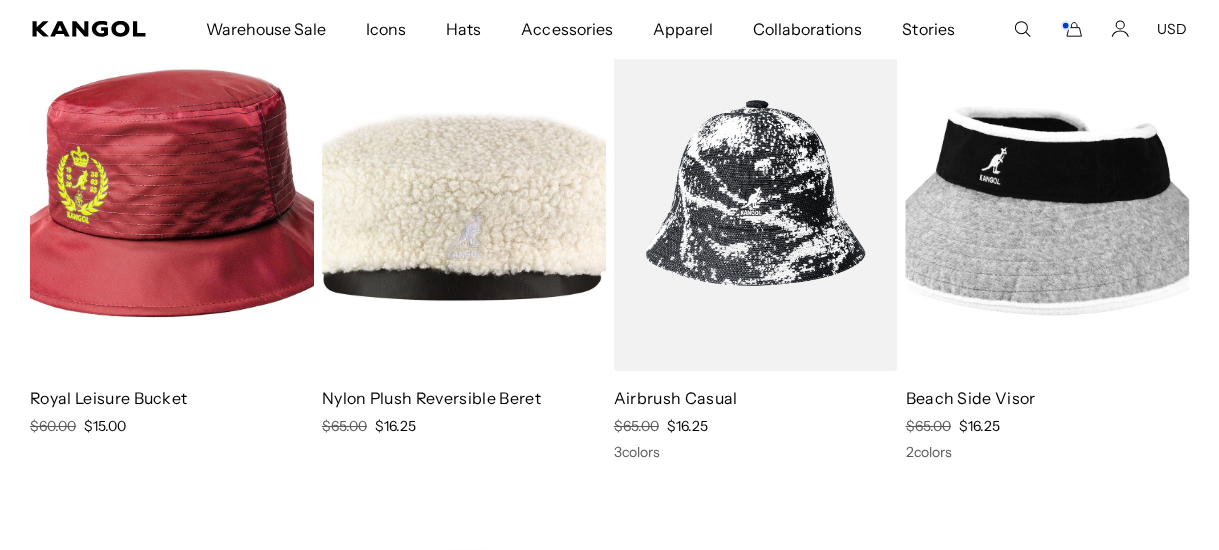 scroll, scrollTop: 0, scrollLeft: 0, axis: both 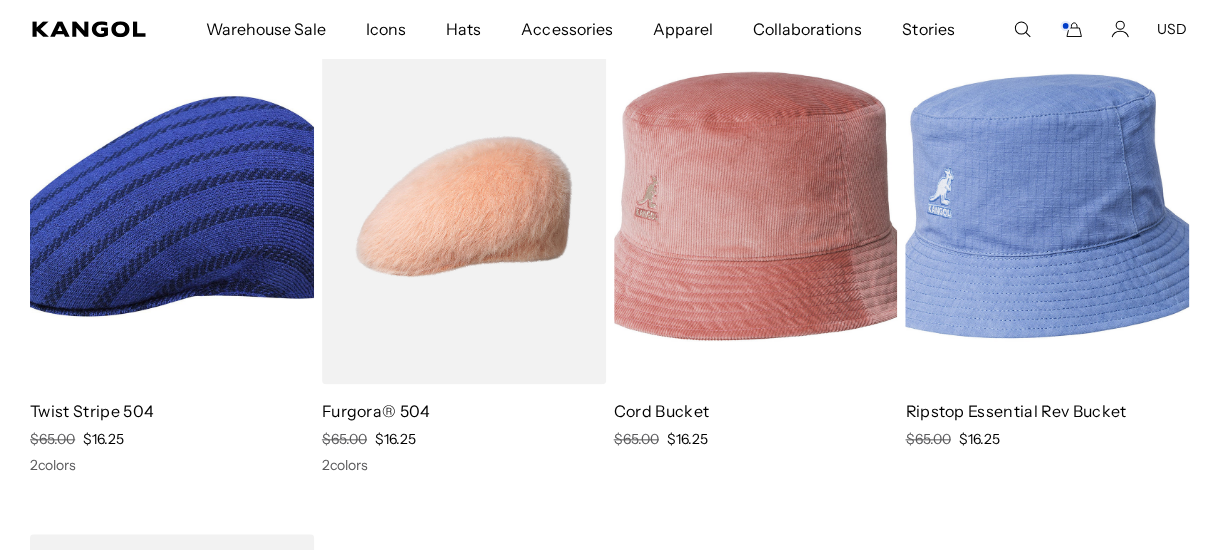 click at bounding box center [1047, 206] 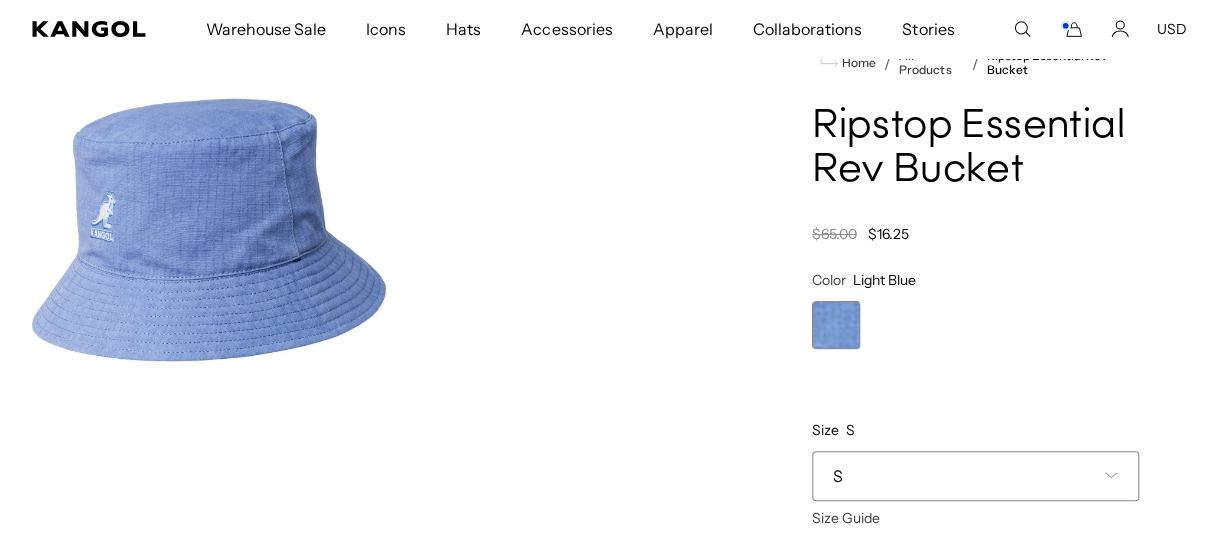scroll, scrollTop: 0, scrollLeft: 0, axis: both 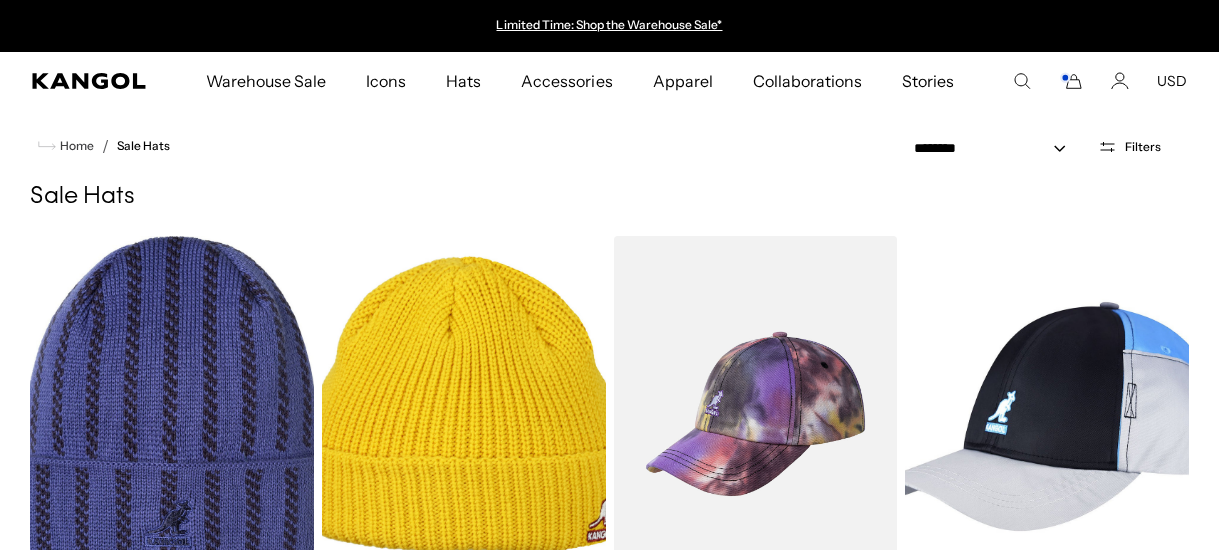 select on "*****" 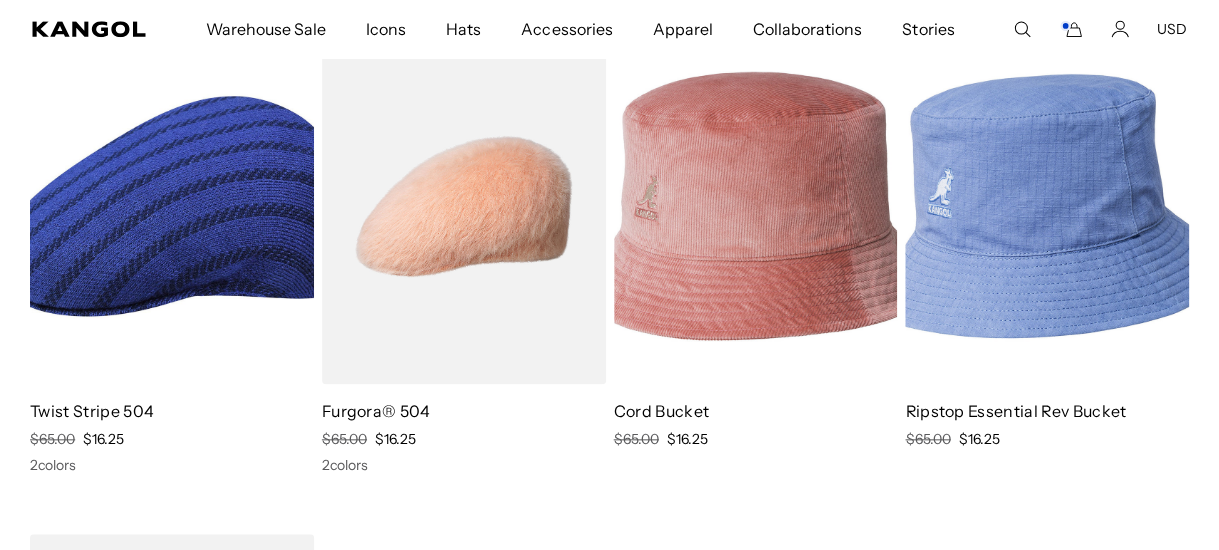 scroll, scrollTop: 0, scrollLeft: 0, axis: both 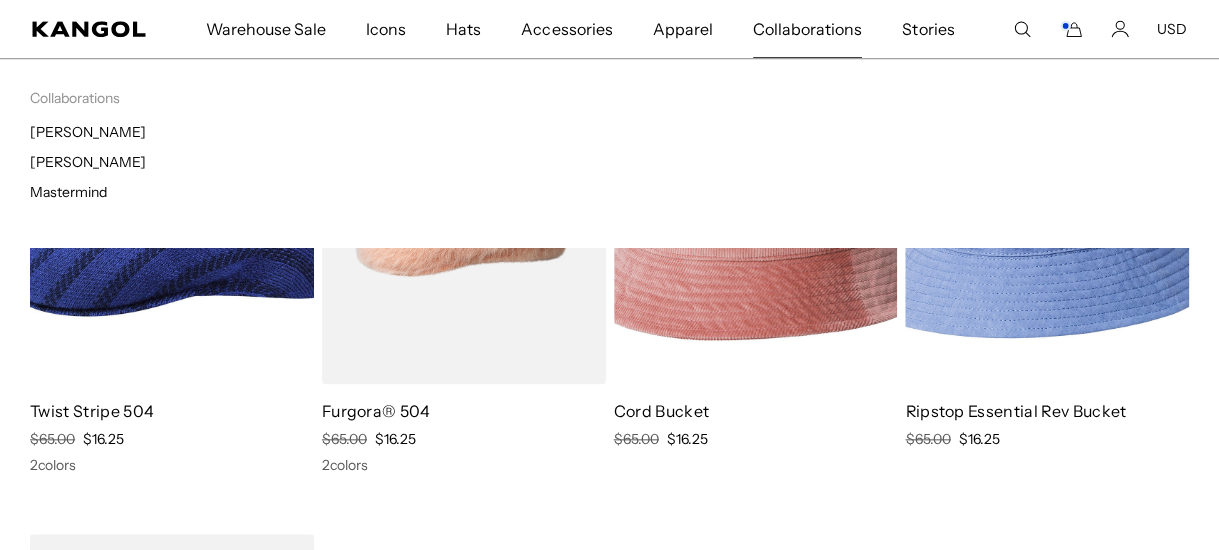 click on "Collaborations" at bounding box center (807, 29) 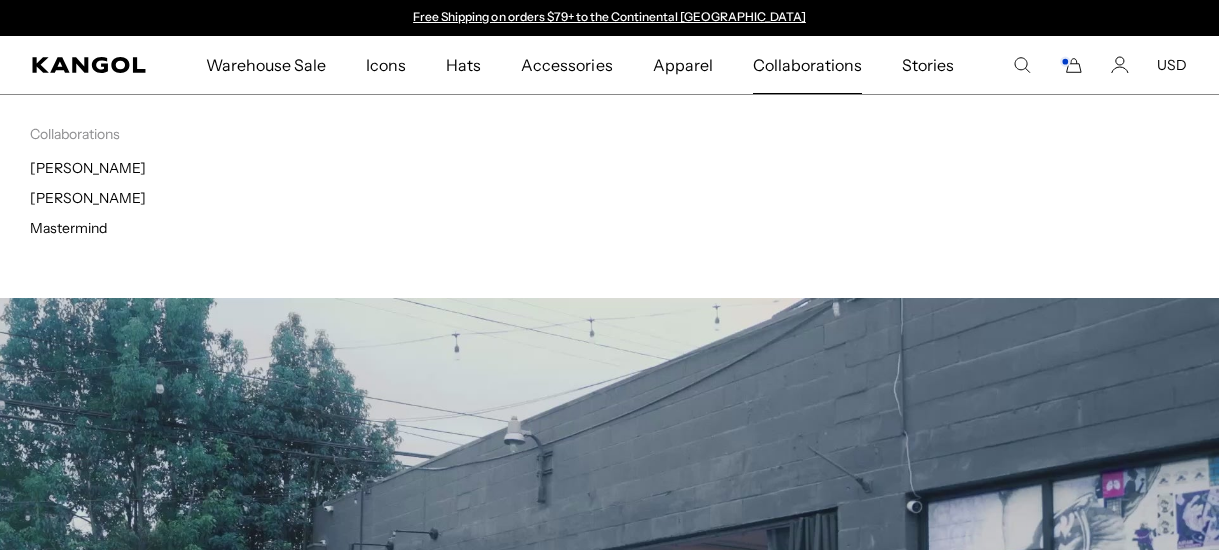 scroll, scrollTop: 500, scrollLeft: 0, axis: vertical 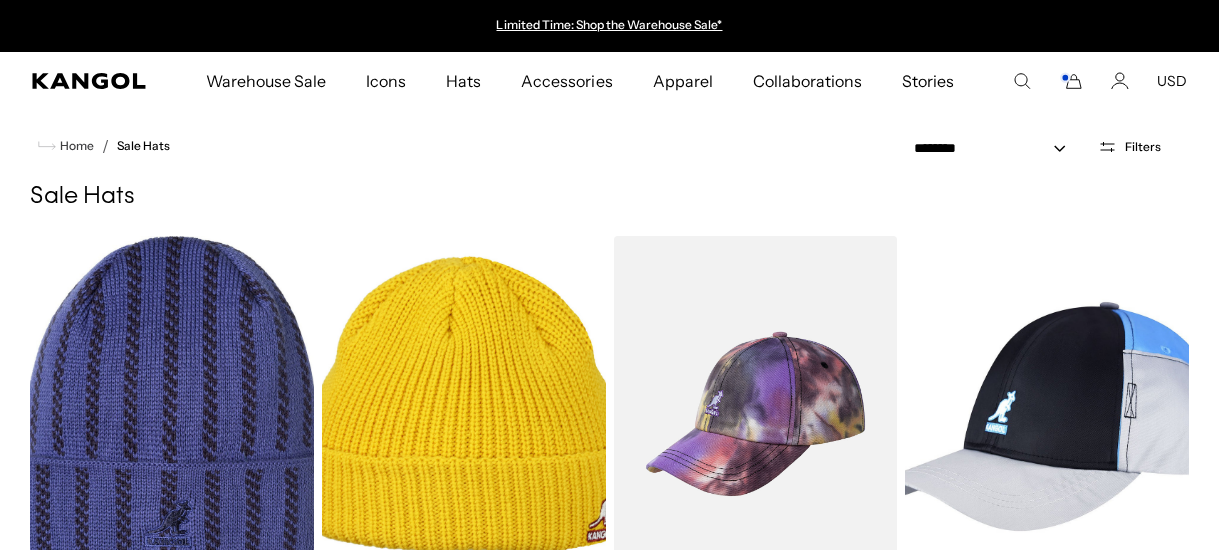 select on "*****" 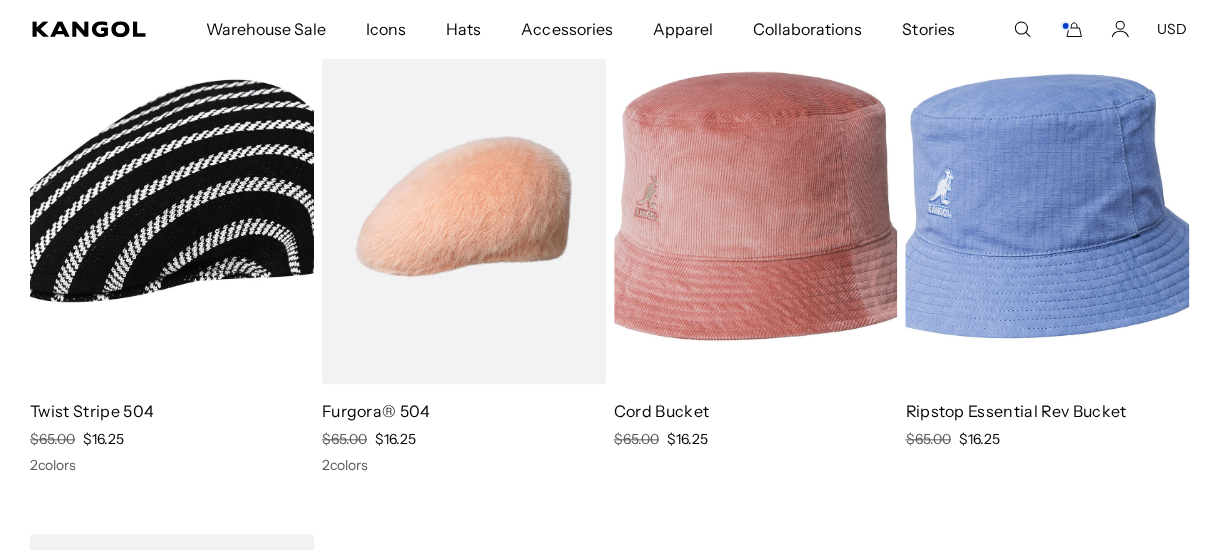 scroll, scrollTop: 0, scrollLeft: 0, axis: both 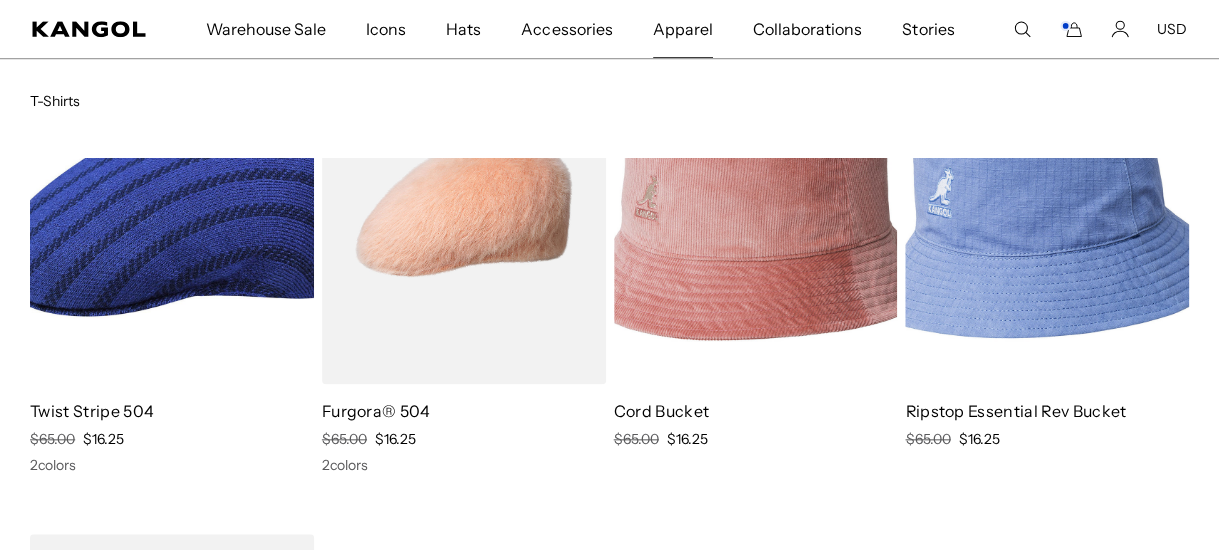 click on "Apparel" at bounding box center (683, 29) 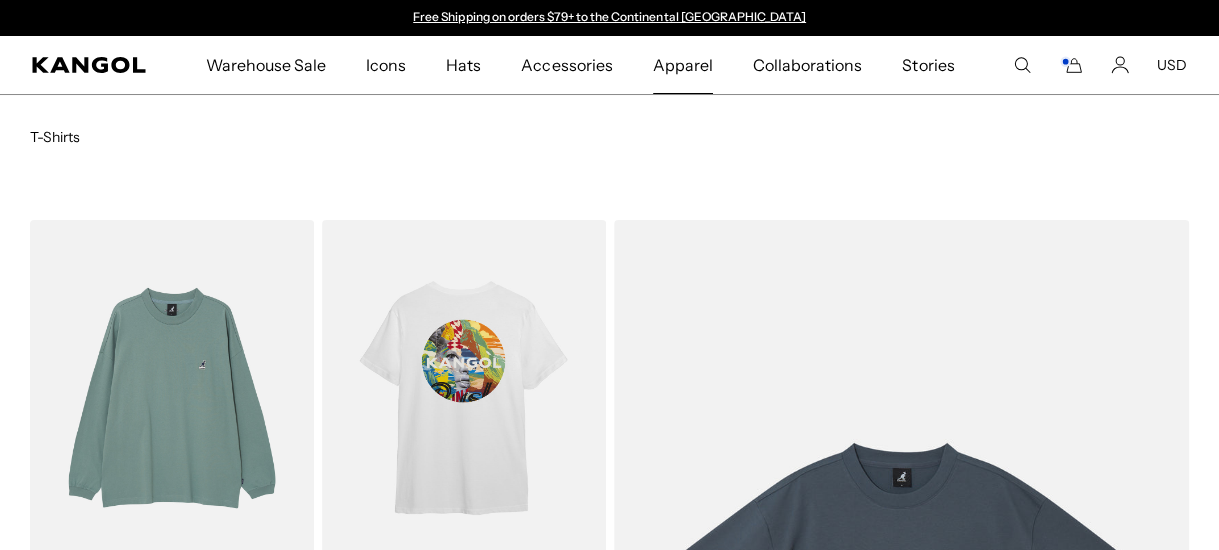 scroll, scrollTop: 0, scrollLeft: 0, axis: both 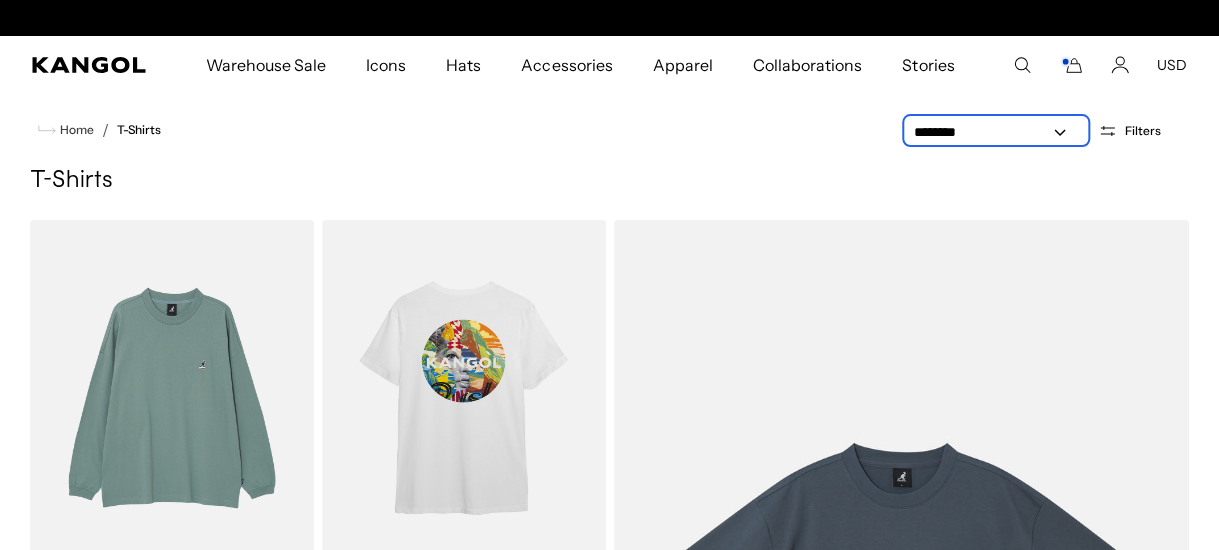 click on "**********" at bounding box center (996, 132) 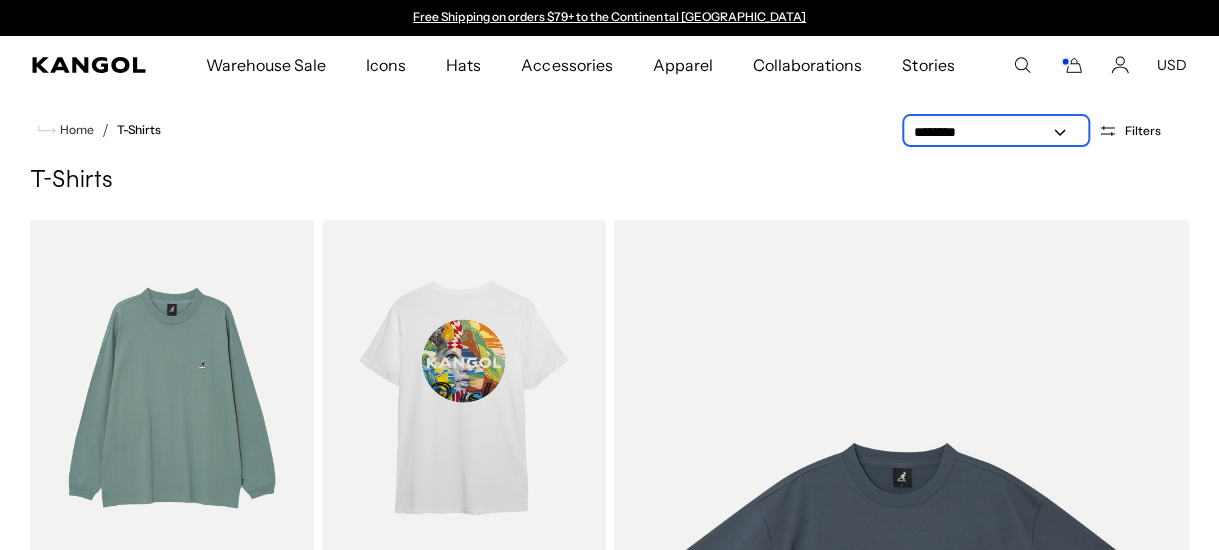 select on "*****" 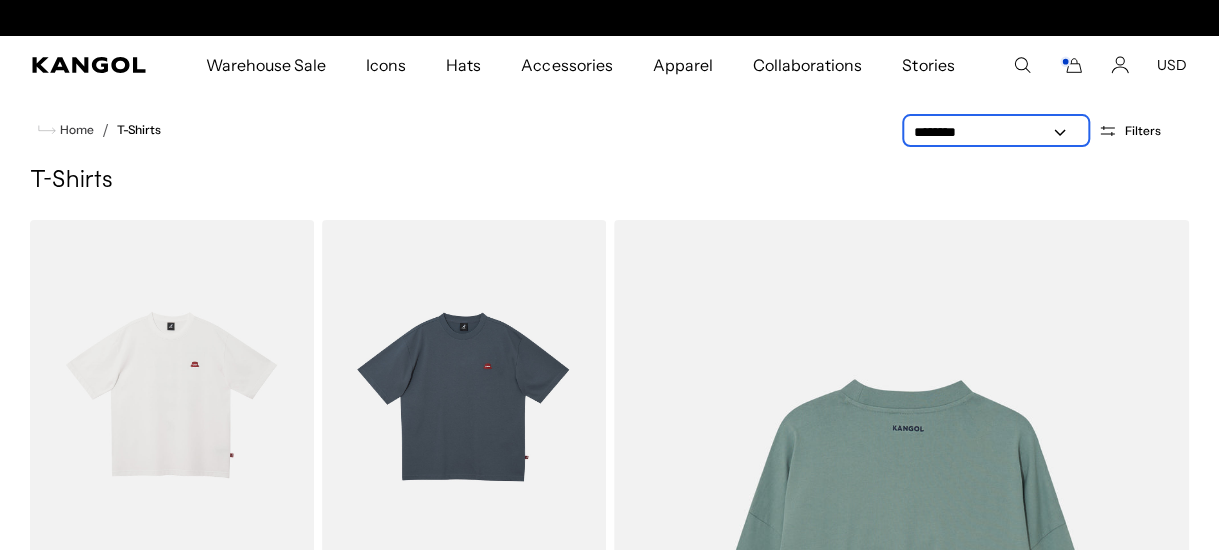 scroll, scrollTop: 200, scrollLeft: 0, axis: vertical 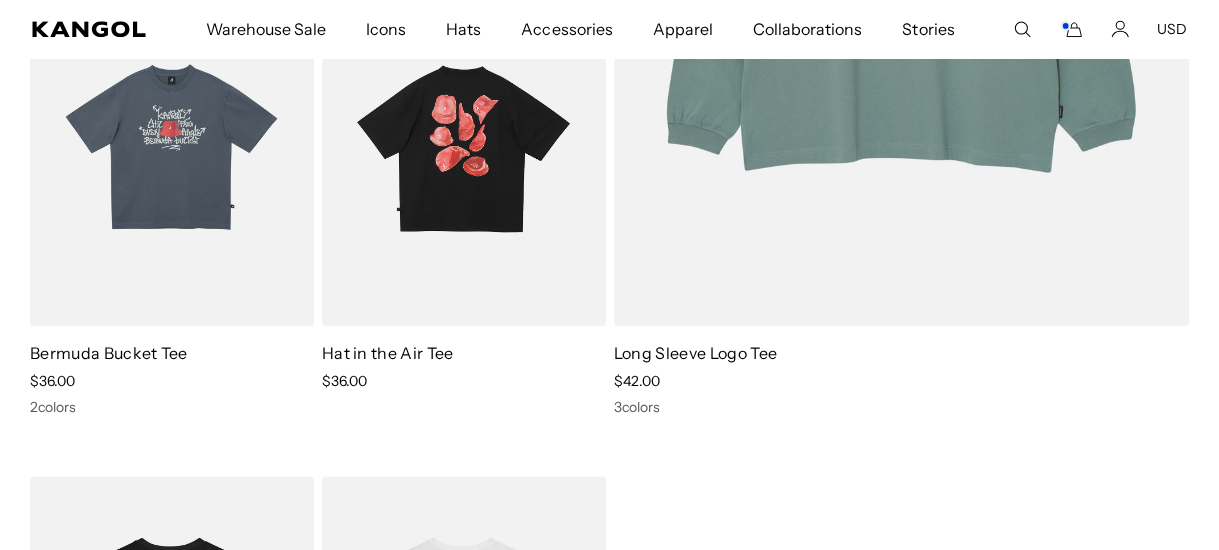 click at bounding box center (464, 148) 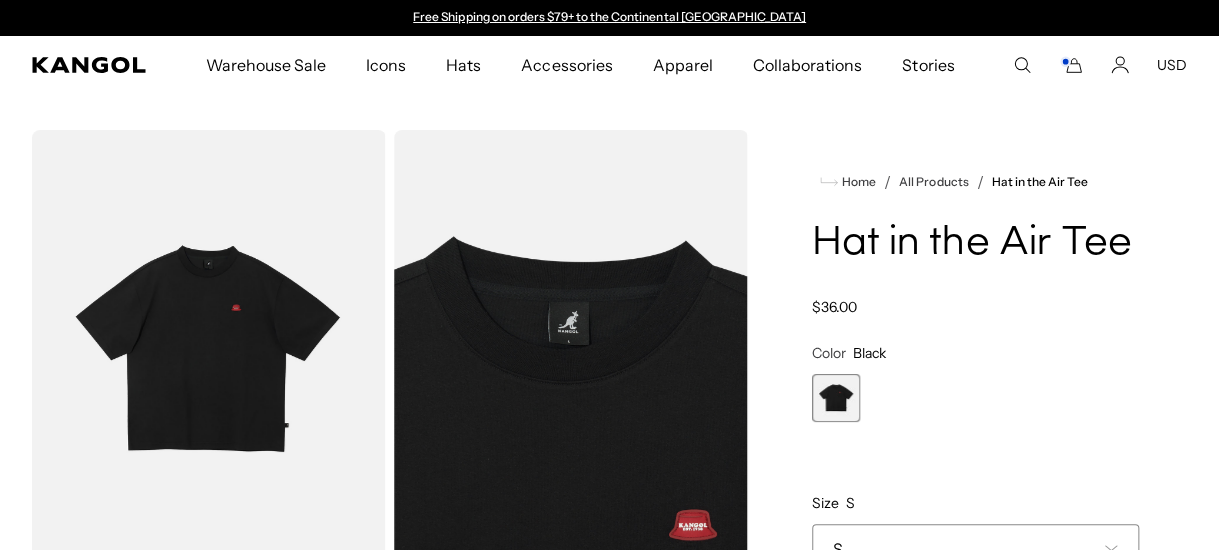 scroll, scrollTop: 300, scrollLeft: 0, axis: vertical 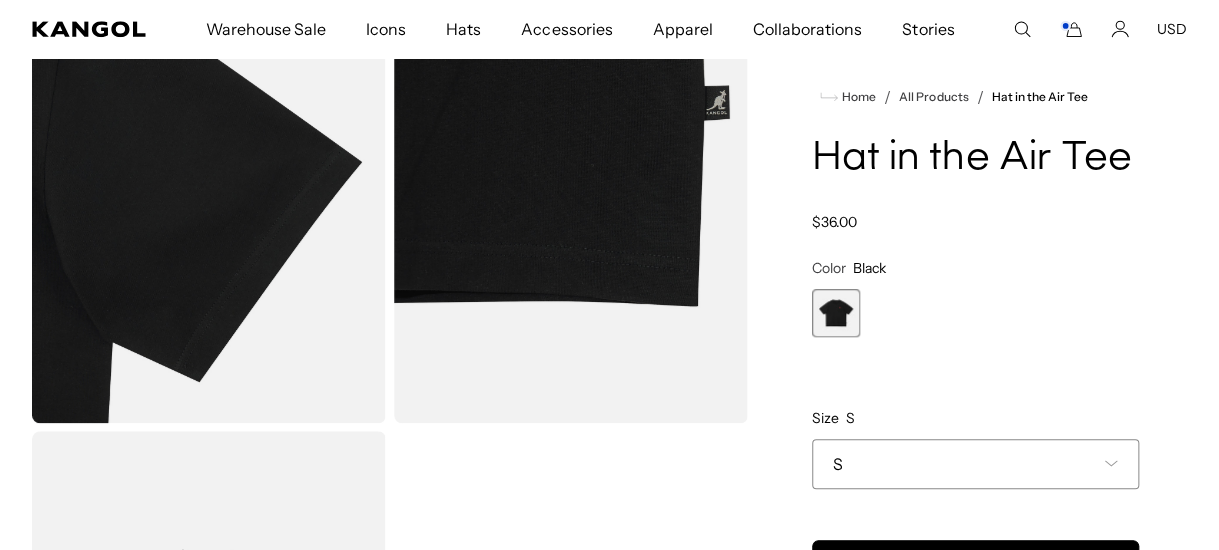 click on "S" at bounding box center [975, 464] 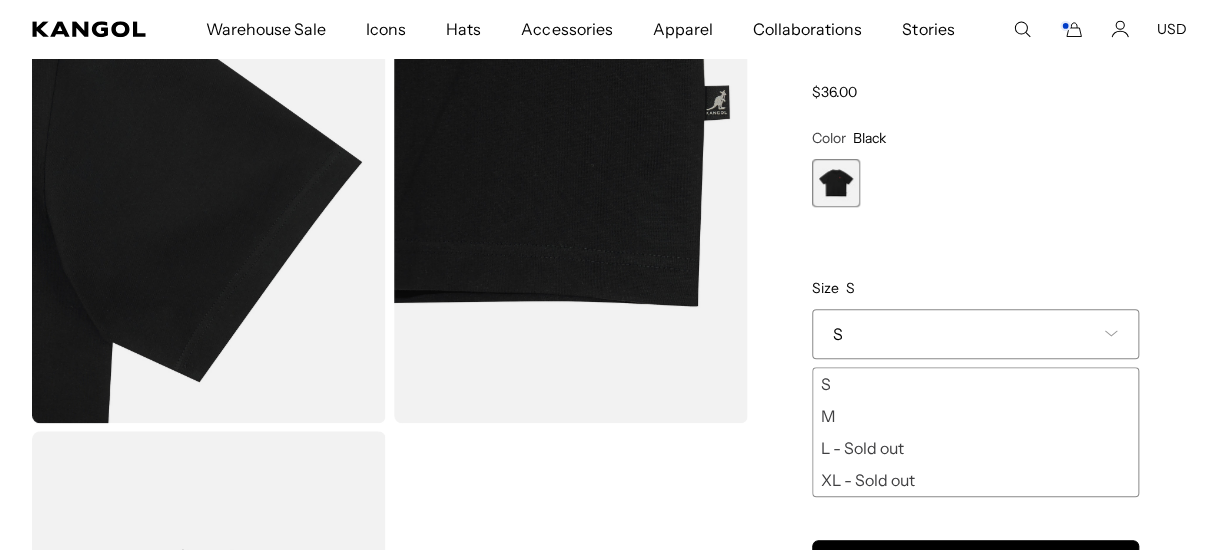 click on "M" at bounding box center [975, 416] 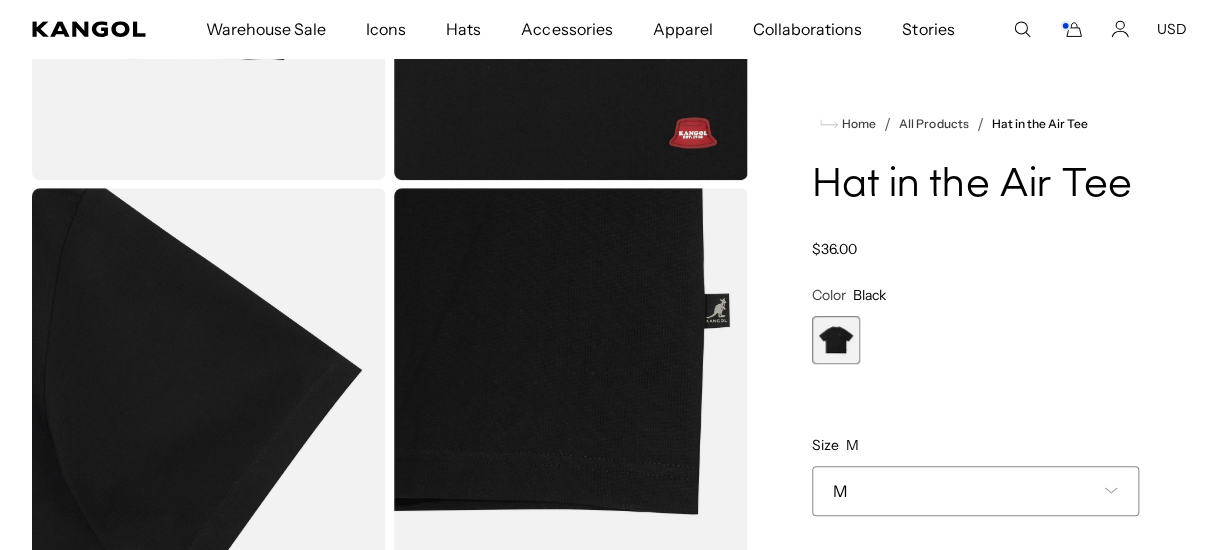 scroll, scrollTop: 100, scrollLeft: 0, axis: vertical 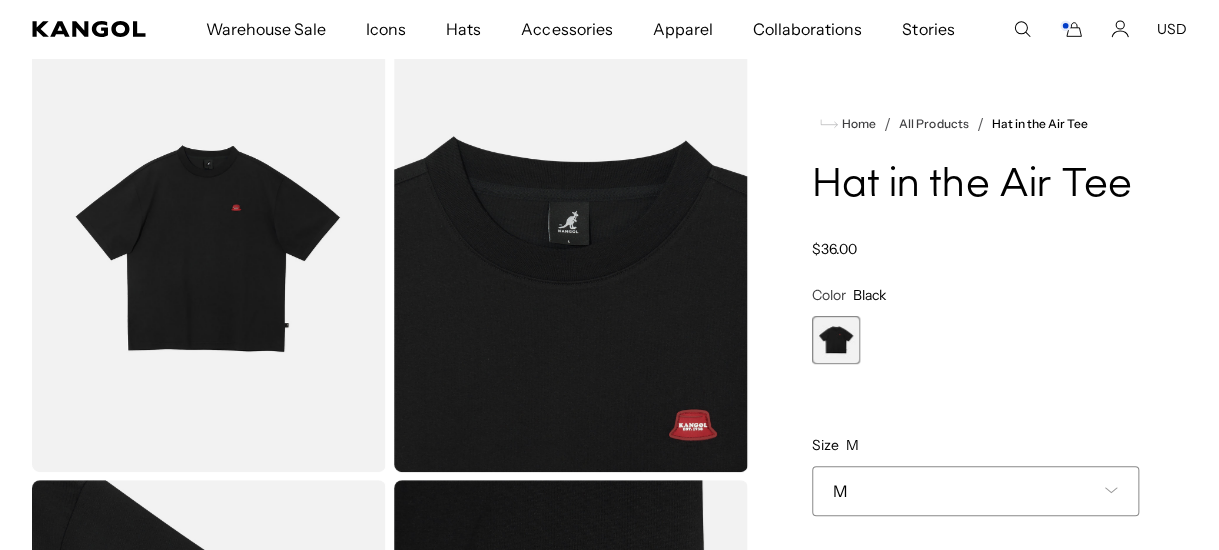 click at bounding box center [209, 251] 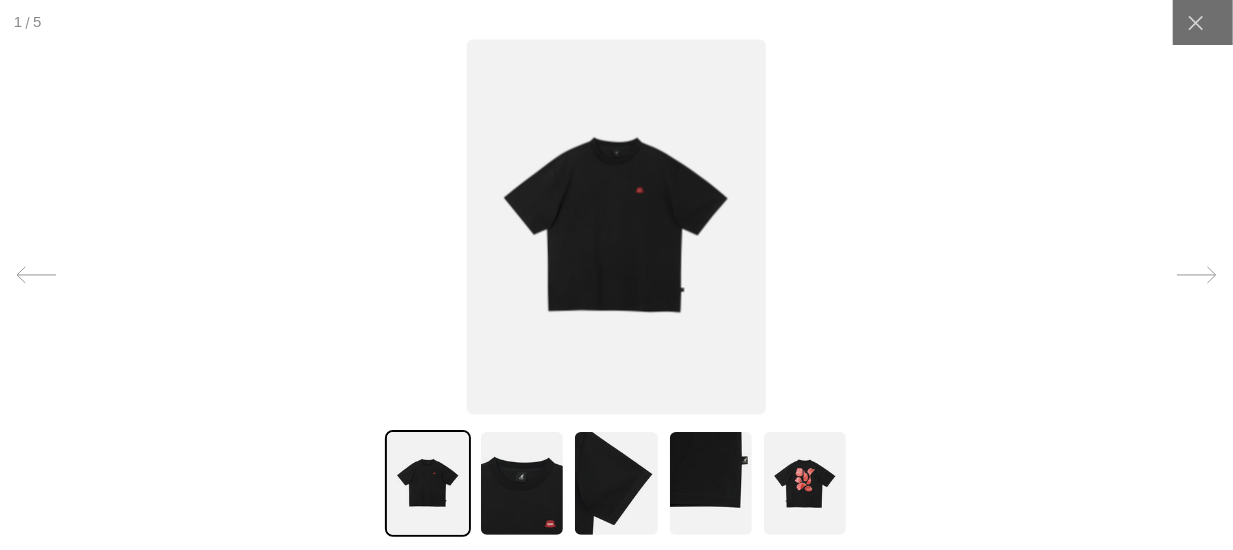 scroll, scrollTop: 0, scrollLeft: 0, axis: both 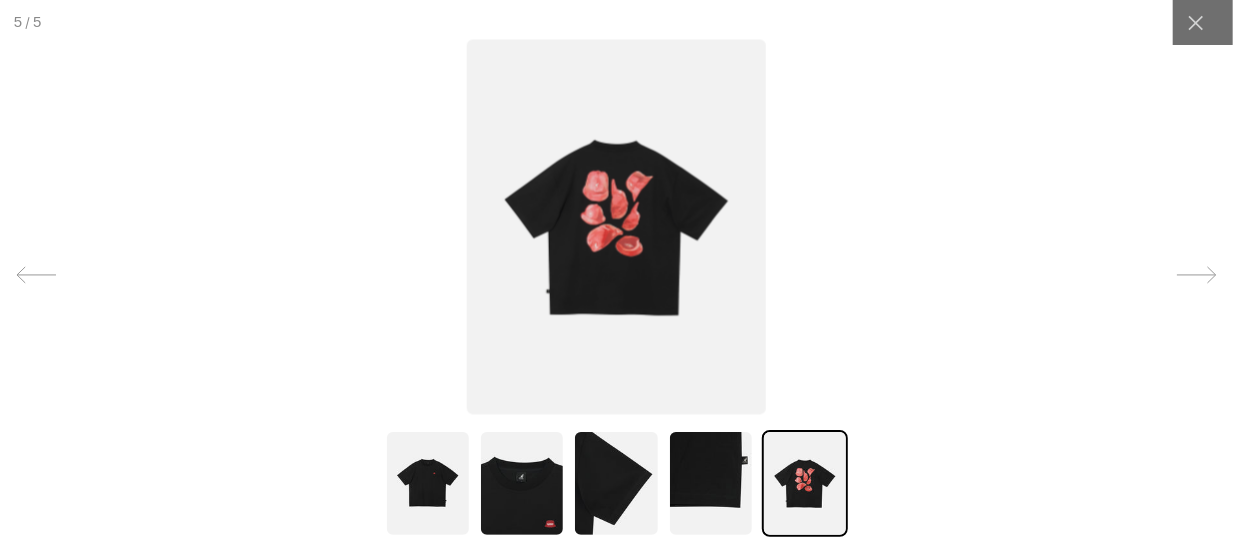 click 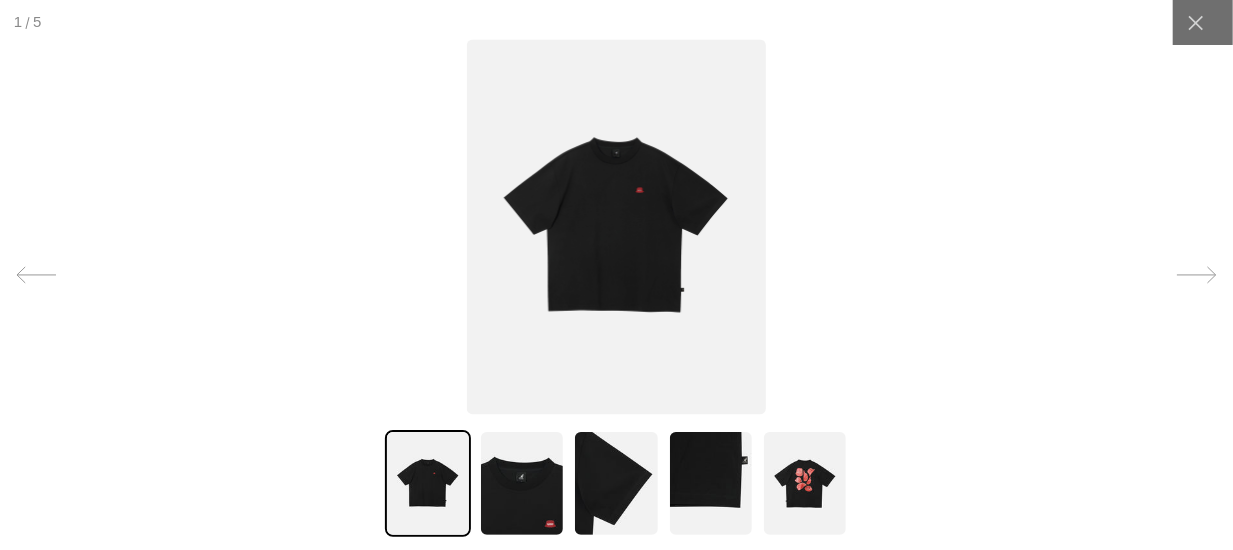 click at bounding box center (805, 483) 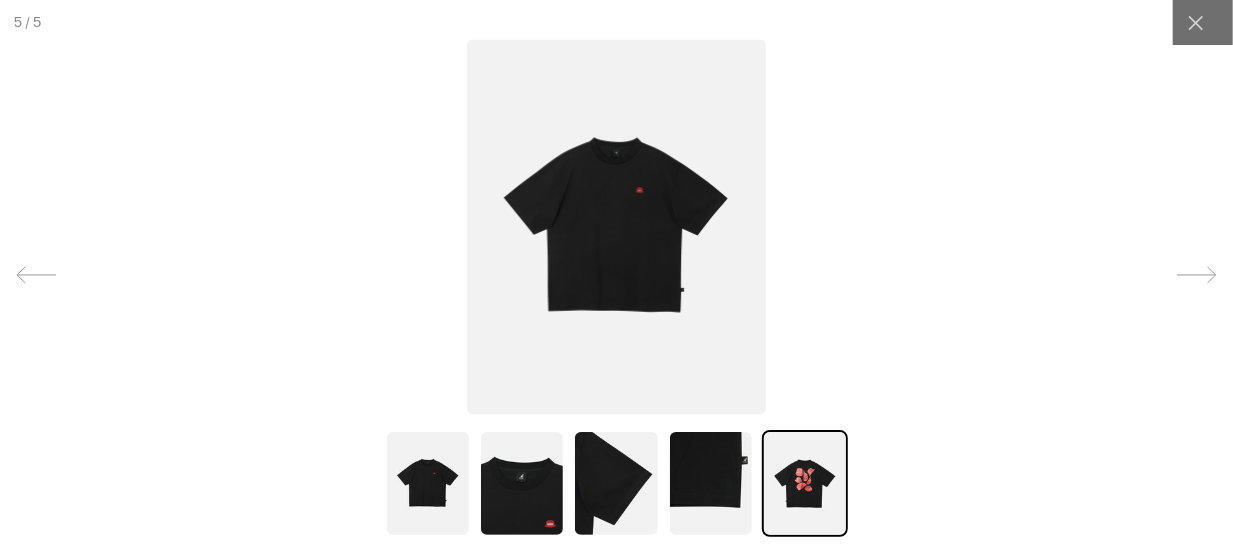 scroll, scrollTop: 0, scrollLeft: 0, axis: both 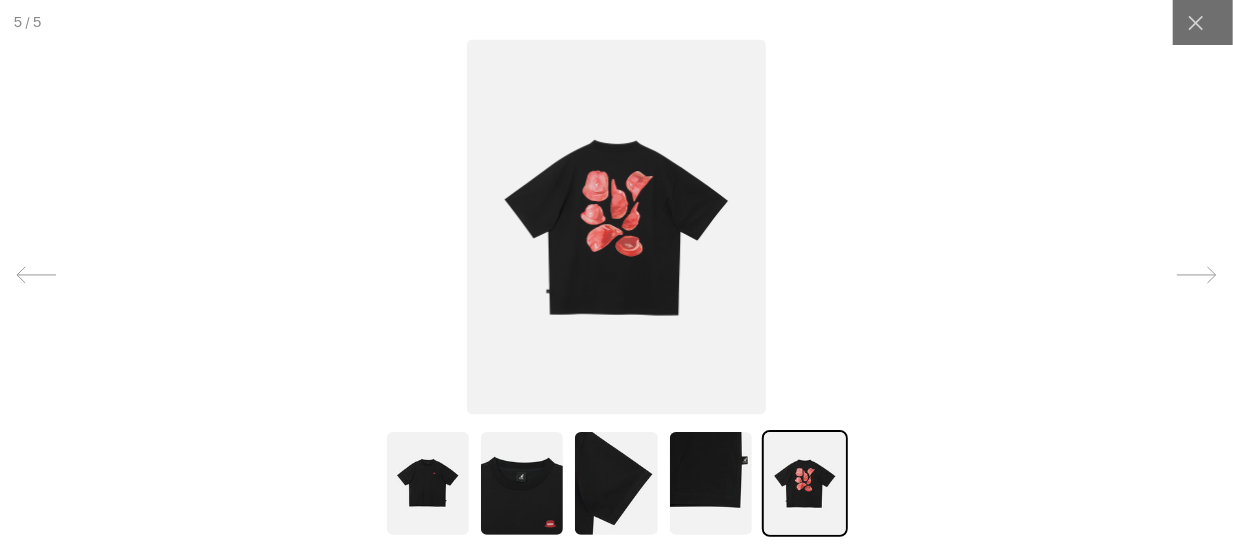 click at bounding box center [711, 483] 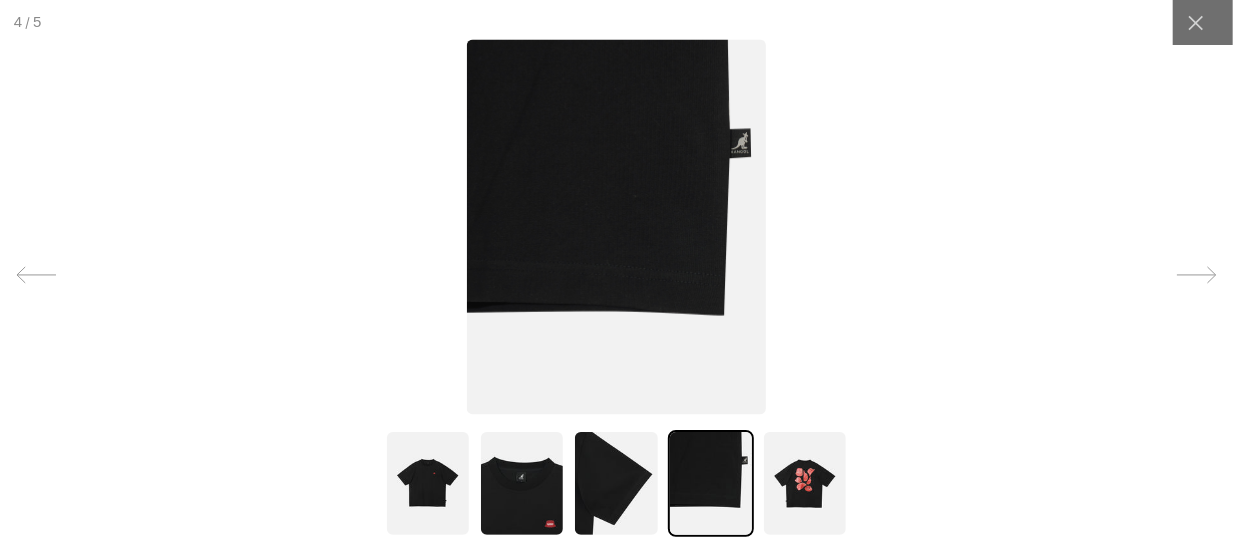 click at bounding box center [616, 483] 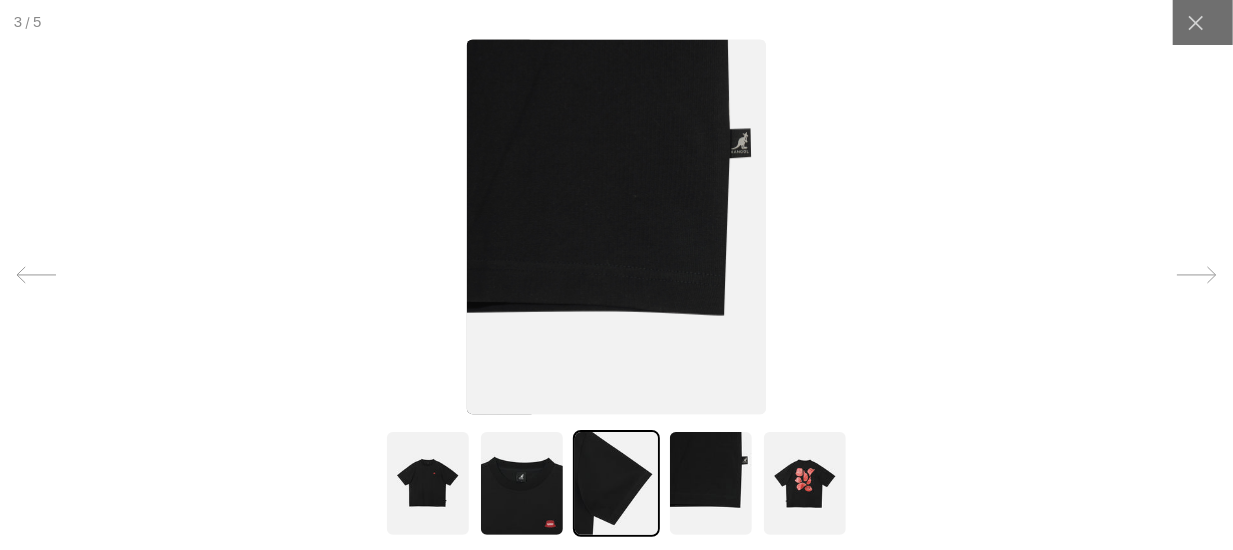 scroll, scrollTop: 0, scrollLeft: 411, axis: horizontal 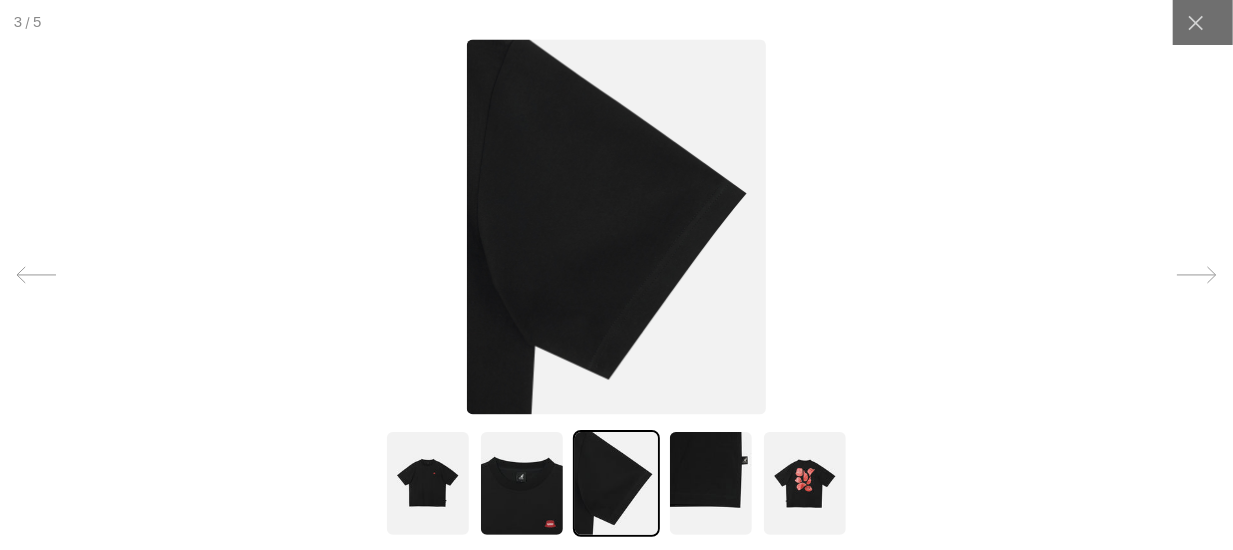 click at bounding box center [522, 483] 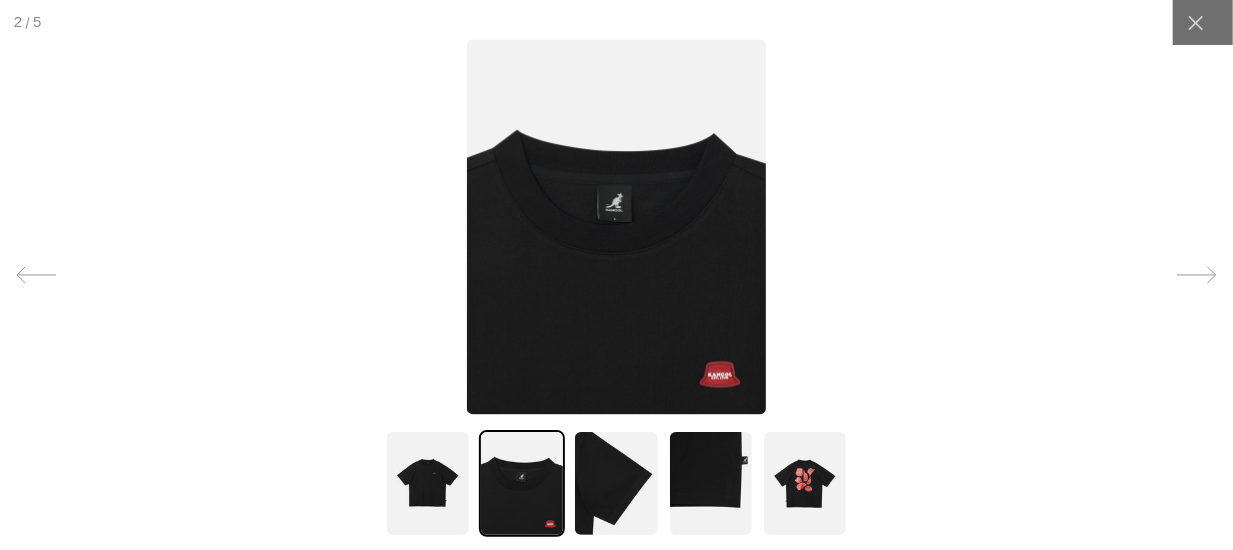 click at bounding box center [428, 483] 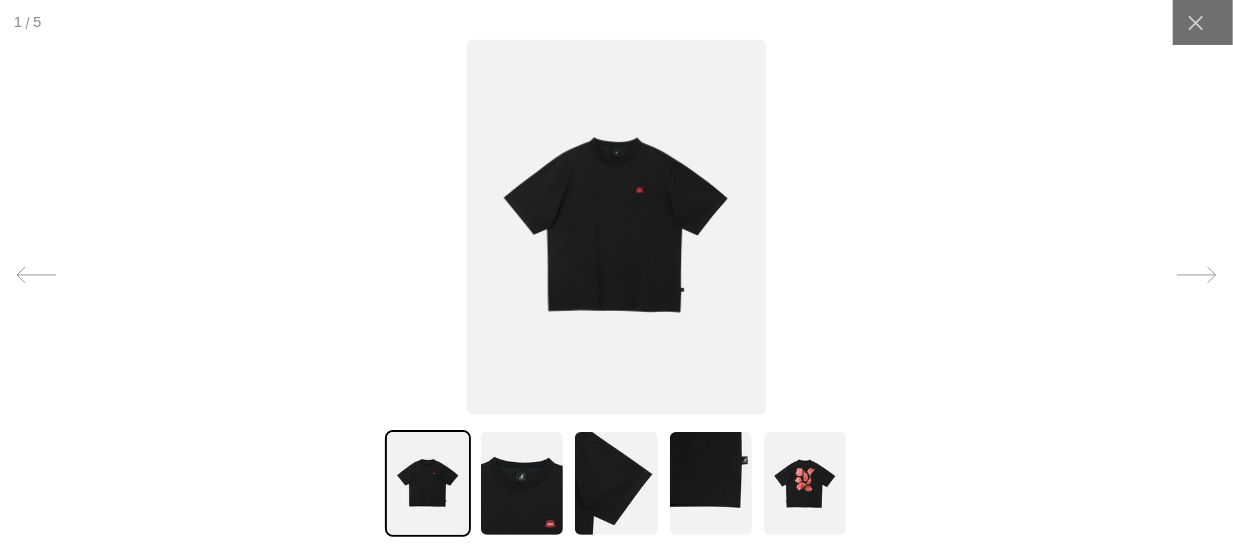 scroll, scrollTop: 0, scrollLeft: 0, axis: both 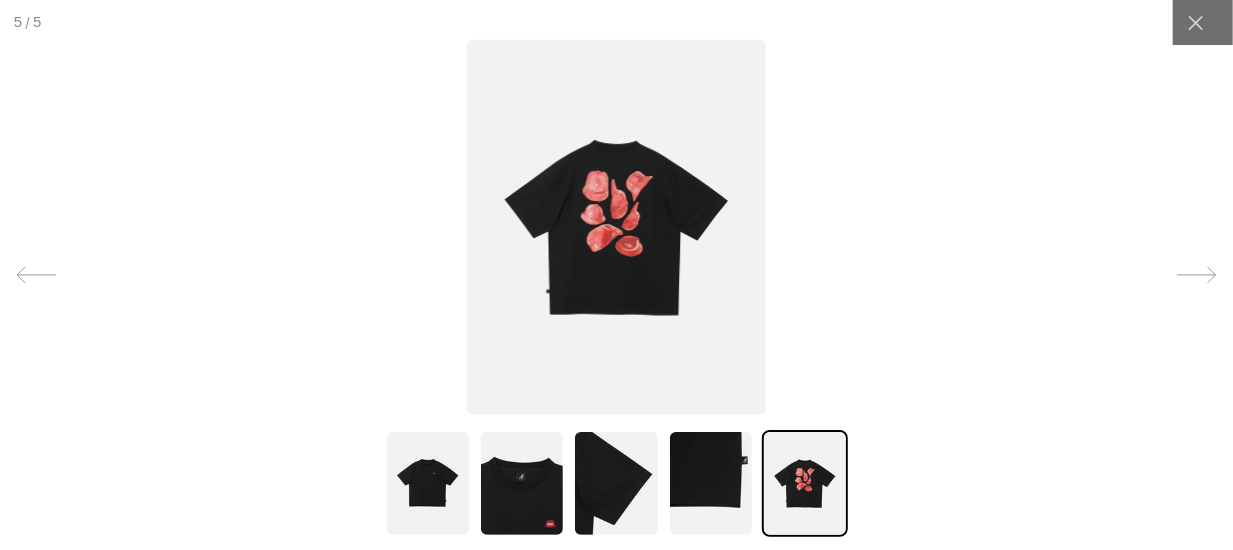 click at bounding box center (616, 226) 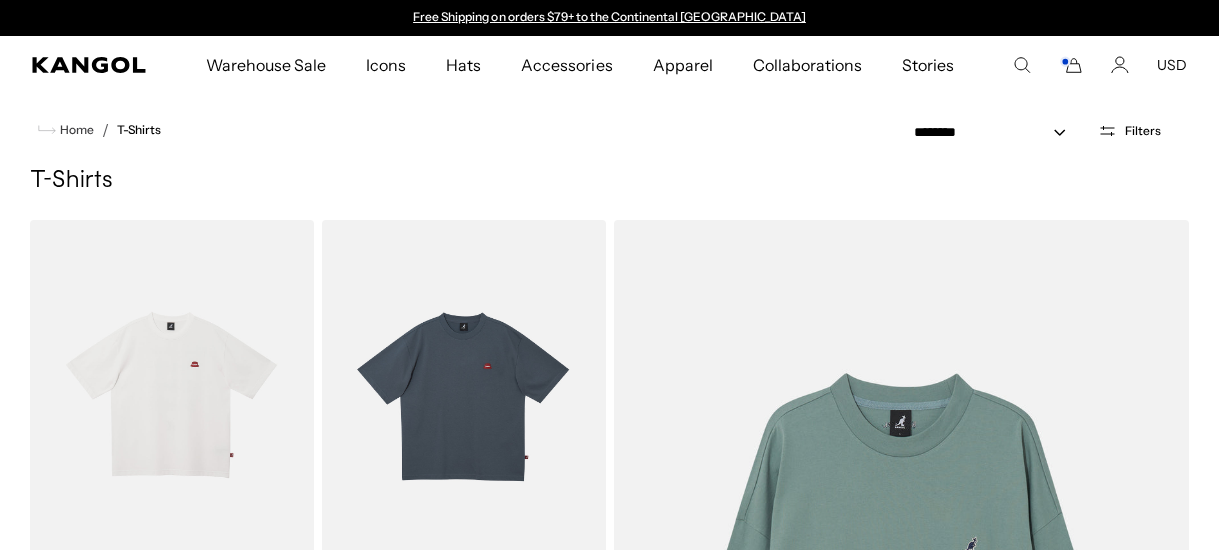 select on "*****" 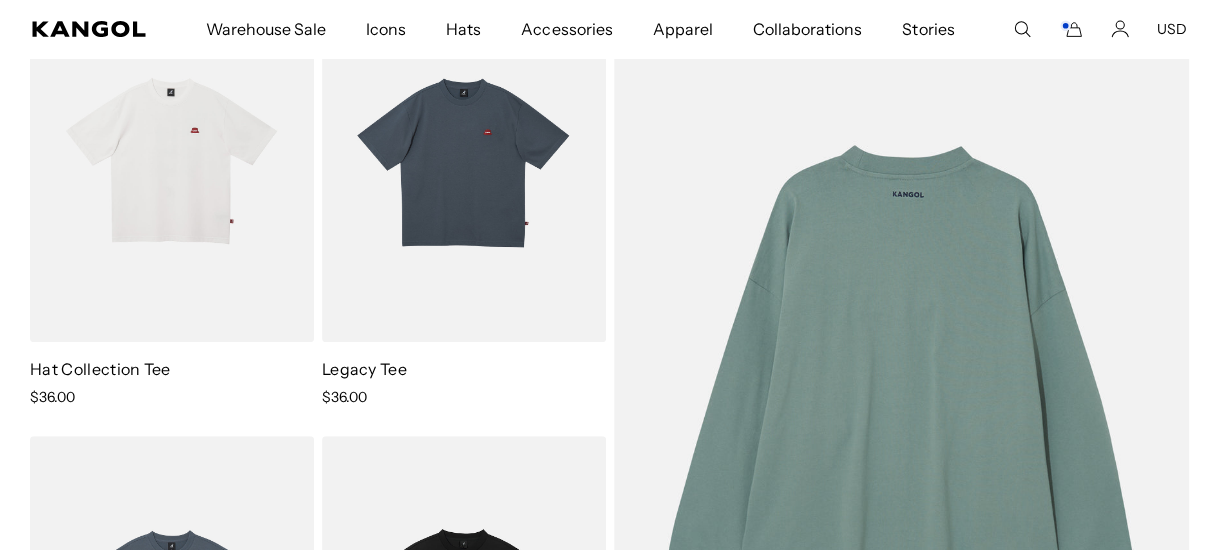 scroll, scrollTop: 200, scrollLeft: 0, axis: vertical 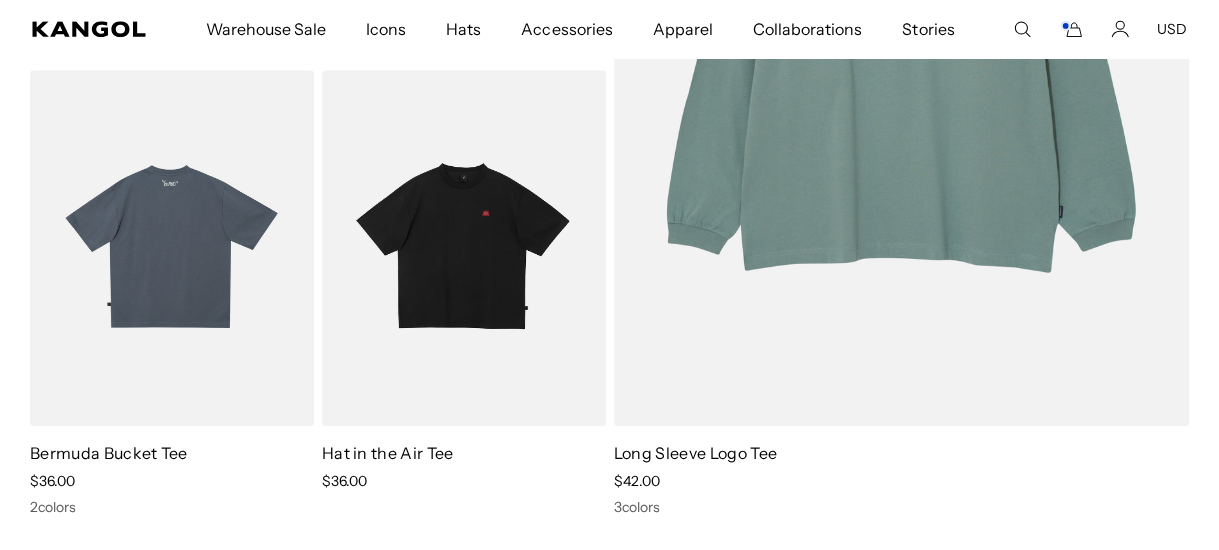 click at bounding box center (172, 248) 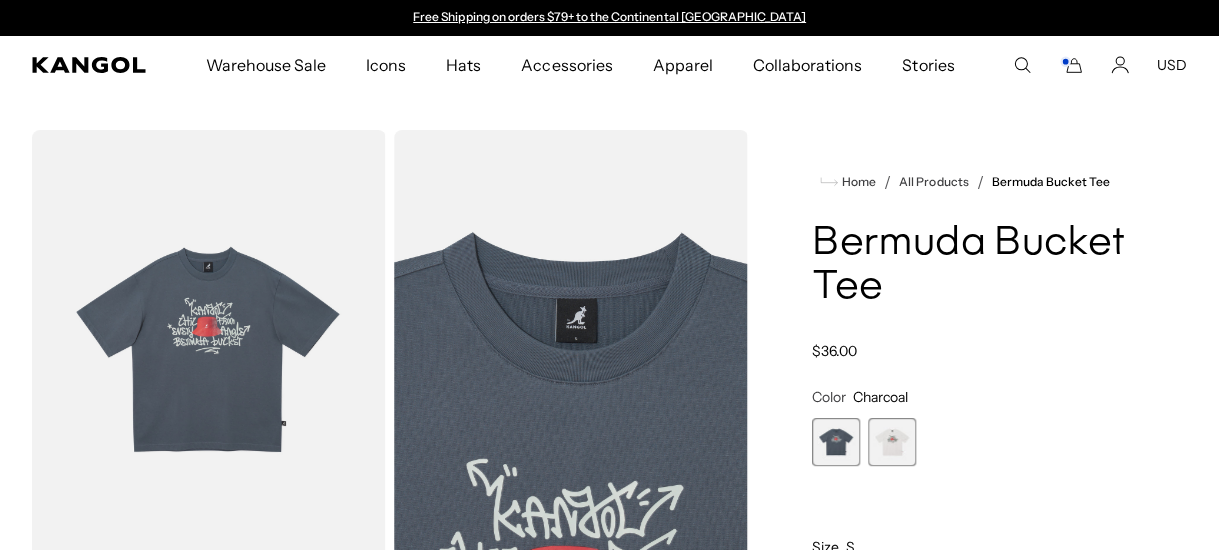 scroll, scrollTop: 200, scrollLeft: 0, axis: vertical 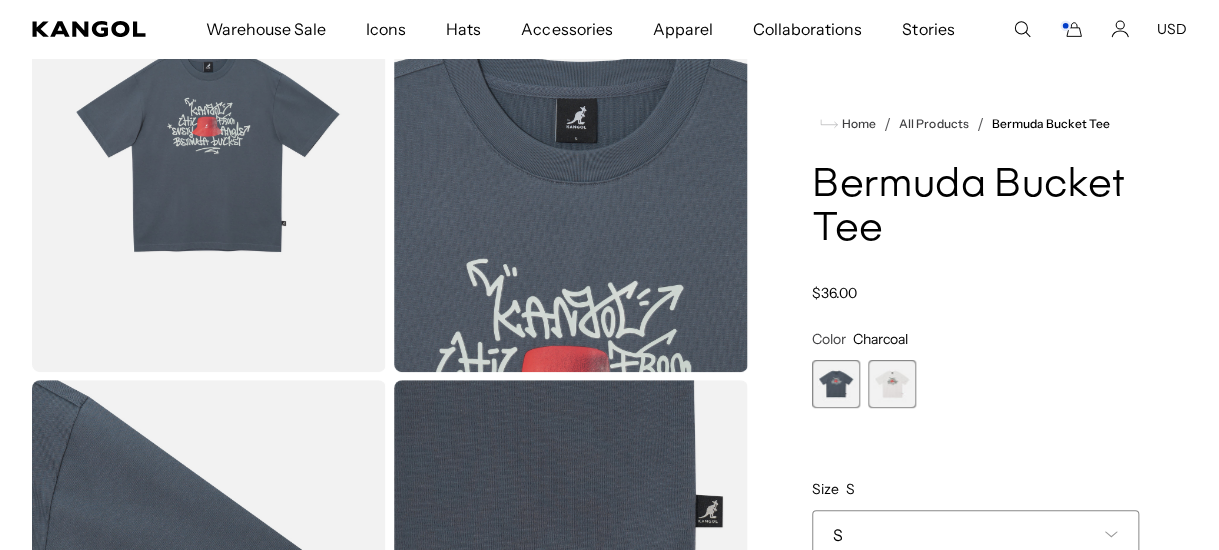 click at bounding box center [209, 151] 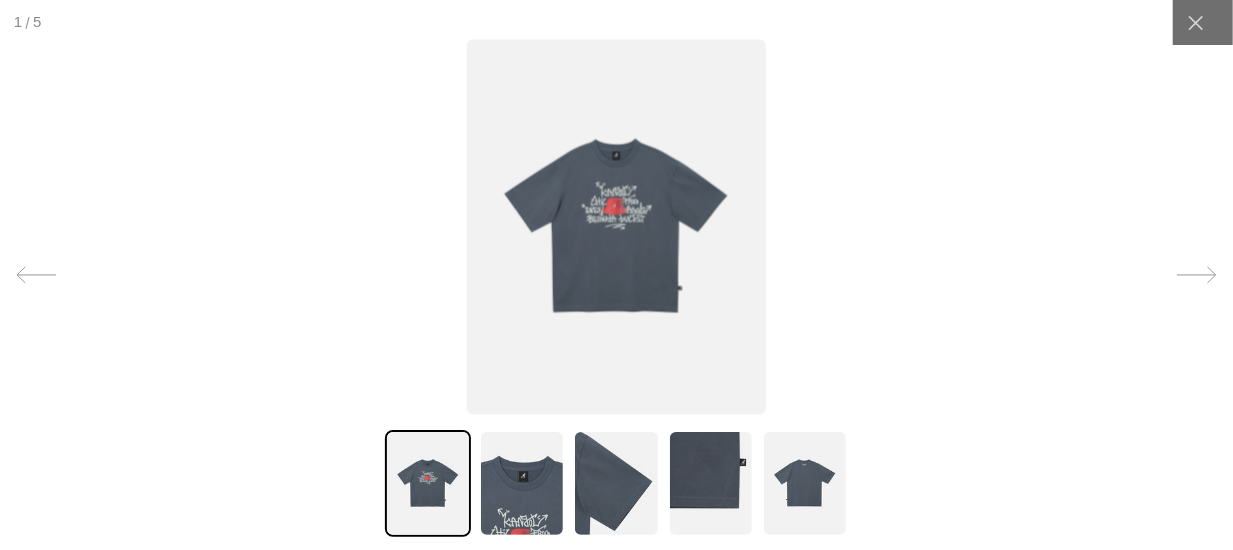 click at bounding box center [616, 226] 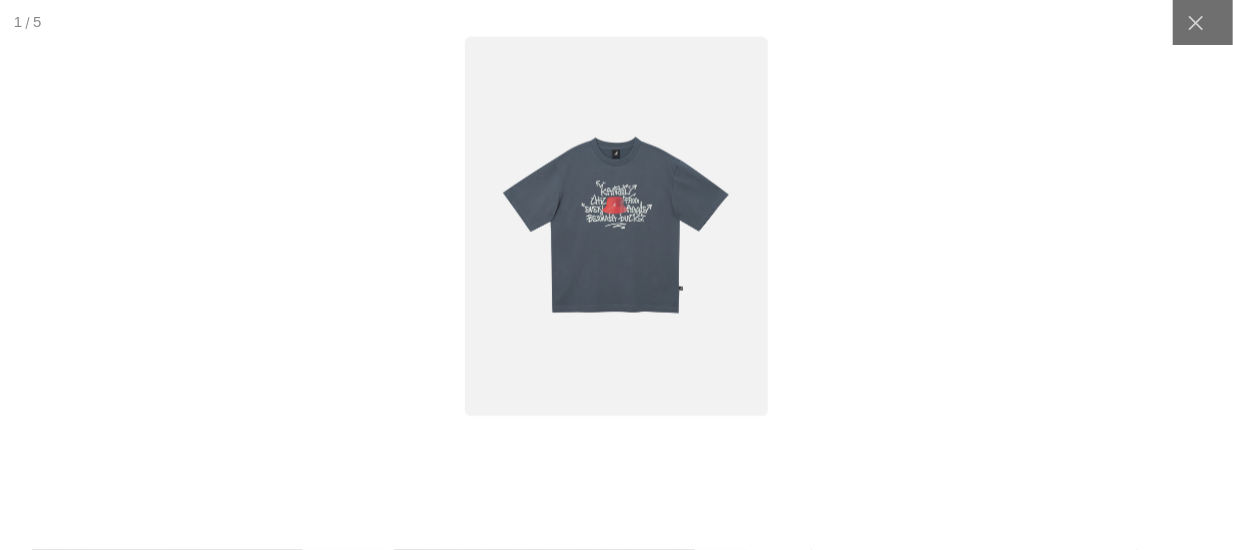 scroll, scrollTop: 0, scrollLeft: 0, axis: both 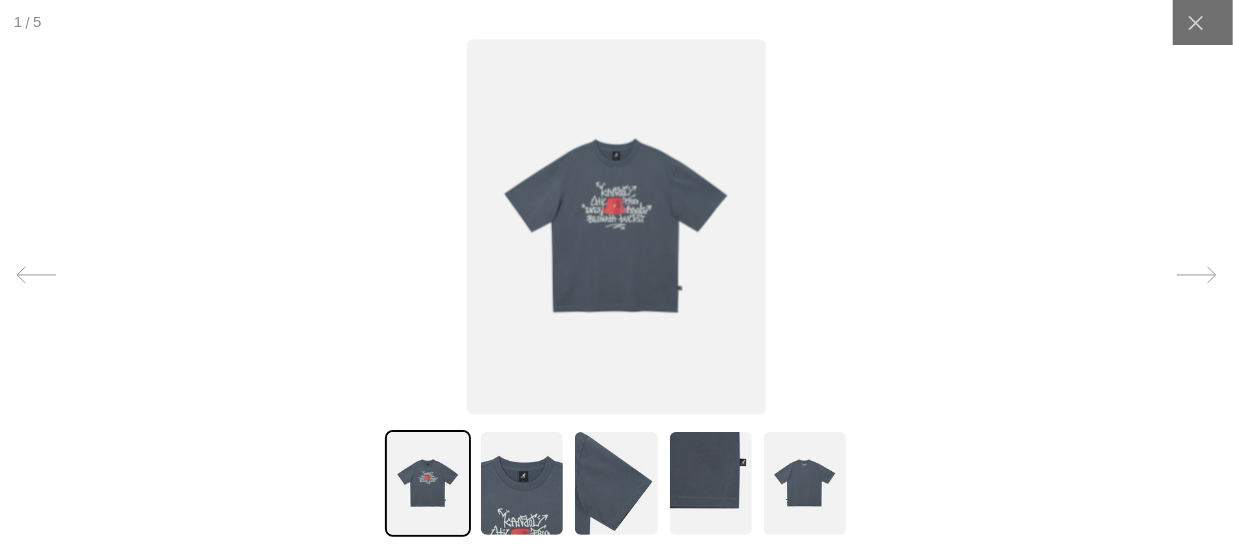 click at bounding box center [522, 483] 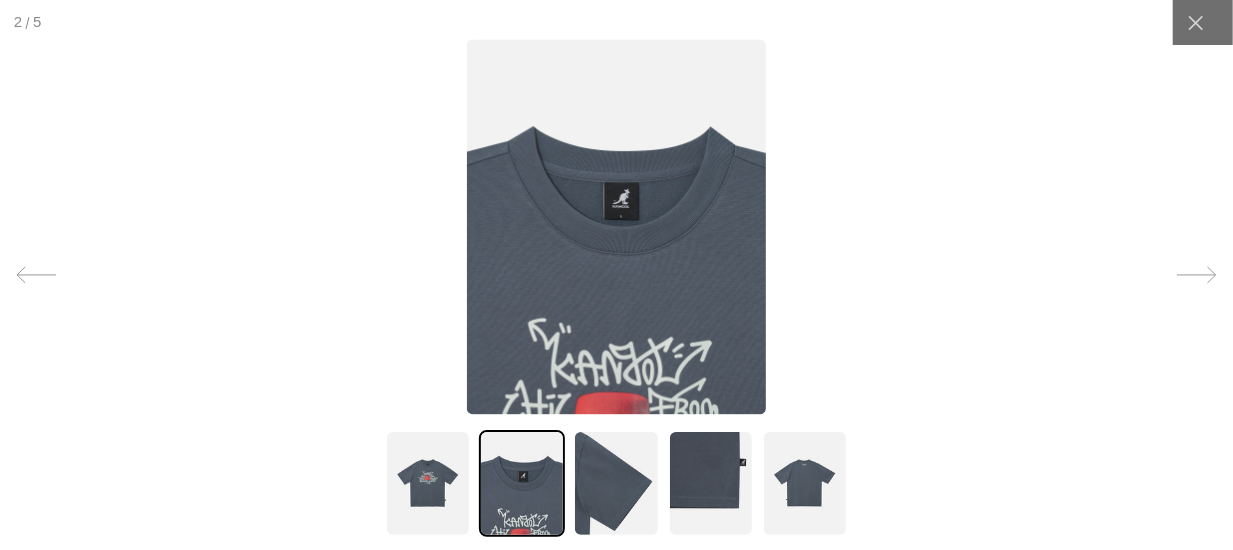 scroll, scrollTop: 0, scrollLeft: 411, axis: horizontal 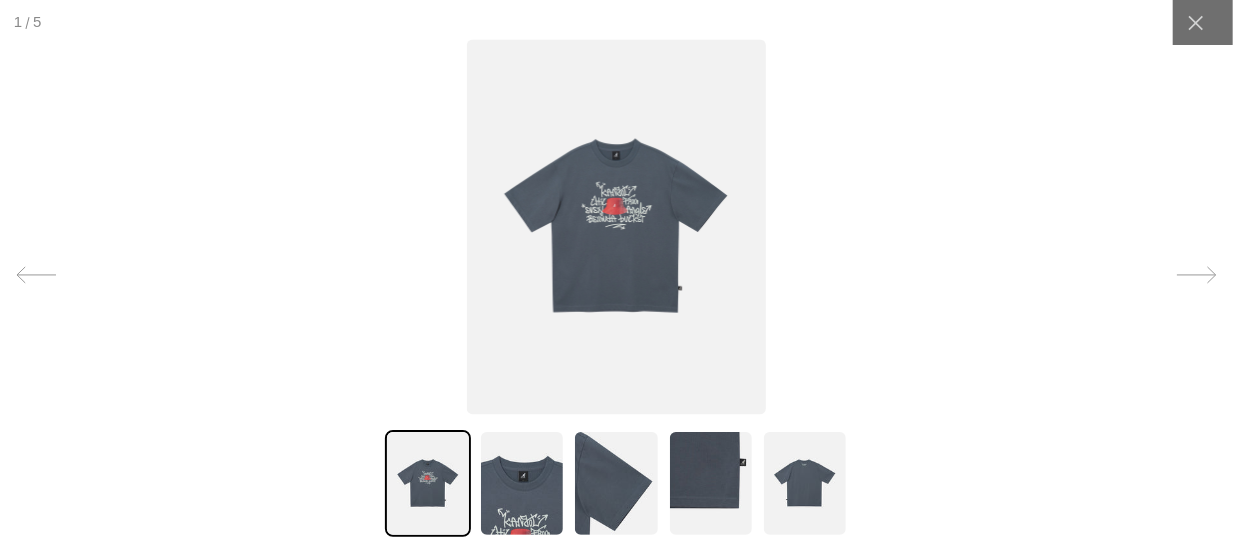 click at bounding box center (616, 226) 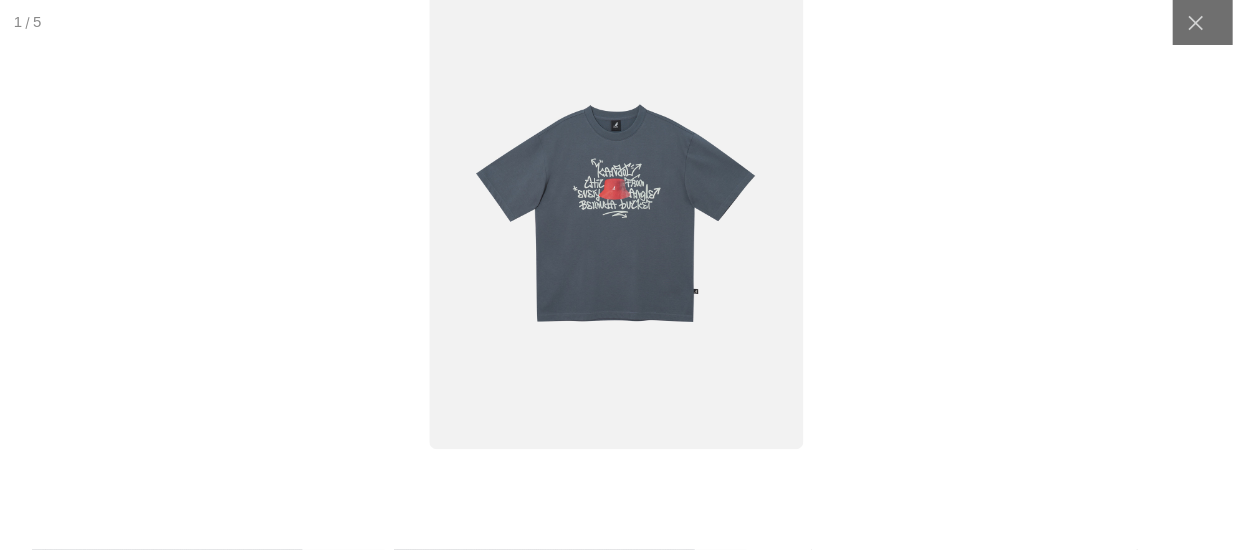 scroll, scrollTop: 0, scrollLeft: 0, axis: both 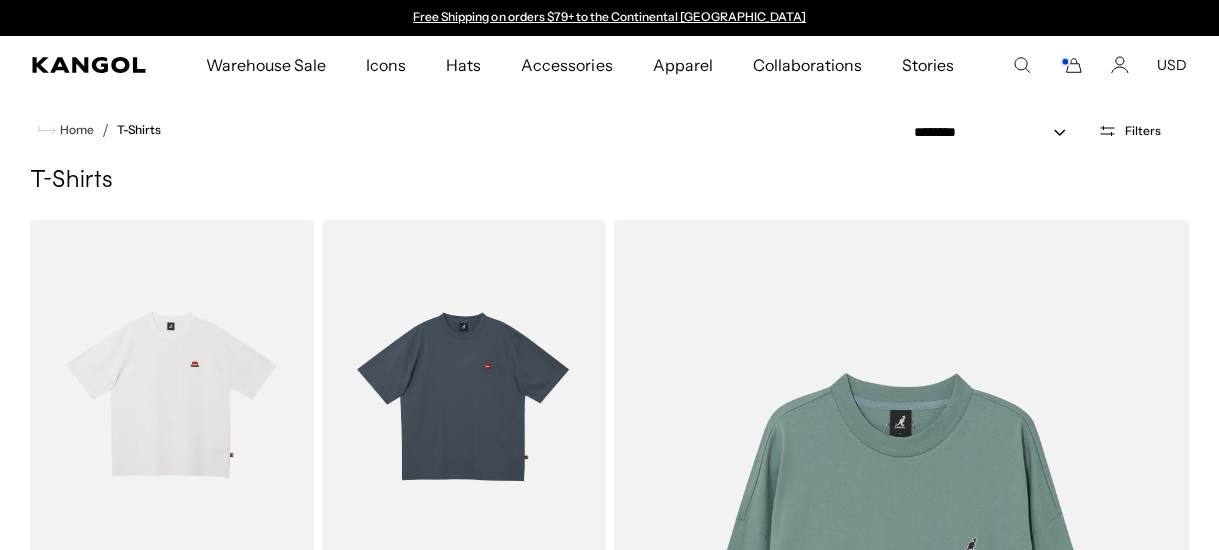 select on "*****" 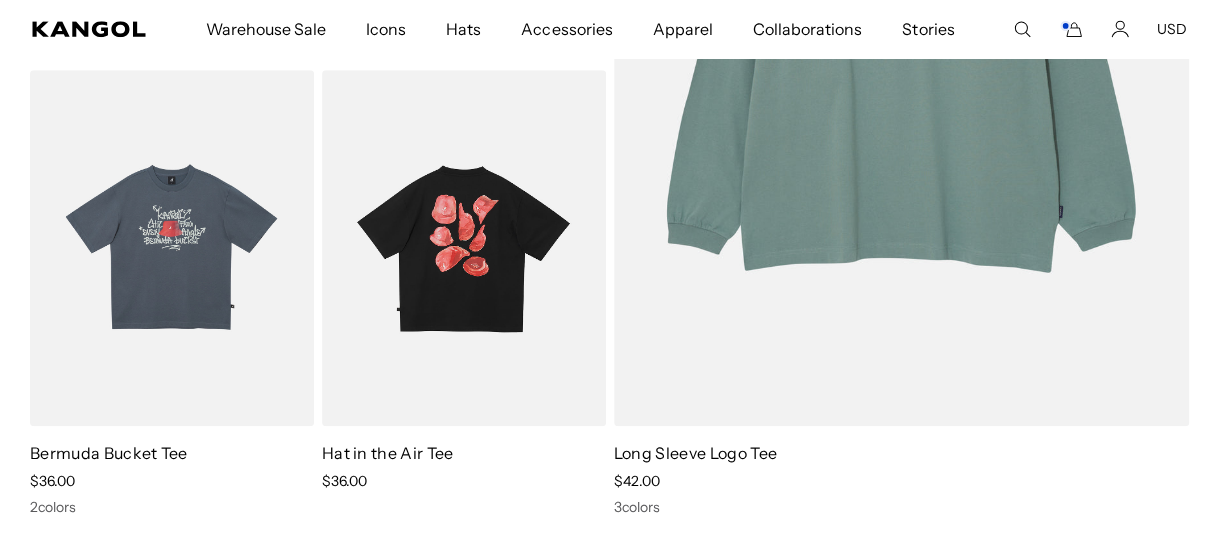 scroll, scrollTop: 0, scrollLeft: 0, axis: both 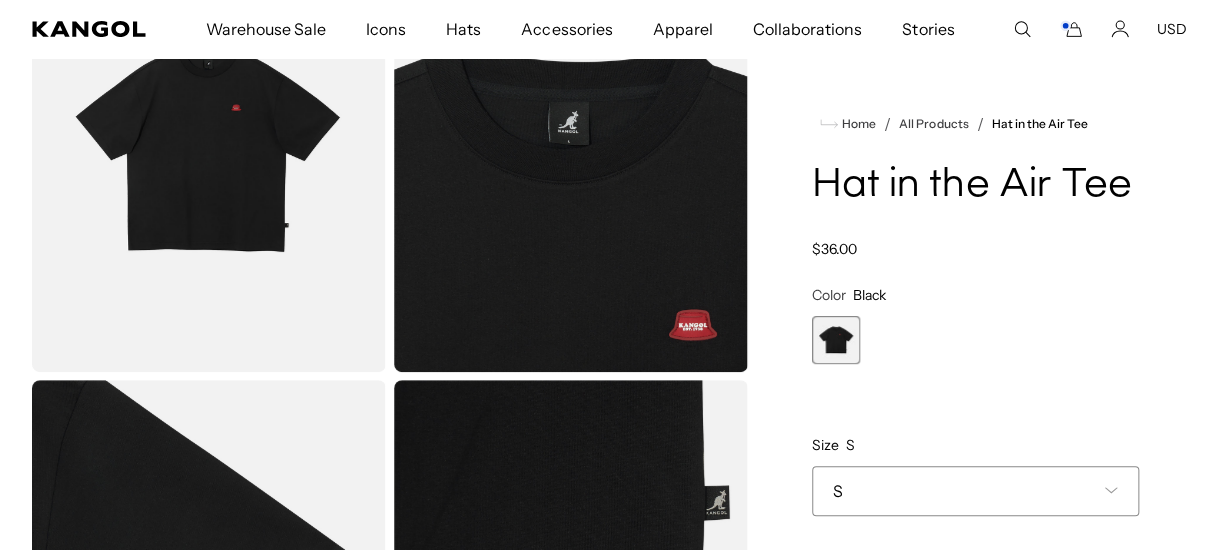 click on "S" at bounding box center (975, 491) 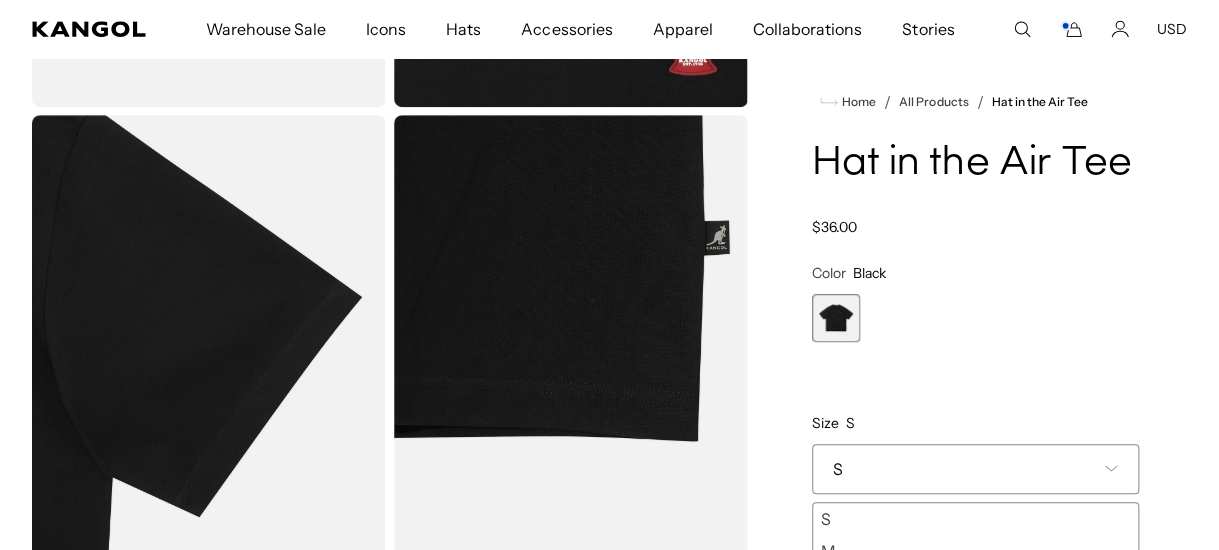 scroll, scrollTop: 500, scrollLeft: 0, axis: vertical 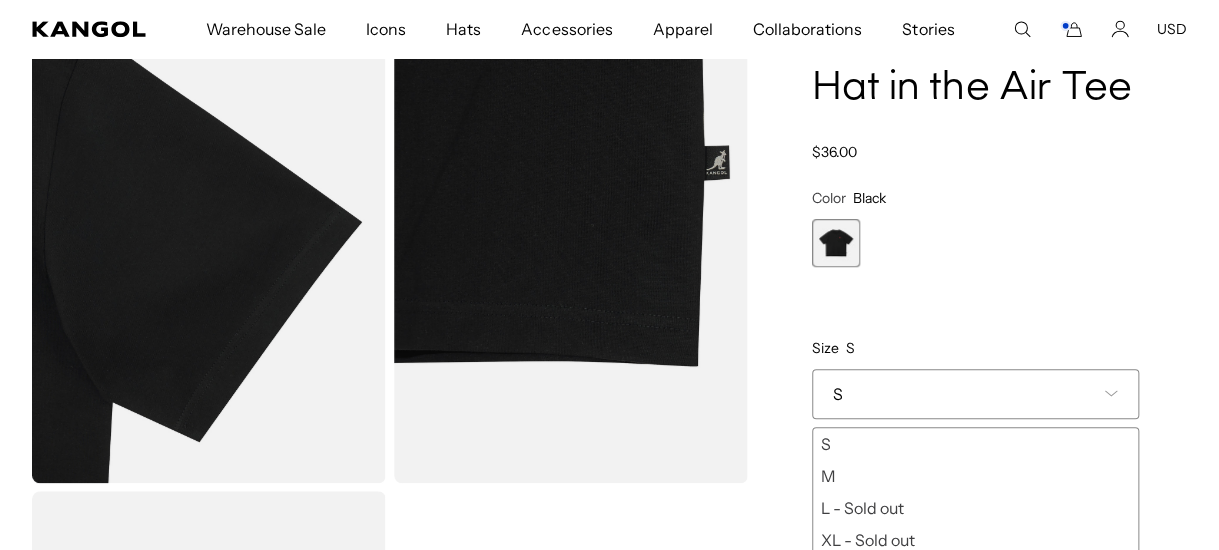 click on "M" at bounding box center (975, 476) 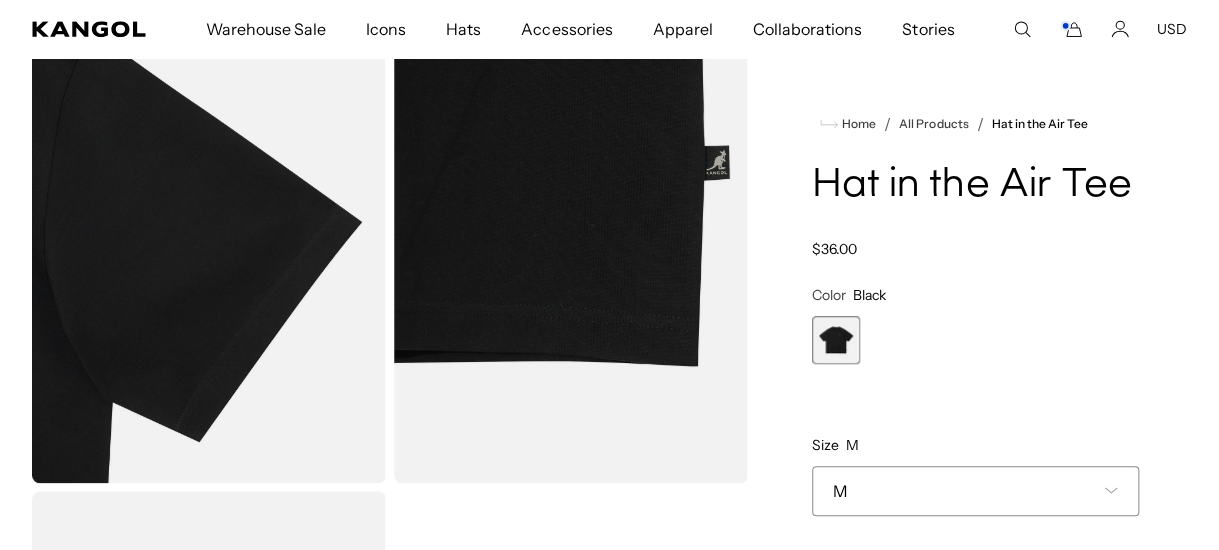 scroll, scrollTop: 0, scrollLeft: 411, axis: horizontal 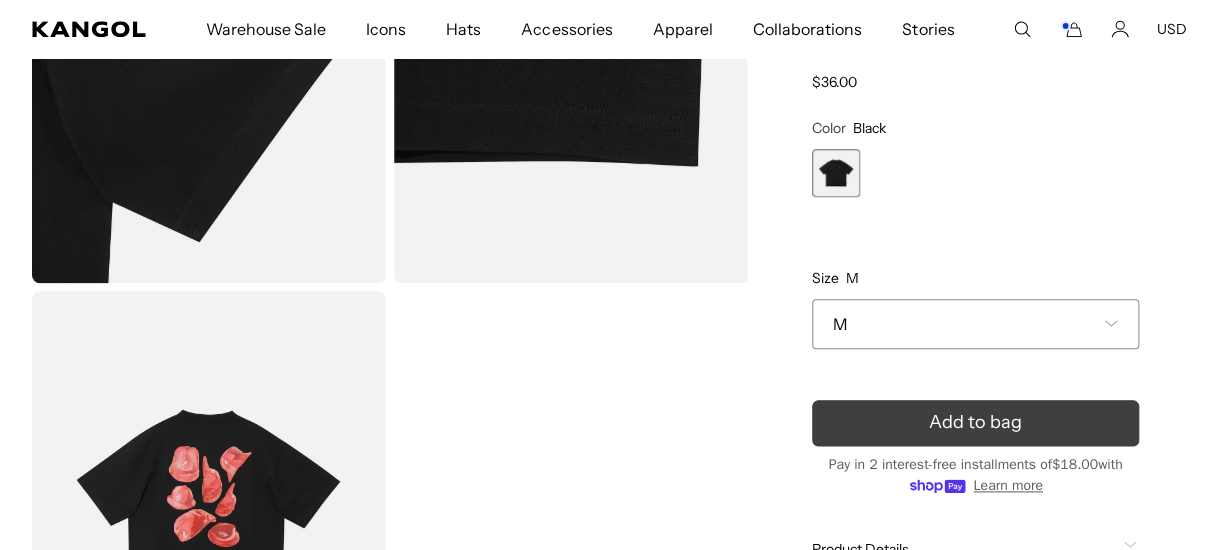 click 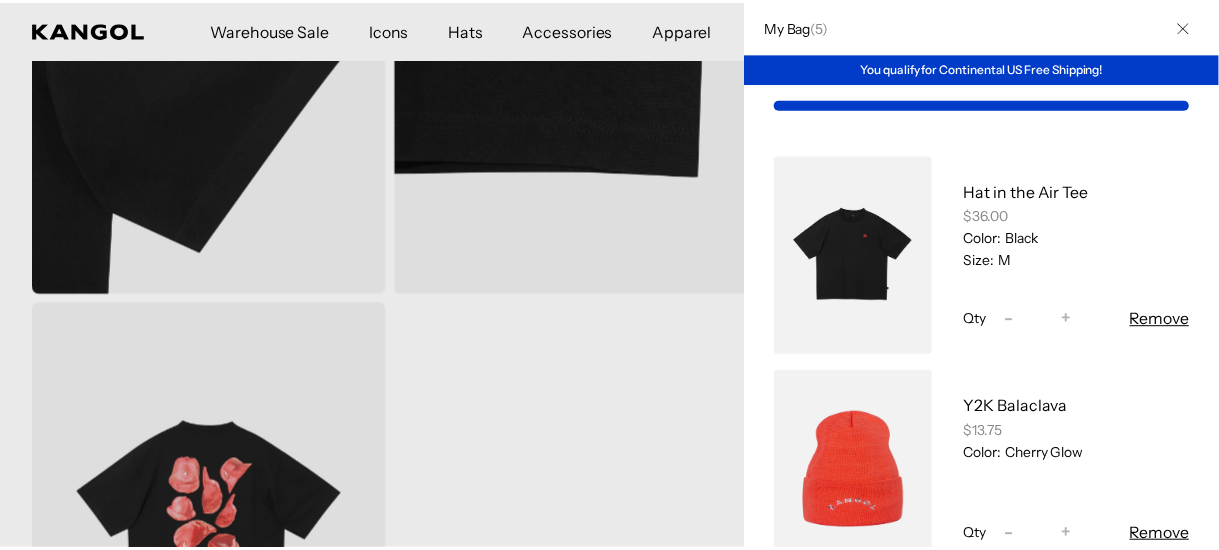 scroll, scrollTop: 0, scrollLeft: 0, axis: both 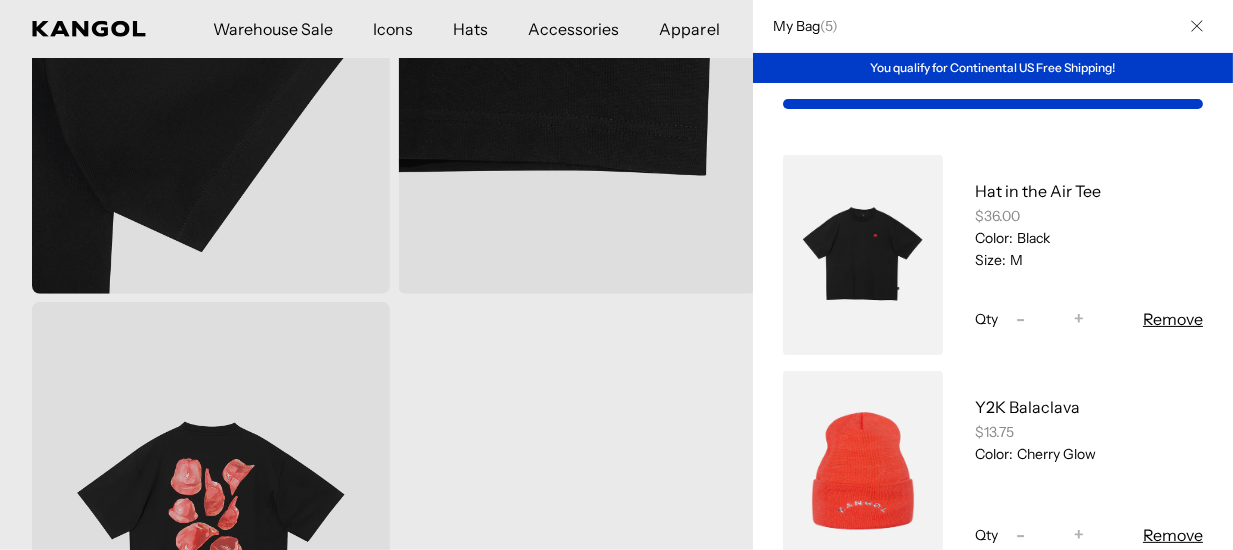 click 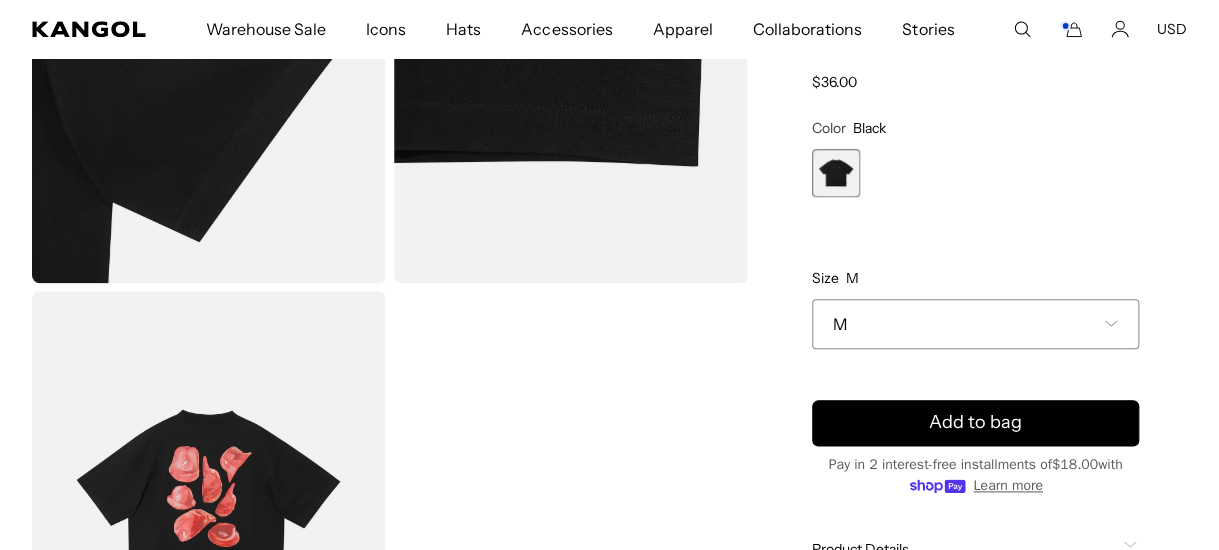 scroll, scrollTop: 0, scrollLeft: 411, axis: horizontal 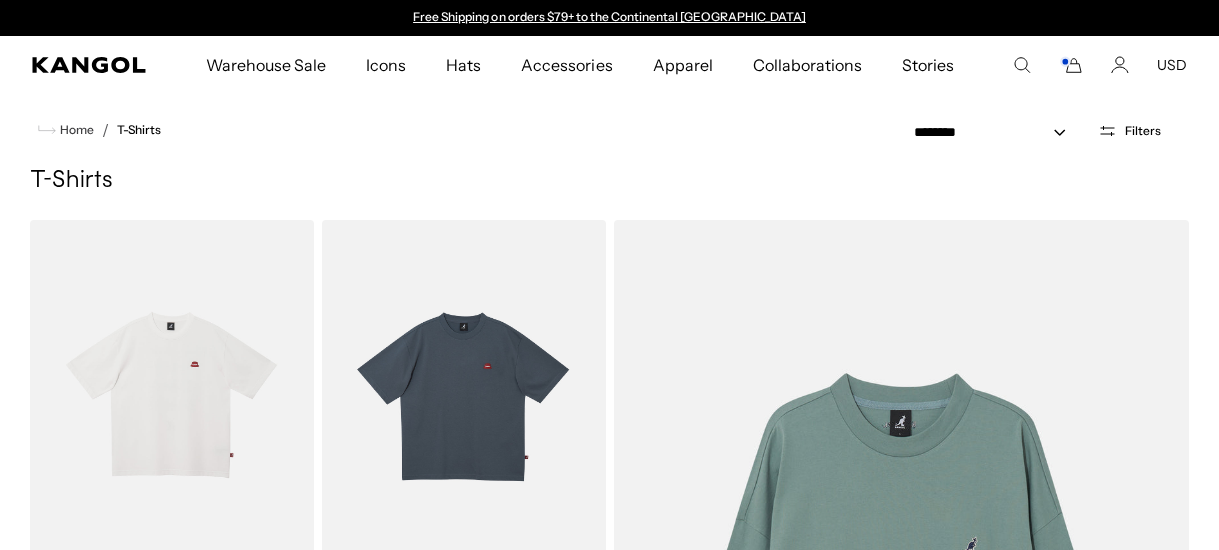 select on "*****" 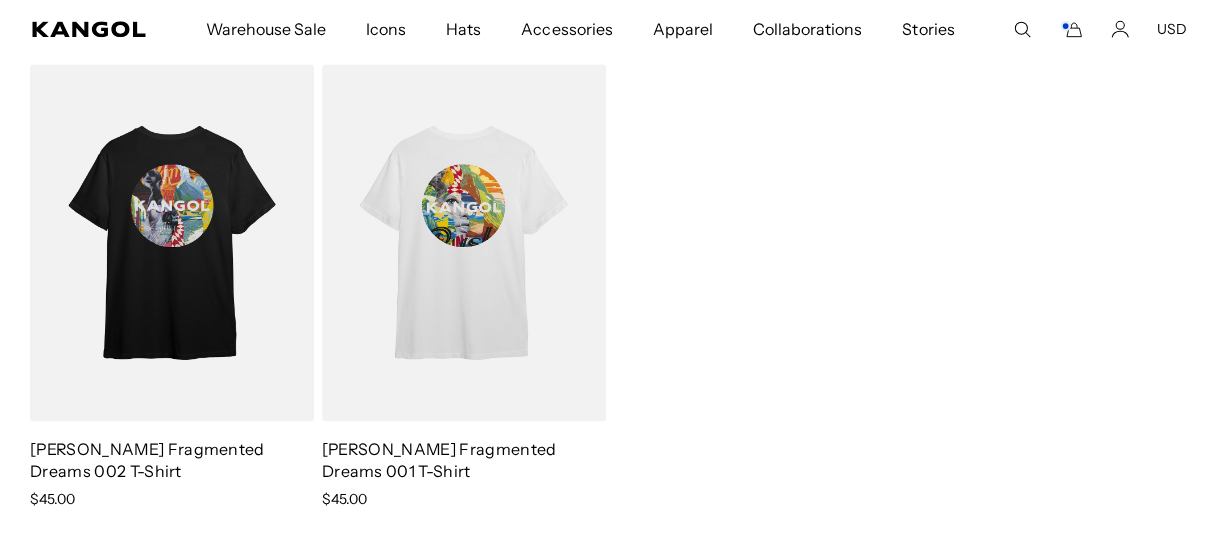 scroll, scrollTop: 900, scrollLeft: 0, axis: vertical 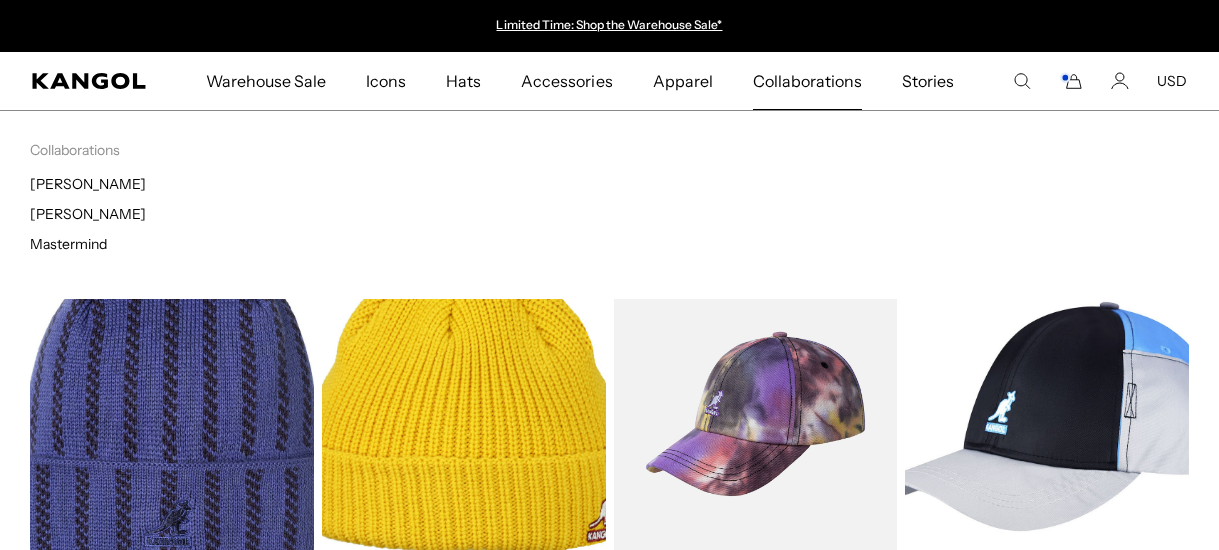 select on "*****" 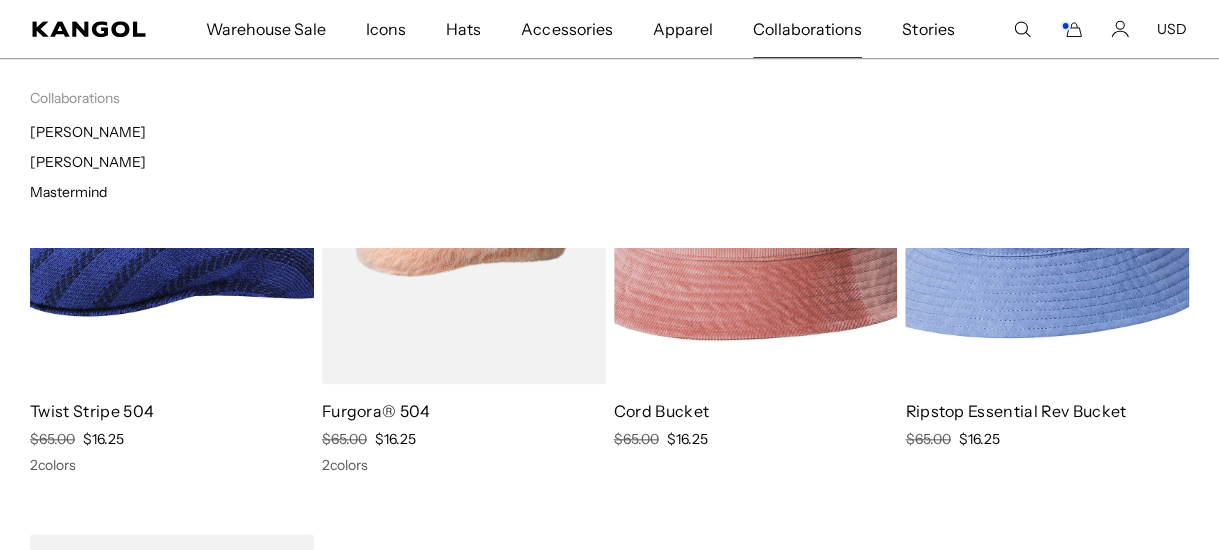 scroll, scrollTop: 3700, scrollLeft: 0, axis: vertical 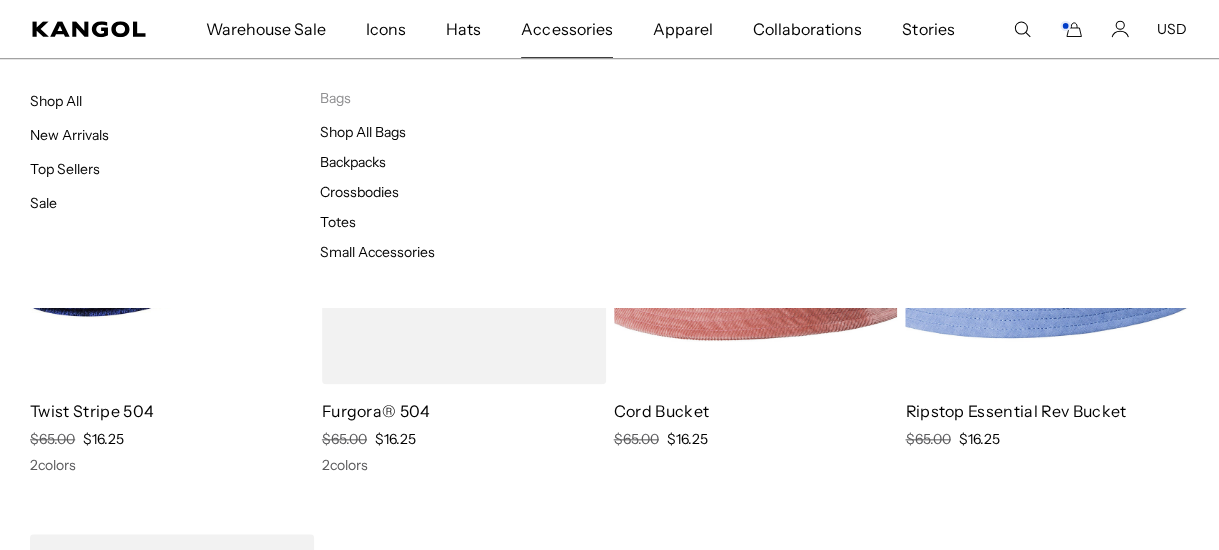 click on "Accessories" at bounding box center [566, 29] 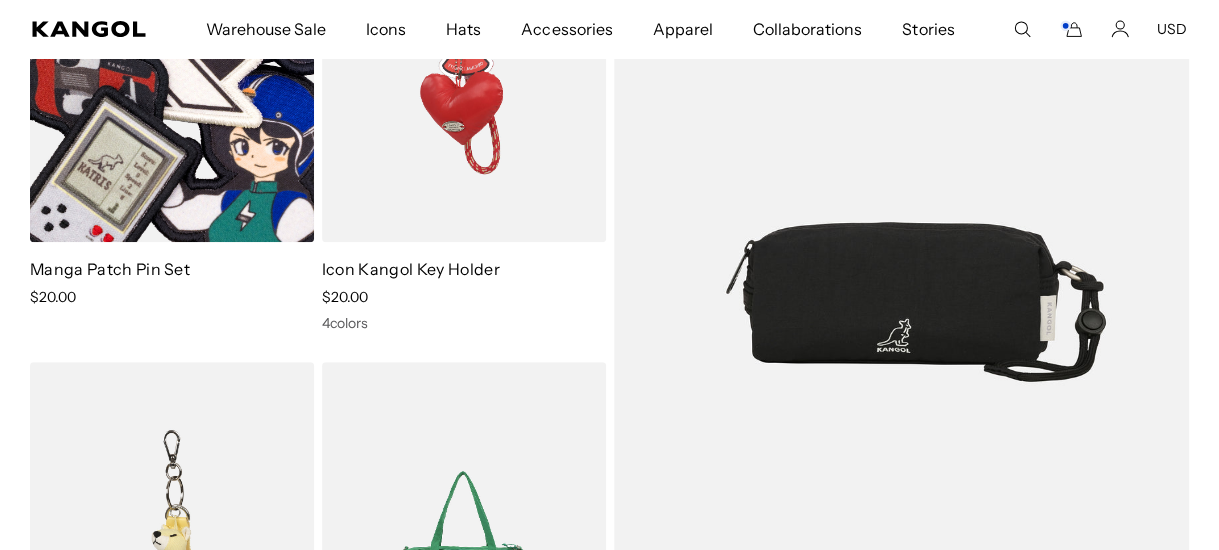 scroll, scrollTop: 300, scrollLeft: 0, axis: vertical 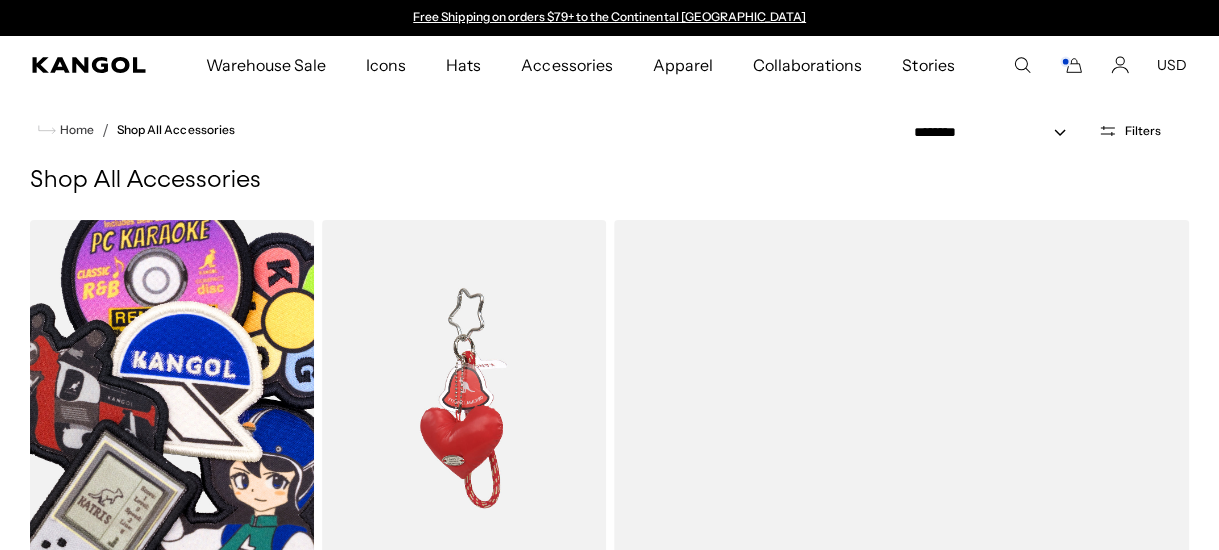 click at bounding box center (172, 398) 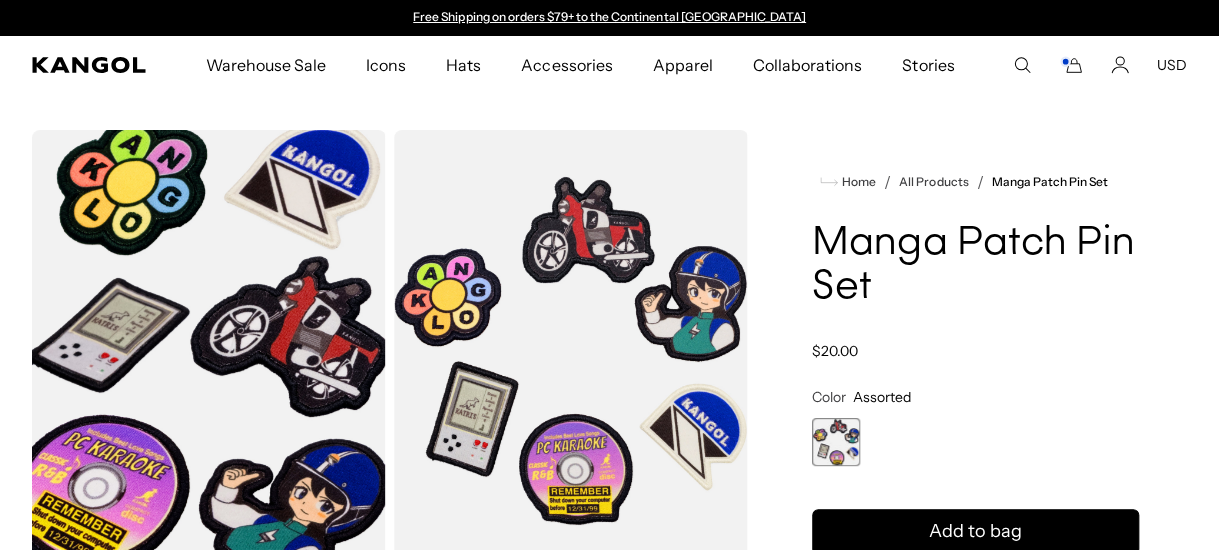 scroll, scrollTop: 0, scrollLeft: 0, axis: both 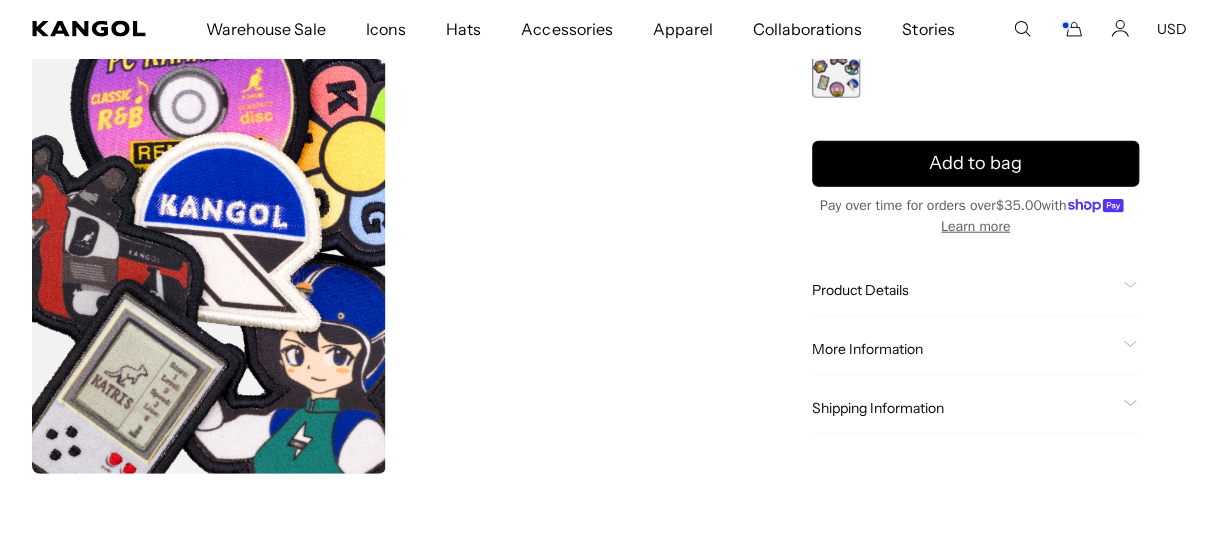 click on "Product Details
Add a personal touch to your look with our patch pins. Featuring playful Manga designs, these pins let you showcase your style effortlessly. For added versatility, remove the pin backing to use them as traditional iron-on patches for a more permanent placement.
Mix, match, and make it yours. Available exclusively on kangol.com." 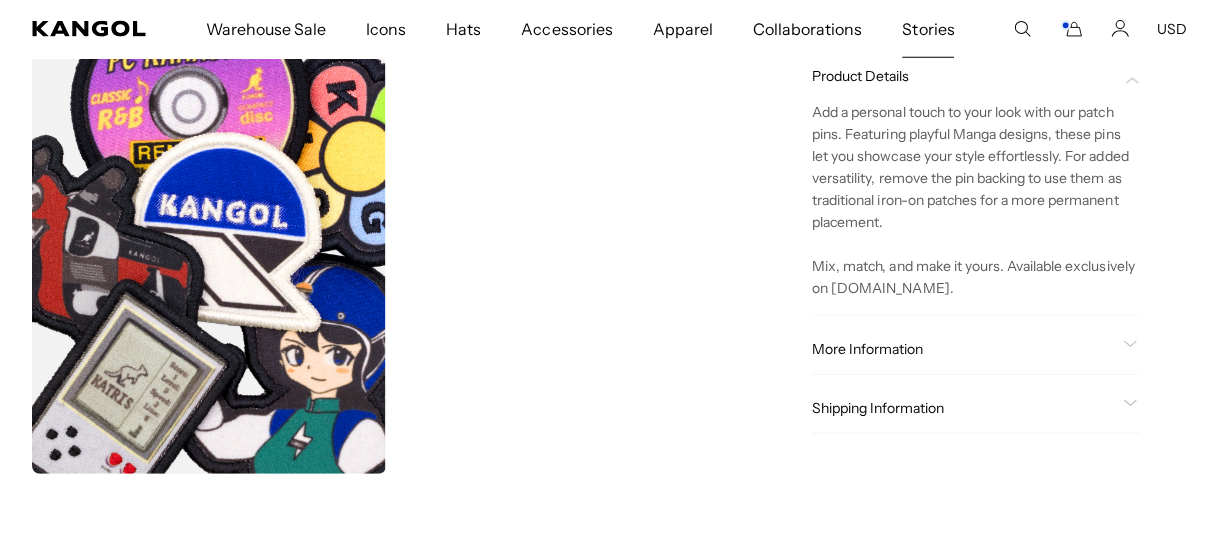 scroll, scrollTop: 0, scrollLeft: 0, axis: both 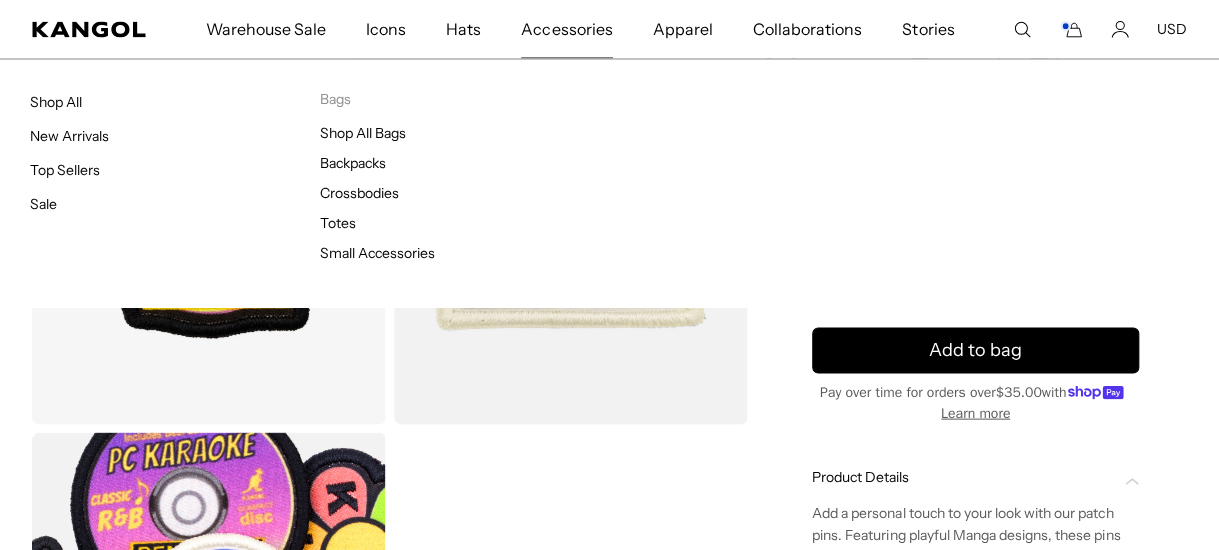 click on "Accessories" at bounding box center (566, 29) 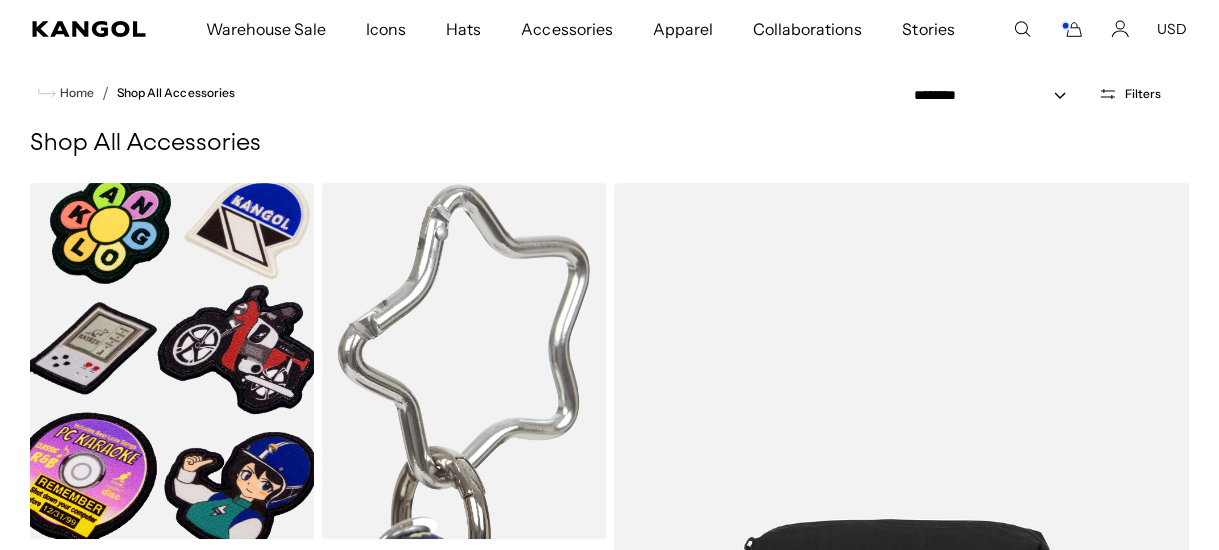 scroll, scrollTop: 100, scrollLeft: 0, axis: vertical 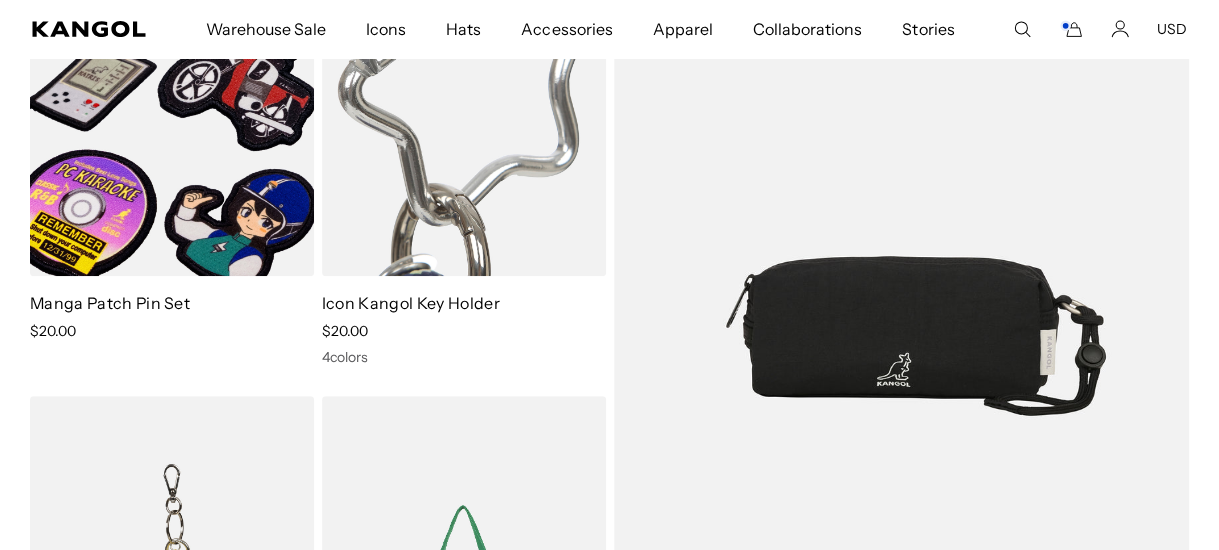 click at bounding box center [464, 98] 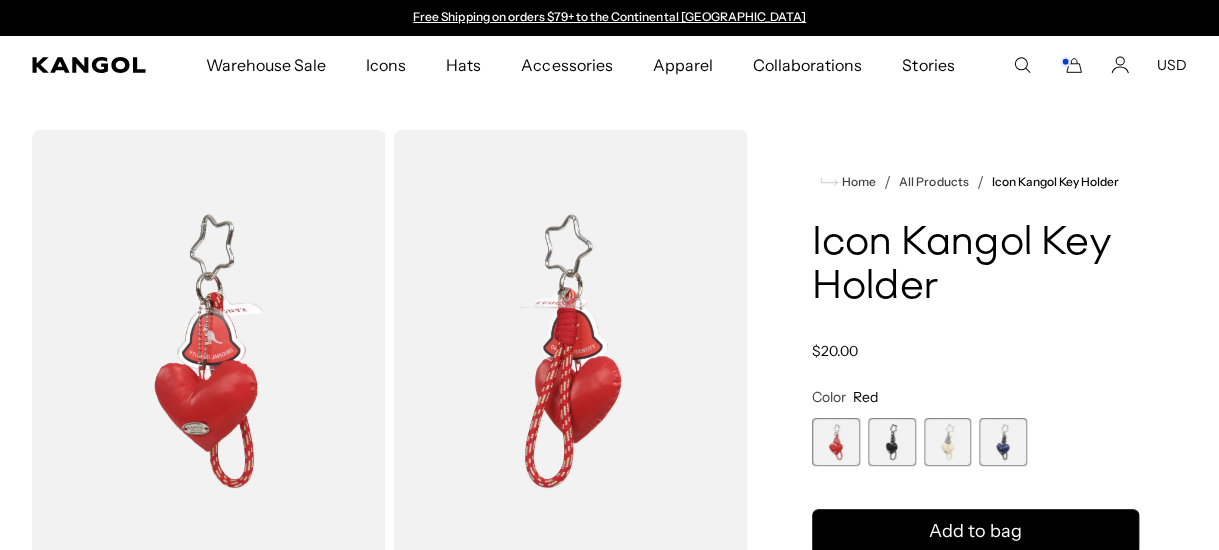 scroll, scrollTop: 0, scrollLeft: 0, axis: both 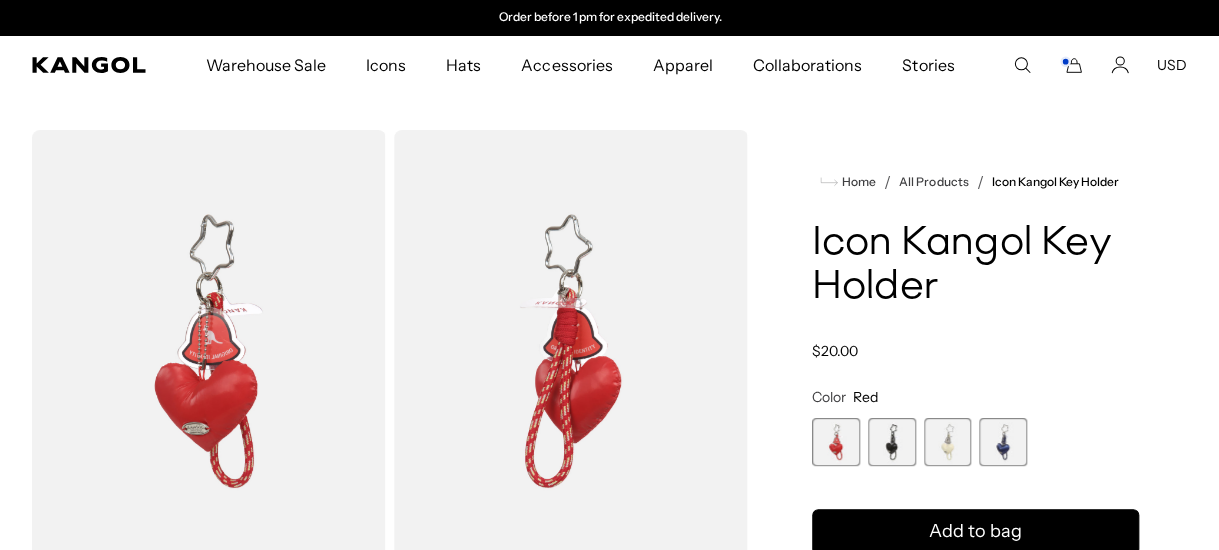 click at bounding box center [571, 351] 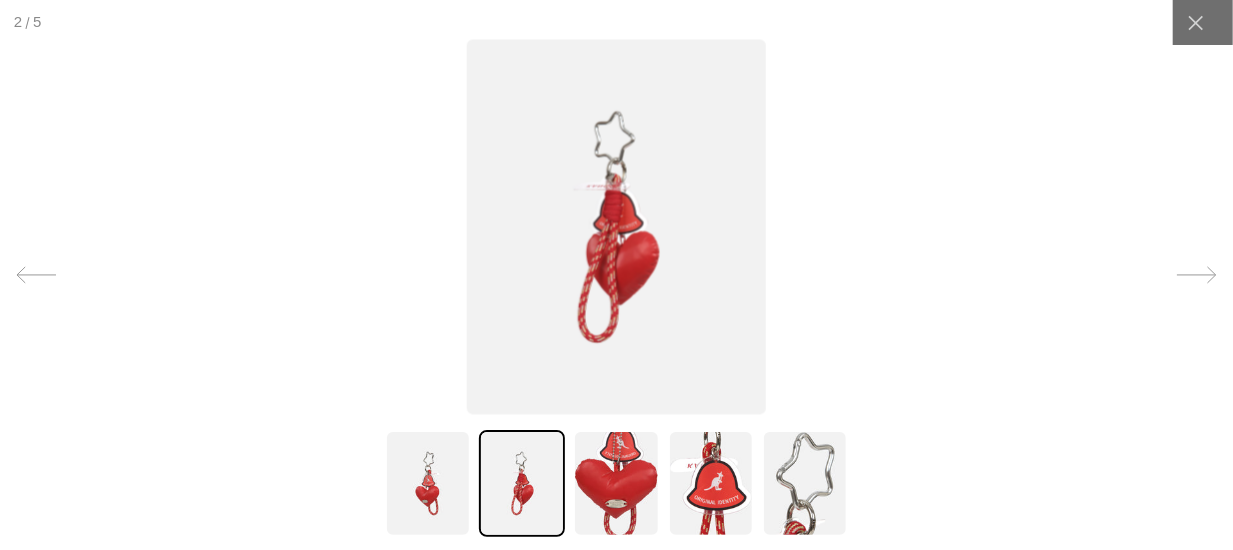 scroll, scrollTop: 0, scrollLeft: 411, axis: horizontal 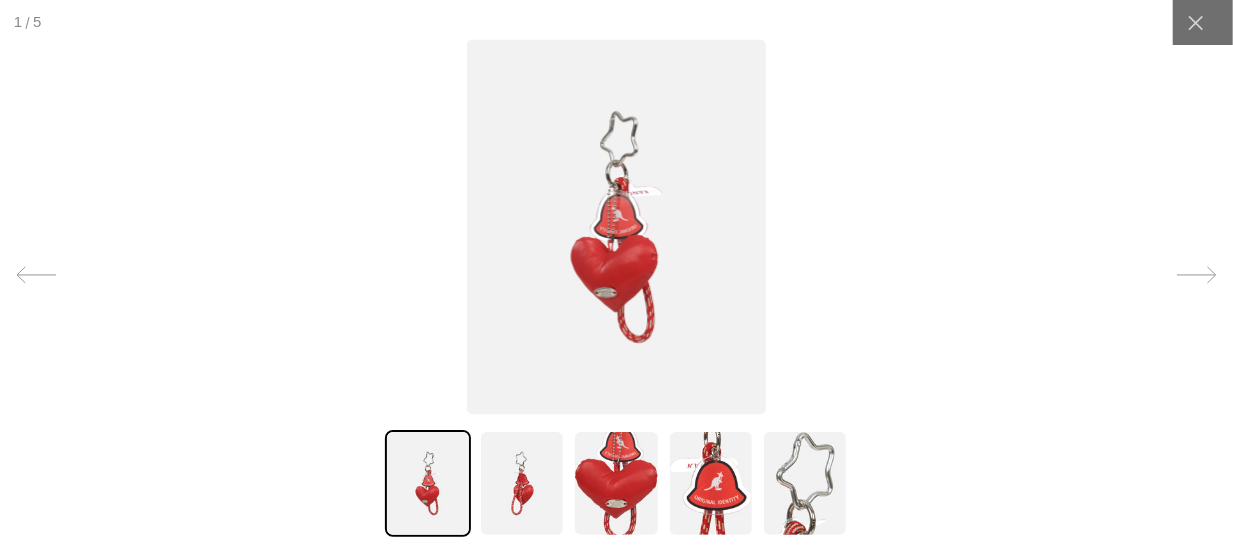 click at bounding box center [616, 226] 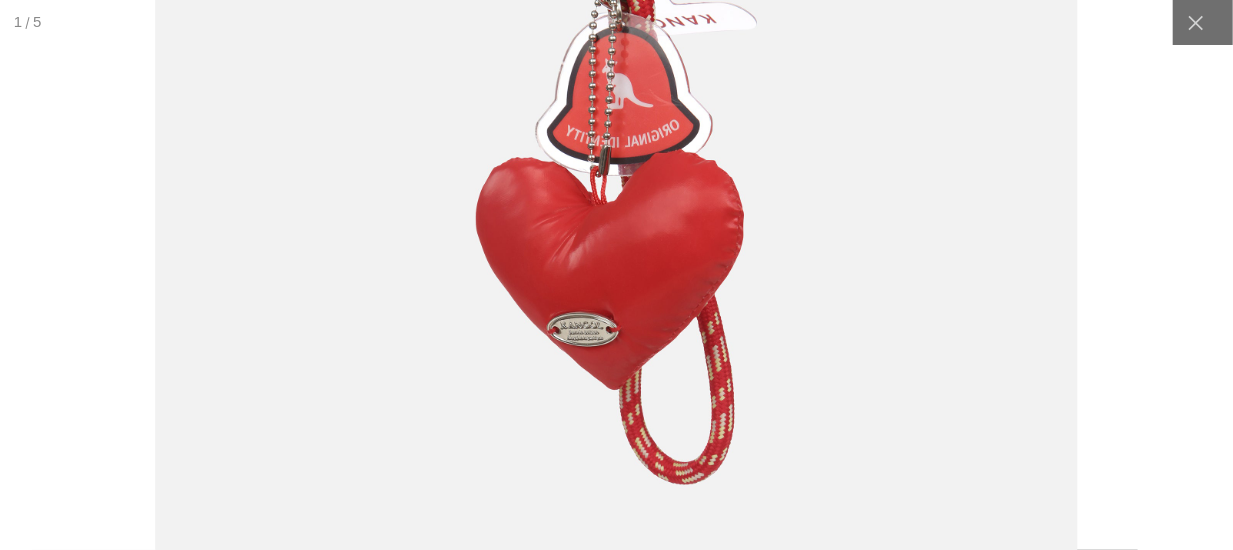 scroll, scrollTop: 0, scrollLeft: 0, axis: both 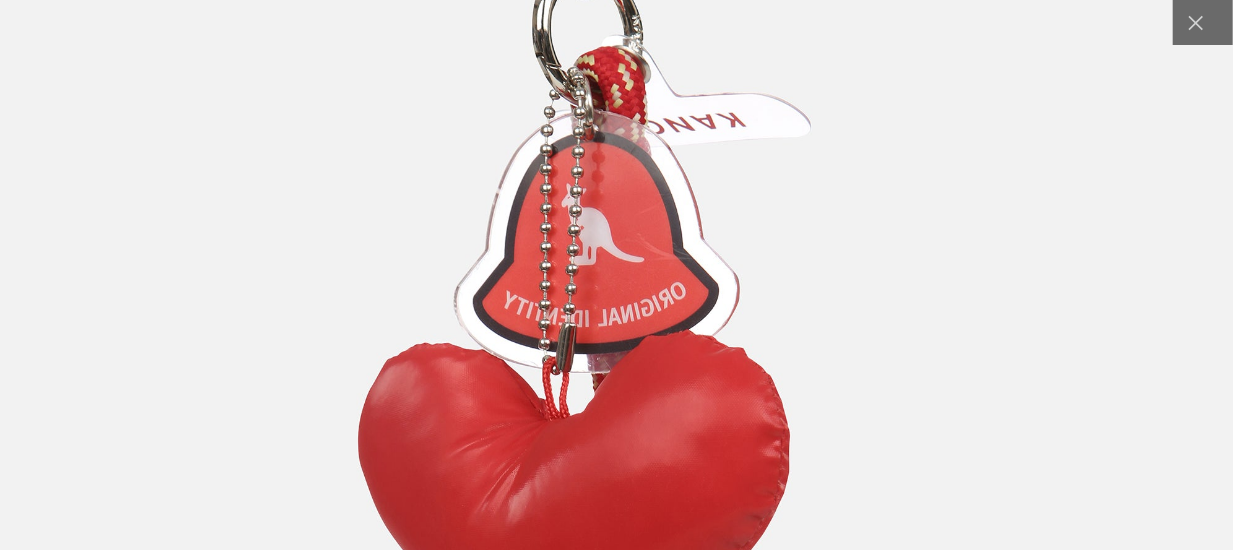 click at bounding box center [585, 291] 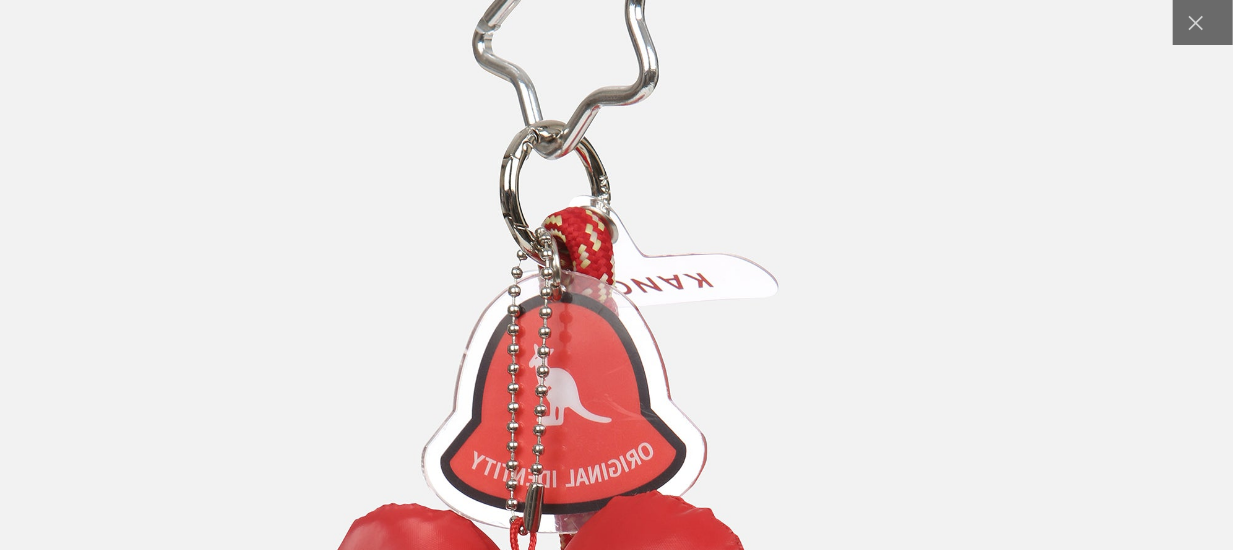 scroll, scrollTop: 0, scrollLeft: 411, axis: horizontal 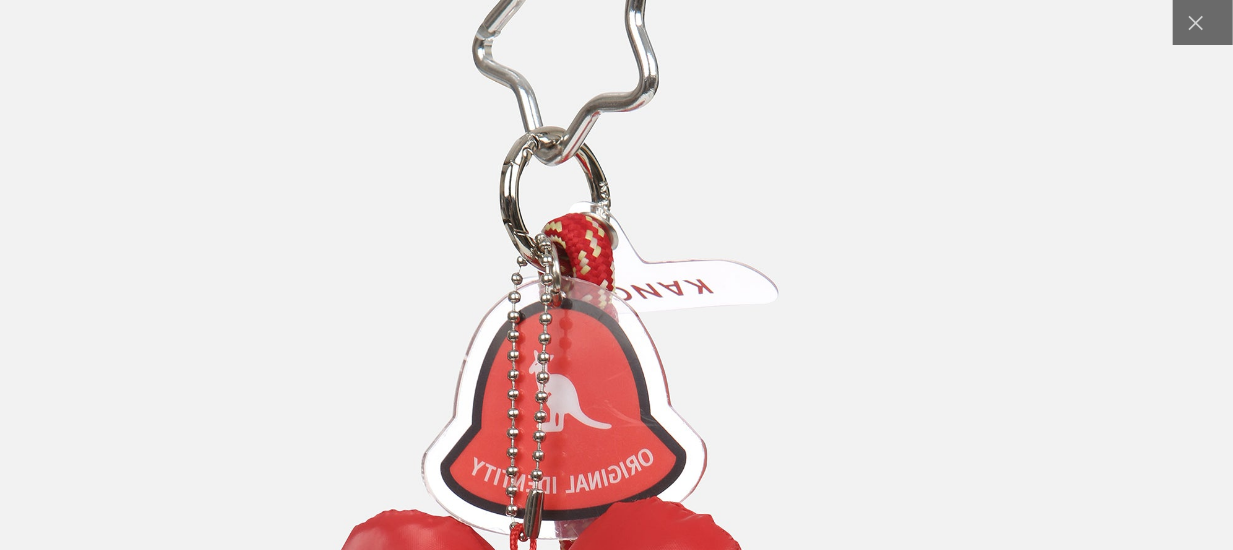 click at bounding box center (552, 458) 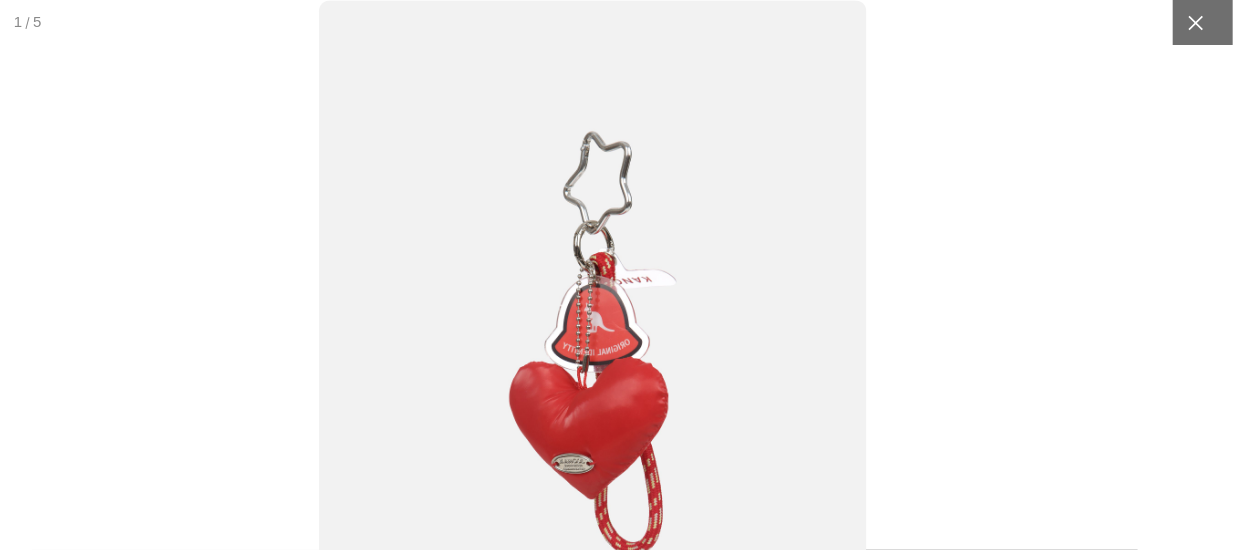 scroll, scrollTop: 0, scrollLeft: 411, axis: horizontal 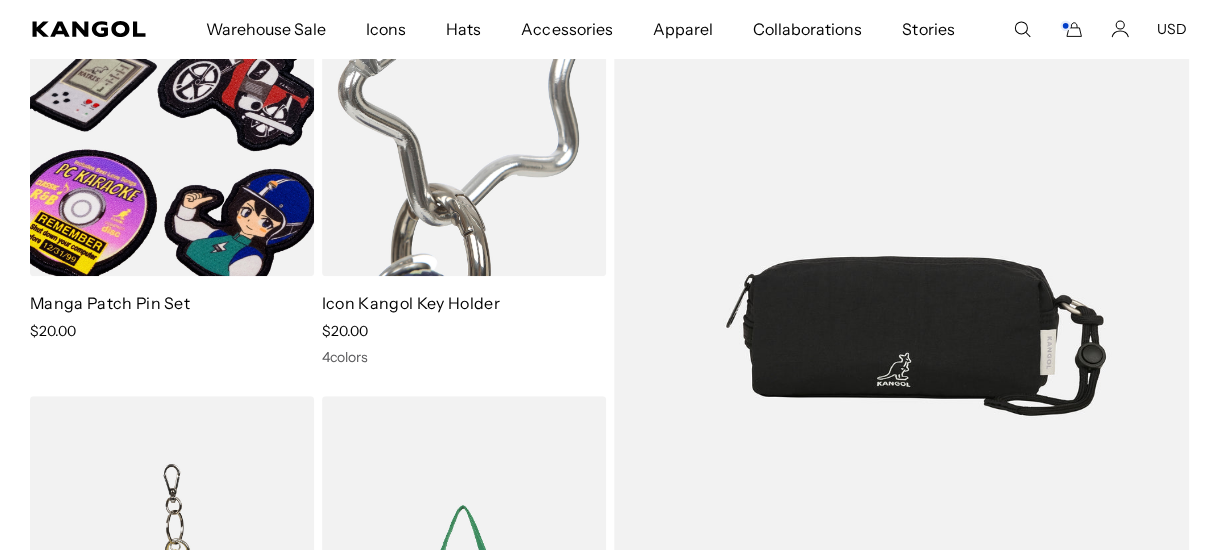 click at bounding box center (464, 98) 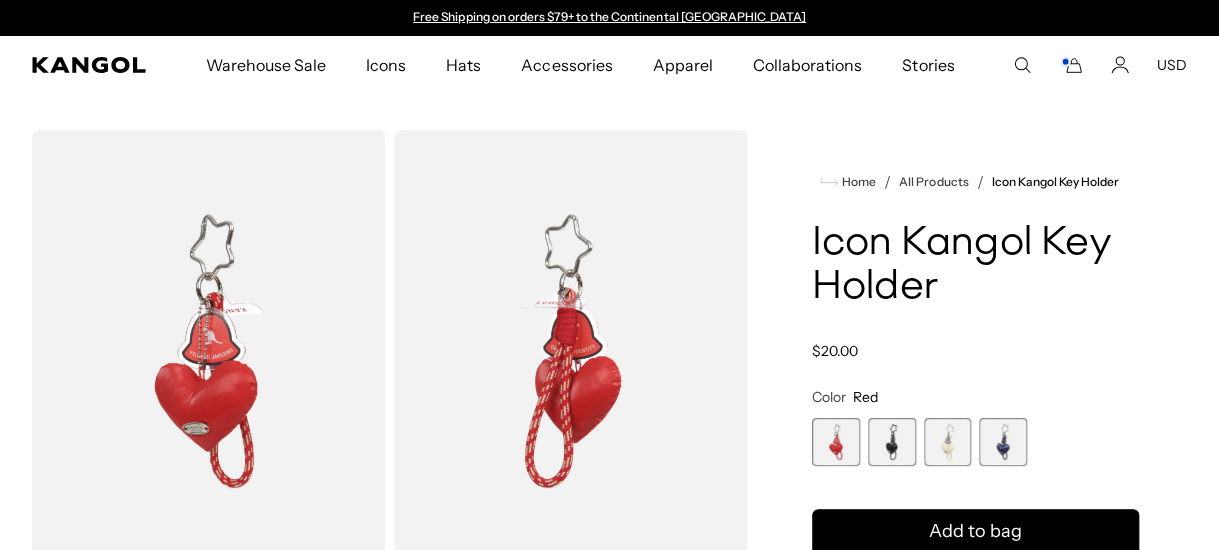 scroll, scrollTop: 0, scrollLeft: 0, axis: both 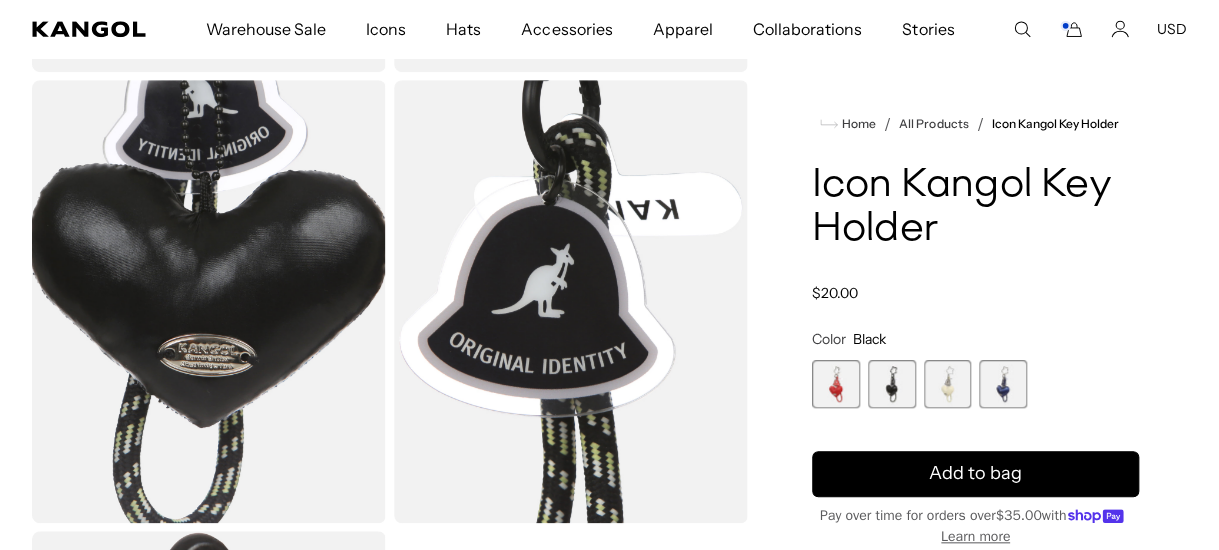 click at bounding box center [836, 384] 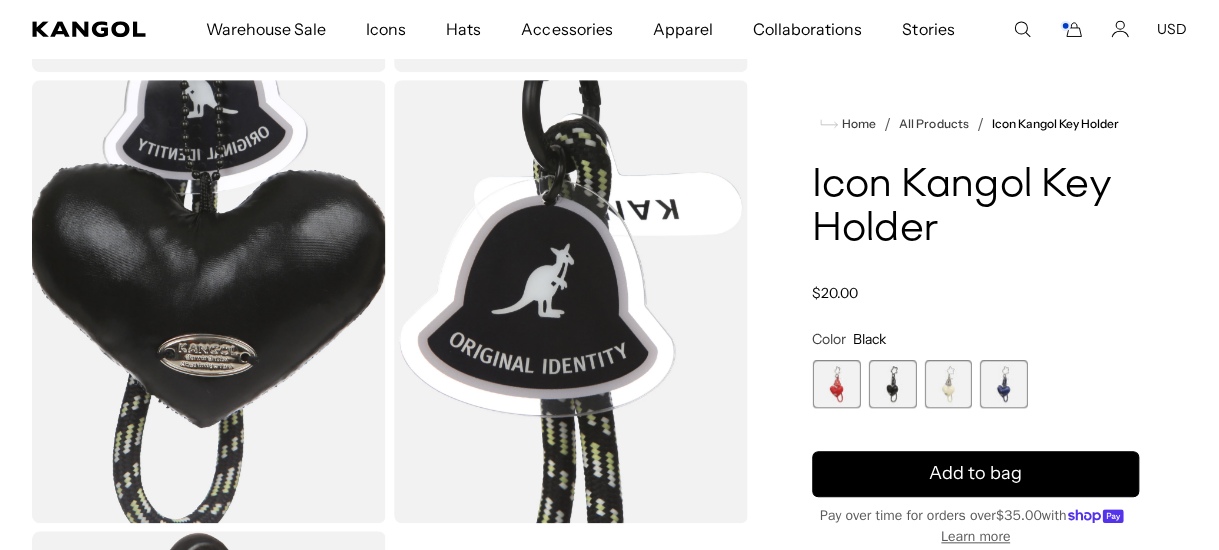 click at bounding box center [836, 384] 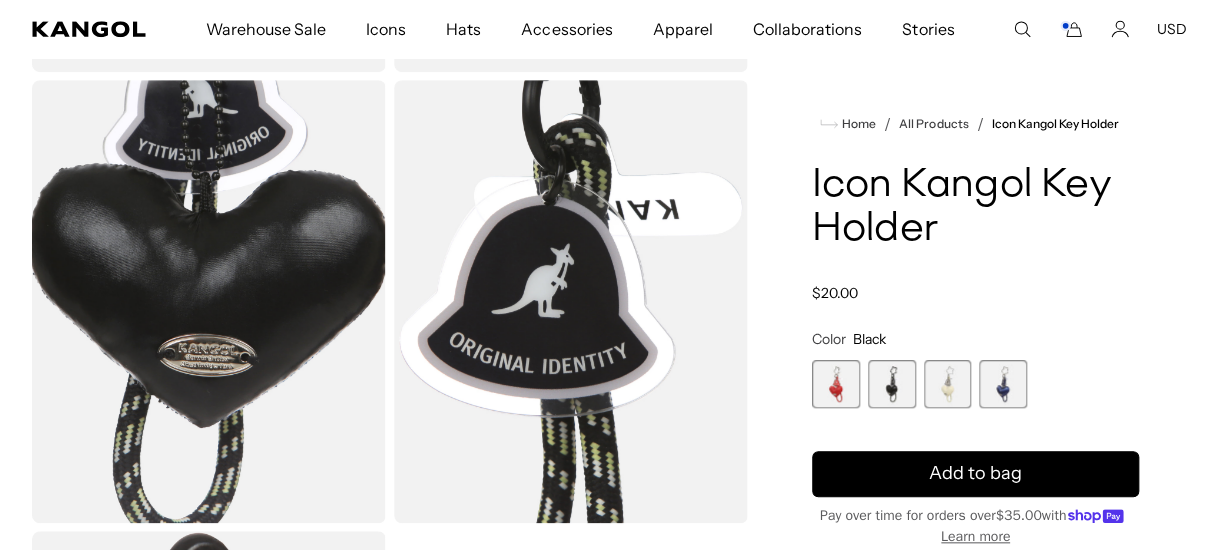 click at bounding box center (836, 384) 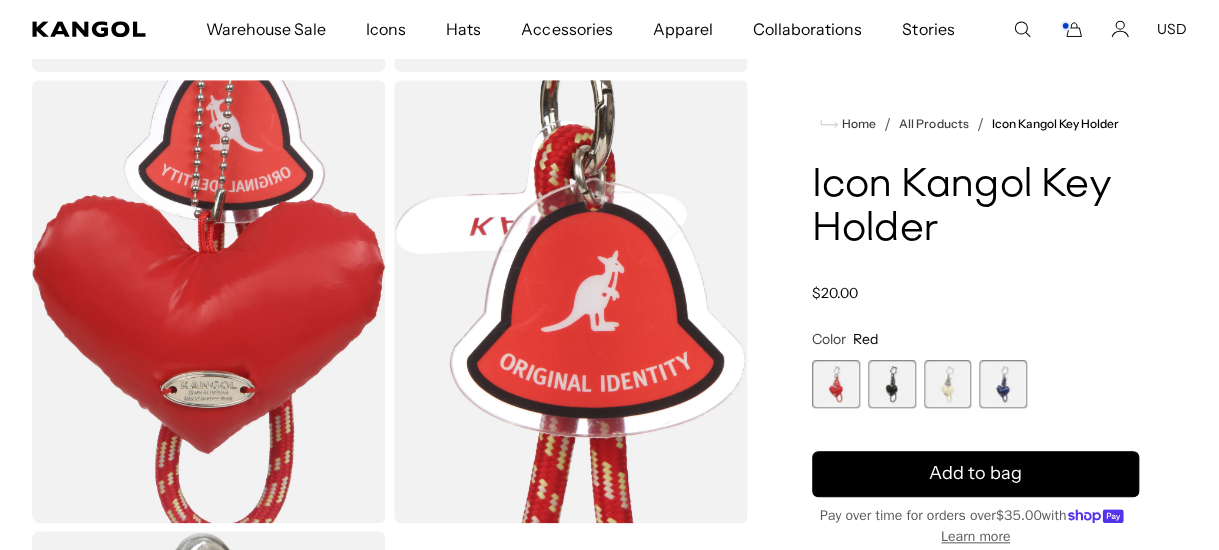 scroll, scrollTop: 0, scrollLeft: 0, axis: both 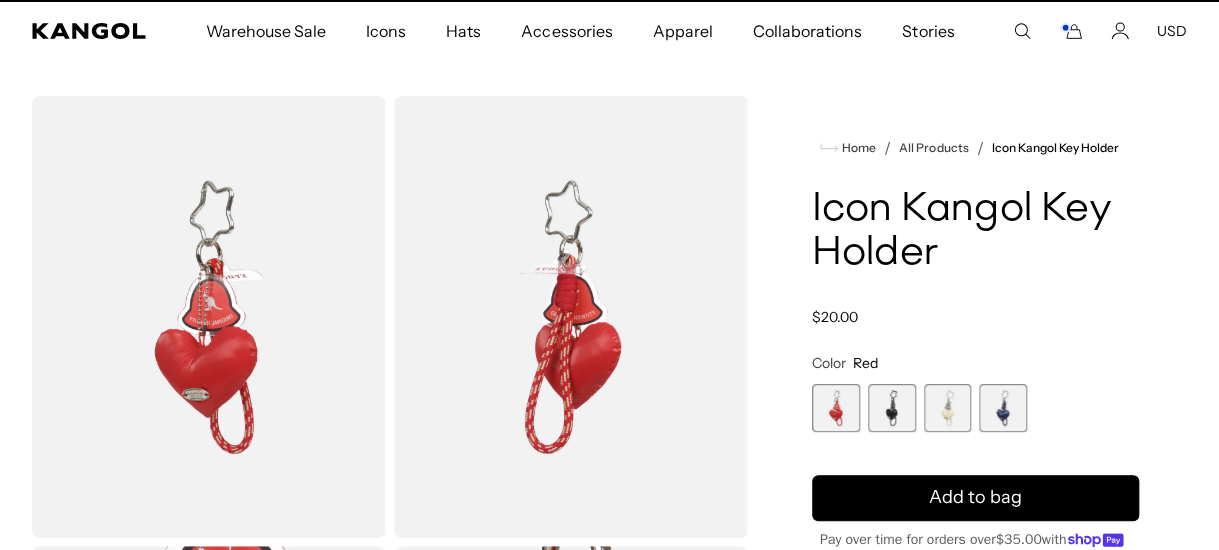 click at bounding box center [209, 317] 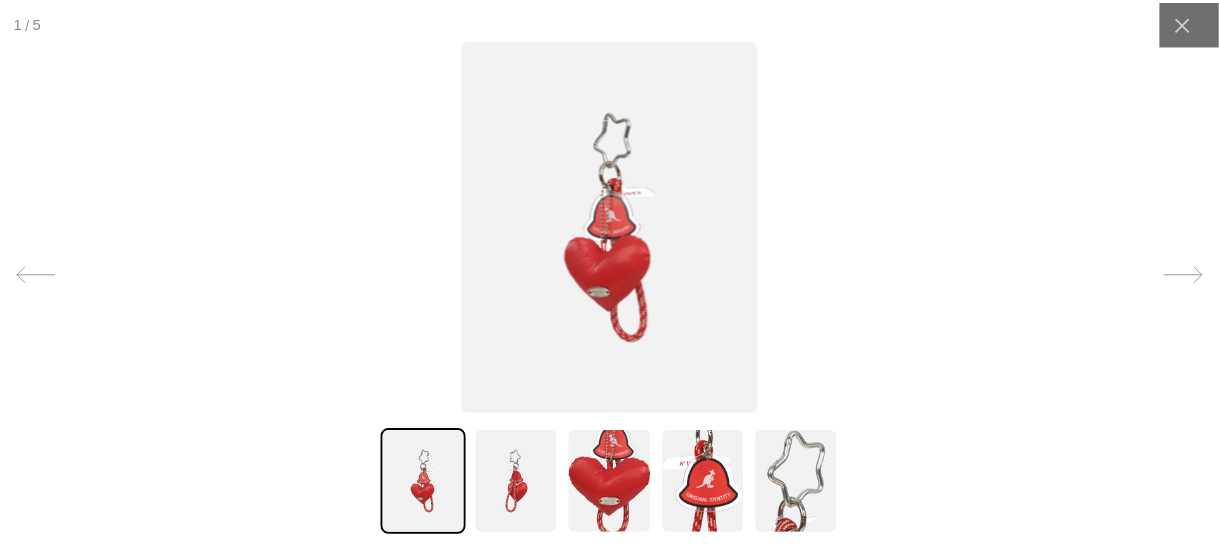 scroll, scrollTop: 0, scrollLeft: 0, axis: both 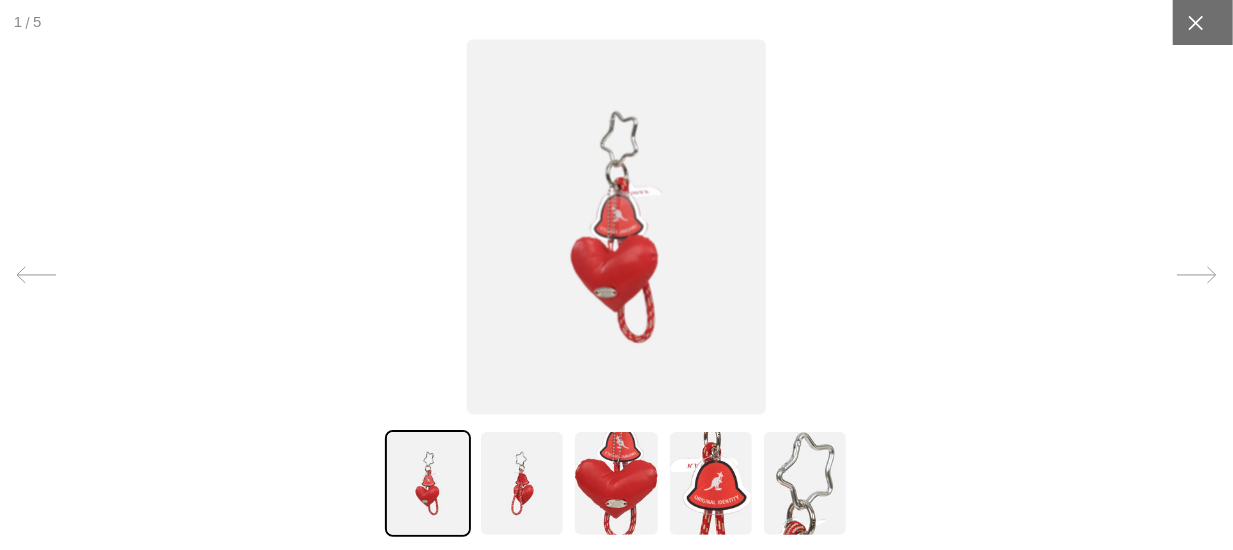 click at bounding box center (1195, 22) 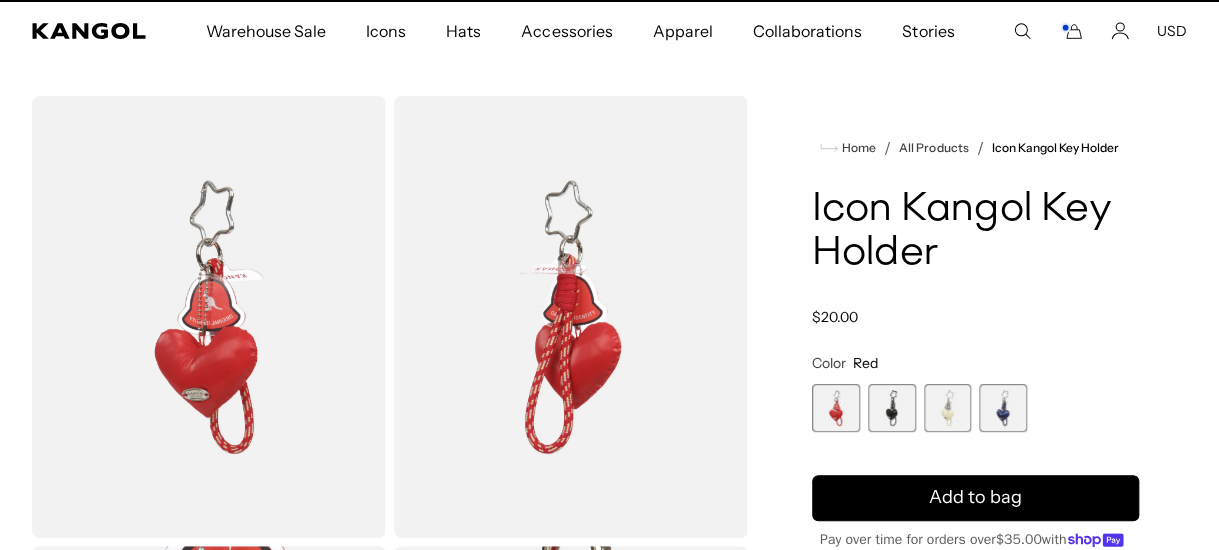 click at bounding box center [892, 408] 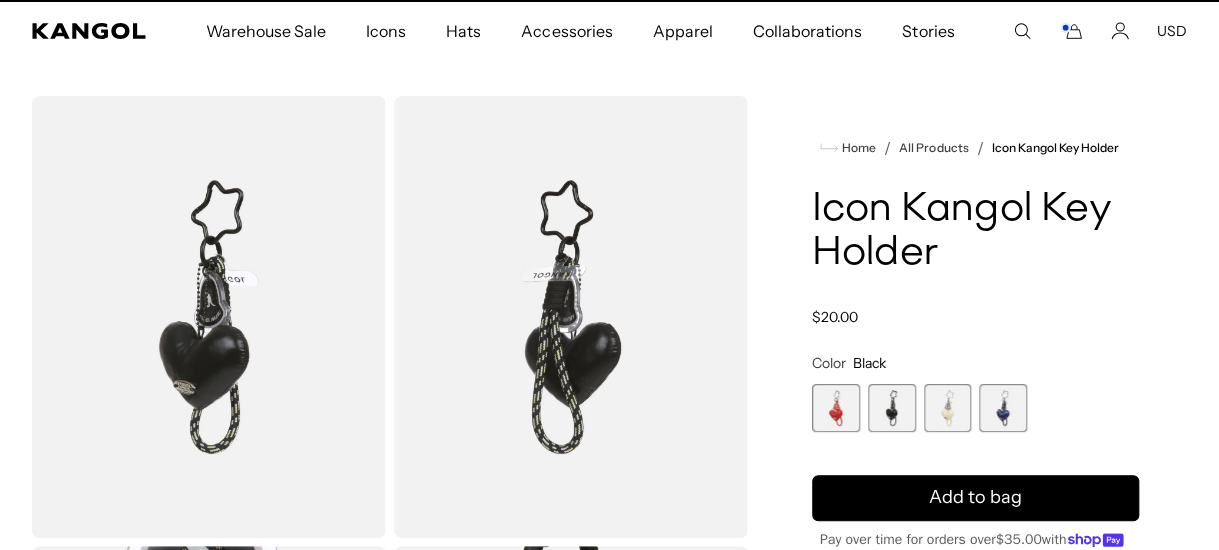 scroll, scrollTop: 0, scrollLeft: 411, axis: horizontal 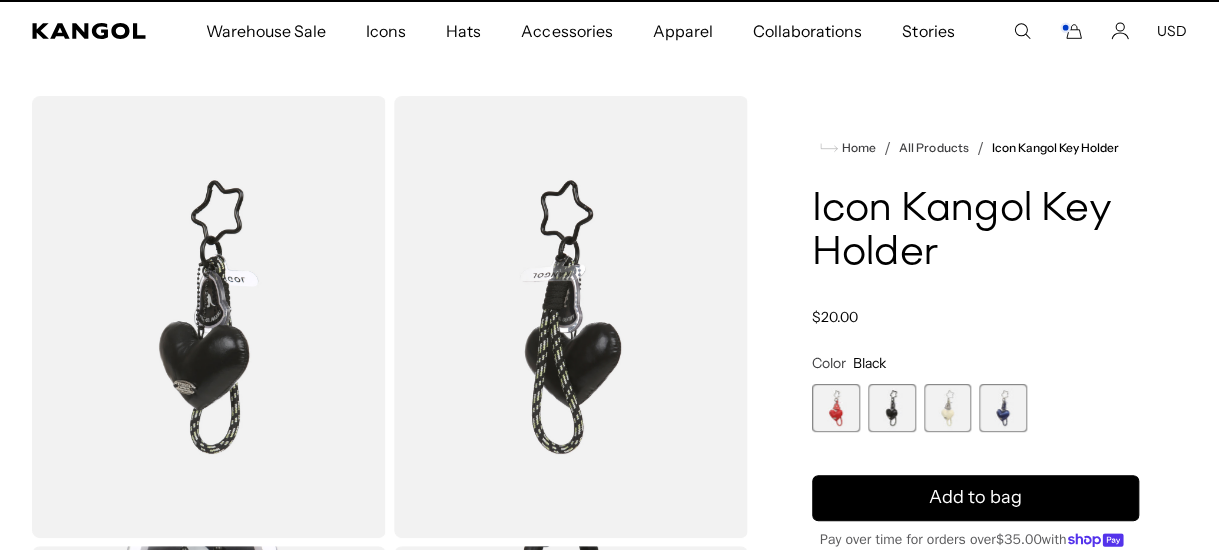 click at bounding box center [1003, 408] 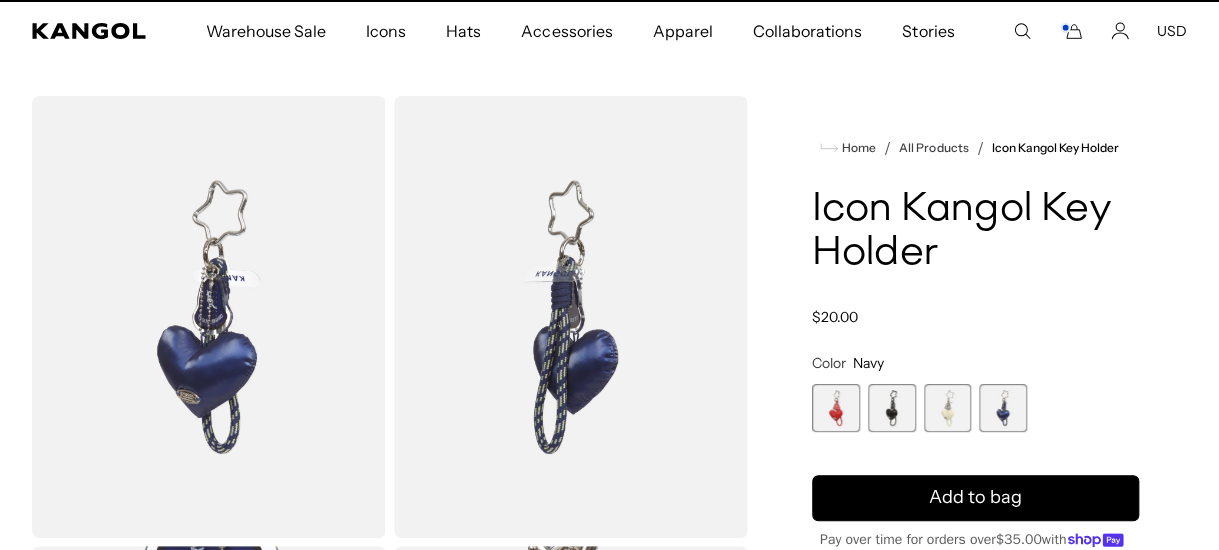 scroll, scrollTop: 0, scrollLeft: 411, axis: horizontal 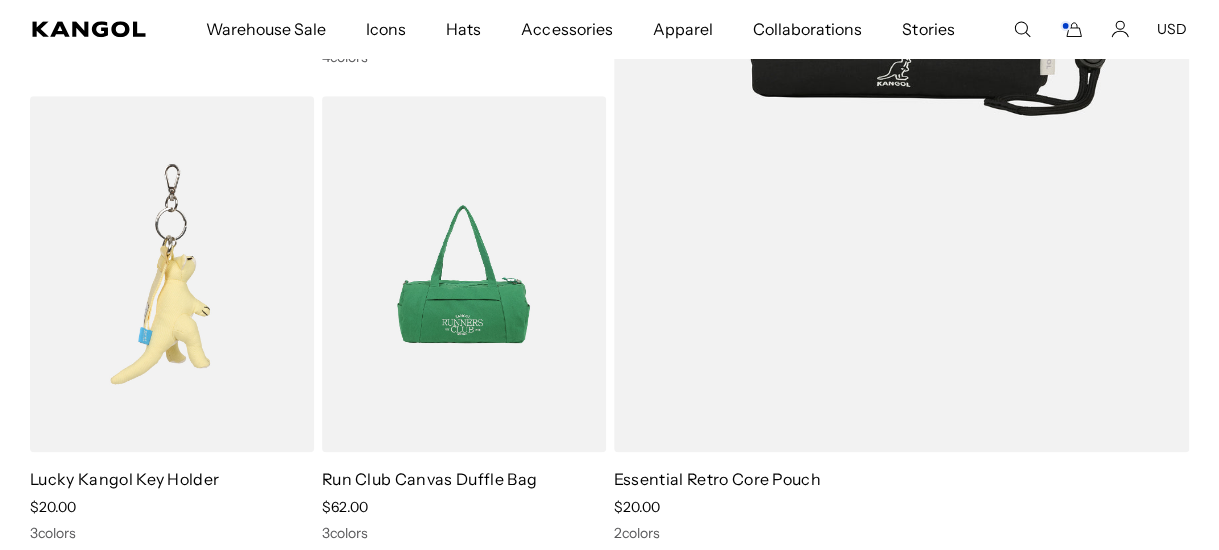 click at bounding box center [172, 274] 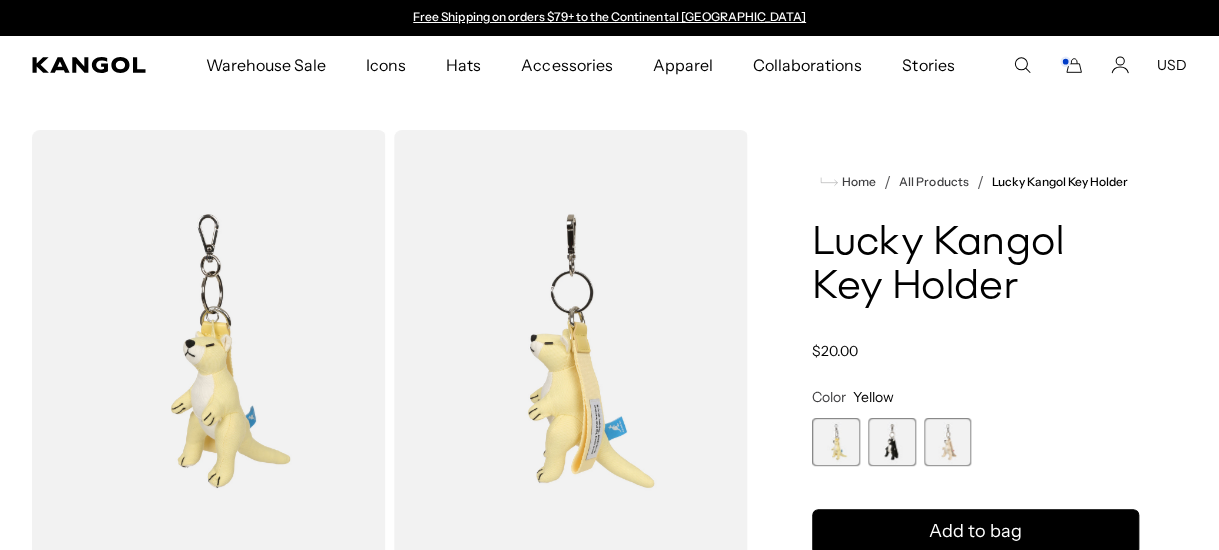 scroll, scrollTop: 0, scrollLeft: 0, axis: both 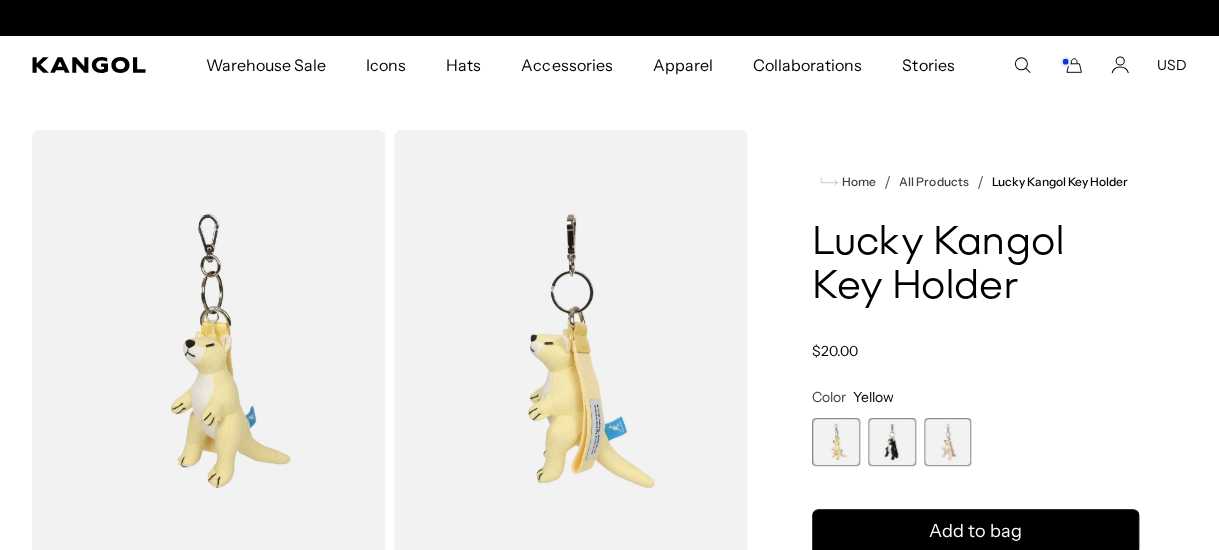 click at bounding box center (836, 442) 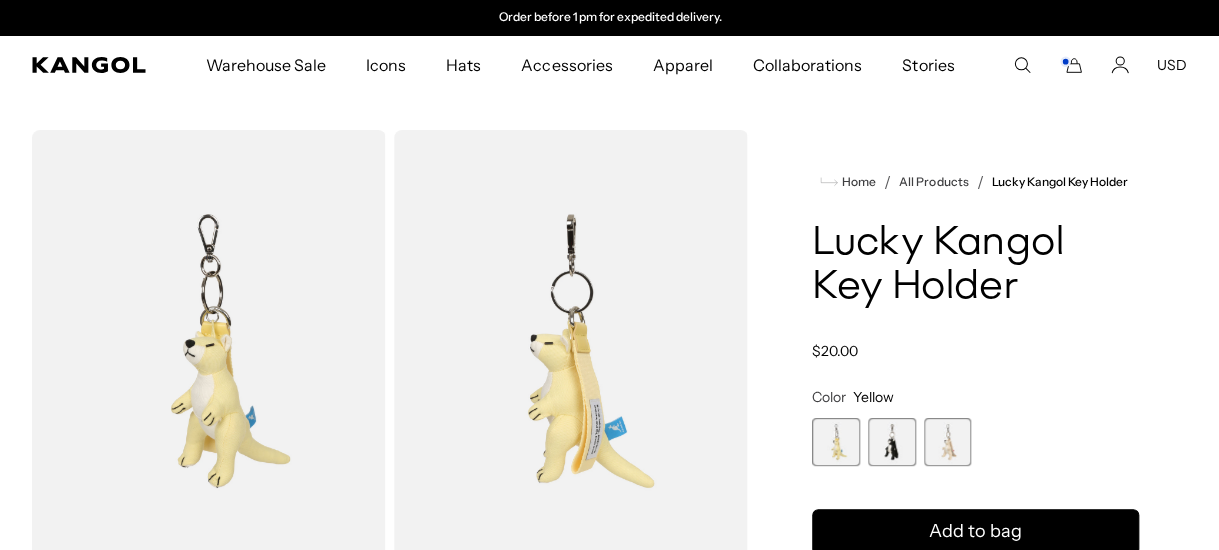 click at bounding box center [892, 442] 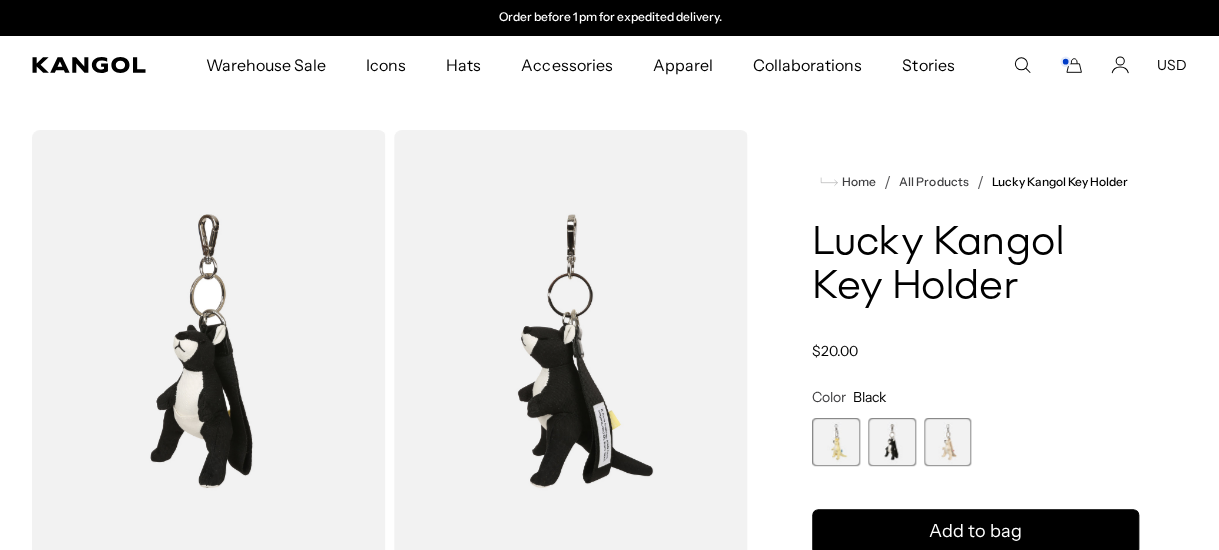 click at bounding box center [948, 442] 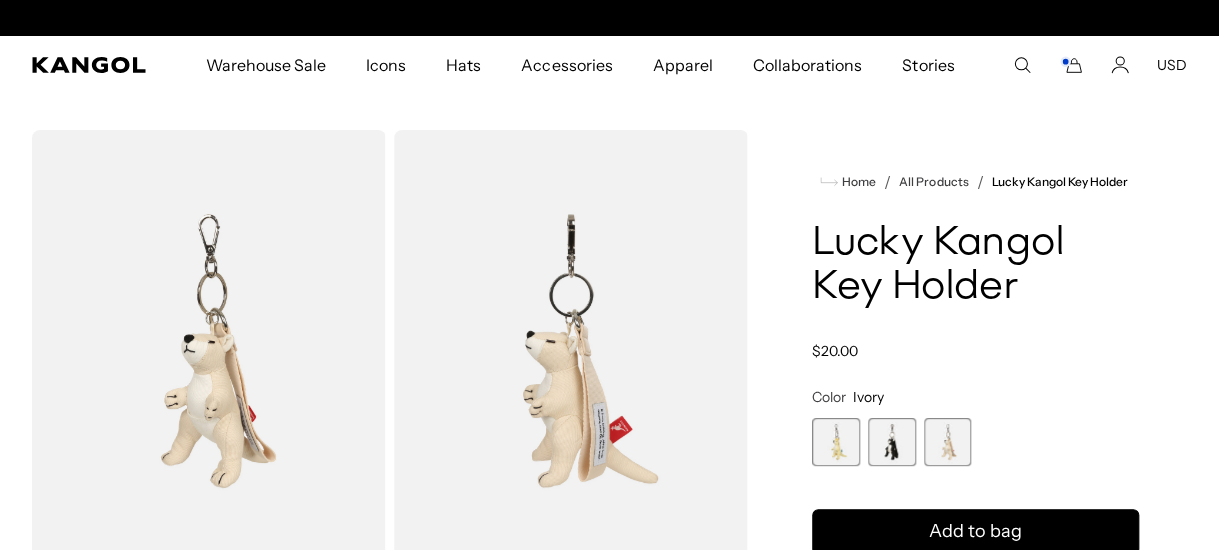 scroll, scrollTop: 0, scrollLeft: 411, axis: horizontal 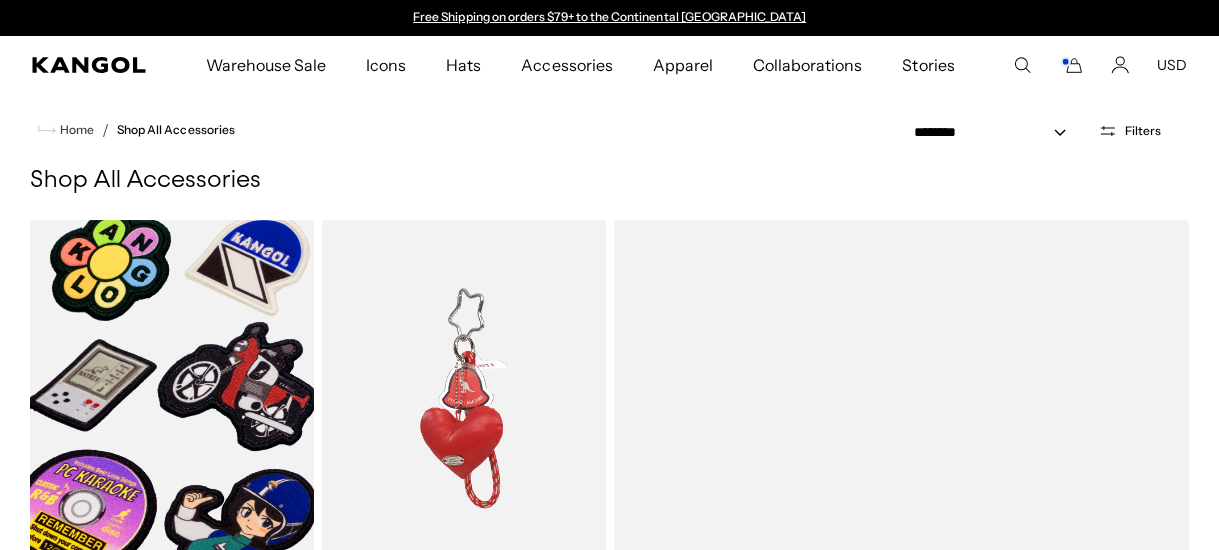 click 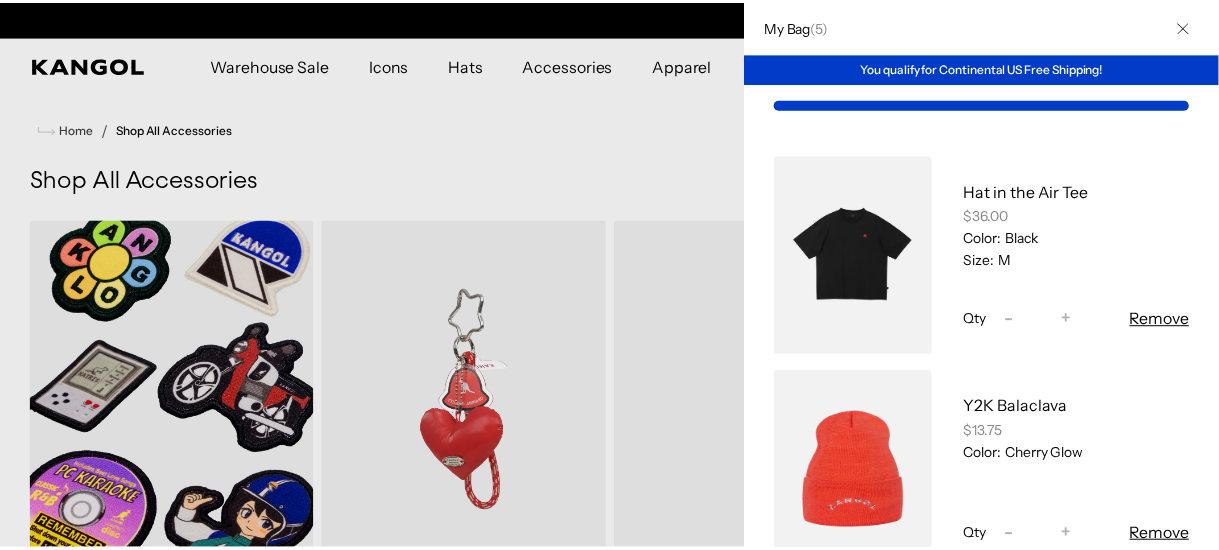scroll, scrollTop: 0, scrollLeft: 411, axis: horizontal 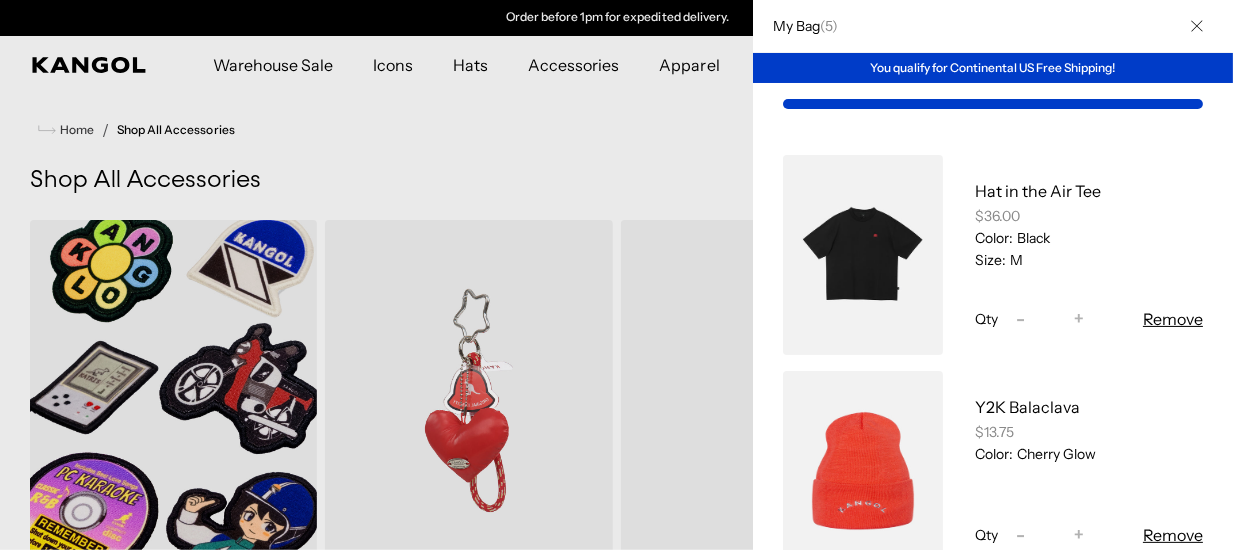 click at bounding box center (616, 275) 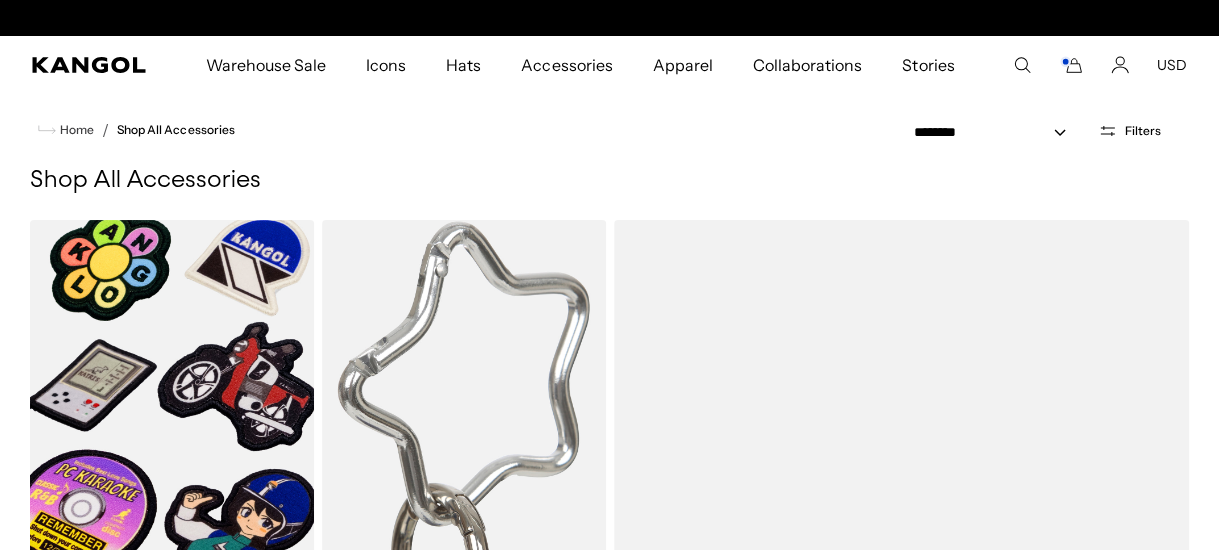 scroll, scrollTop: 0, scrollLeft: 0, axis: both 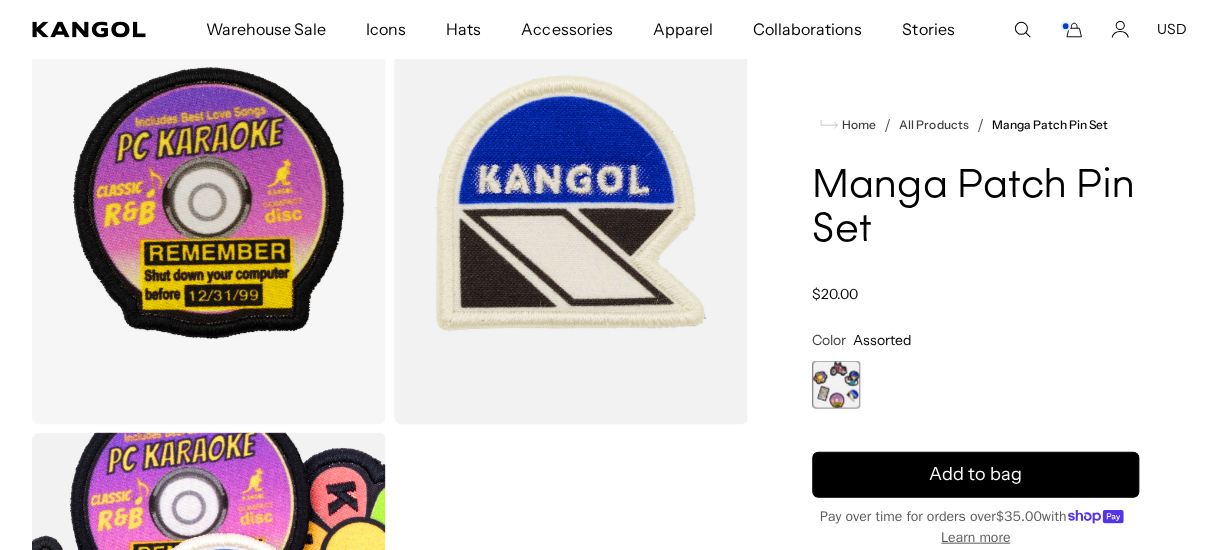 click 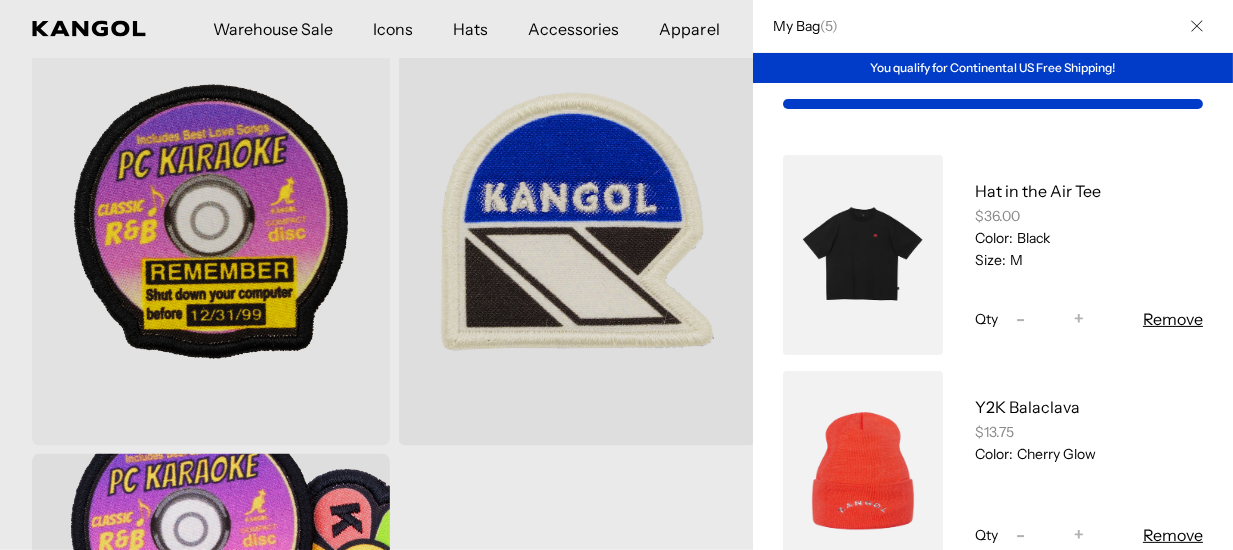 scroll, scrollTop: 0, scrollLeft: 411, axis: horizontal 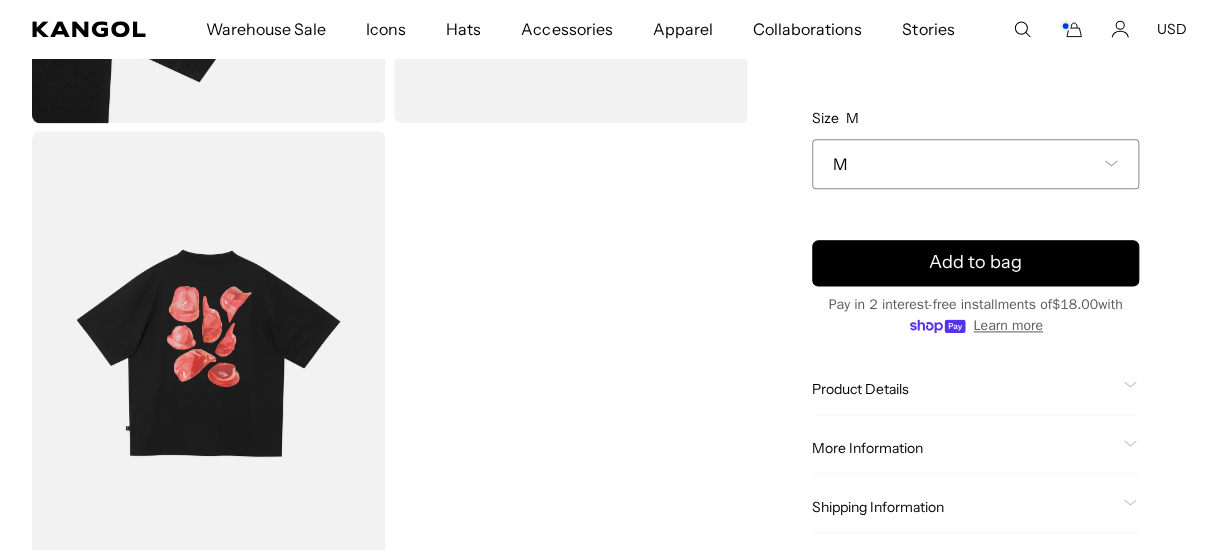 click at bounding box center [209, 352] 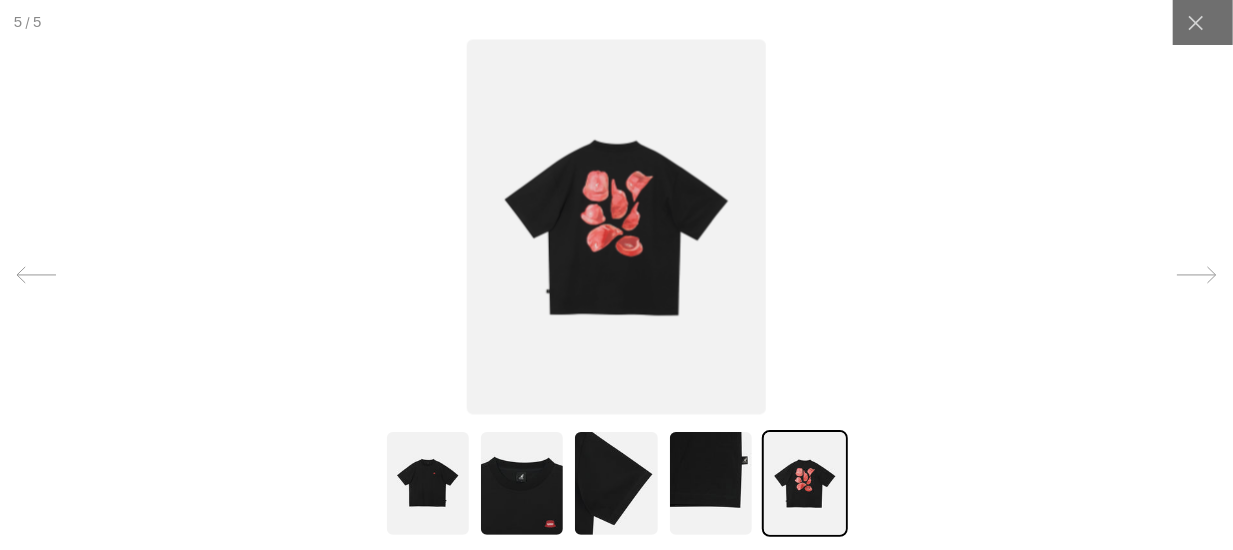 click at bounding box center [616, 226] 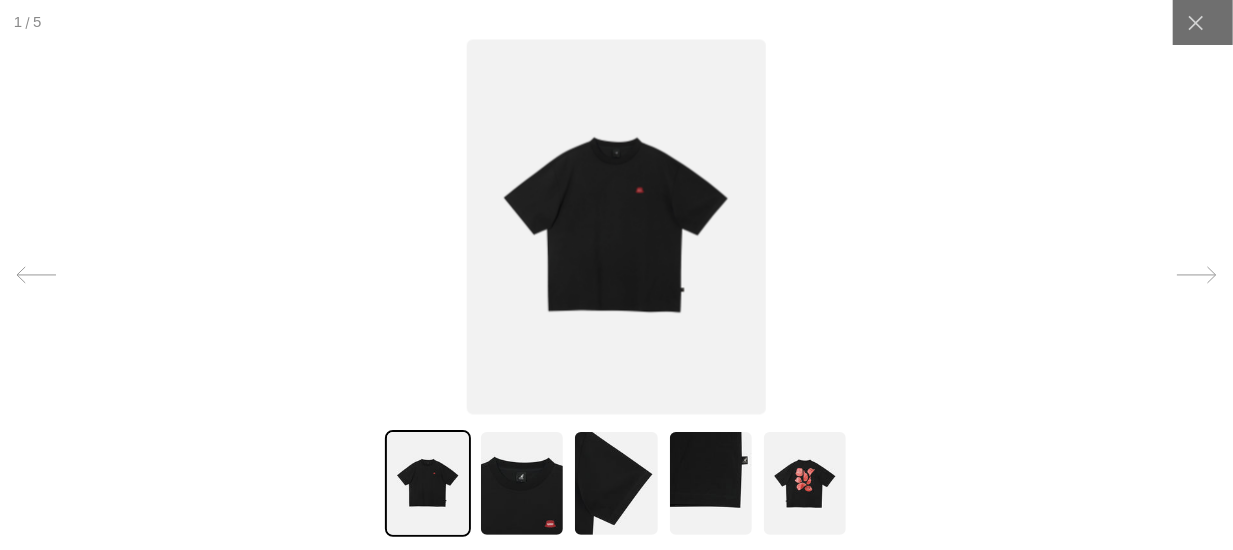 scroll, scrollTop: 0, scrollLeft: 0, axis: both 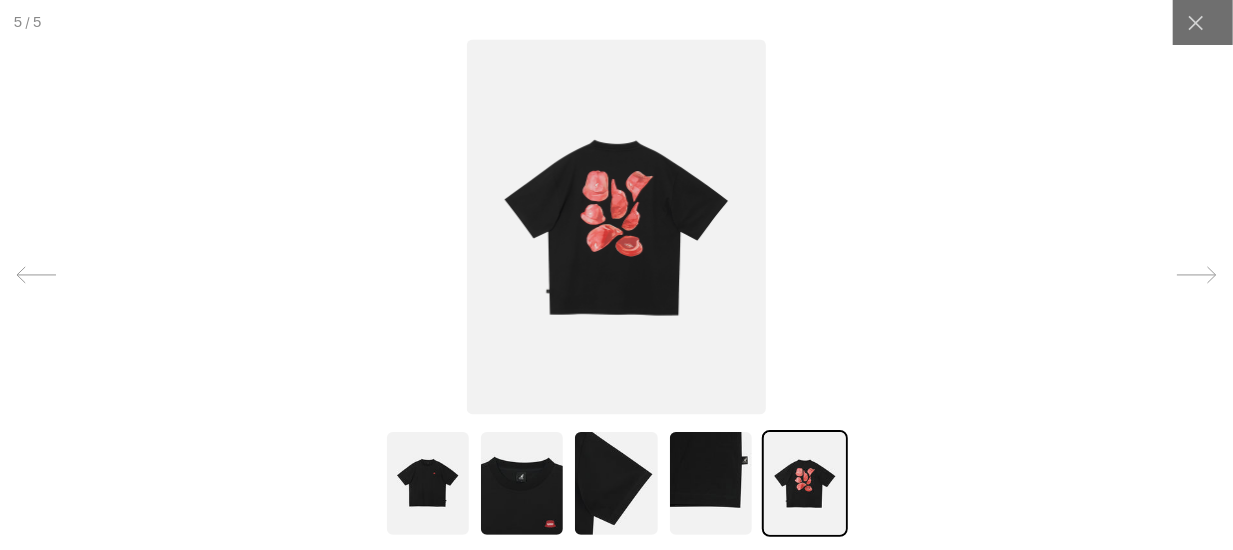 click at bounding box center [616, 226] 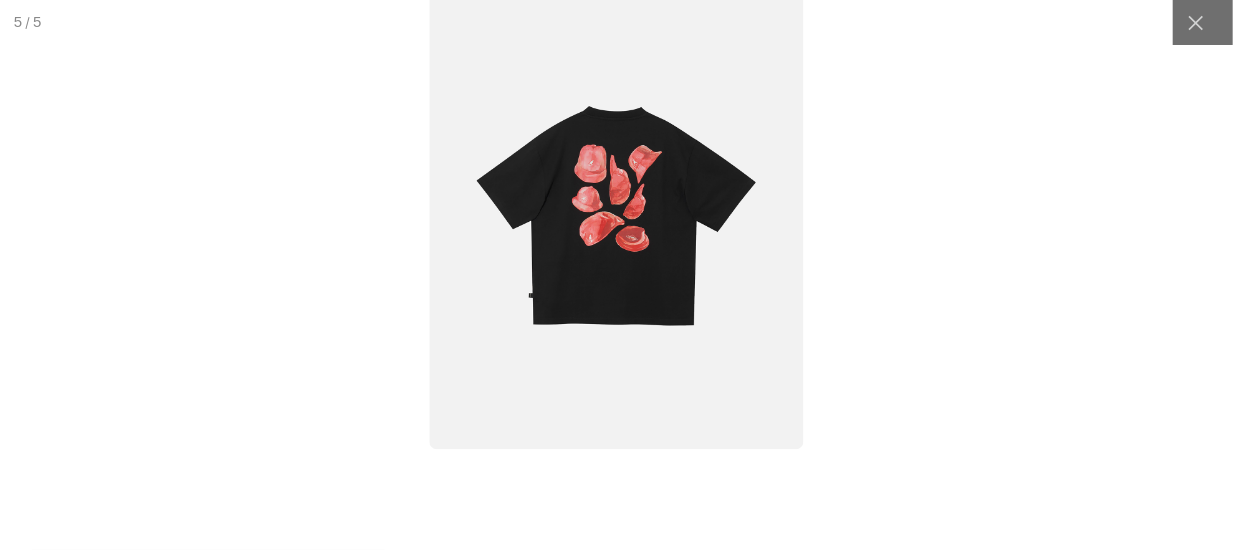 scroll, scrollTop: 0, scrollLeft: 411, axis: horizontal 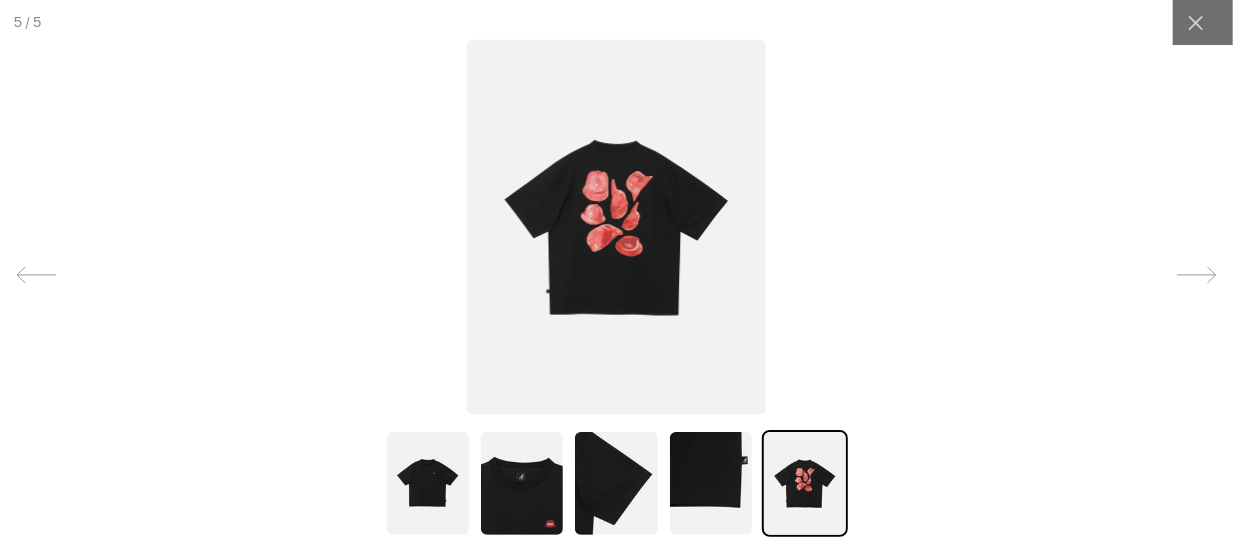 click at bounding box center [616, 226] 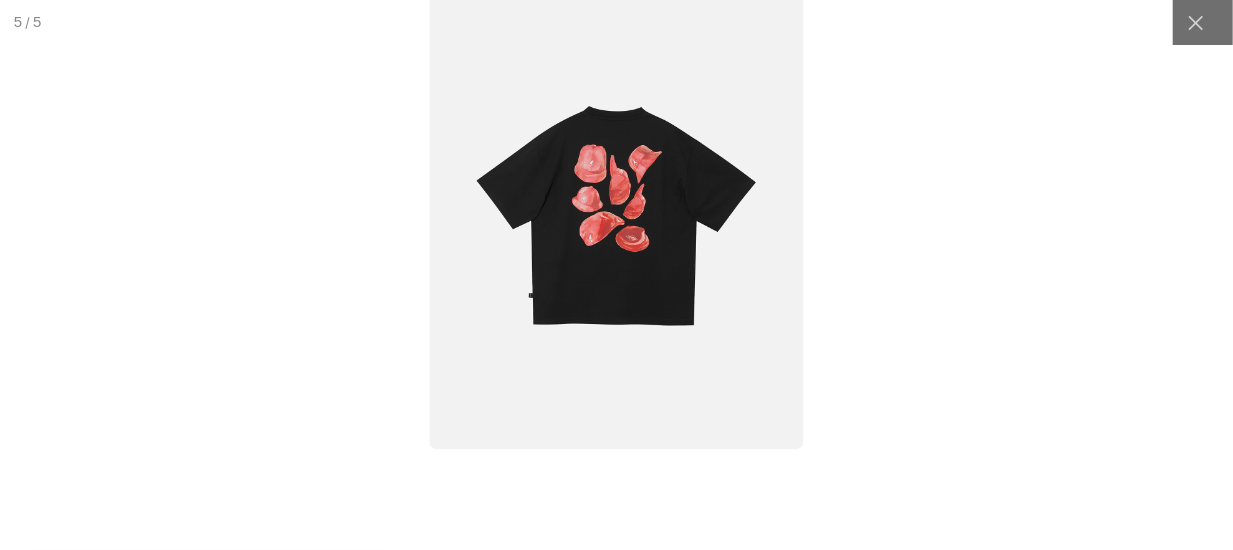scroll, scrollTop: 0, scrollLeft: 0, axis: both 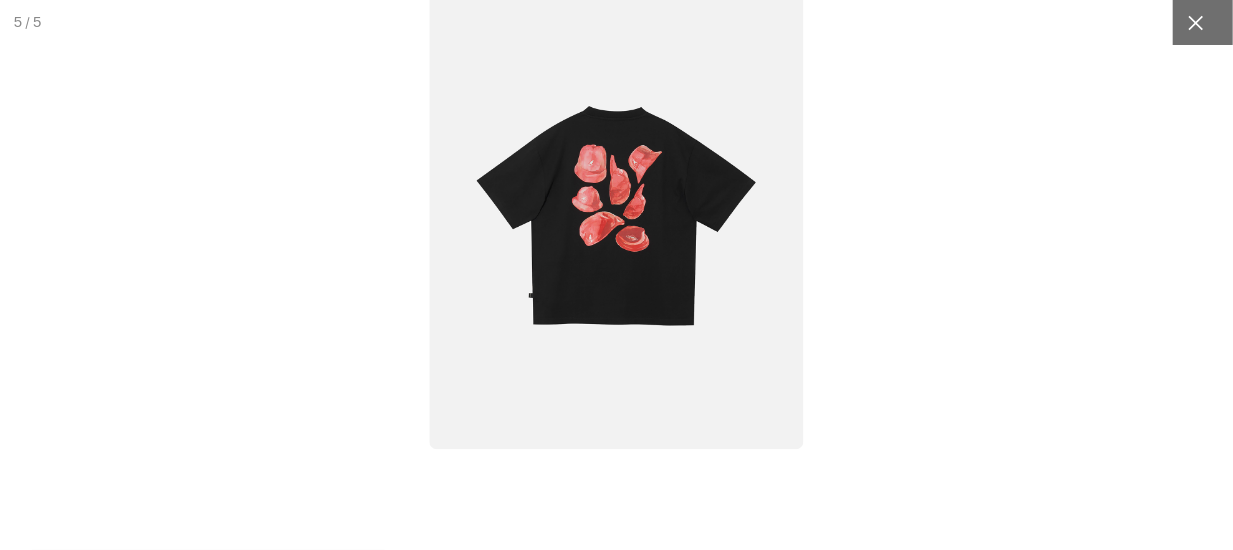 click 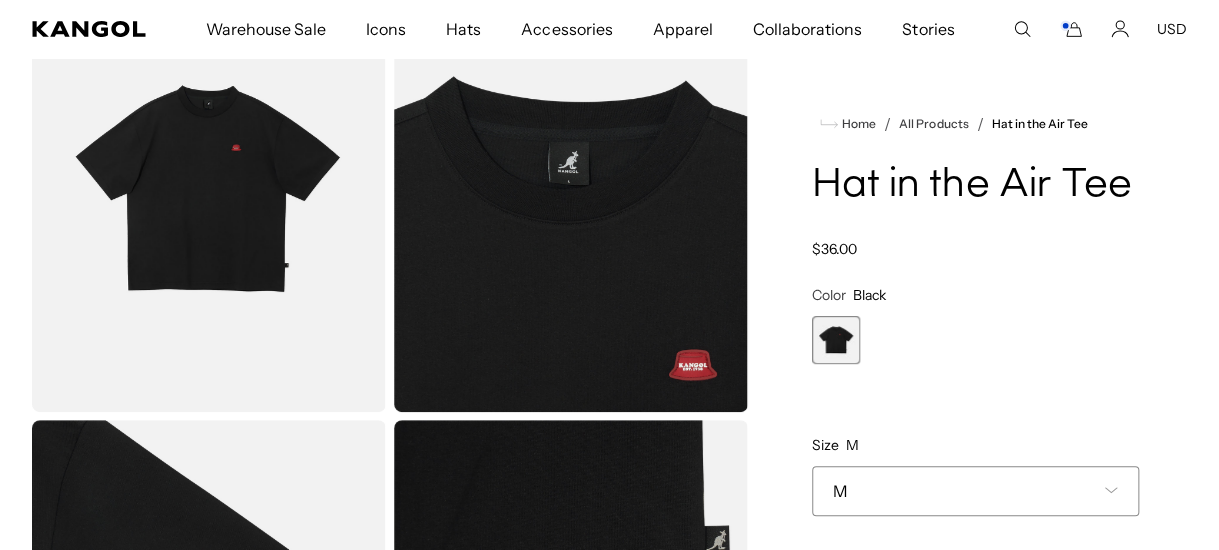 scroll, scrollTop: 0, scrollLeft: 0, axis: both 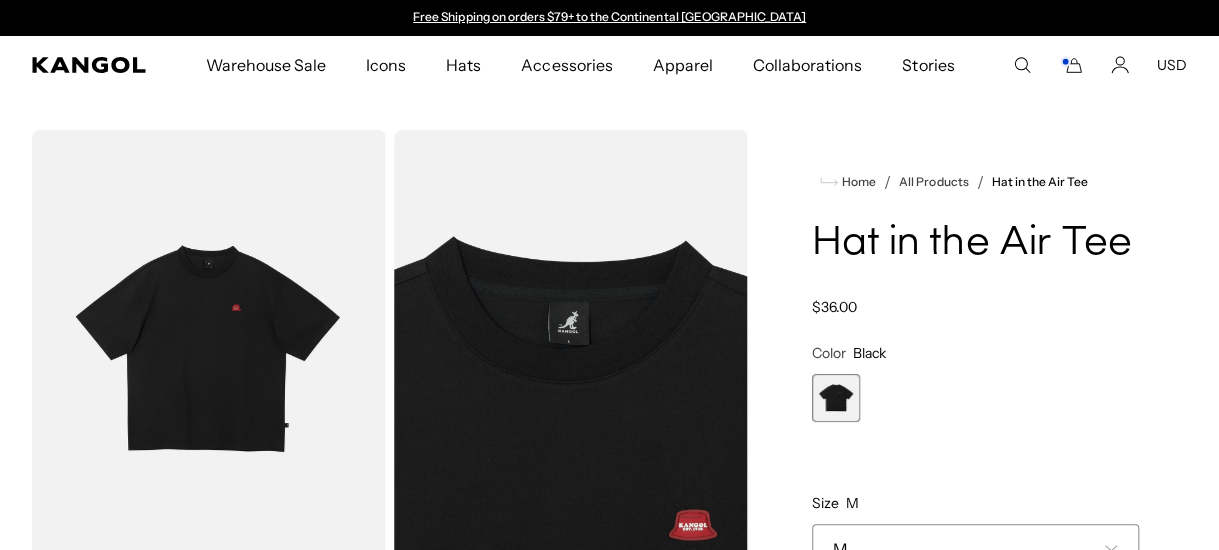 click 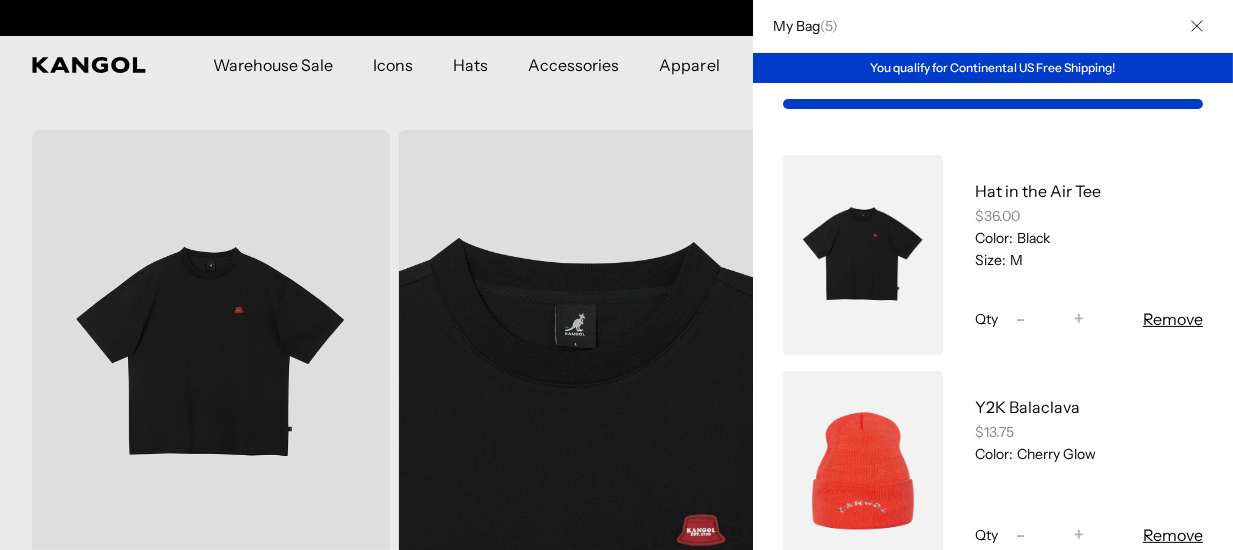 scroll, scrollTop: 0, scrollLeft: 411, axis: horizontal 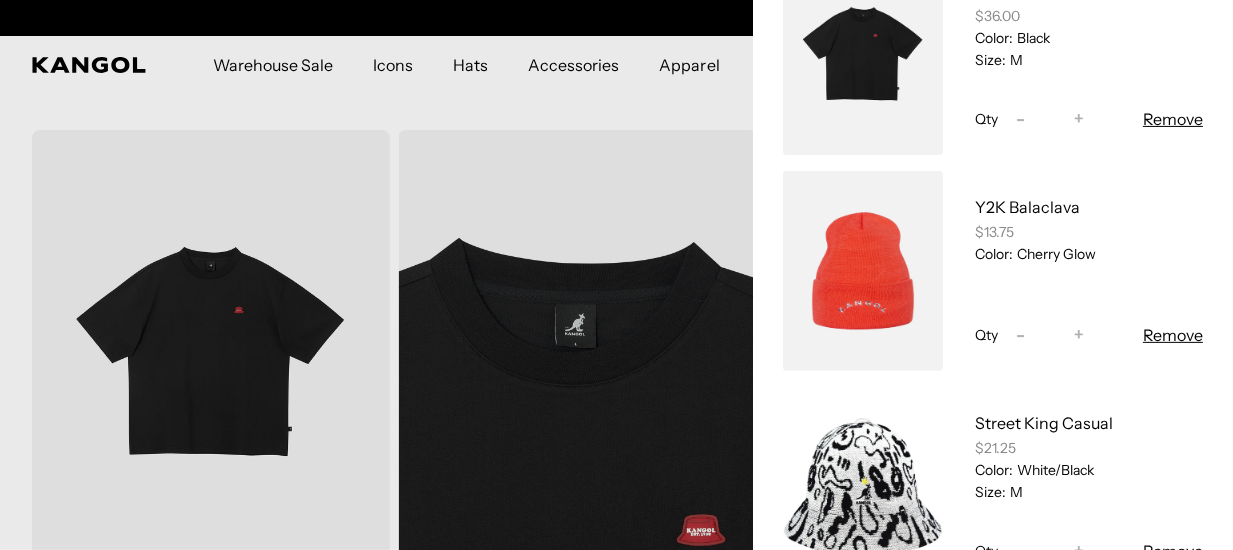click on "Remove" at bounding box center [1173, 335] 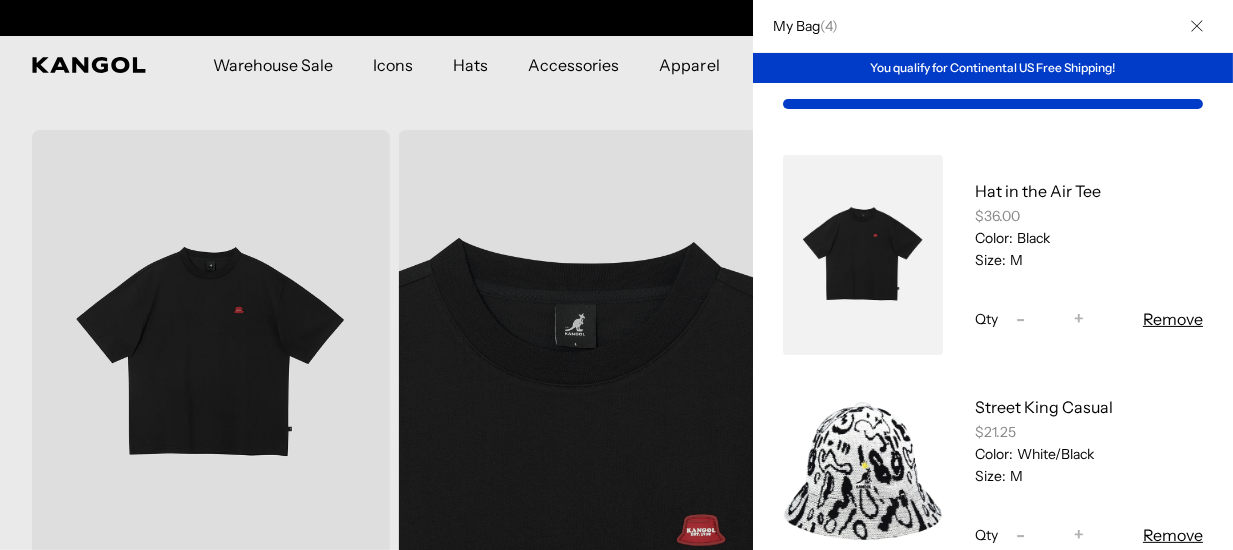 scroll, scrollTop: 79, scrollLeft: 0, axis: vertical 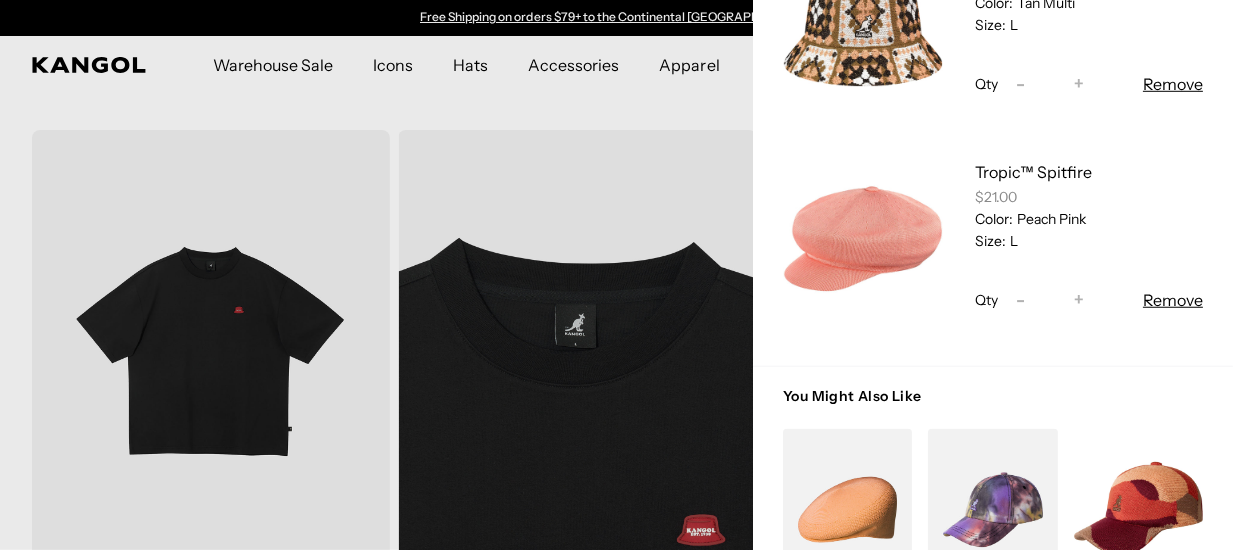 click at bounding box center (863, 236) 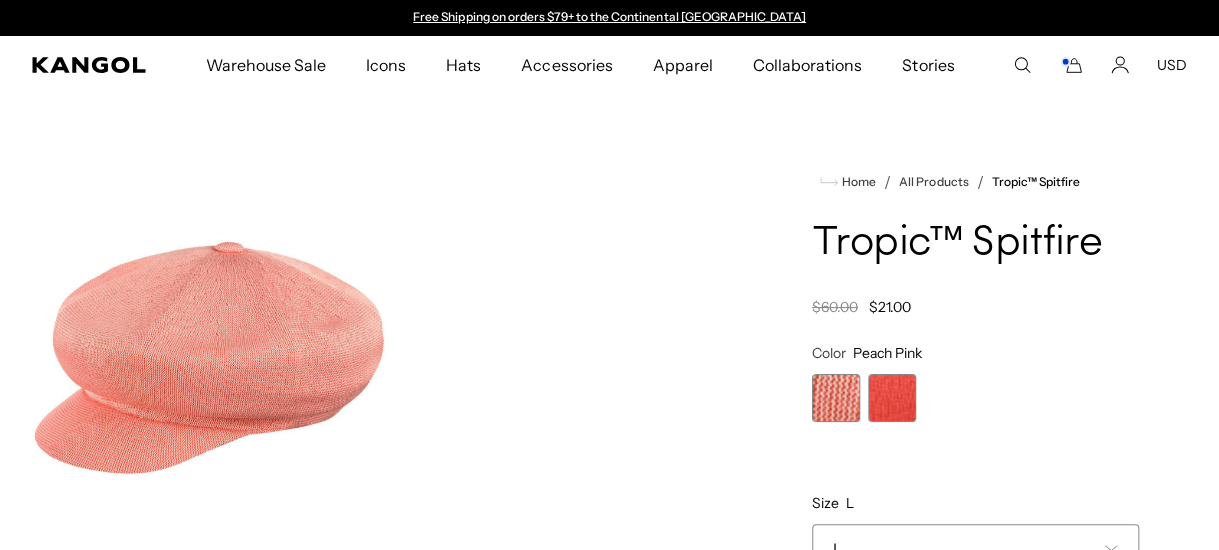 scroll, scrollTop: 0, scrollLeft: 0, axis: both 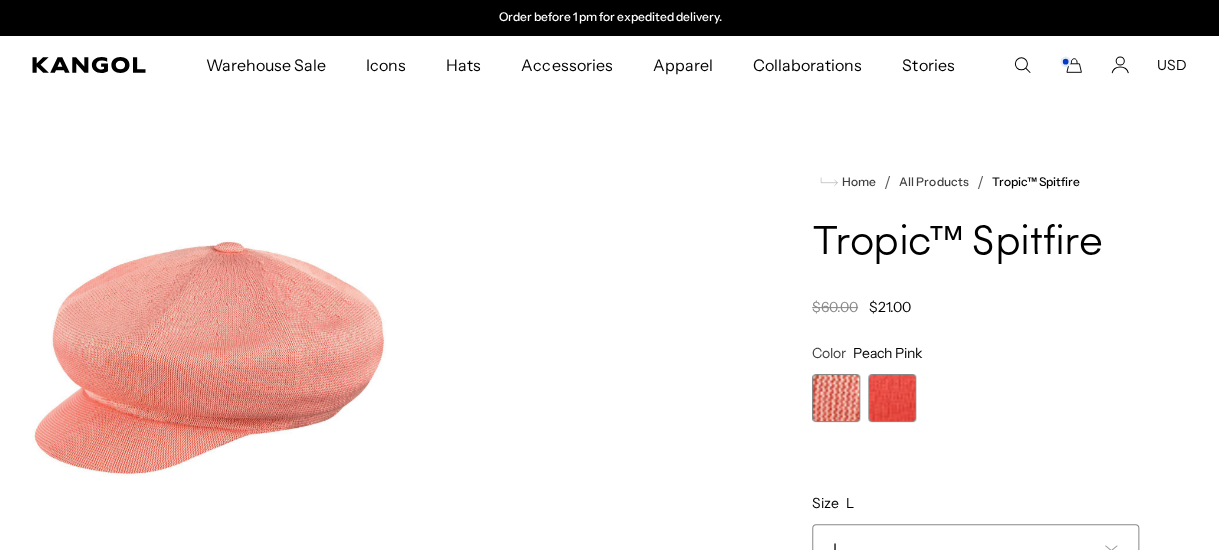 click at bounding box center [836, 398] 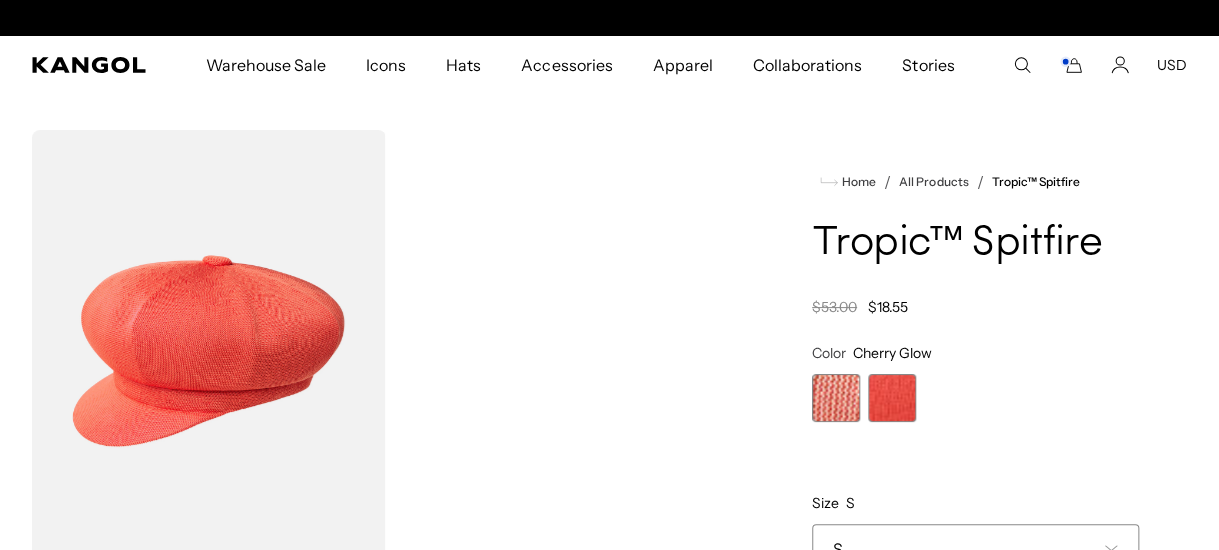 scroll, scrollTop: 0, scrollLeft: 0, axis: both 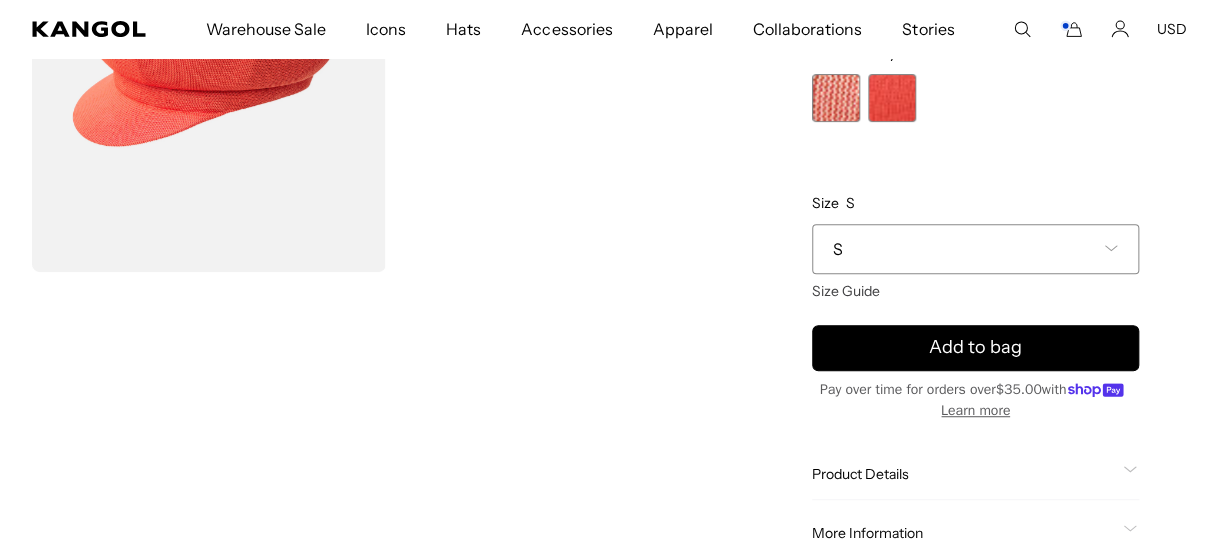 click on "S" at bounding box center (975, 249) 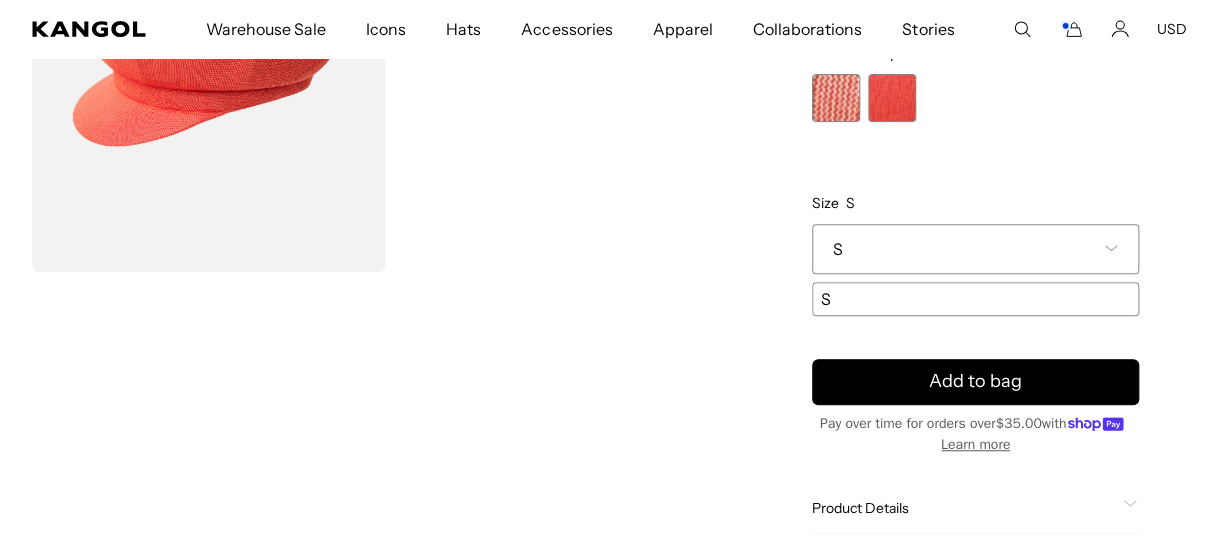 scroll, scrollTop: 106, scrollLeft: 0, axis: vertical 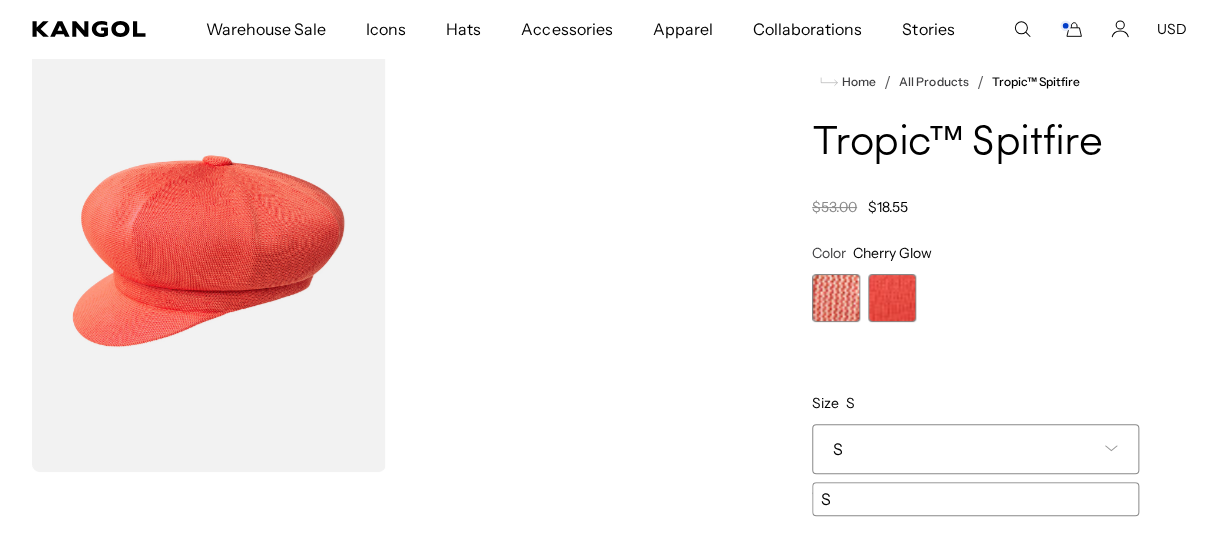 click at bounding box center [836, 298] 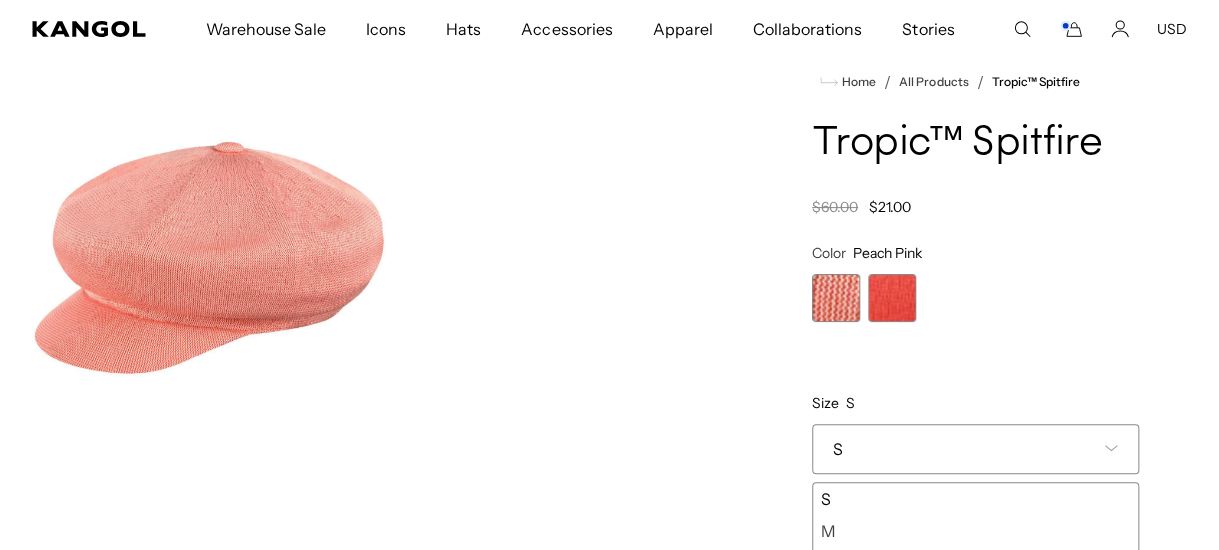 scroll, scrollTop: 0, scrollLeft: 0, axis: both 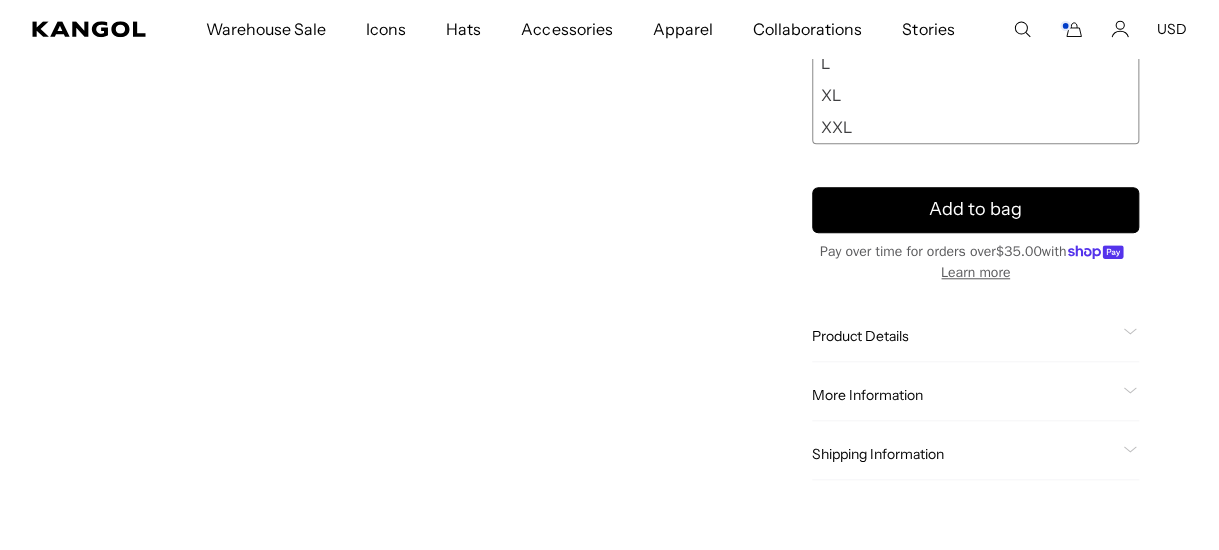 click on "Product Details" 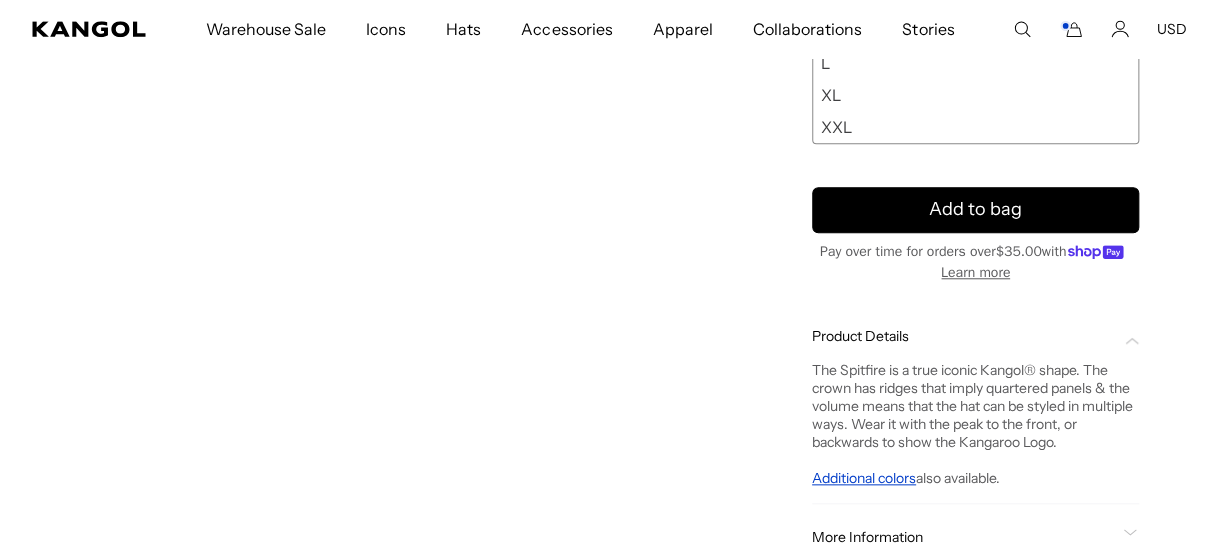 scroll, scrollTop: 0, scrollLeft: 411, axis: horizontal 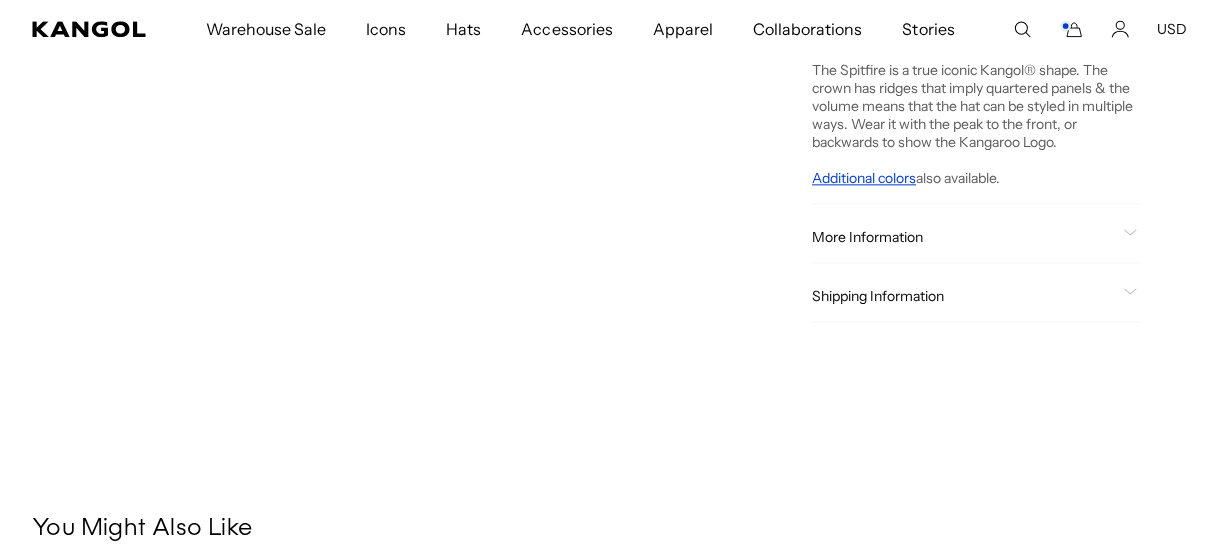 click on "More Information" 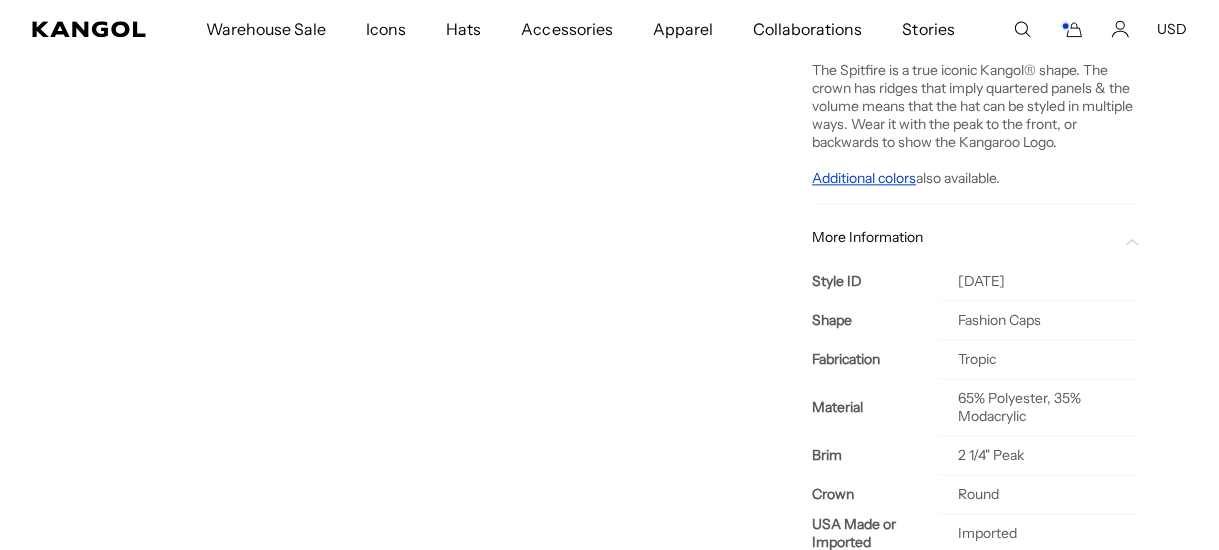 scroll, scrollTop: 0, scrollLeft: 411, axis: horizontal 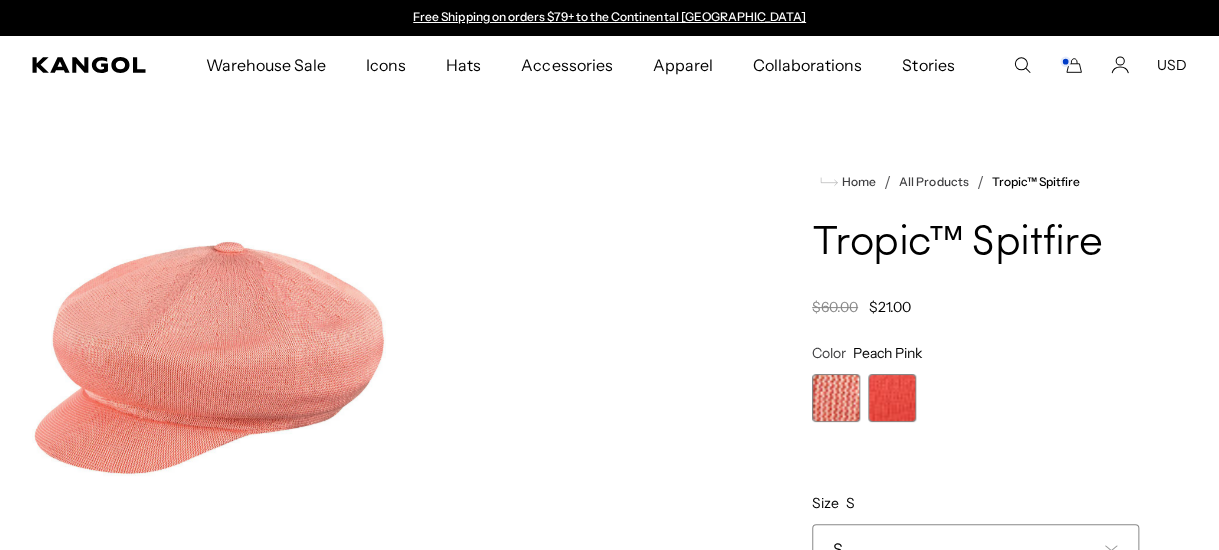 click at bounding box center [836, 398] 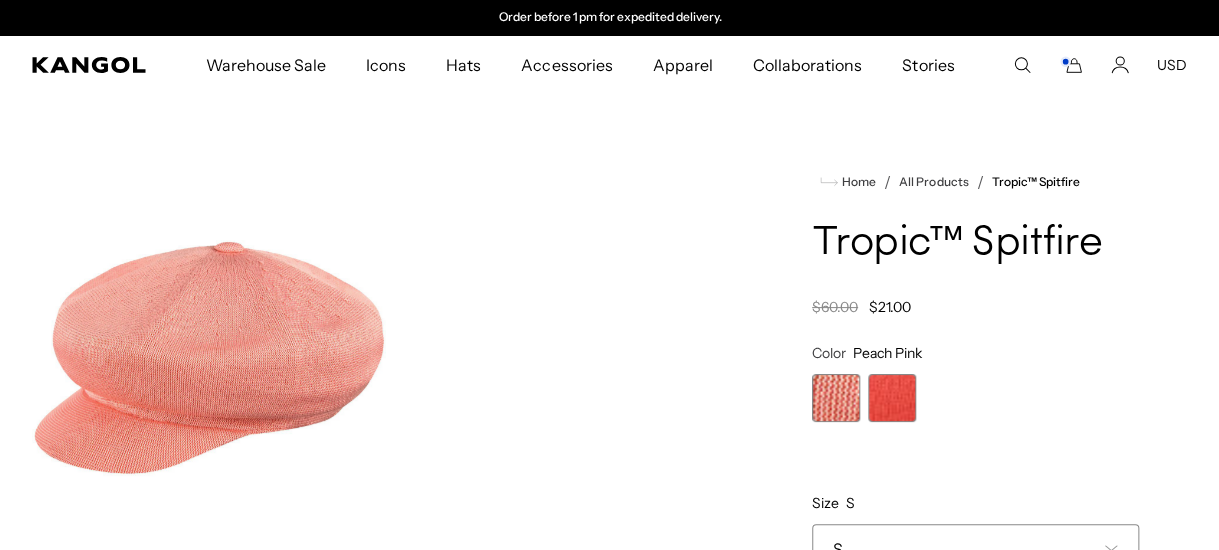 click at bounding box center (209, 351) 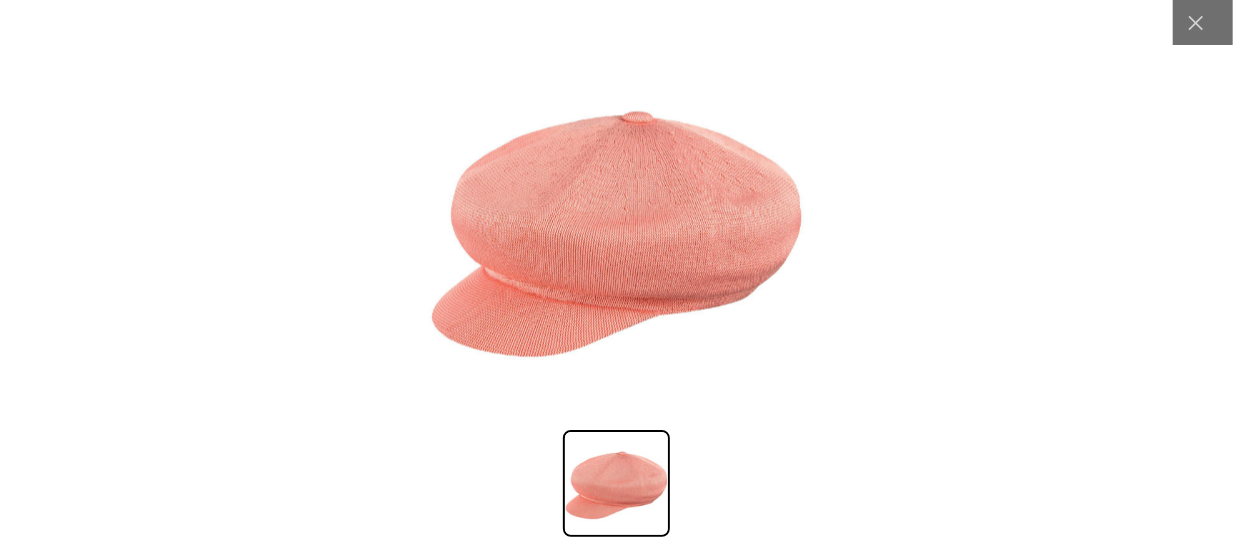 click at bounding box center (616, 226) 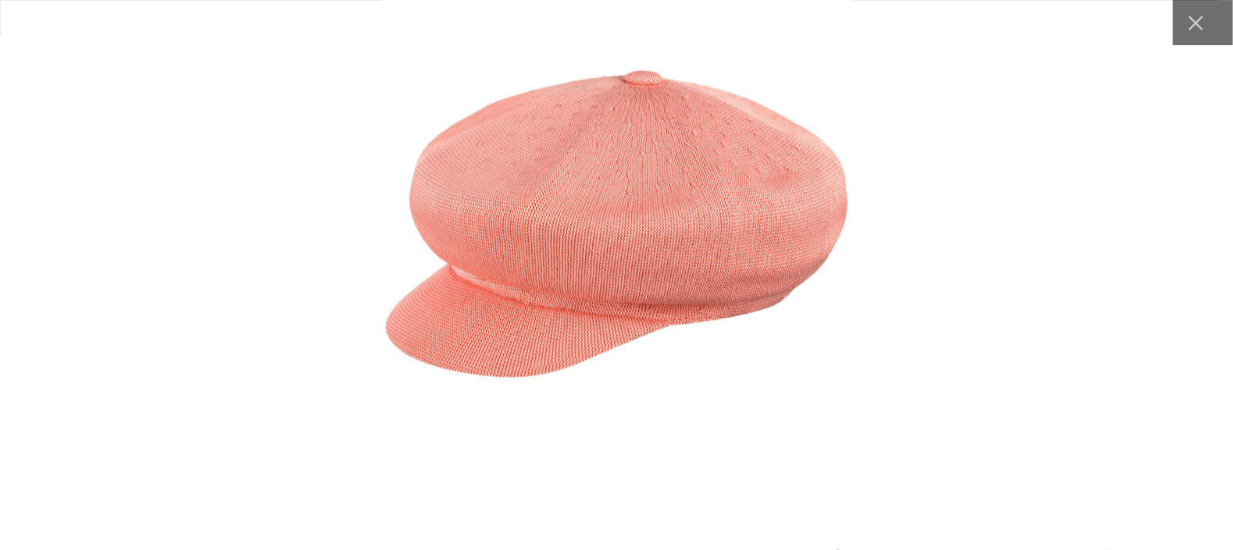 click at bounding box center [616, 214] 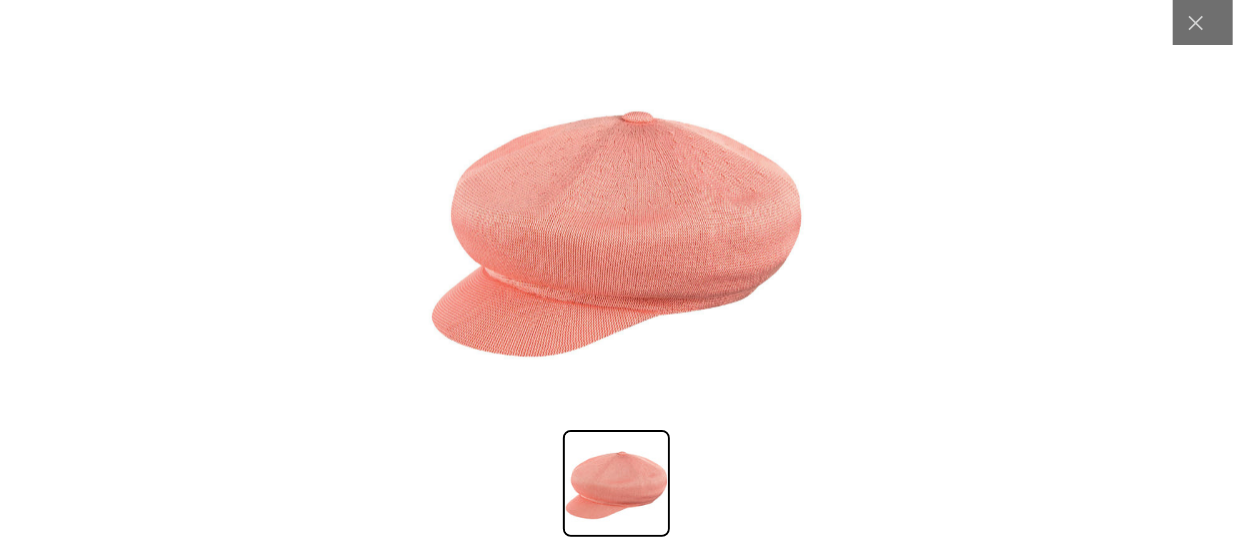 click at bounding box center (616, 226) 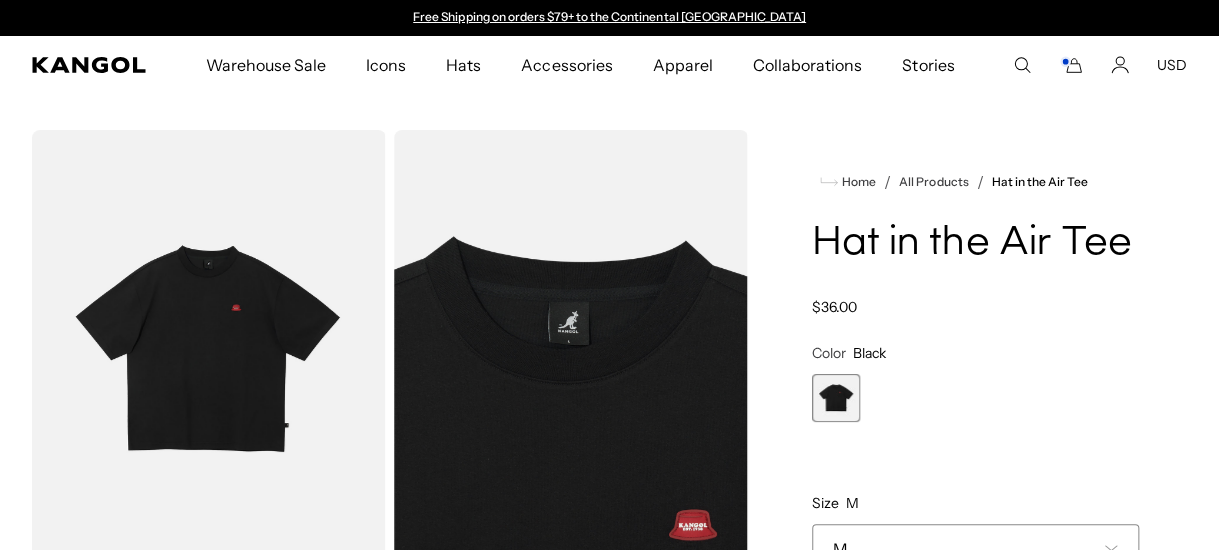 scroll, scrollTop: 0, scrollLeft: 0, axis: both 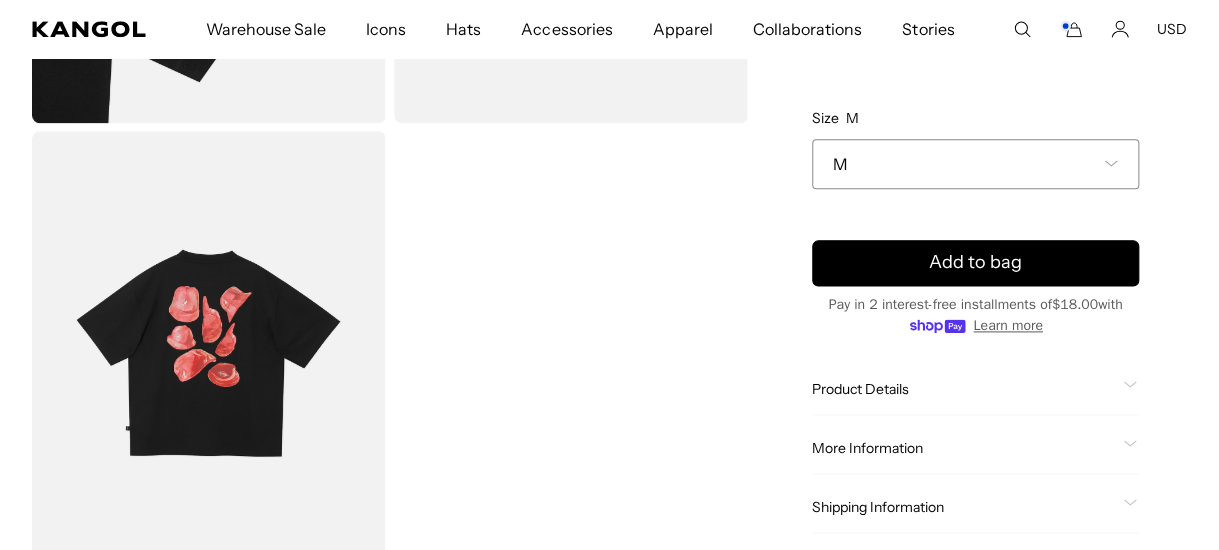 click on "Product Details" 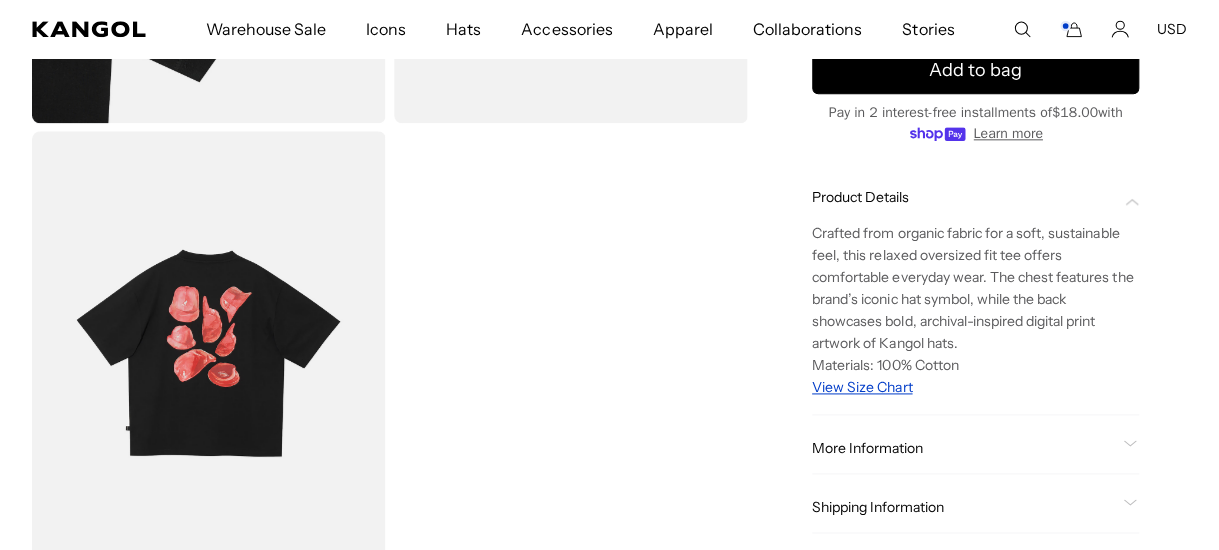 scroll, scrollTop: 0, scrollLeft: 0, axis: both 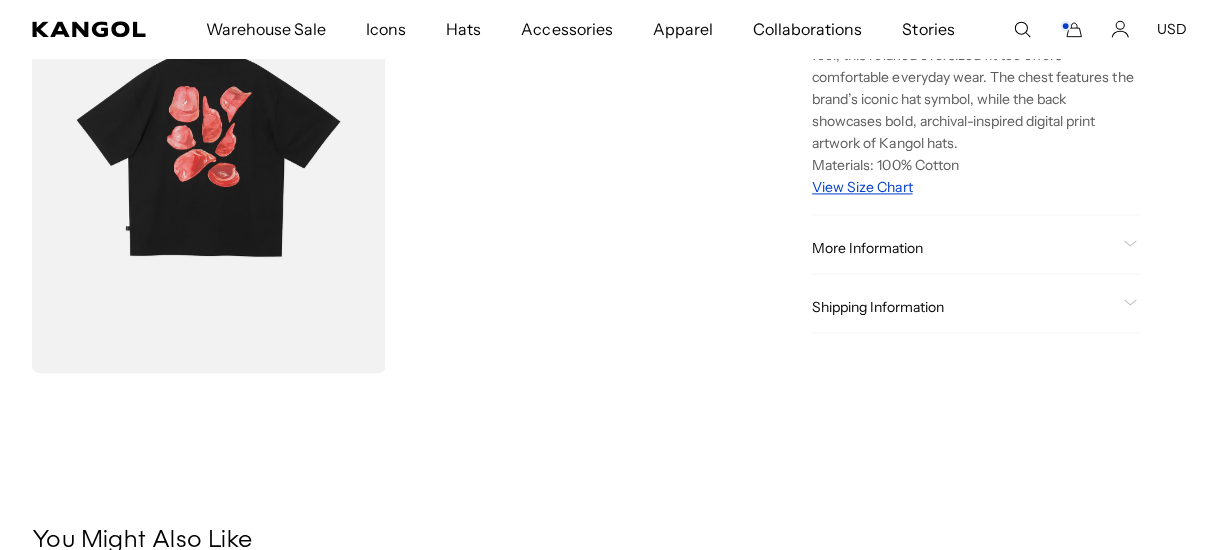 click on "More Information
Style ID
ST2789
Shape
T-Shirt
Fabrication
Cotton 100%
USA Made or Imported
Imported" 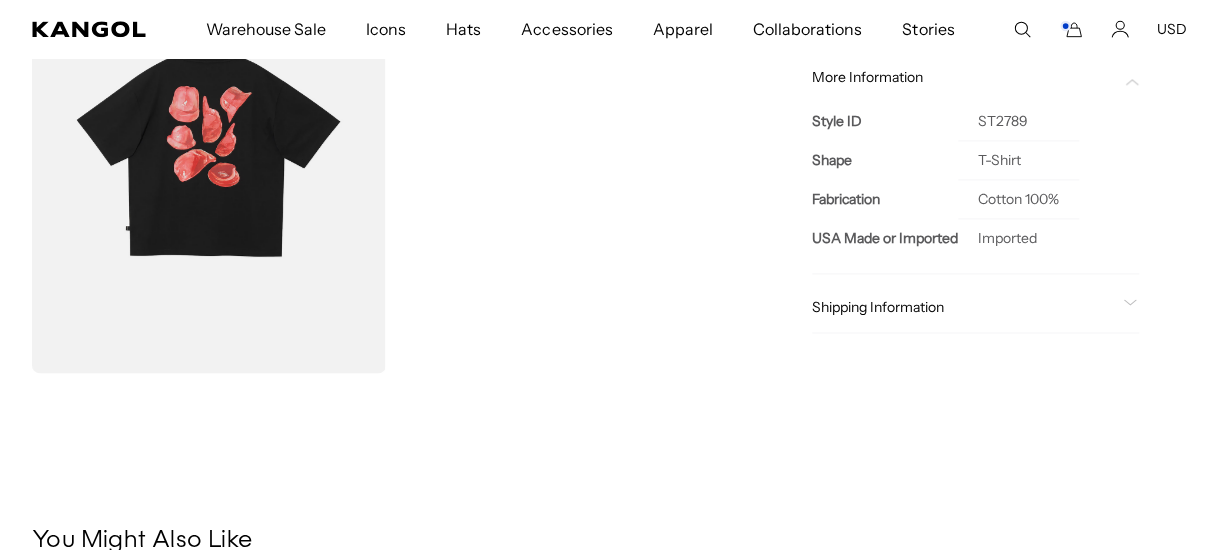 scroll, scrollTop: 0, scrollLeft: 0, axis: both 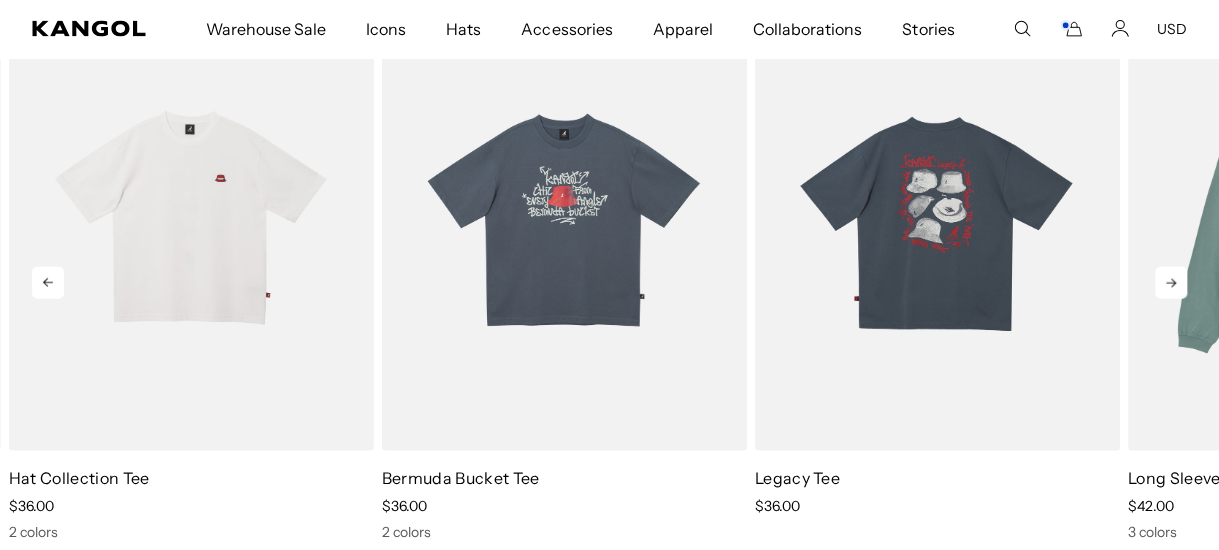 click at bounding box center (937, 222) 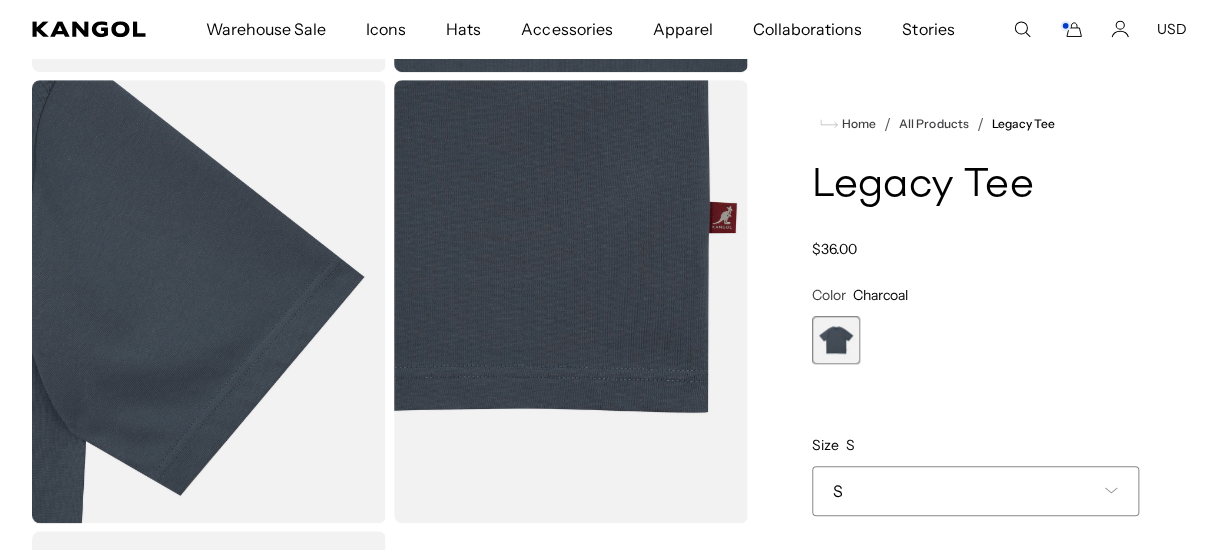 scroll, scrollTop: 800, scrollLeft: 0, axis: vertical 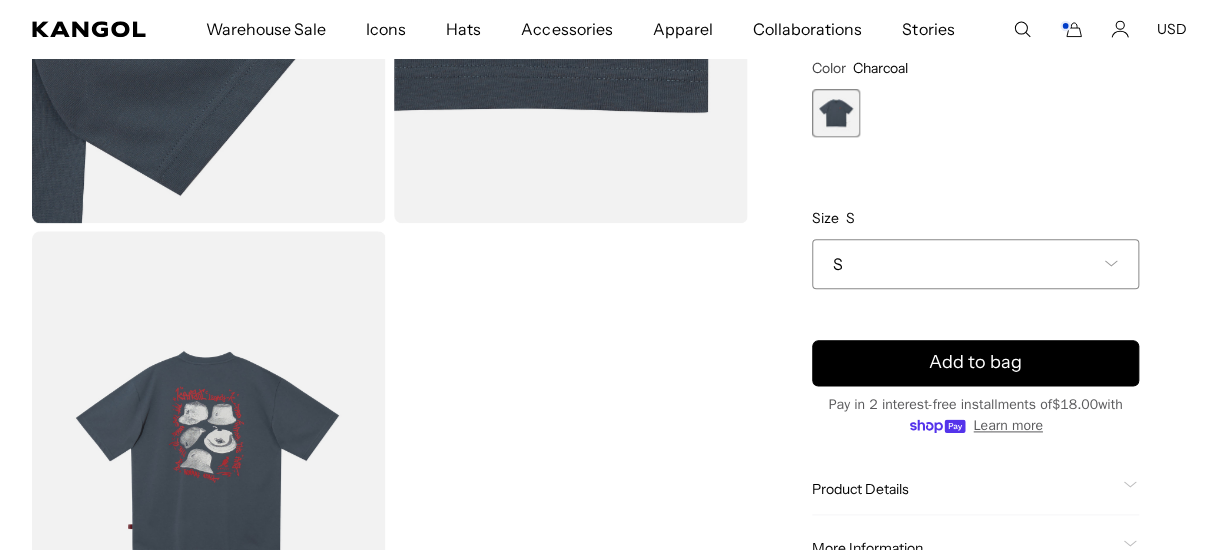 click at bounding box center [209, 452] 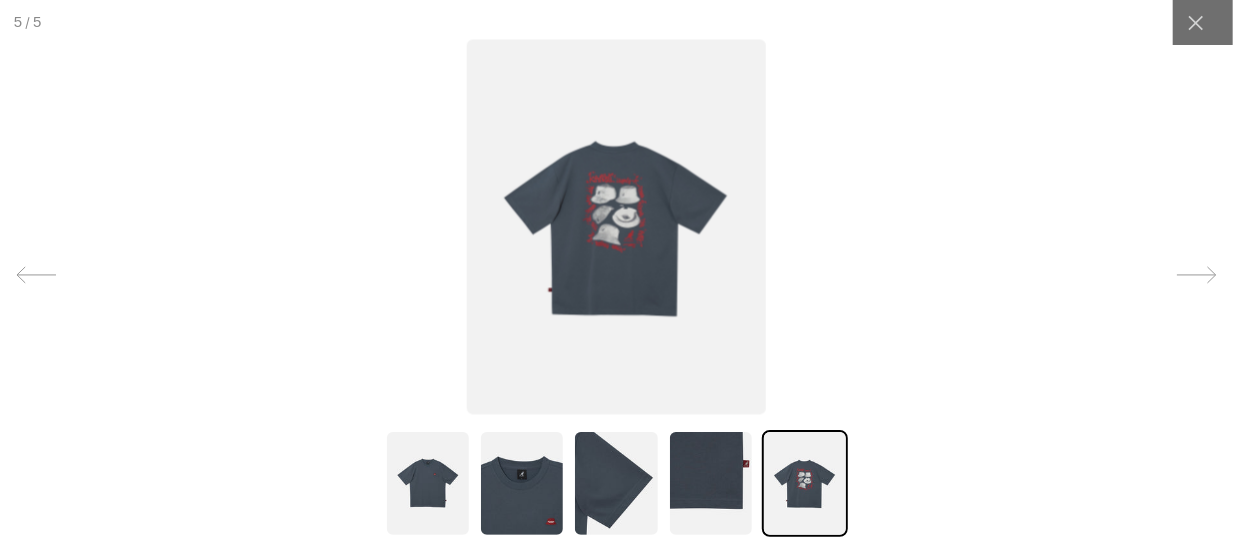 click at bounding box center [616, 226] 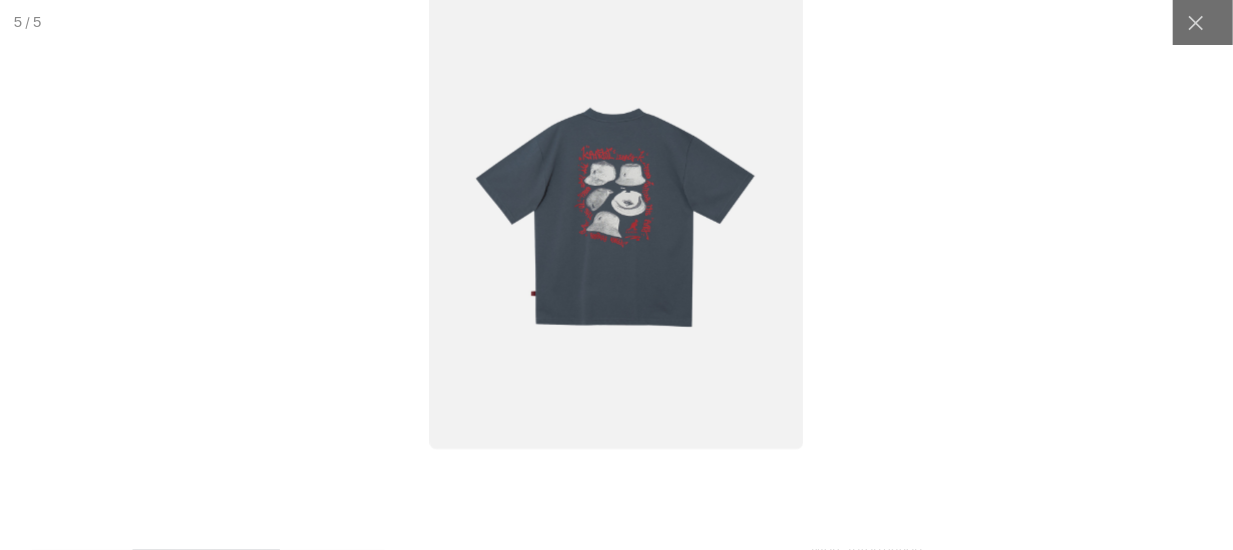 scroll, scrollTop: 0, scrollLeft: 0, axis: both 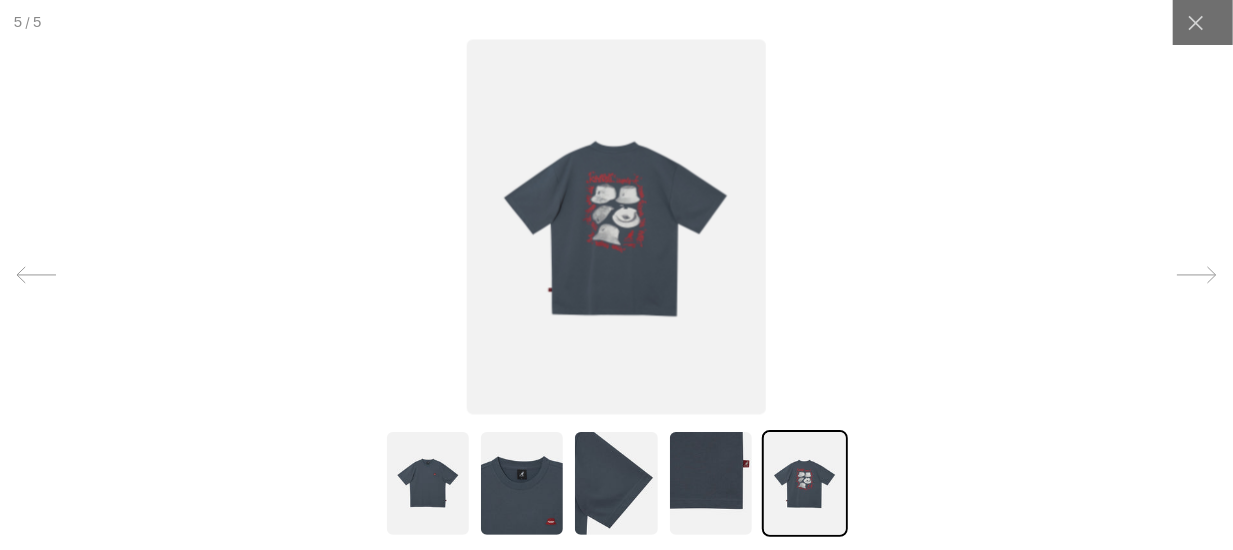 click at bounding box center [616, 226] 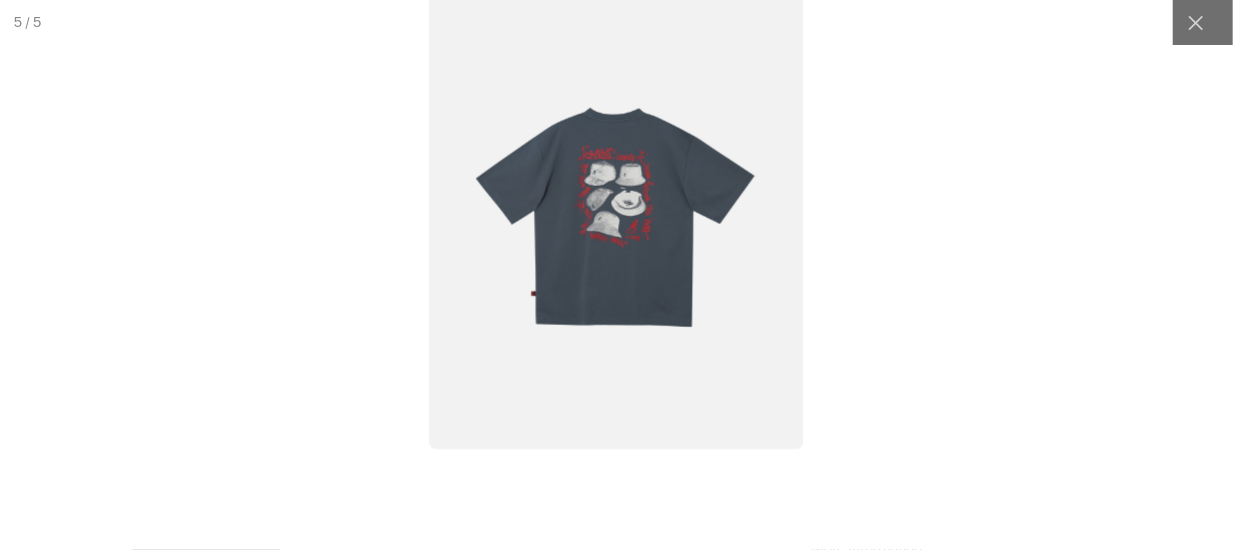 scroll, scrollTop: 0, scrollLeft: 0, axis: both 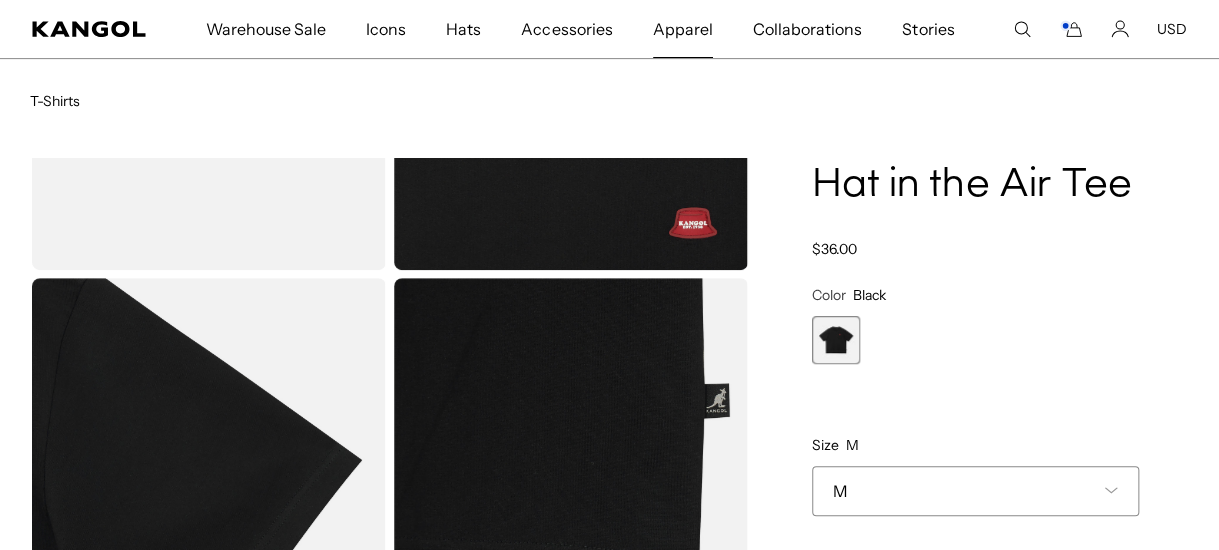 click on "Apparel" at bounding box center (683, 29) 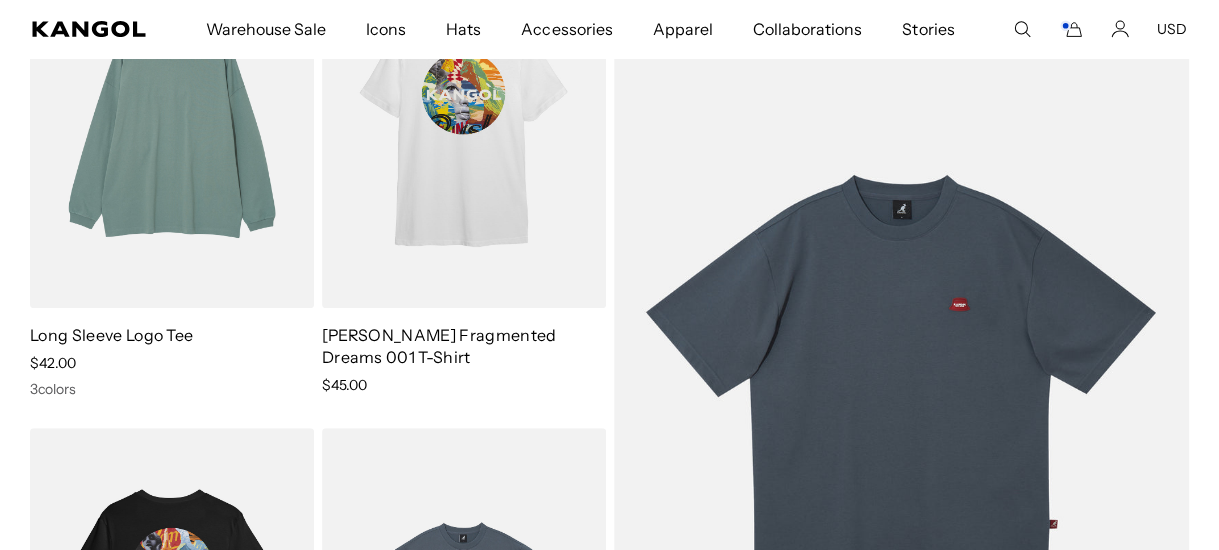 scroll, scrollTop: 300, scrollLeft: 0, axis: vertical 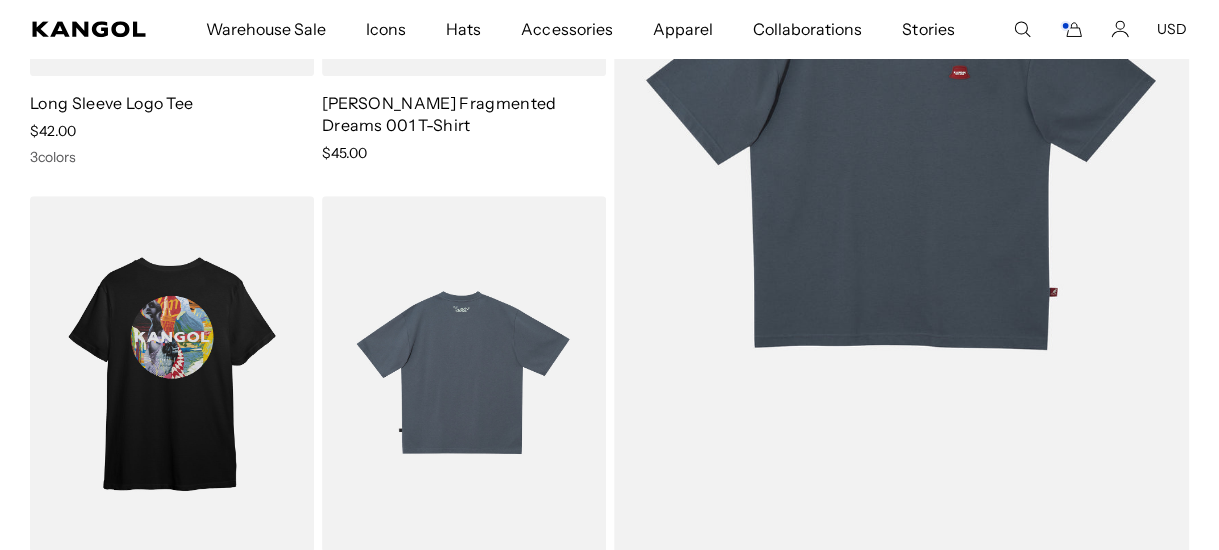 click at bounding box center (464, 374) 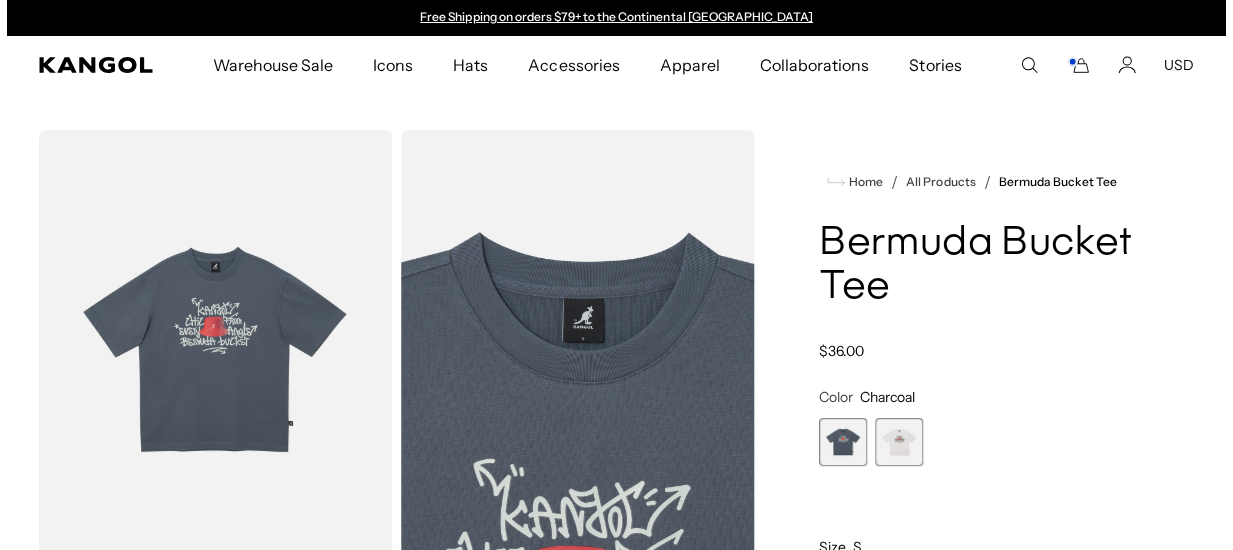 scroll, scrollTop: 0, scrollLeft: 0, axis: both 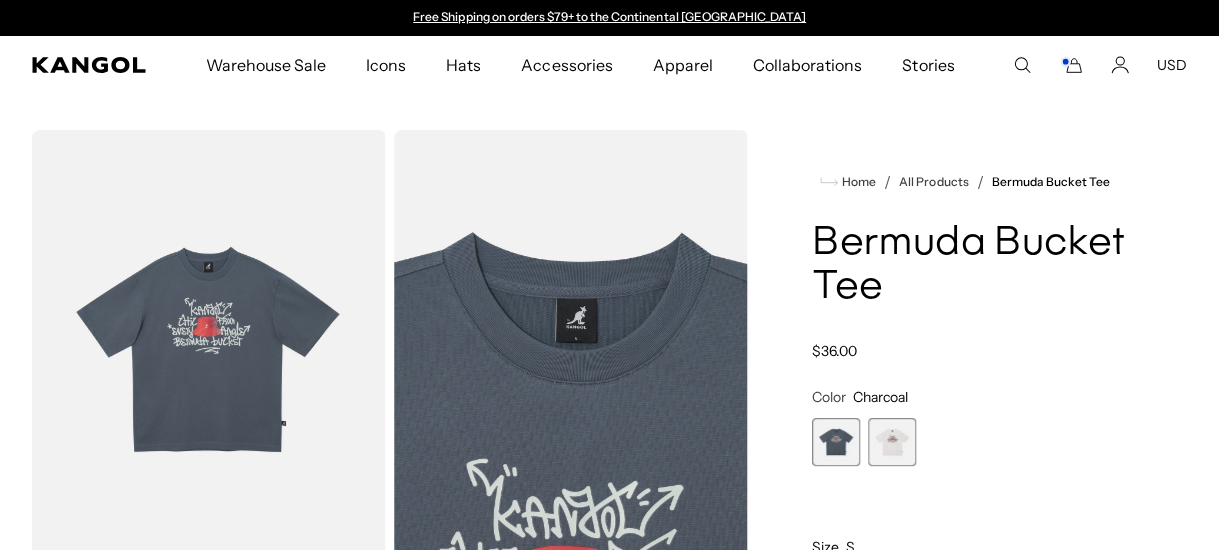 click at bounding box center (209, 351) 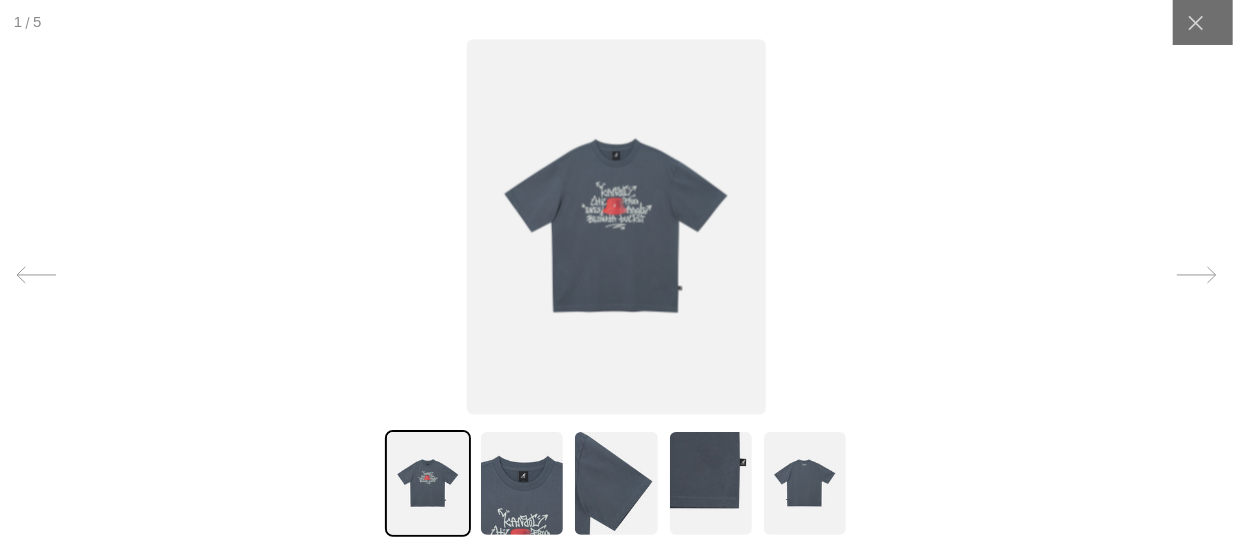 scroll, scrollTop: 0, scrollLeft: 411, axis: horizontal 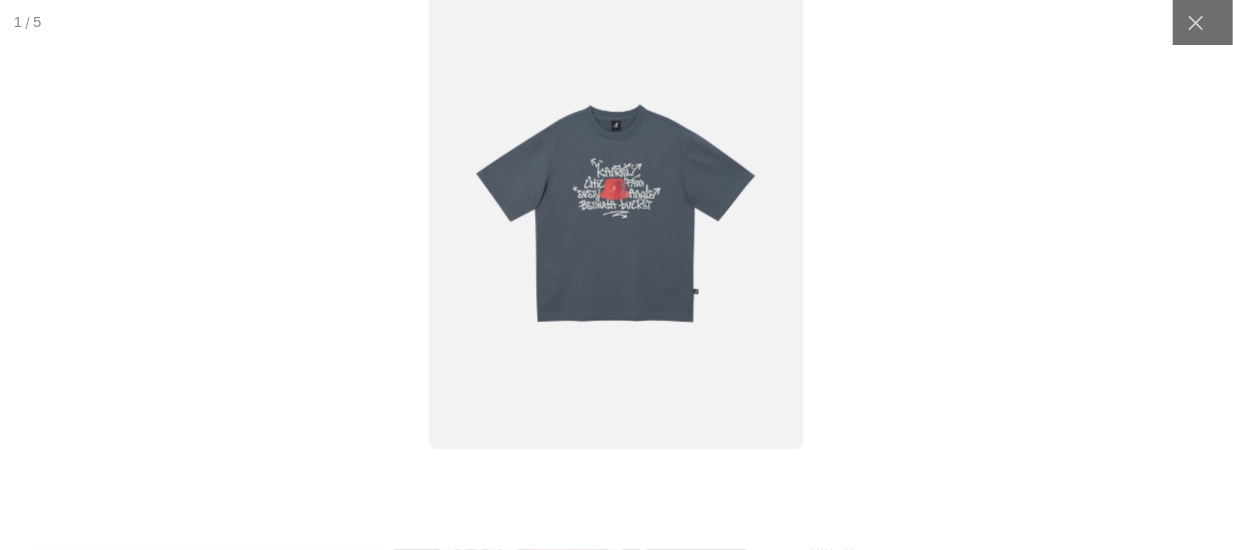 click at bounding box center [616, 275] 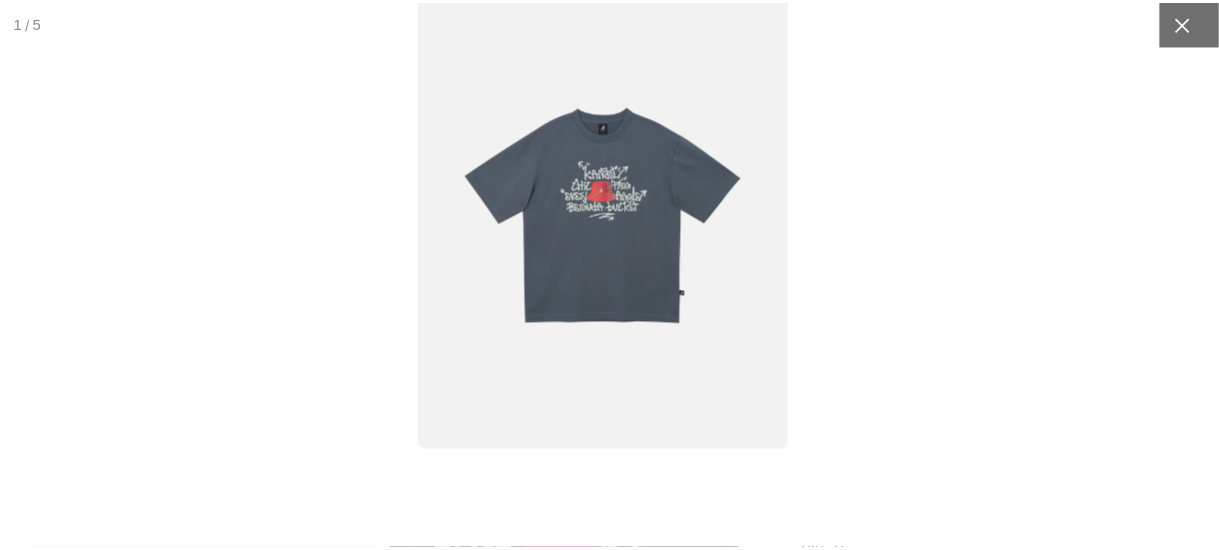 scroll, scrollTop: 0, scrollLeft: 0, axis: both 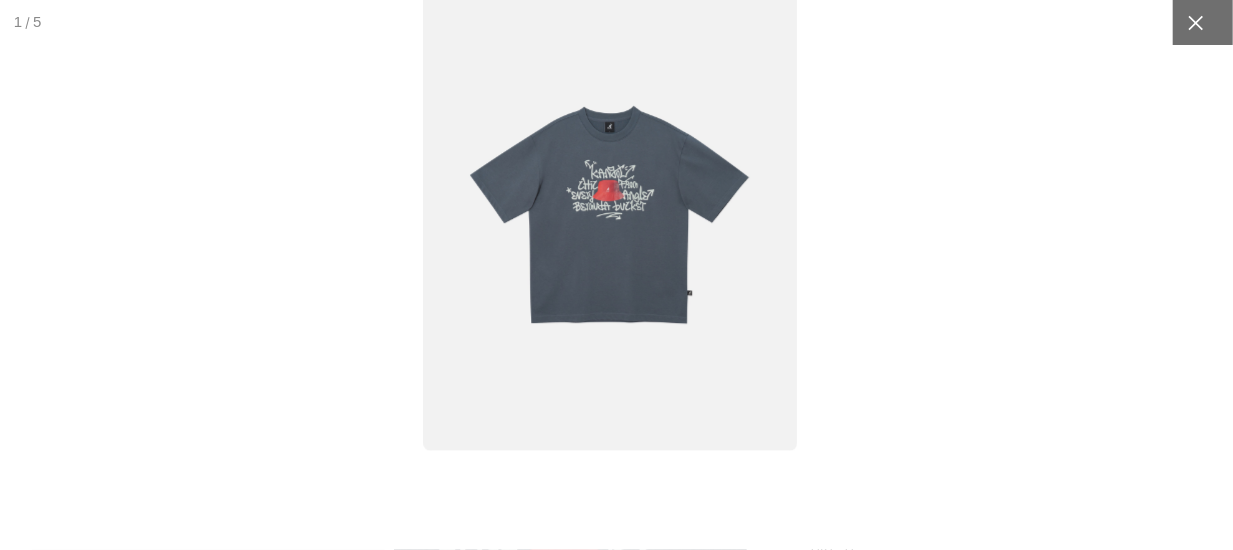 click 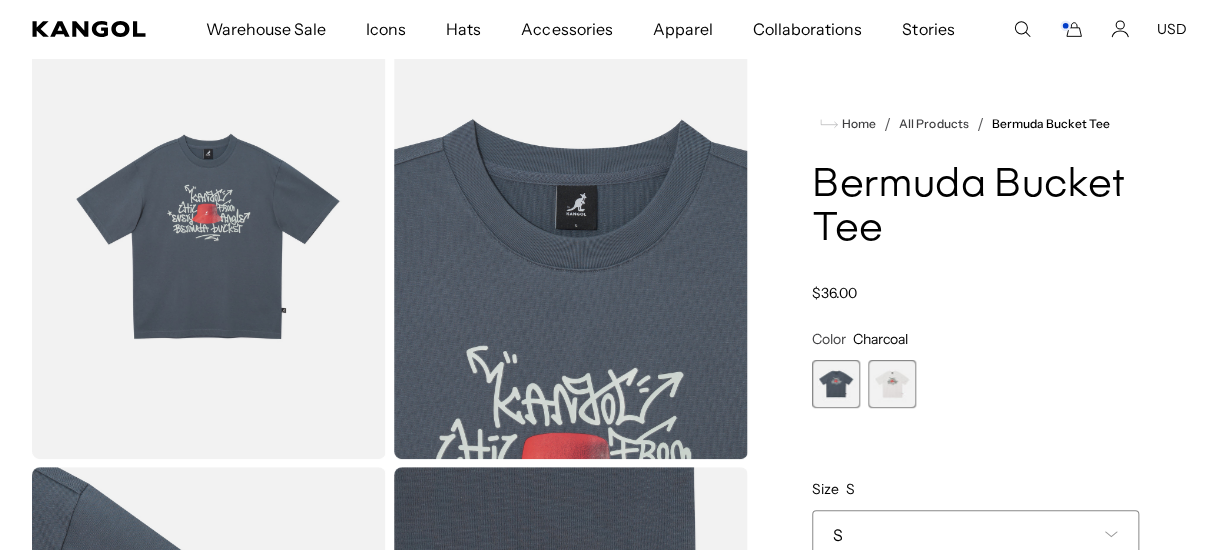 scroll, scrollTop: 200, scrollLeft: 0, axis: vertical 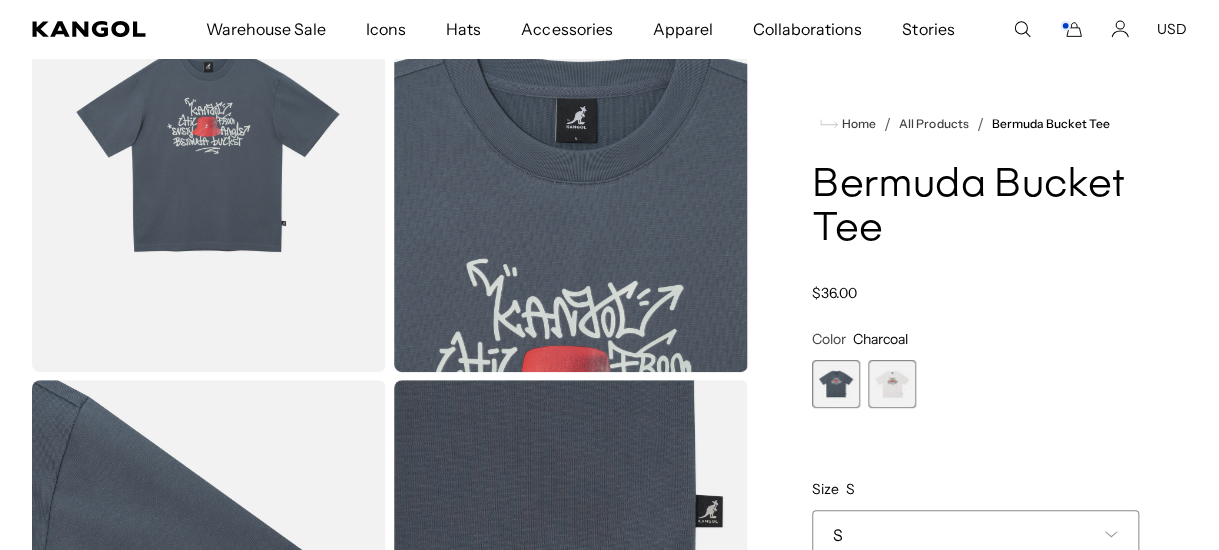 click at bounding box center (571, 151) 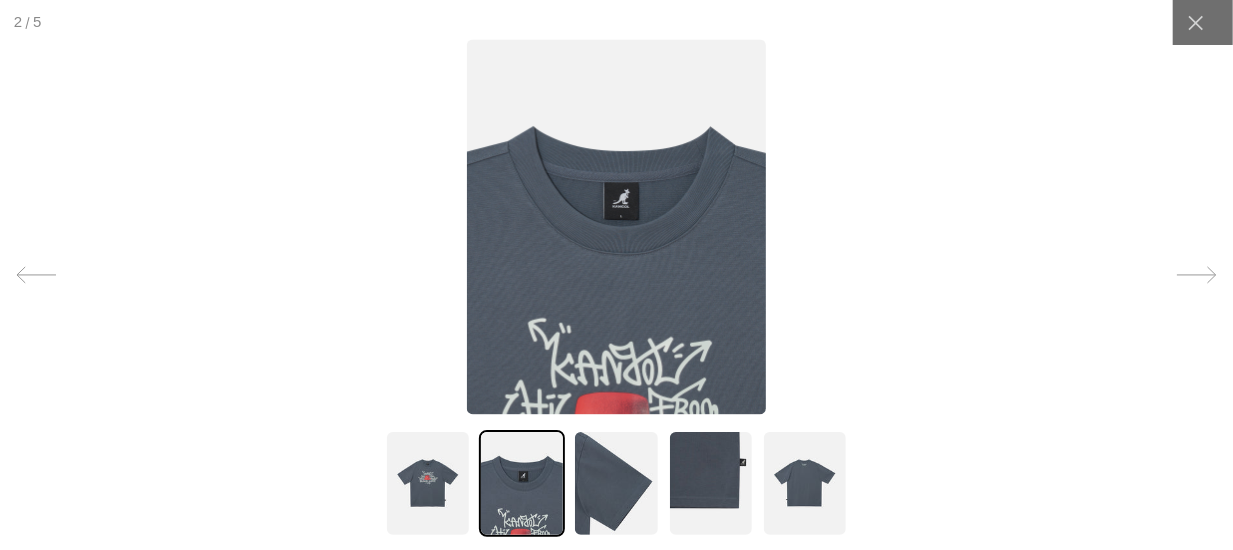 click at bounding box center [616, 226] 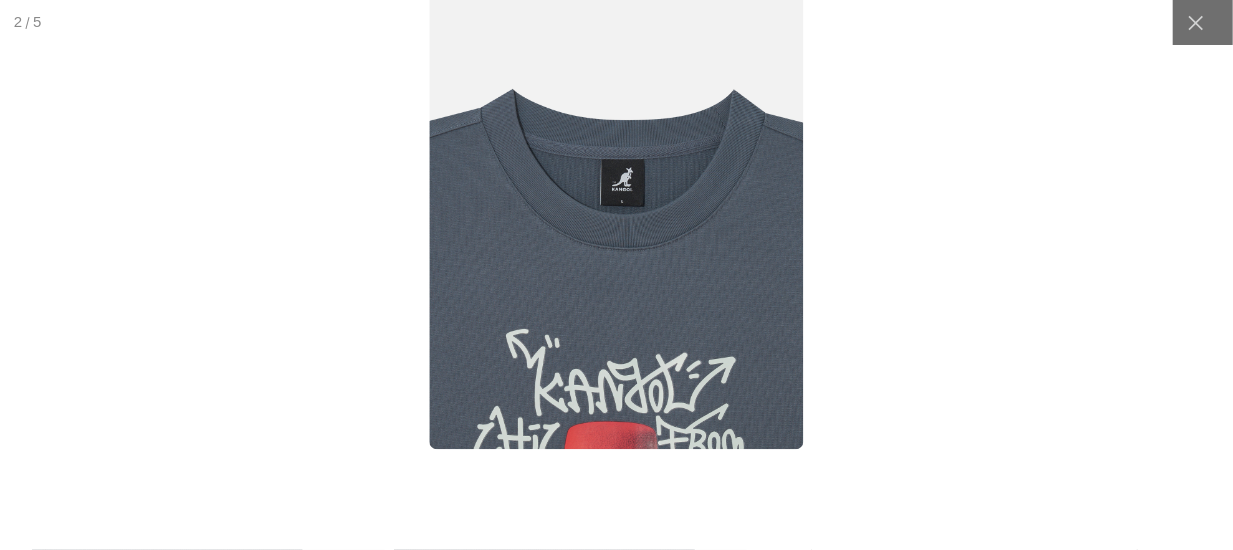 scroll, scrollTop: 0, scrollLeft: 0, axis: both 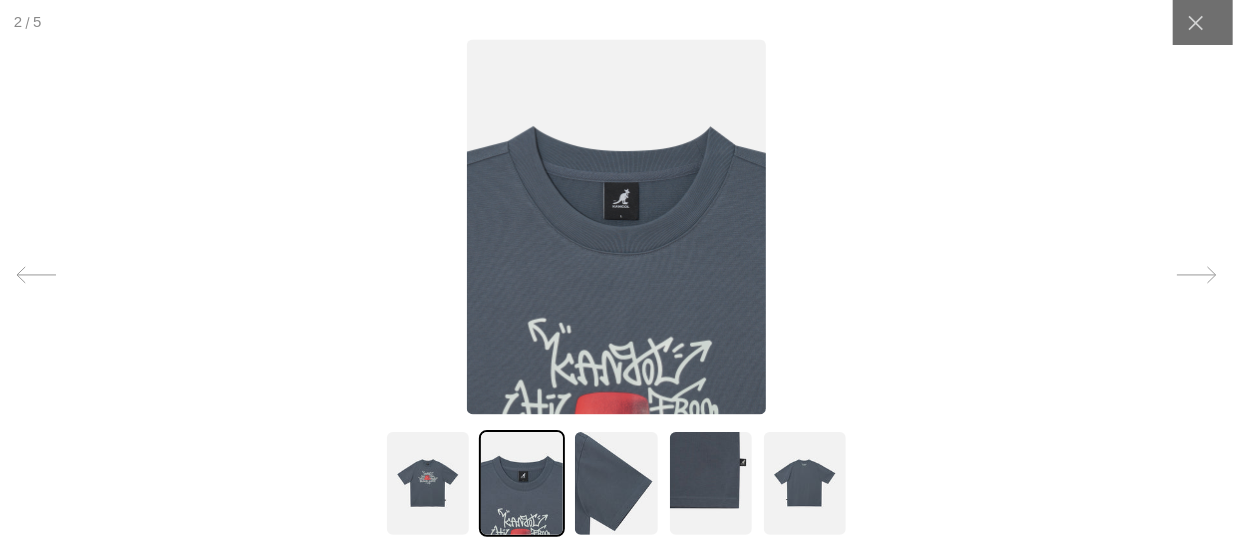 click 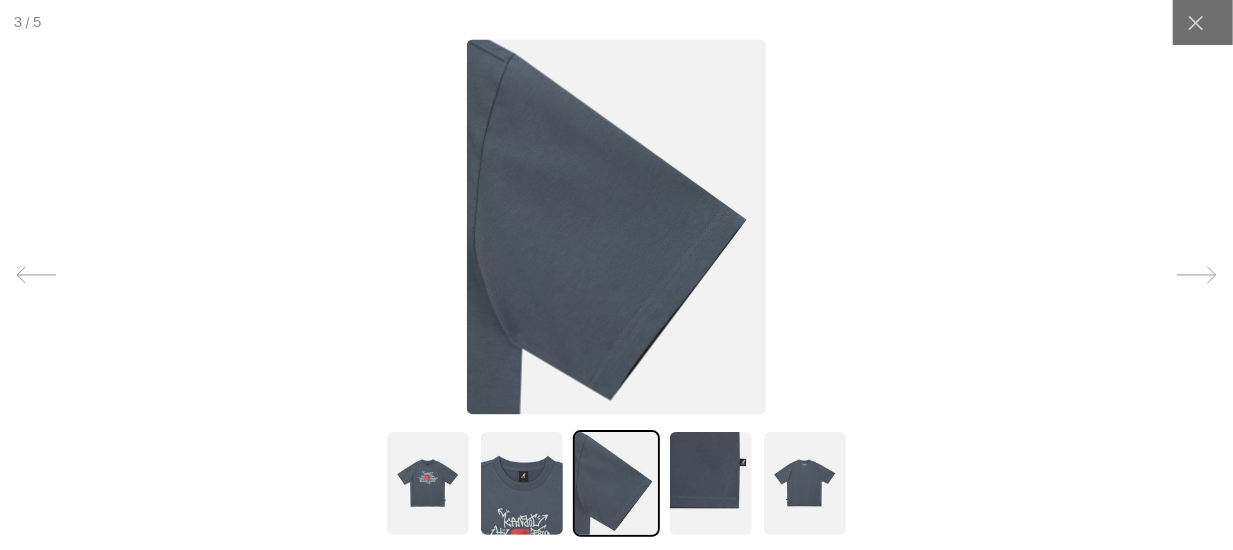 scroll, scrollTop: 0, scrollLeft: 411, axis: horizontal 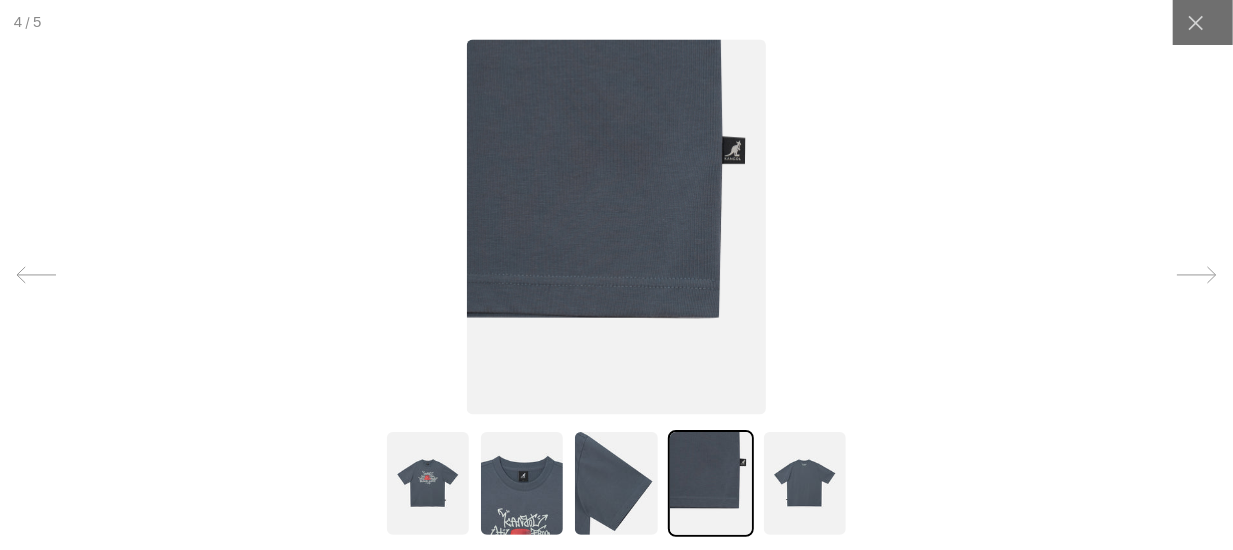 click 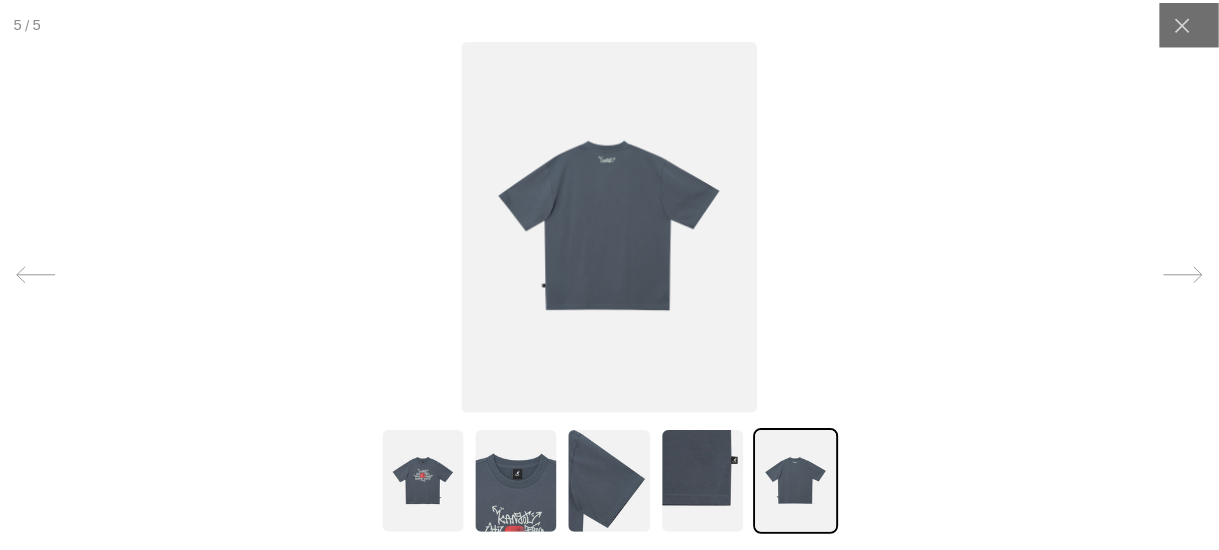 scroll, scrollTop: 0, scrollLeft: 0, axis: both 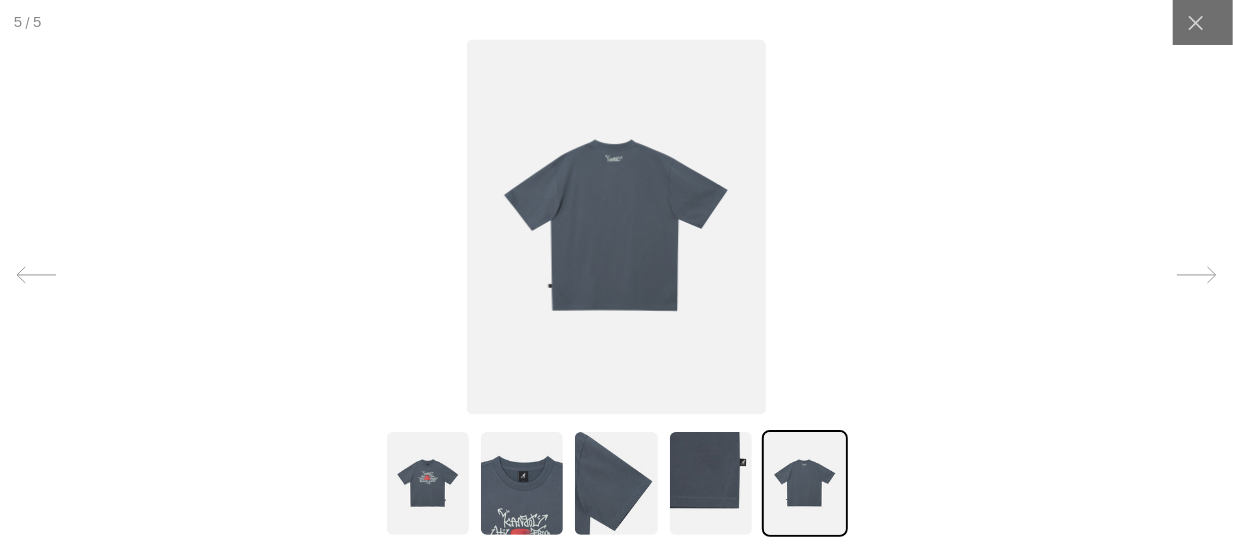 click 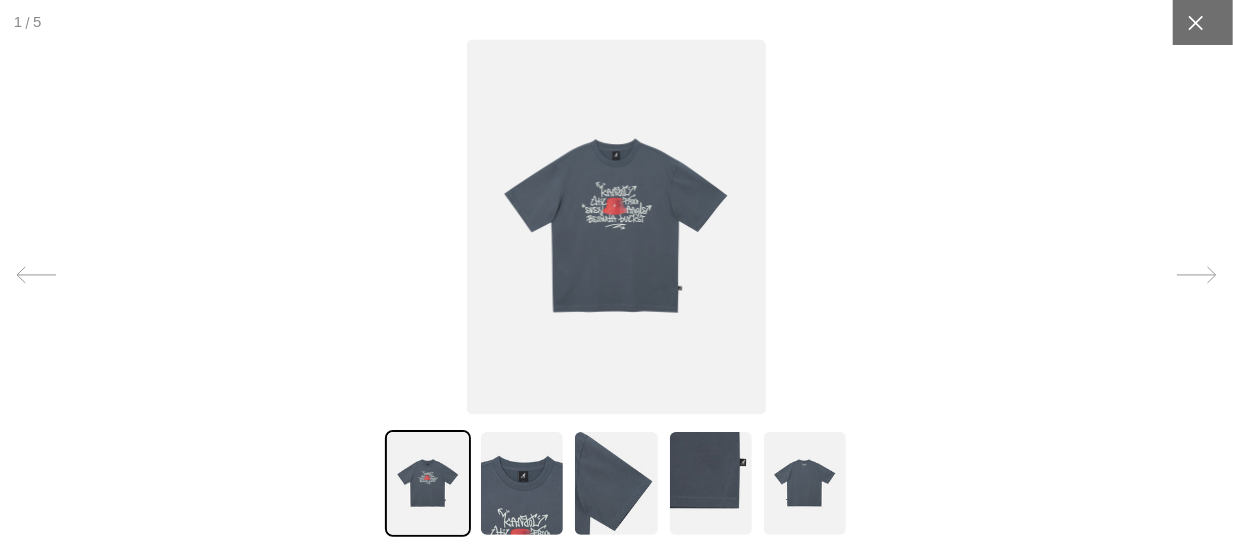 click 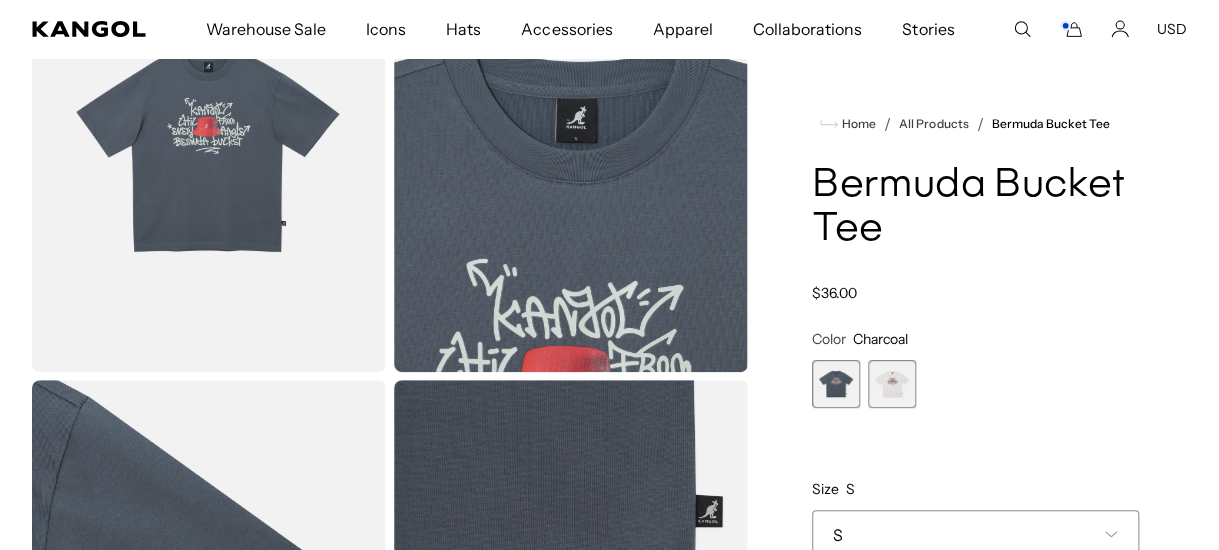 scroll, scrollTop: 0, scrollLeft: 411, axis: horizontal 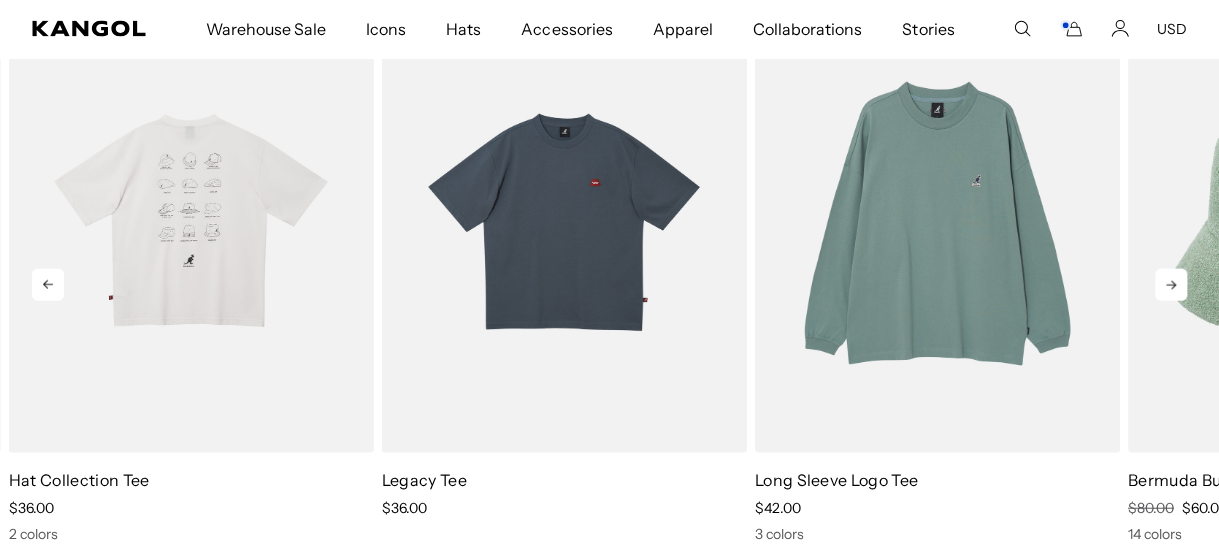 click at bounding box center (191, 224) 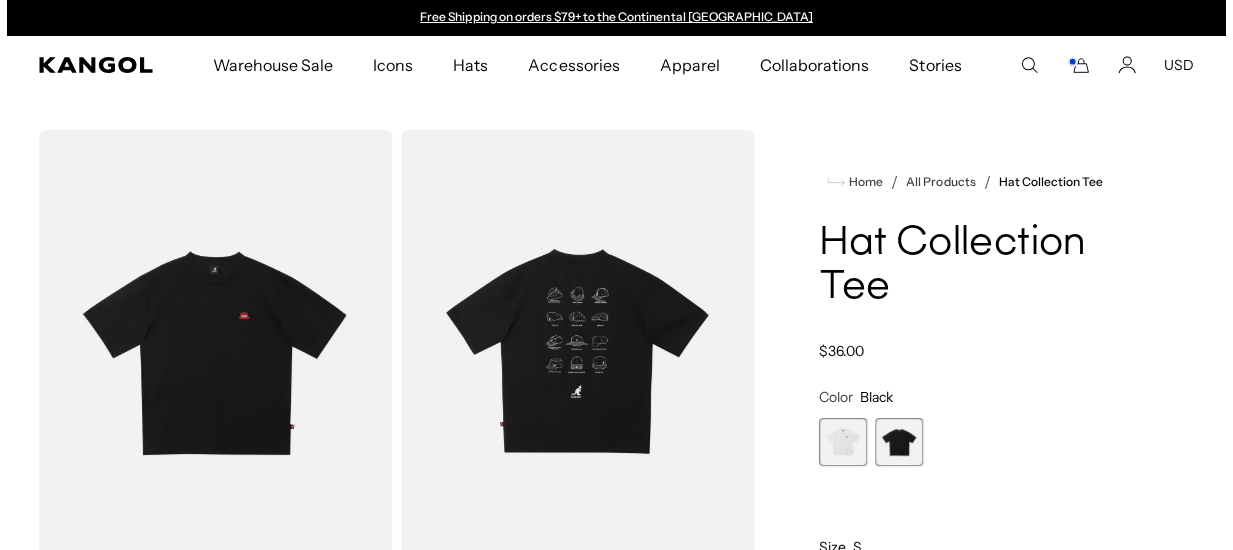 scroll, scrollTop: 0, scrollLeft: 0, axis: both 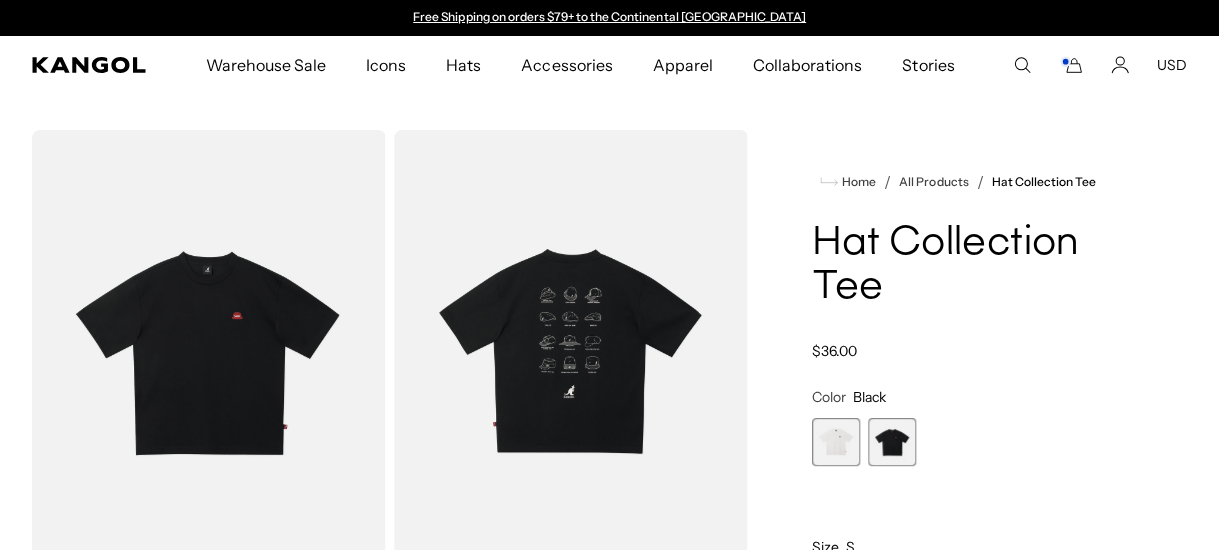 click at bounding box center [209, 351] 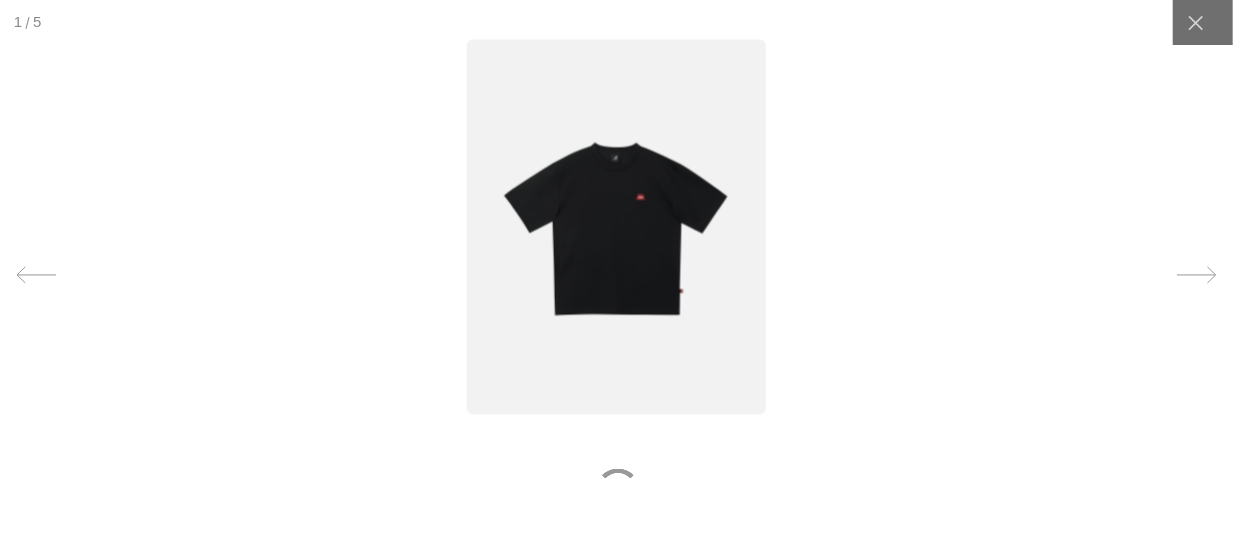 scroll, scrollTop: 0, scrollLeft: 411, axis: horizontal 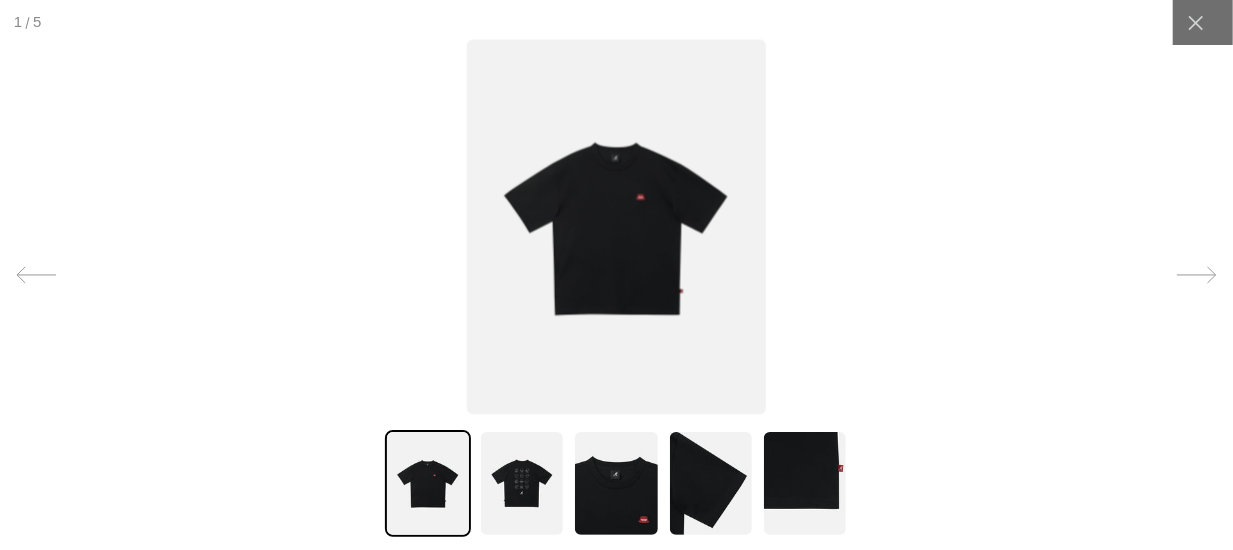 click at bounding box center (616, 226) 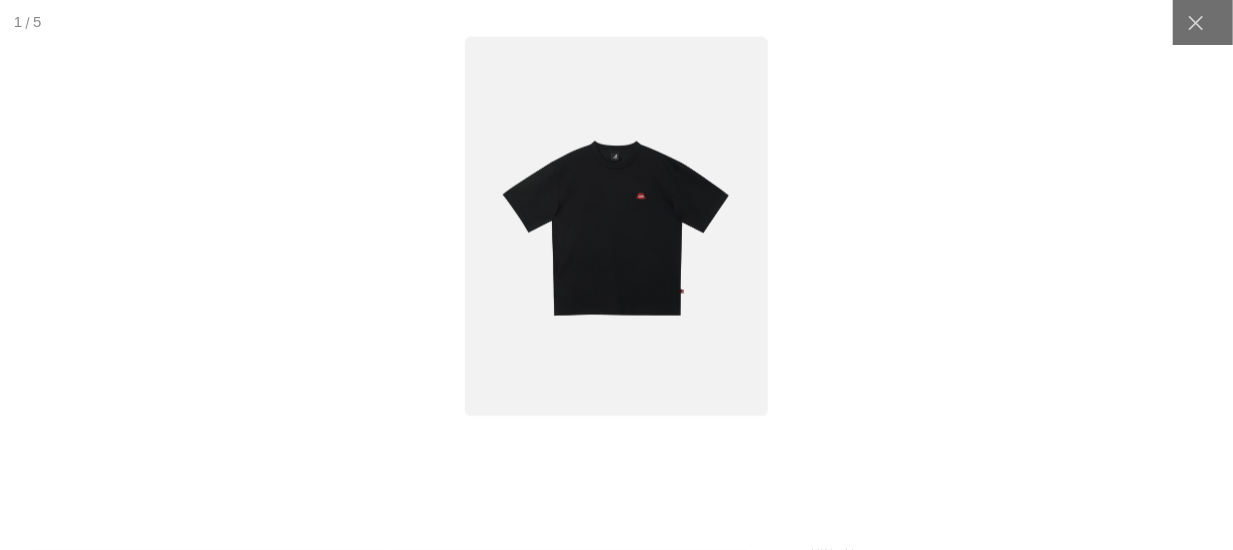 scroll, scrollTop: 0, scrollLeft: 0, axis: both 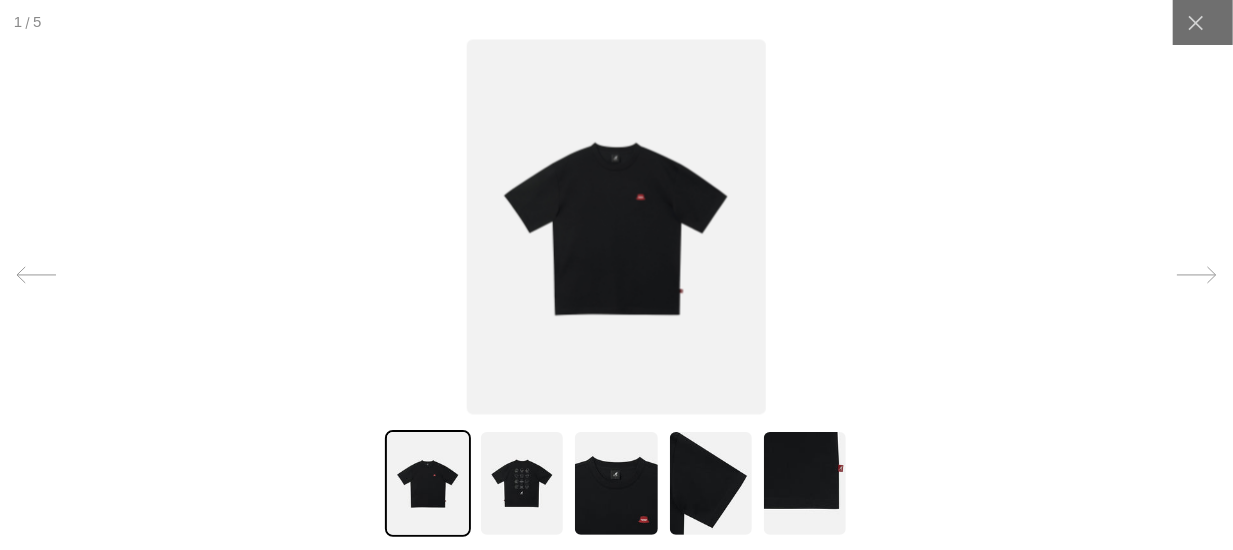 click at bounding box center (522, 483) 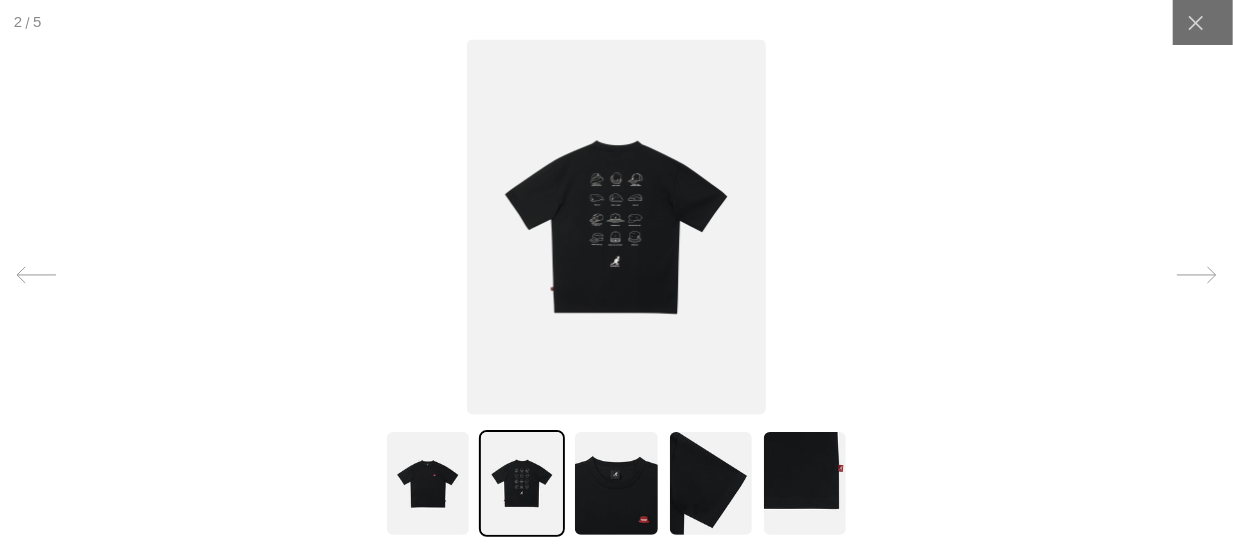 scroll, scrollTop: 0, scrollLeft: 411, axis: horizontal 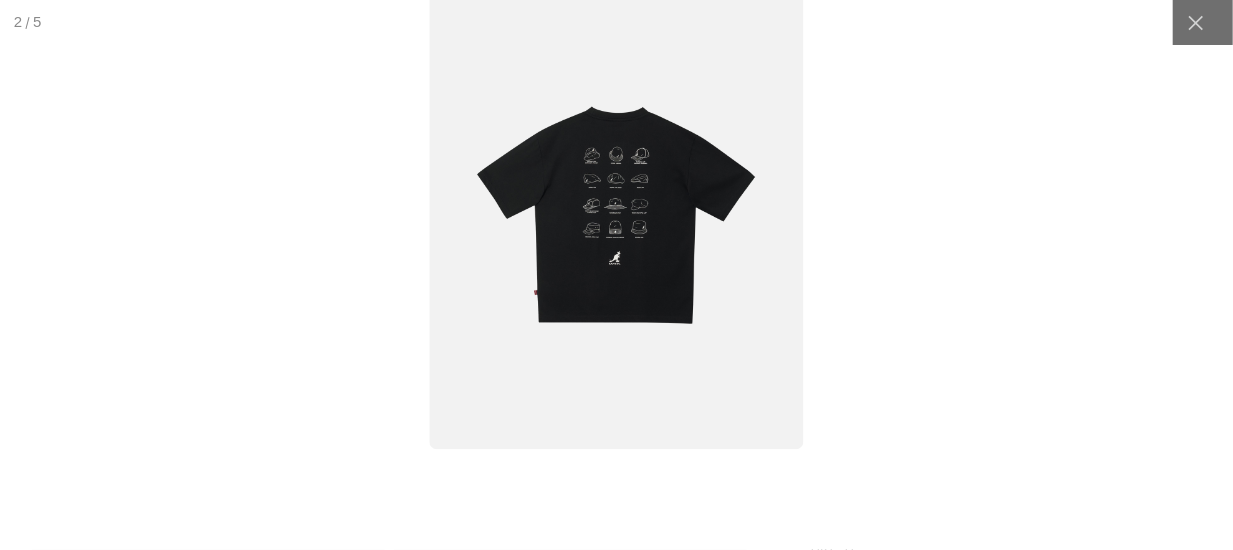 click at bounding box center (617, 214) 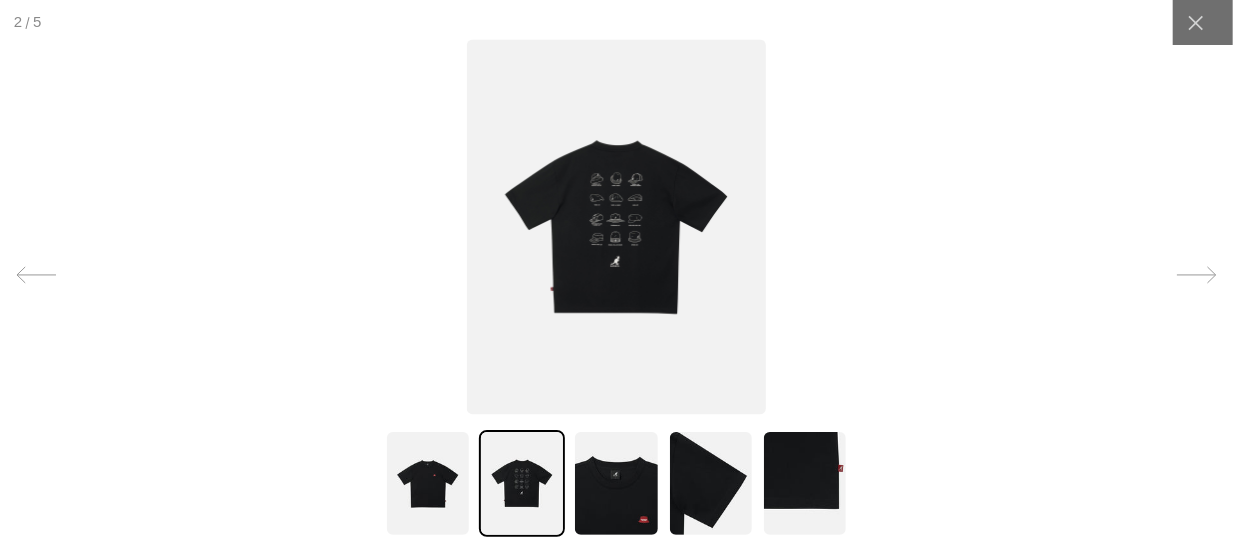 click at bounding box center [616, 226] 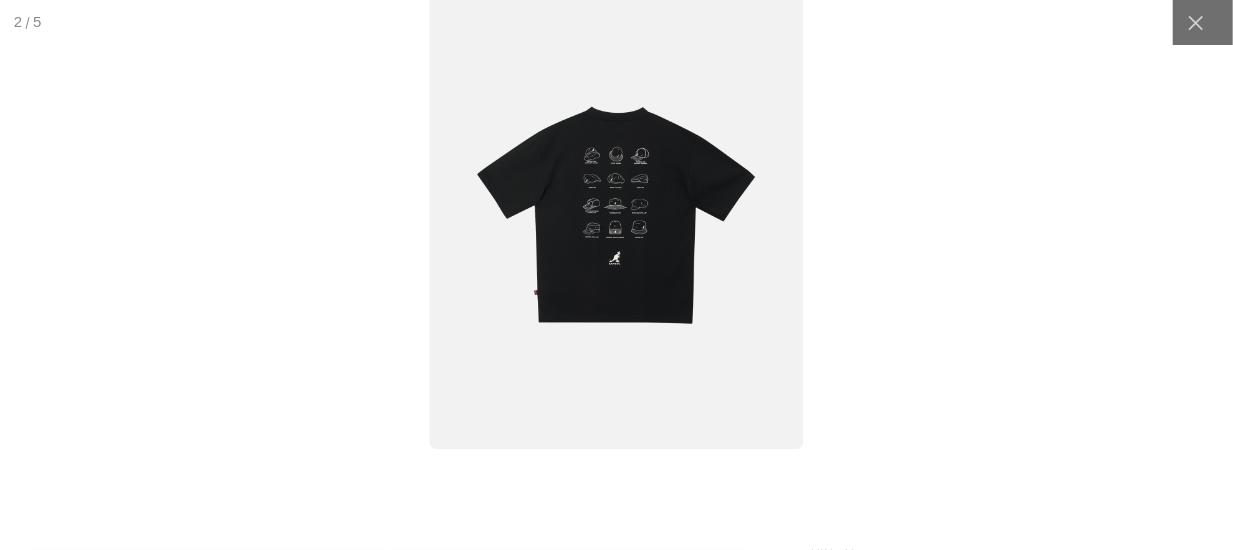 click at bounding box center (617, 214) 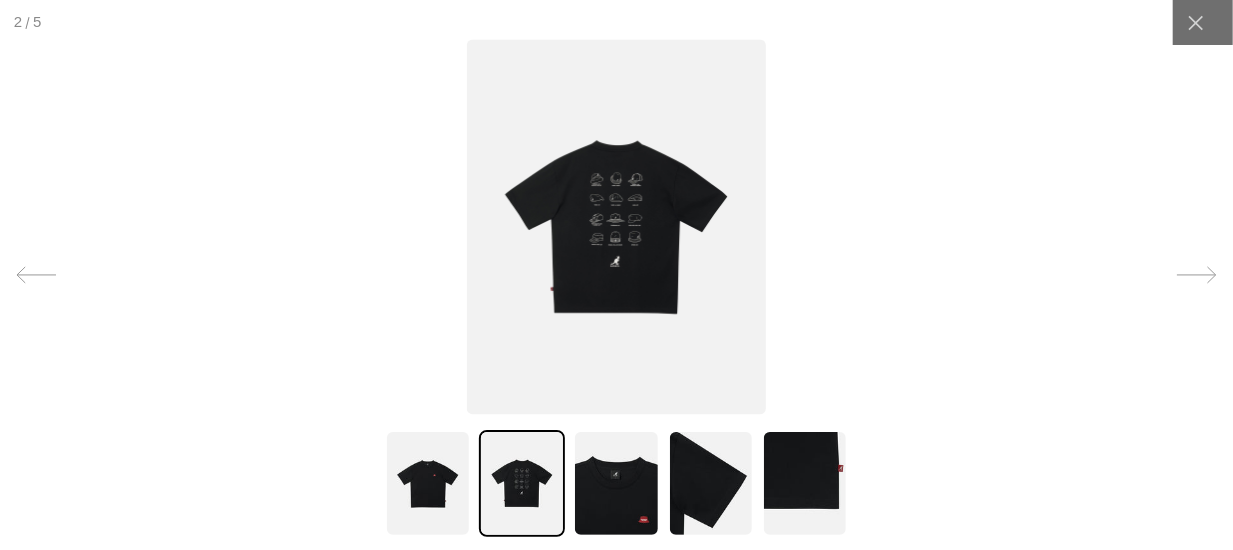 click at bounding box center [616, 226] 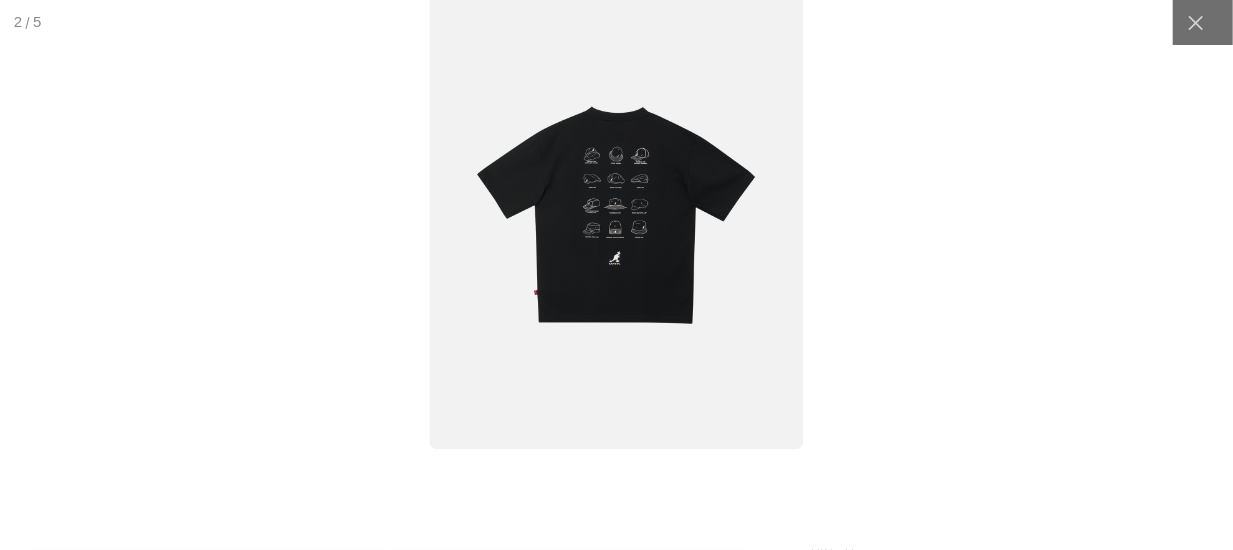 scroll, scrollTop: 0, scrollLeft: 411, axis: horizontal 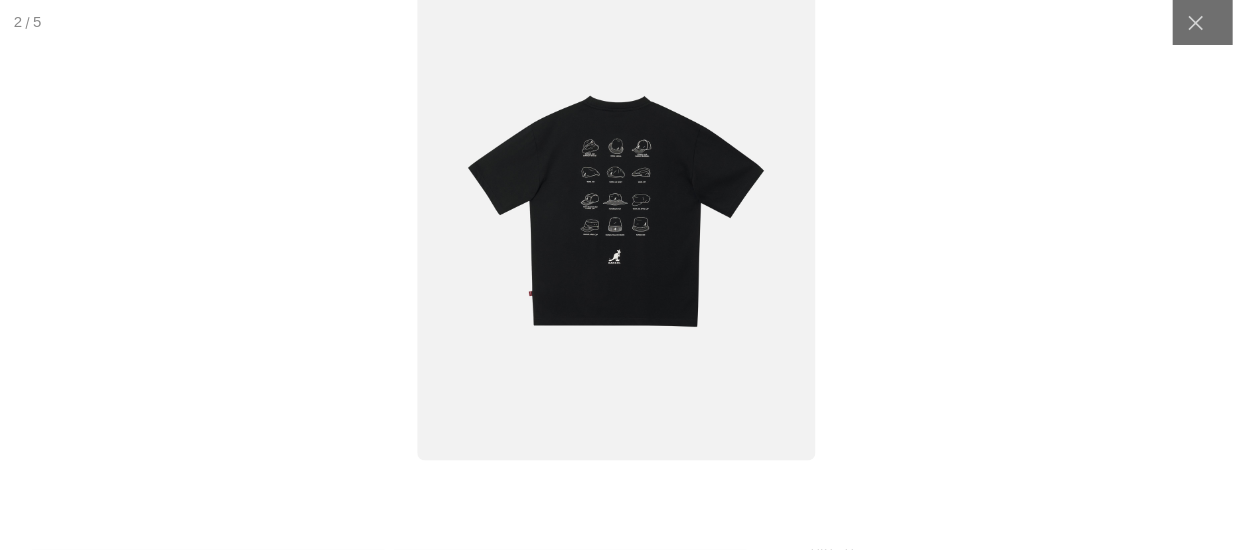 click at bounding box center (616, 210) 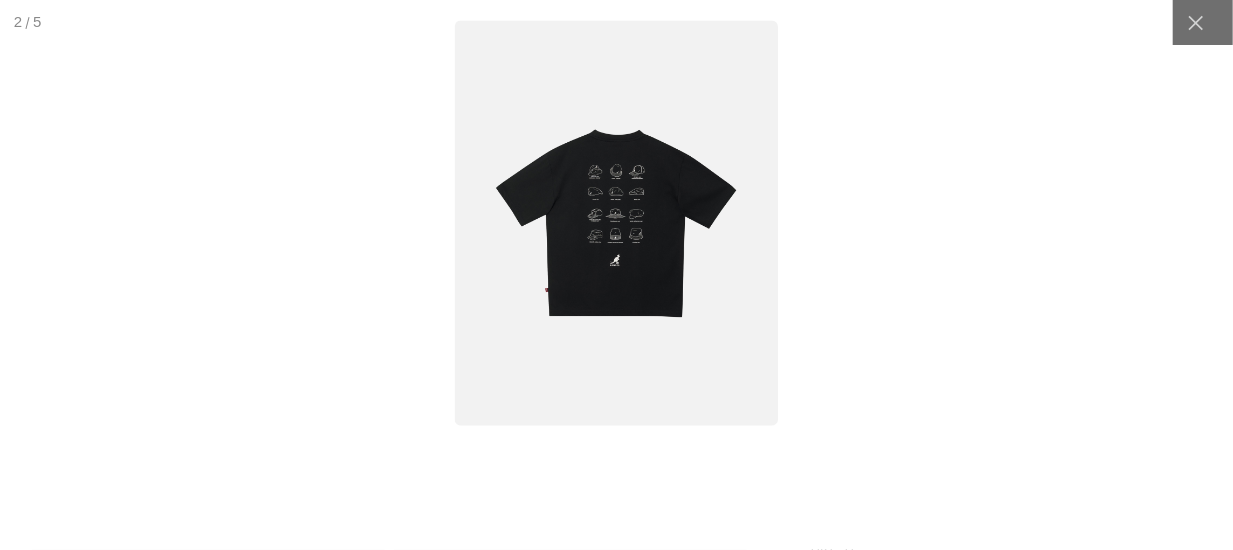 scroll, scrollTop: 0, scrollLeft: 0, axis: both 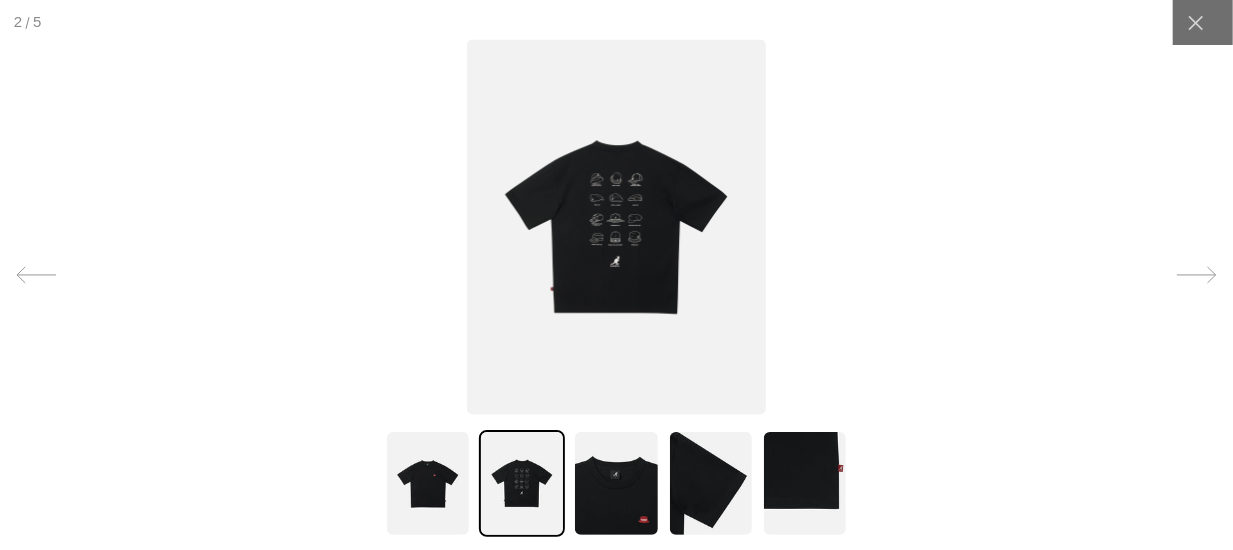 click at bounding box center [616, 483] 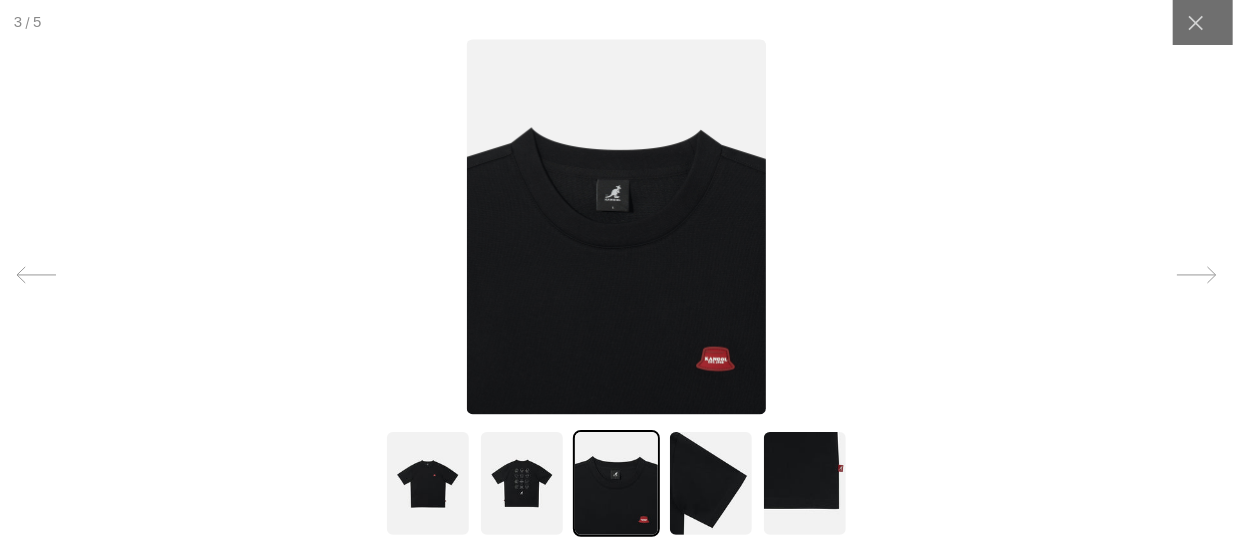 scroll, scrollTop: 0, scrollLeft: 411, axis: horizontal 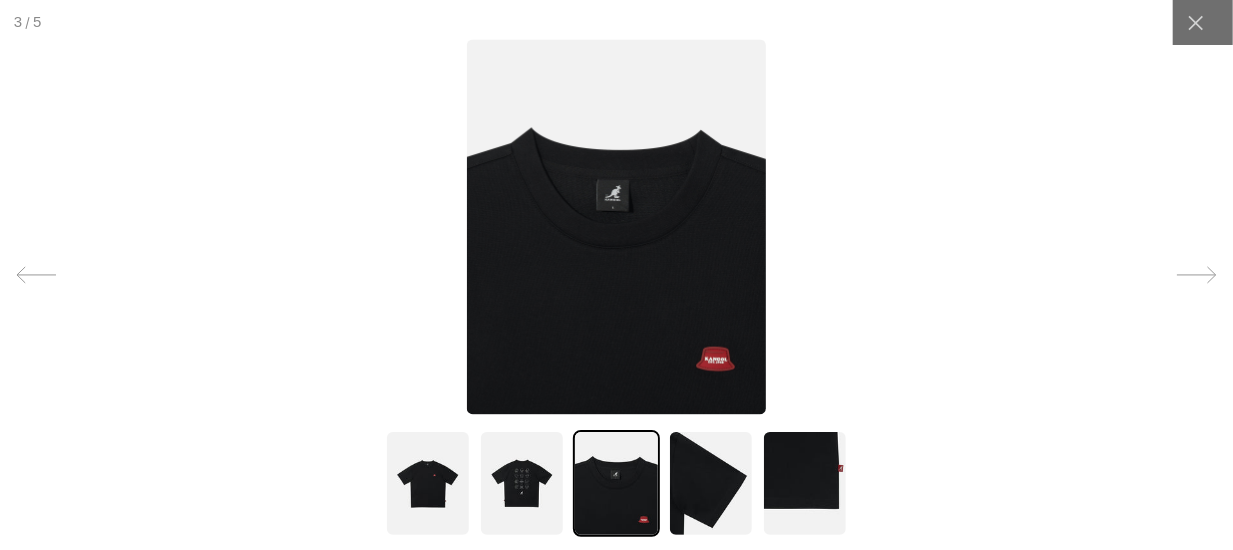 click at bounding box center (711, 483) 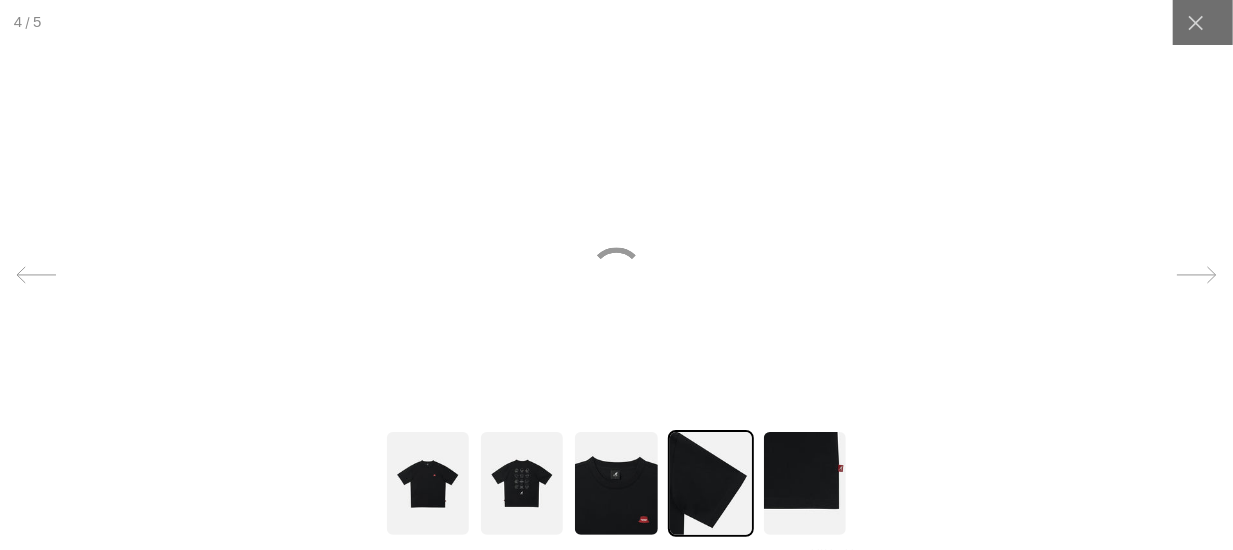 click at bounding box center [805, 483] 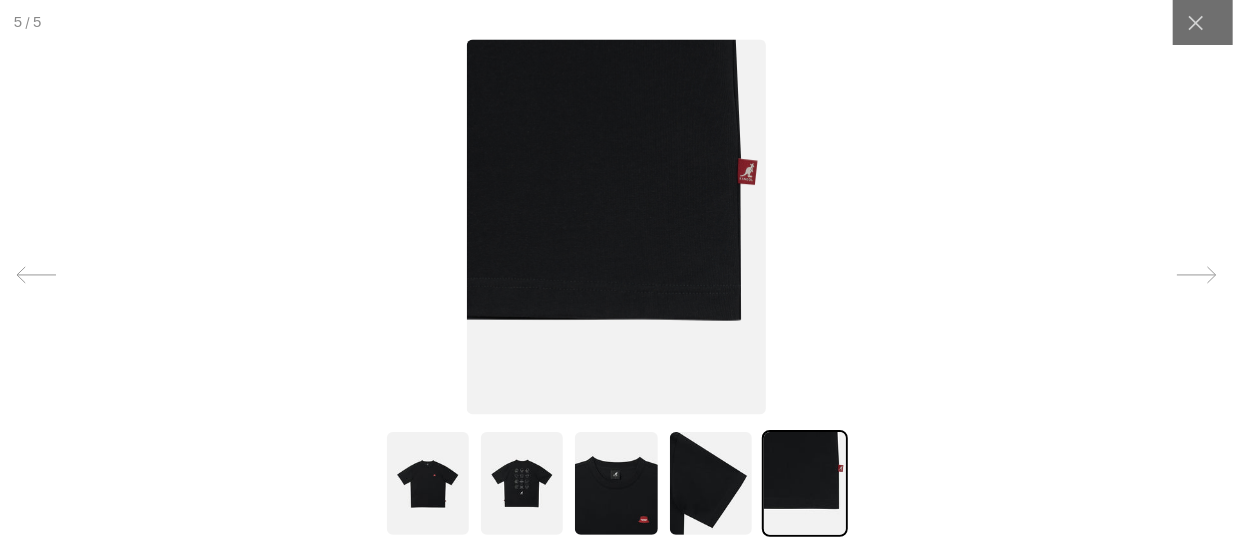 scroll, scrollTop: 0, scrollLeft: 0, axis: both 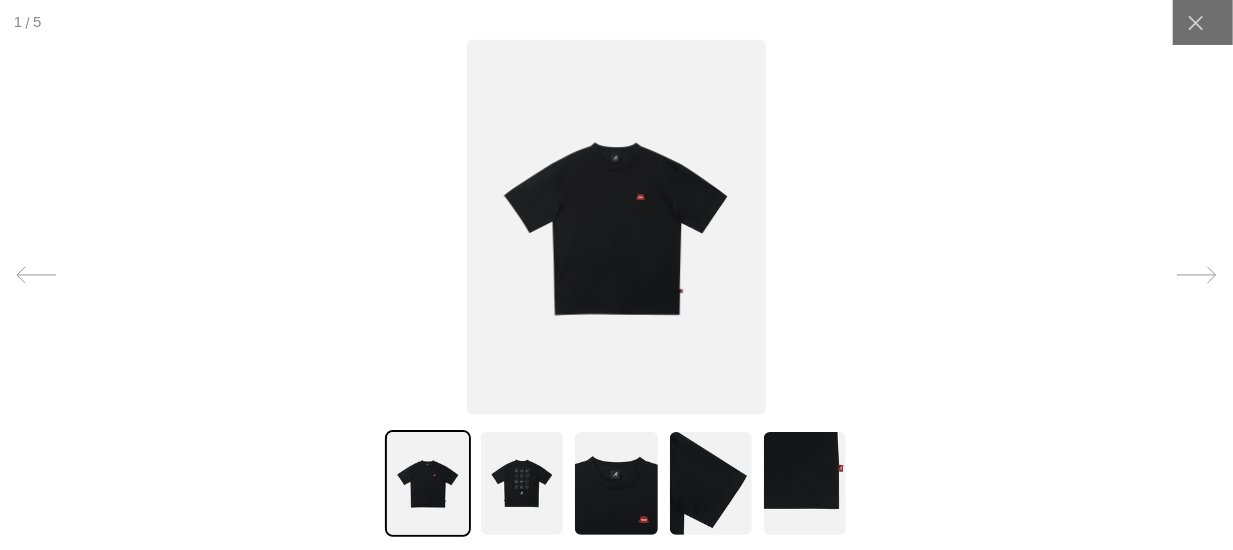 click 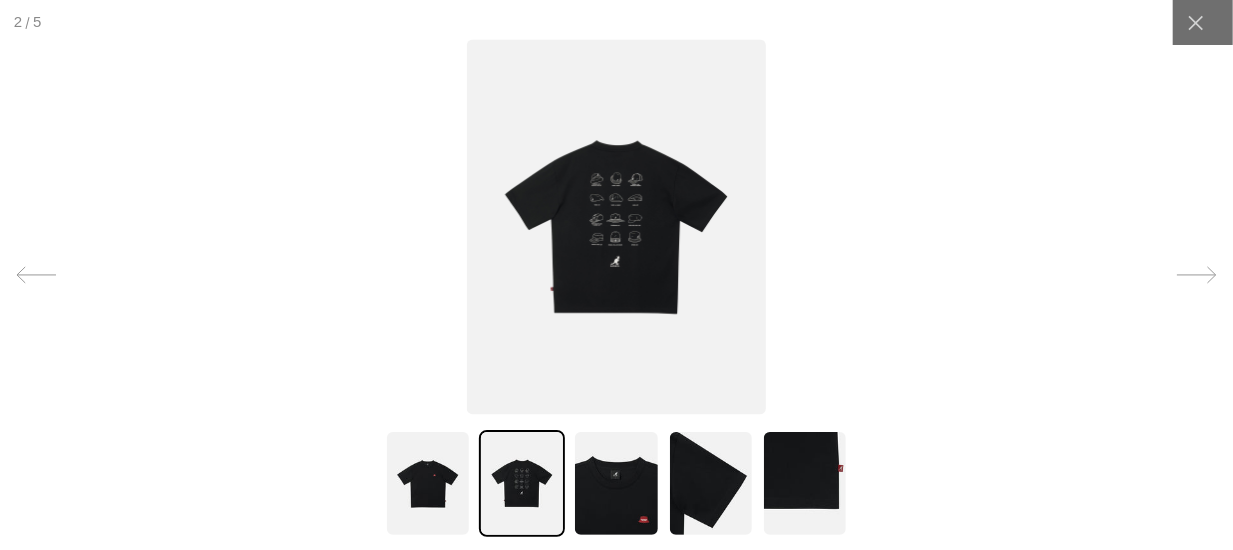 click at bounding box center (616, 226) 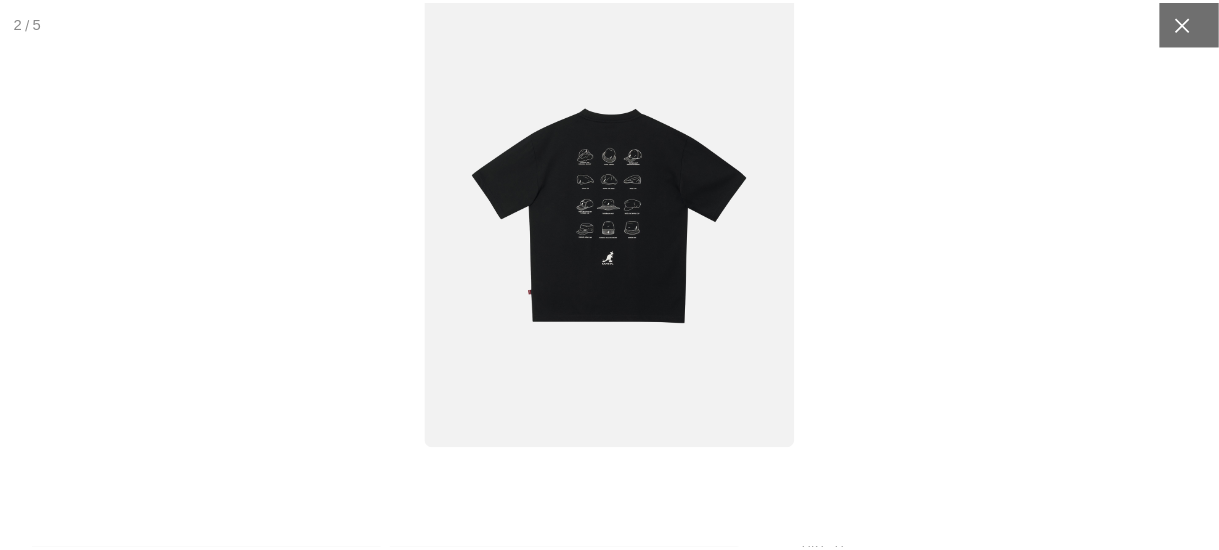 scroll, scrollTop: 0, scrollLeft: 411, axis: horizontal 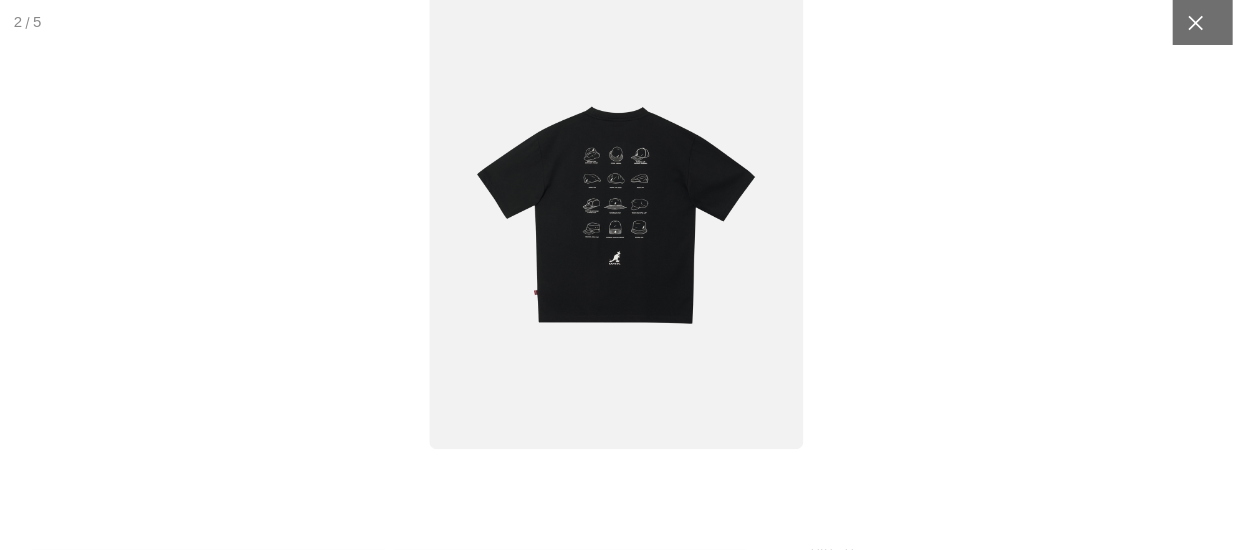 drag, startPoint x: 1176, startPoint y: 31, endPoint x: 1166, endPoint y: 33, distance: 10.198039 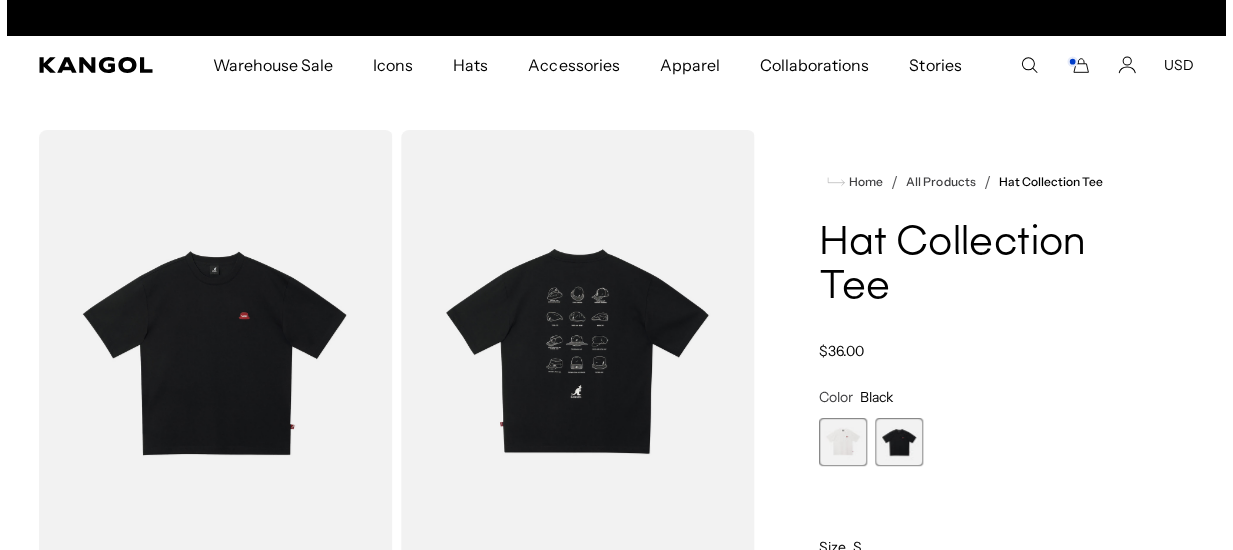 scroll, scrollTop: 0, scrollLeft: 0, axis: both 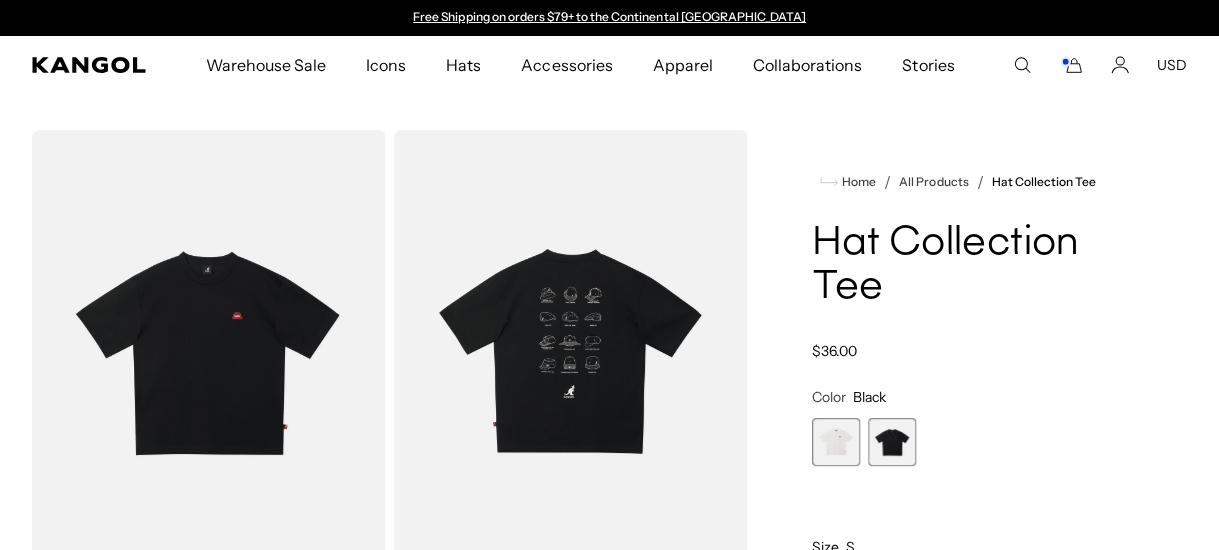 click at bounding box center (571, 351) 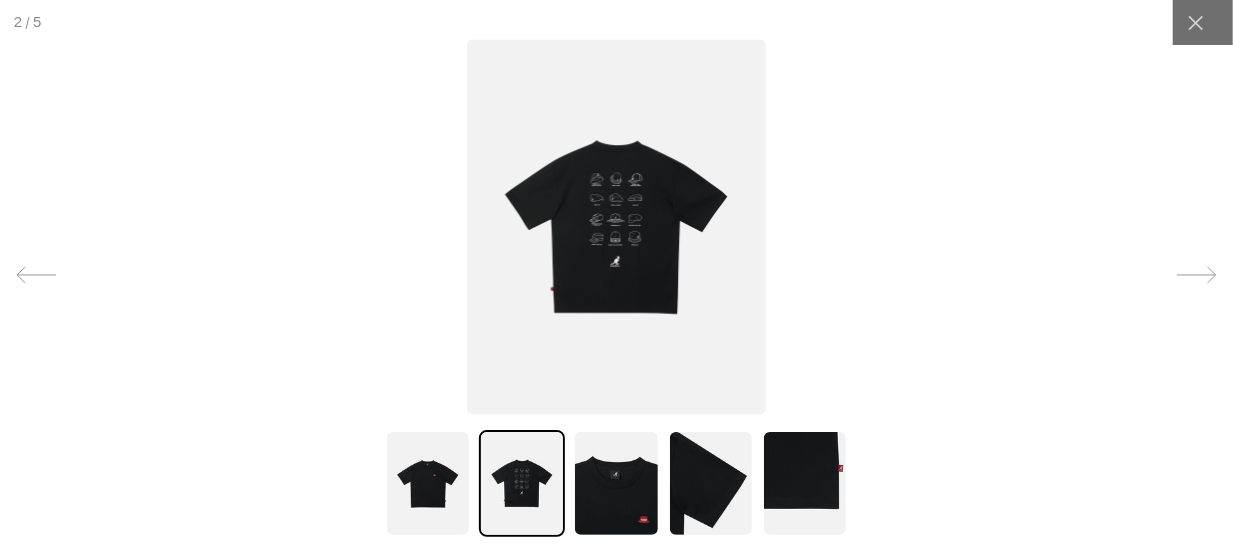 click at bounding box center [616, 226] 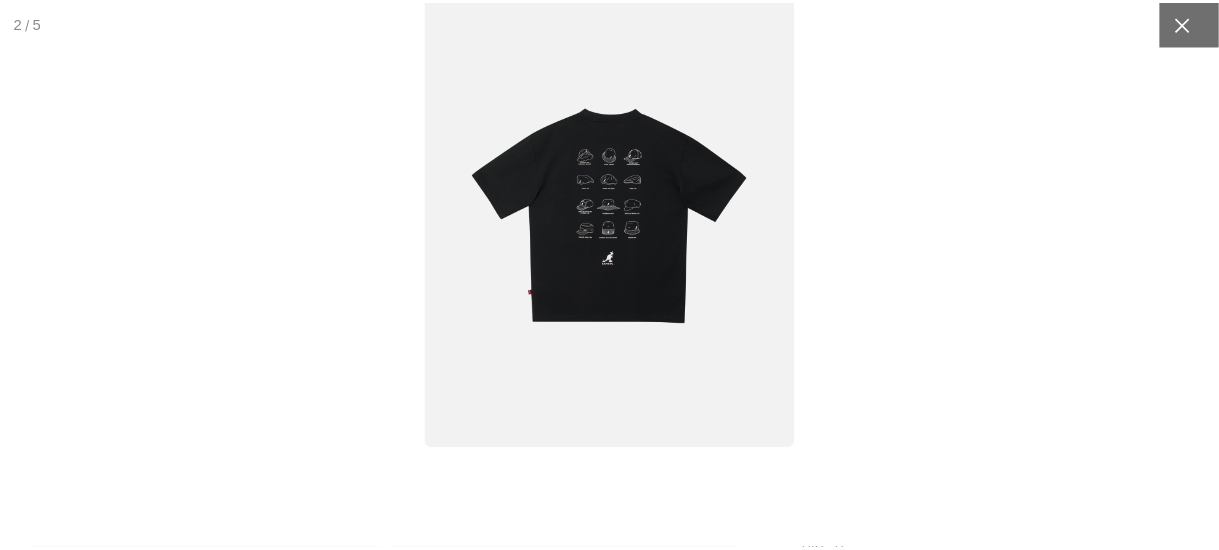 scroll, scrollTop: 0, scrollLeft: 411, axis: horizontal 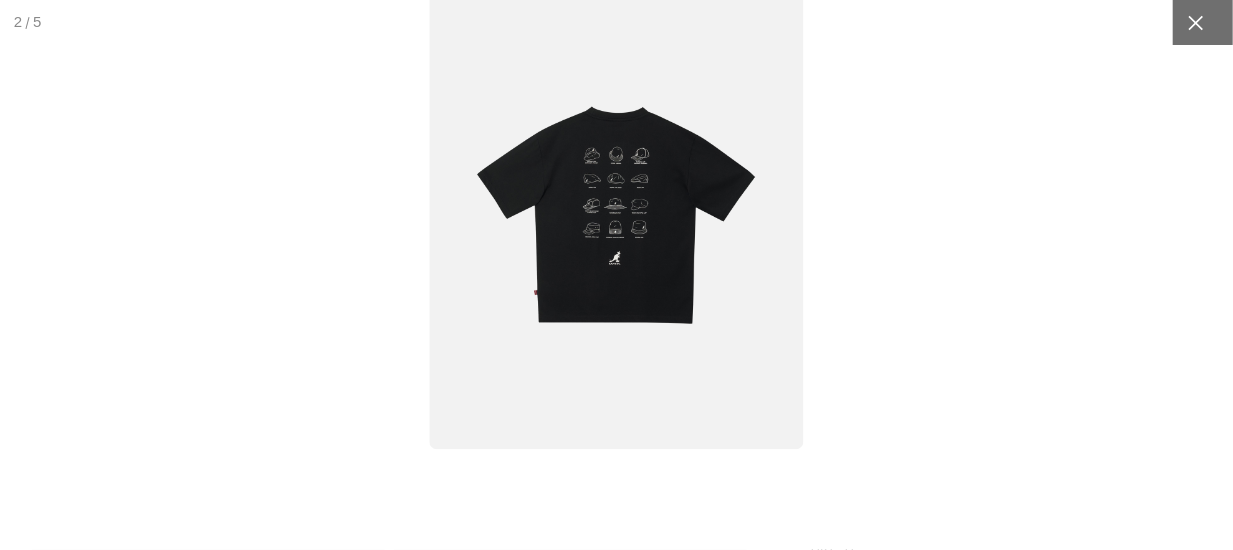 click 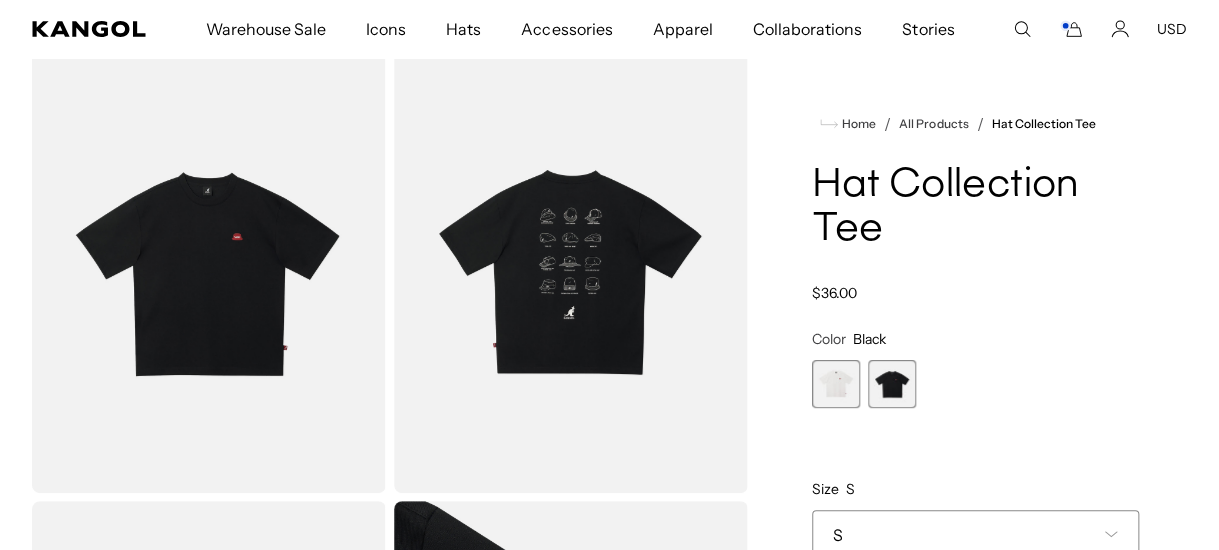 scroll, scrollTop: 200, scrollLeft: 0, axis: vertical 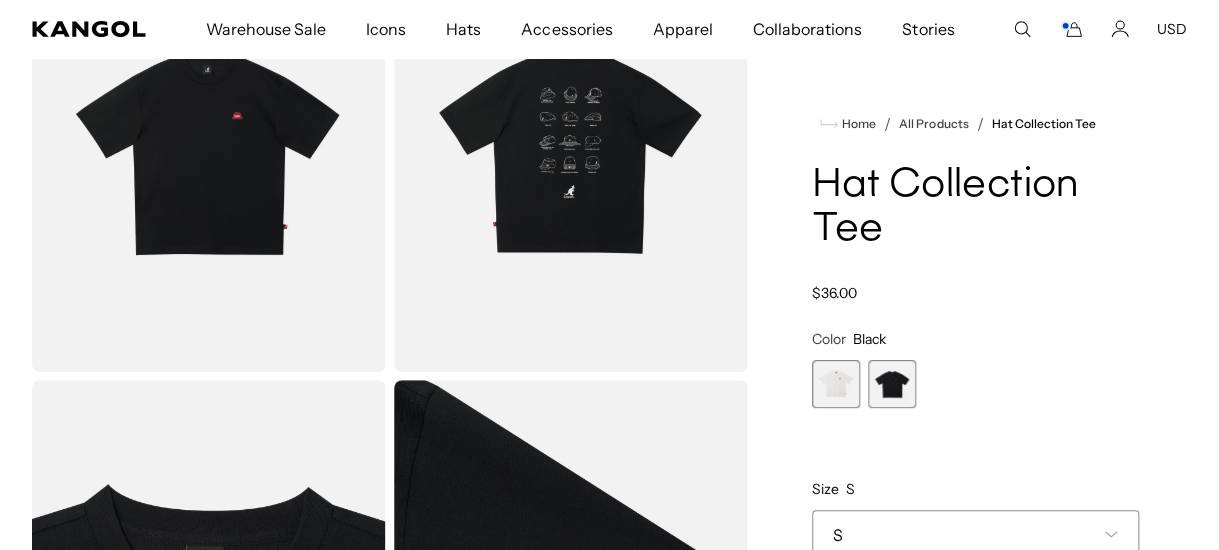 click at bounding box center [836, 384] 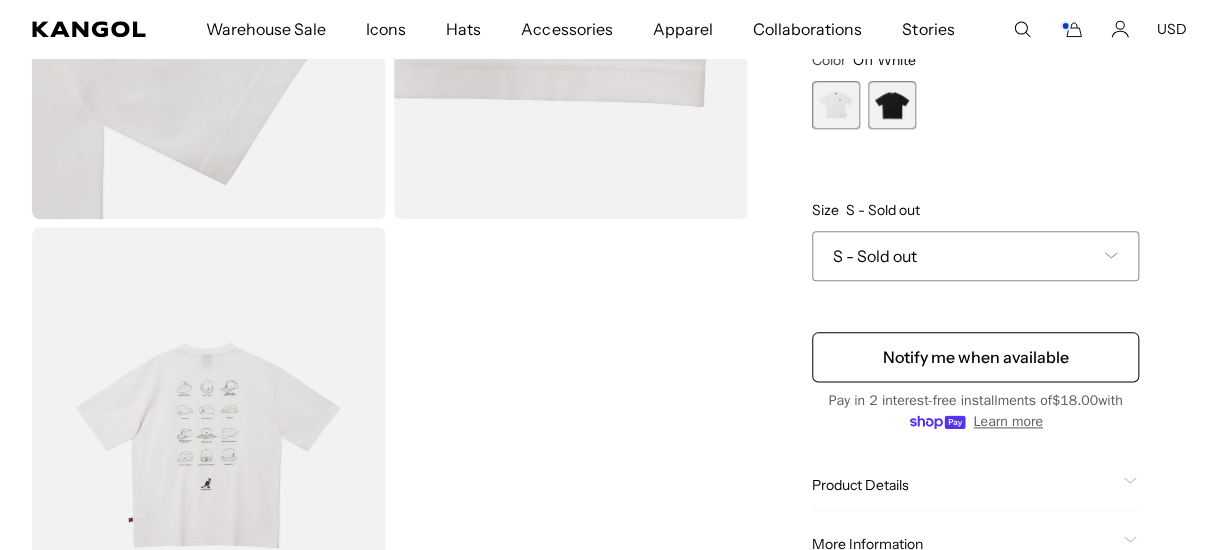 scroll, scrollTop: 1000, scrollLeft: 0, axis: vertical 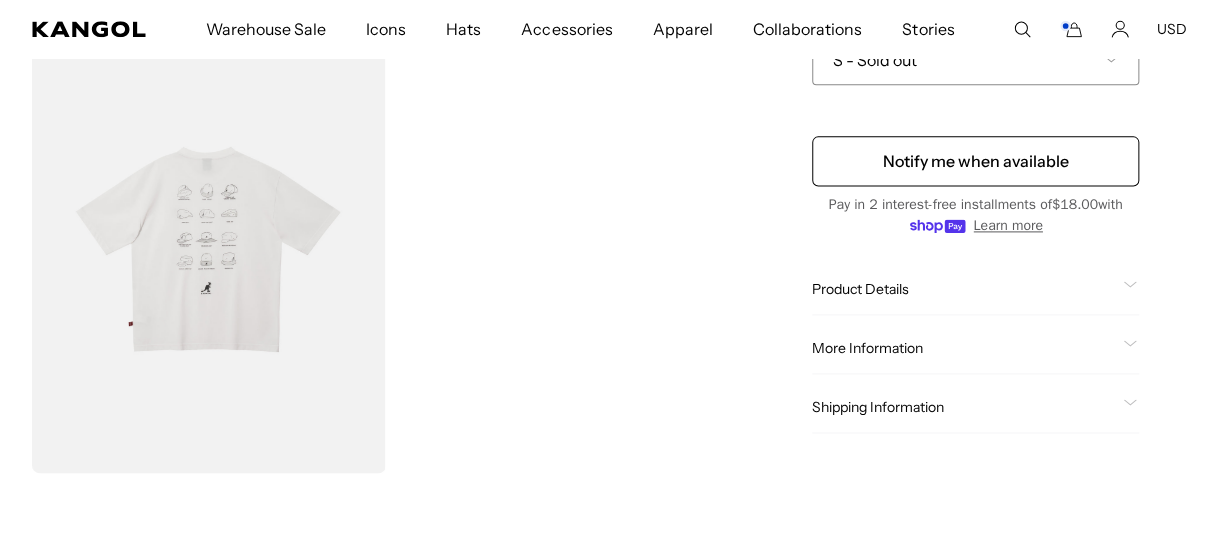 click at bounding box center [209, 252] 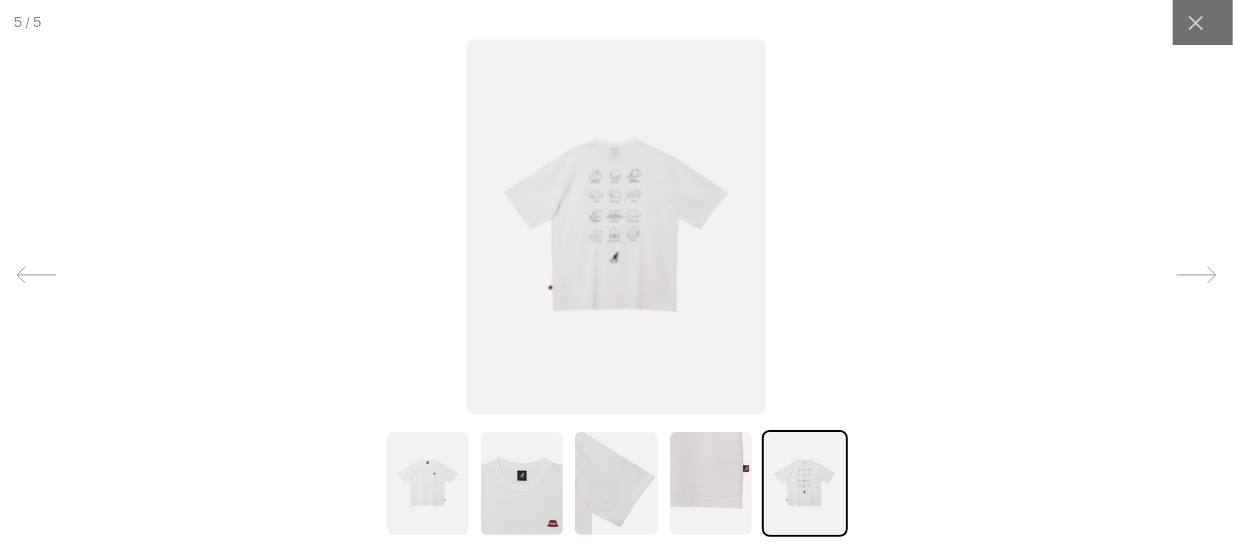 click at bounding box center (616, 226) 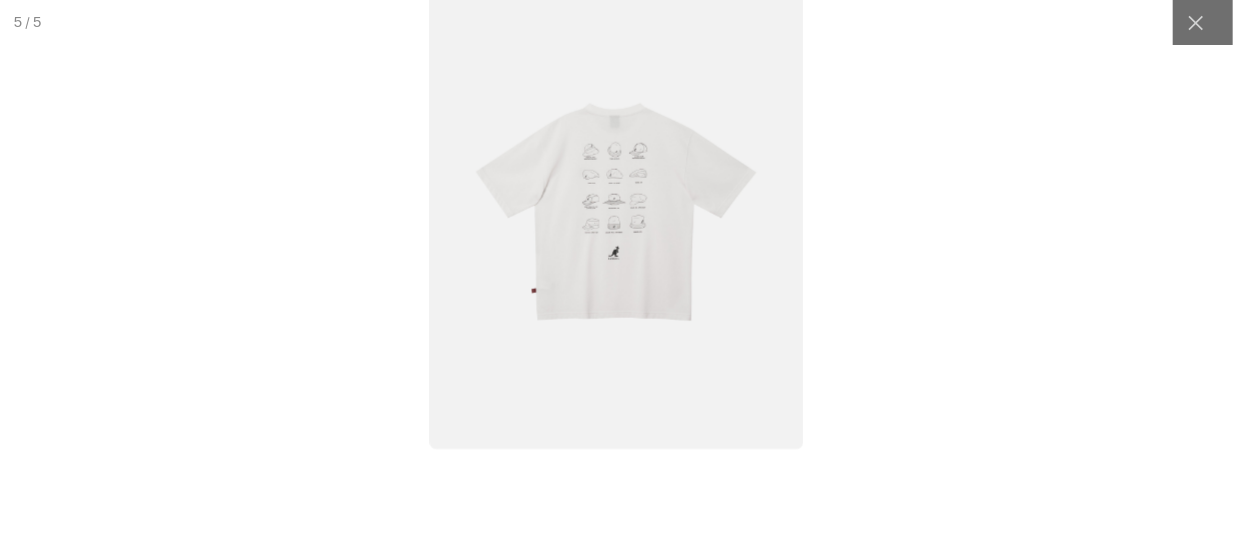 scroll, scrollTop: 0, scrollLeft: 411, axis: horizontal 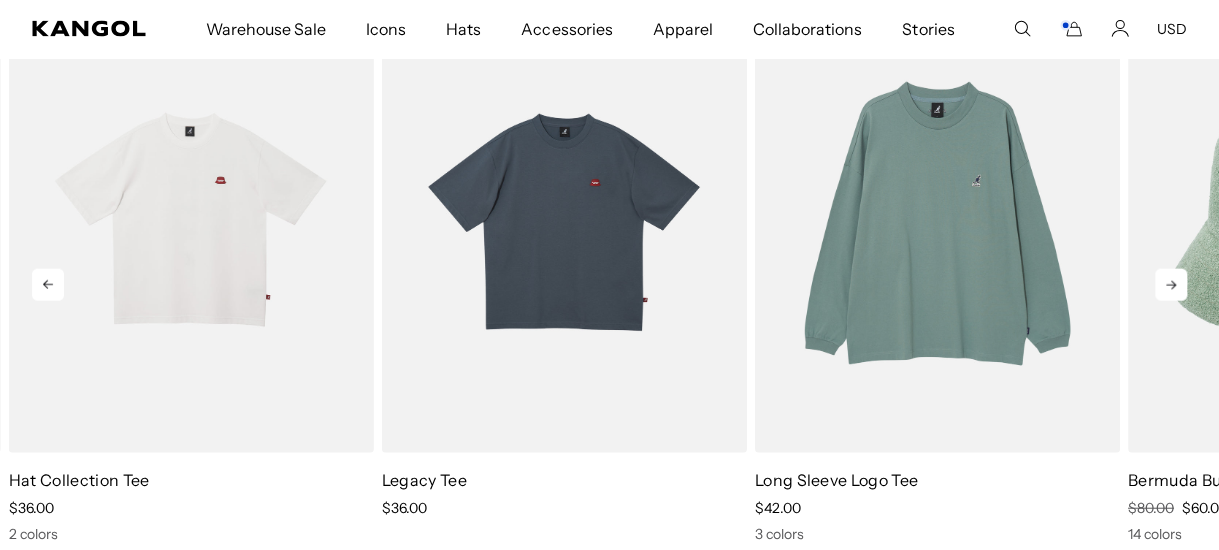 click 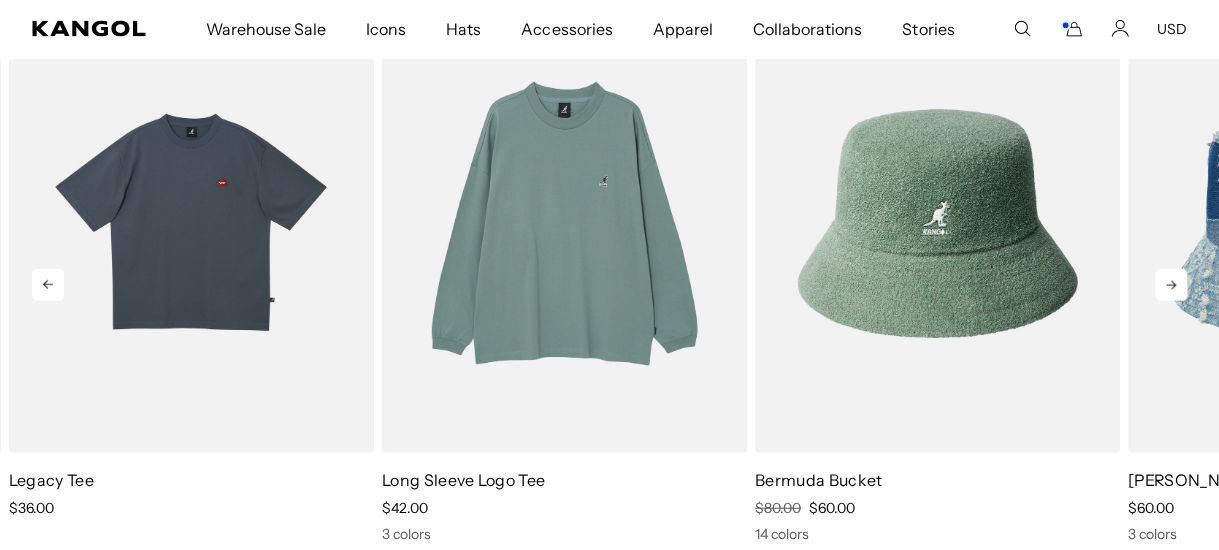 scroll, scrollTop: 0, scrollLeft: 411, axis: horizontal 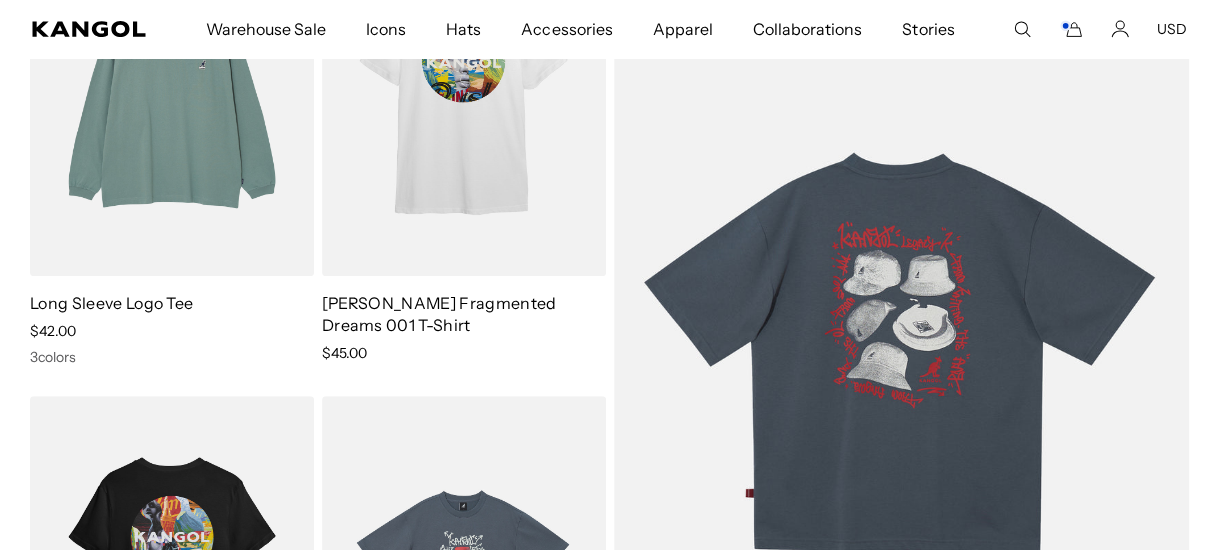 click at bounding box center (902, 349) 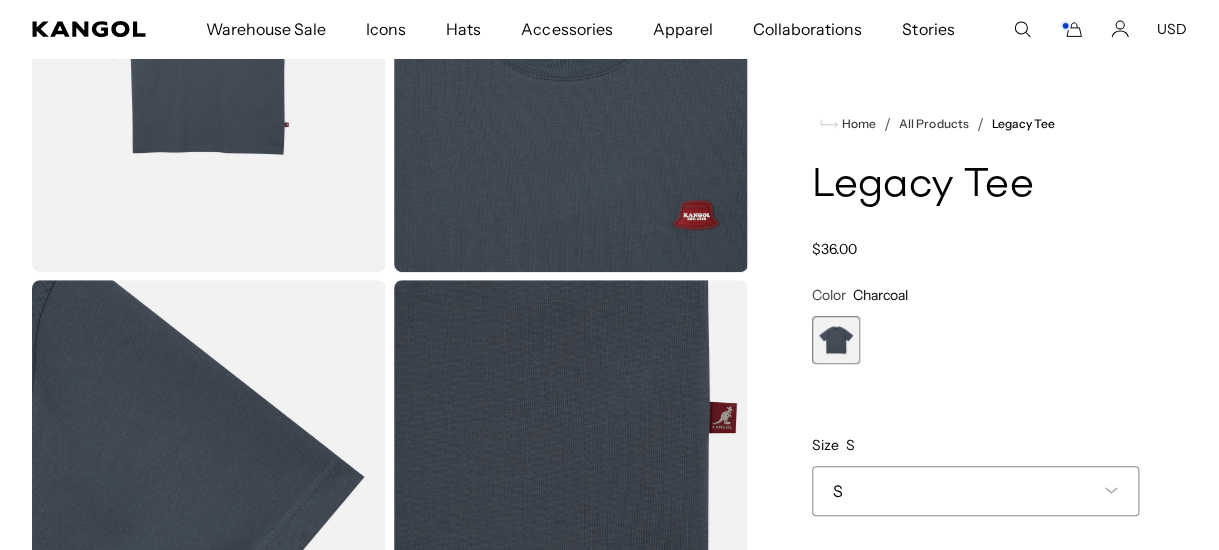 scroll, scrollTop: 579, scrollLeft: 0, axis: vertical 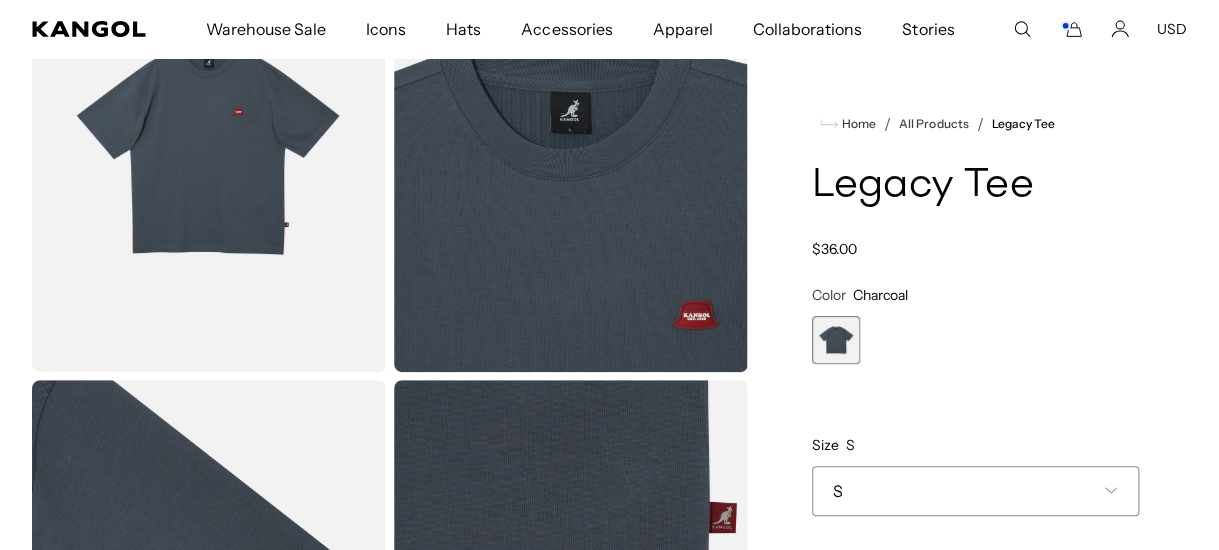click 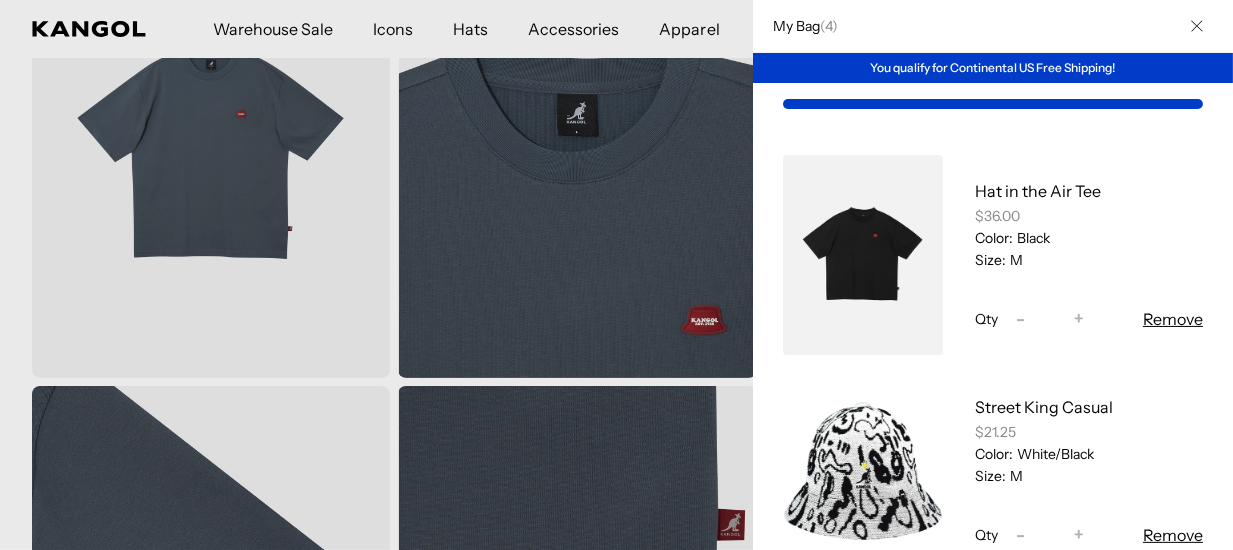 drag, startPoint x: 555, startPoint y: 294, endPoint x: 568, endPoint y: 302, distance: 15.264338 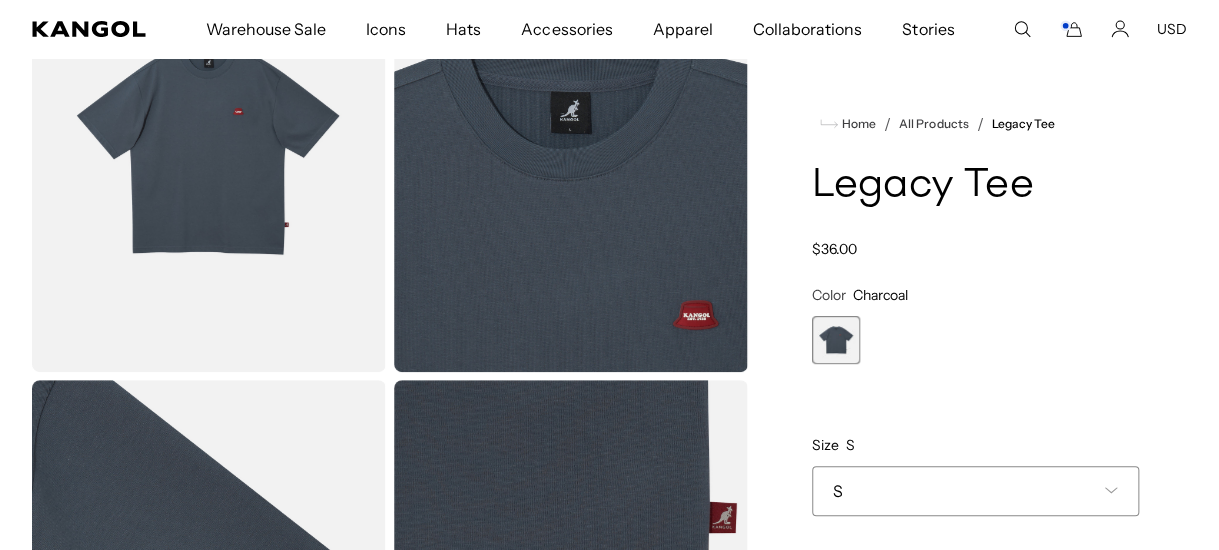 scroll, scrollTop: 0, scrollLeft: 0, axis: both 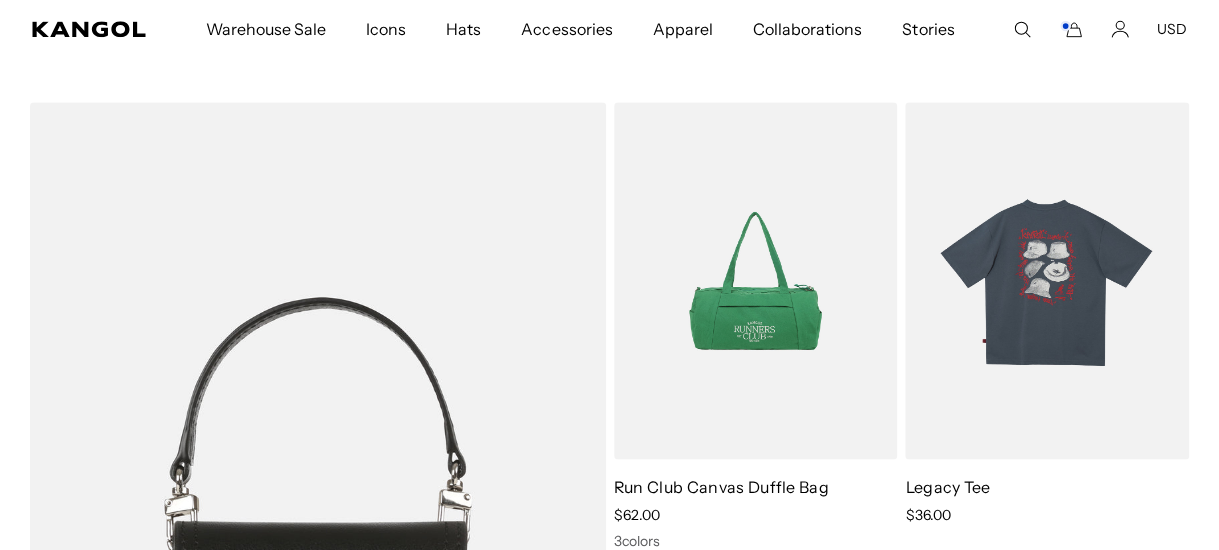 click at bounding box center (1047, 280) 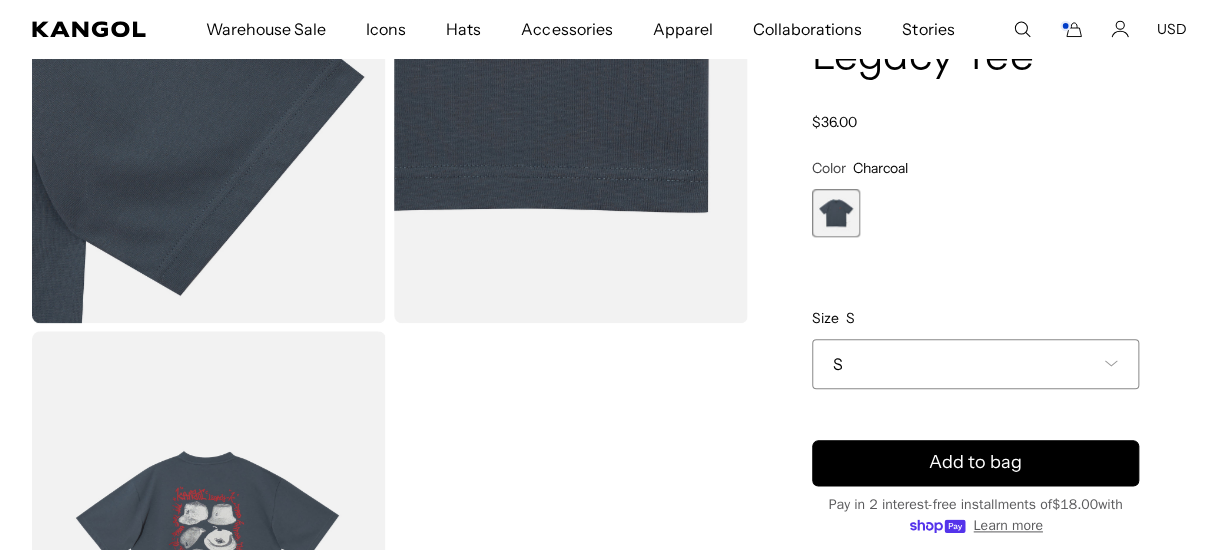 scroll, scrollTop: 900, scrollLeft: 0, axis: vertical 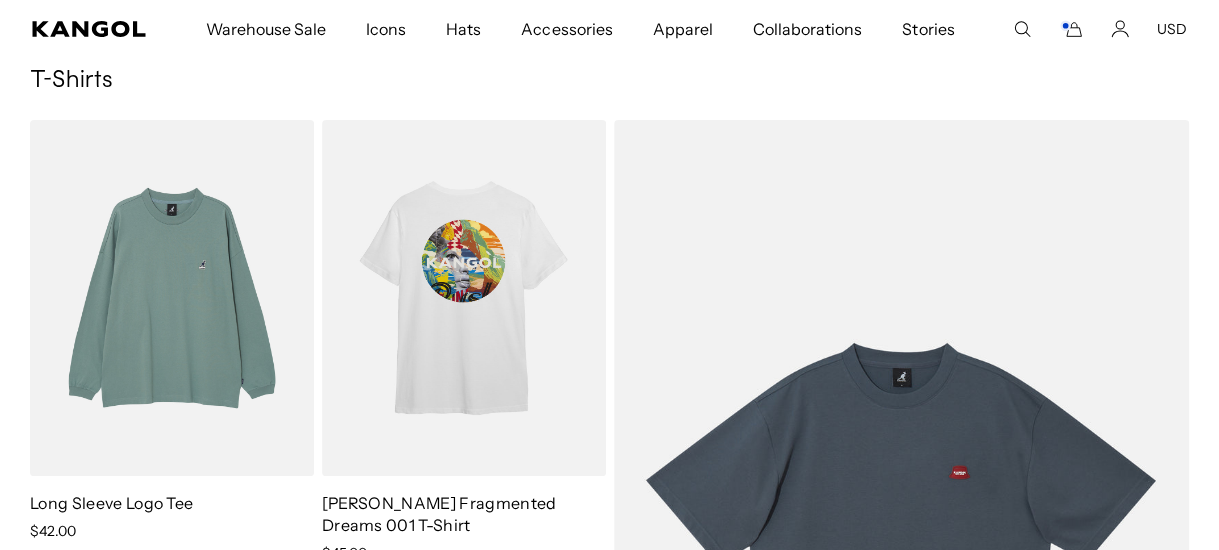 click 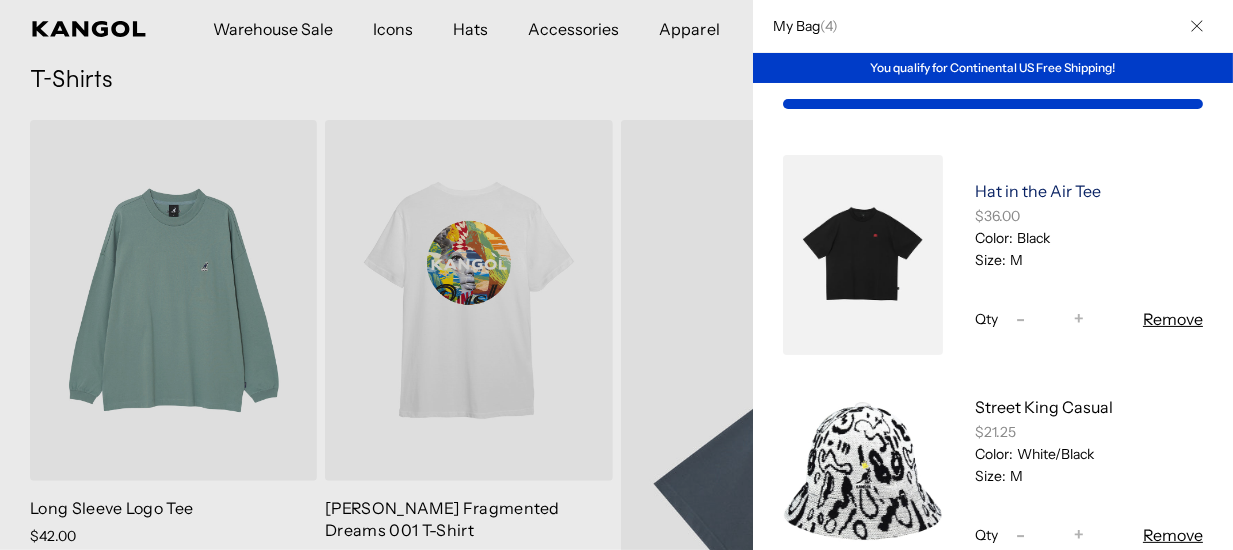 scroll, scrollTop: 0, scrollLeft: 0, axis: both 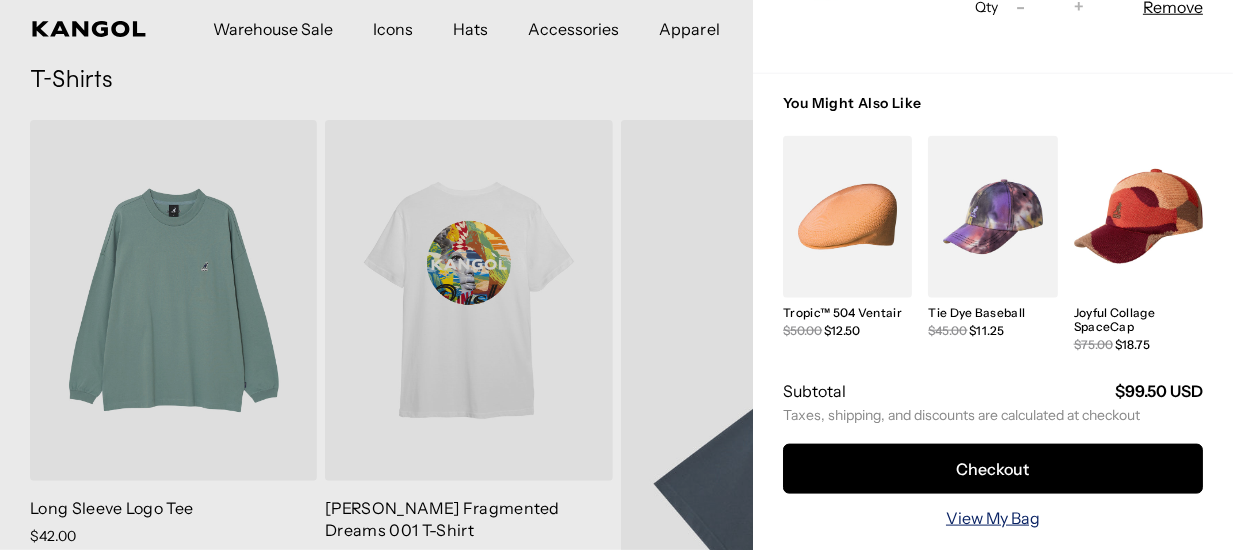 click on "View My Bag" at bounding box center (993, 518) 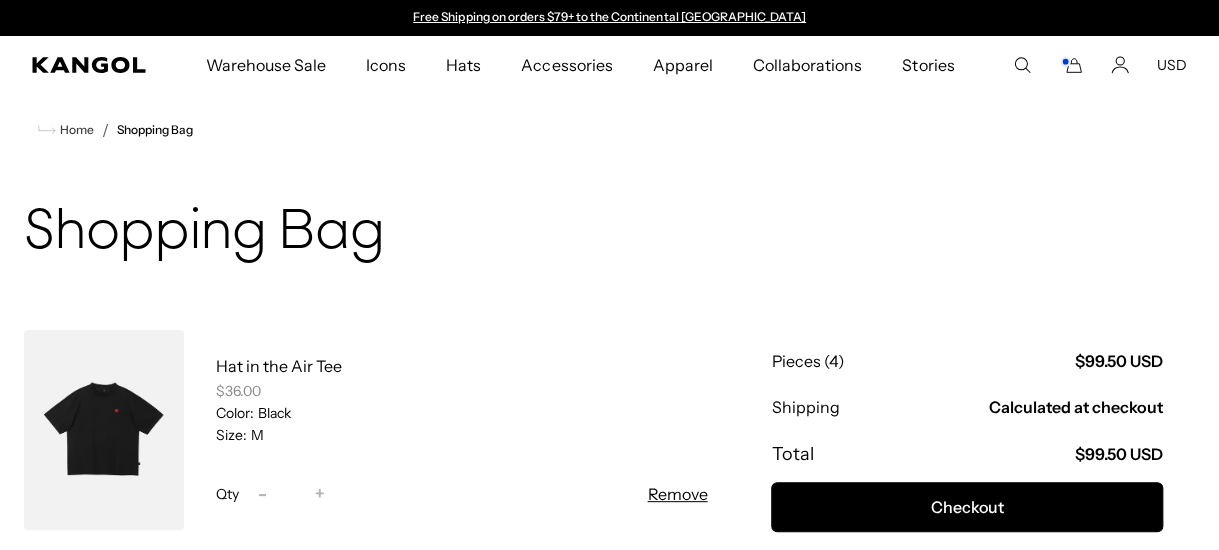 scroll, scrollTop: 0, scrollLeft: 0, axis: both 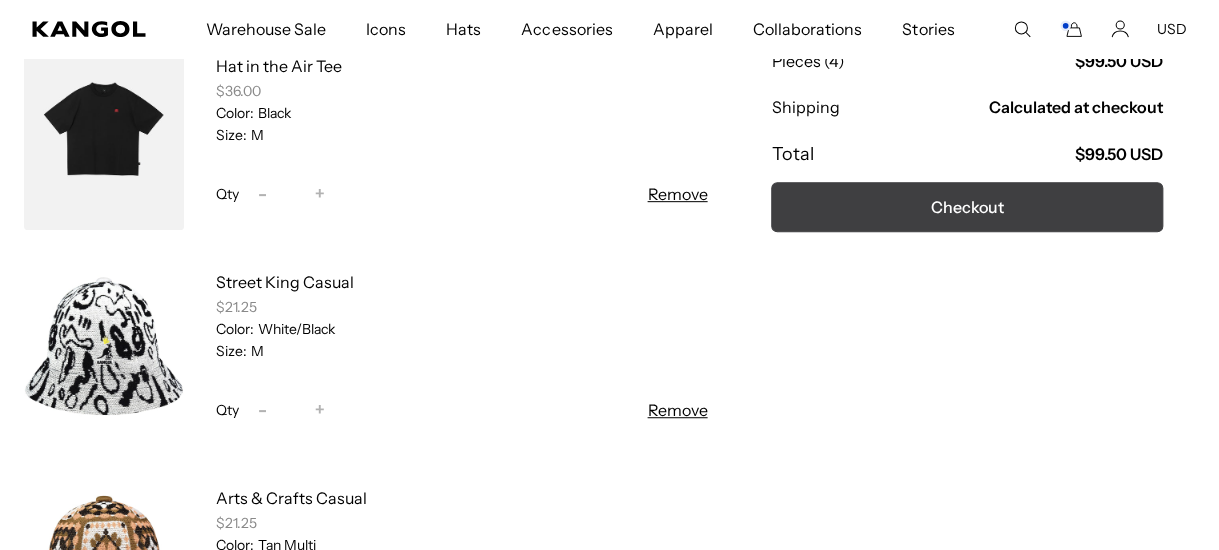 click on "Checkout" at bounding box center (967, 207) 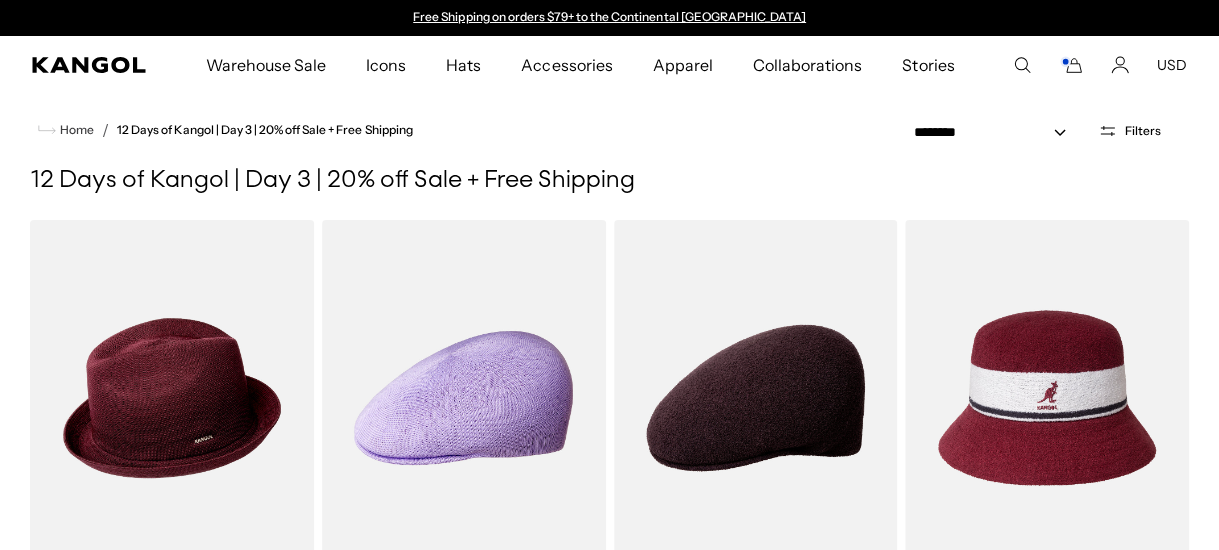 scroll, scrollTop: 0, scrollLeft: 0, axis: both 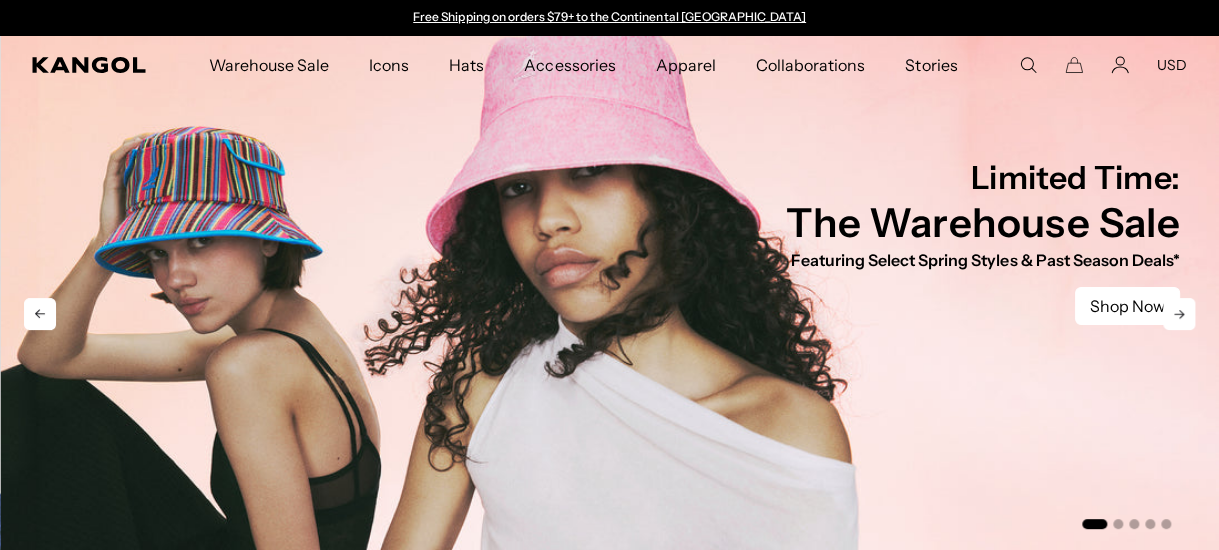 click at bounding box center [610, 298] 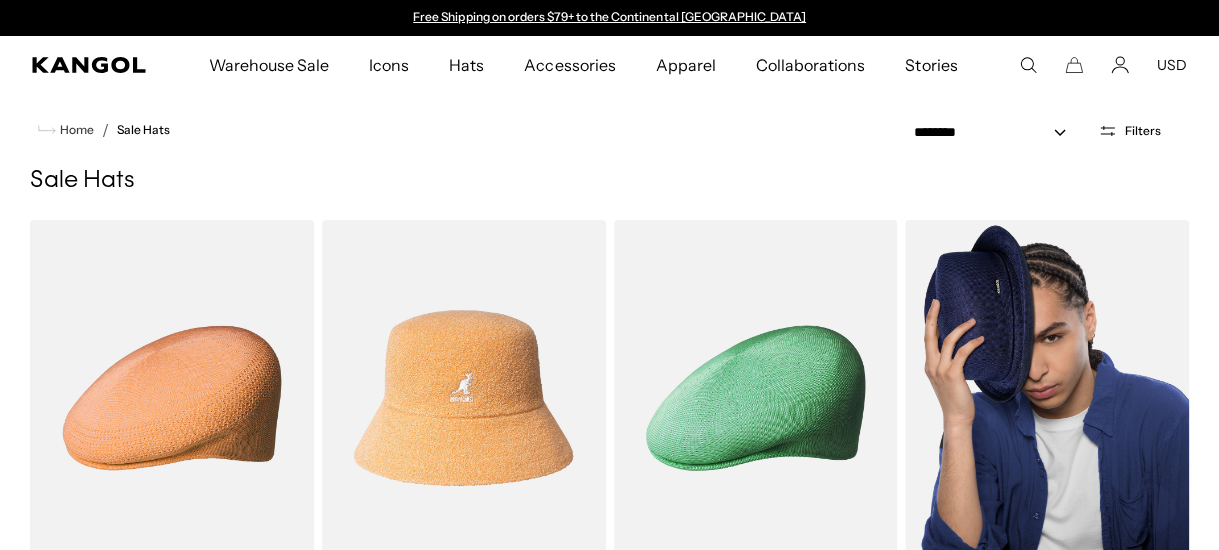 scroll, scrollTop: 0, scrollLeft: 0, axis: both 